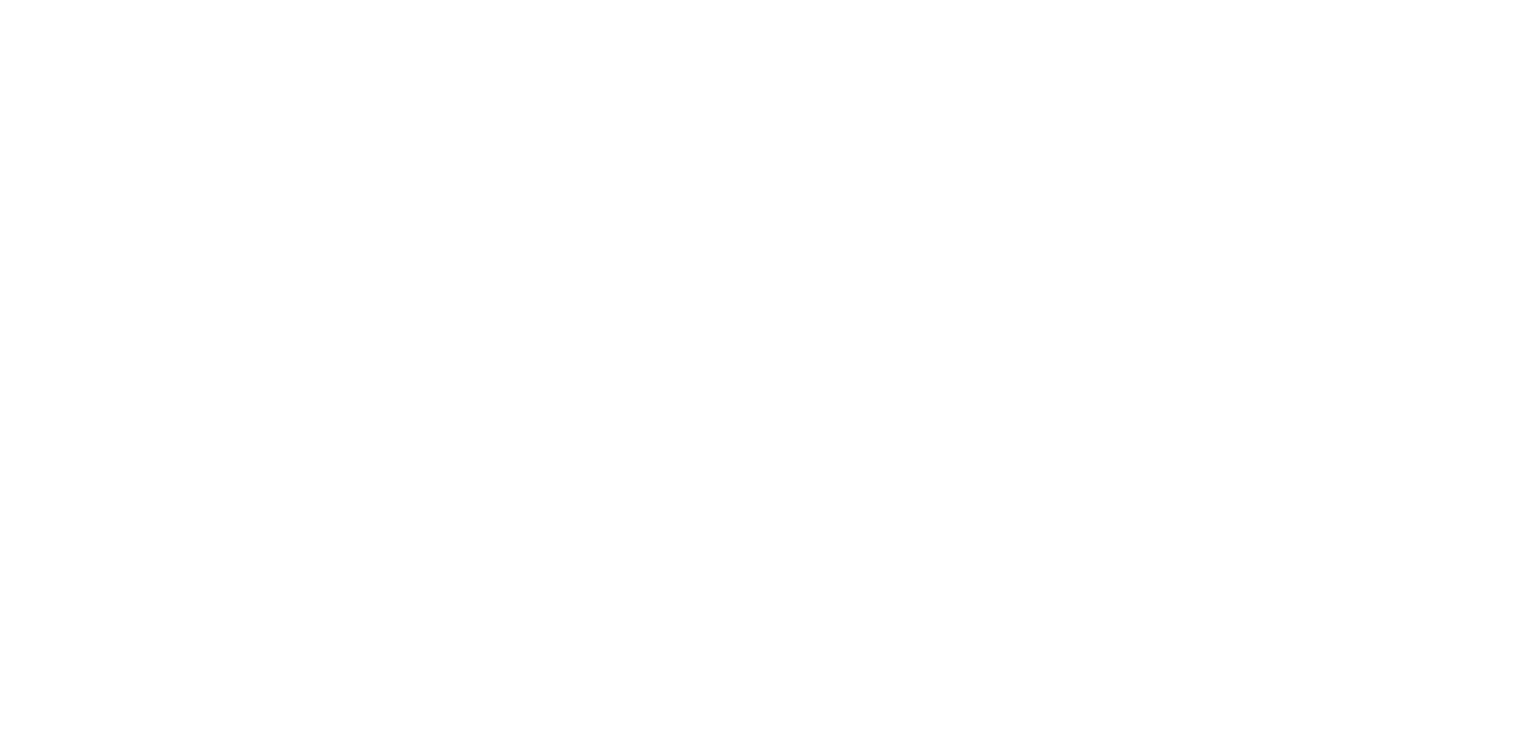 scroll, scrollTop: 0, scrollLeft: 0, axis: both 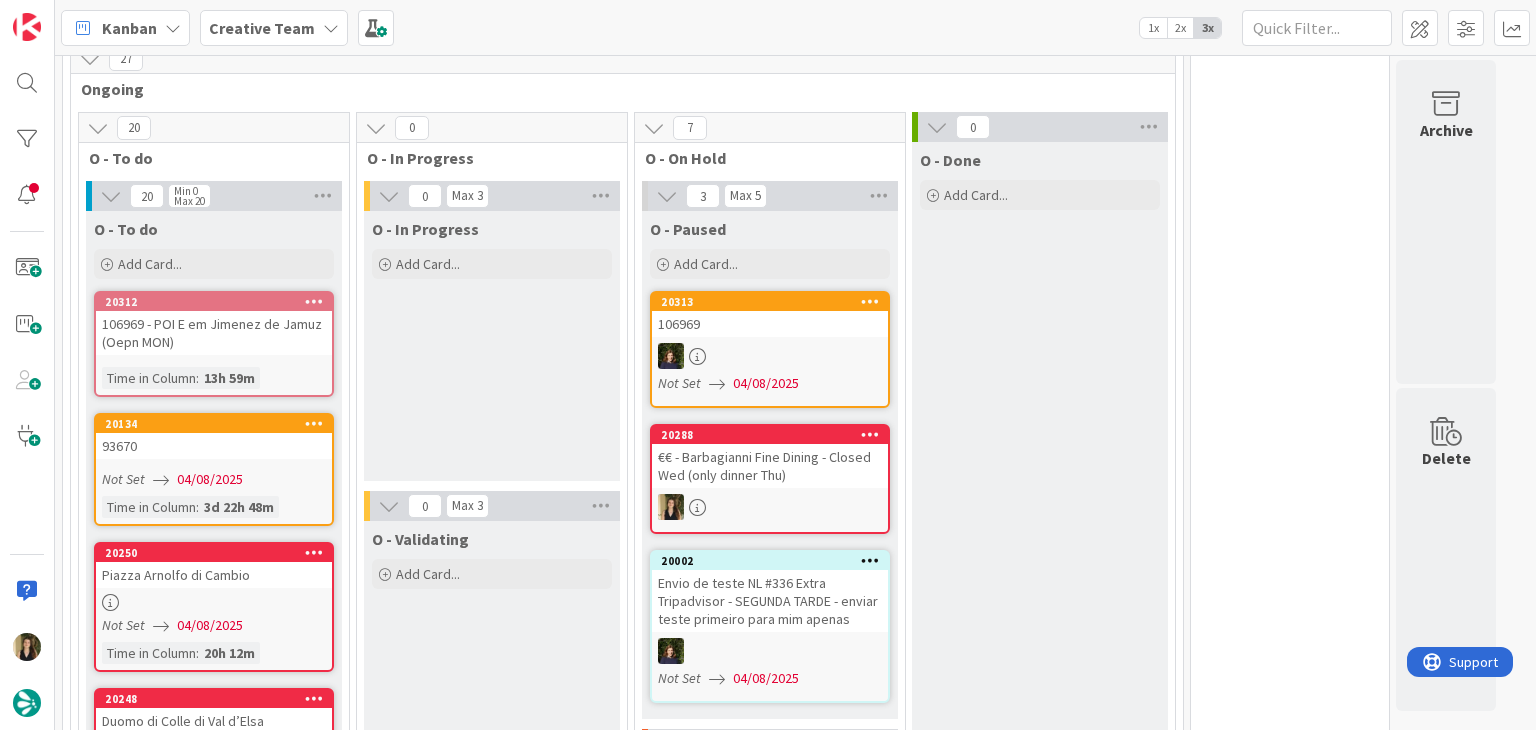 click at bounding box center [770, 507] 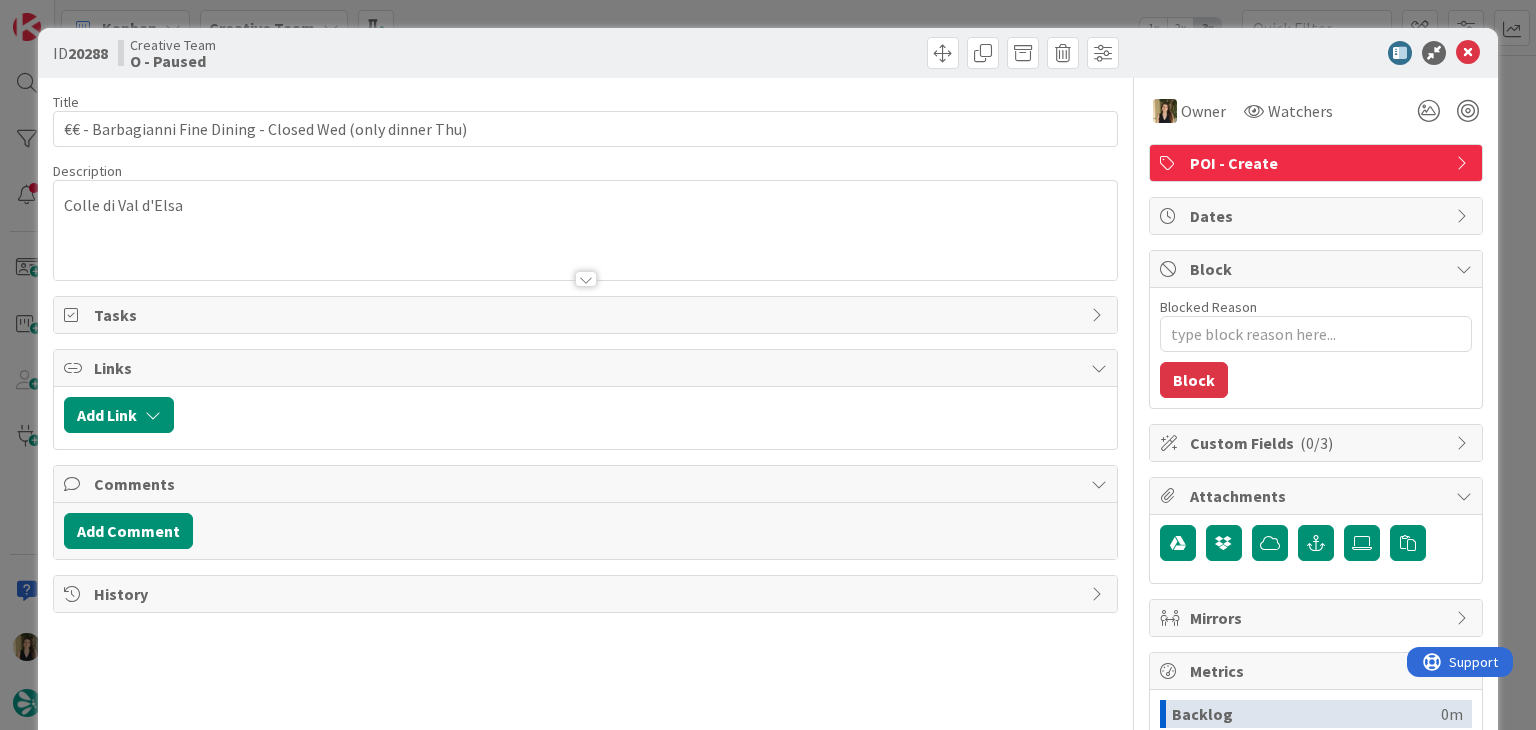 scroll, scrollTop: 0, scrollLeft: 0, axis: both 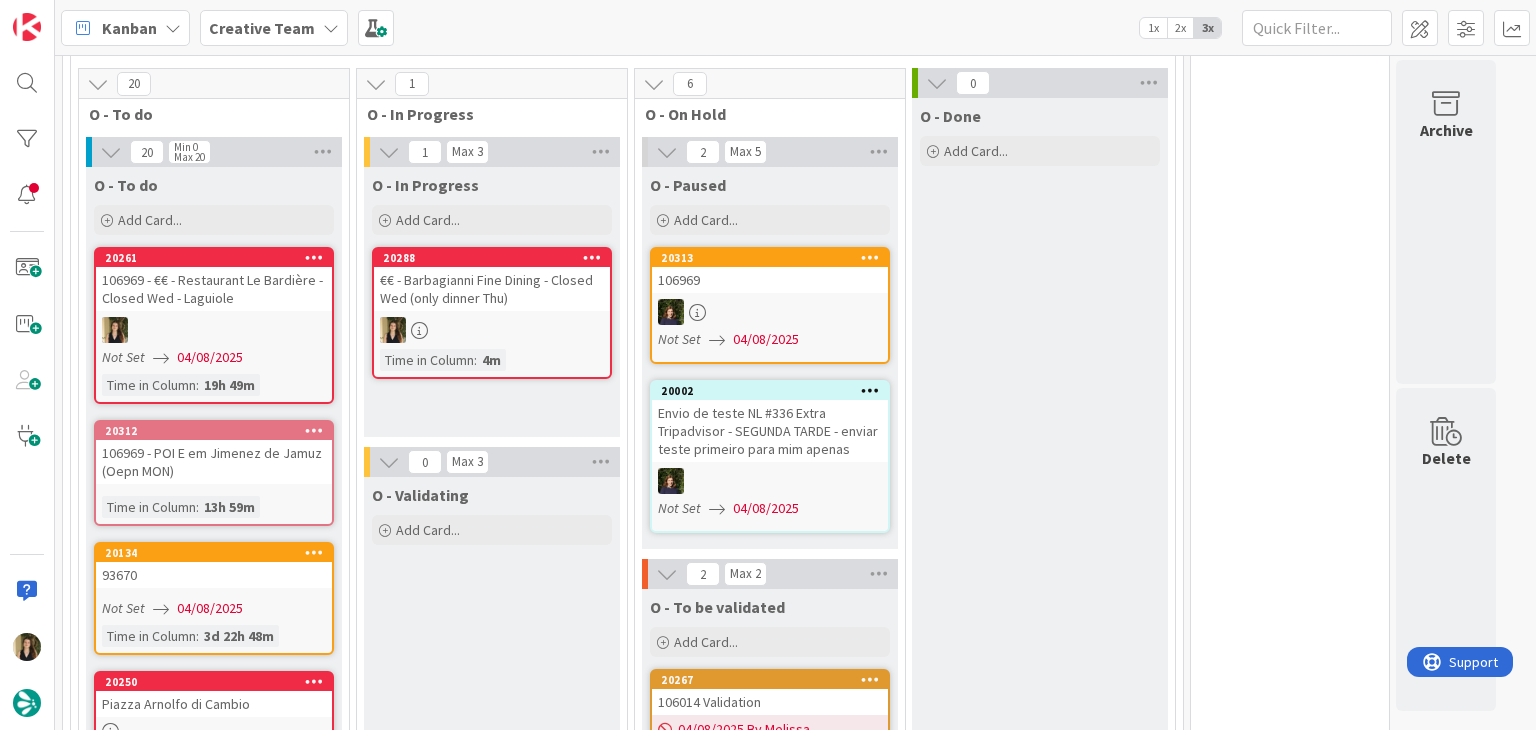 click on "O - Validating Add Card..." at bounding box center (492, 1911) 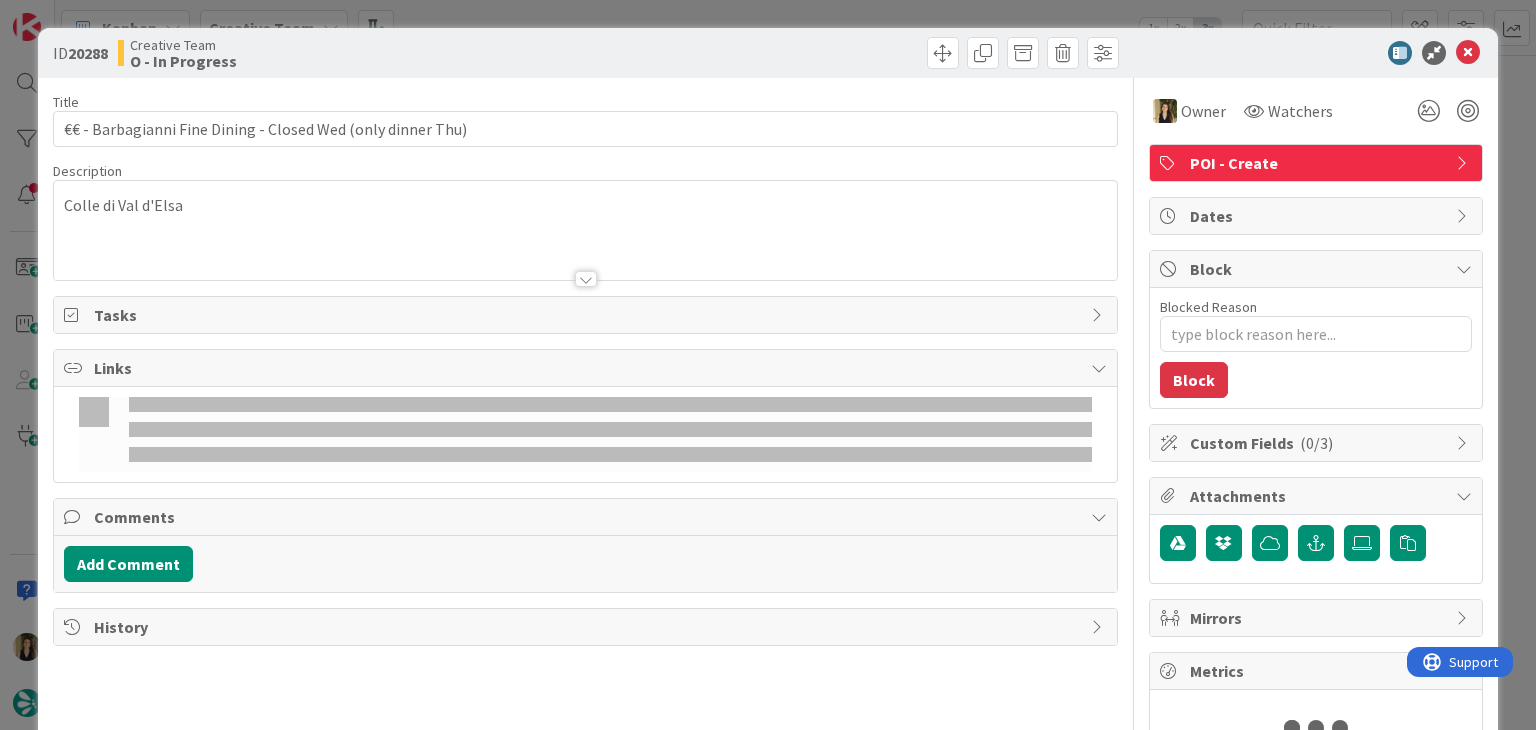 scroll, scrollTop: 0, scrollLeft: 0, axis: both 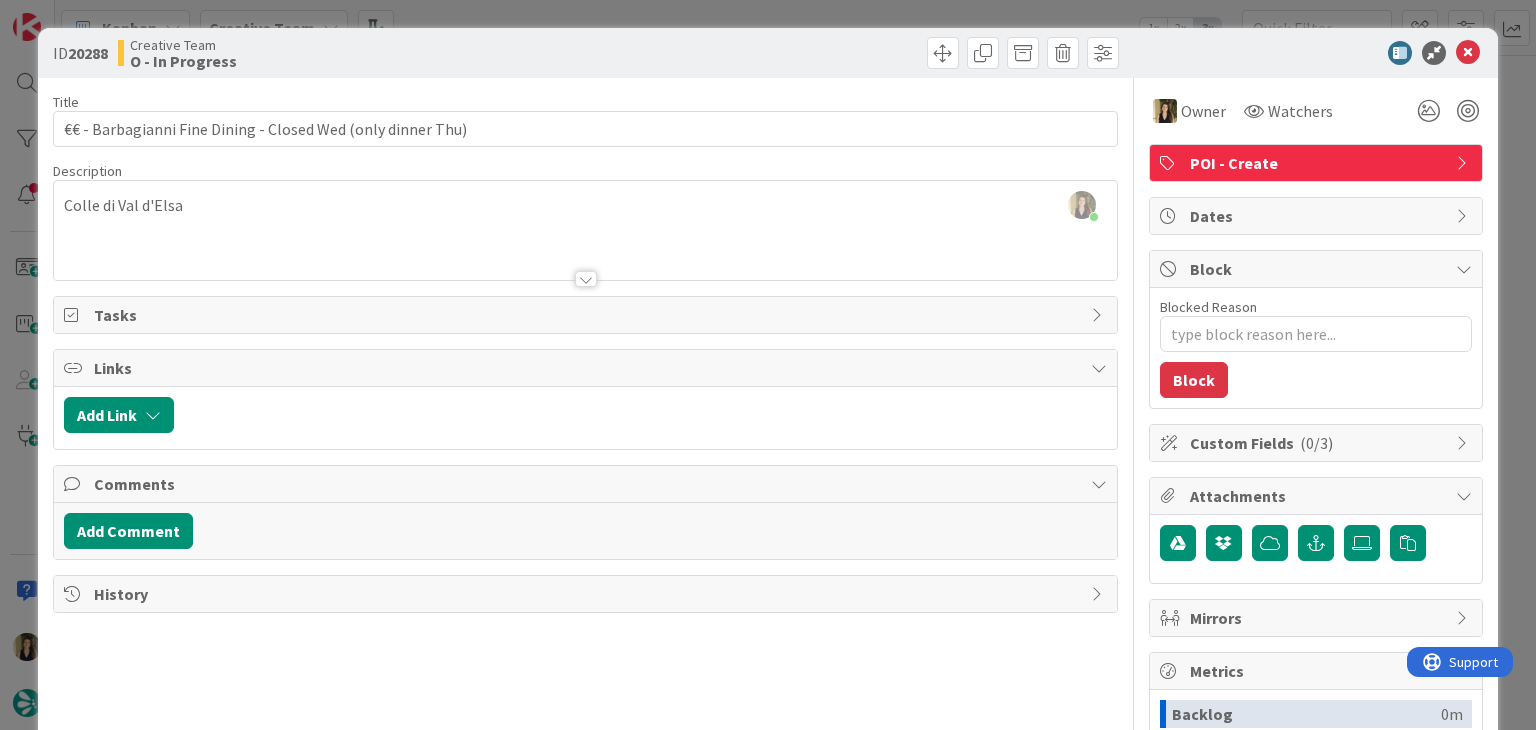click on "ID  20288 Creative Team O - In Progress Title 59 / 128 €€ - Barbagianni Fine Dining - Closed Wed (only dinner Thu) Description Sofia Palma joined  3 m ago Colle di Val d'Elsa Owner Watchers POI - Create  Tasks Links Add Link Comments Add Comment History Owner Watchers POI - Create  Dates Block Blocked Reason 0 / 256 Block Custom Fields ( 0/3 ) Attachments Mirrors Metrics Backlog 0m To Do 1h 54m Buffer 0m In Progress 5m Total Time 1h 59m Lead Time 1h 59m Cycle Time 5m Blocked Time 0m Show Details" at bounding box center [768, 365] 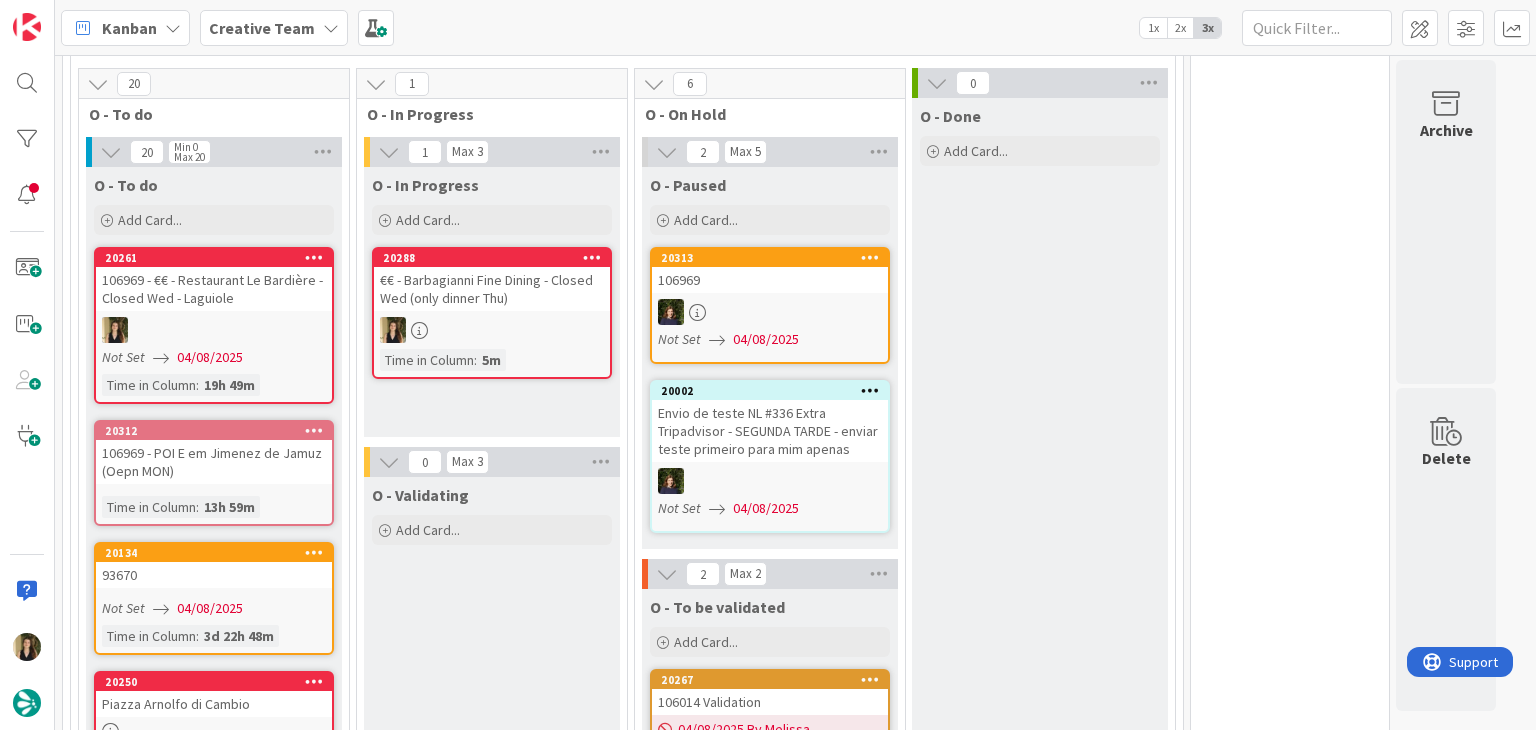 click at bounding box center (214, 330) 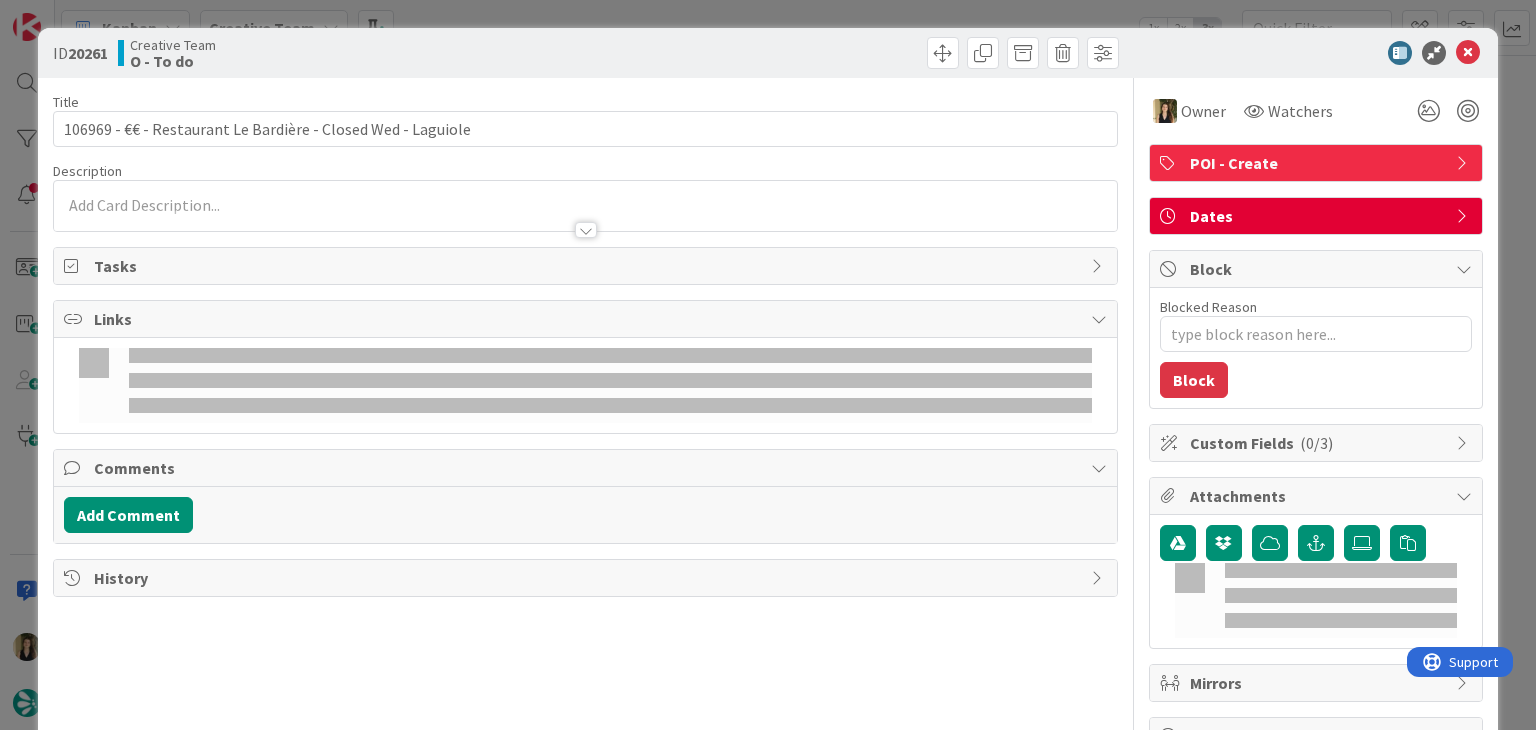 scroll, scrollTop: 0, scrollLeft: 0, axis: both 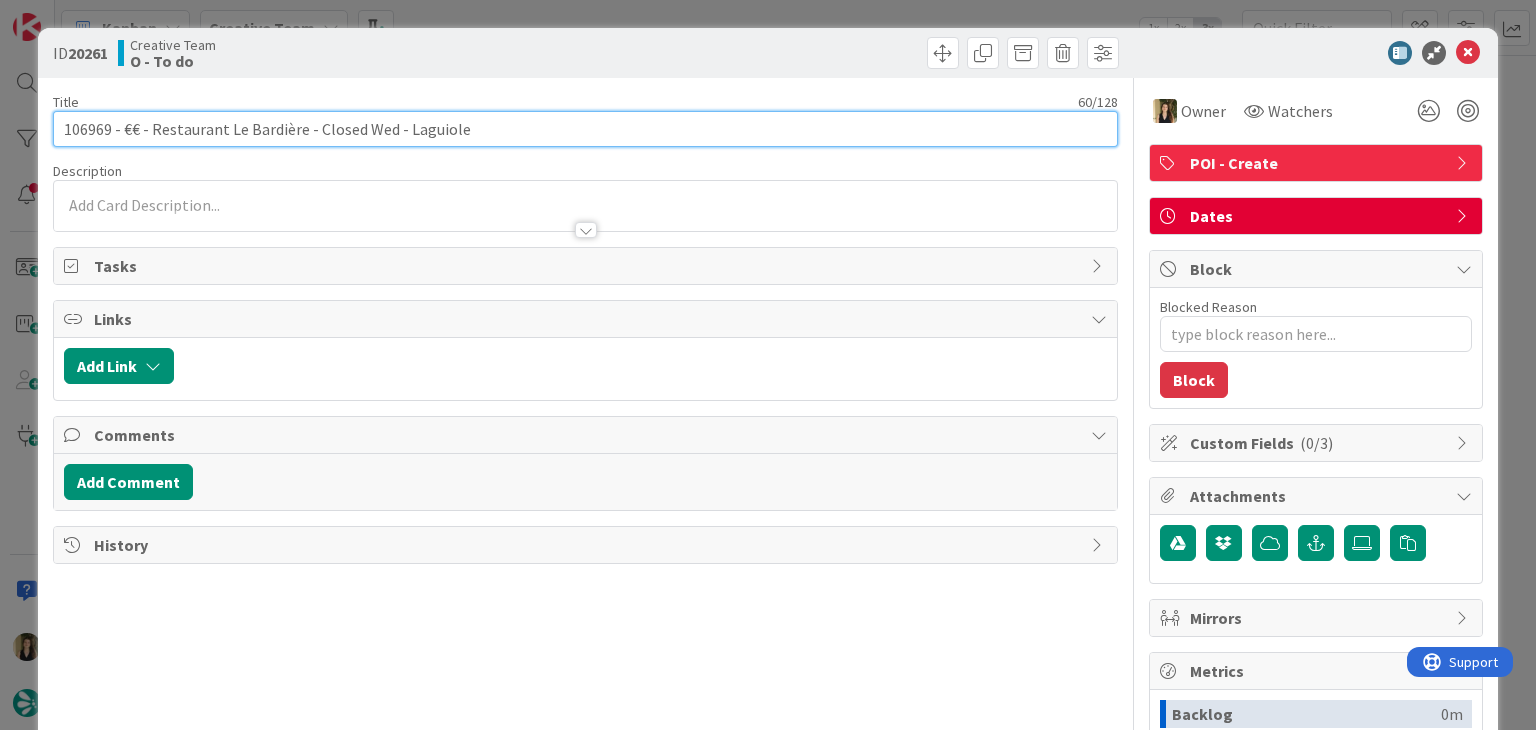 click on "106969 - €€ - Restaurant Le Bardière - Closed Wed - Laguiole" at bounding box center (585, 129) 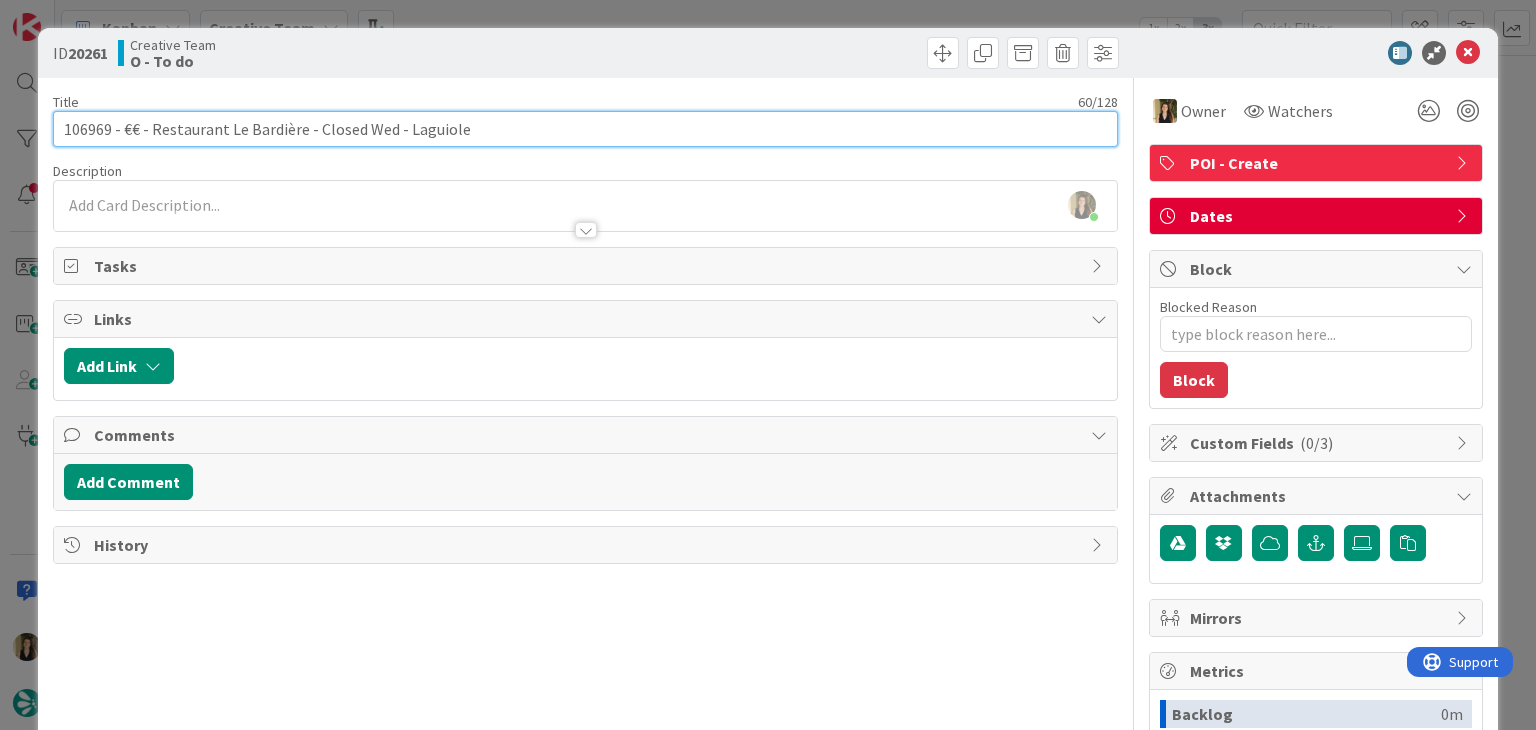 drag, startPoint x: 389, startPoint y: 129, endPoint x: 123, endPoint y: 128, distance: 266.0019 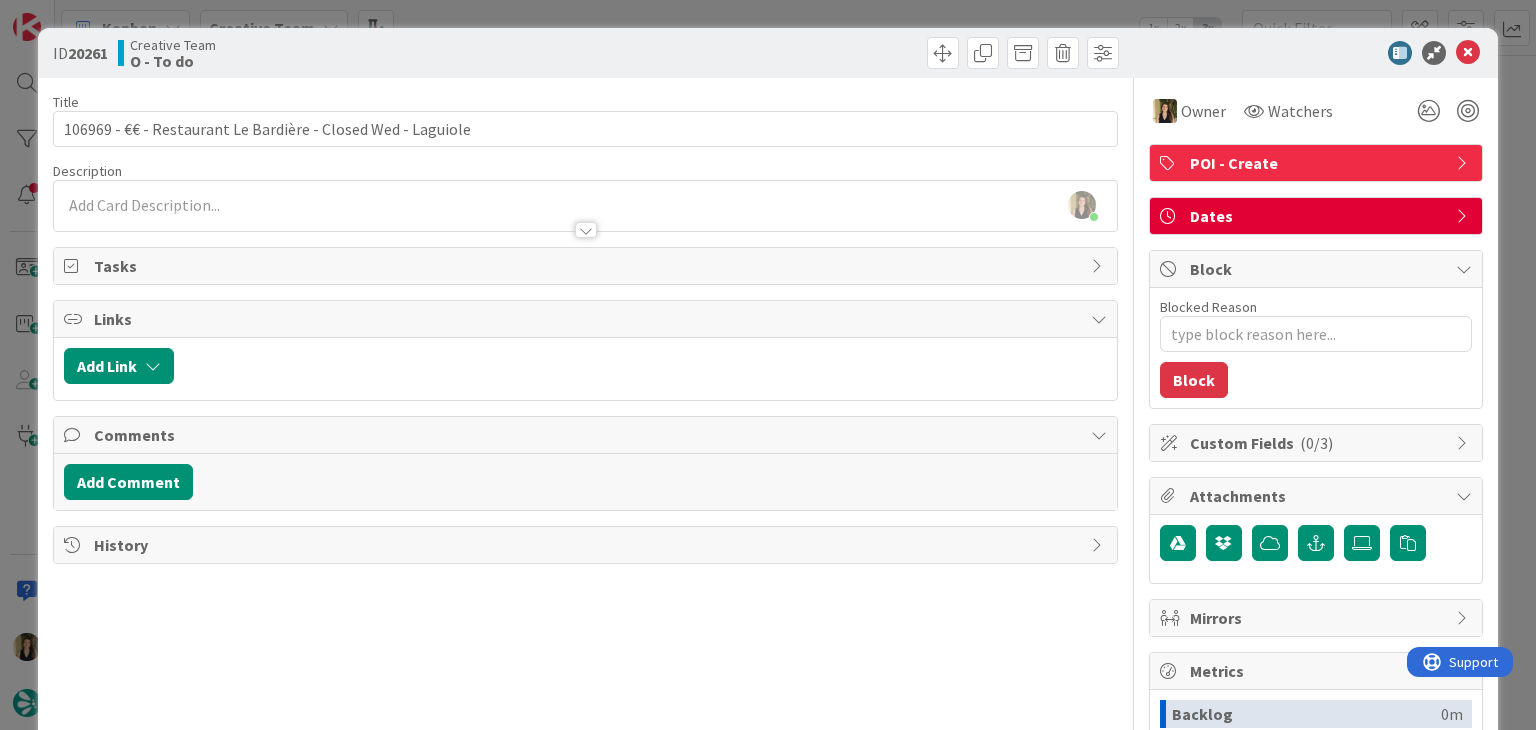 drag, startPoint x: 324, startPoint y: 203, endPoint x: 316, endPoint y: 196, distance: 10.630146 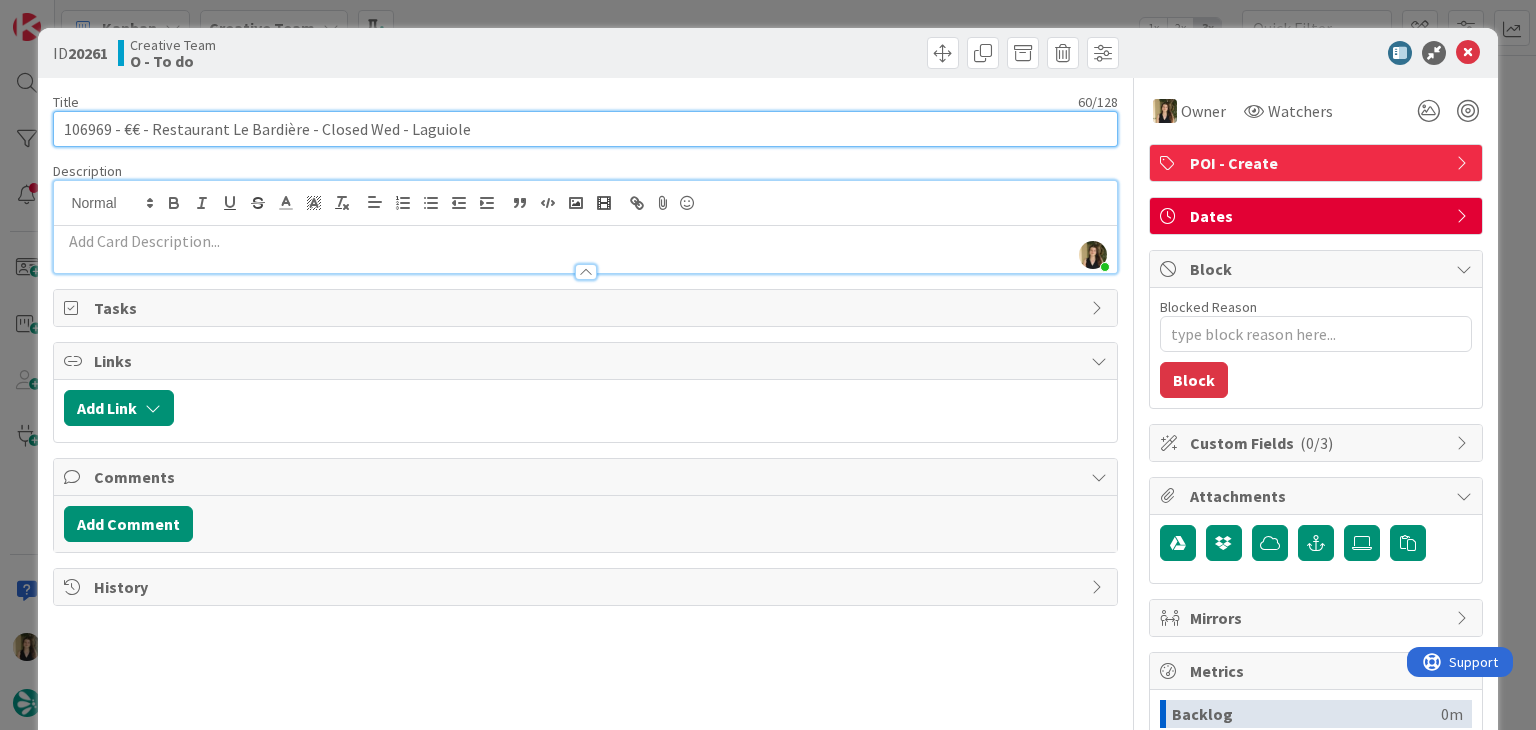drag, startPoint x: 251, startPoint y: 127, endPoint x: 228, endPoint y: 126, distance: 23.021729 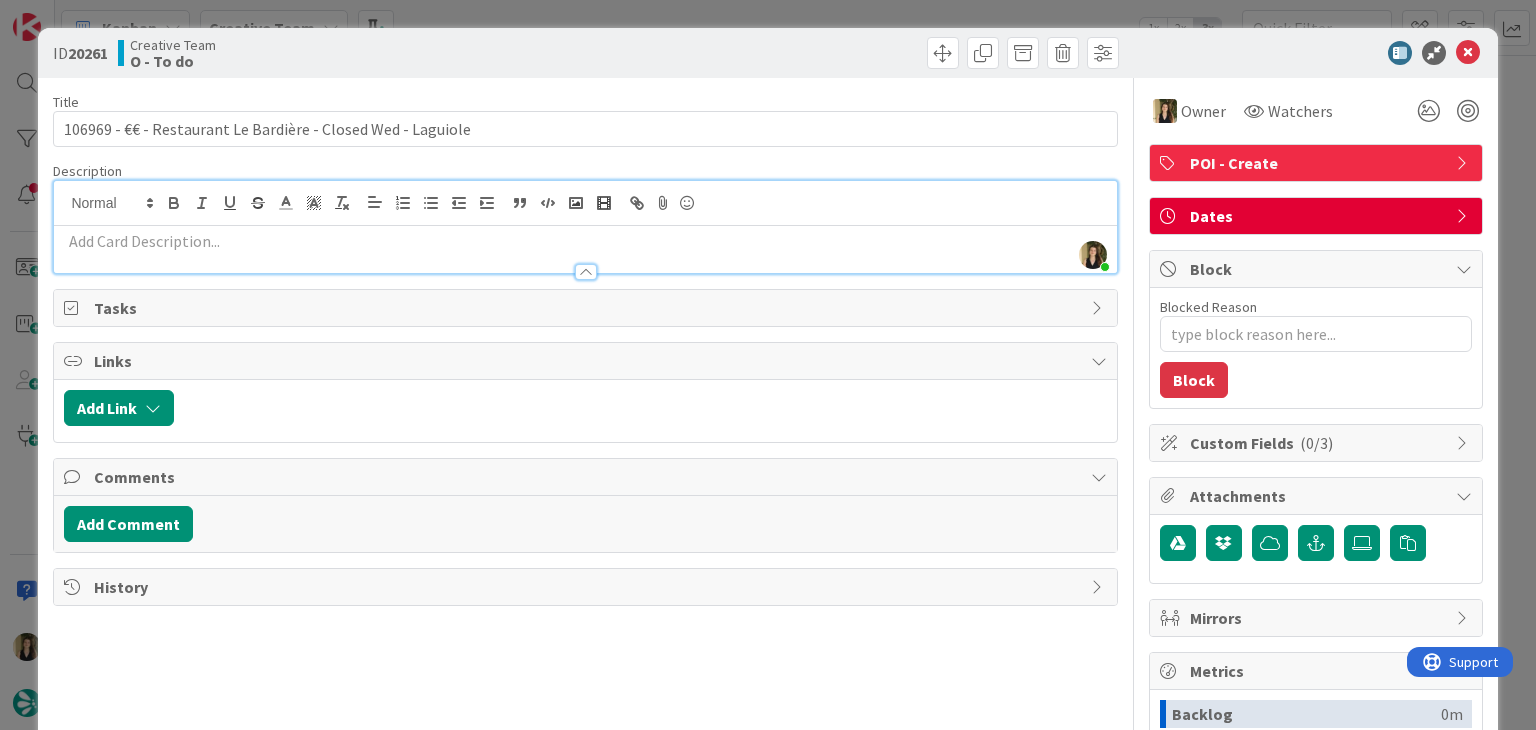 click on "ID  20261 Creative Team O - To do Title 60 / 128 106969 - €€ - Restaurant Le Bardière - Closed Wed - Laguiole Description Sofia Palma joined  4 m ago Owner Watchers POI - Create  Tasks Links Add Link Comments Add Comment History Owner Watchers POI - Create  Dates Block Blocked Reason 0 / 256 Block Custom Fields ( 0/3 ) Attachments Mirrors Metrics Backlog 0m To Do 19h 53m Buffer 0m In Progress 1m Total Time 19h 54m Lead Time 19h 54m Cycle Time 1m Blocked Time 0m Show Details" at bounding box center [768, 365] 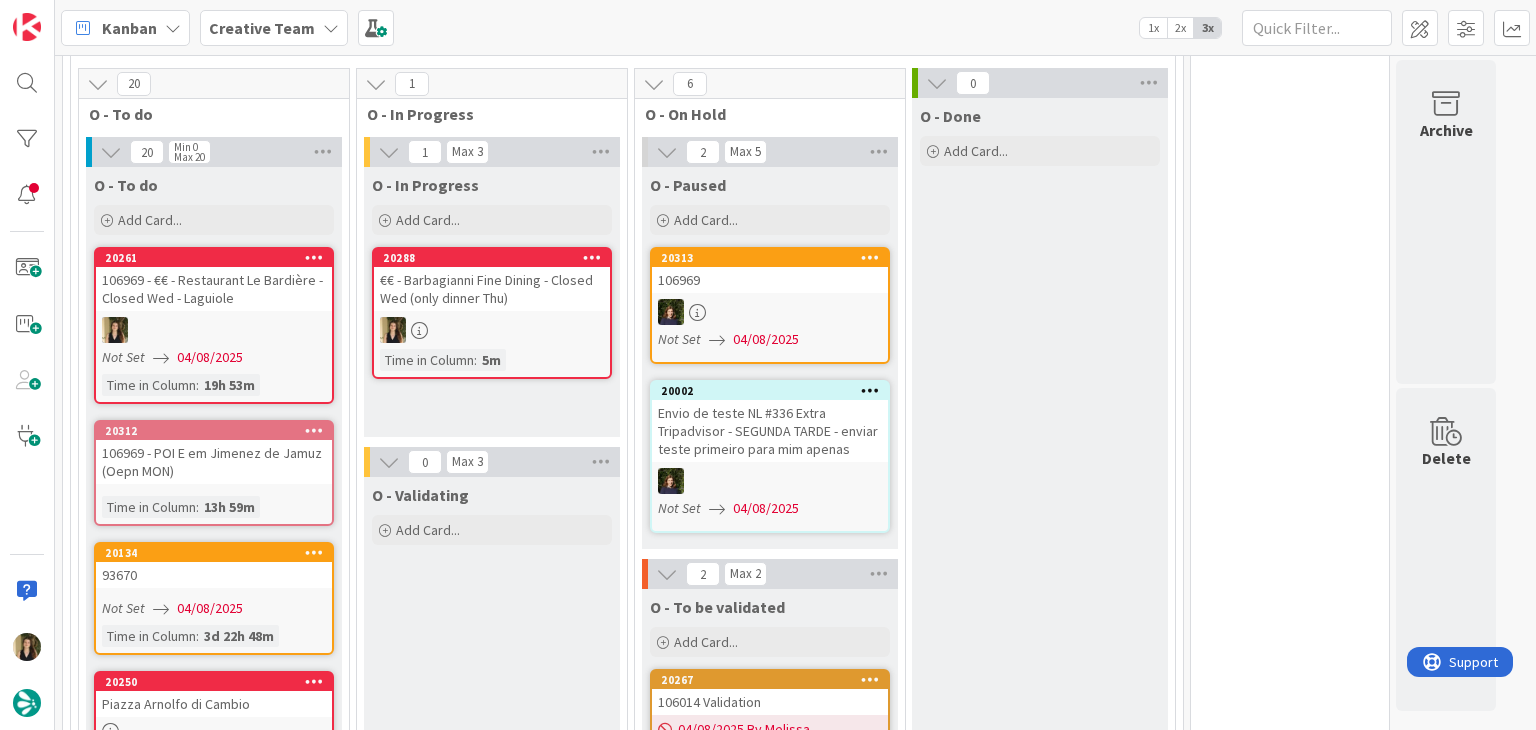 click on "€€ - Barbagianni Fine Dining - Closed Wed (only dinner Thu)" at bounding box center (492, 289) 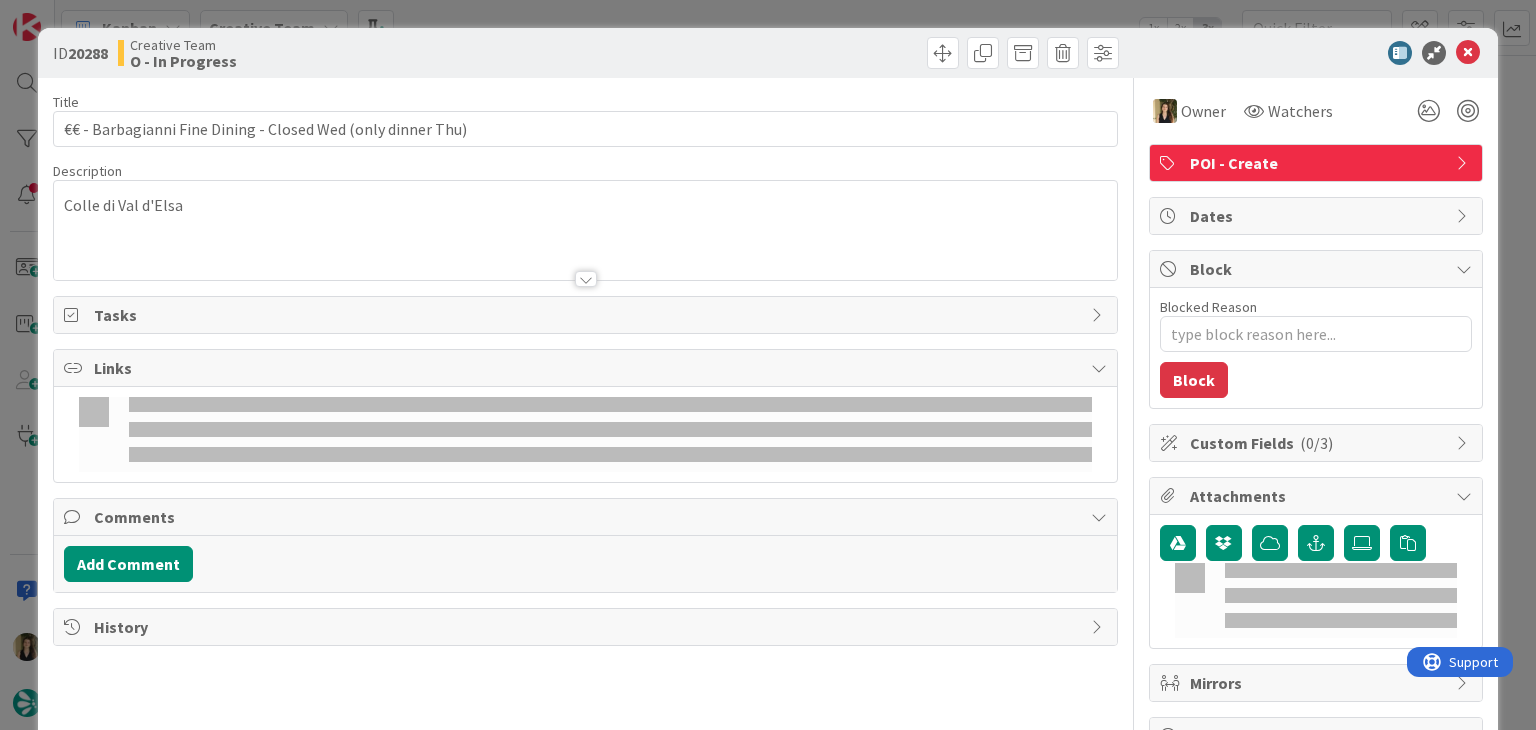 scroll, scrollTop: 0, scrollLeft: 0, axis: both 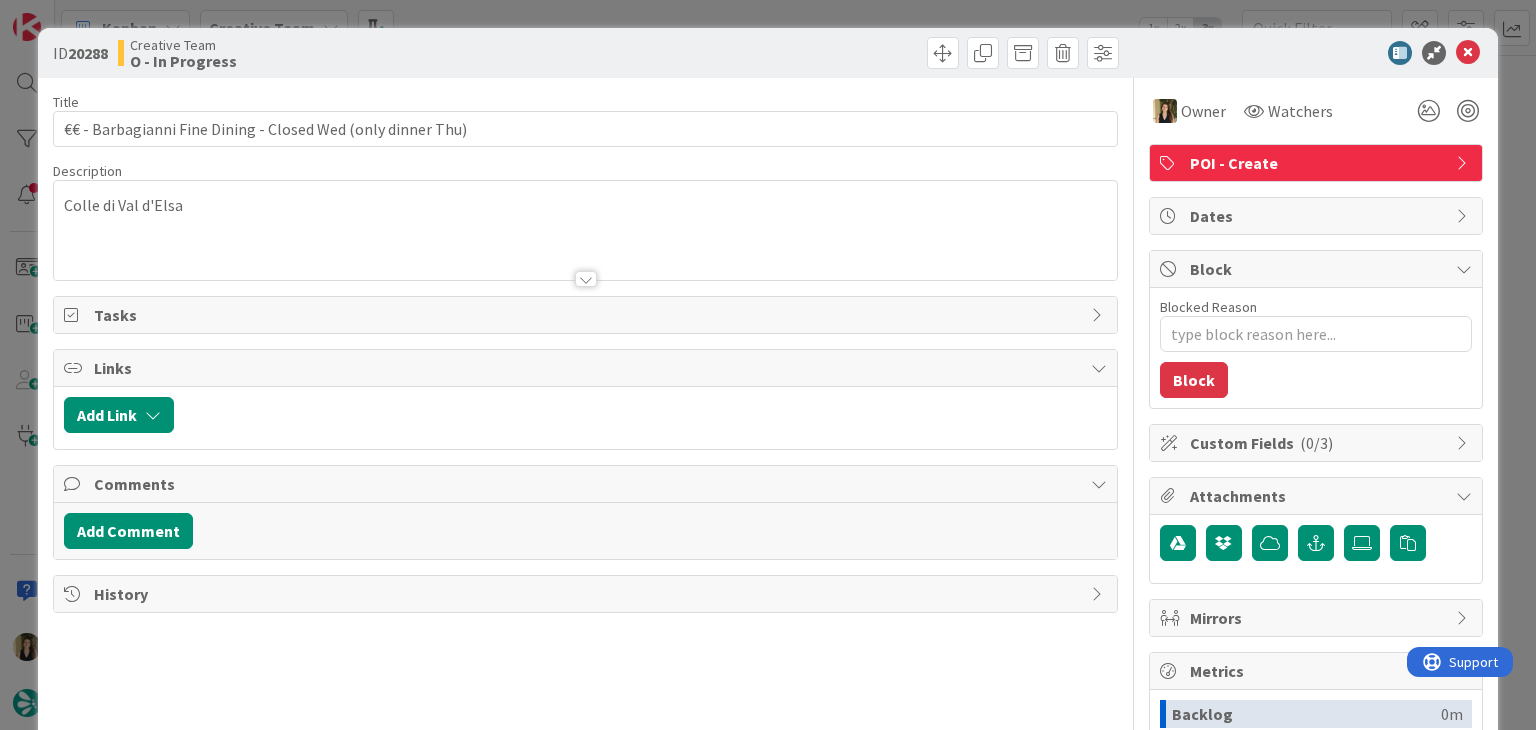 click on "ID  20288 Creative Team O - In Progress Title 59 / 128 €€ - Barbagianni Fine Dining - Closed Wed (only dinner Thu) Description Colle di Val d'Elsa Owner Watchers POI - Create  Tasks Links Add Link Comments Add Comment History Owner Watchers POI - Create  Dates Block Blocked Reason 0 / 256 Block Custom Fields ( 0/3 ) Attachments Mirrors Metrics Backlog 0m To Do 1h 54m Buffer 0m In Progress 13m Total Time 2h 7m Lead Time 2h 7m Cycle Time 13m Blocked Time 0m Show Details" at bounding box center (768, 365) 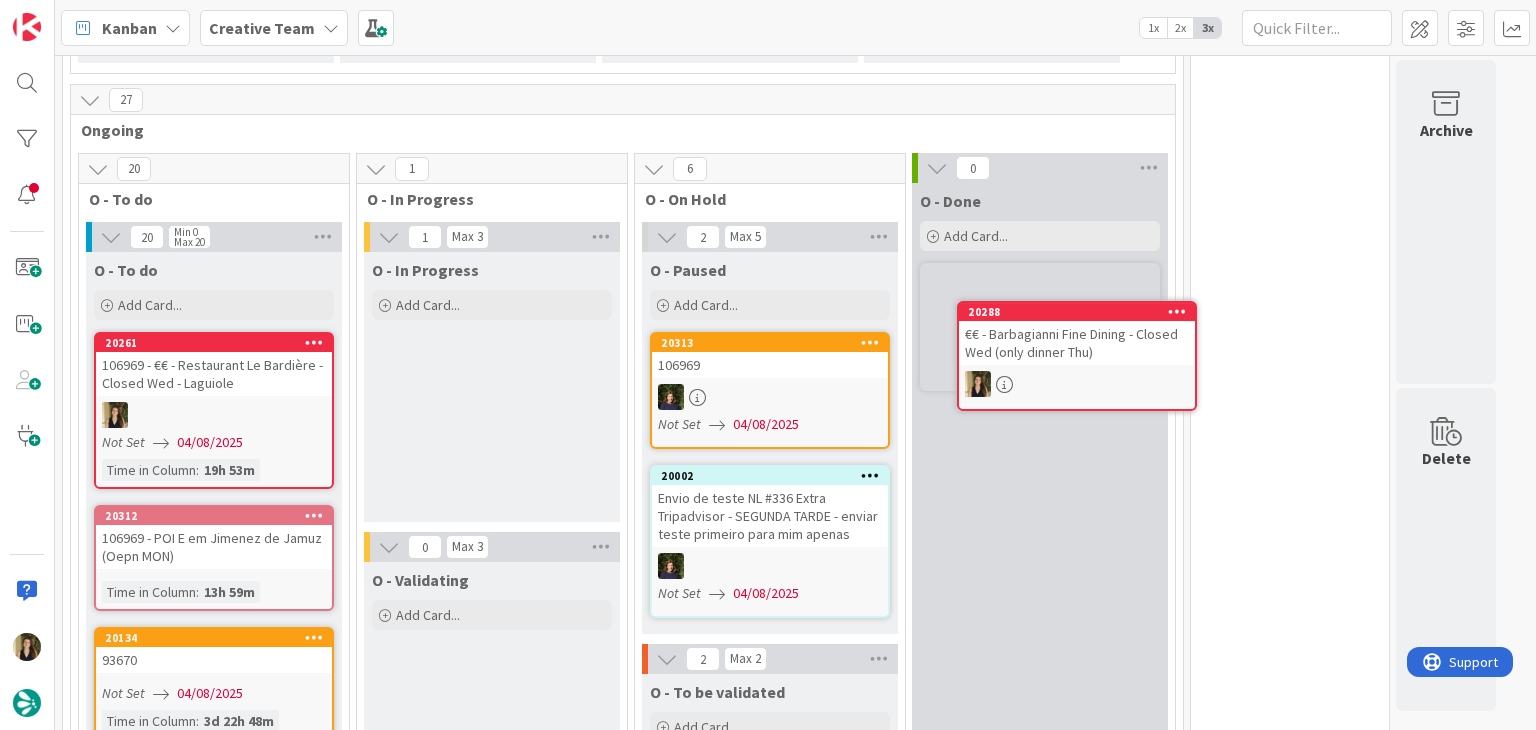 scroll, scrollTop: 448, scrollLeft: 0, axis: vertical 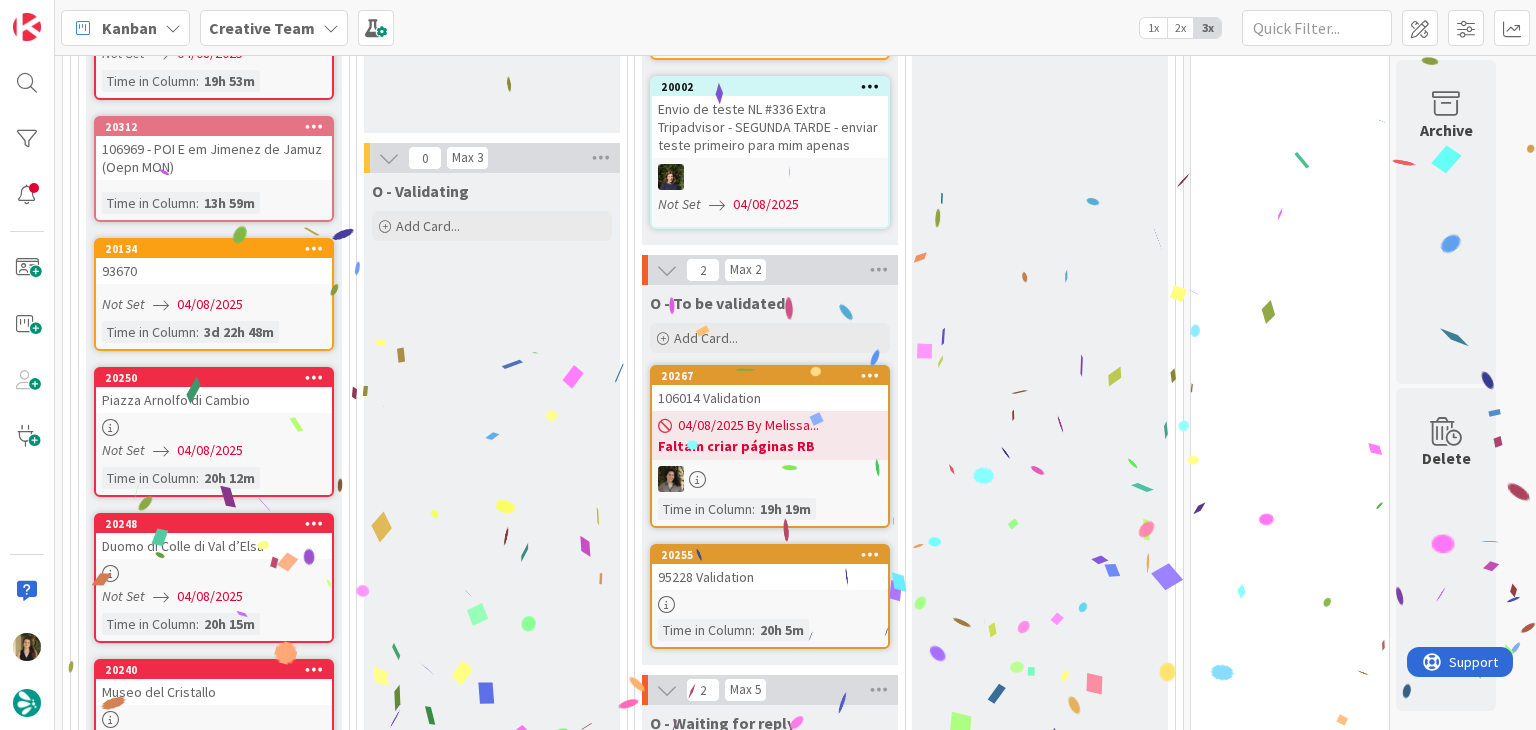 click on "95228  Validation" at bounding box center [770, 577] 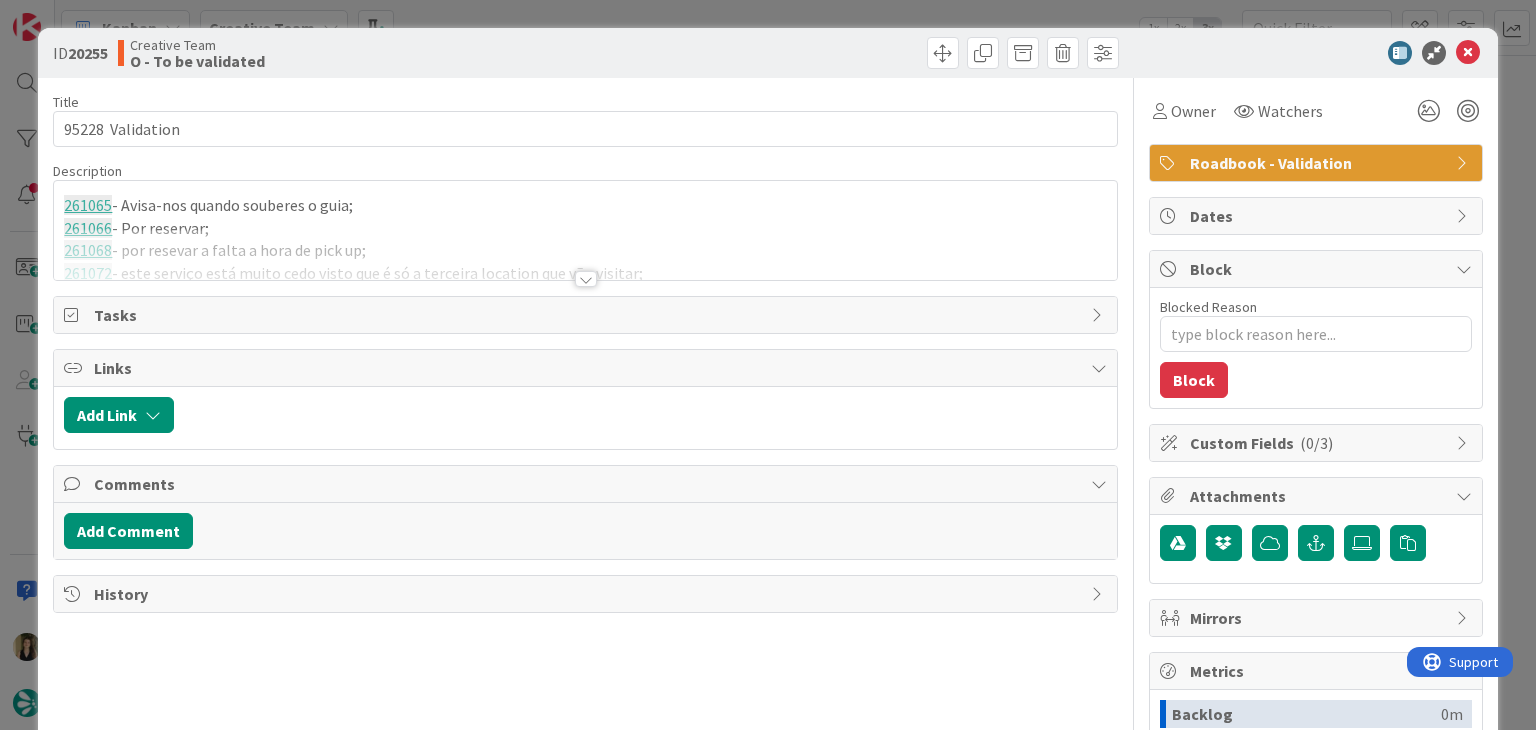 scroll, scrollTop: 0, scrollLeft: 0, axis: both 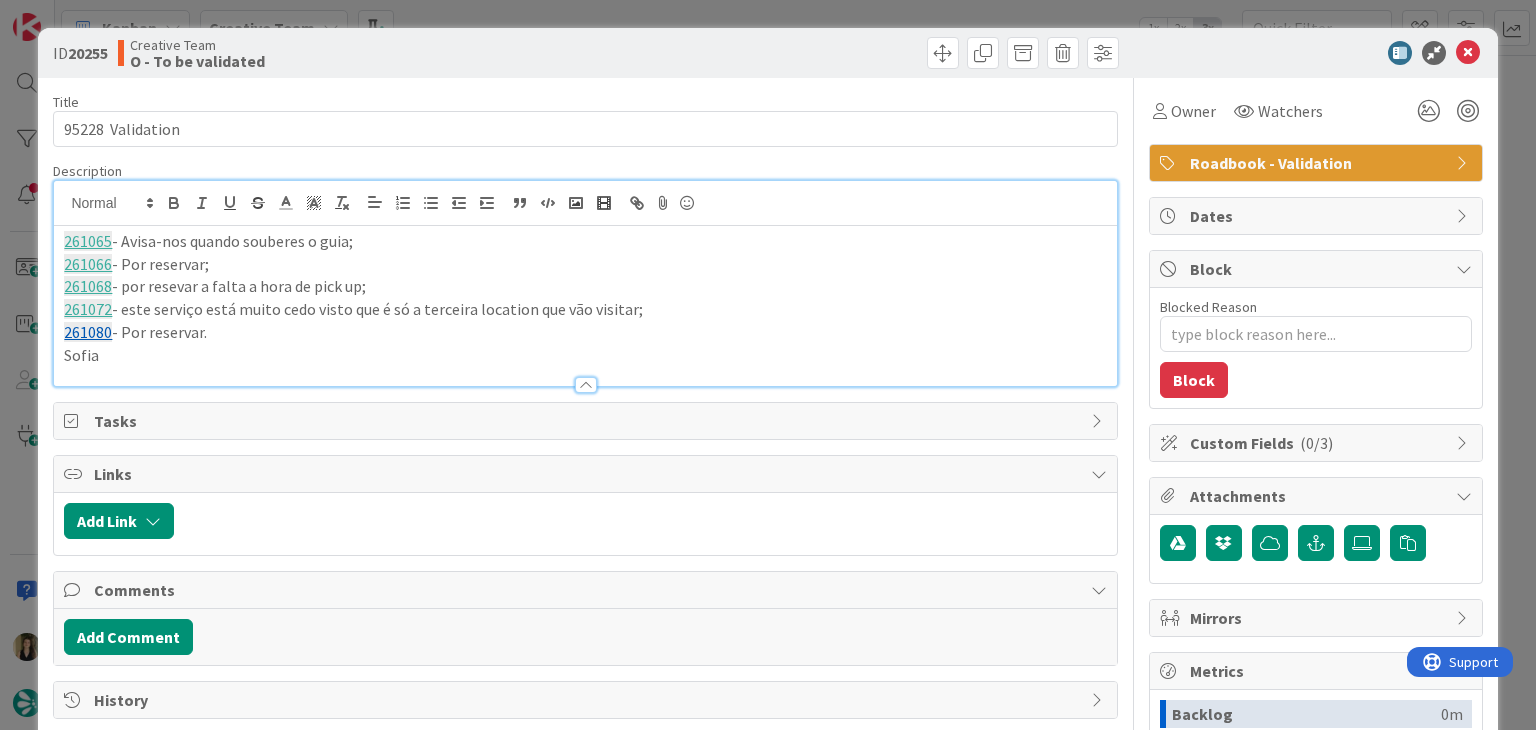 click on "ID  20255 Creative Team O - To be validated Title 17 / 128 95228  Validation Description 261065  - Avisa-nos quando souberes o guia; 261066  - Por reservar; 261068  - por resevar a falta a hora de pick up; 261072  - este serviço está muito cedo visto que é só a terceira location que vão visitar; 261080  - Por reservar. Sofia Owner Watchers Roadbook - Validation Tasks Links Add Link Comments Add Comment History Owner Watchers Roadbook - Validation Dates Block Blocked Reason 0 / 256 Block Custom Fields ( 0/3 ) Attachments Mirrors Metrics Backlog 0m To Do 0m Buffer 20h 15m In Progress 0m Total Time 20h 15m Lead Time 20h 15m Cycle Time 20h 15m Blocked Time 0m Show Details" at bounding box center [768, 365] 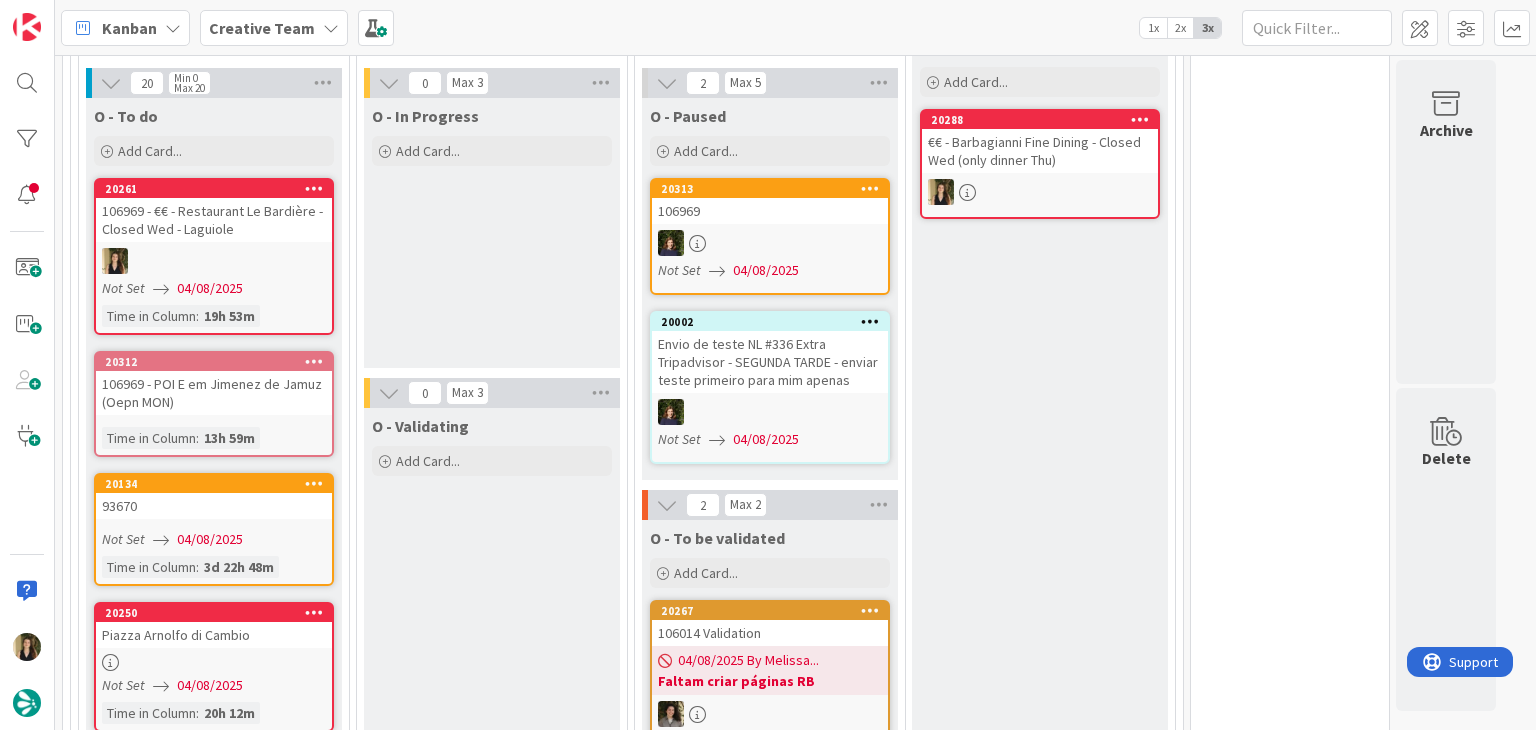 scroll, scrollTop: 348, scrollLeft: 0, axis: vertical 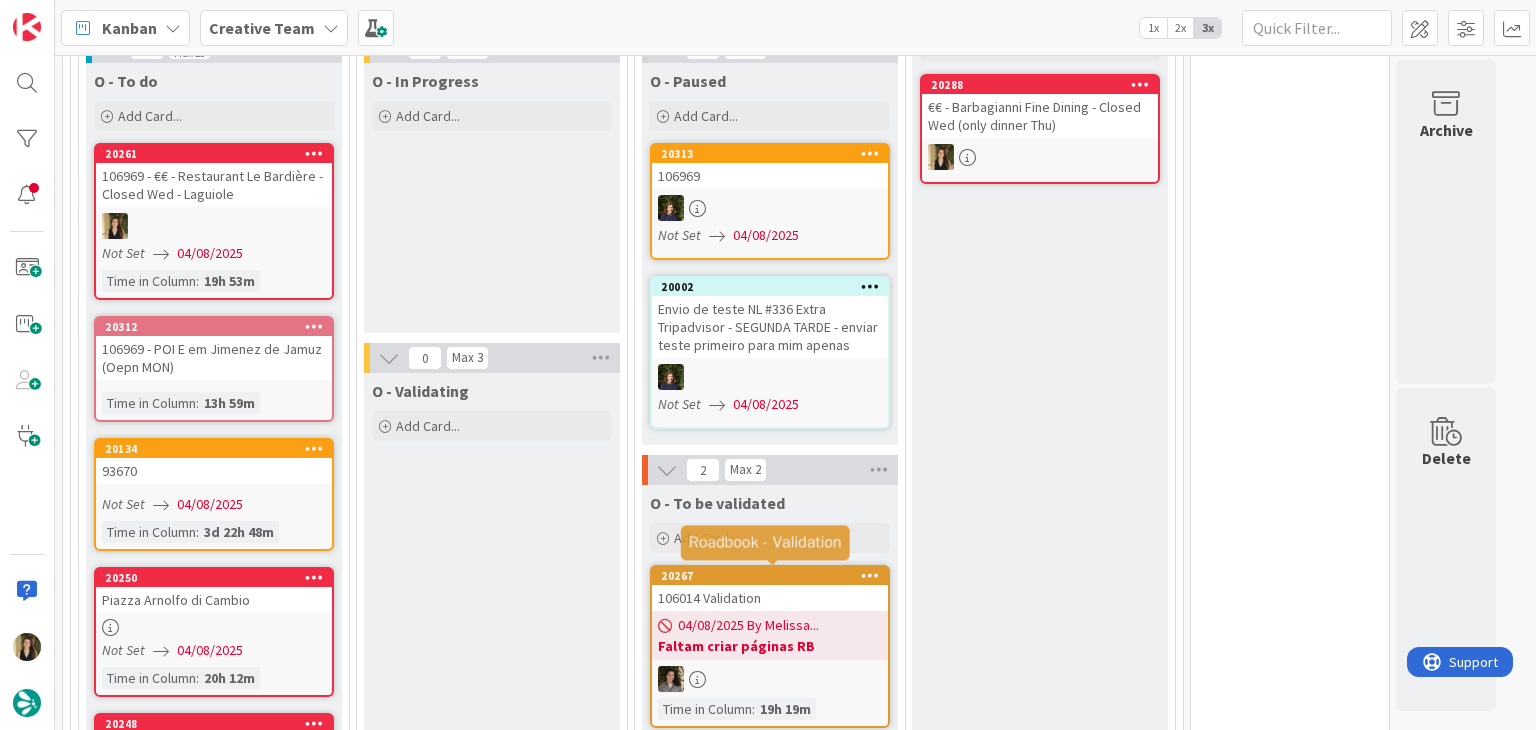 click at bounding box center [770, 679] 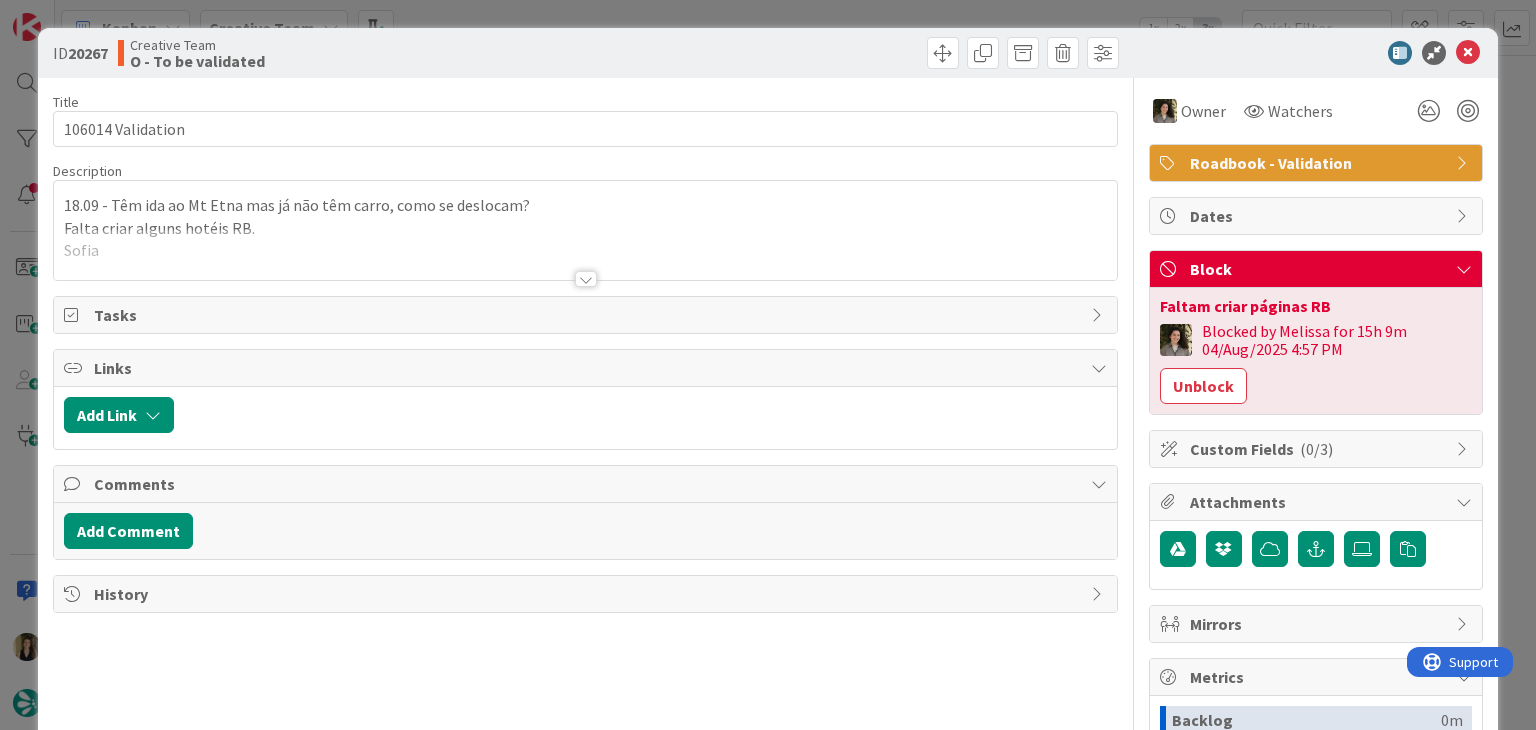 scroll, scrollTop: 0, scrollLeft: 0, axis: both 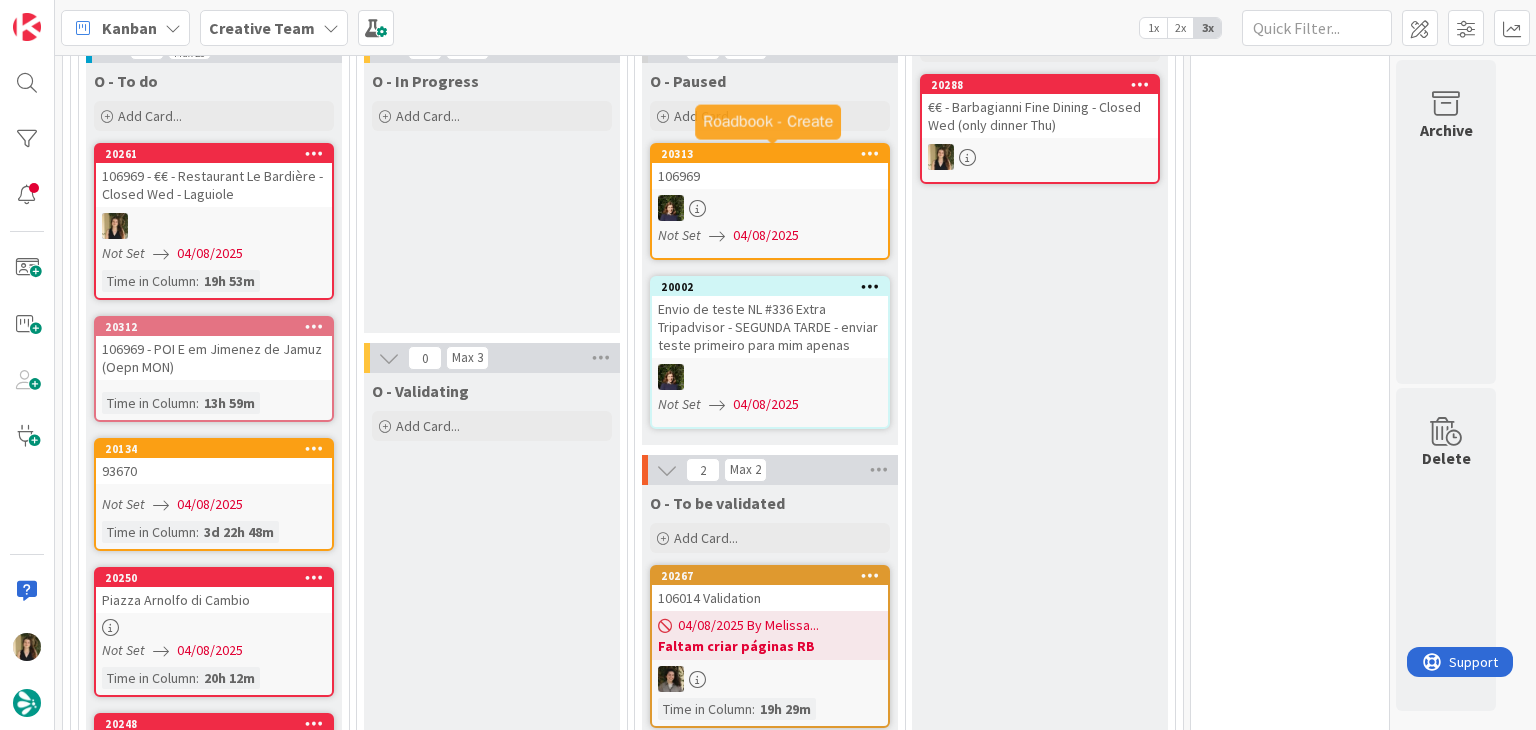 click on "O - In Progress Add Card..." at bounding box center (492, 198) 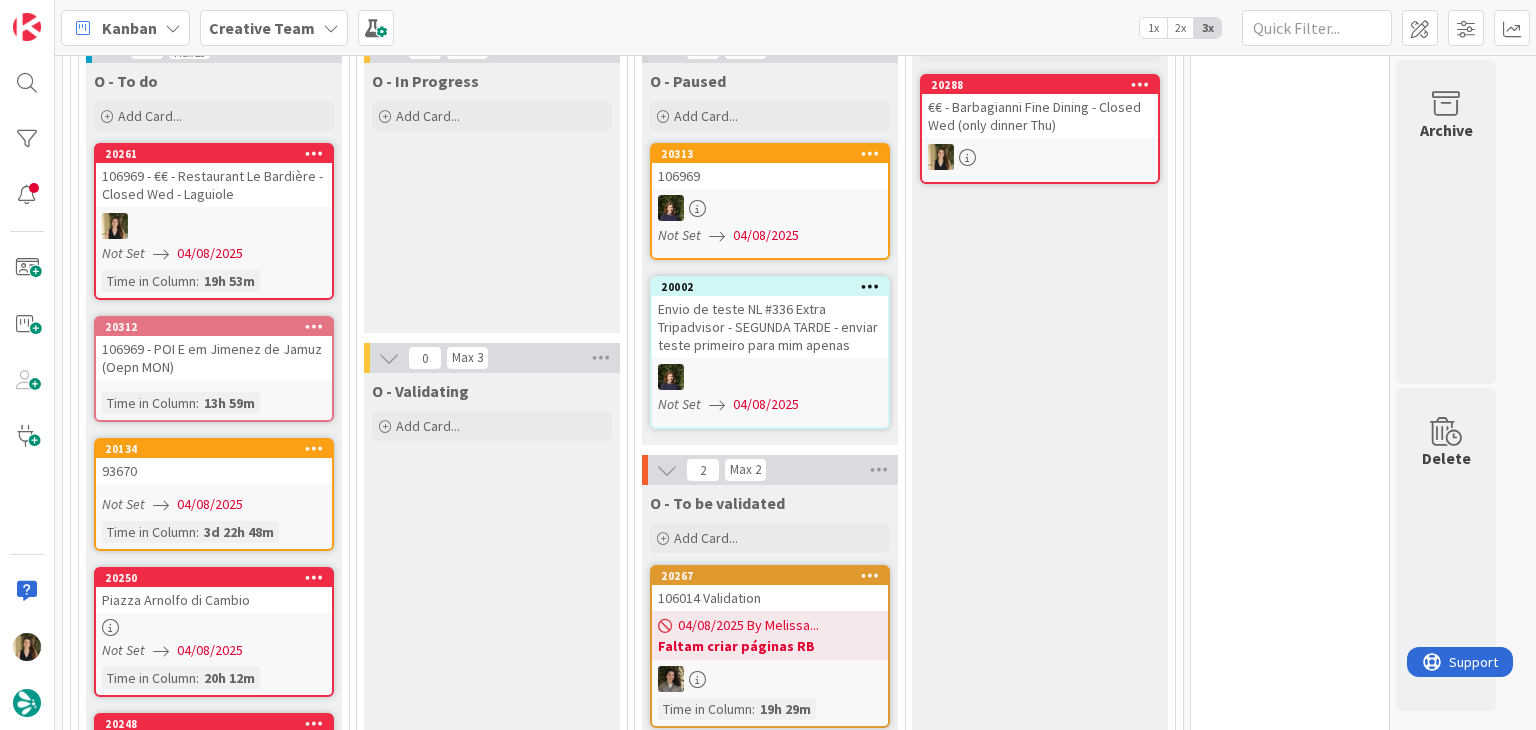 scroll, scrollTop: 0, scrollLeft: 0, axis: both 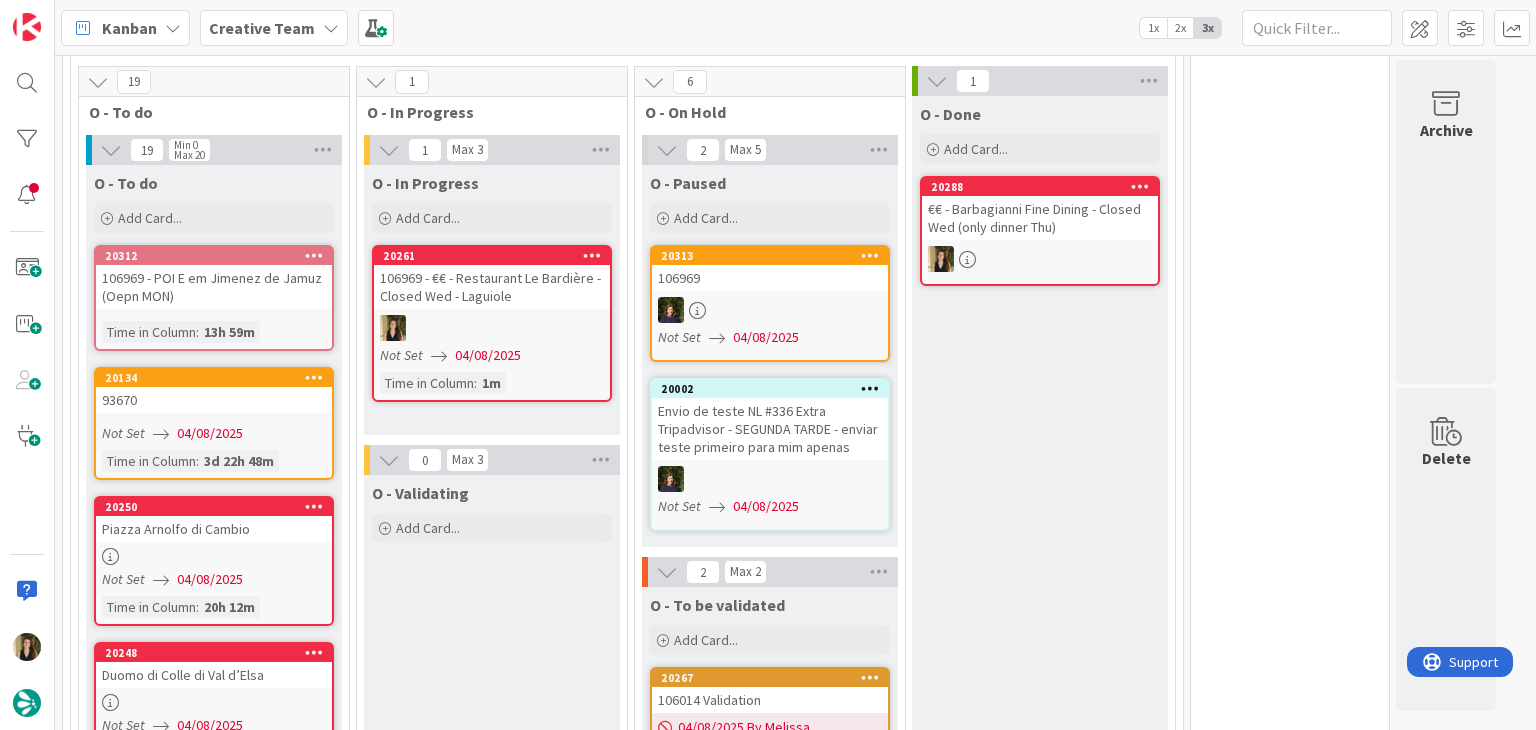 click on "106969 - POI E em Jimenez de Jamuz (Oepn MON)" at bounding box center (214, 287) 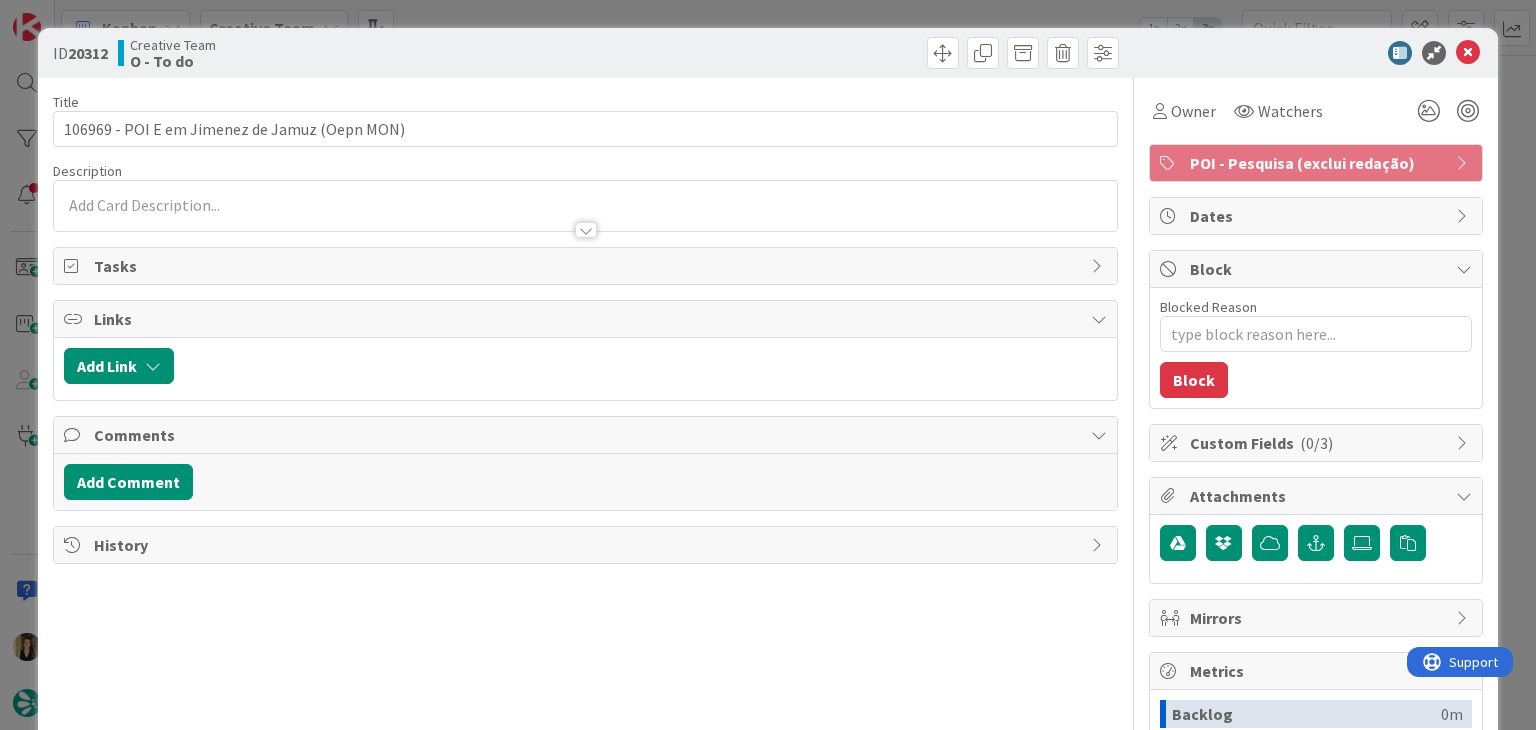 scroll, scrollTop: 0, scrollLeft: 0, axis: both 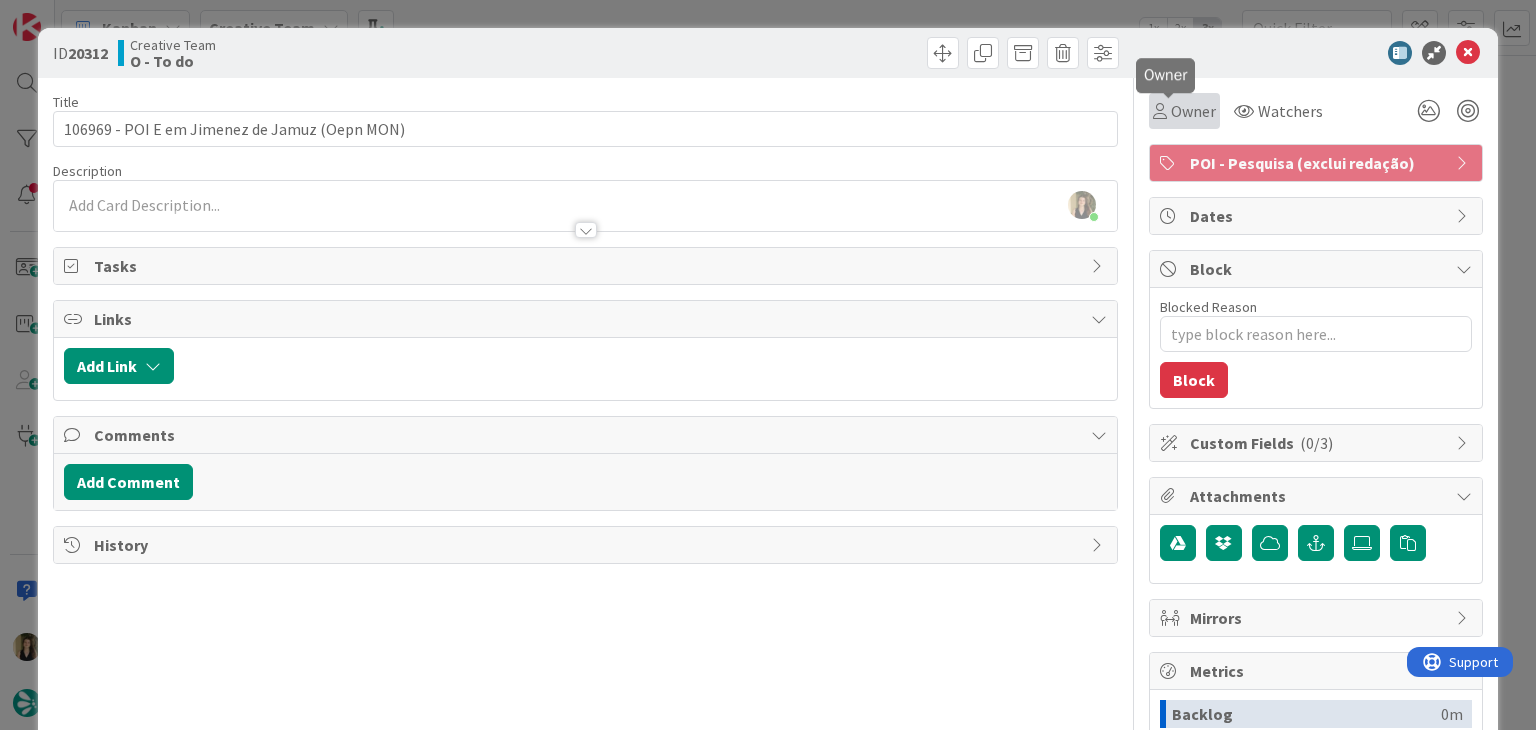 click on "Owner" at bounding box center (1193, 111) 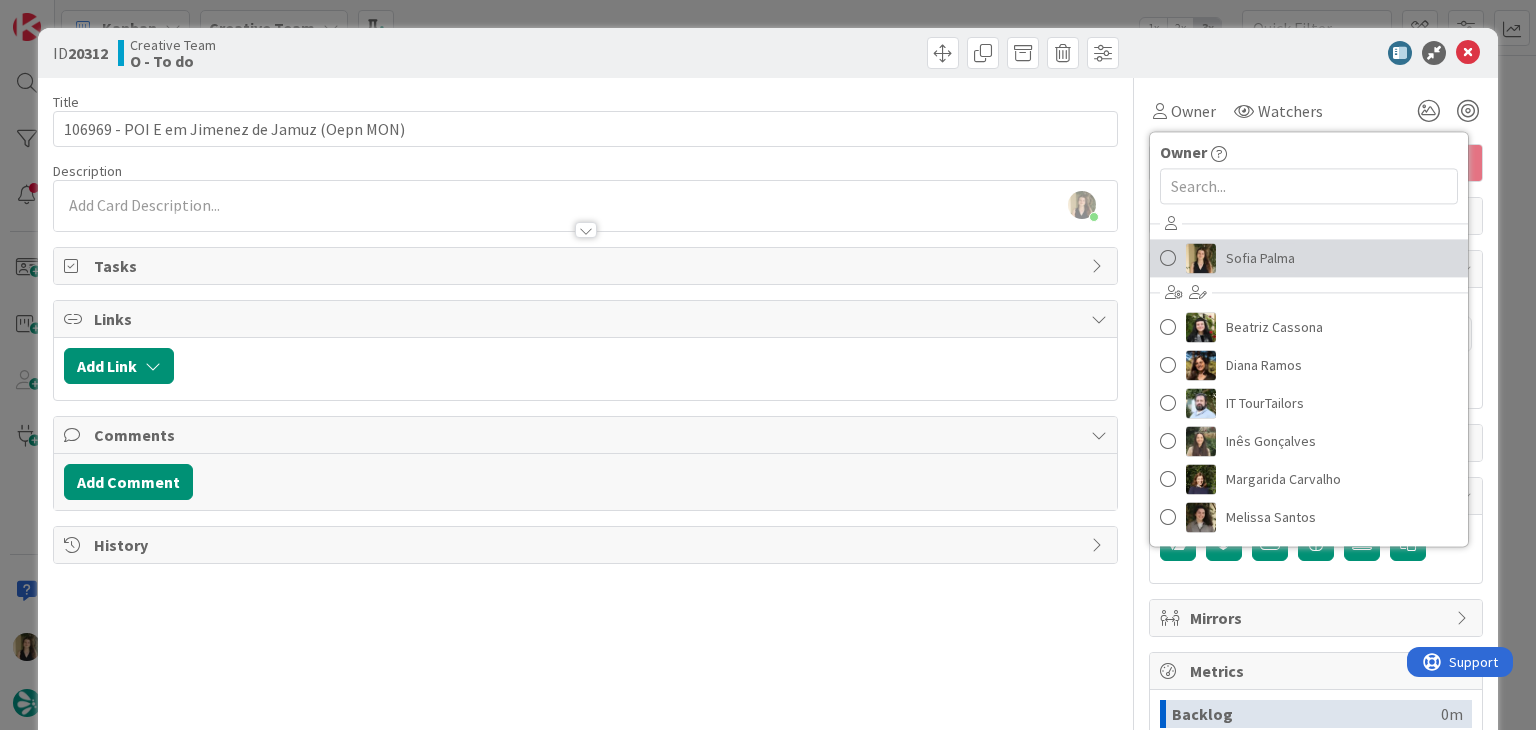 click on "Sofia Palma" at bounding box center (1260, 258) 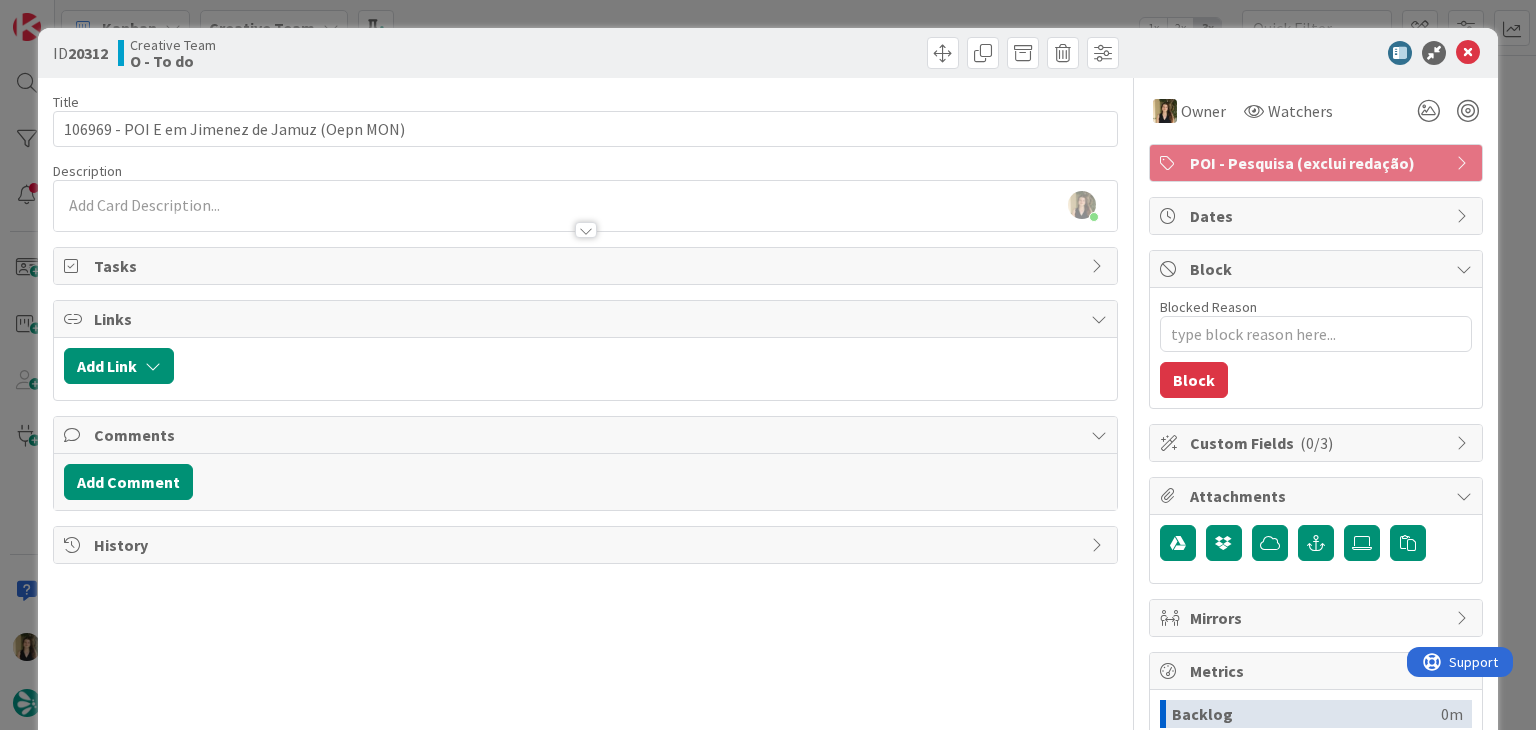 click on "ID  20312 Creative Team O - To do Title 45 / 128 106969 - POI E em Jimenez de Jamuz (Oepn MON) Description Sofia Palma just joined Owner Watchers POI - Pesquisa (exclui redação) Tasks Links Add Link Comments Add Comment History Owner Owner Remove Set as Watcher Sofia Palma Beatriz Cassona Diana Ramos  IT TourTailors Inês Gonçalves Margarida Carvalho Melissa Santos Rita Bernardo Watchers POI - Pesquisa (exclui redação) Dates Block Blocked Reason 0 / 256 Block Custom Fields ( 0/3 ) Attachments Mirrors Metrics Backlog 0m To Do 14h 9m Buffer 0m In Progress 0m Total Time 14h 9m Lead Time 14h 9m Cycle Time 0m Blocked Time 0m Show Details" at bounding box center (768, 365) 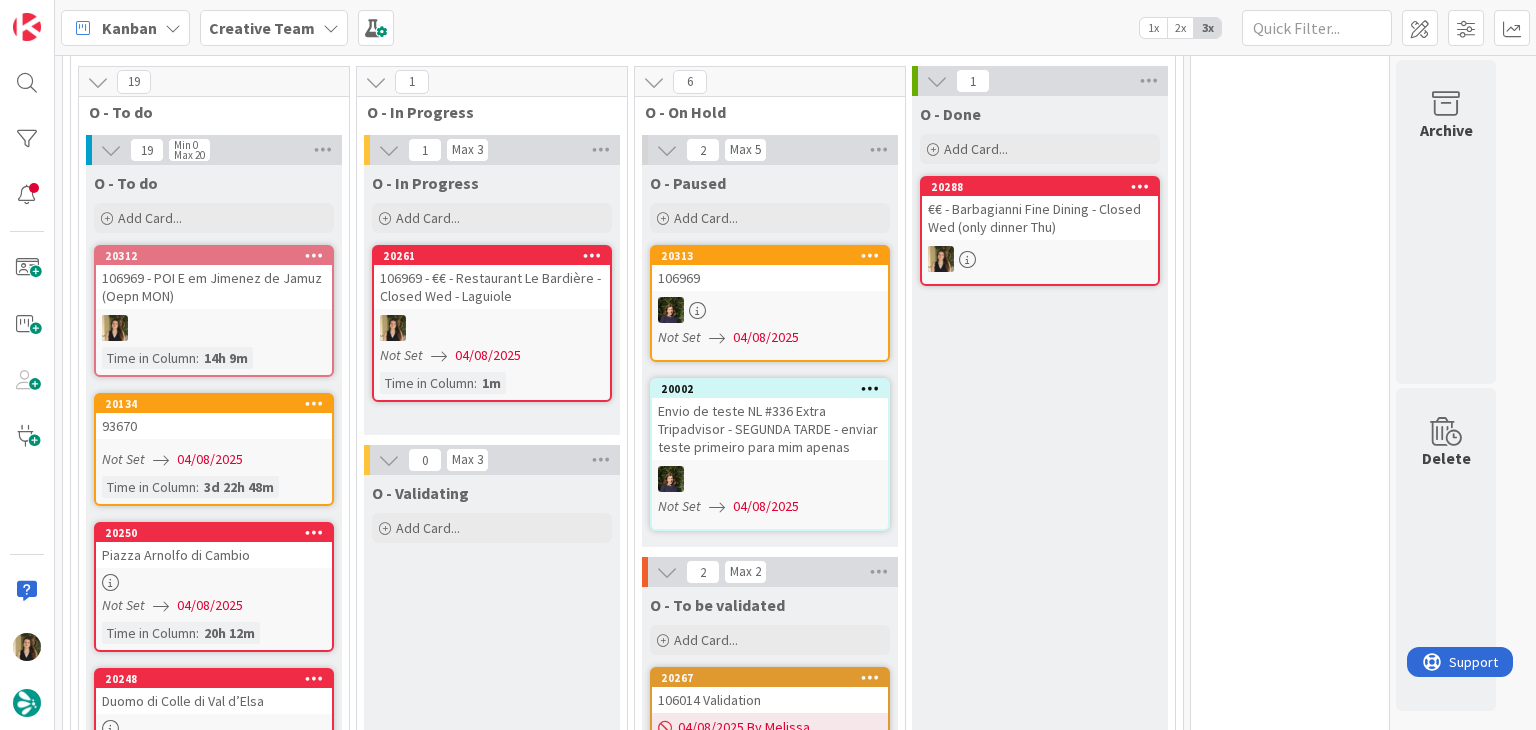 scroll, scrollTop: 0, scrollLeft: 0, axis: both 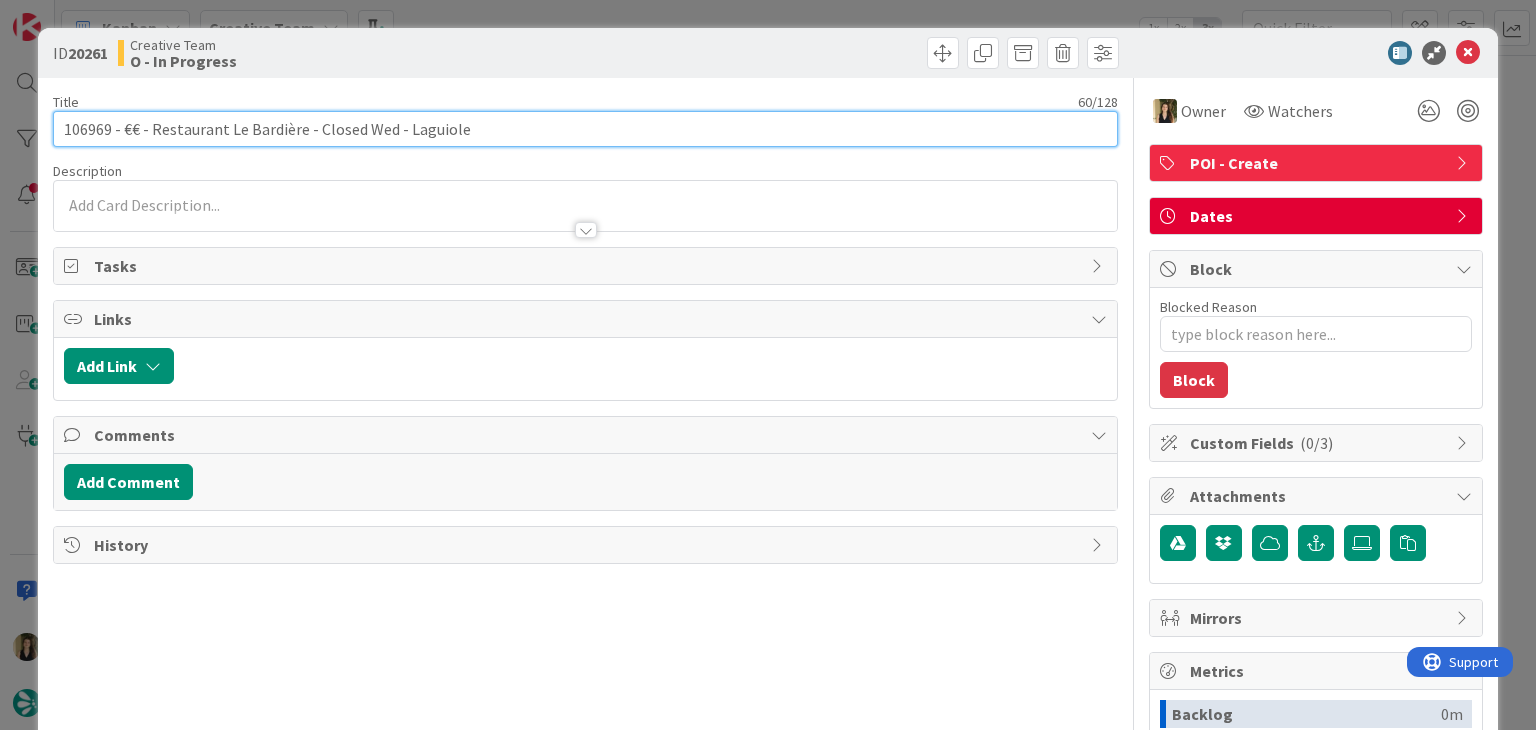 drag, startPoint x: 302, startPoint y: 131, endPoint x: 153, endPoint y: 127, distance: 149.05368 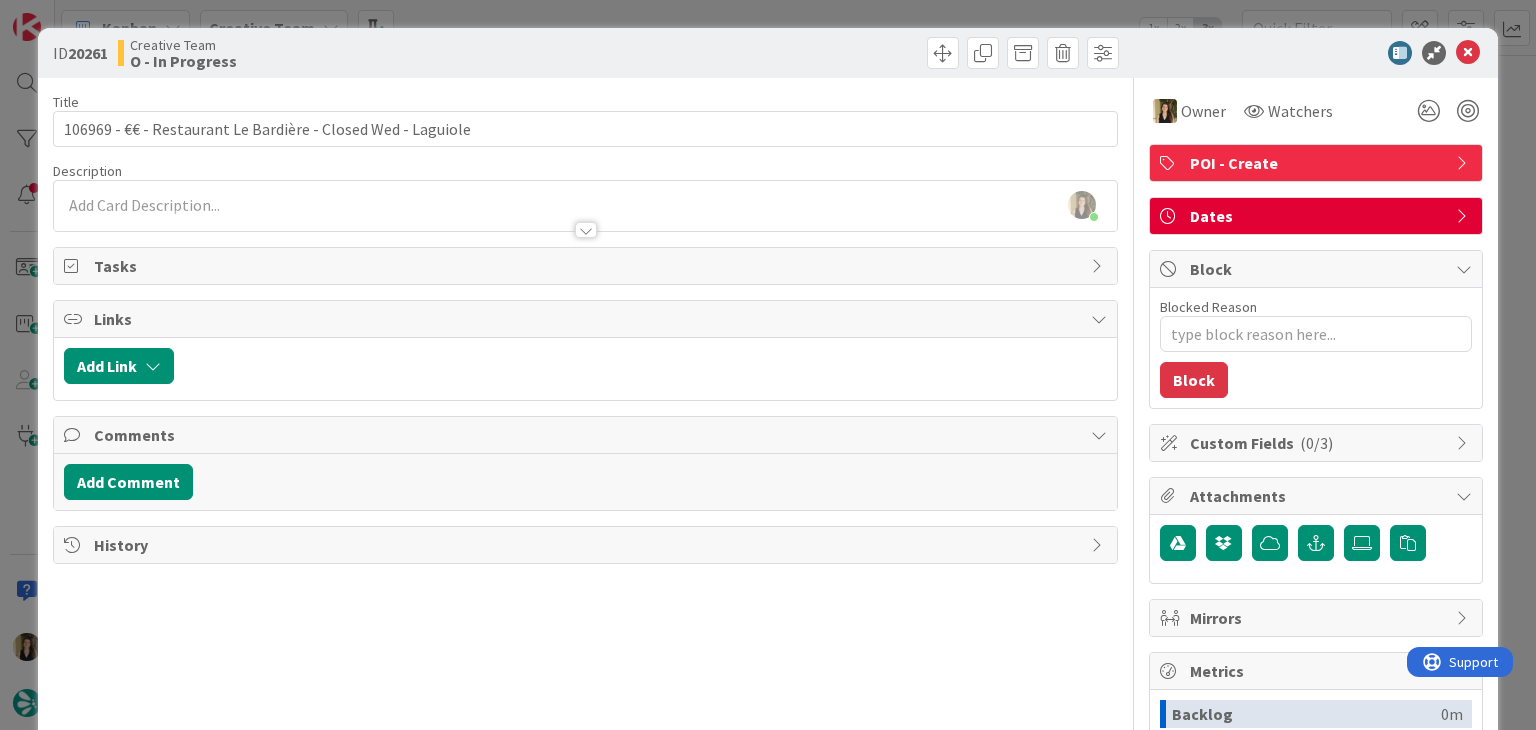 click on "Creative Team O - In Progress" at bounding box center [349, 53] 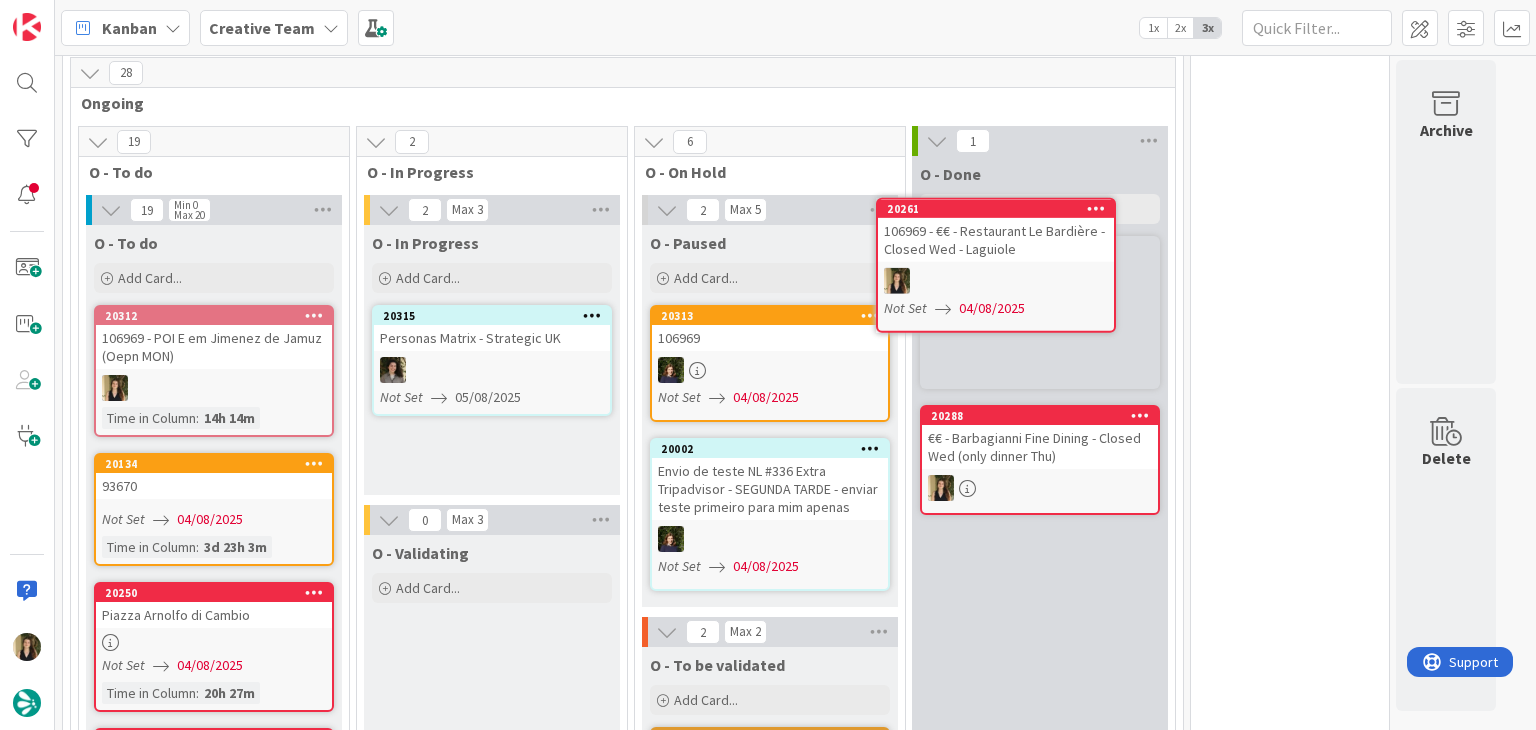 scroll, scrollTop: 440, scrollLeft: 0, axis: vertical 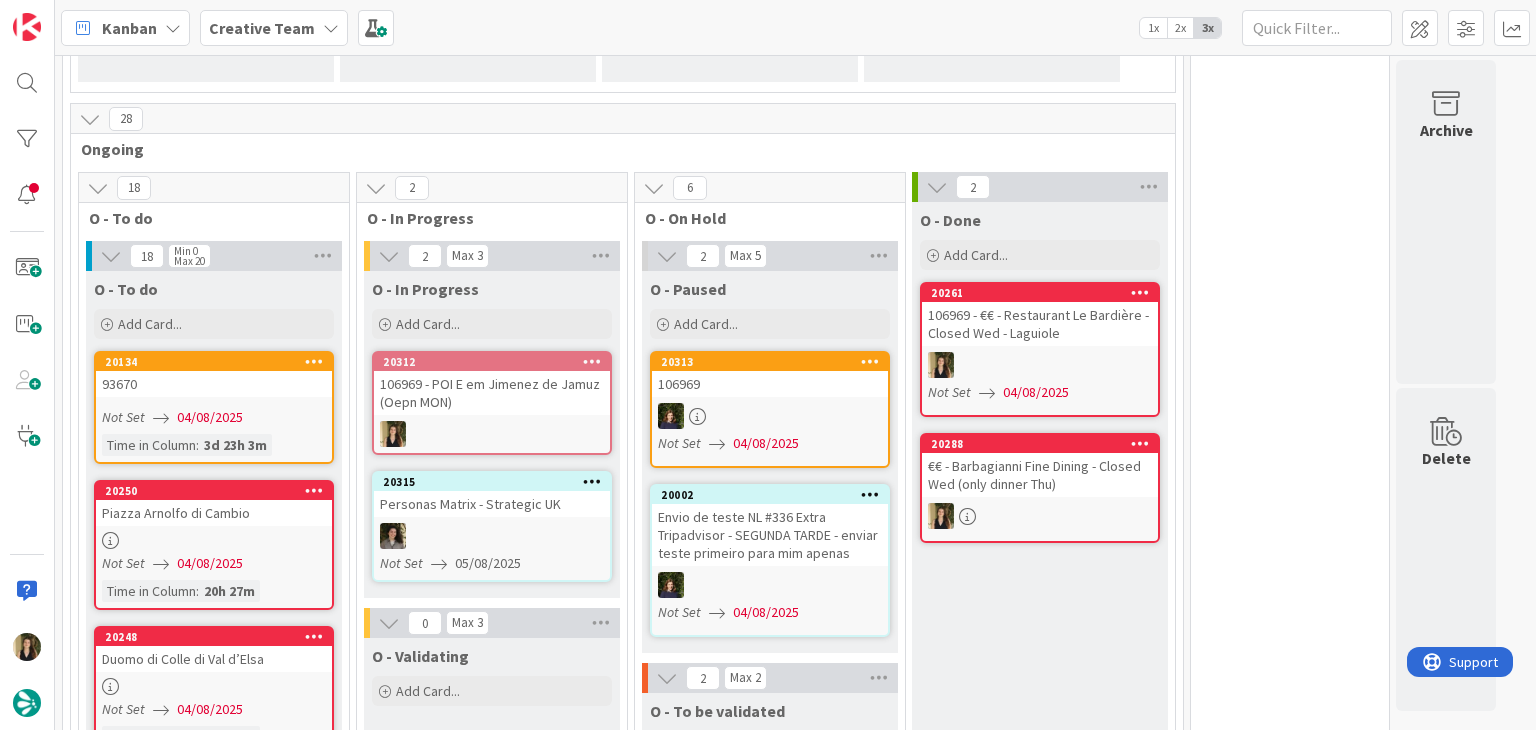 click on "20312 106969 - POI E em Jimenez de Jamuz (Oepn MON)" at bounding box center [492, 403] 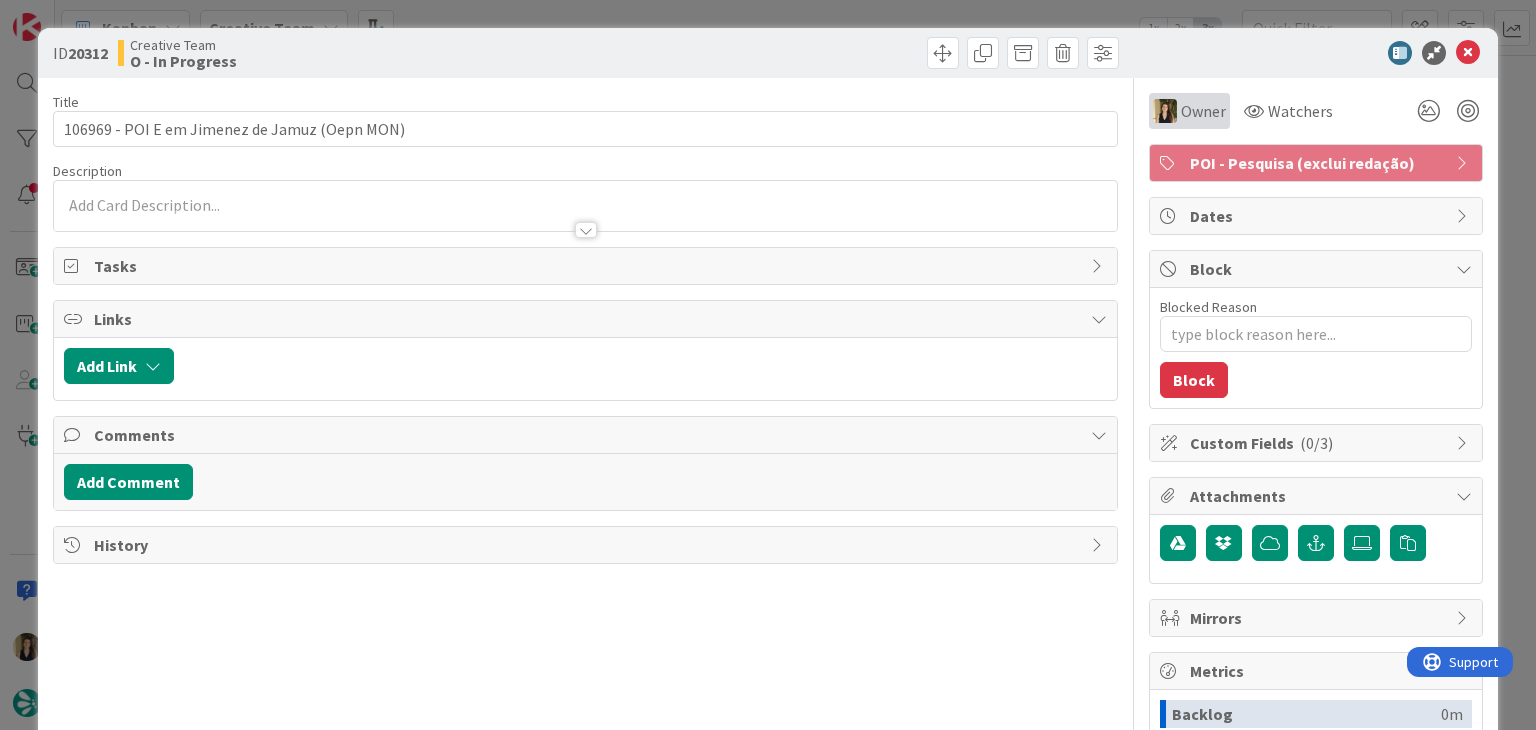 scroll, scrollTop: 0, scrollLeft: 0, axis: both 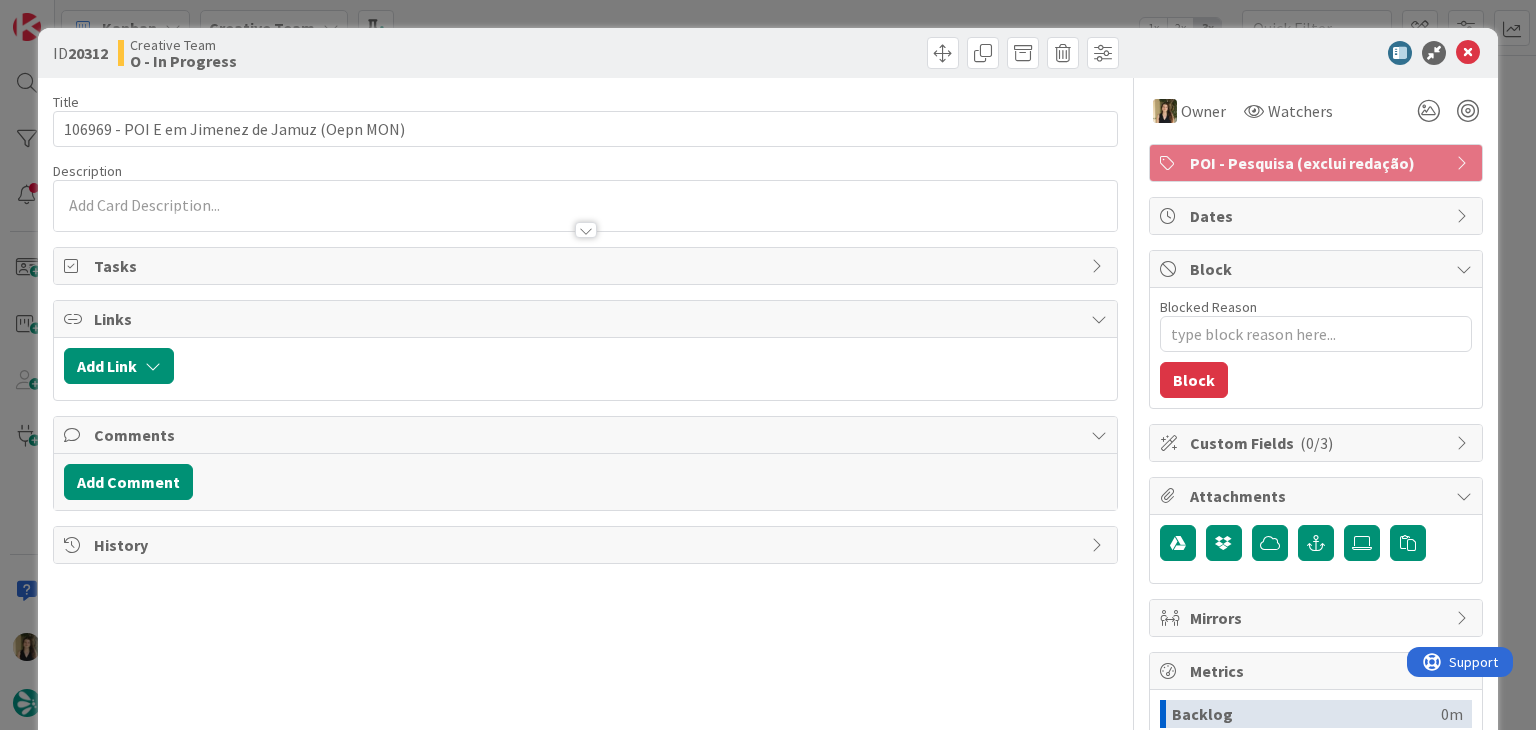 click on "POI - Pesquisa (exclui redação)" at bounding box center (1318, 163) 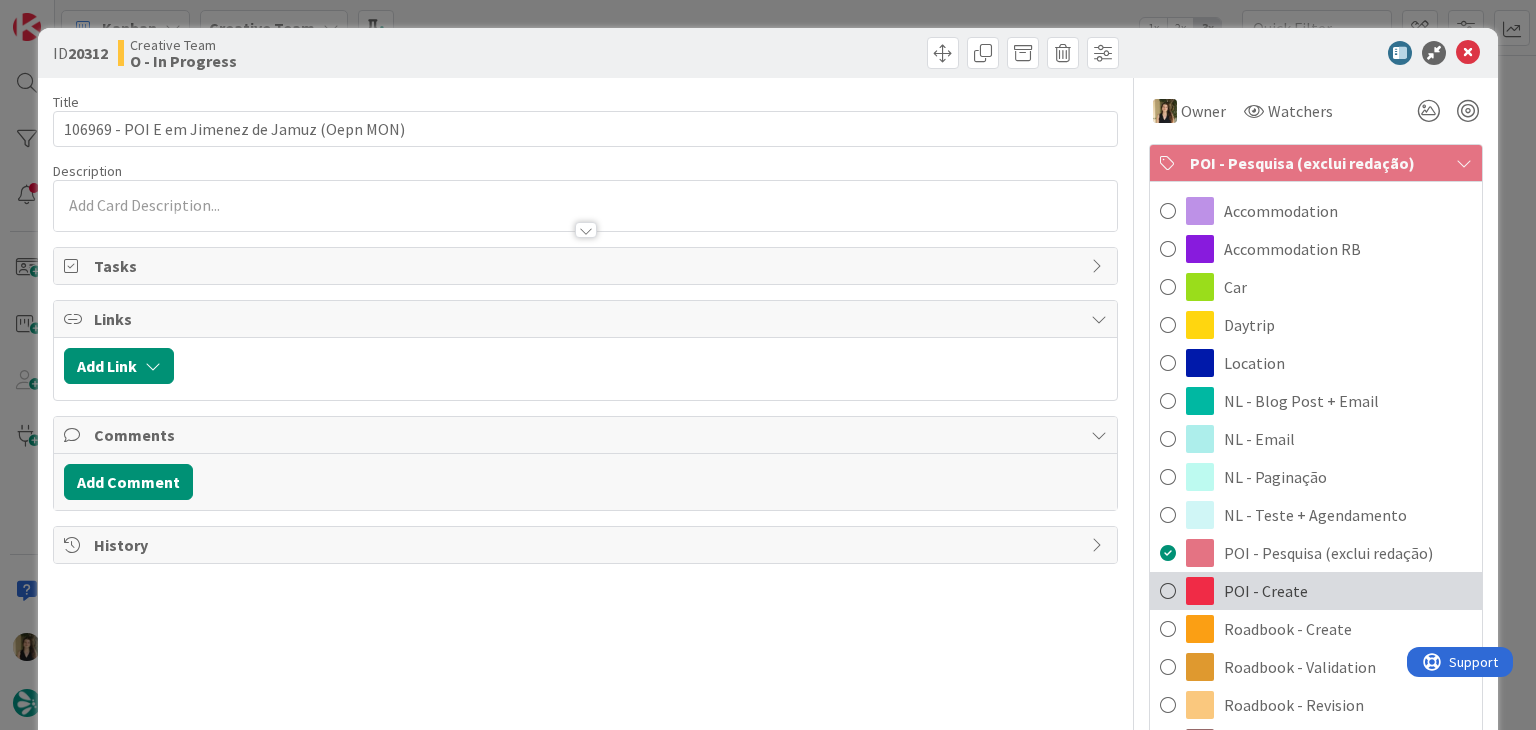drag, startPoint x: 1280, startPoint y: 585, endPoint x: 1212, endPoint y: 495, distance: 112.80071 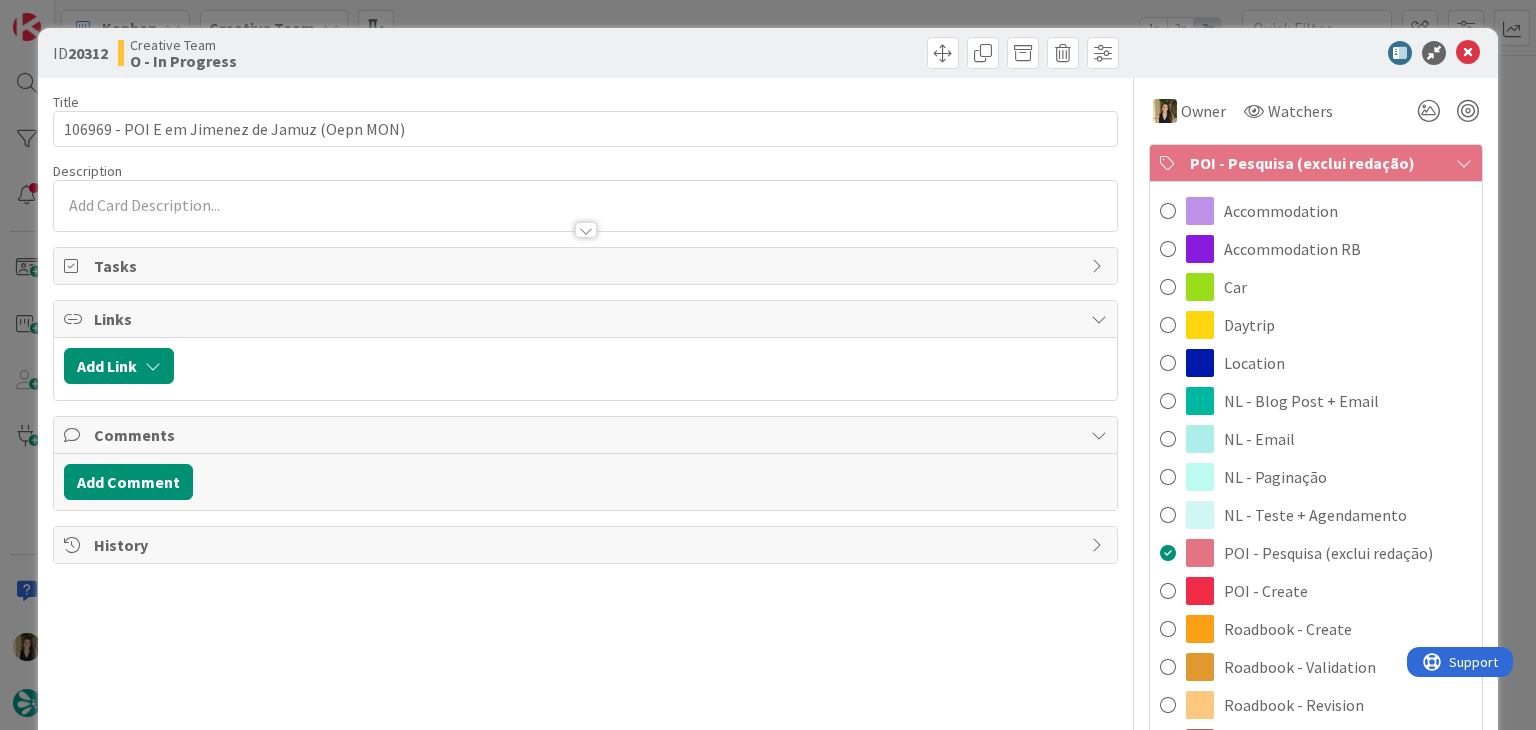click on "POI - Create" at bounding box center (1266, 591) 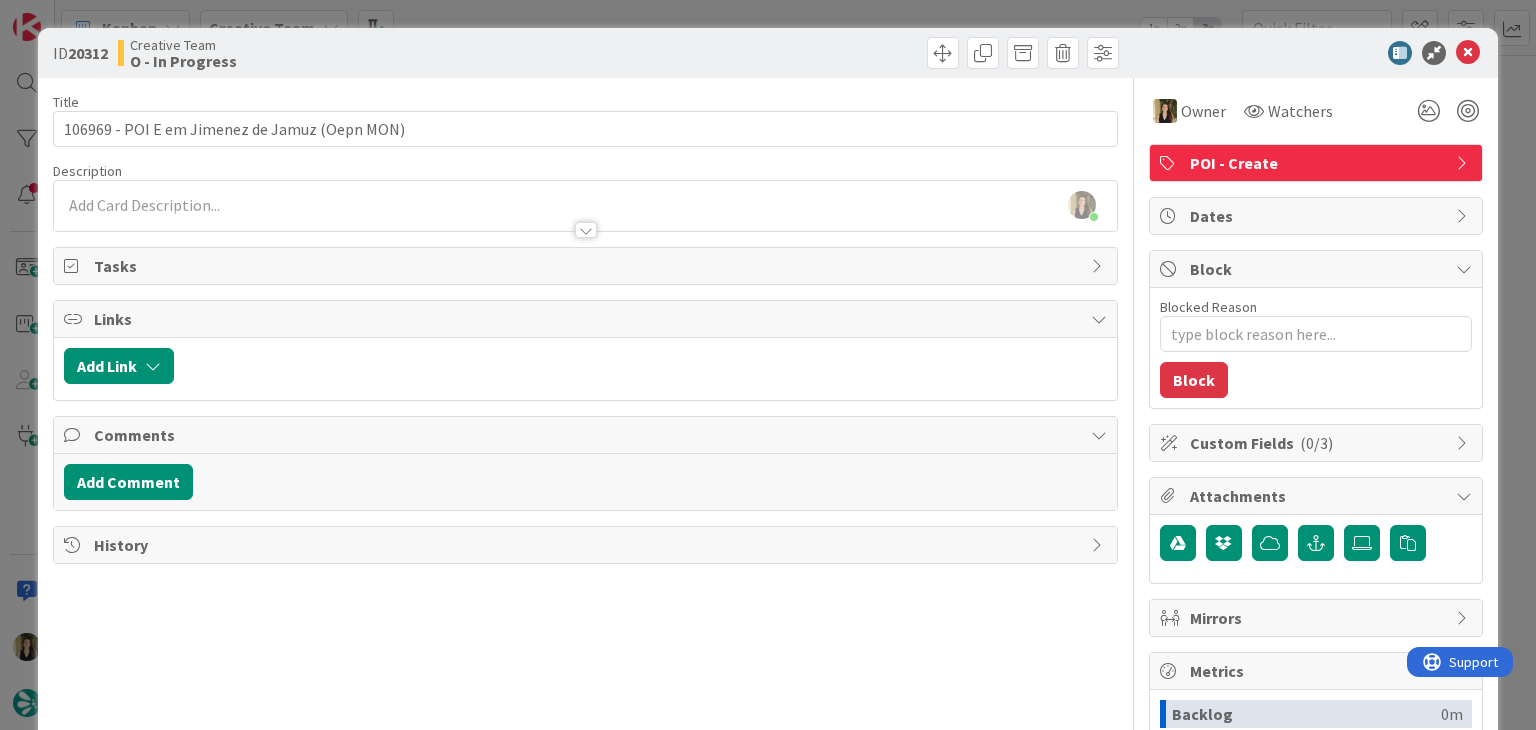 drag, startPoint x: 802, startPoint y: 51, endPoint x: 785, endPoint y: 50, distance: 17.029387 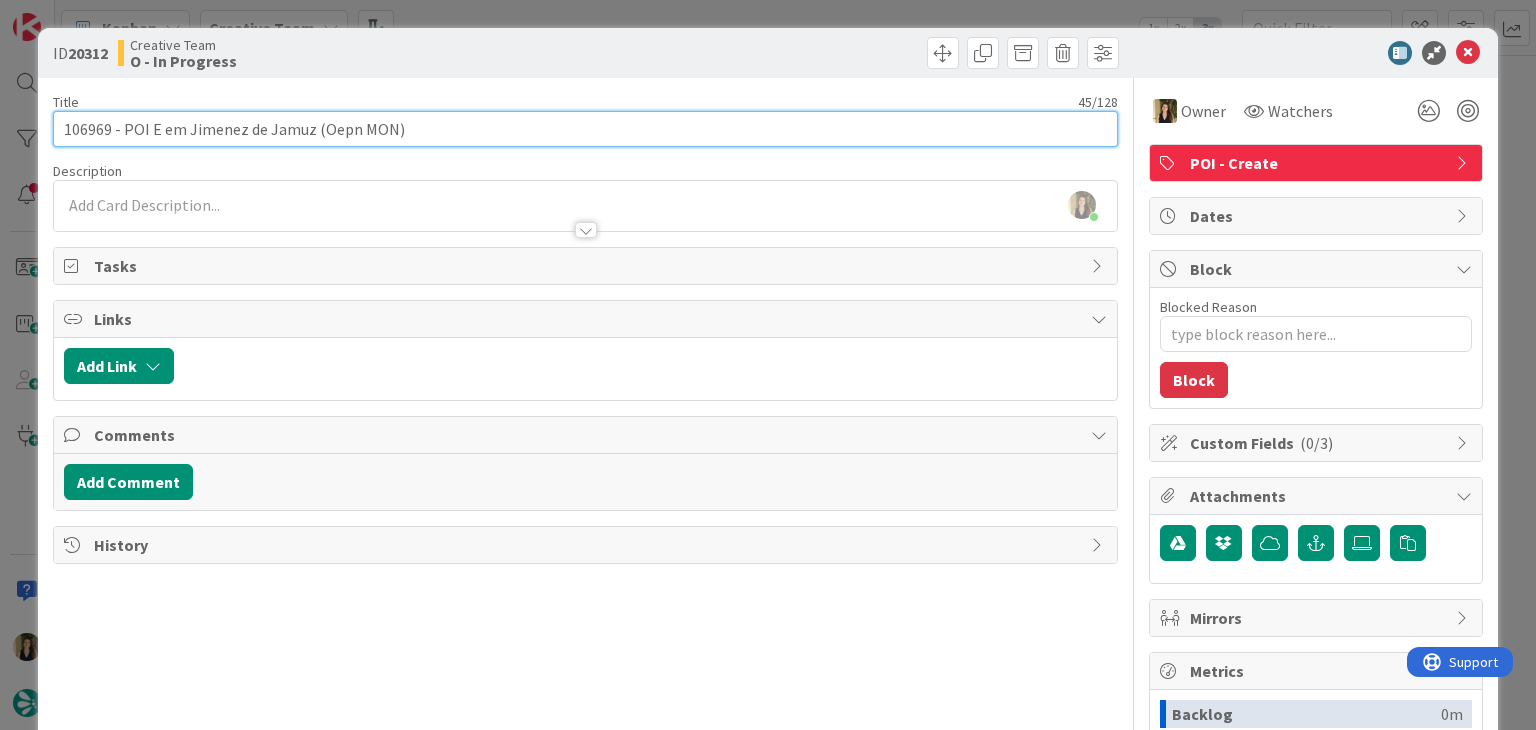 drag, startPoint x: 311, startPoint y: 133, endPoint x: 255, endPoint y: 108, distance: 61.326992 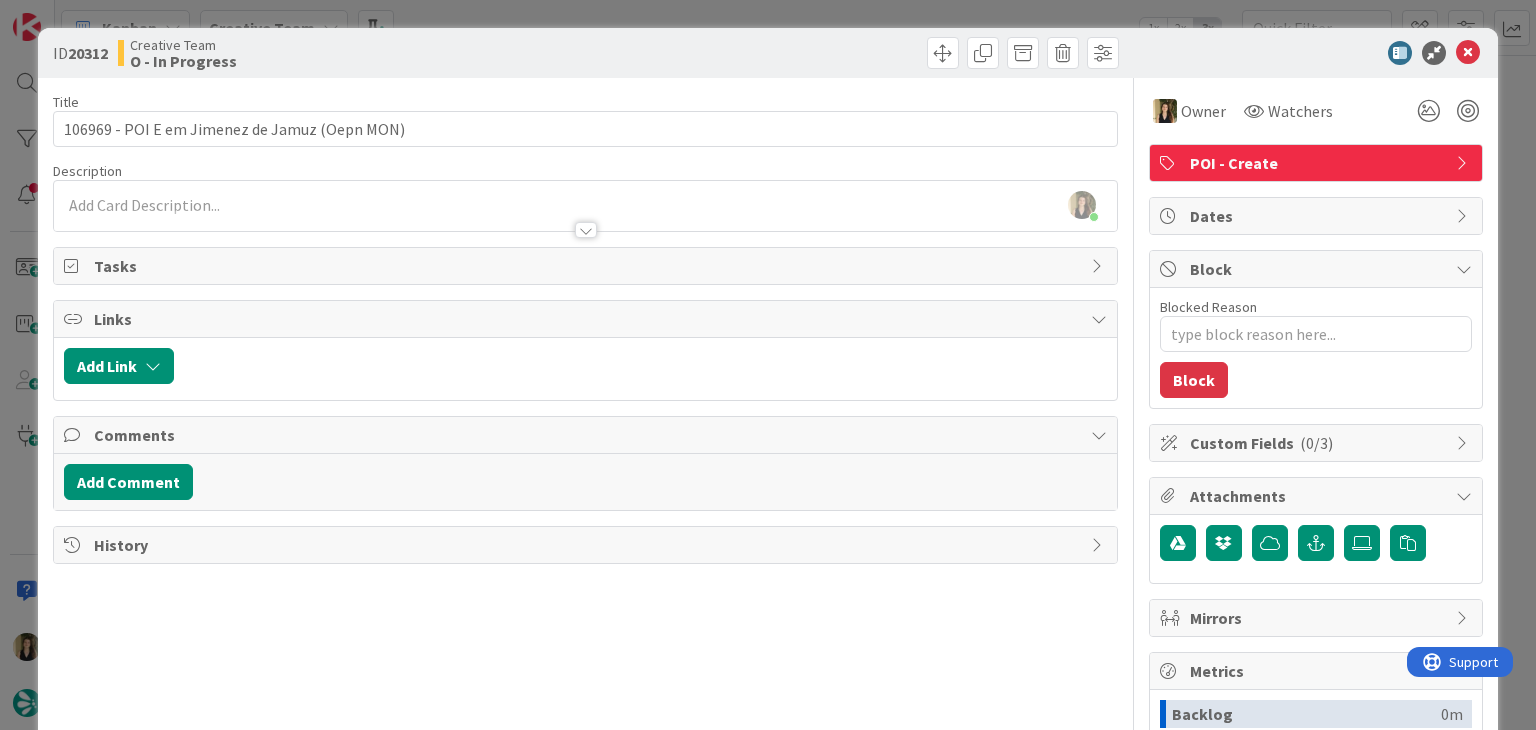 click on "Sofia Palma joined  2 m ago" at bounding box center [585, 206] 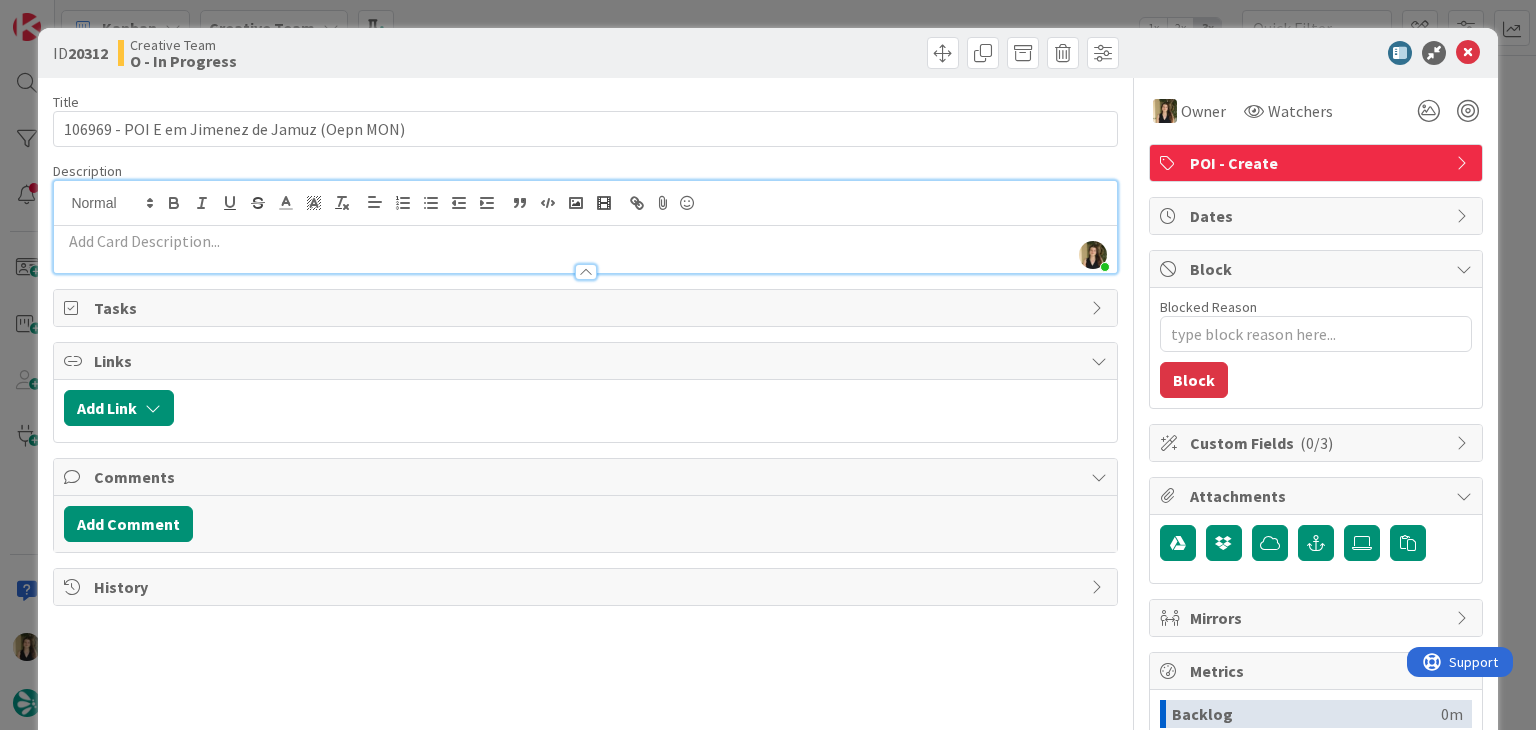 click at bounding box center [585, 241] 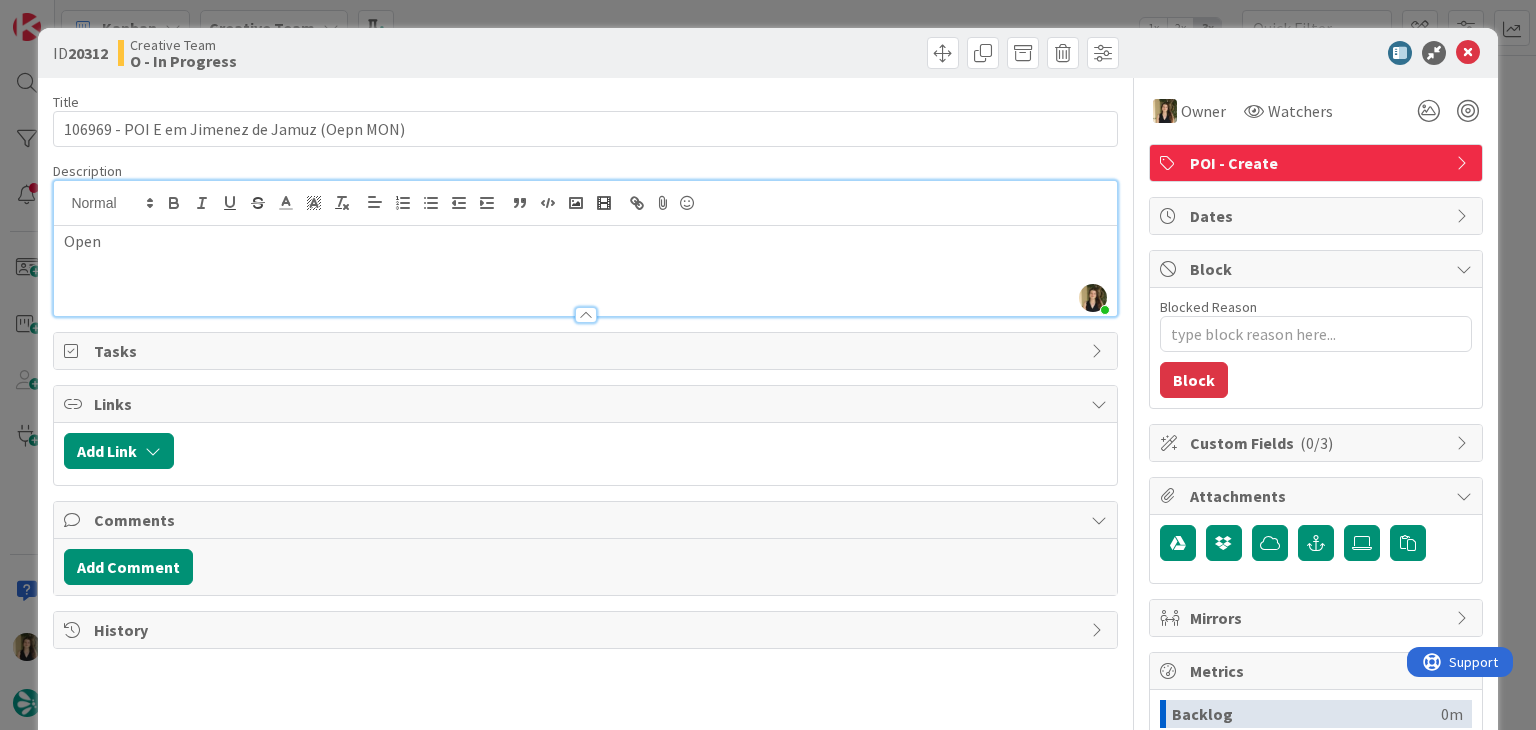 drag, startPoint x: 161, startPoint y: 241, endPoint x: 58, endPoint y: 242, distance: 103.00485 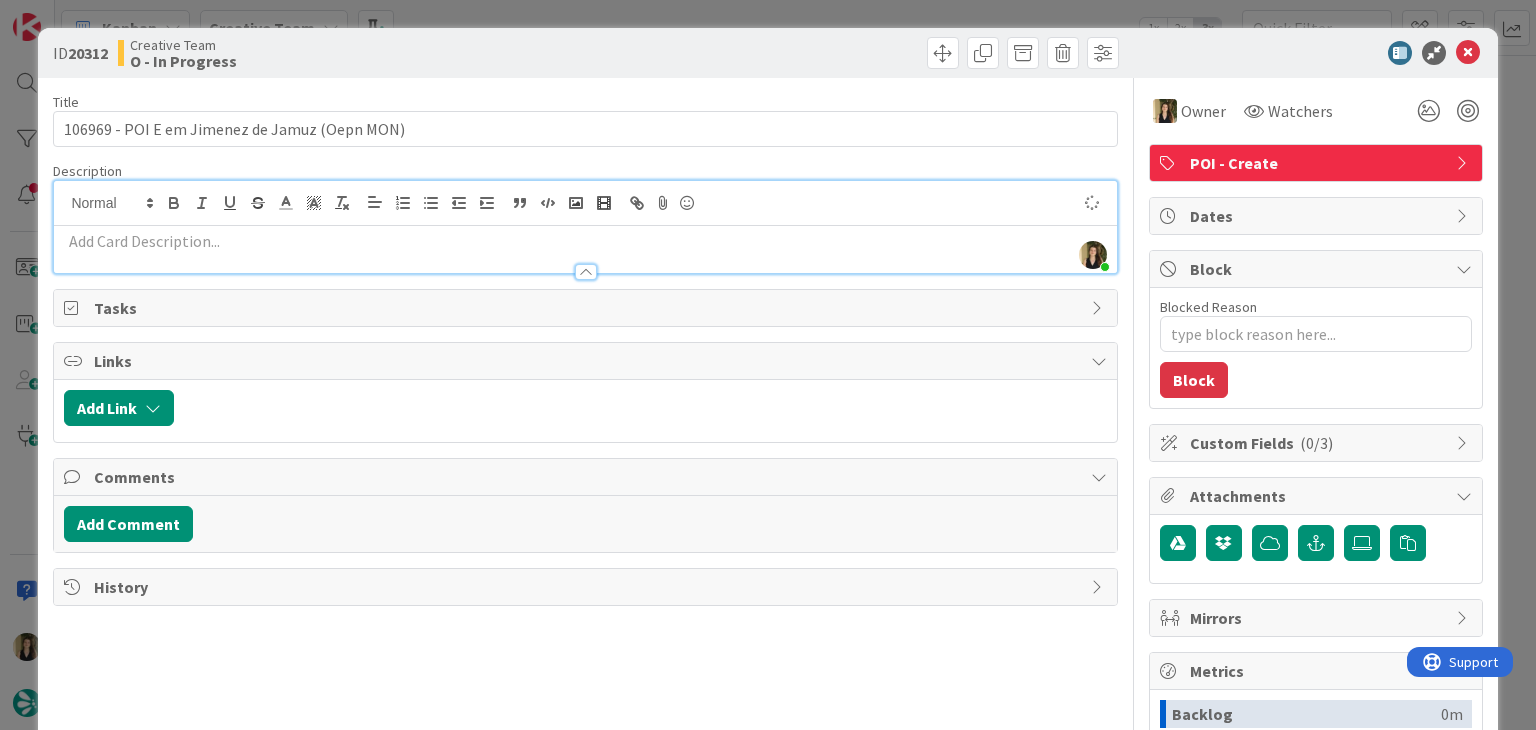 type on "x" 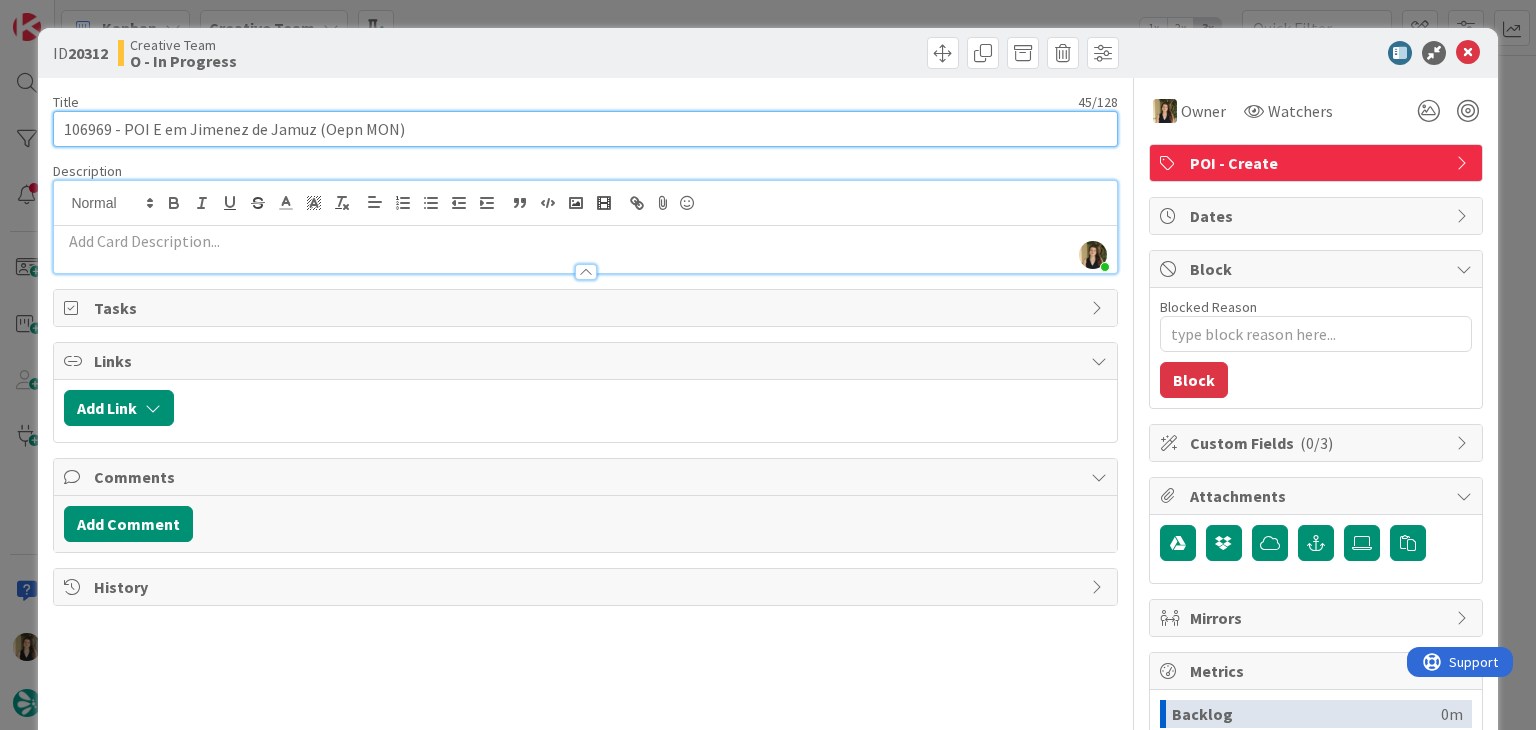 drag, startPoint x: 151, startPoint y: 129, endPoint x: 184, endPoint y: 117, distance: 35.1141 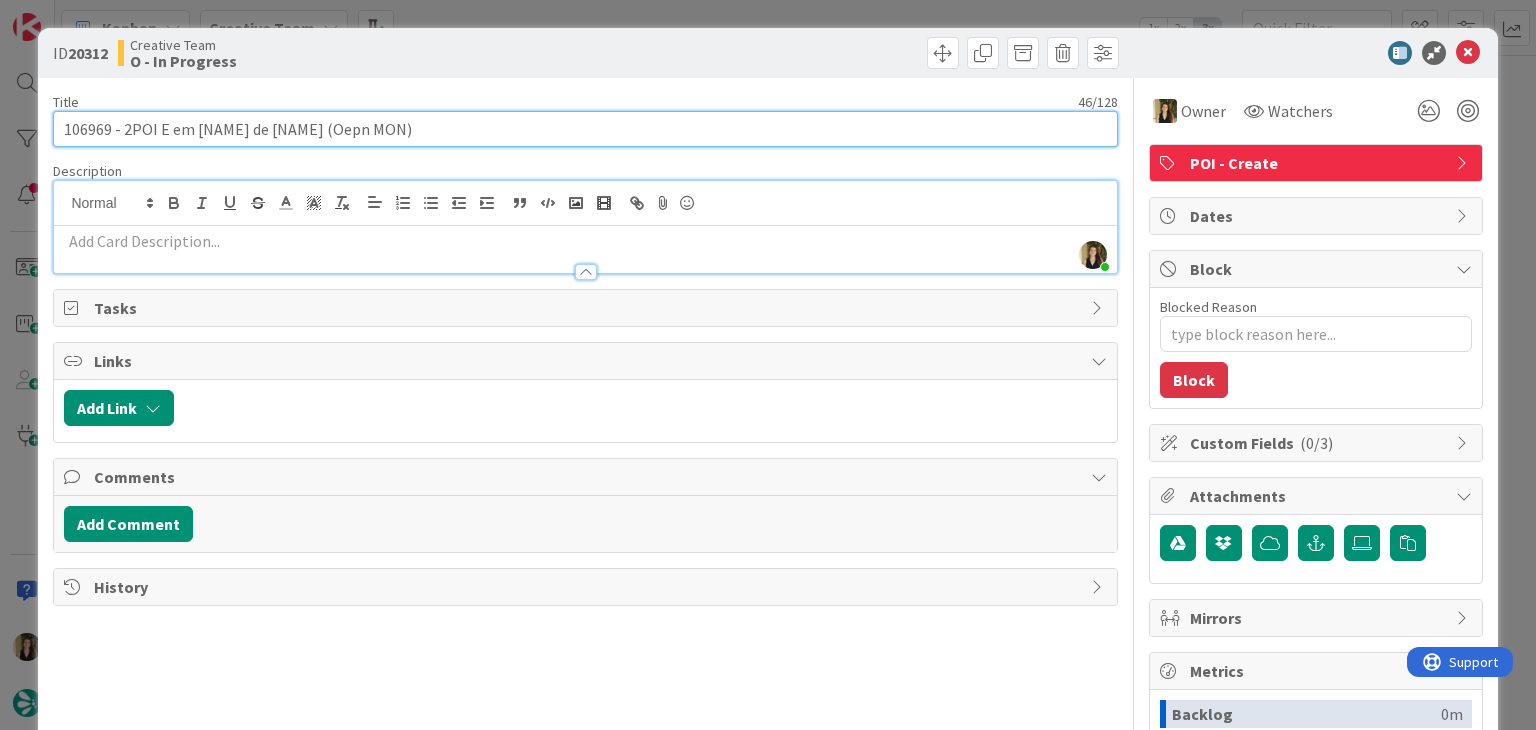 type on "106969 - 2 POI E em Jimenez de Jamuz (Oepn MON)" 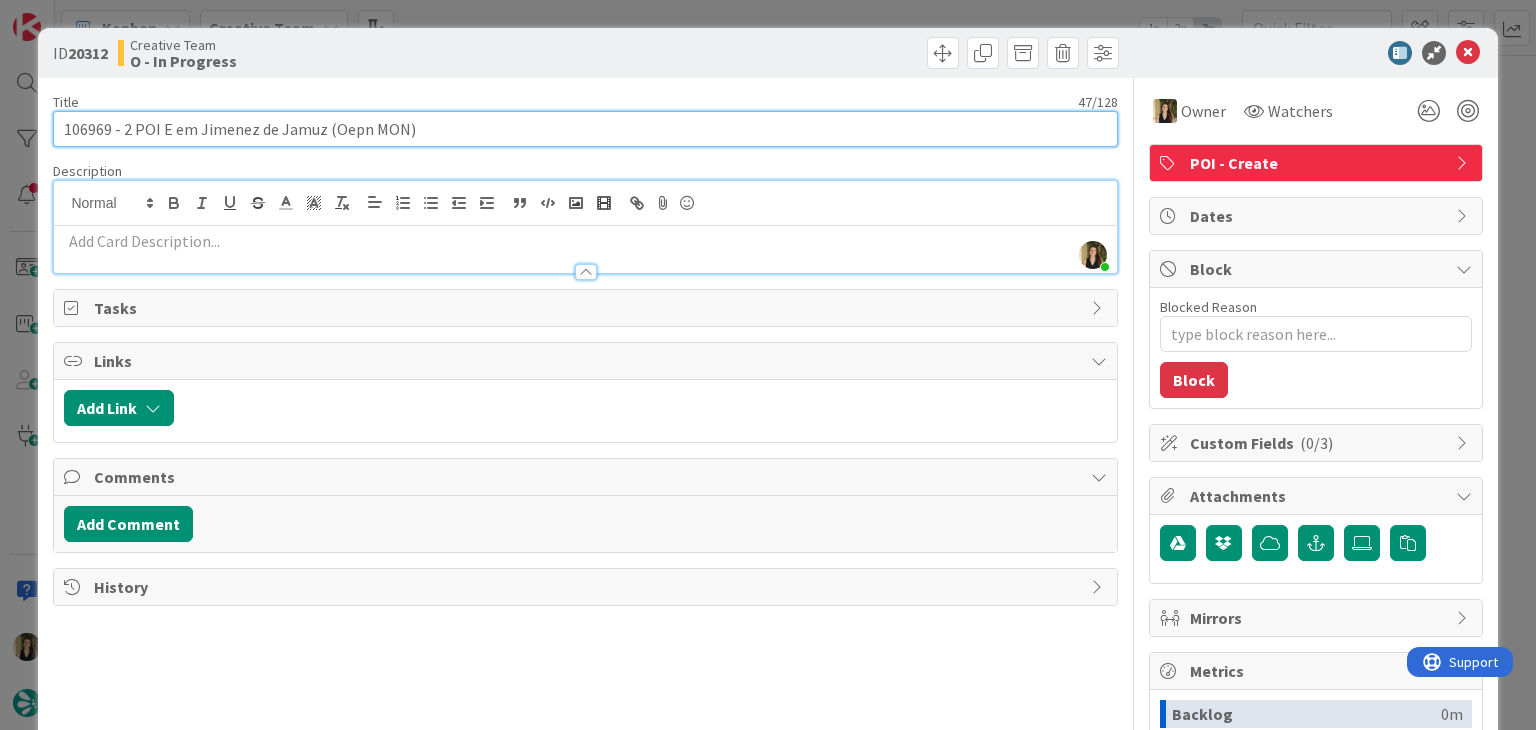type on "x" 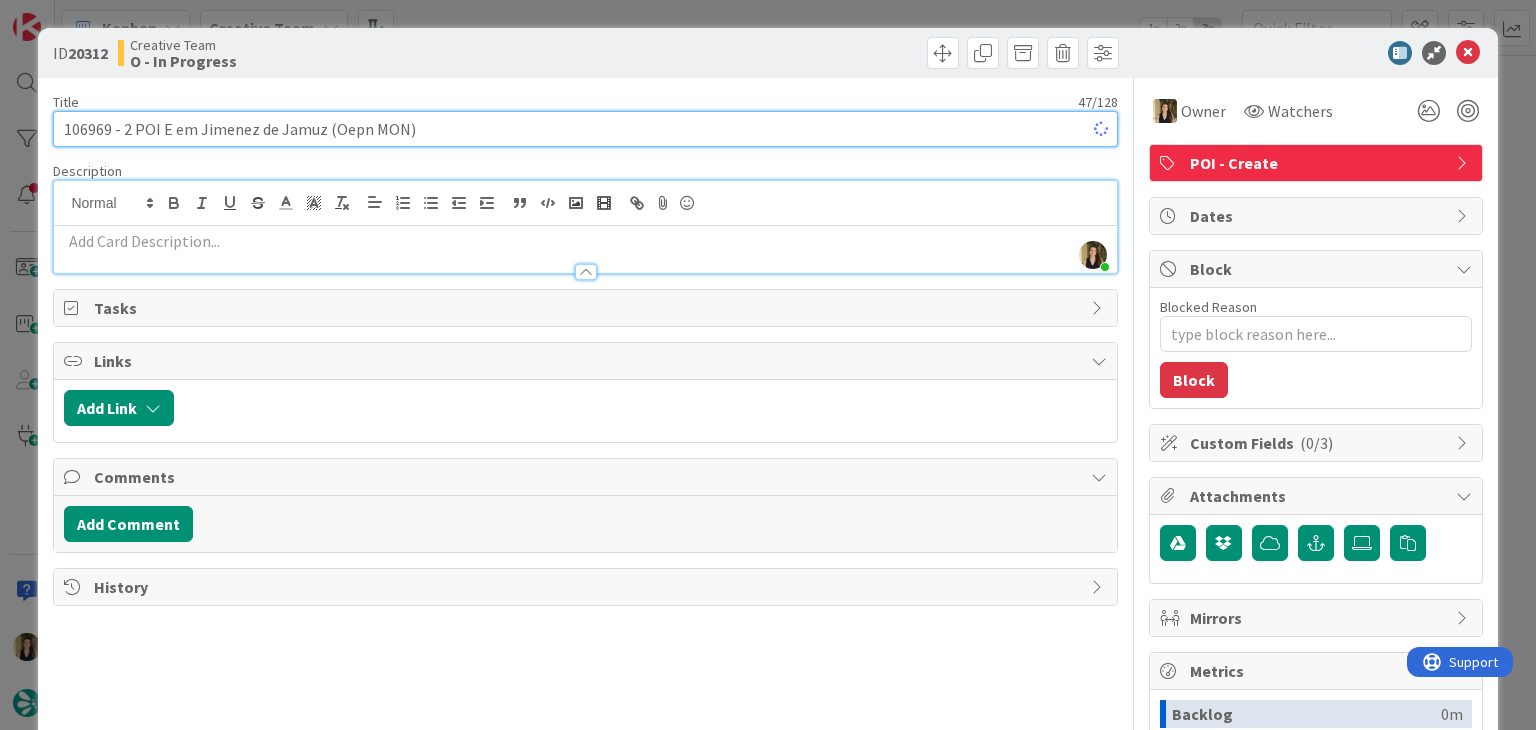 type on "106969 - 2 POI E em Jimenez de Jamuz (Oepn MON)" 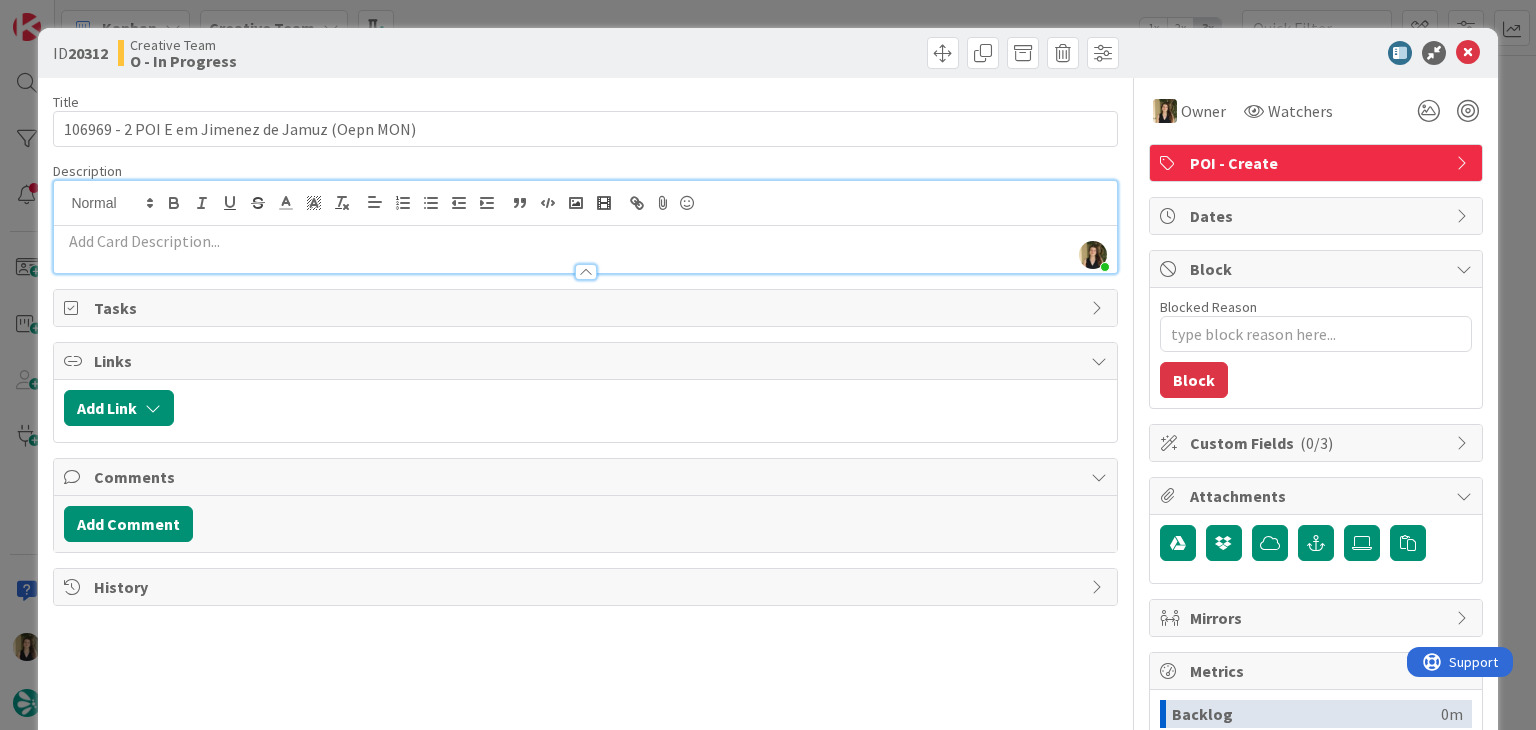 click at bounding box center [855, 53] 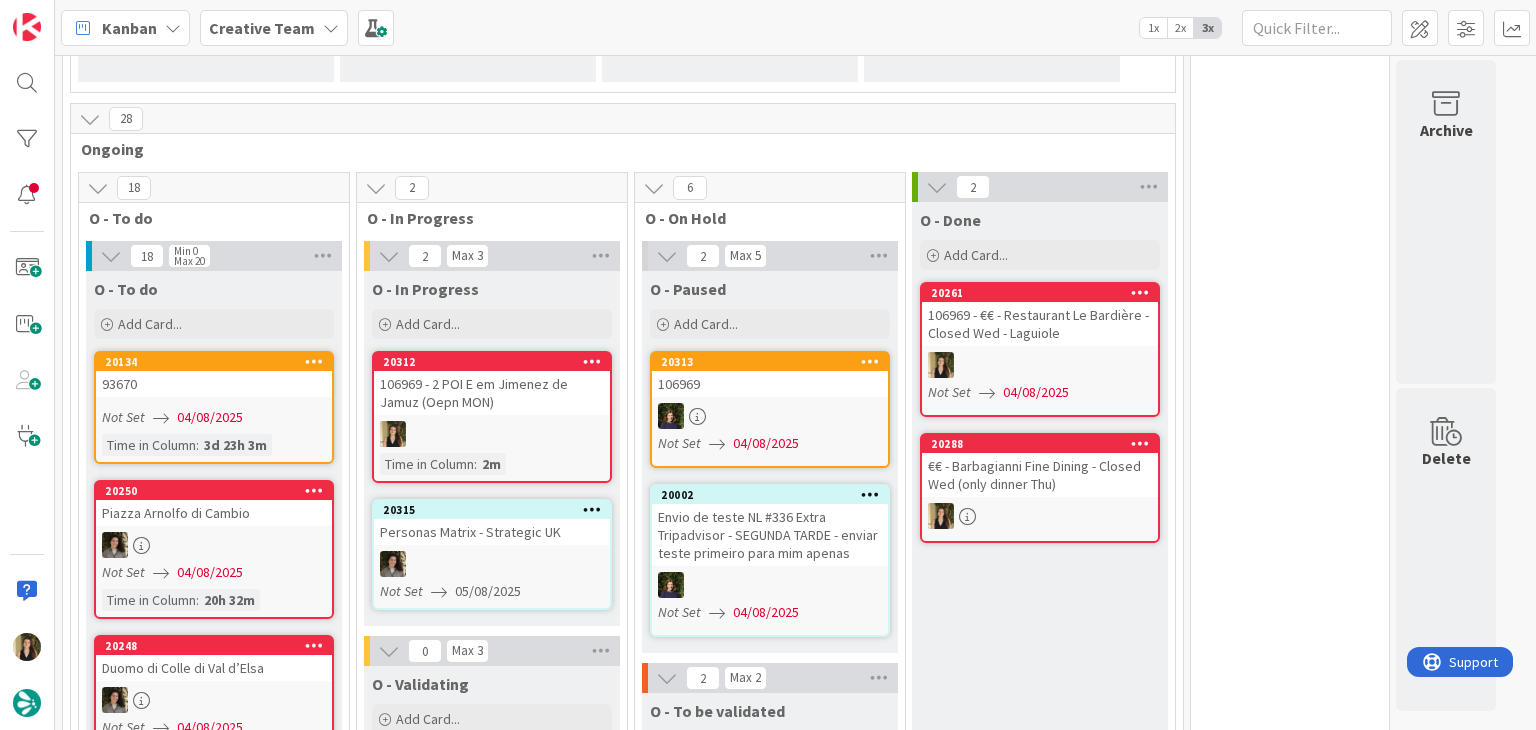 scroll, scrollTop: 0, scrollLeft: 0, axis: both 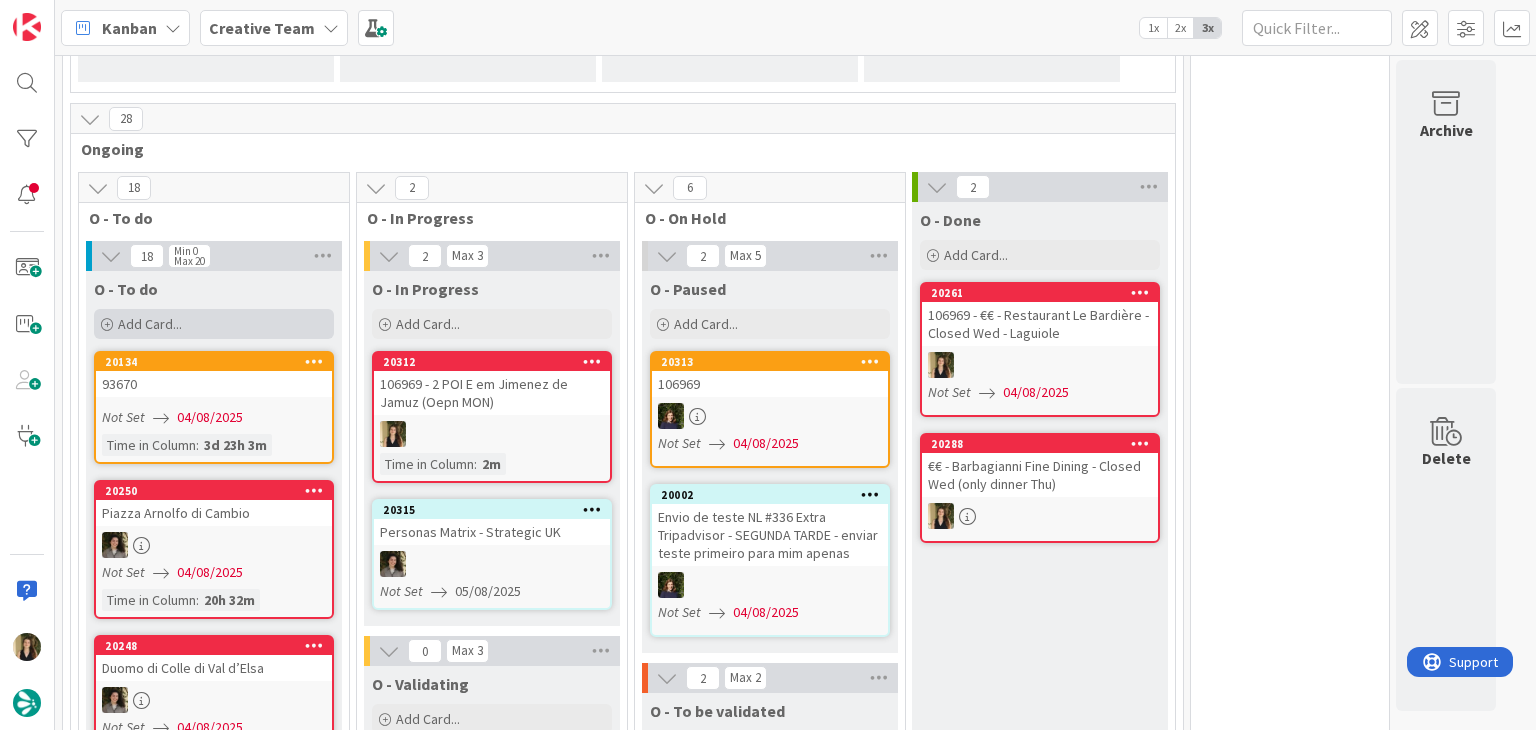 click on "Add Card..." at bounding box center (214, 324) 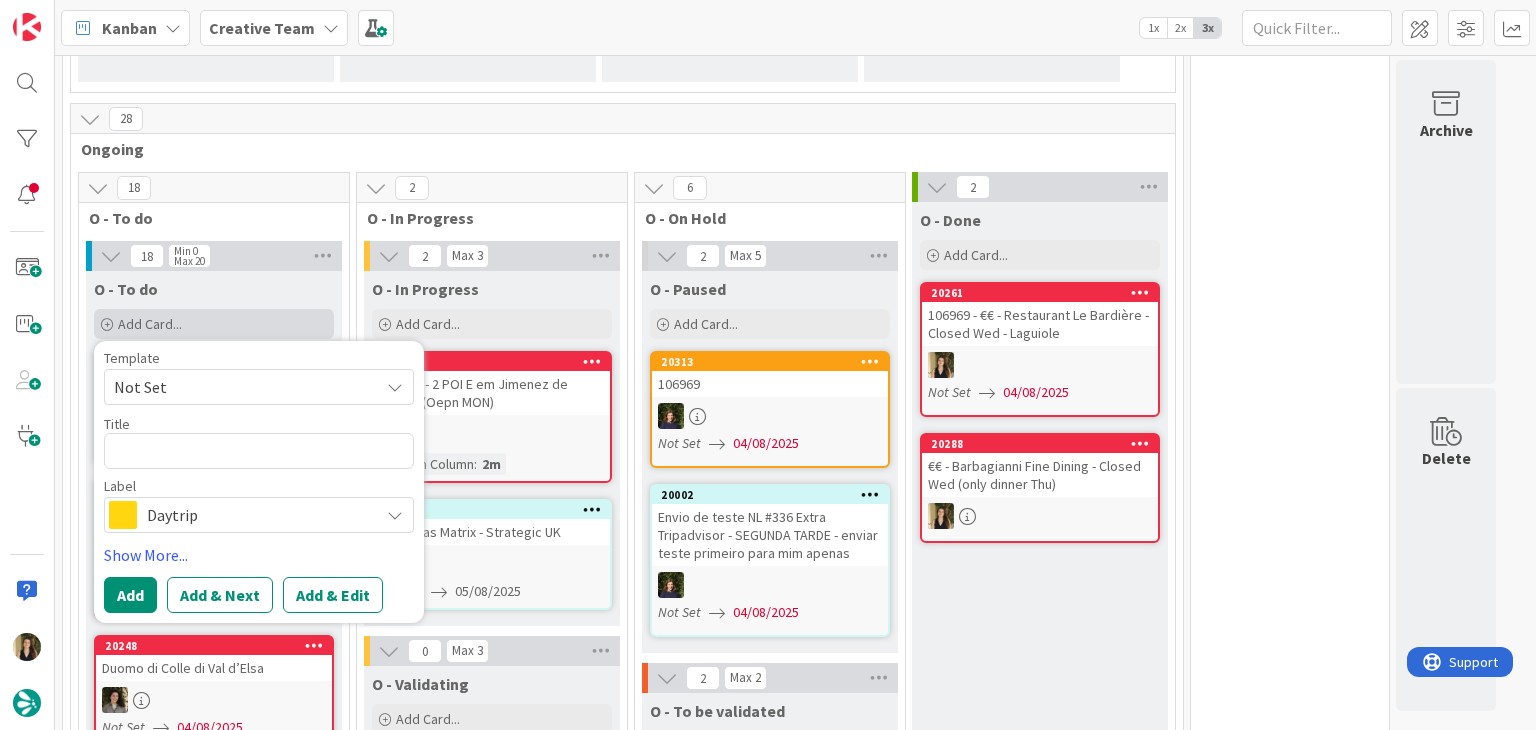 type on "x" 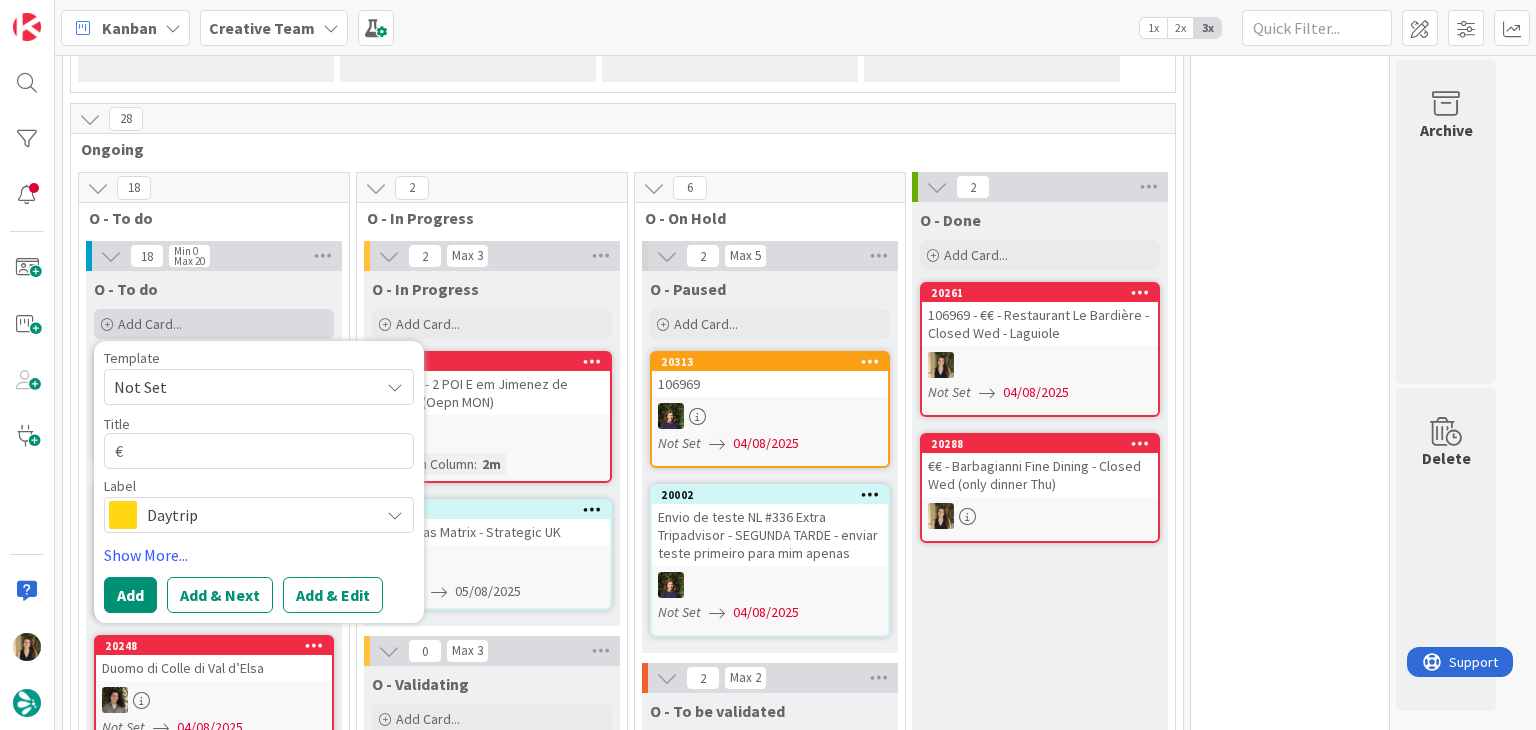 type on "x" 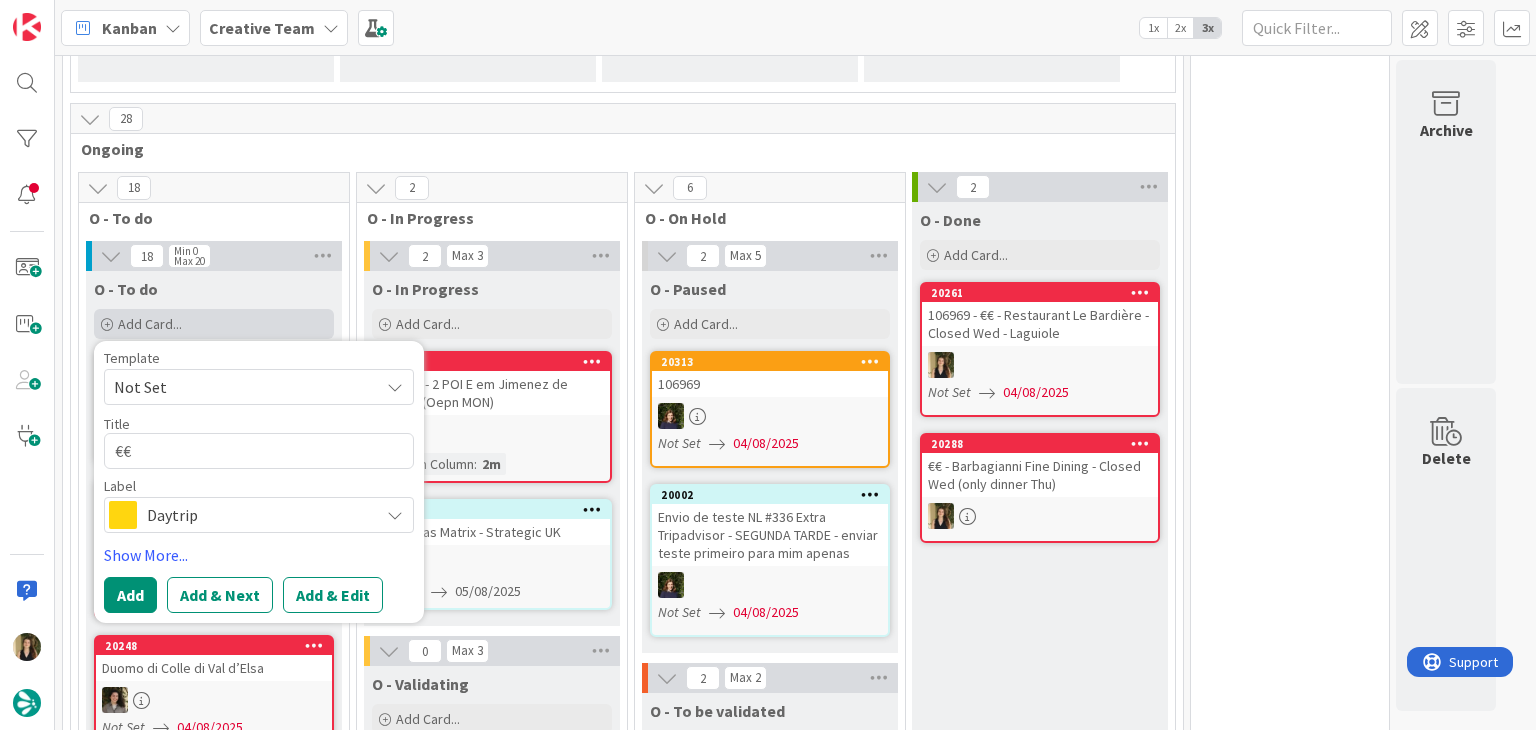 type on "x" 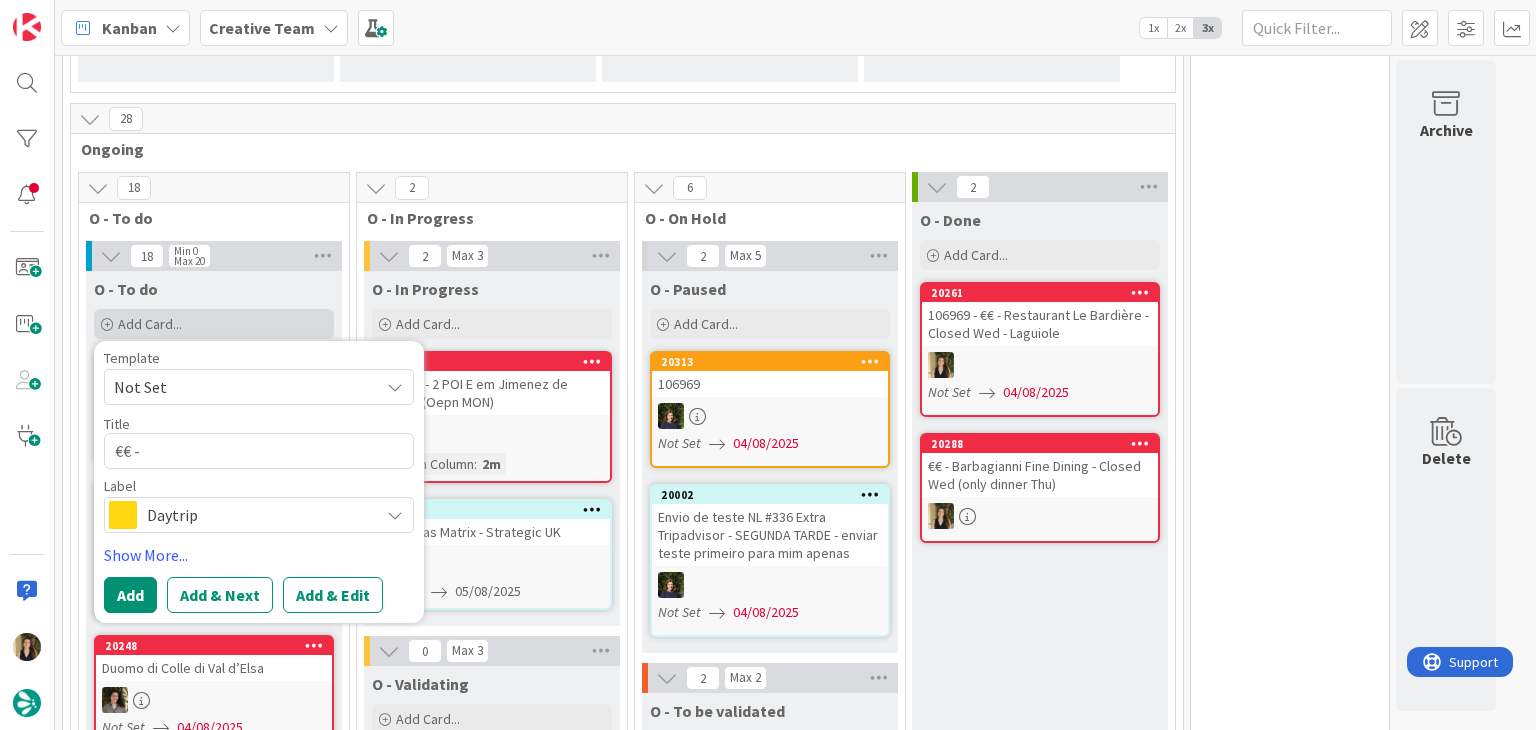 type on "x" 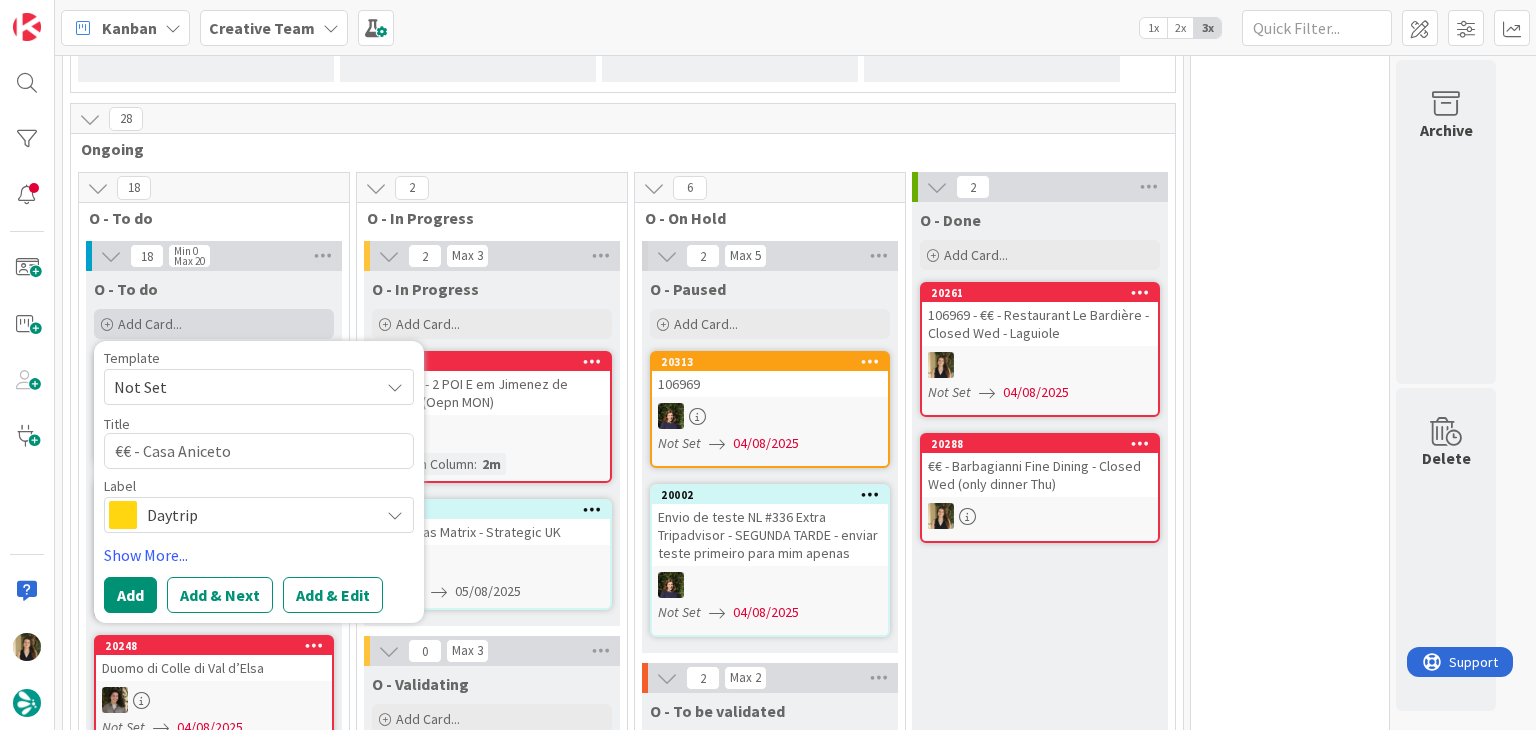 type on "x" 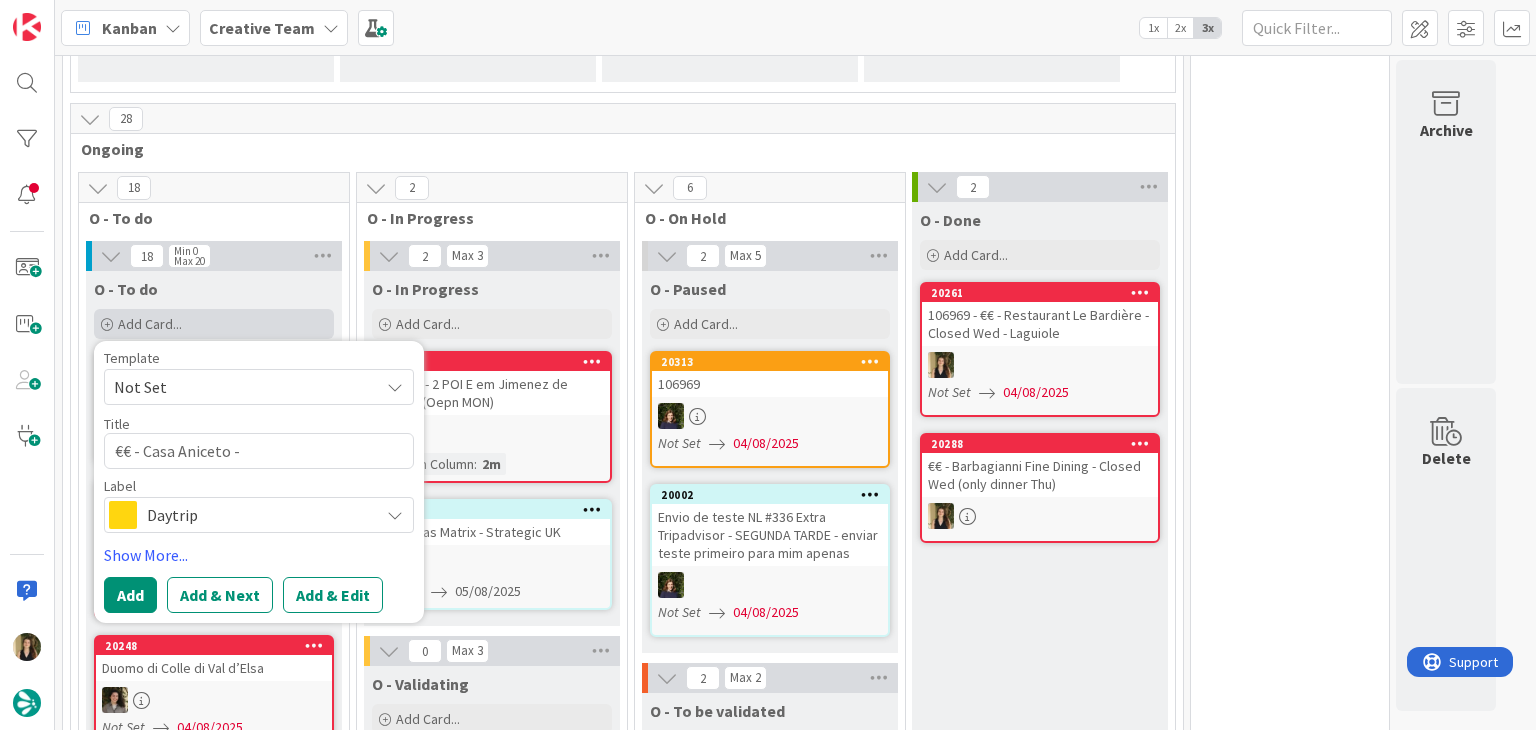 type on "x" 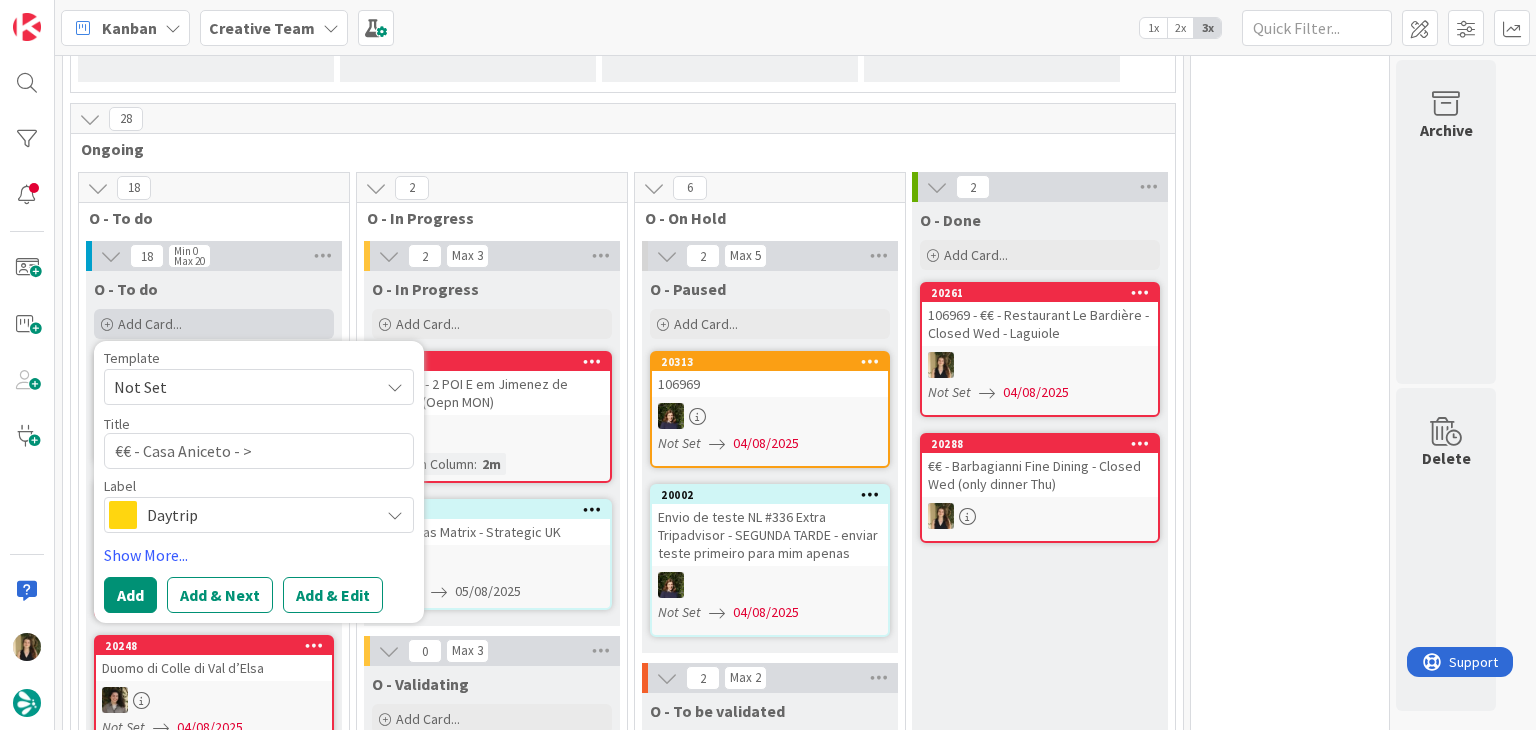 type on "x" 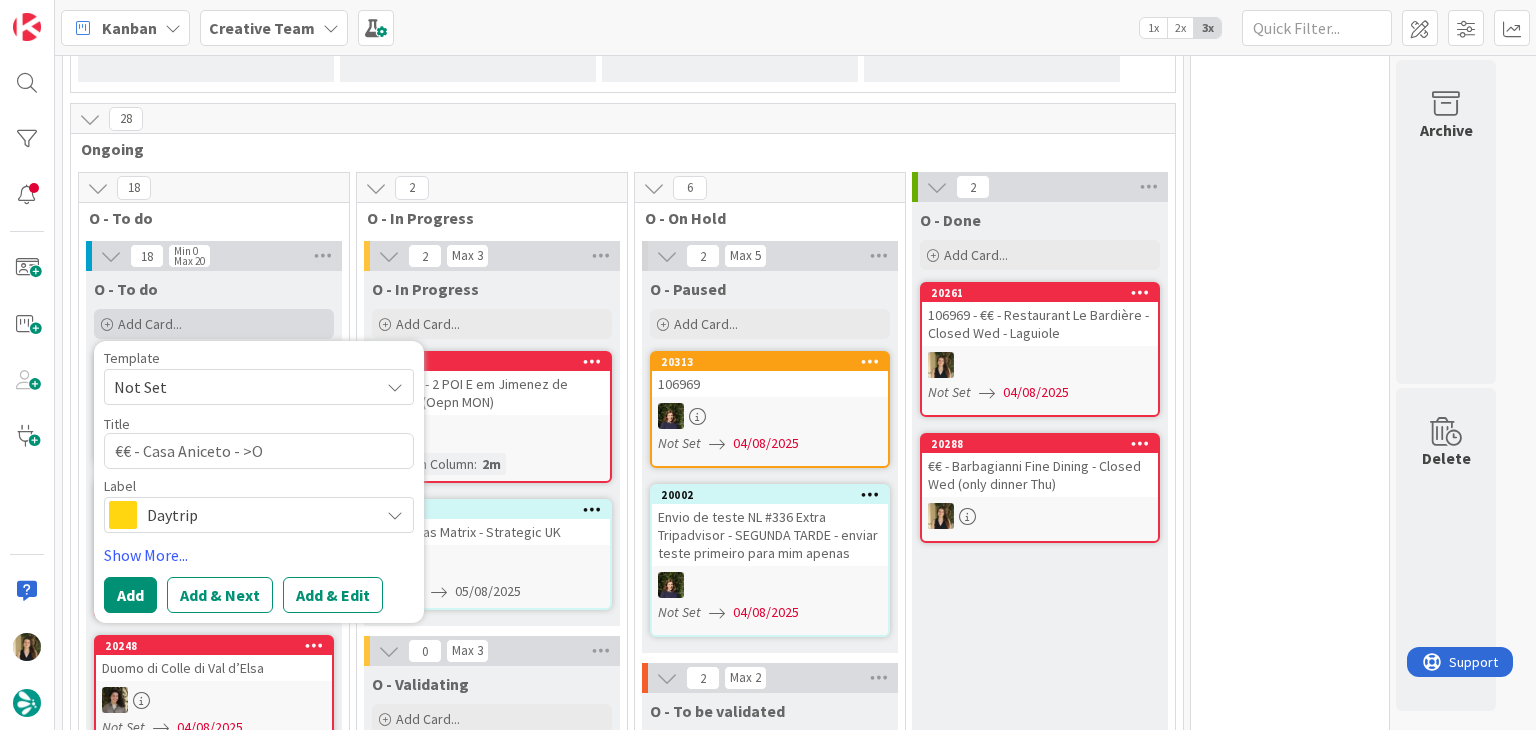 type on "x" 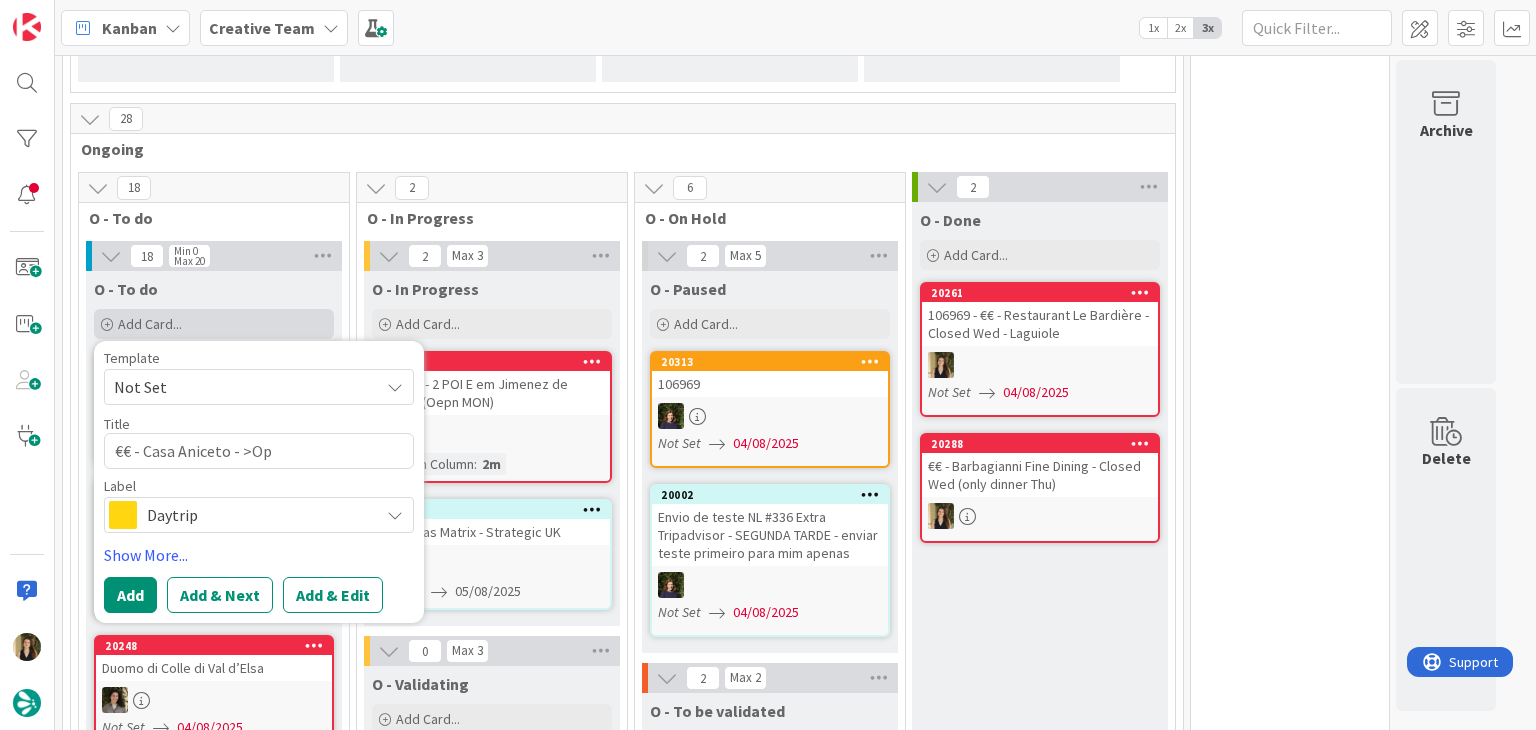 type on "x" 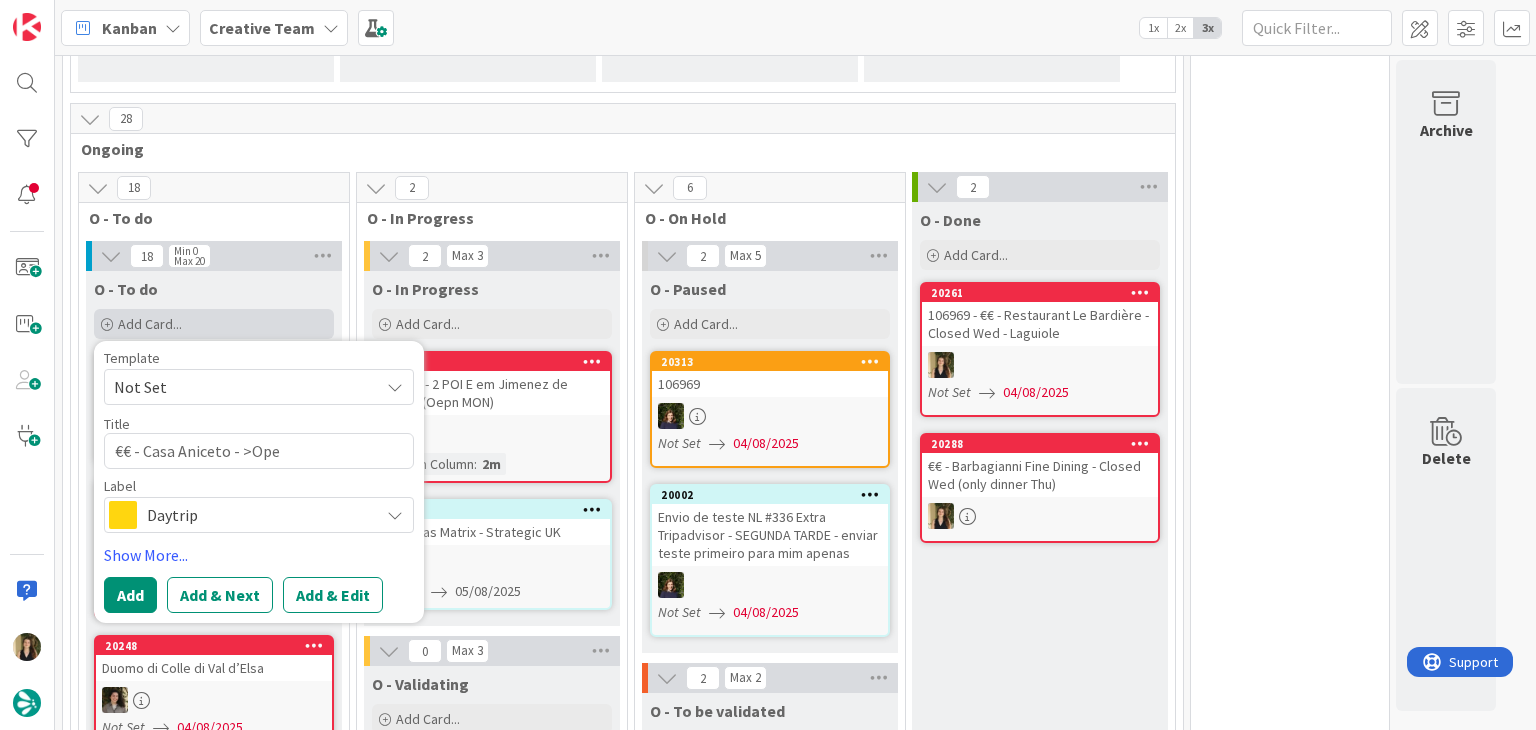 type on "x" 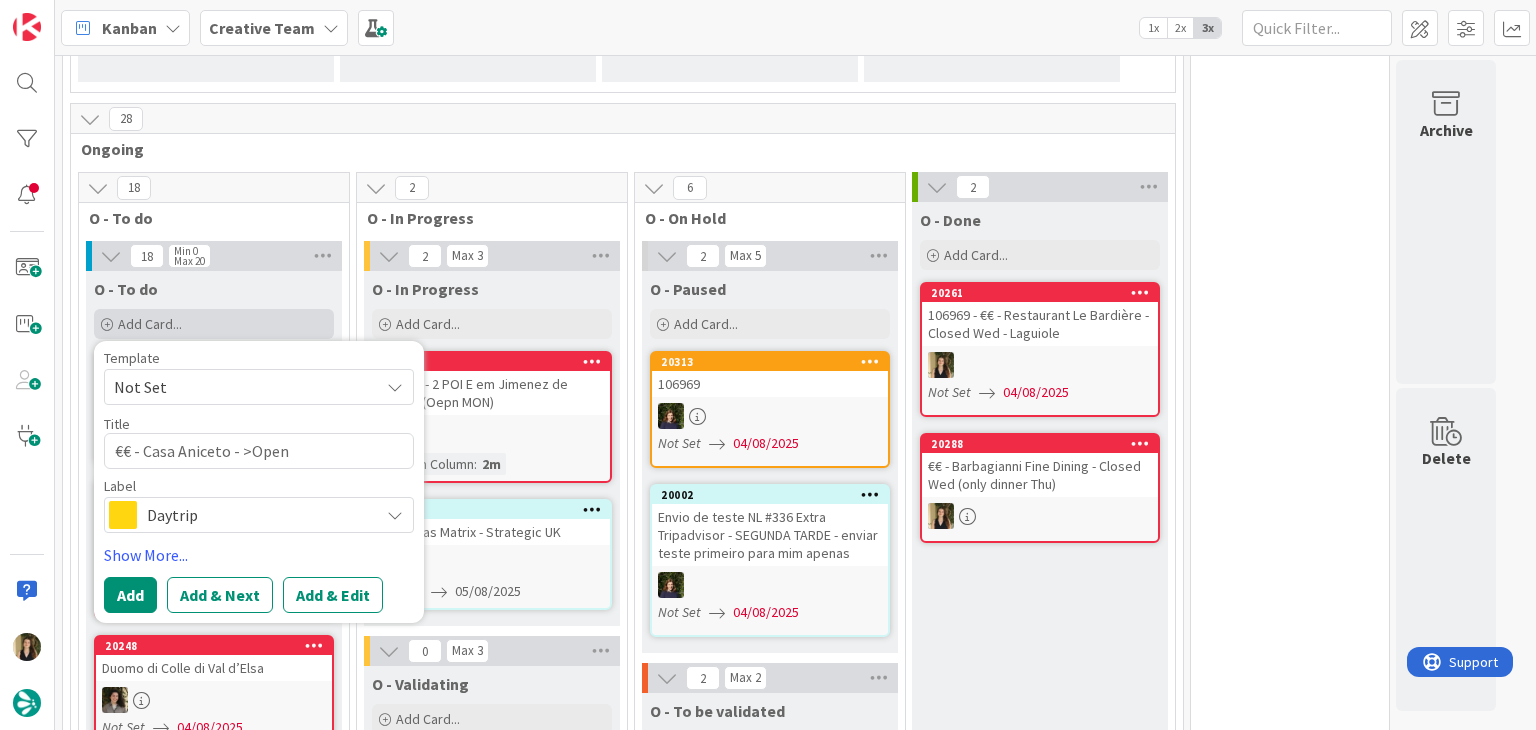 type on "x" 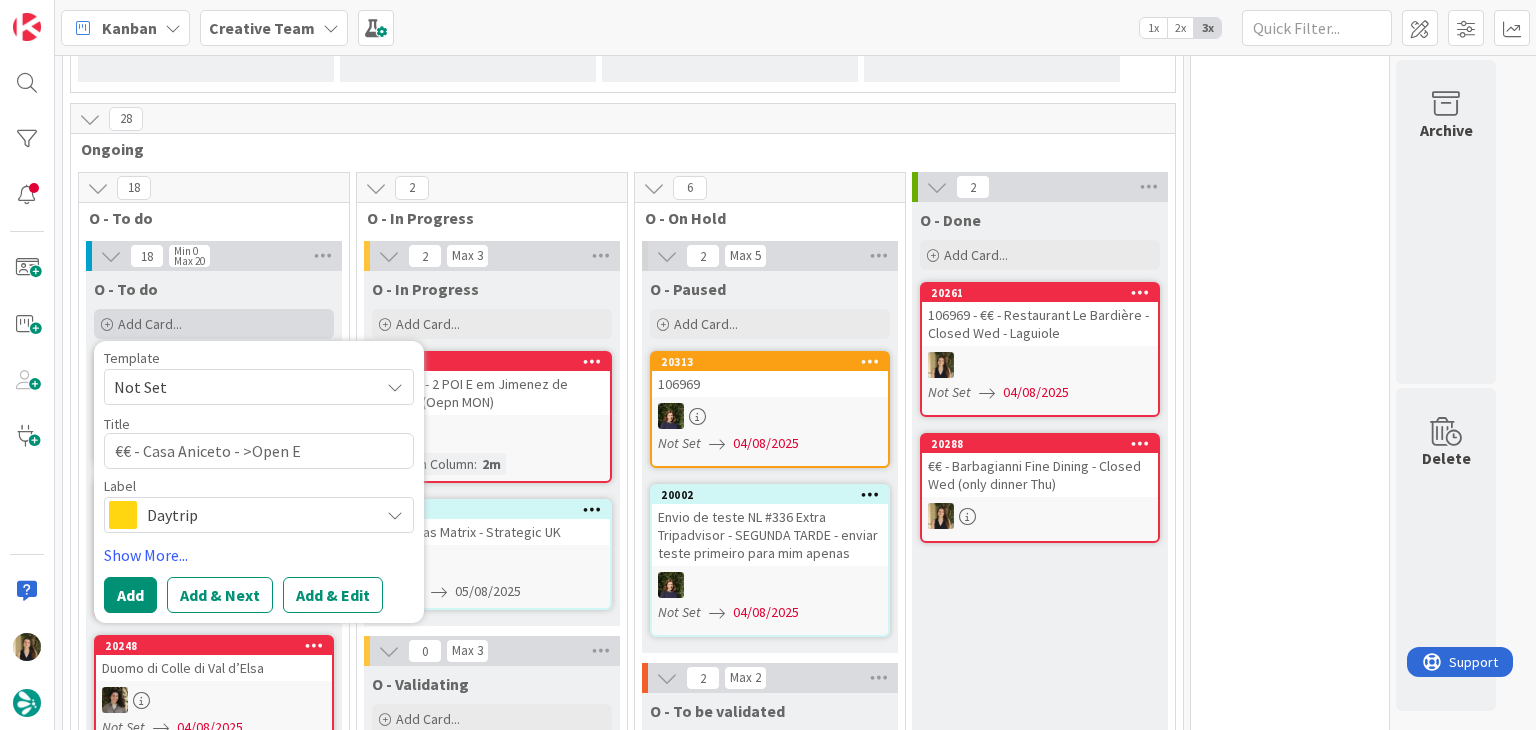 type on "x" 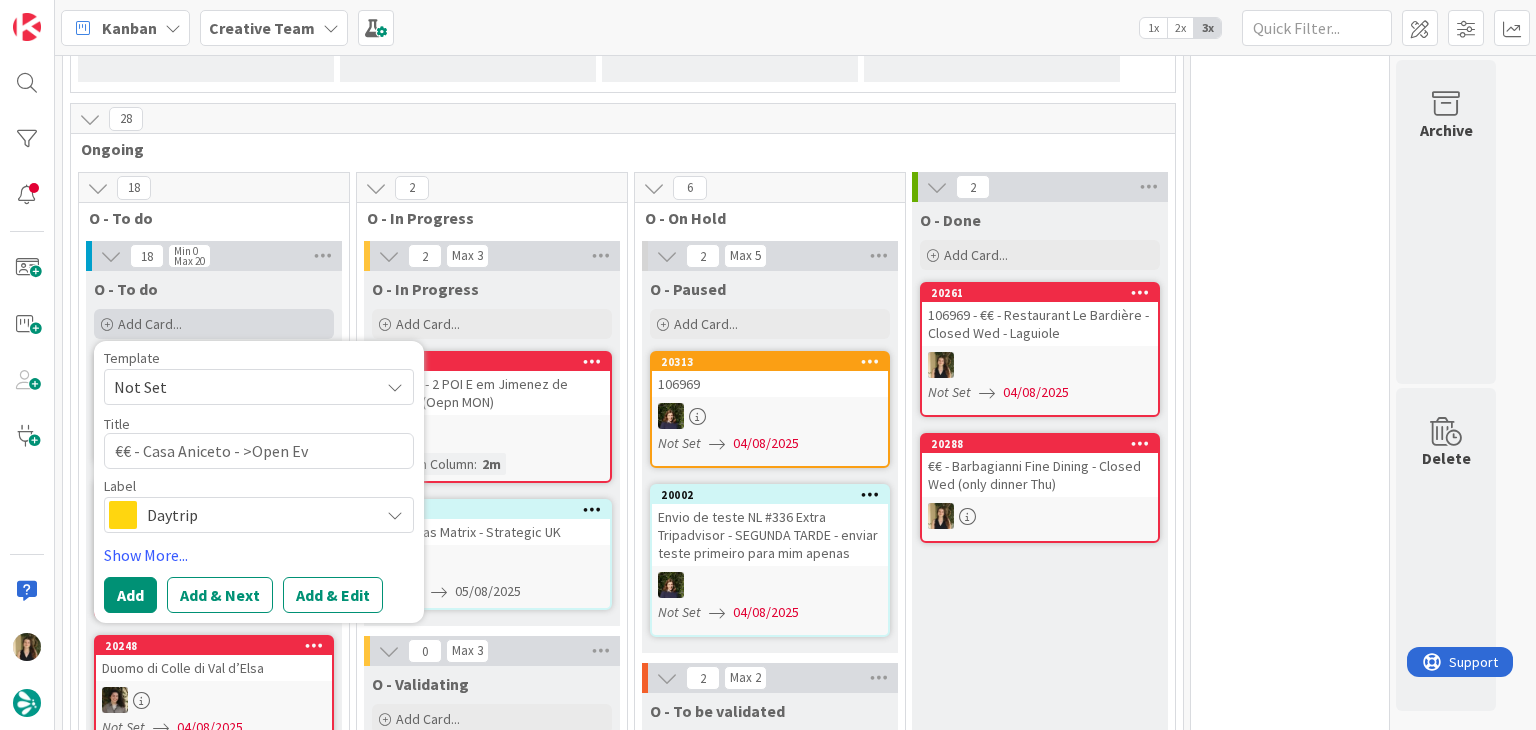 type on "x" 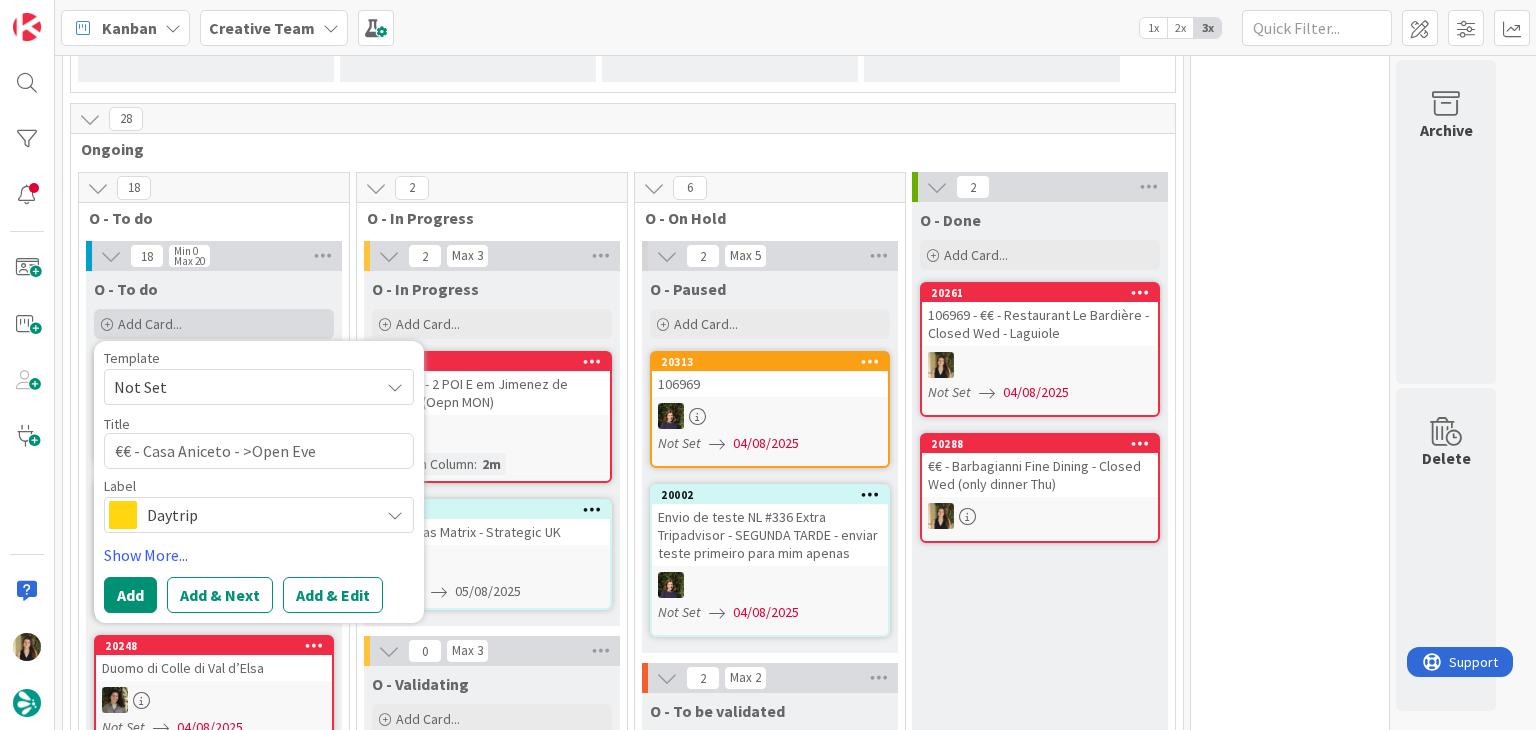 type on "x" 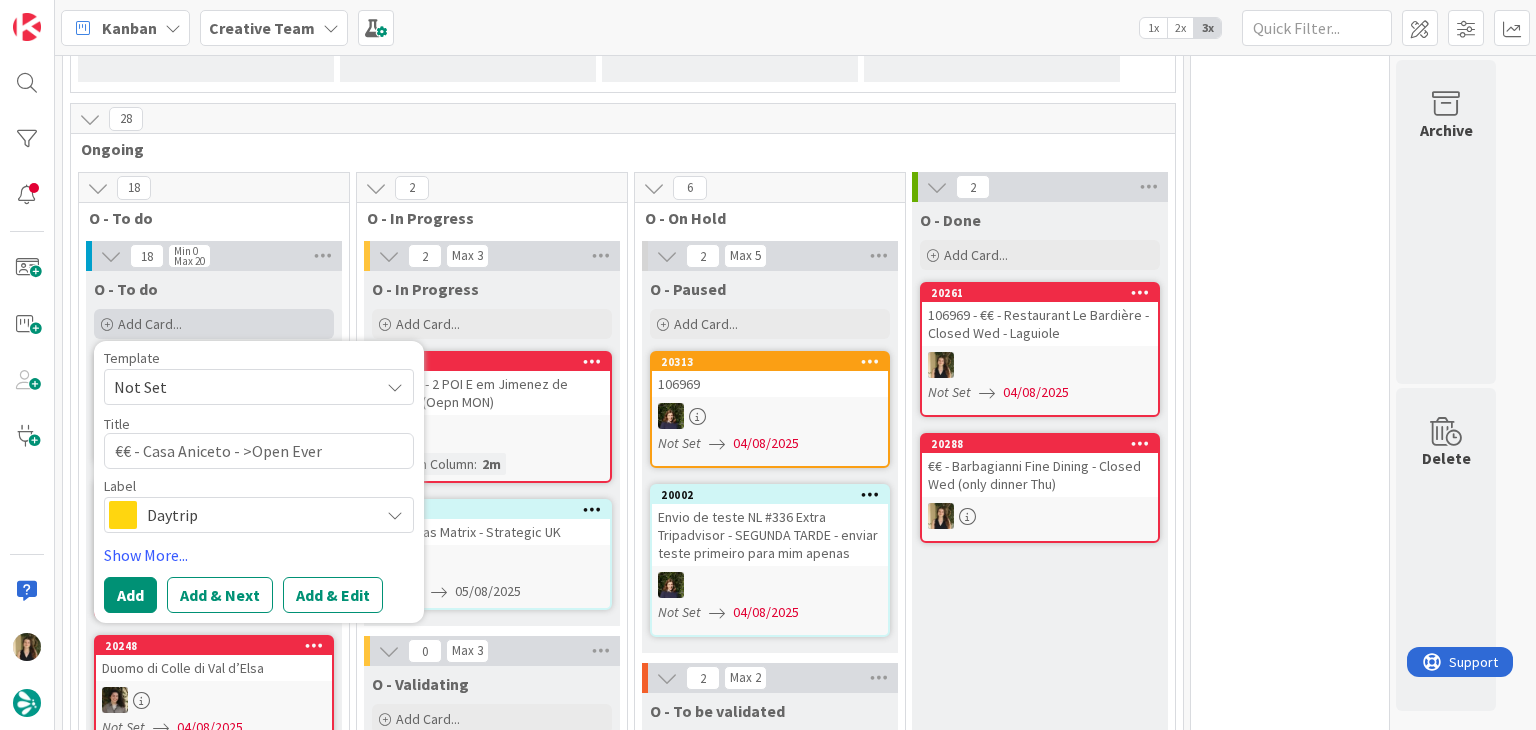 type on "x" 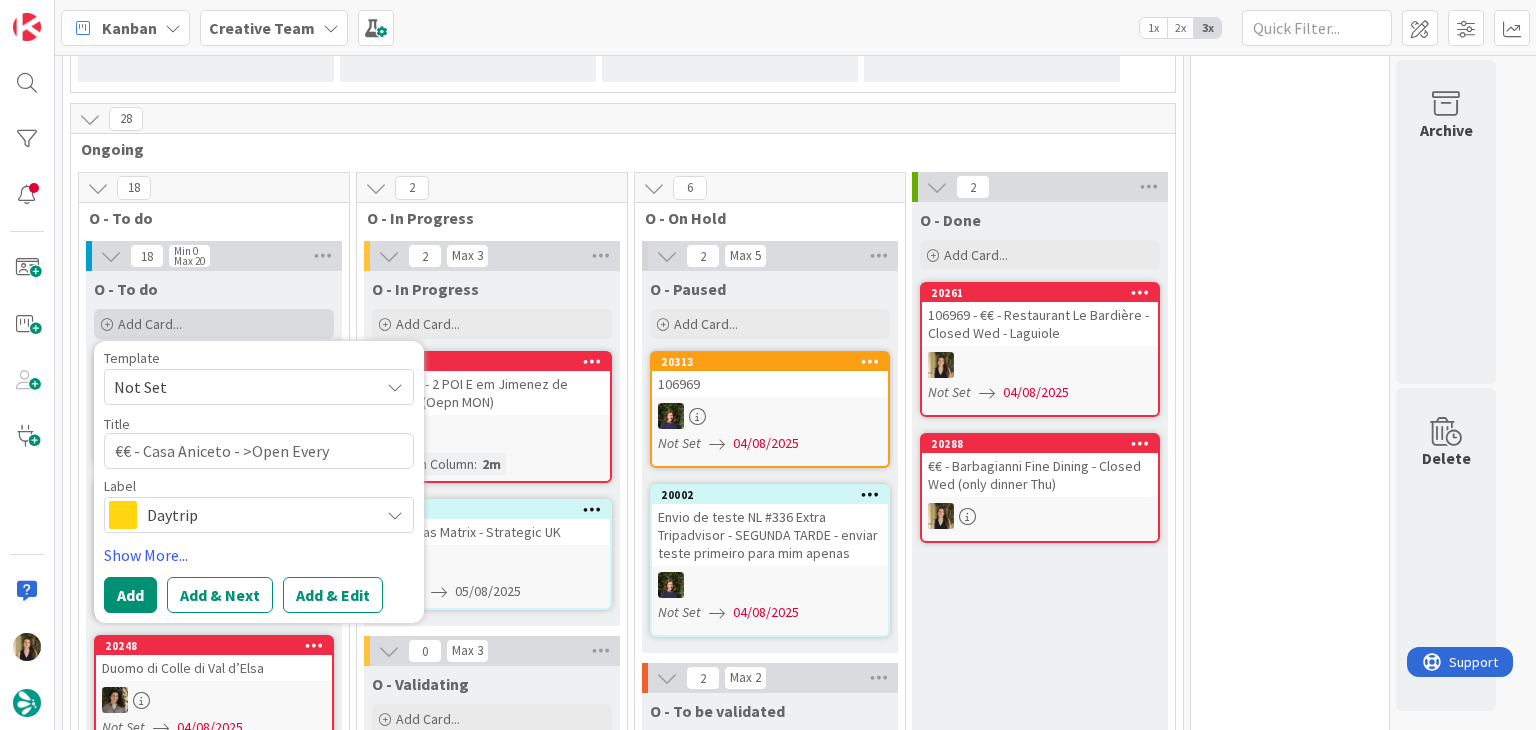 type on "x" 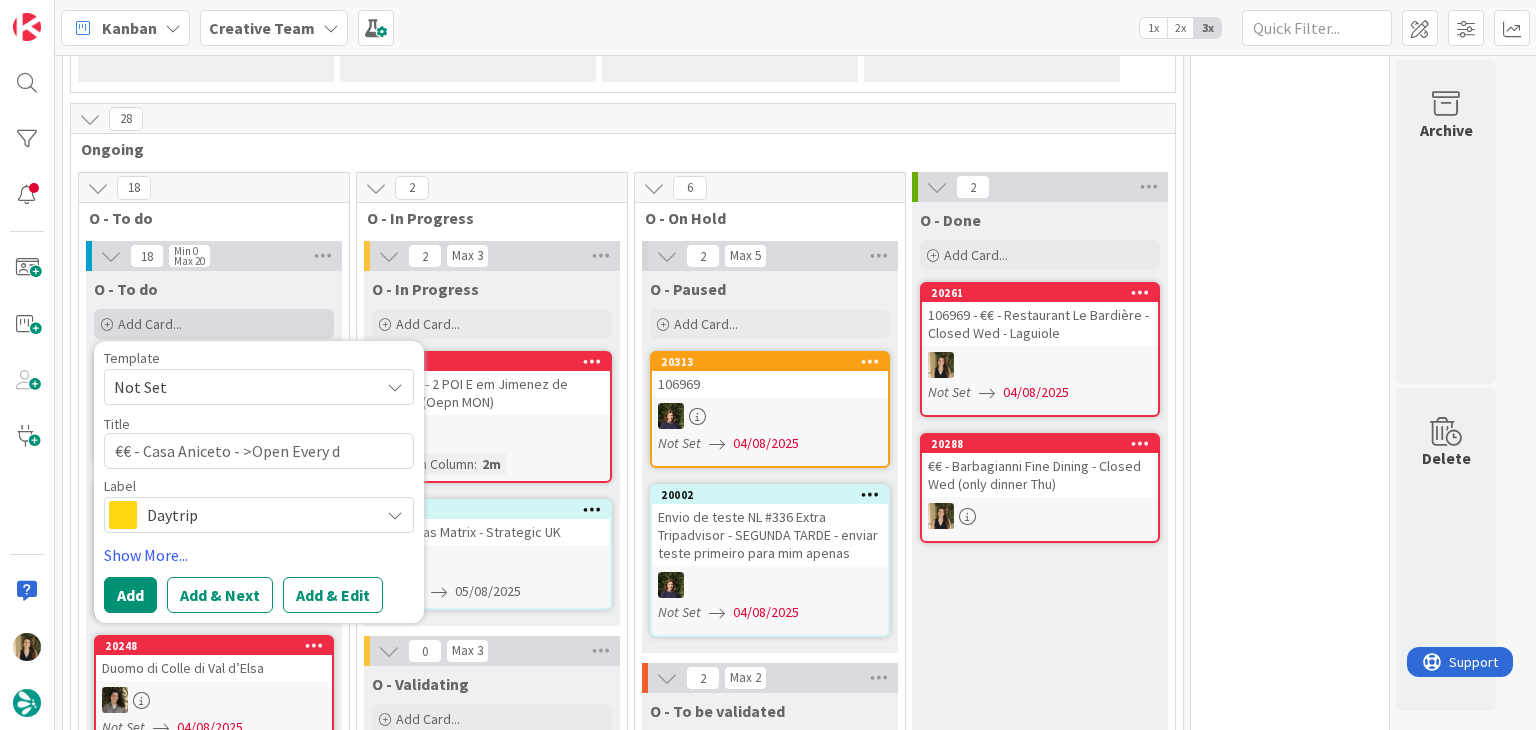 type on "x" 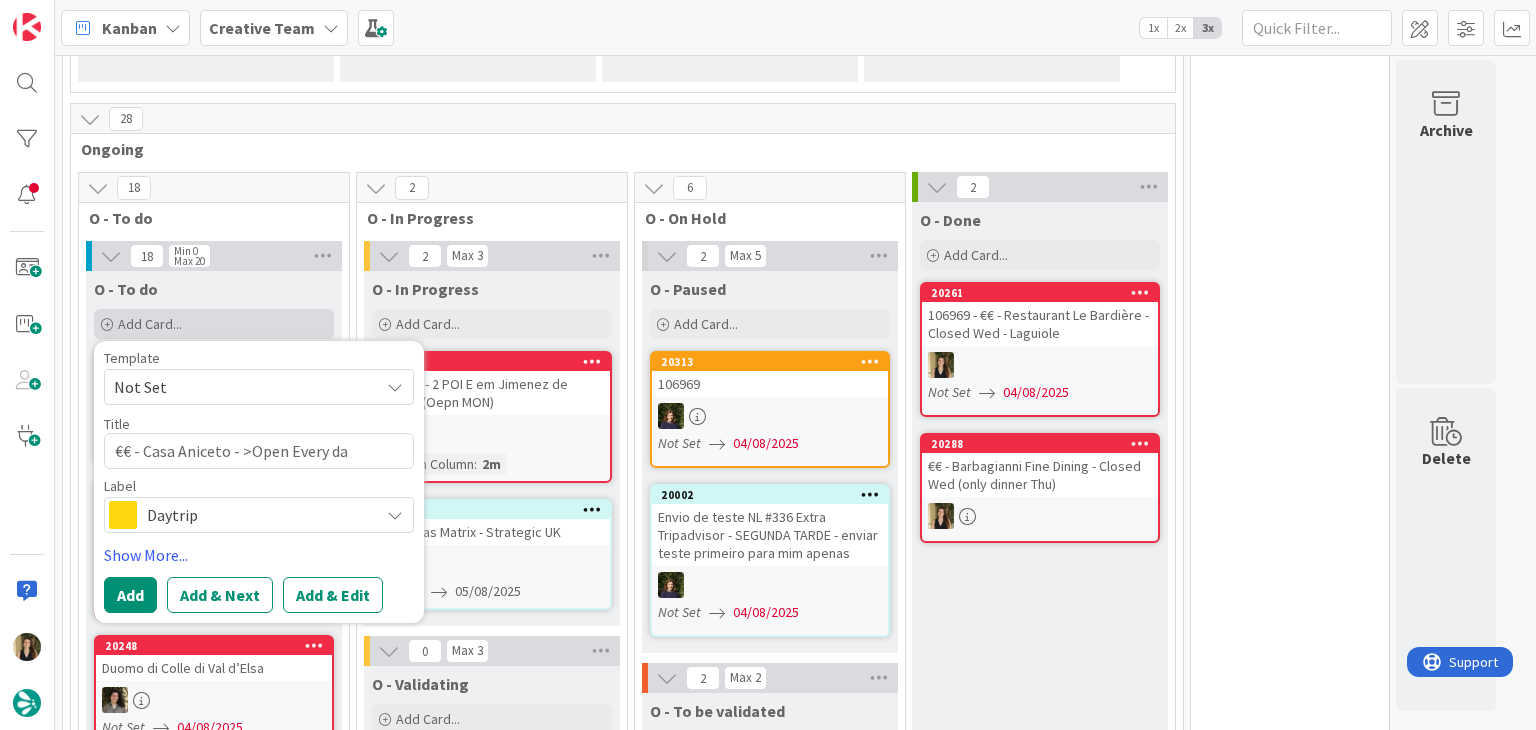 type on "x" 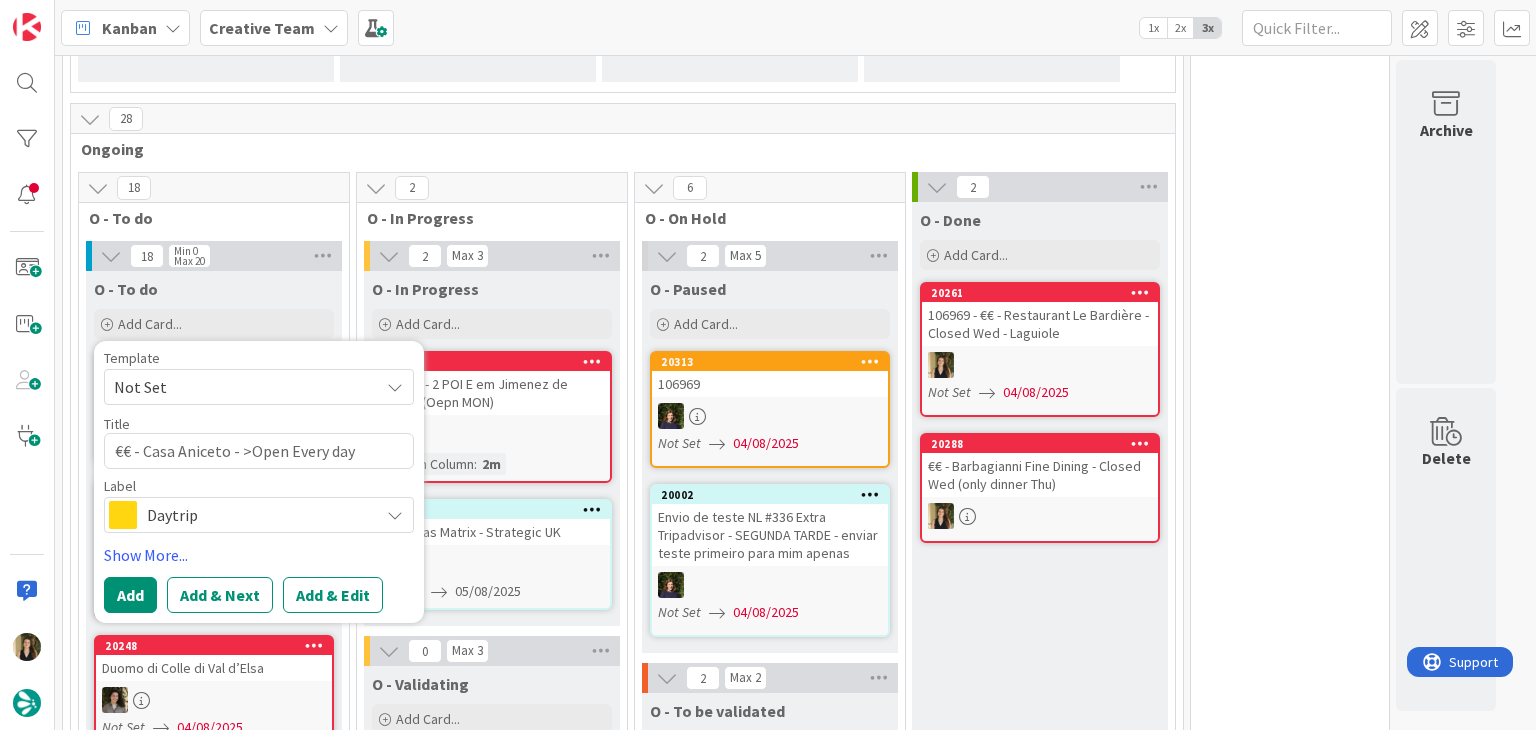 click on "€€ - Casa Aniceto - >Open Every day" at bounding box center [259, 451] 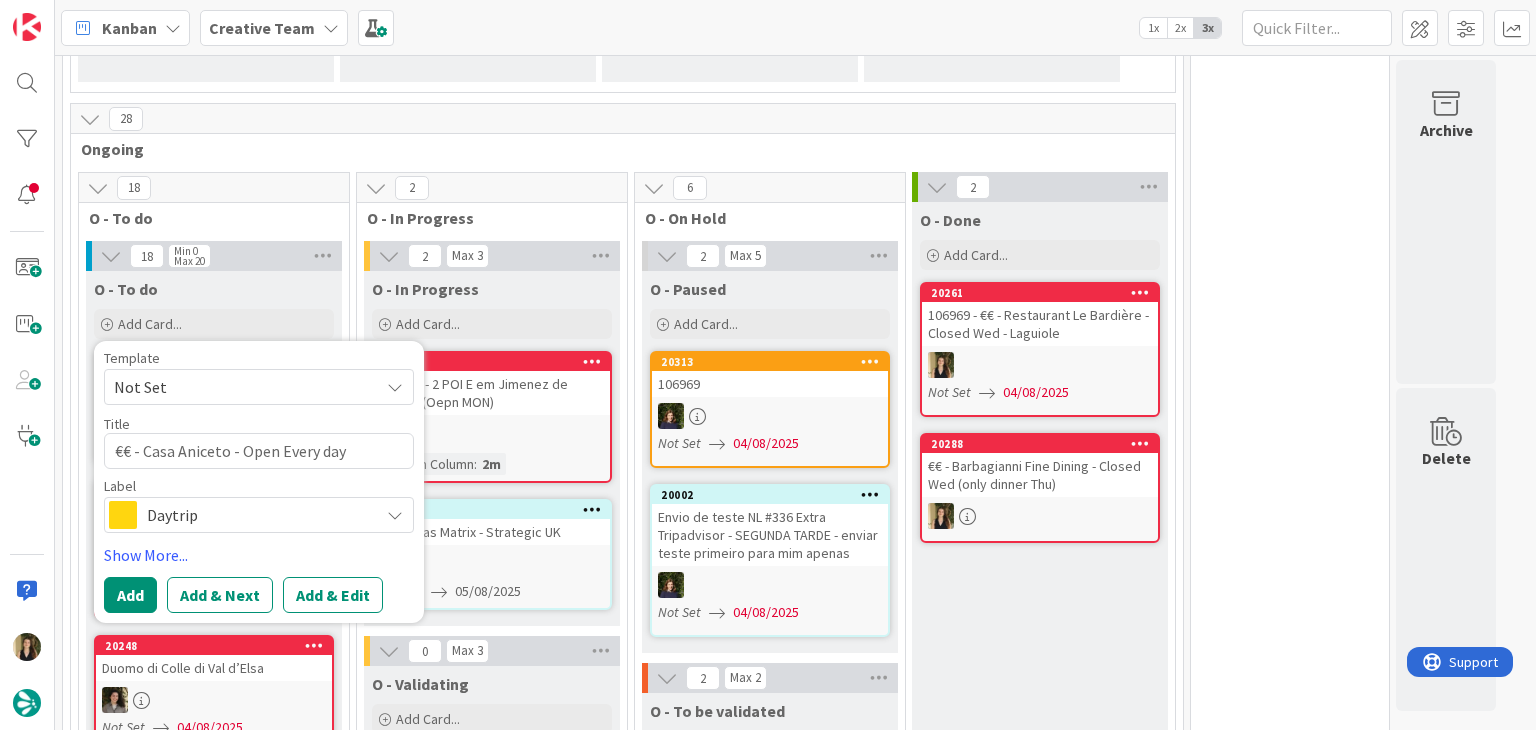 type on "€€ - Casa Aniceto - Open Every day" 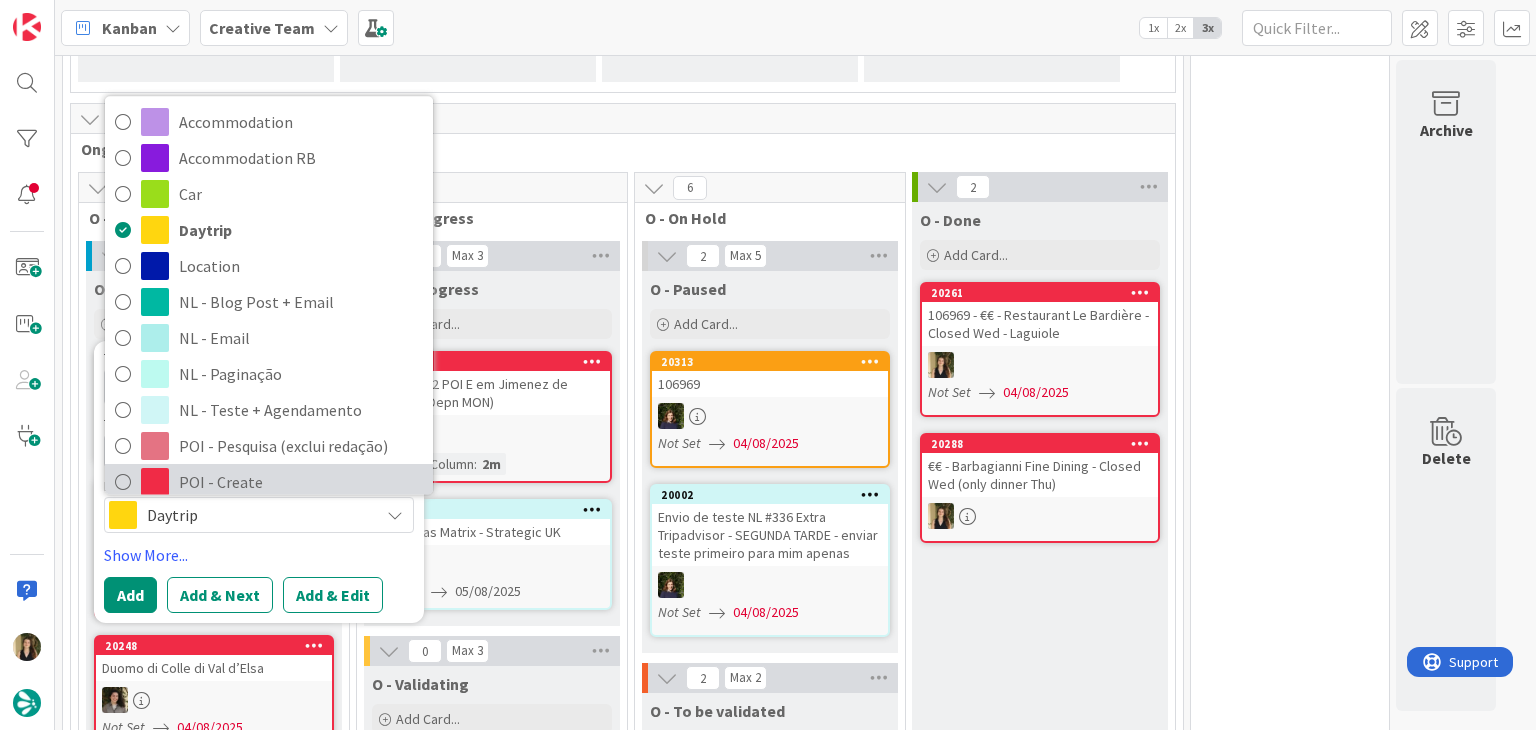drag, startPoint x: 251, startPoint y: 469, endPoint x: 144, endPoint y: 571, distance: 147.8276 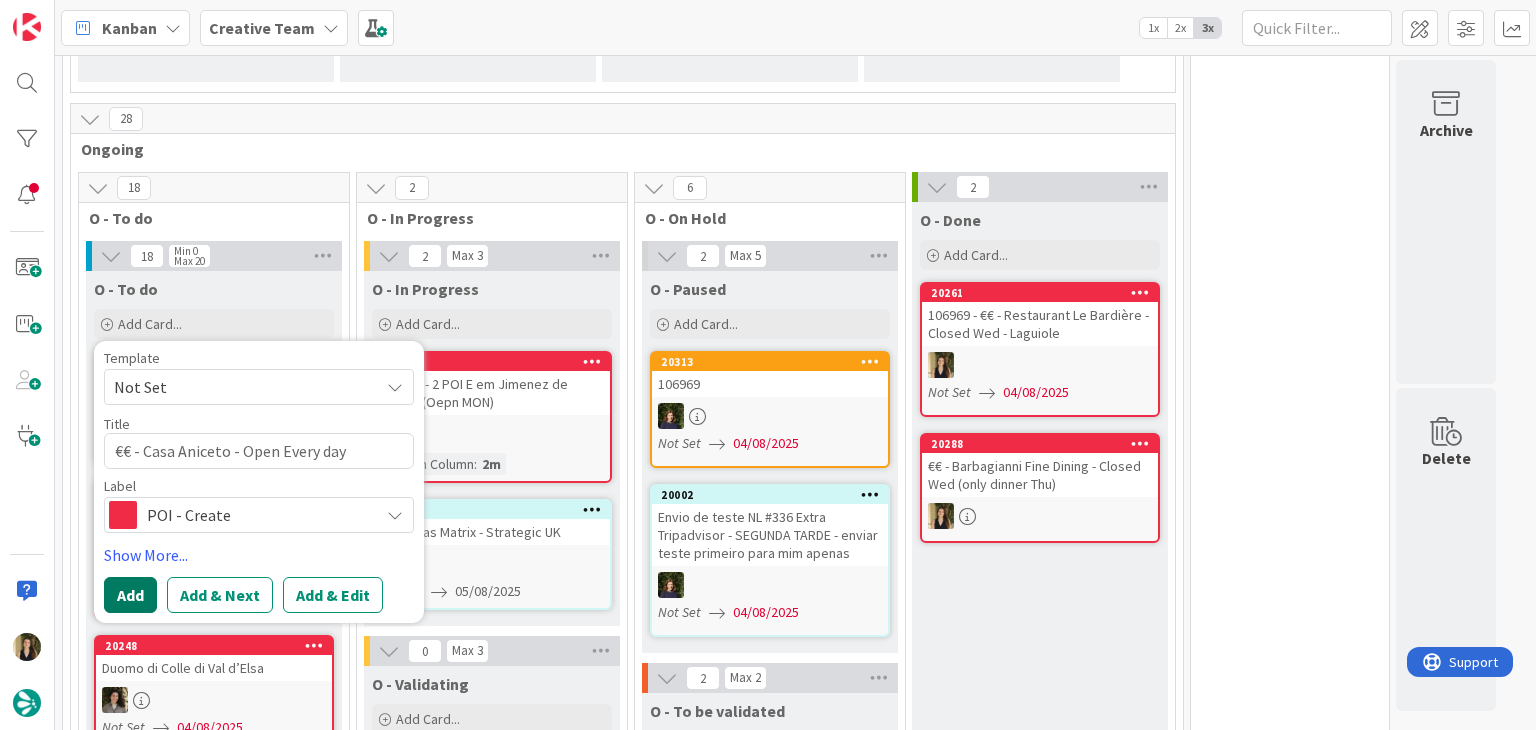 click on "Add" at bounding box center (130, 595) 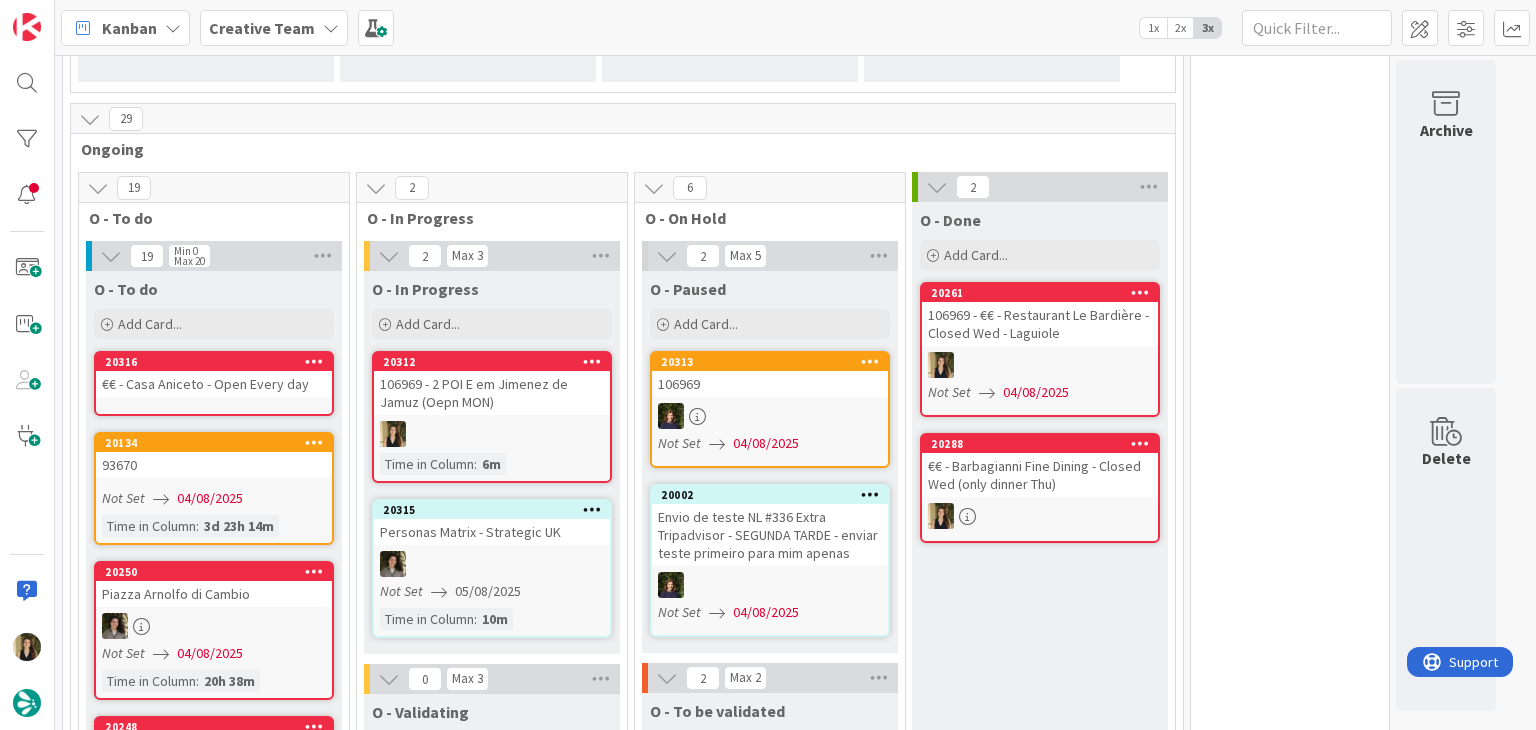 click on "€€ - Casa Aniceto - Open Every day" at bounding box center [214, 384] 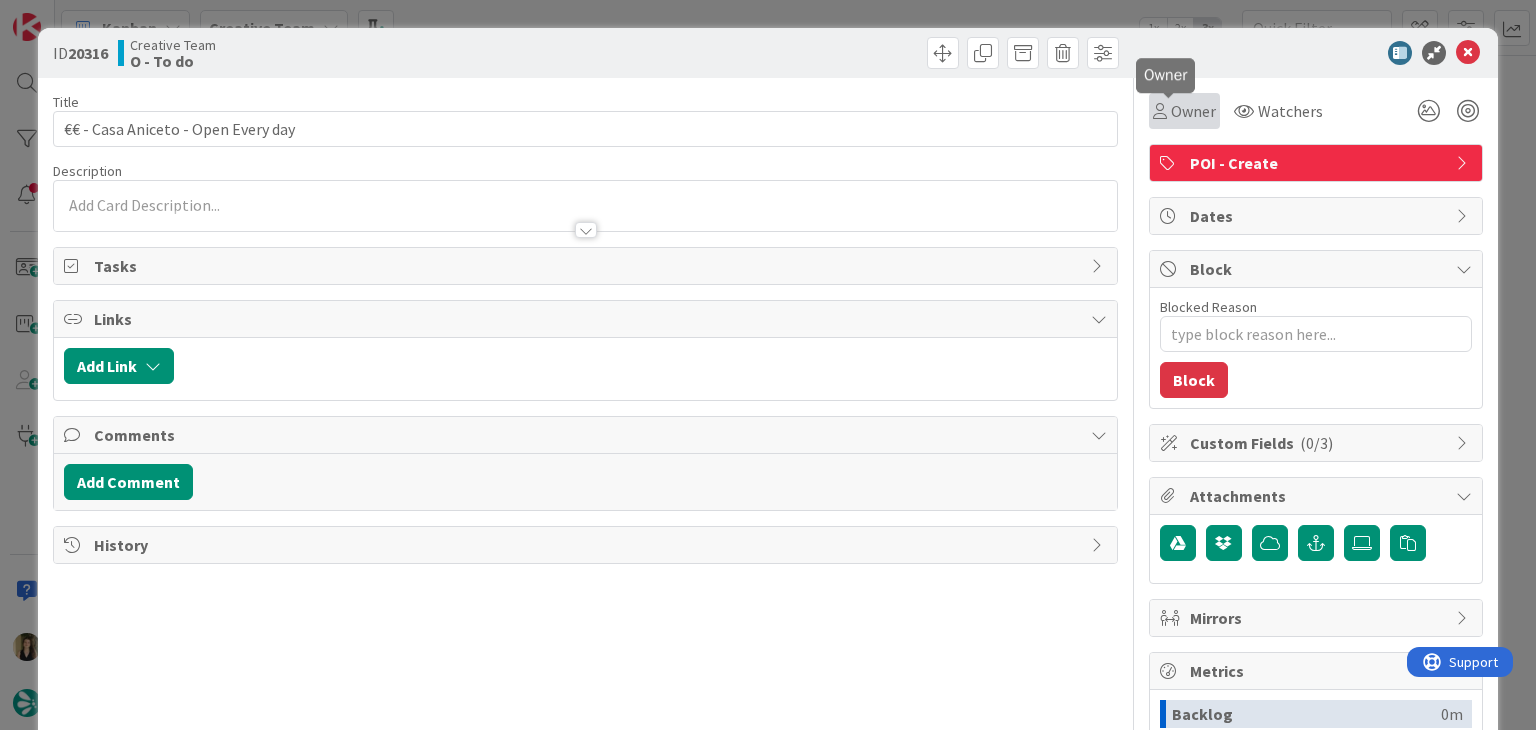 click on "Owner" at bounding box center (1193, 111) 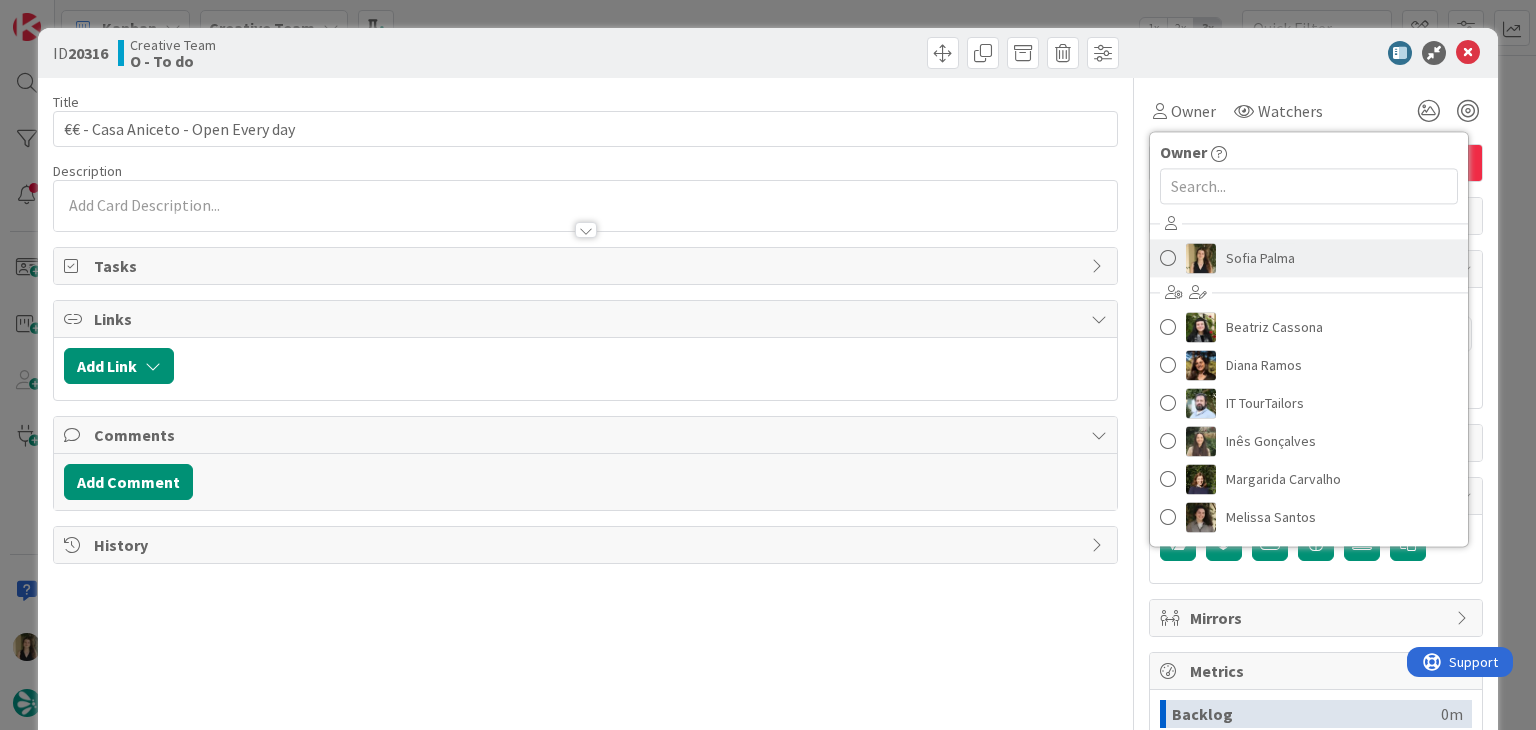click on "Sofia Palma" at bounding box center [1260, 258] 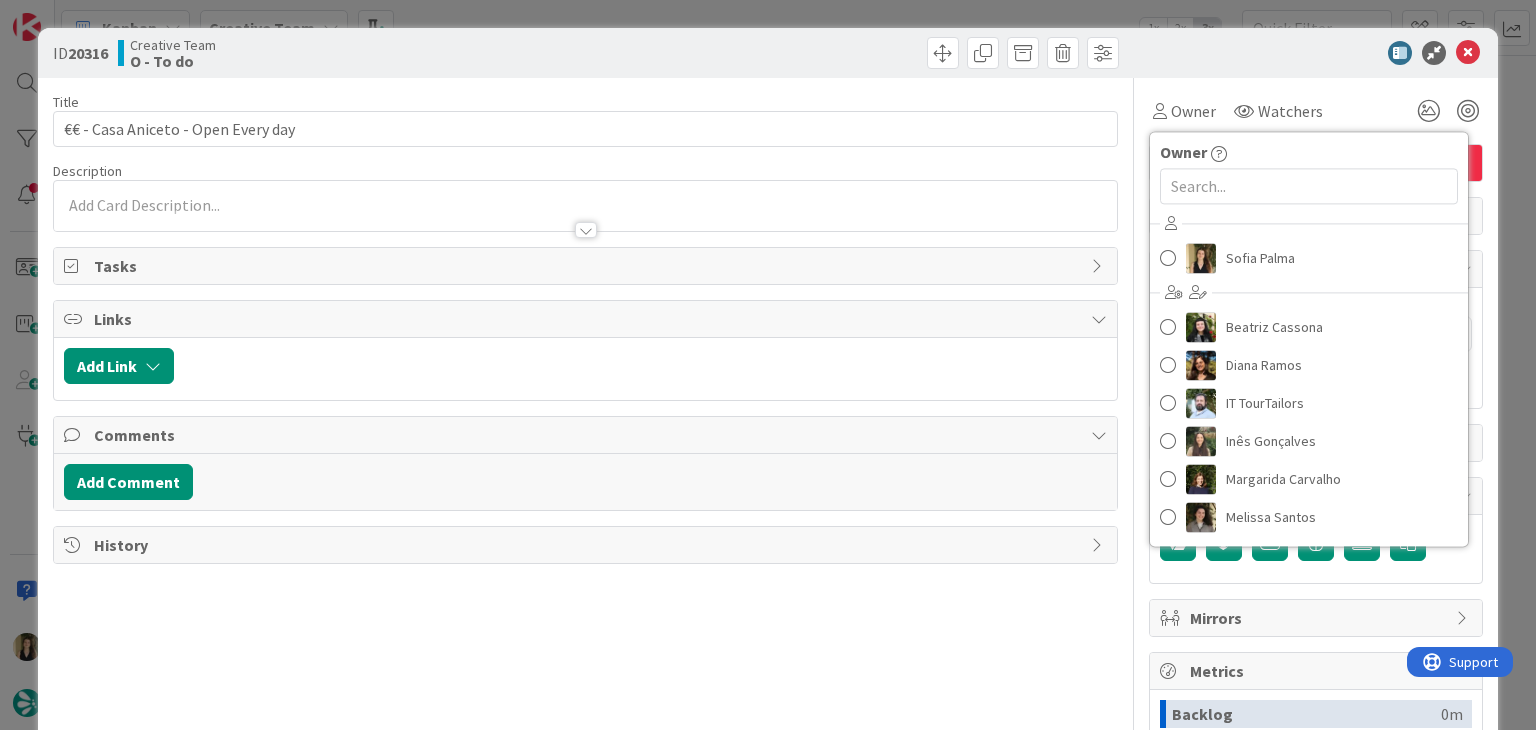 scroll, scrollTop: 0, scrollLeft: 0, axis: both 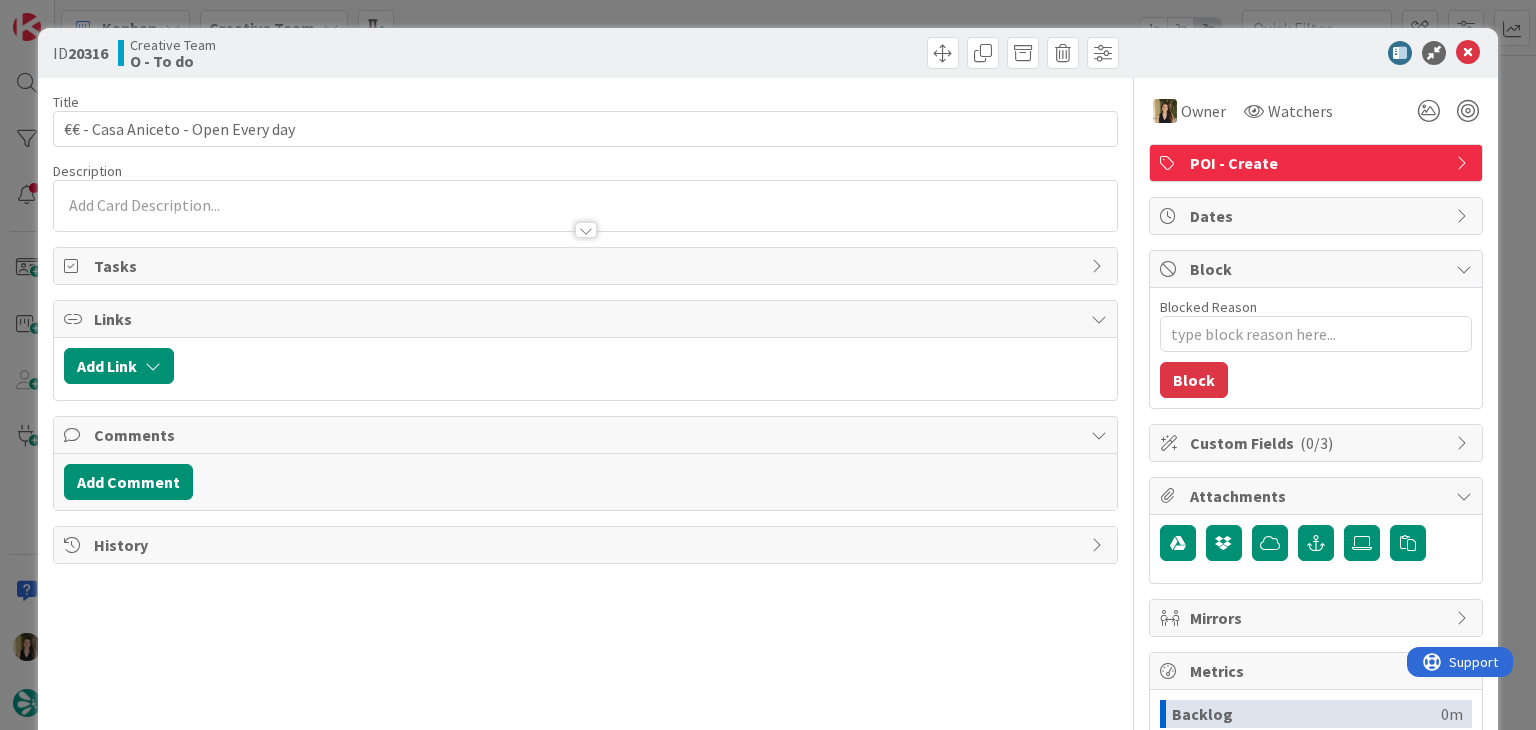 click at bounding box center (855, 53) 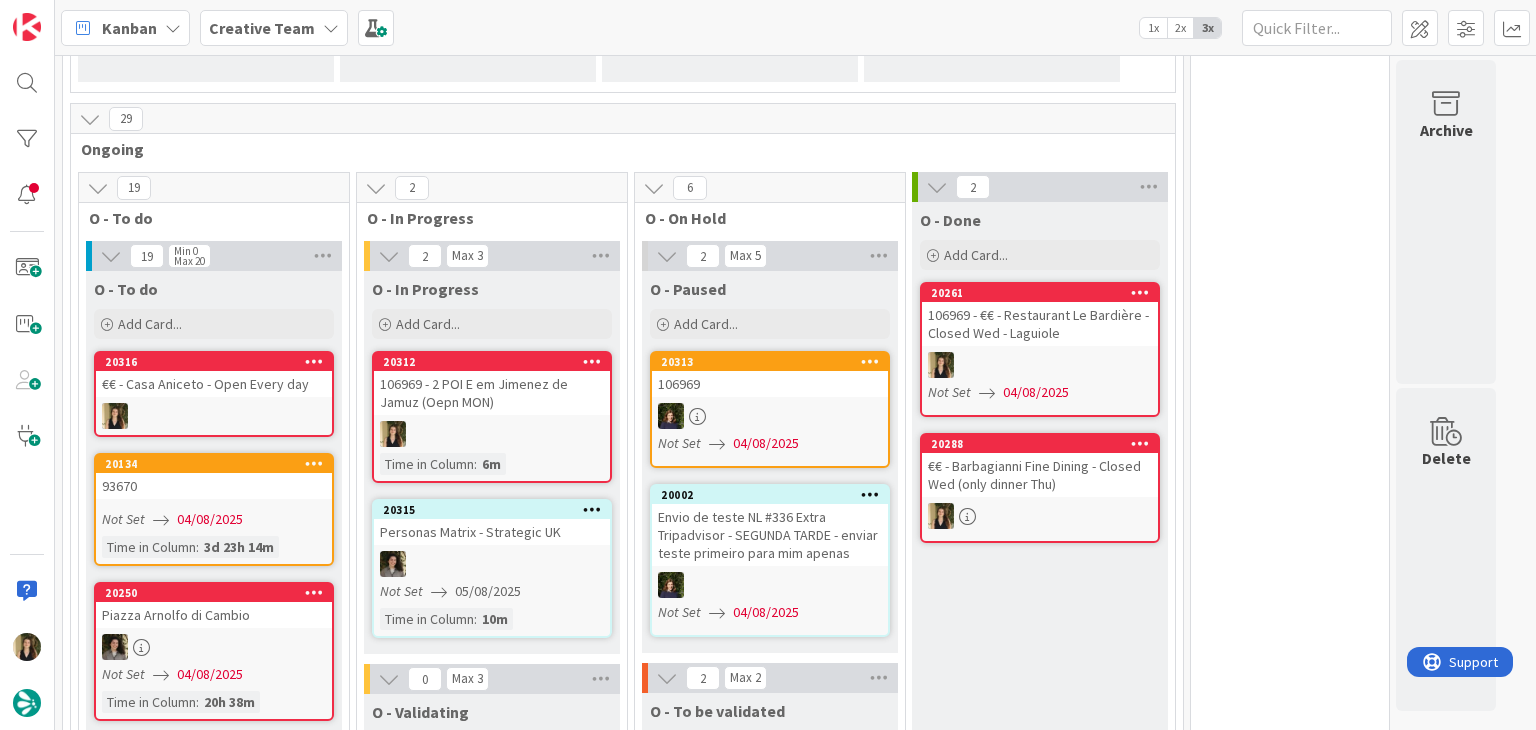 click on "106969 - 2 POI E em Jimenez de Jamuz (Oepn MON)" at bounding box center [492, 393] 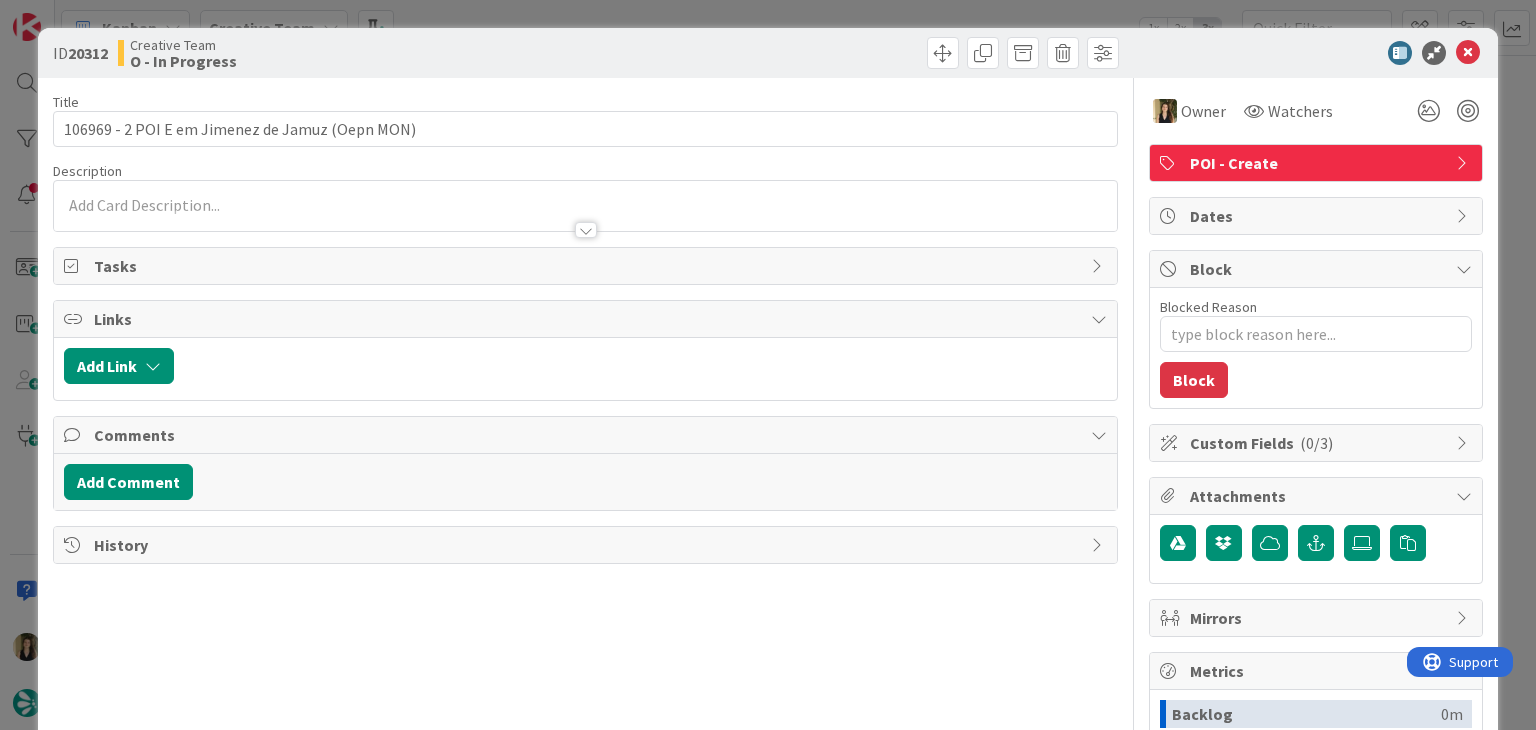 scroll, scrollTop: 0, scrollLeft: 0, axis: both 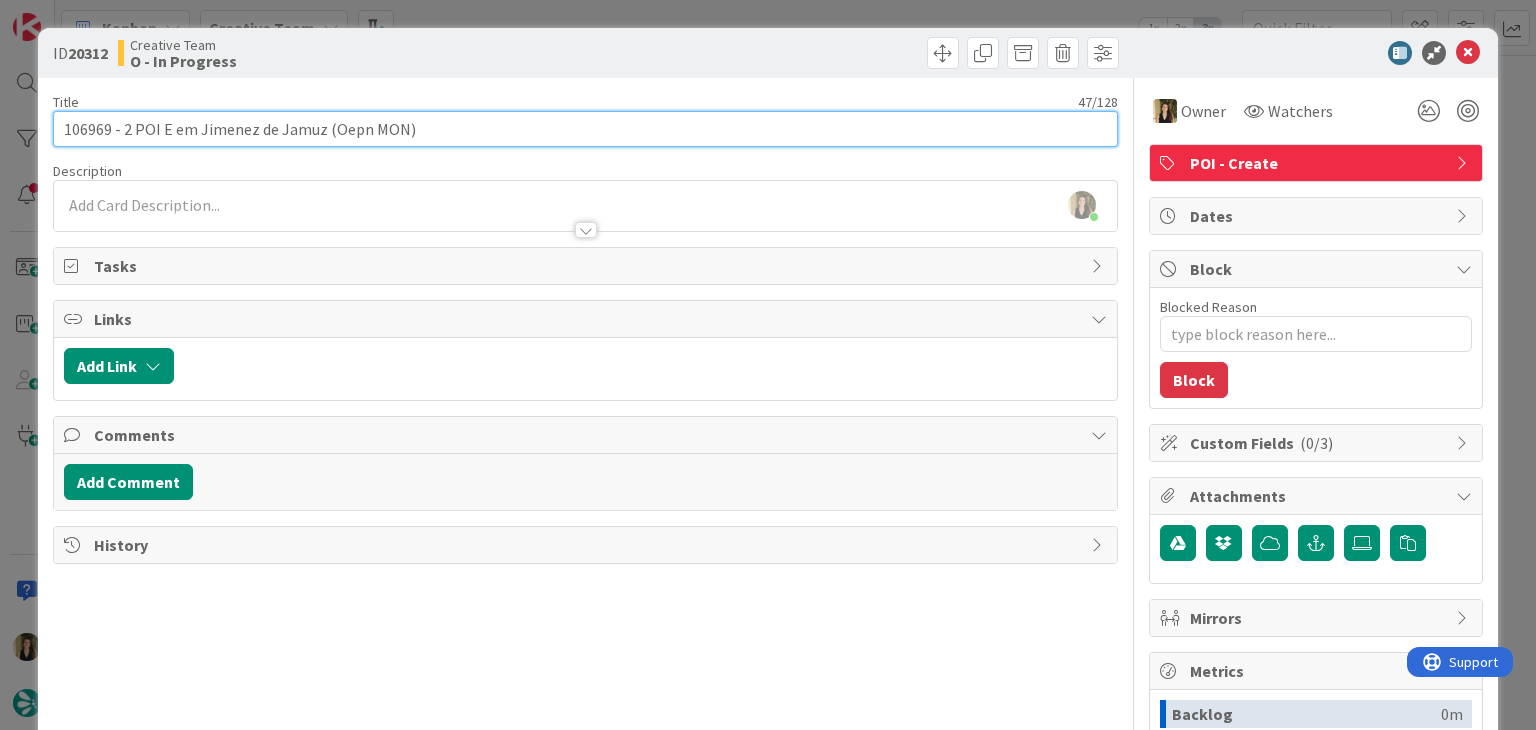 drag, startPoint x: 323, startPoint y: 130, endPoint x: 395, endPoint y: 128, distance: 72.02777 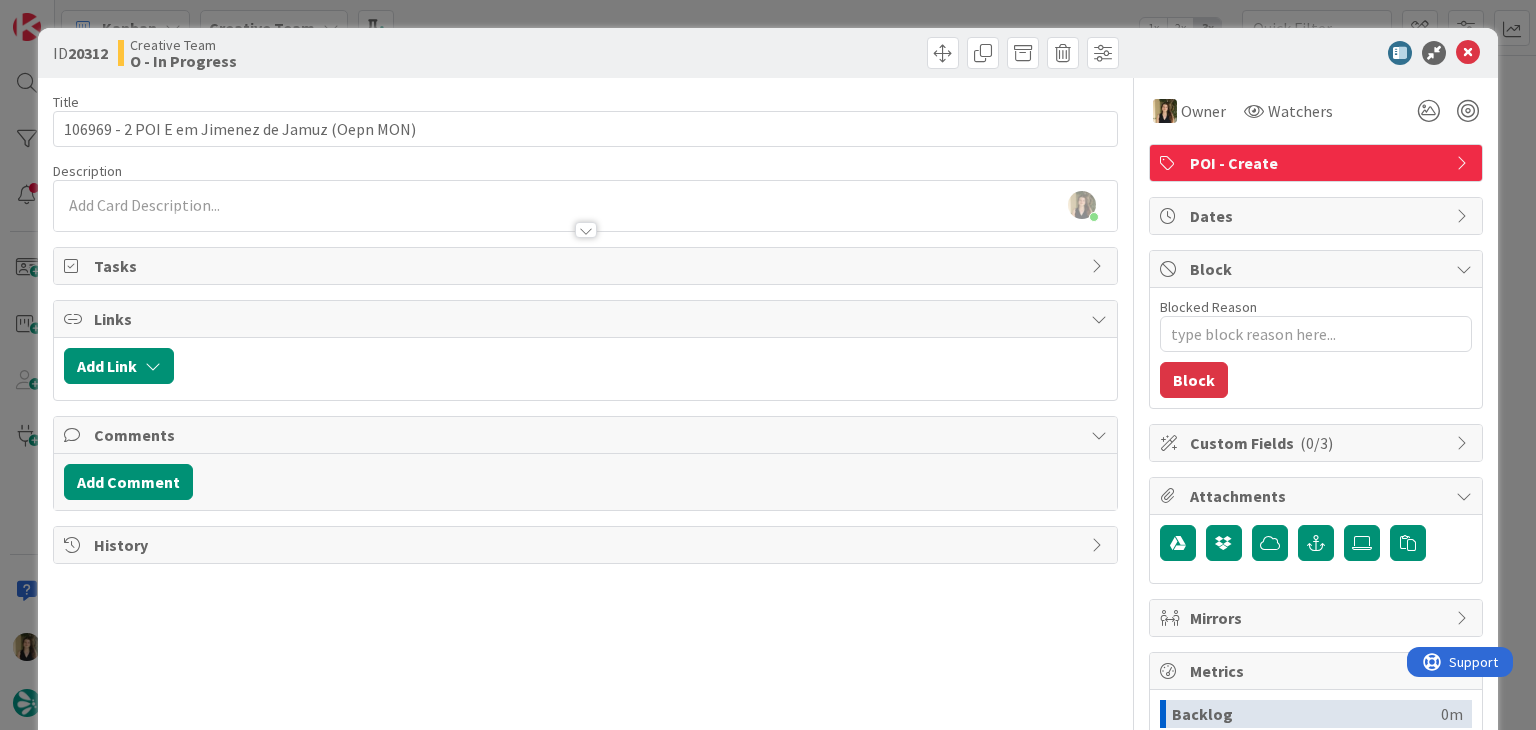 drag, startPoint x: 675, startPoint y: 16, endPoint x: 519, endPoint y: 130, distance: 193.2149 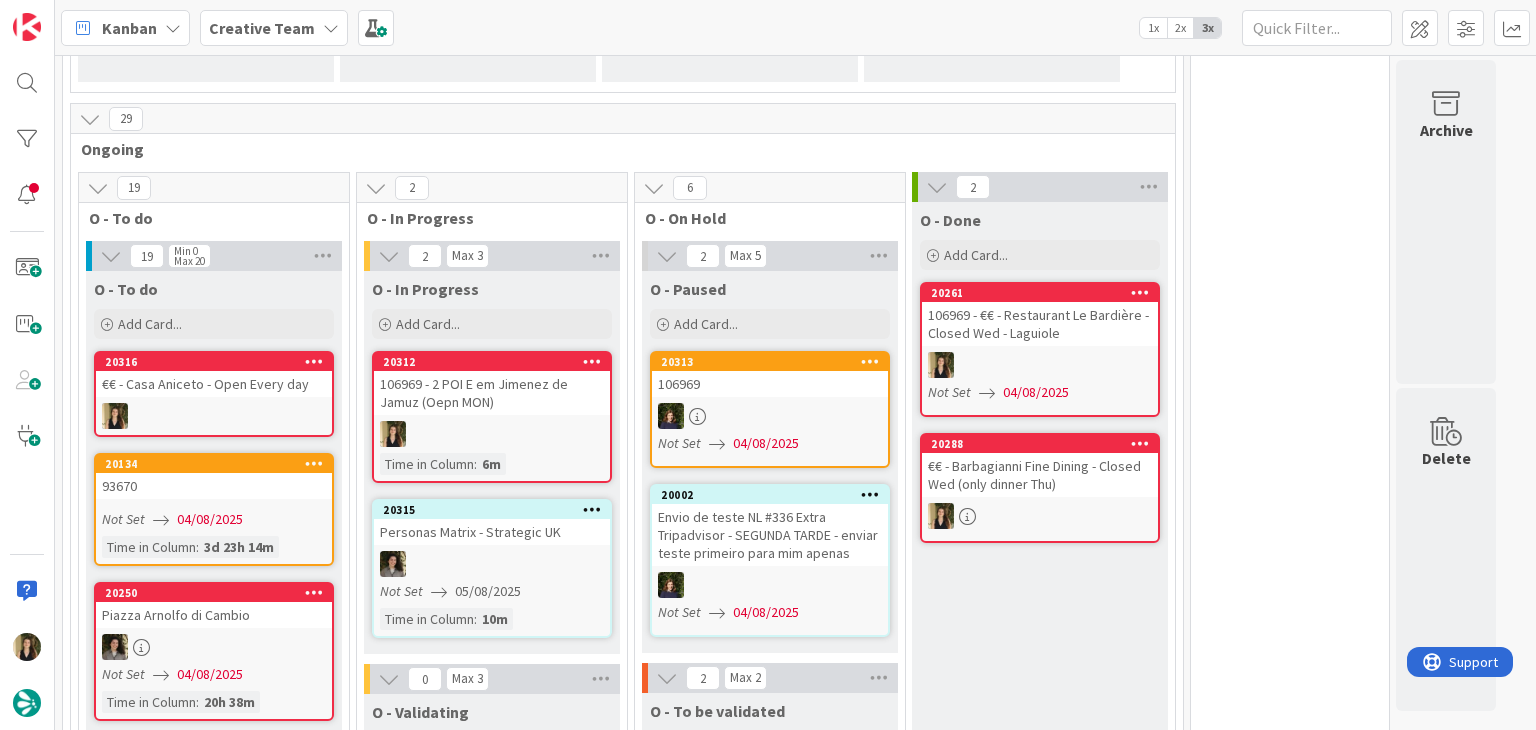 click on "20316 €€ - Casa Aniceto - Open Every day" at bounding box center (214, 394) 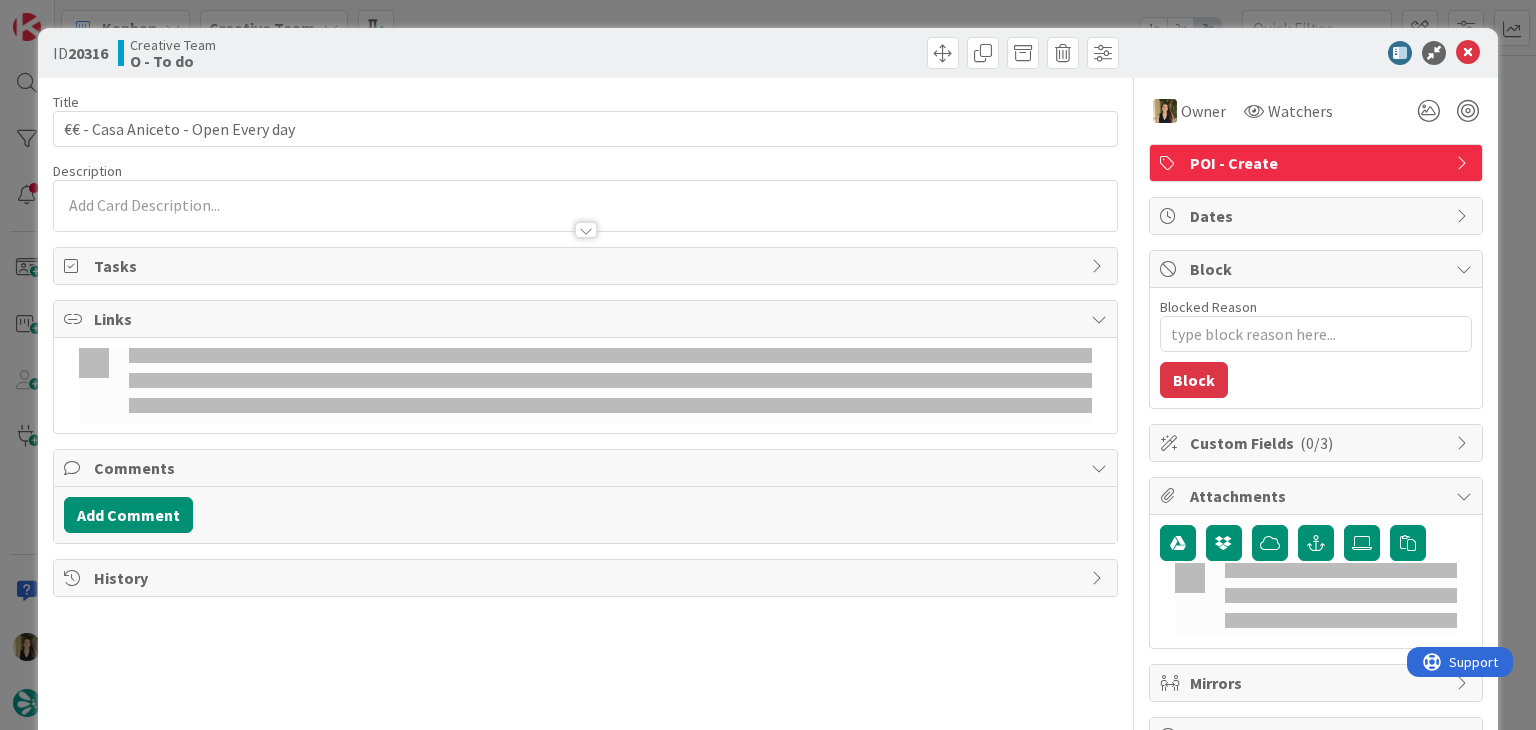 scroll, scrollTop: 0, scrollLeft: 0, axis: both 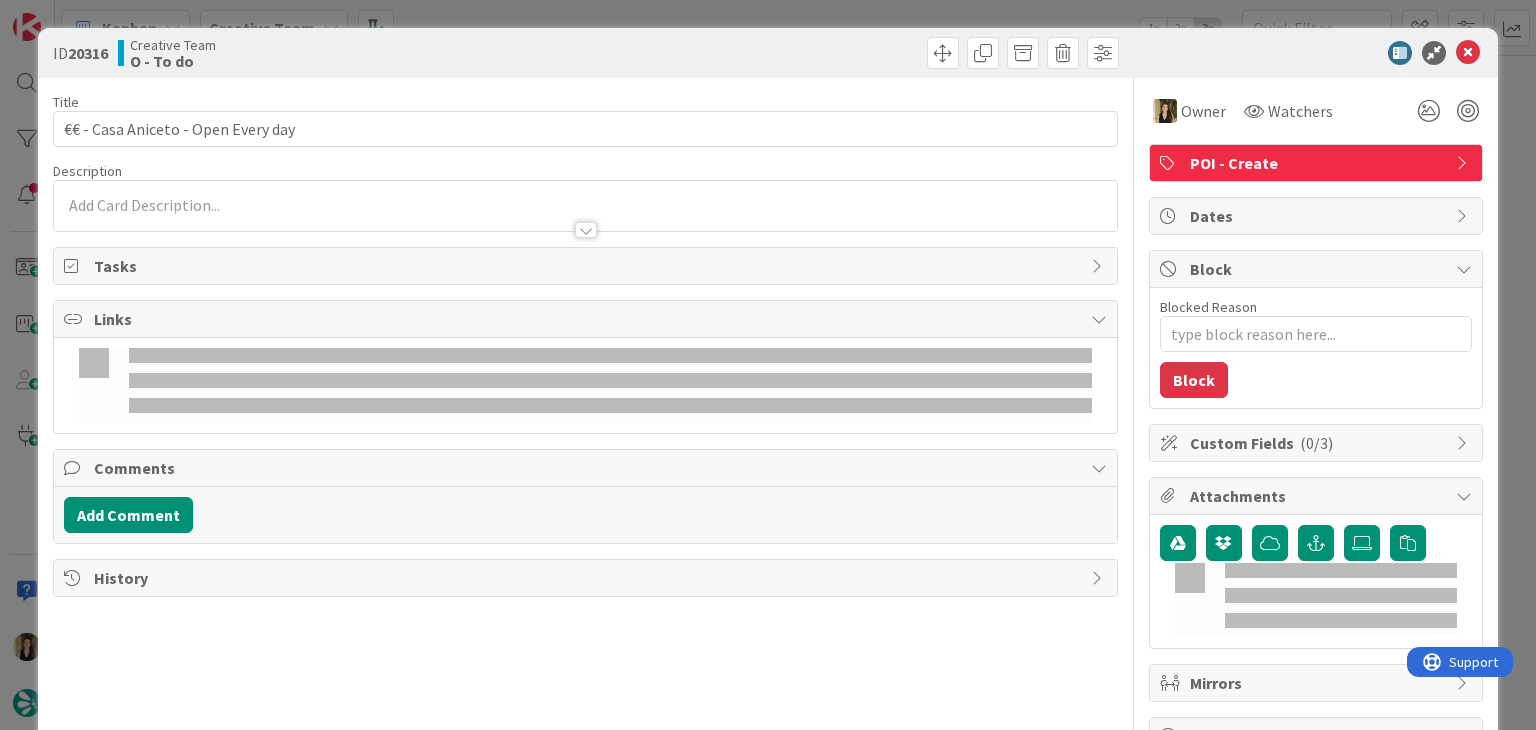 click at bounding box center [585, 220] 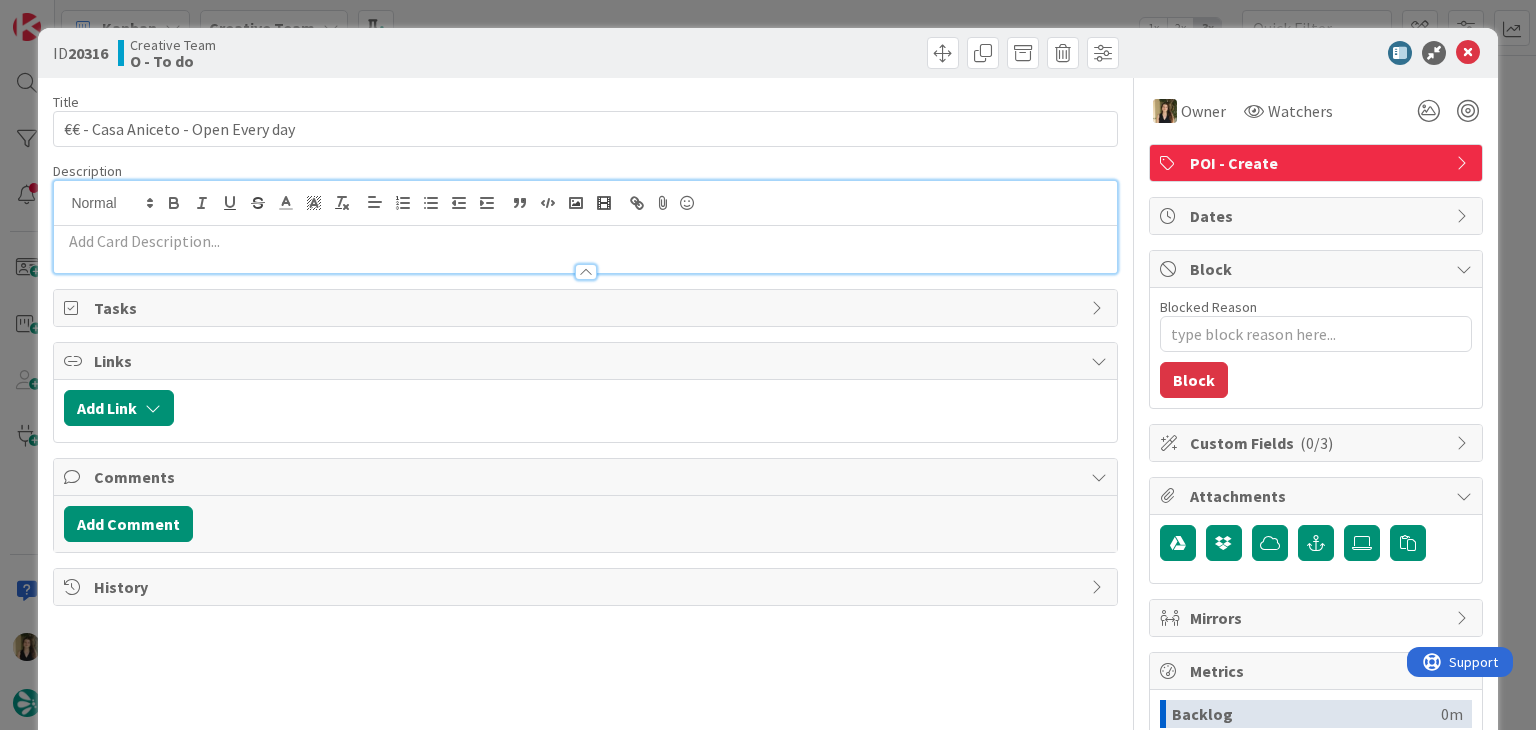 scroll, scrollTop: 0, scrollLeft: 0, axis: both 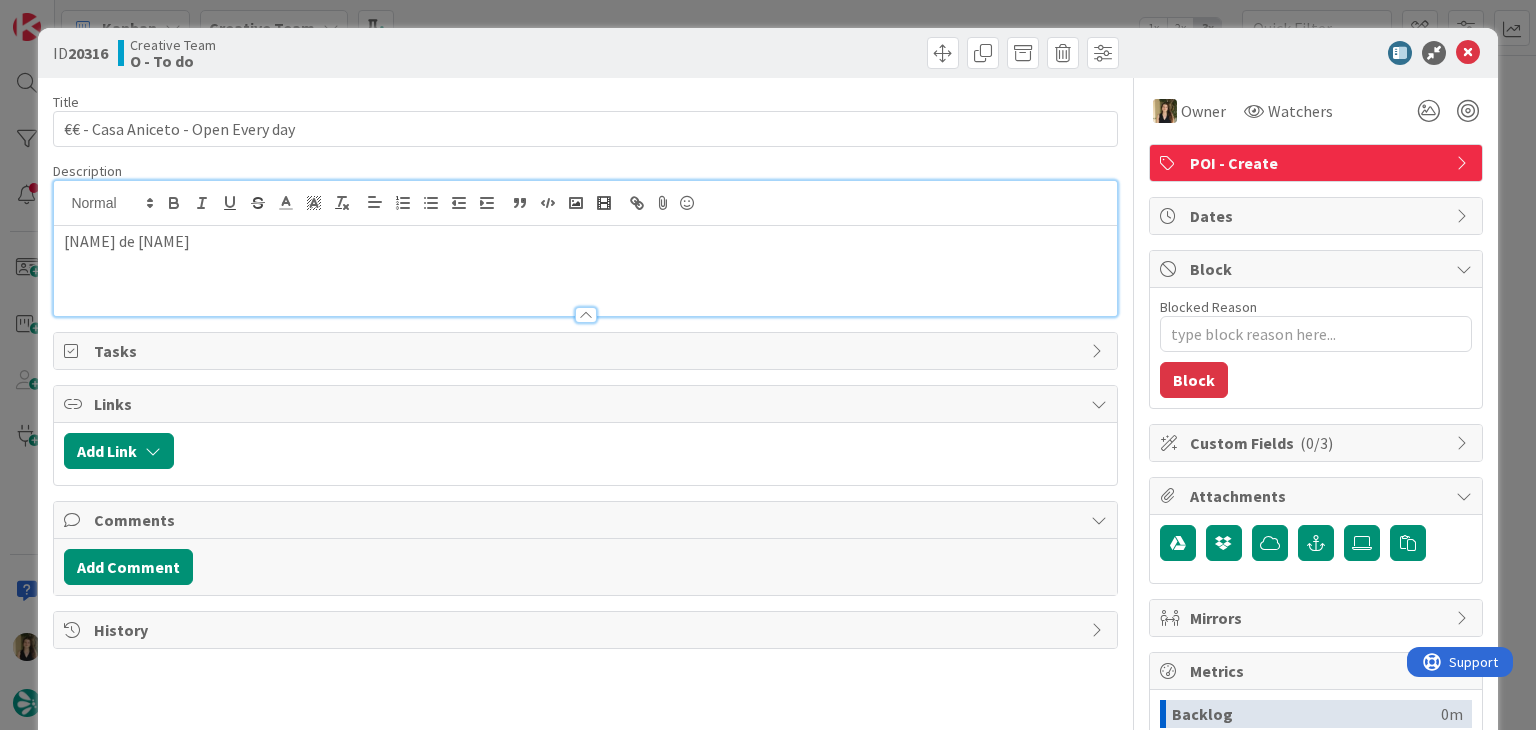 type on "x" 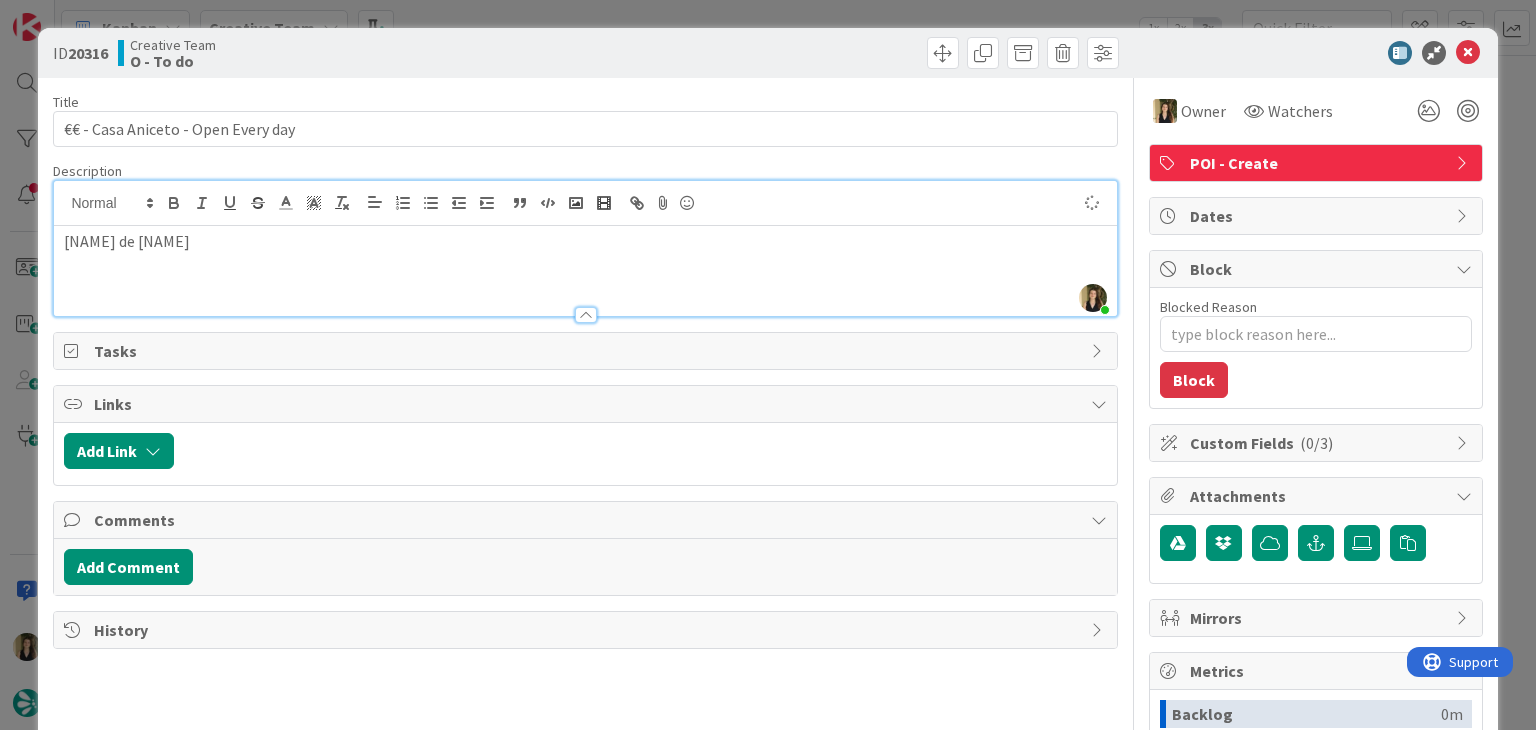 type 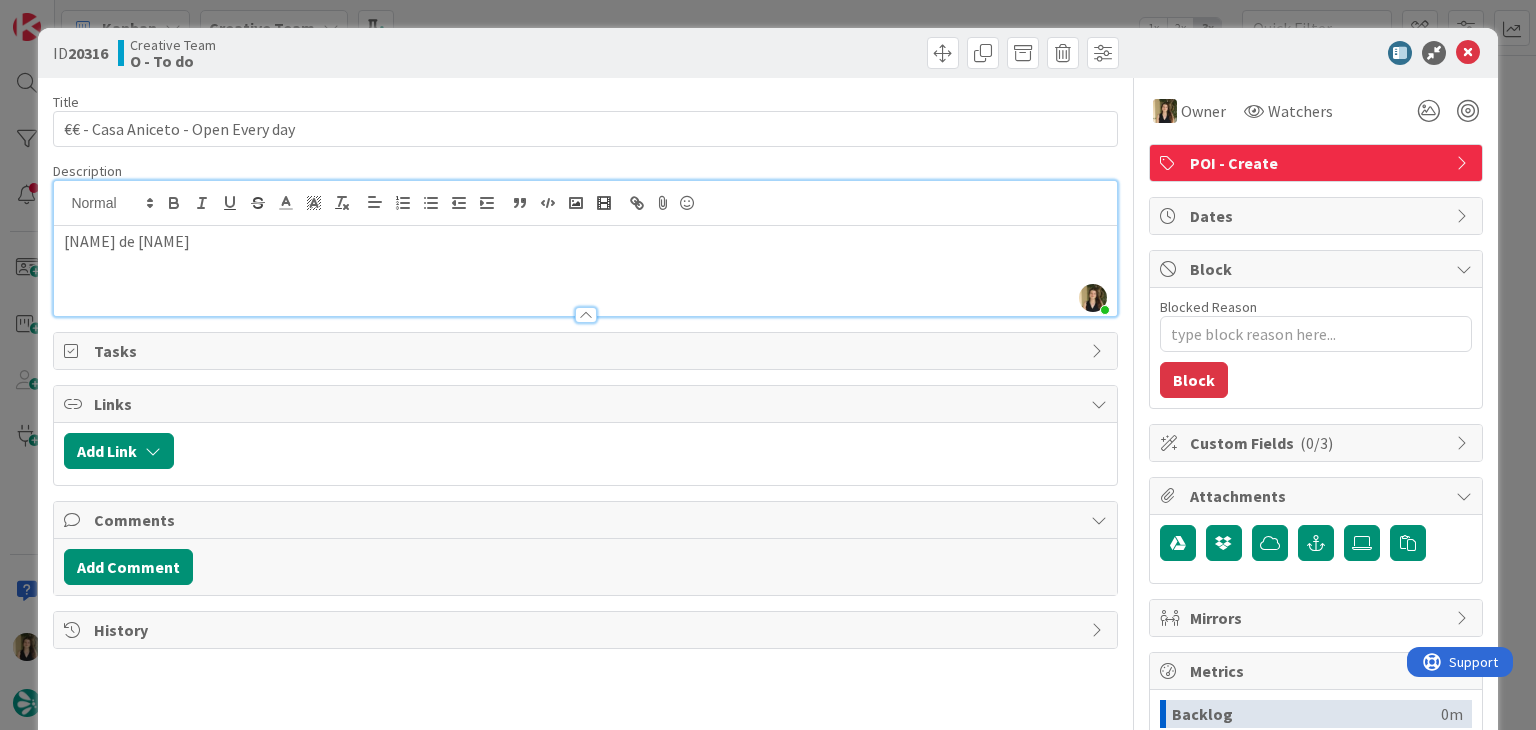 drag, startPoint x: 823, startPoint y: 52, endPoint x: 814, endPoint y: 41, distance: 14.21267 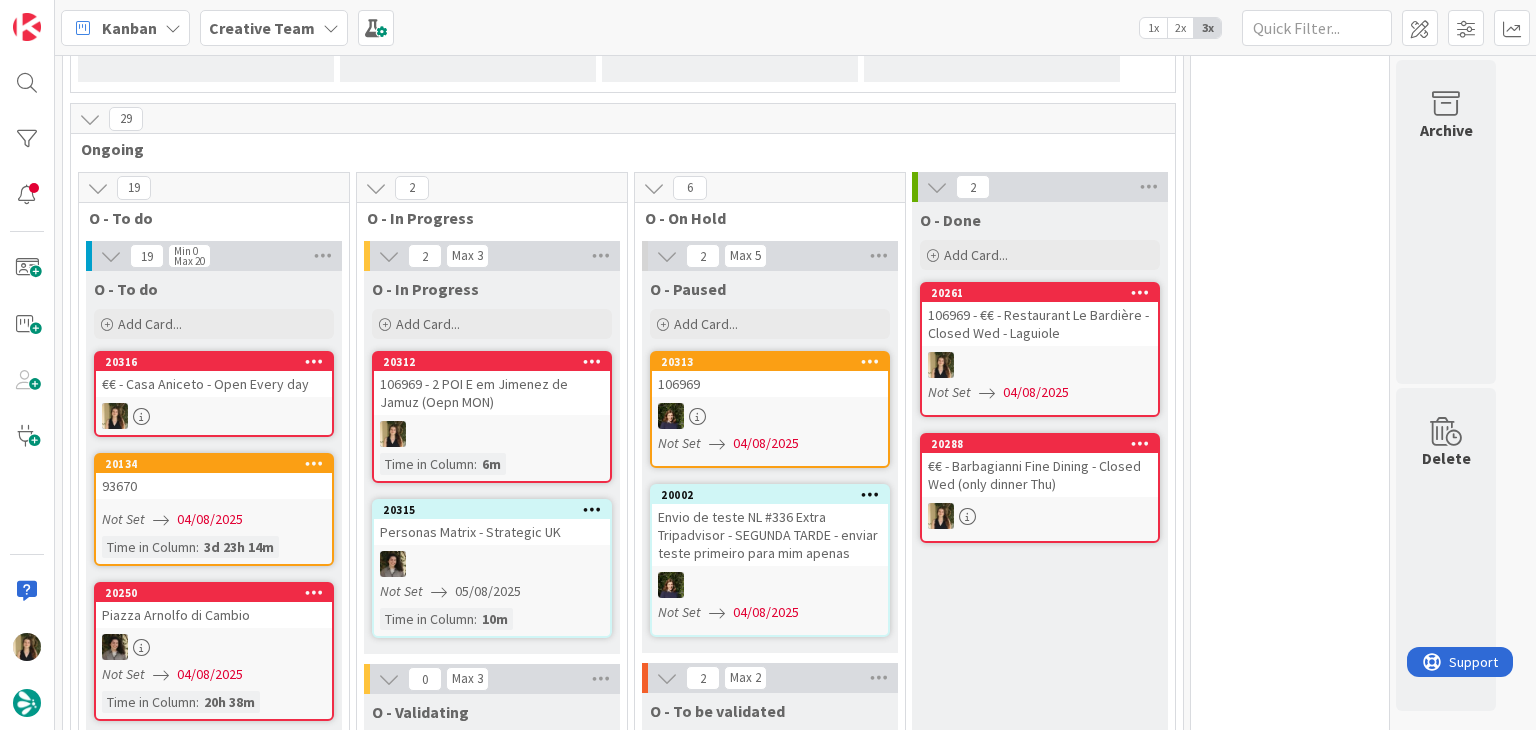 scroll, scrollTop: 0, scrollLeft: 0, axis: both 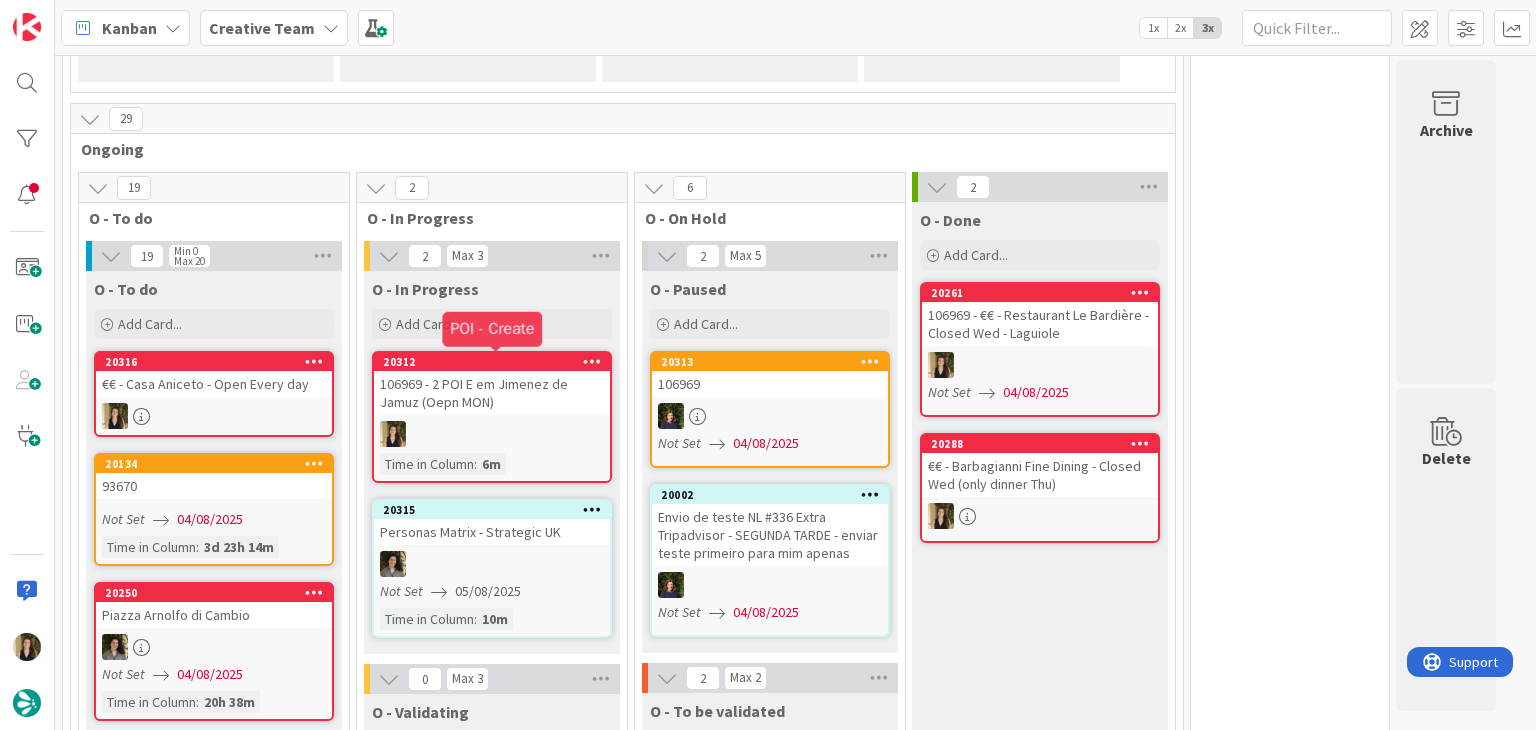 click on "106969 - 2 POI E em Jimenez de Jamuz (Oepn MON)" at bounding box center [492, 393] 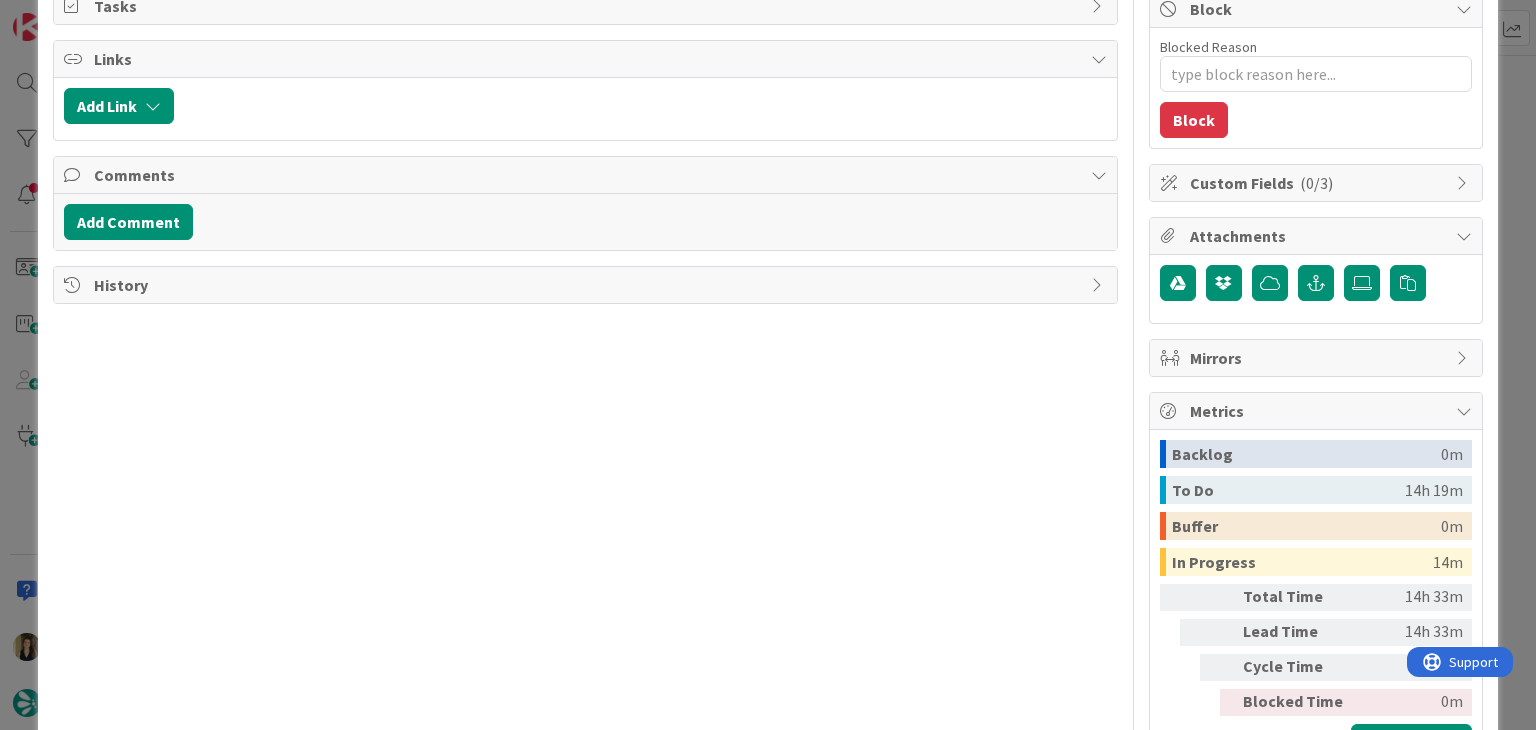 scroll, scrollTop: 340, scrollLeft: 0, axis: vertical 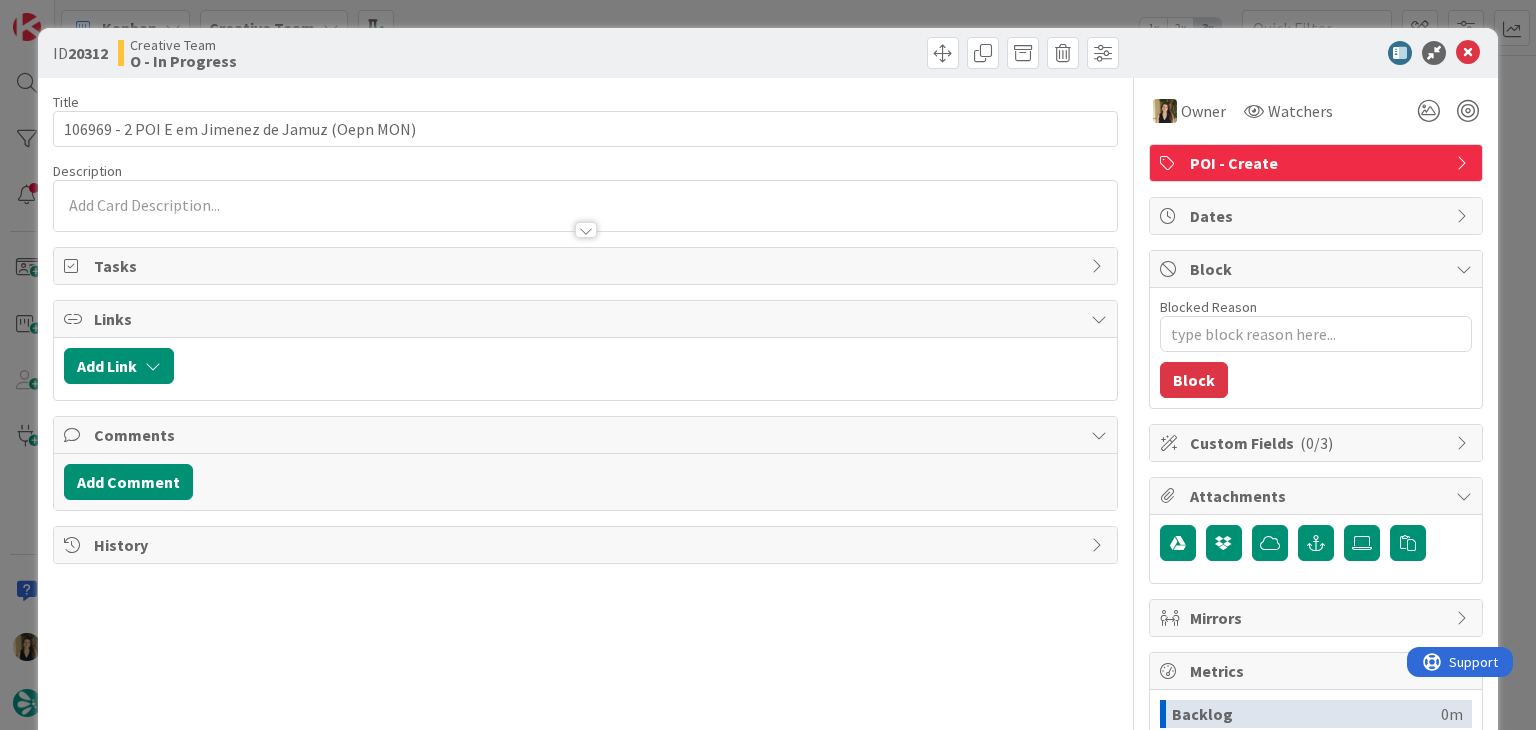 click on "ID  20312 Creative Team O - In Progress Title 47 / 128 106969 - 2 POI E em Jimenez de Jamuz (Oepn MON) Description Owner Watchers POI - Create  Tasks Links Add Link Comments Add Comment History Owner Watchers POI - Create  Dates Block Blocked Reason 0 / 256 Block Custom Fields ( 0/3 ) Attachments Mirrors Metrics Backlog 0m To Do 14h 19m Buffer 0m In Progress 14m Total Time 14h 33m Lead Time 14h 33m Cycle Time 14m Blocked Time 0m Show Details" at bounding box center [768, 365] 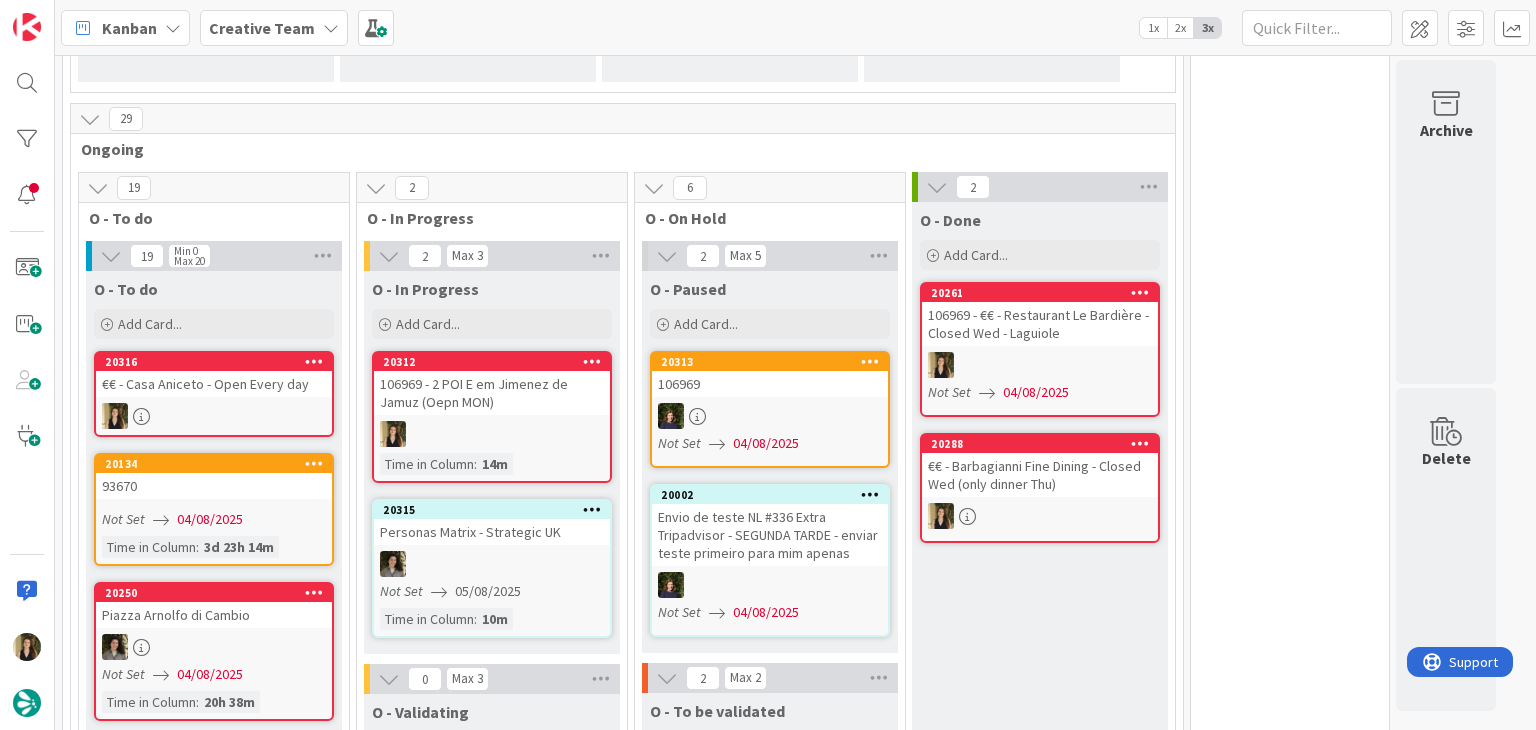 scroll, scrollTop: 0, scrollLeft: 0, axis: both 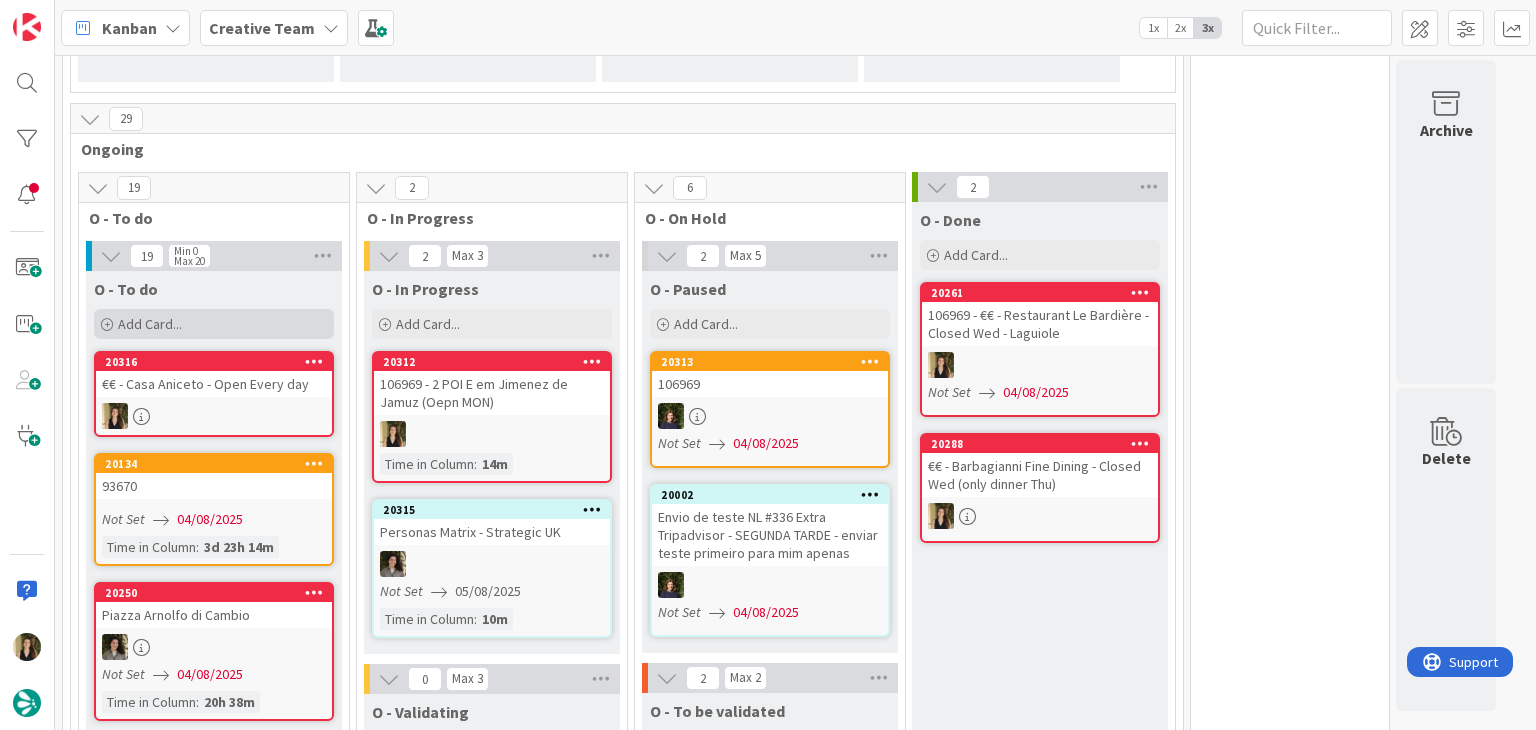 click on "Add Card..." at bounding box center [214, 324] 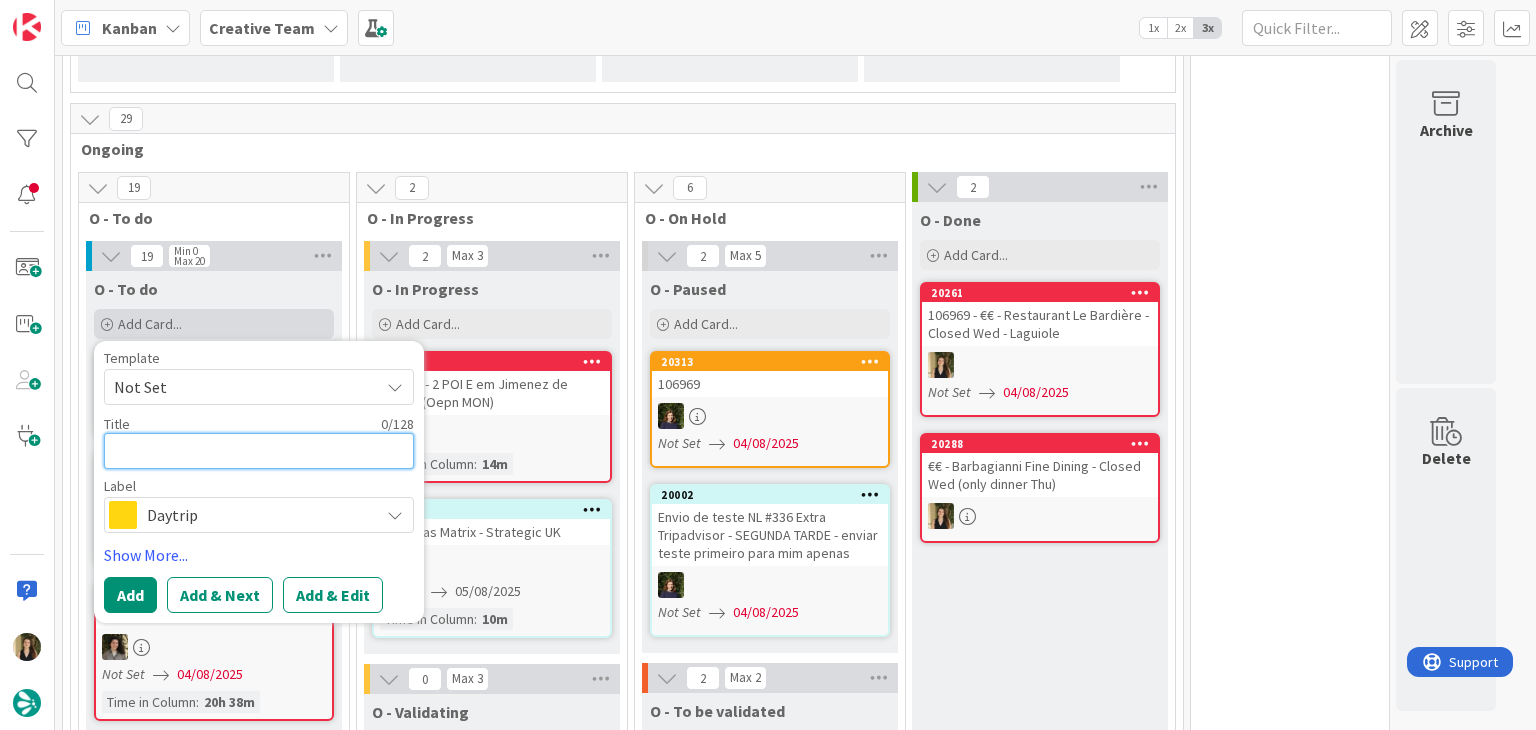 type on "x" 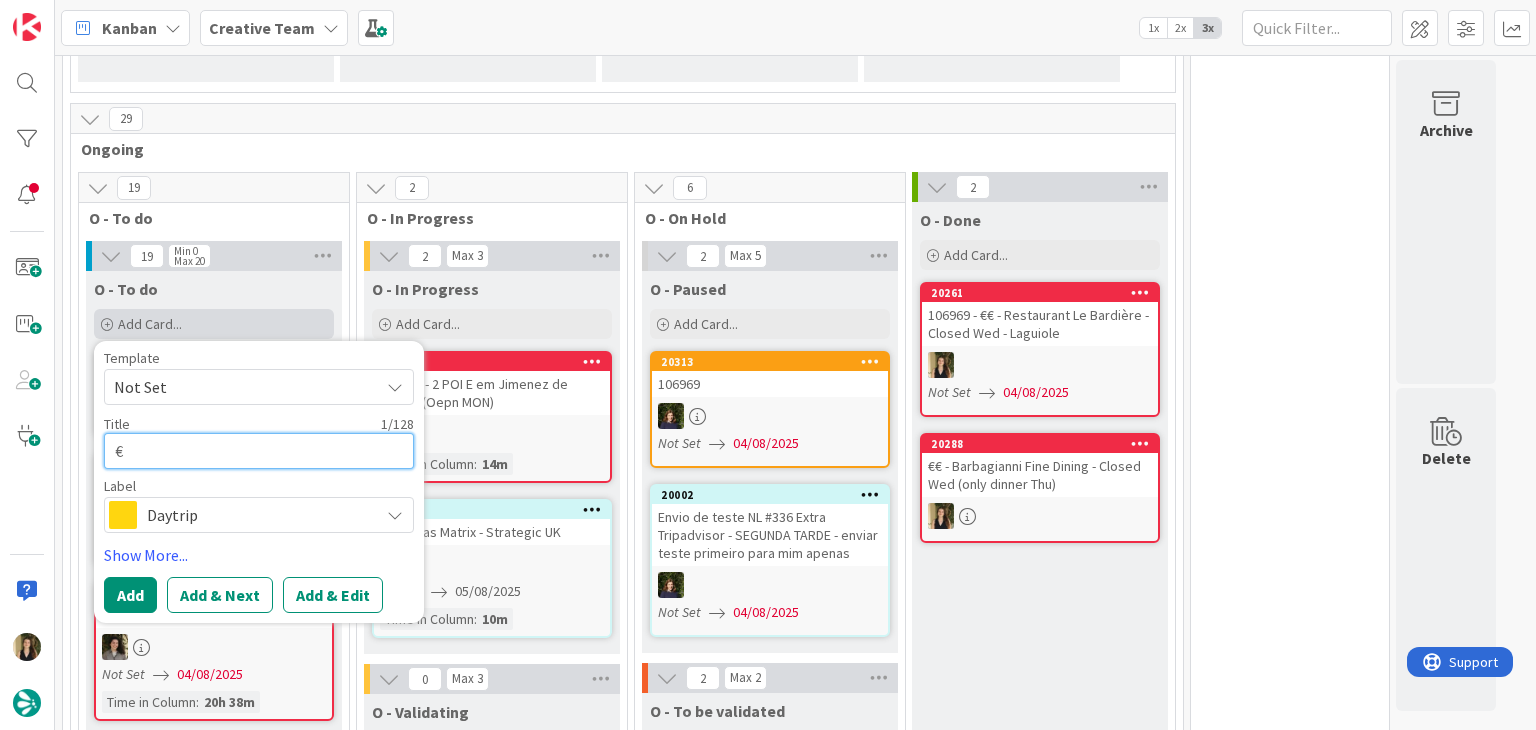 type on "x" 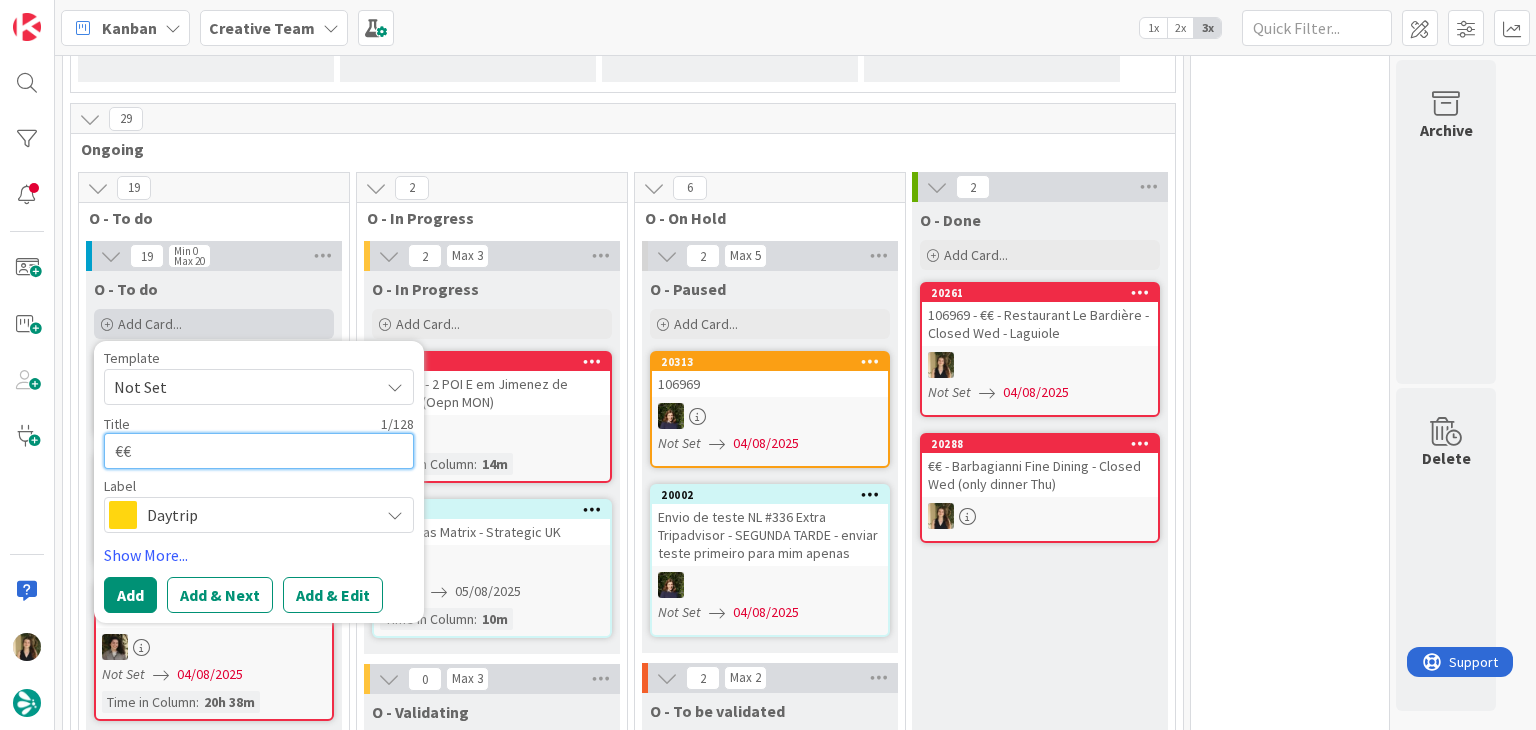 type on "x" 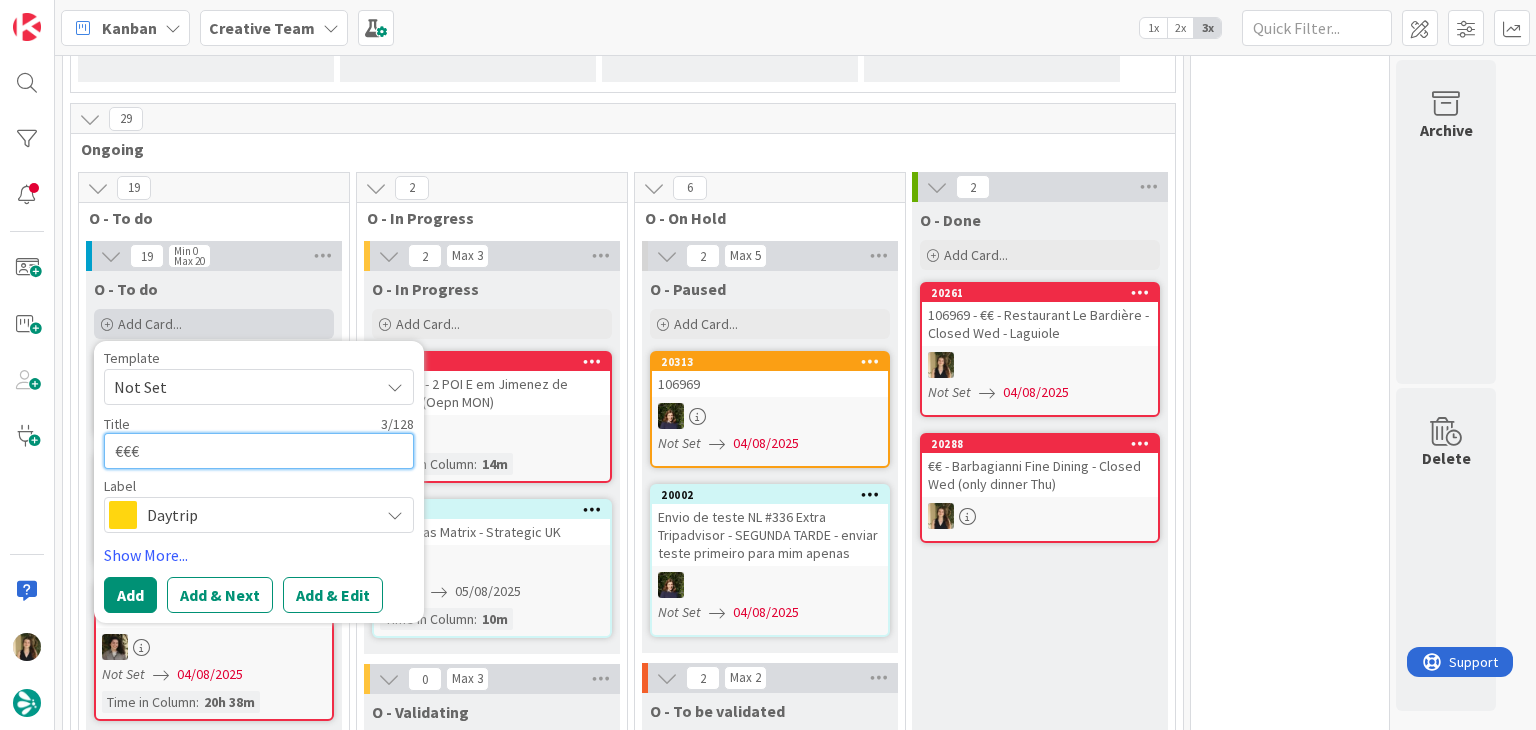 type on "x" 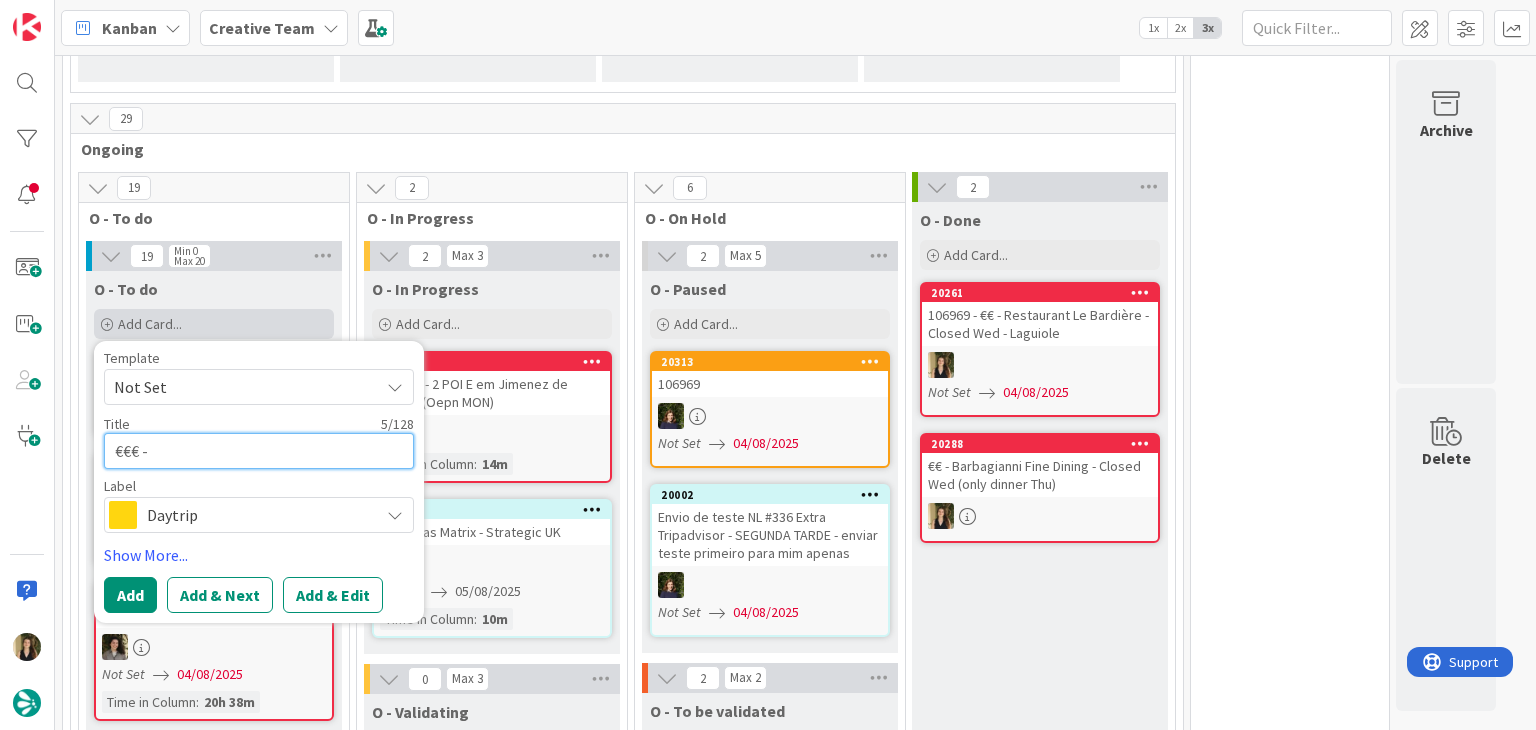 type on "x" 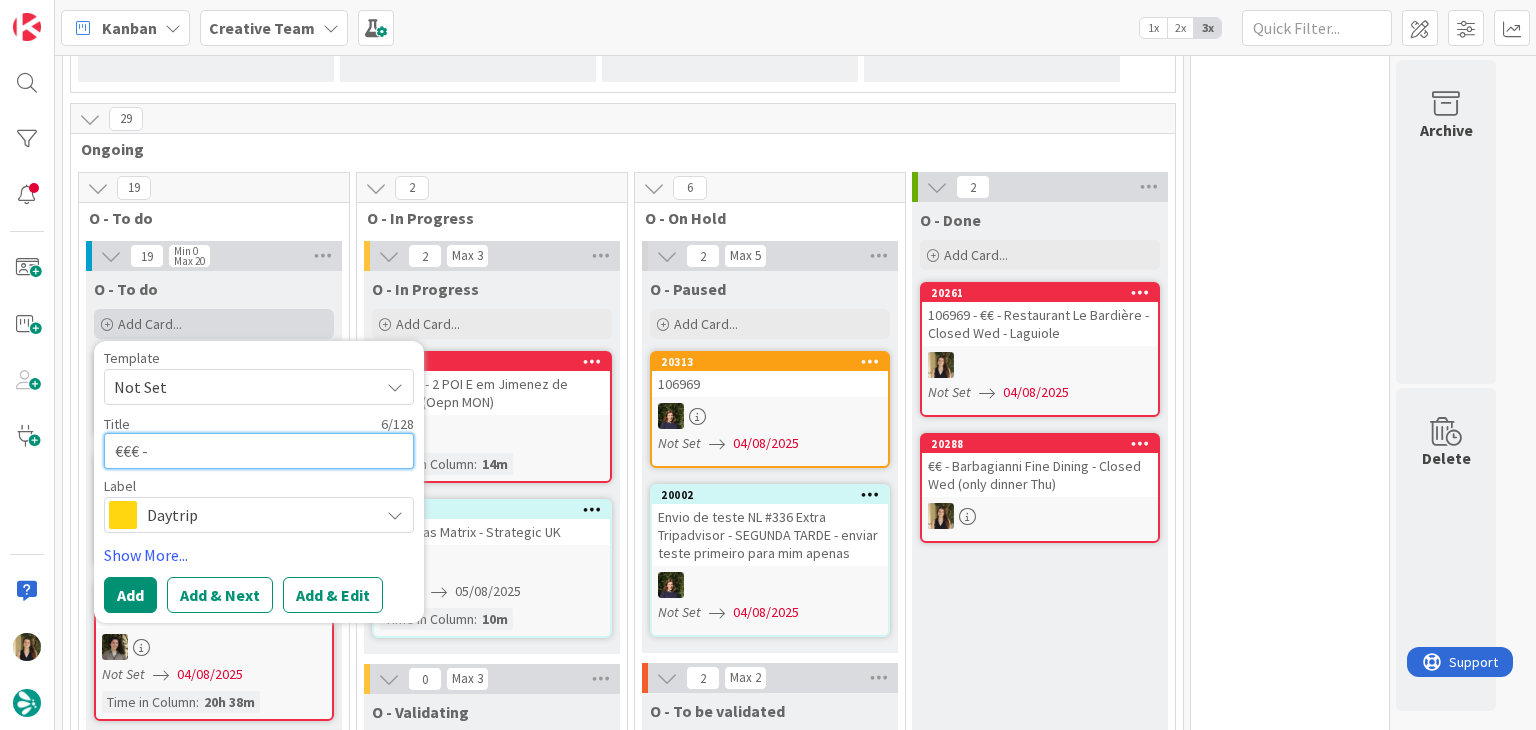 paste on "Bodega El Capricho" 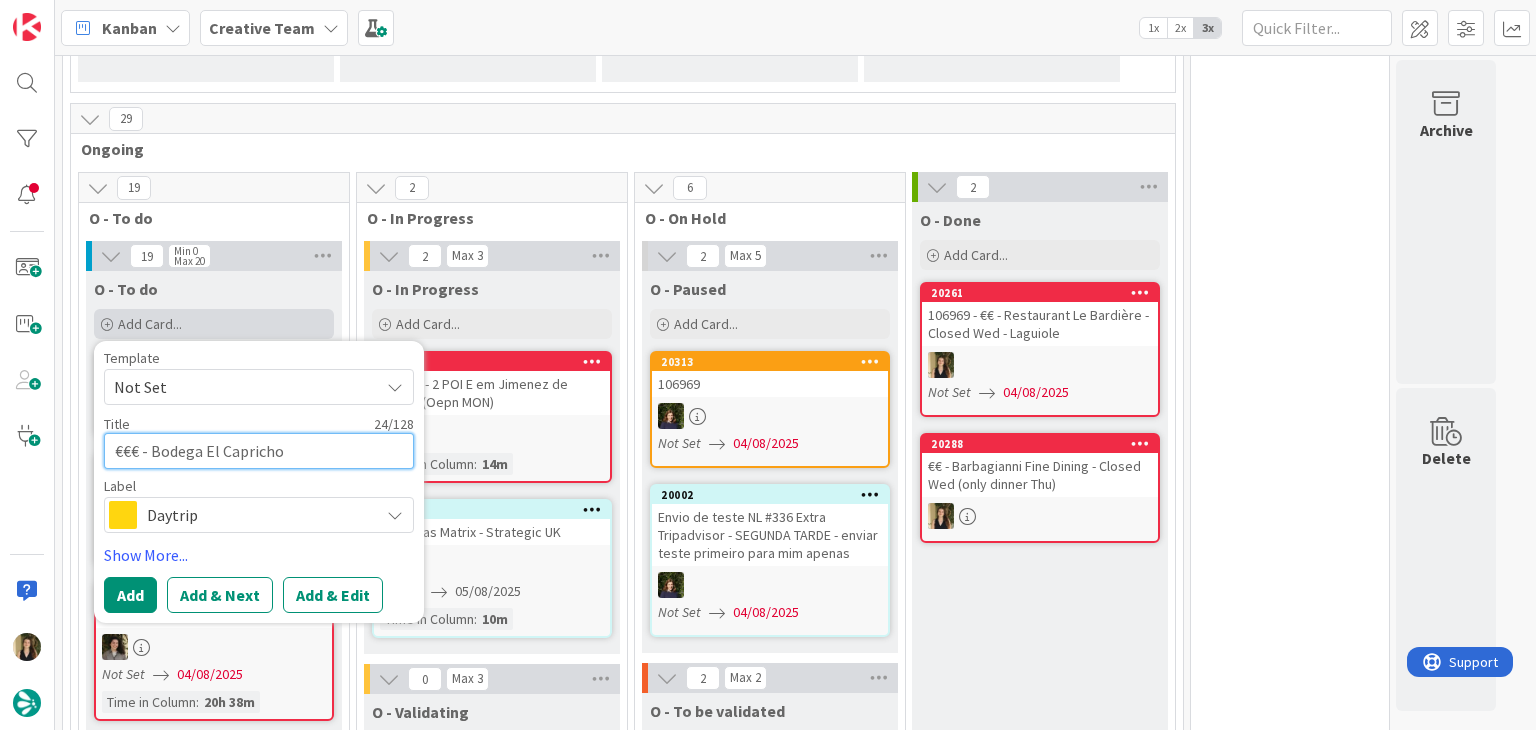 type on "x" 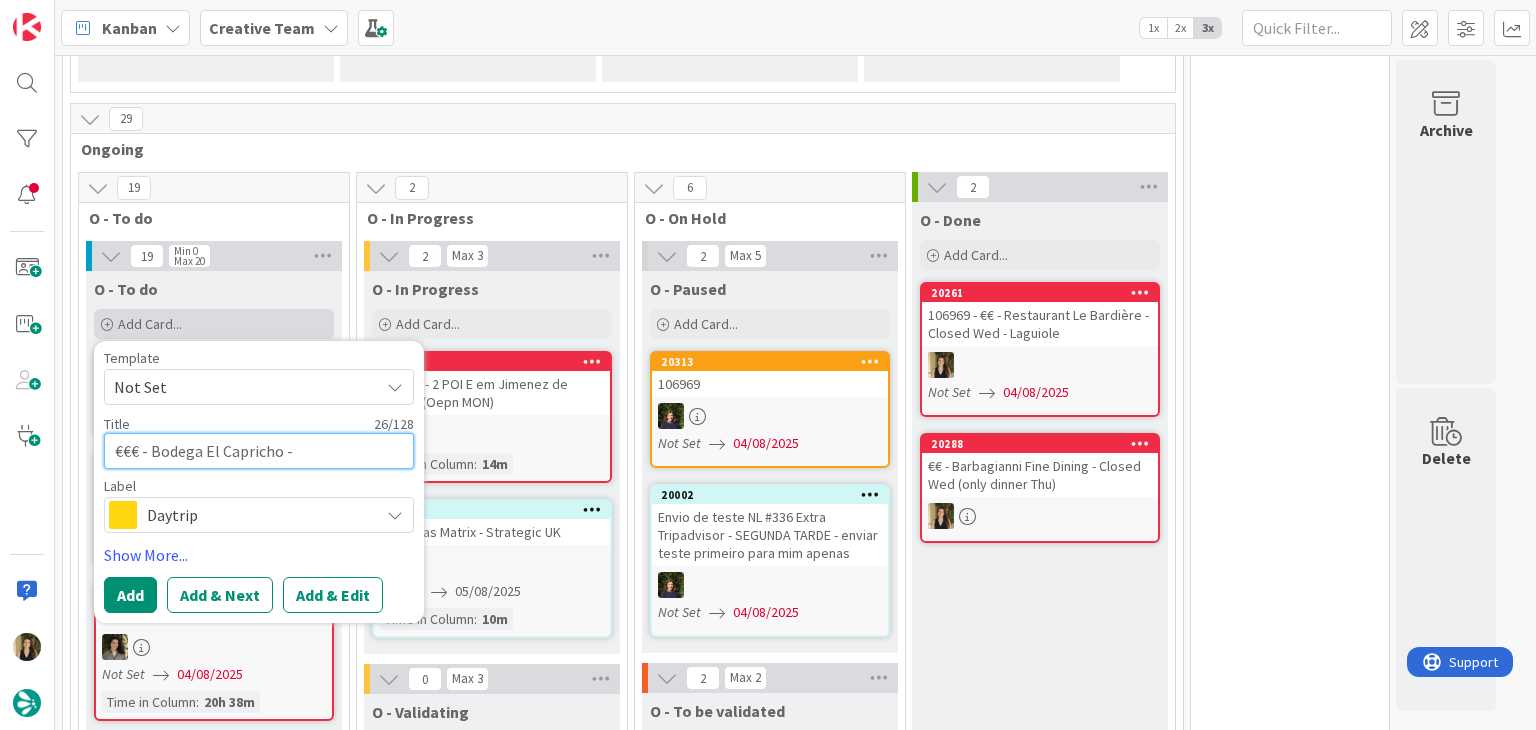 type on "x" 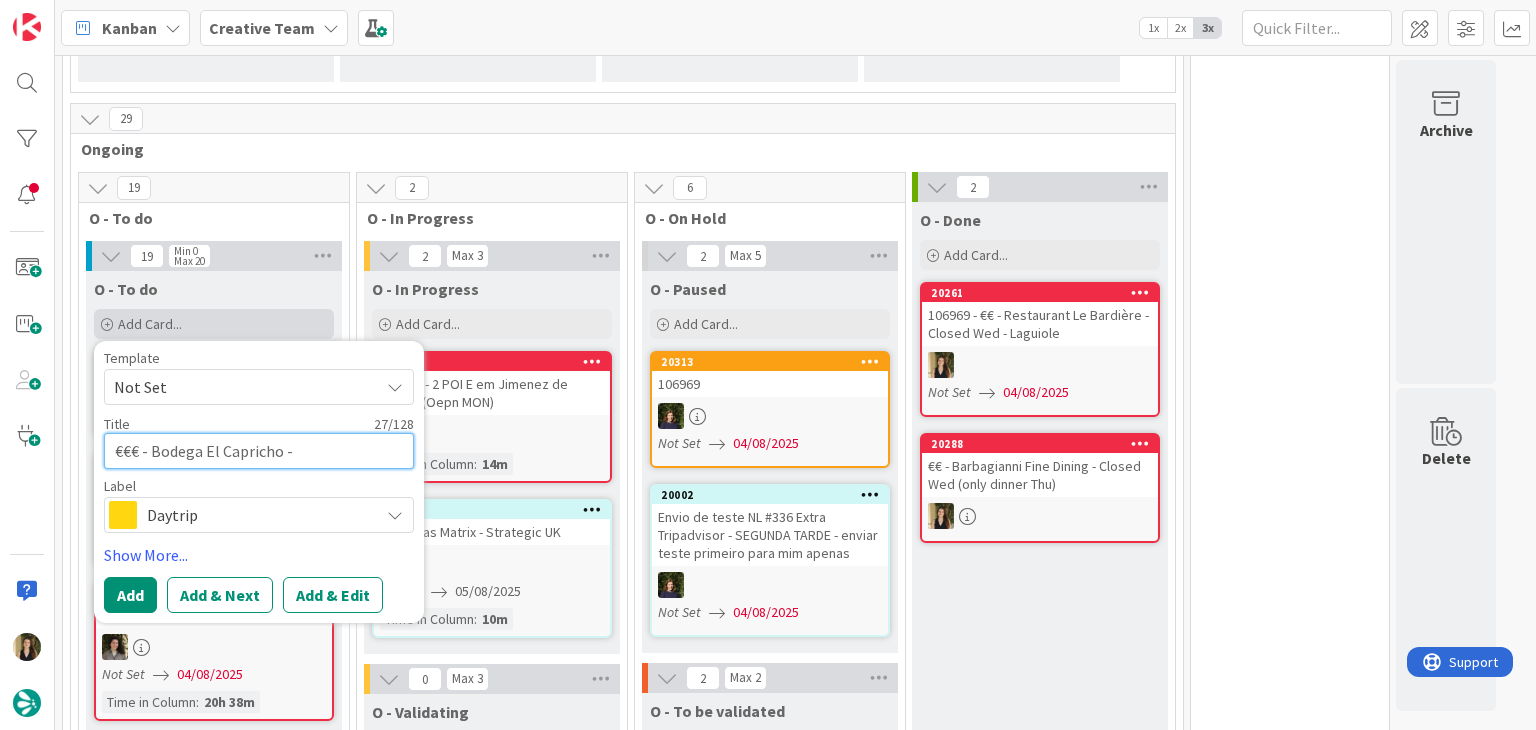 type on "x" 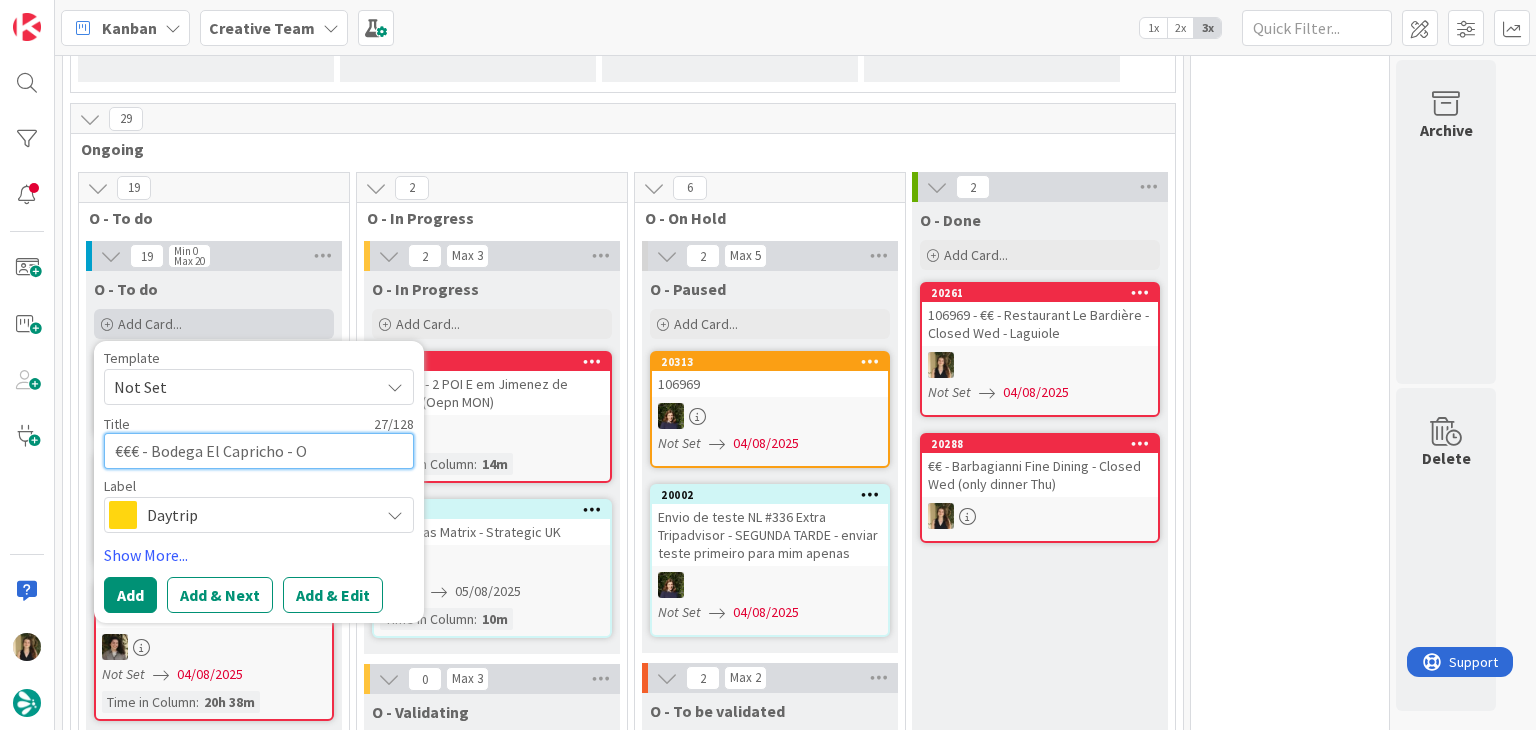 type on "x" 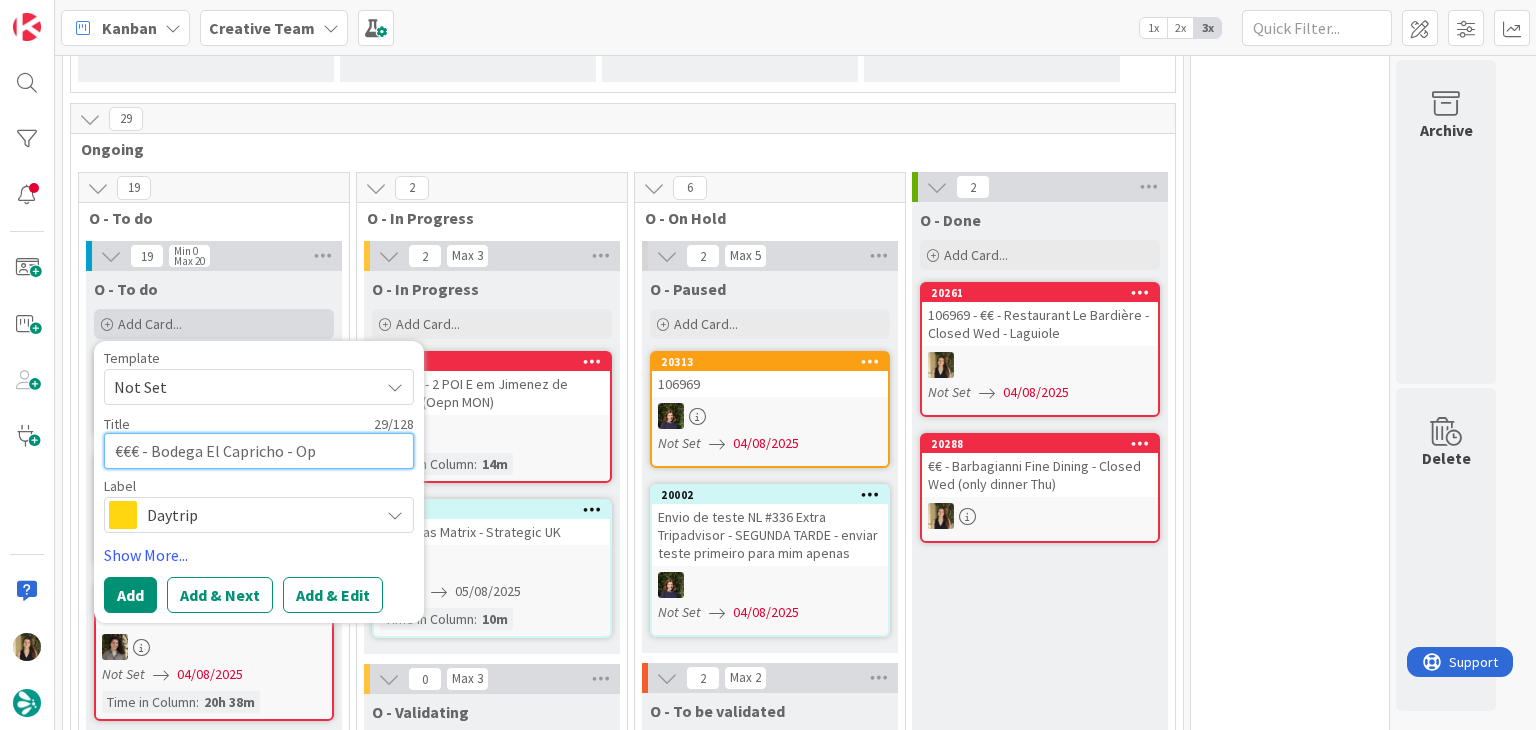type on "x" 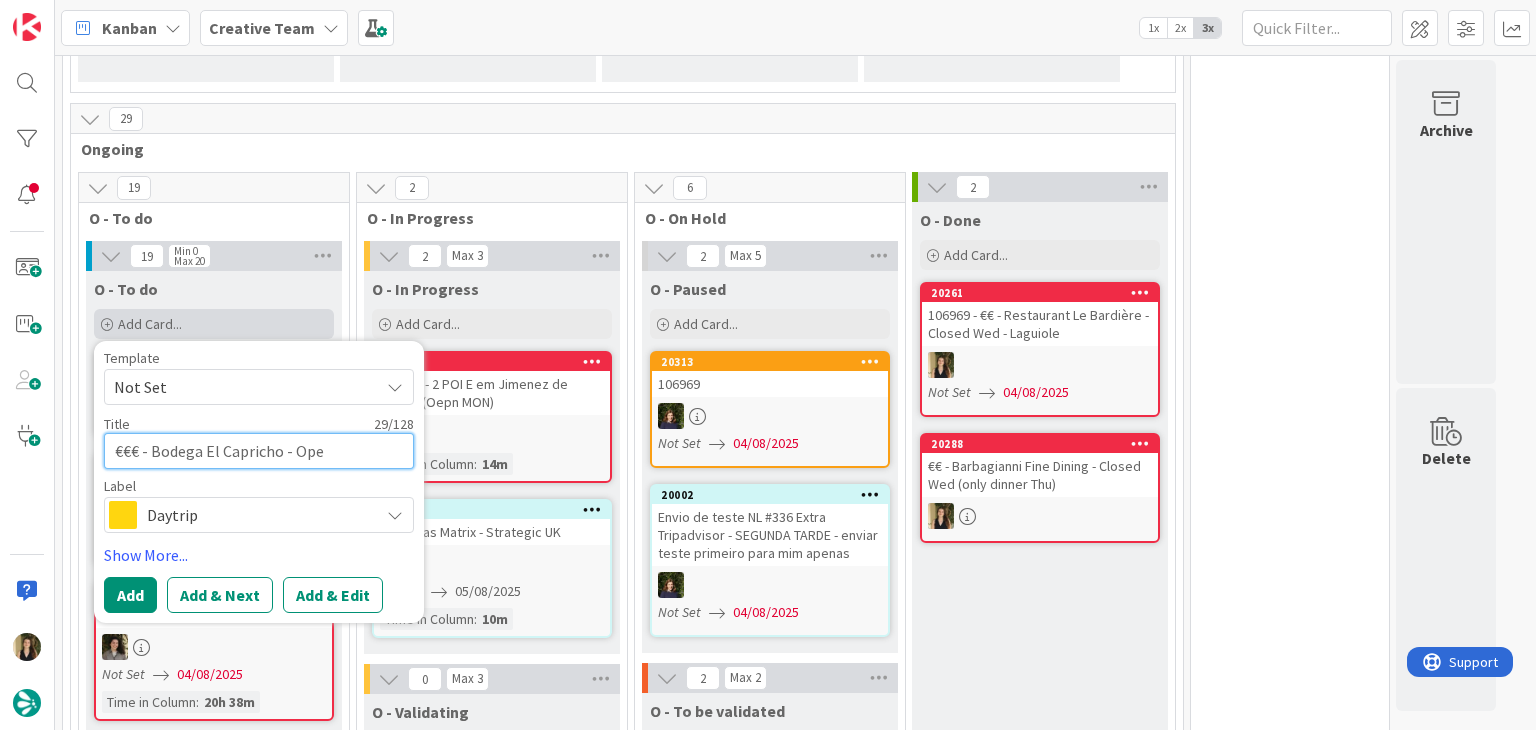 type on "x" 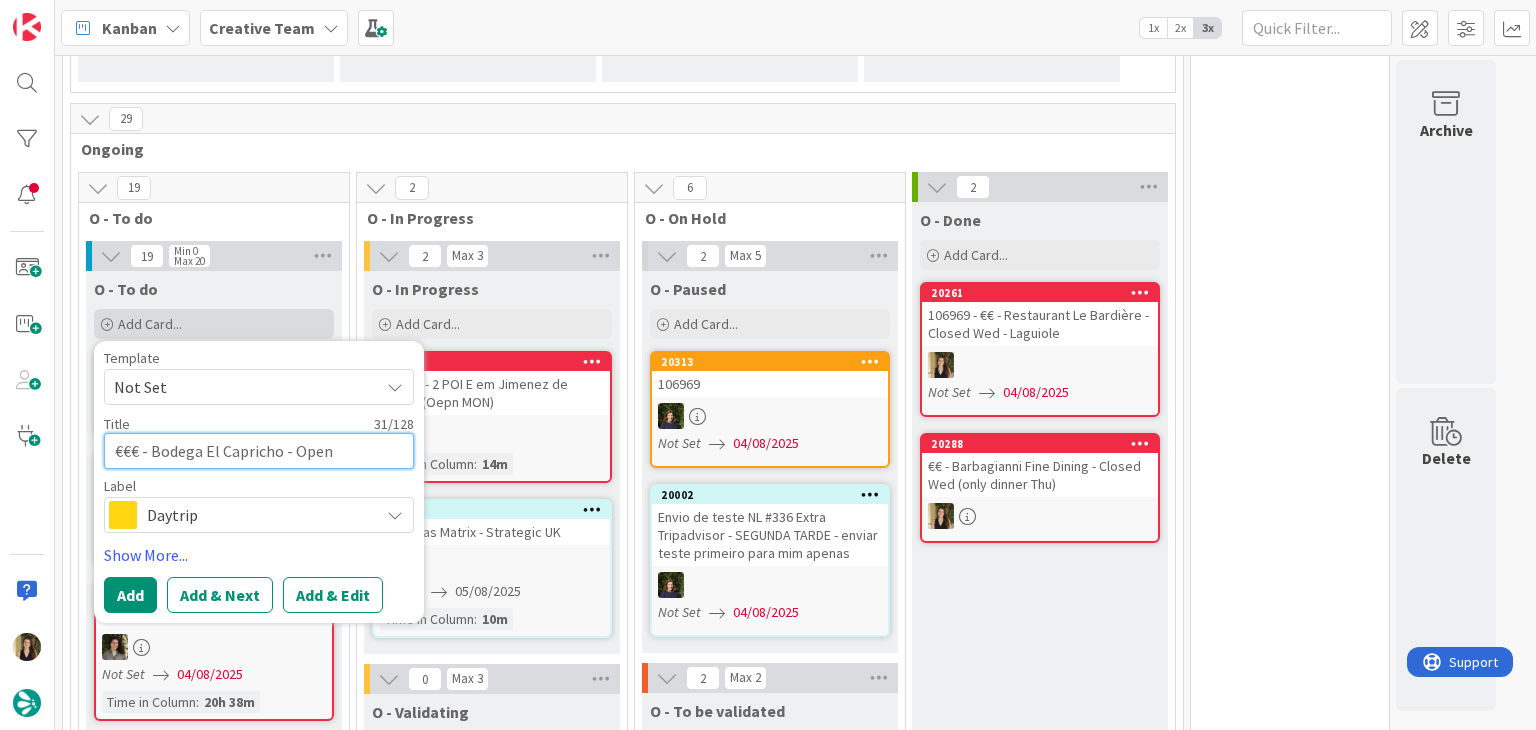 type on "x" 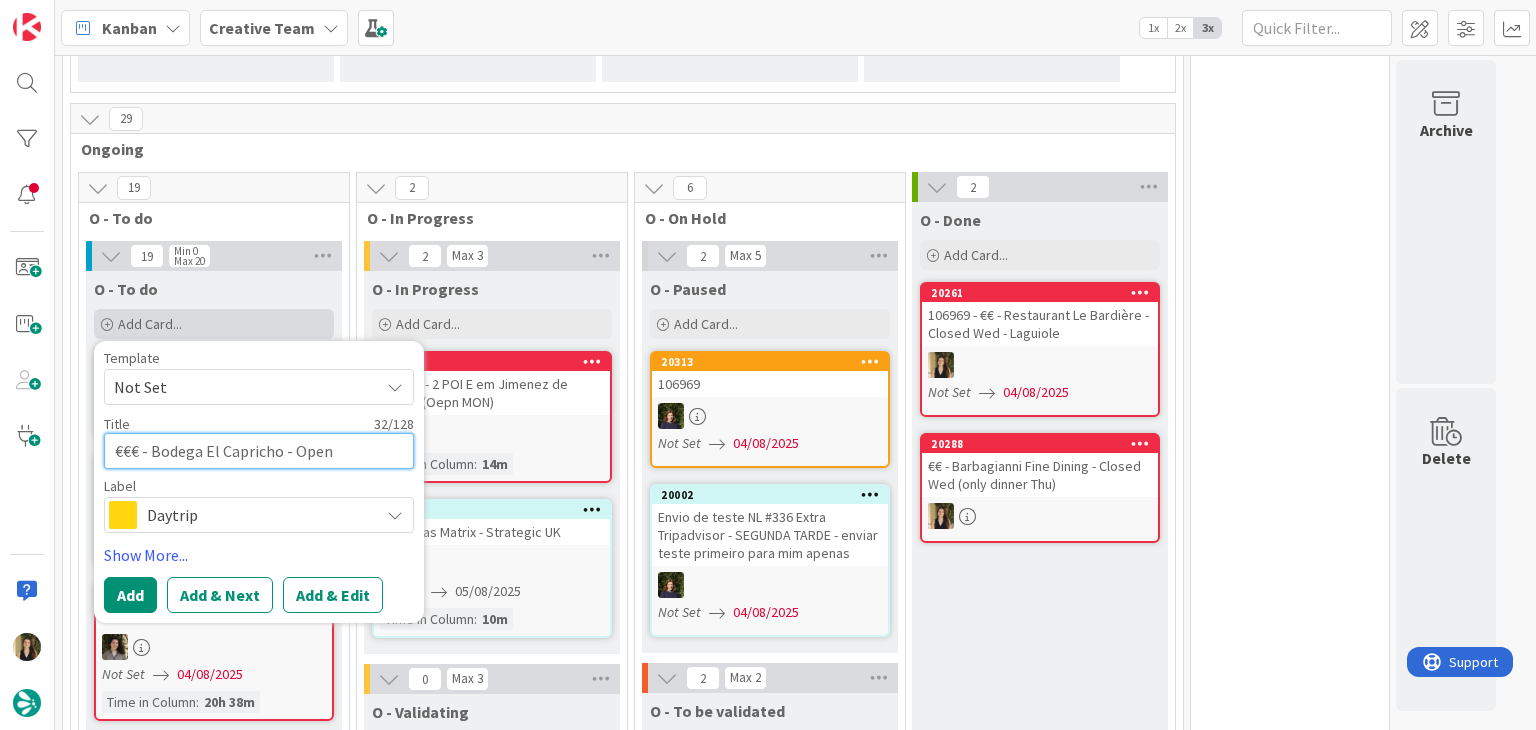 type on "x" 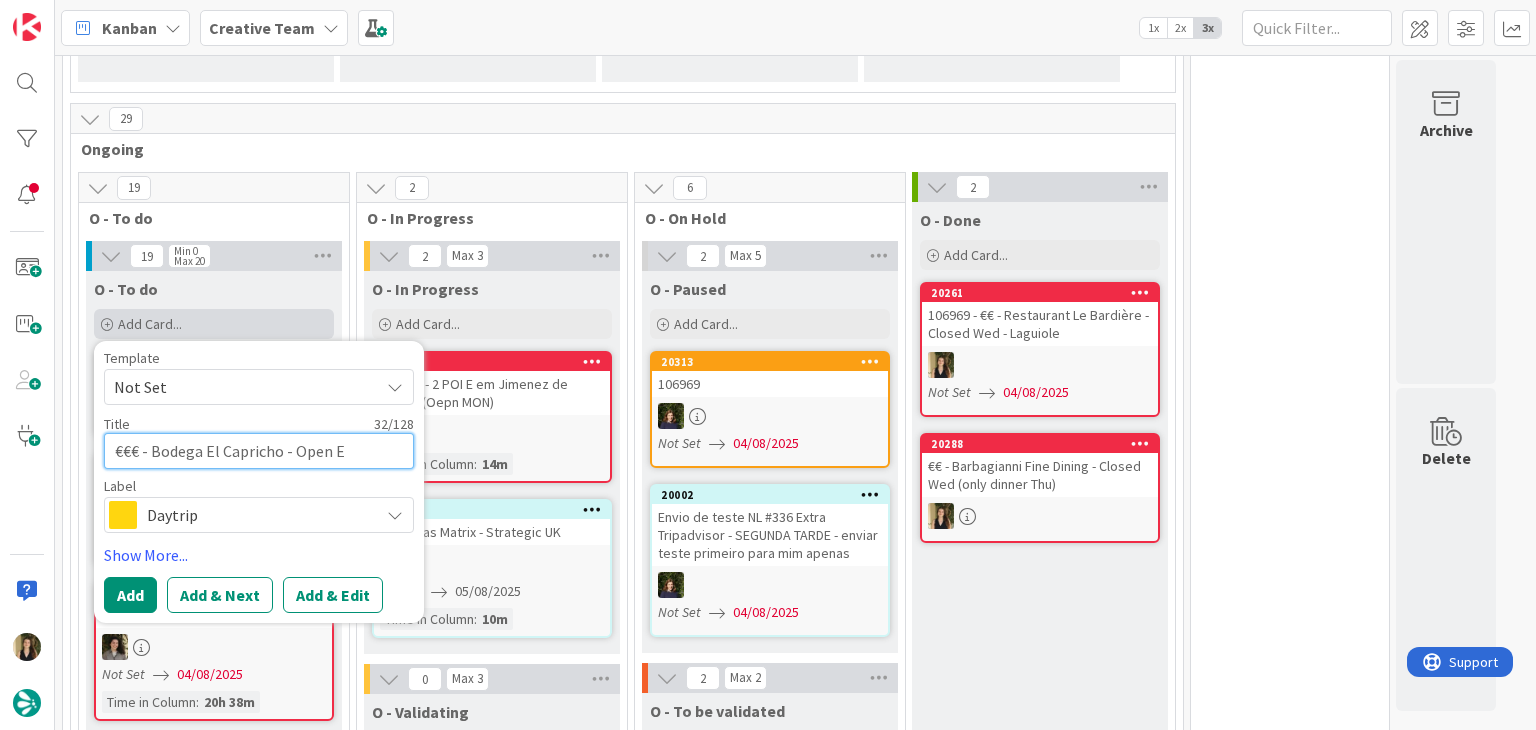 type on "x" 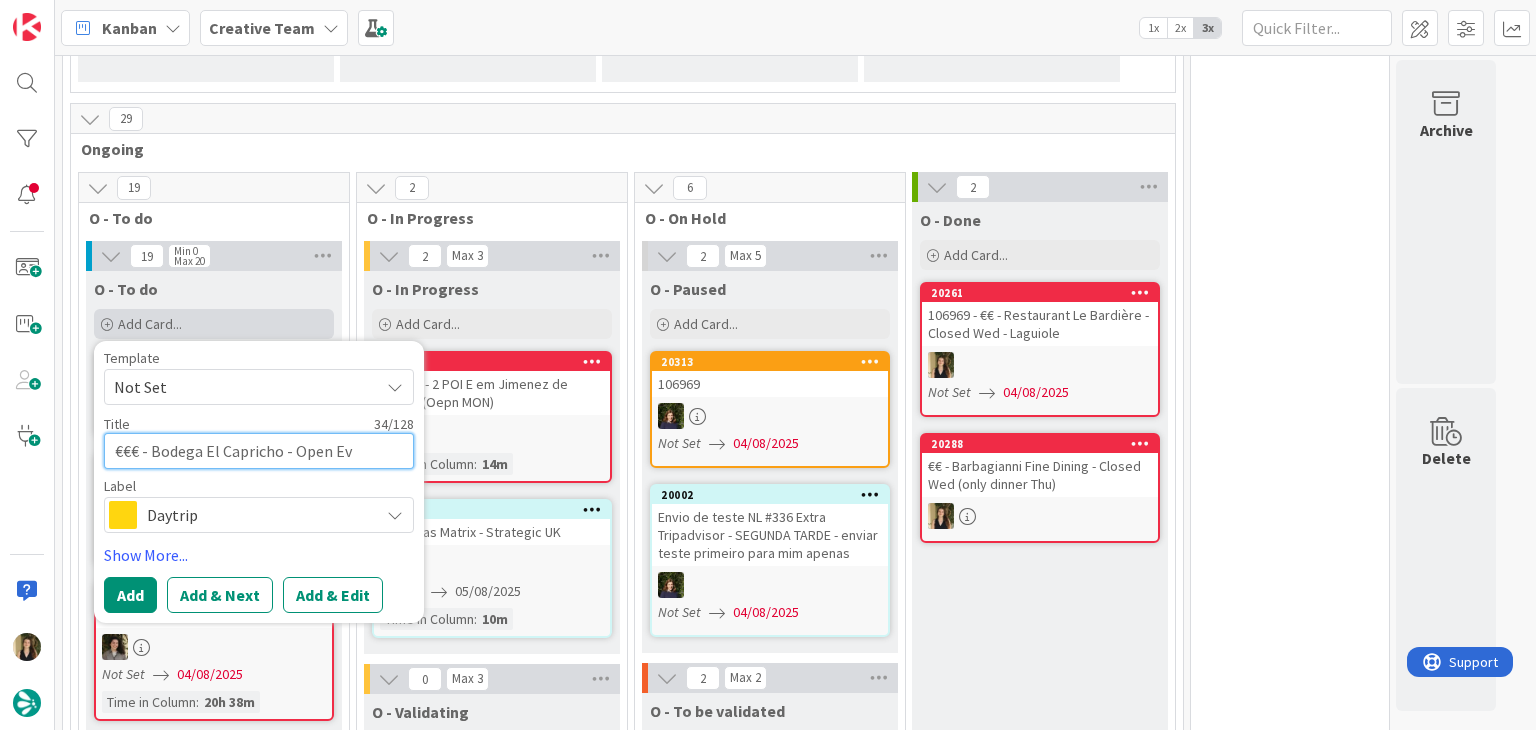 type on "x" 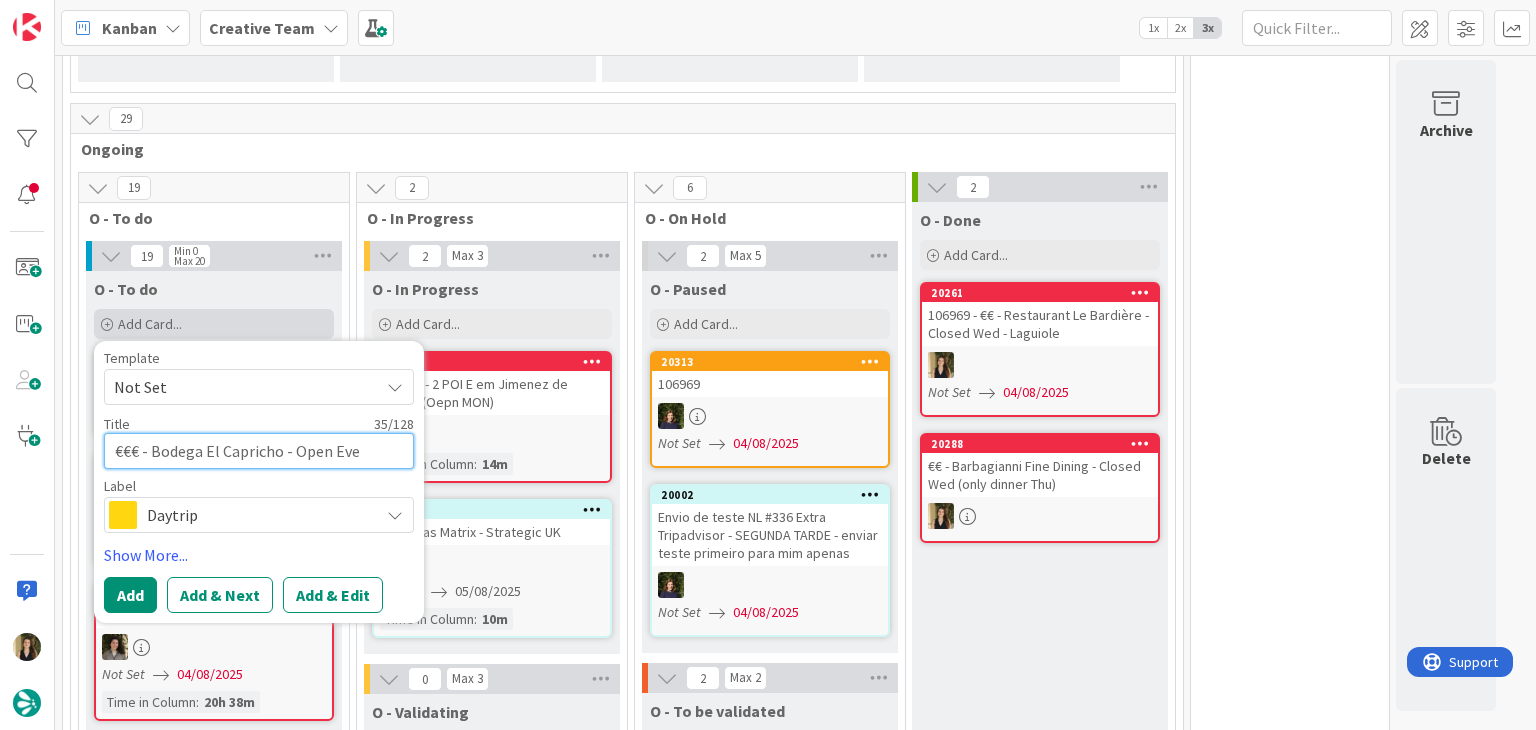 type on "x" 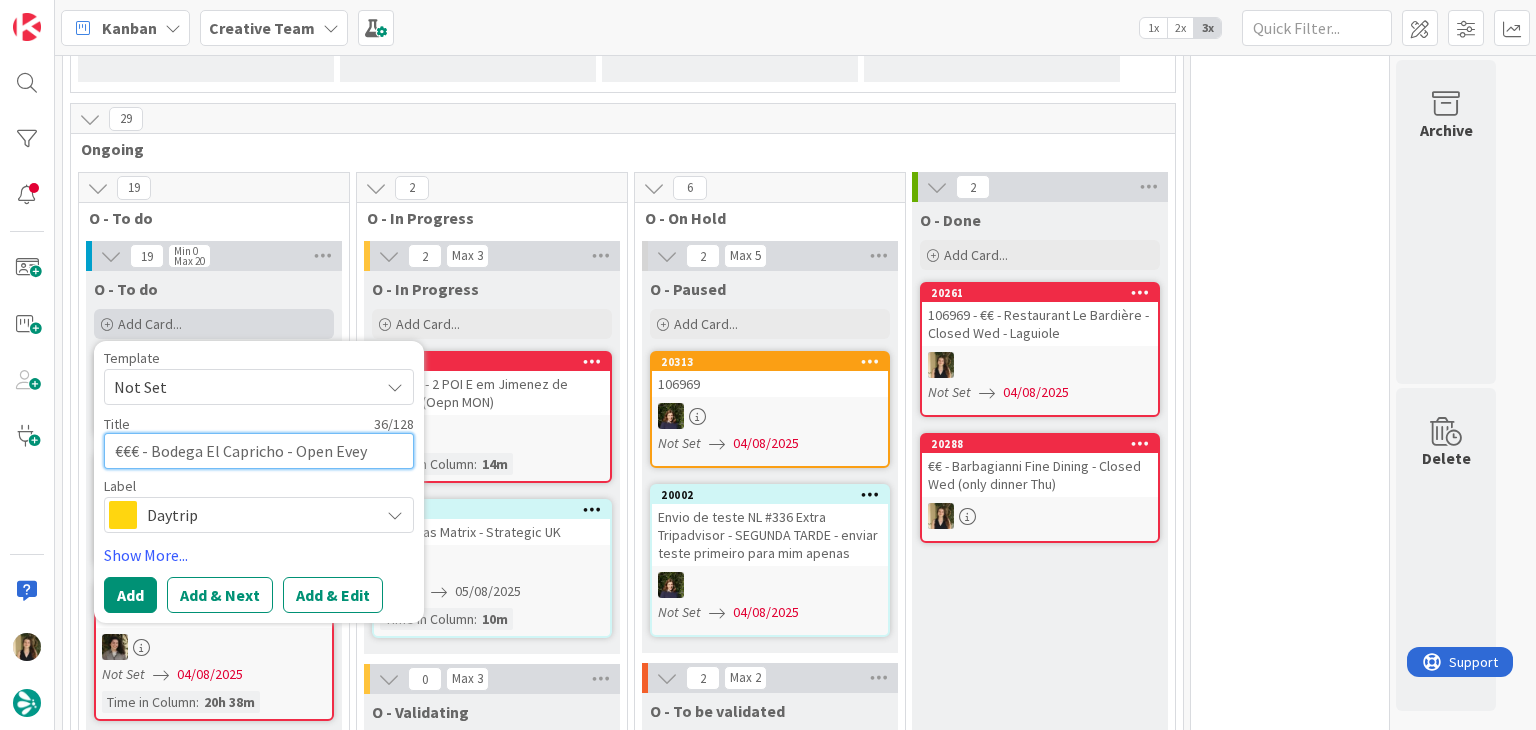 type on "x" 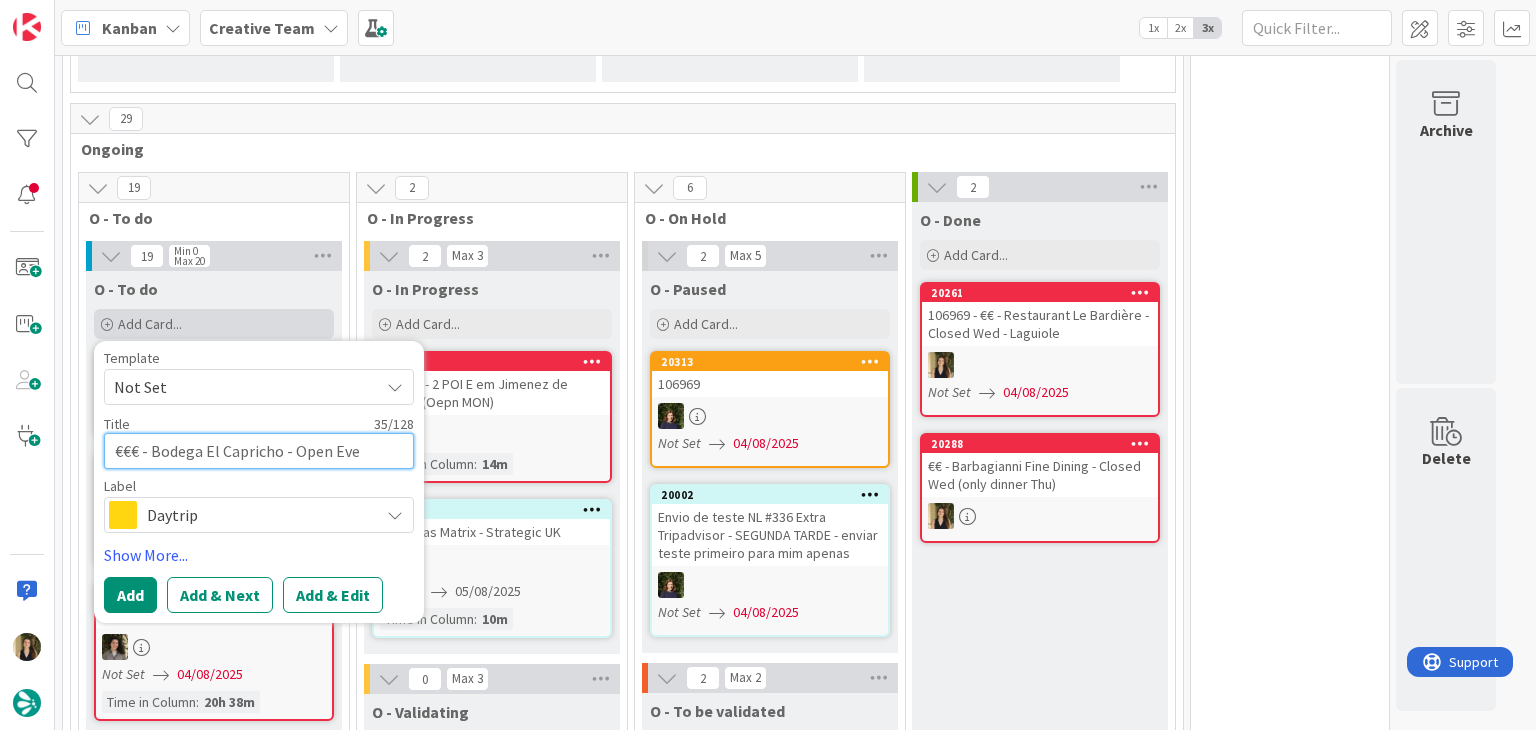 type on "x" 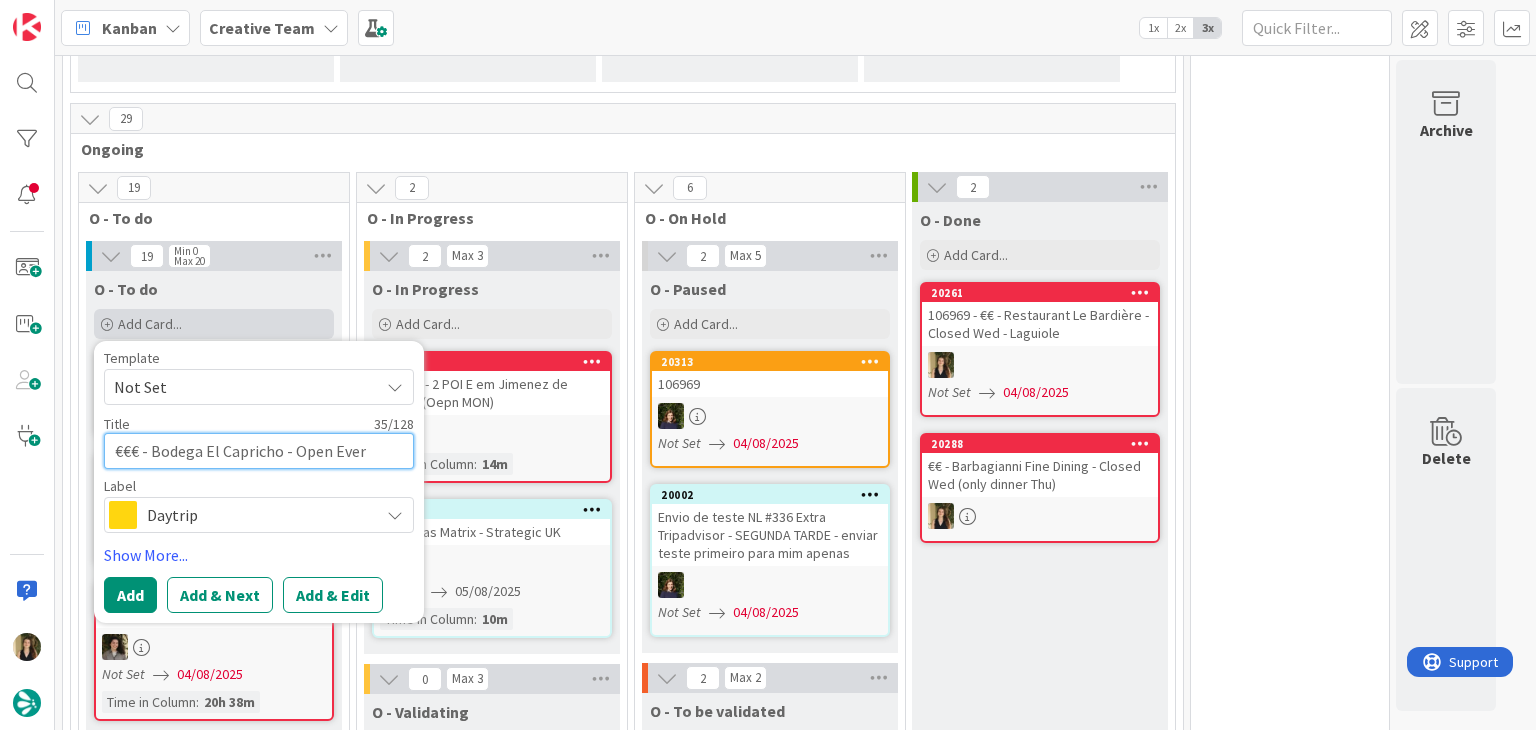 type on "x" 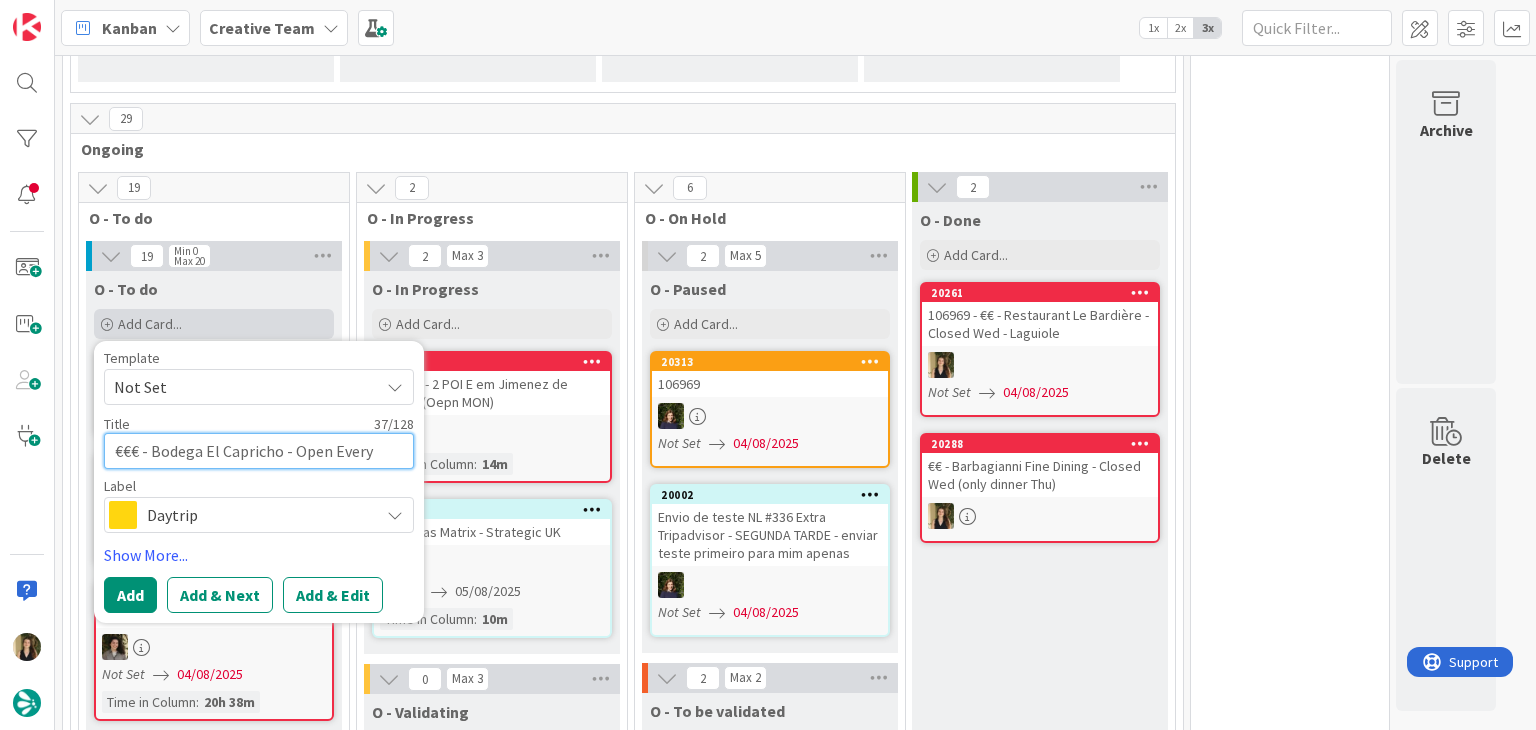 type on "x" 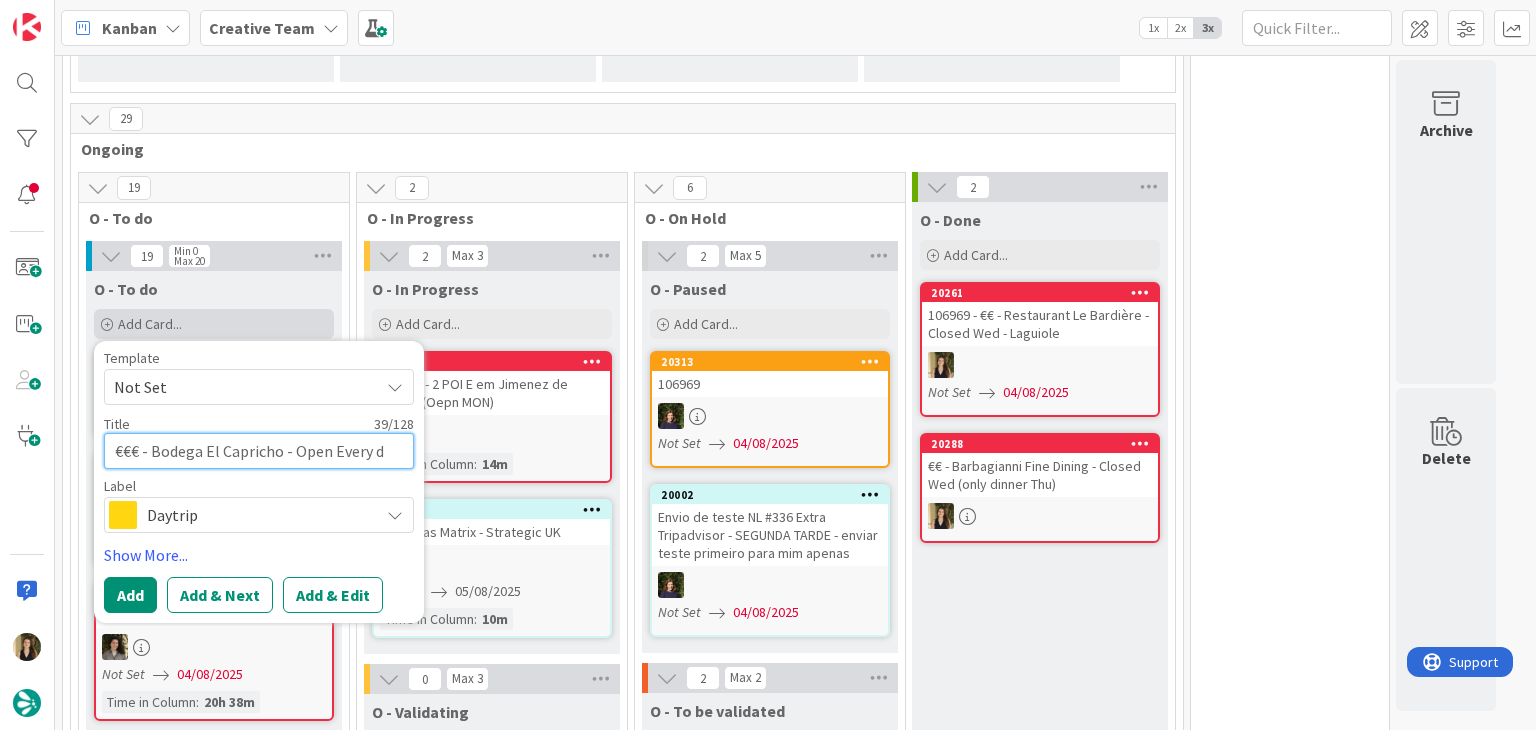 type on "x" 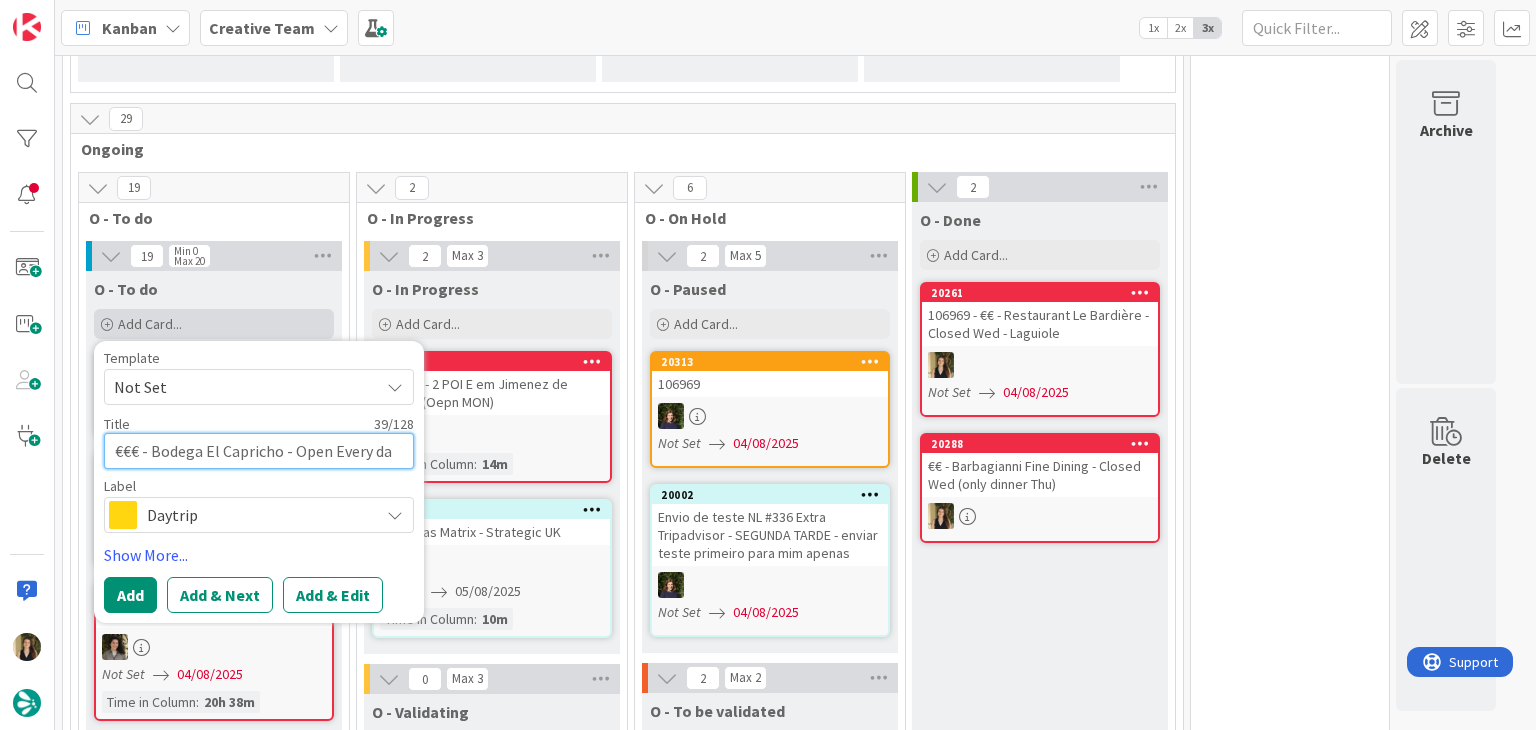 type on "x" 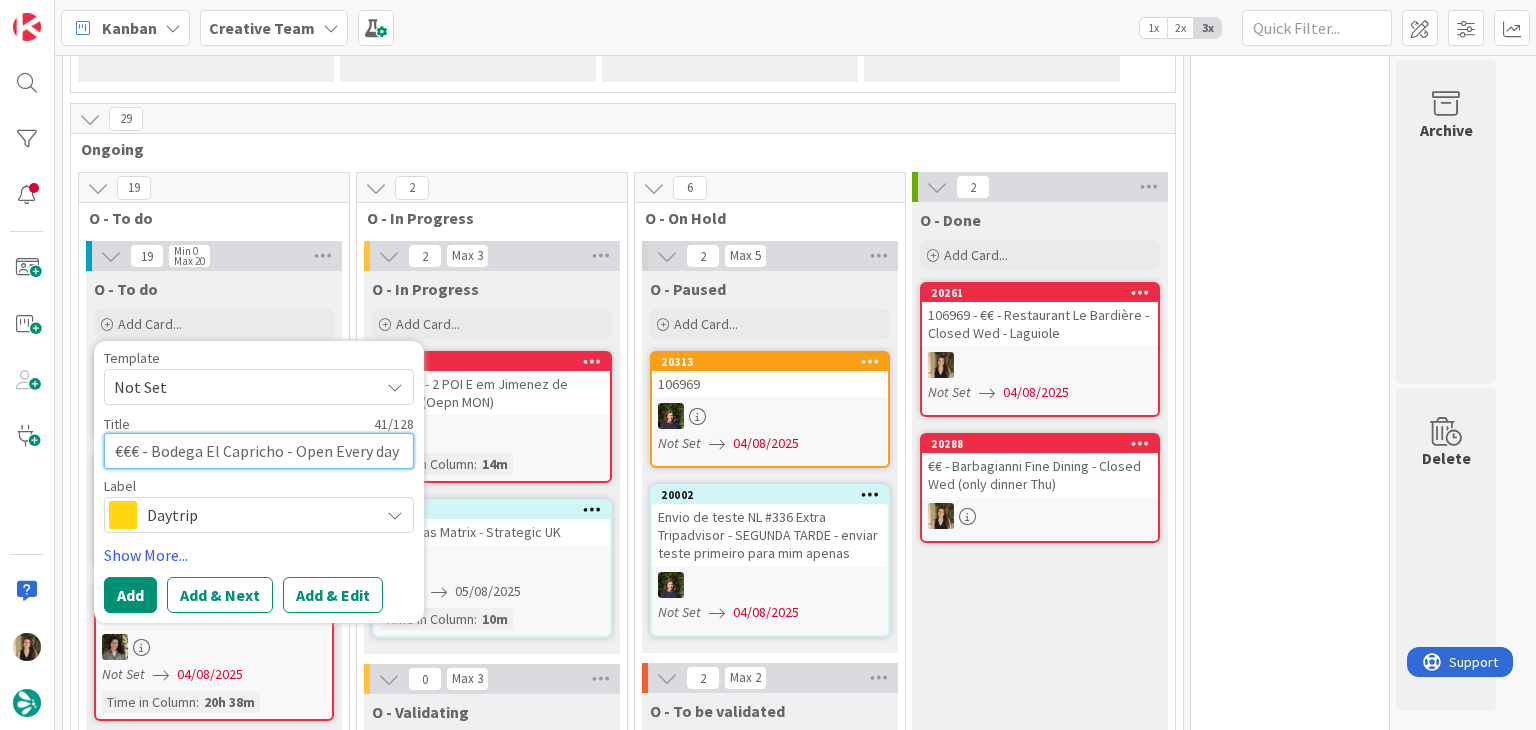 type on "€€€ - Bodega El Capricho - Open Every day" 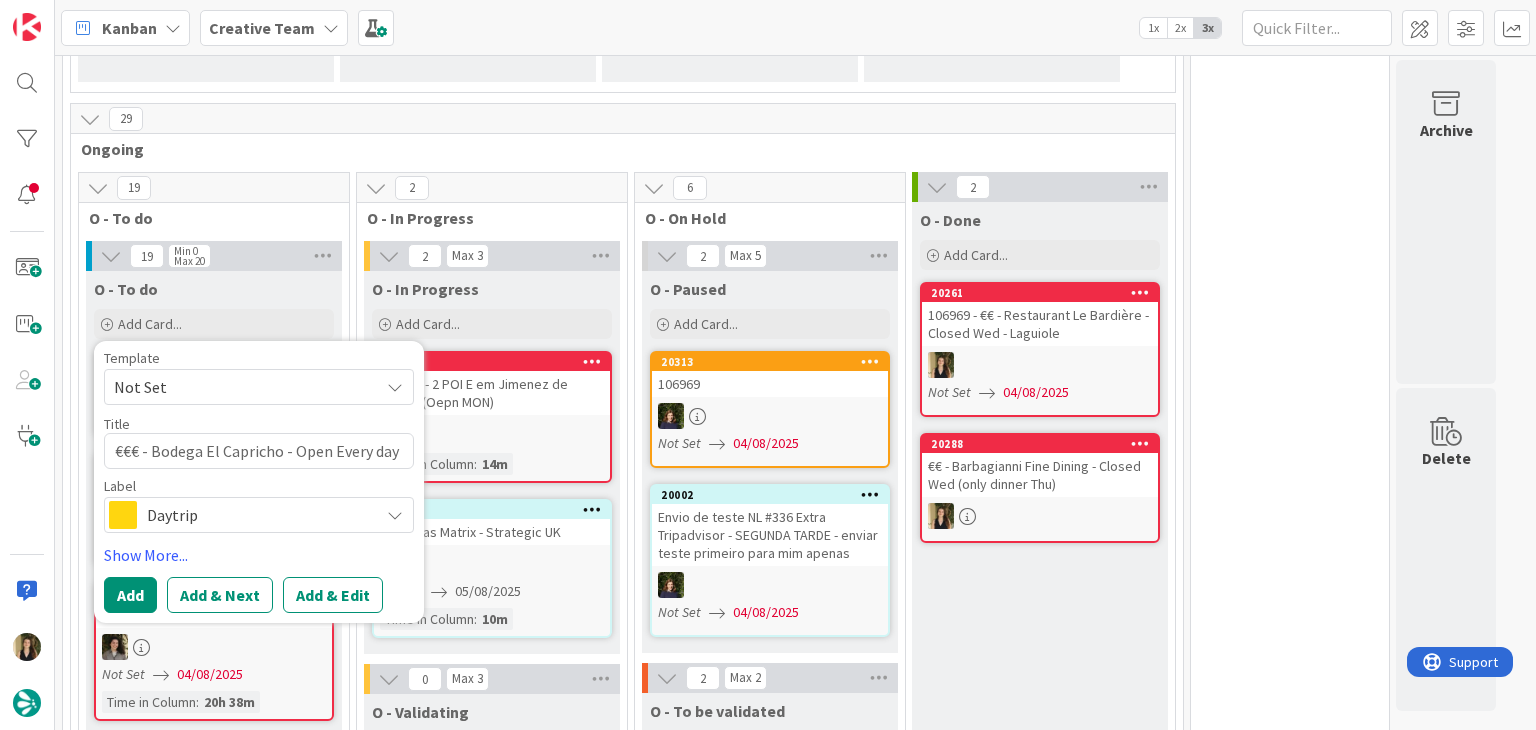 click on "Daytrip" at bounding box center [258, 515] 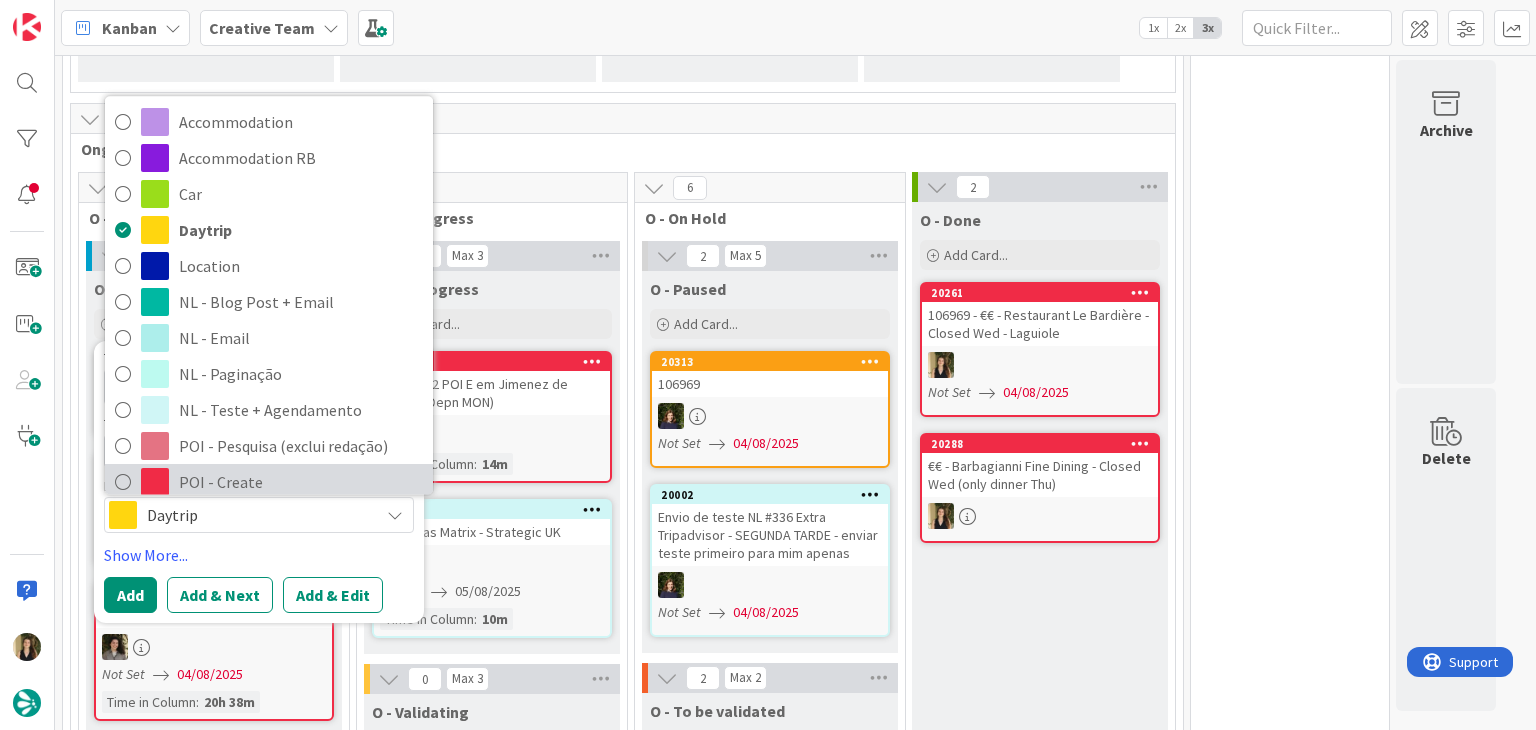 drag, startPoint x: 270, startPoint y: 481, endPoint x: 226, endPoint y: 499, distance: 47.539455 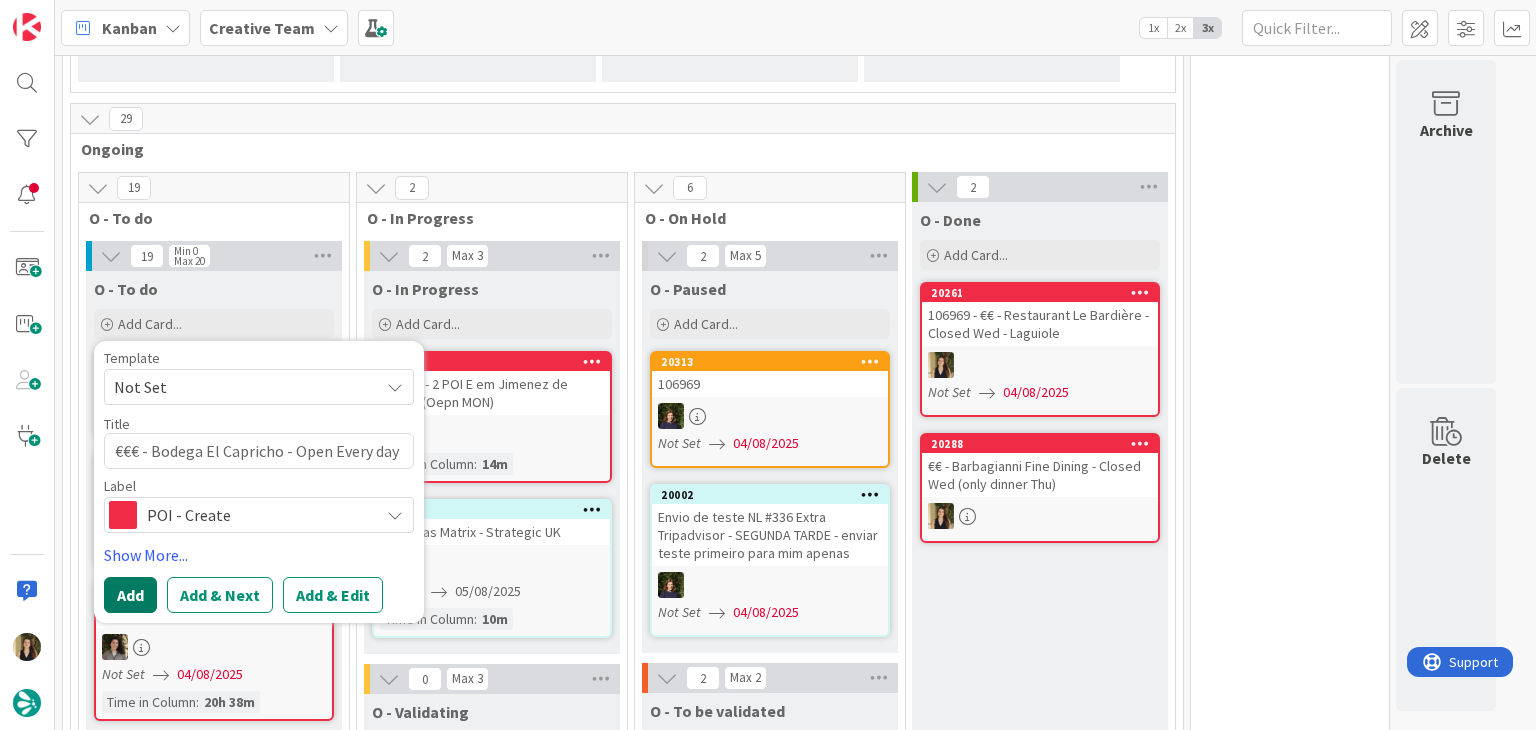 click on "Add" at bounding box center [130, 595] 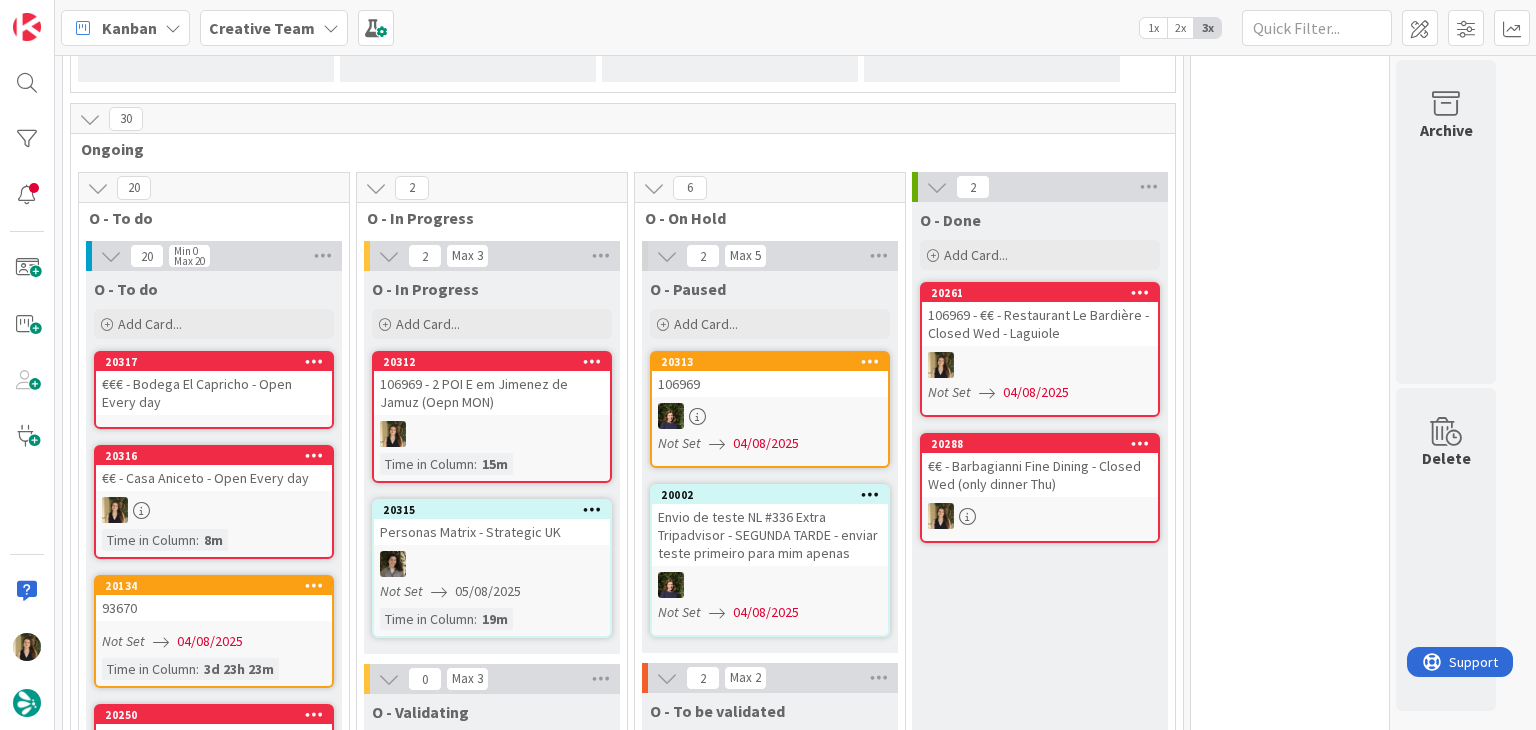 click on "€€€ - Bodega El Capricho - Open Every day" at bounding box center [214, 393] 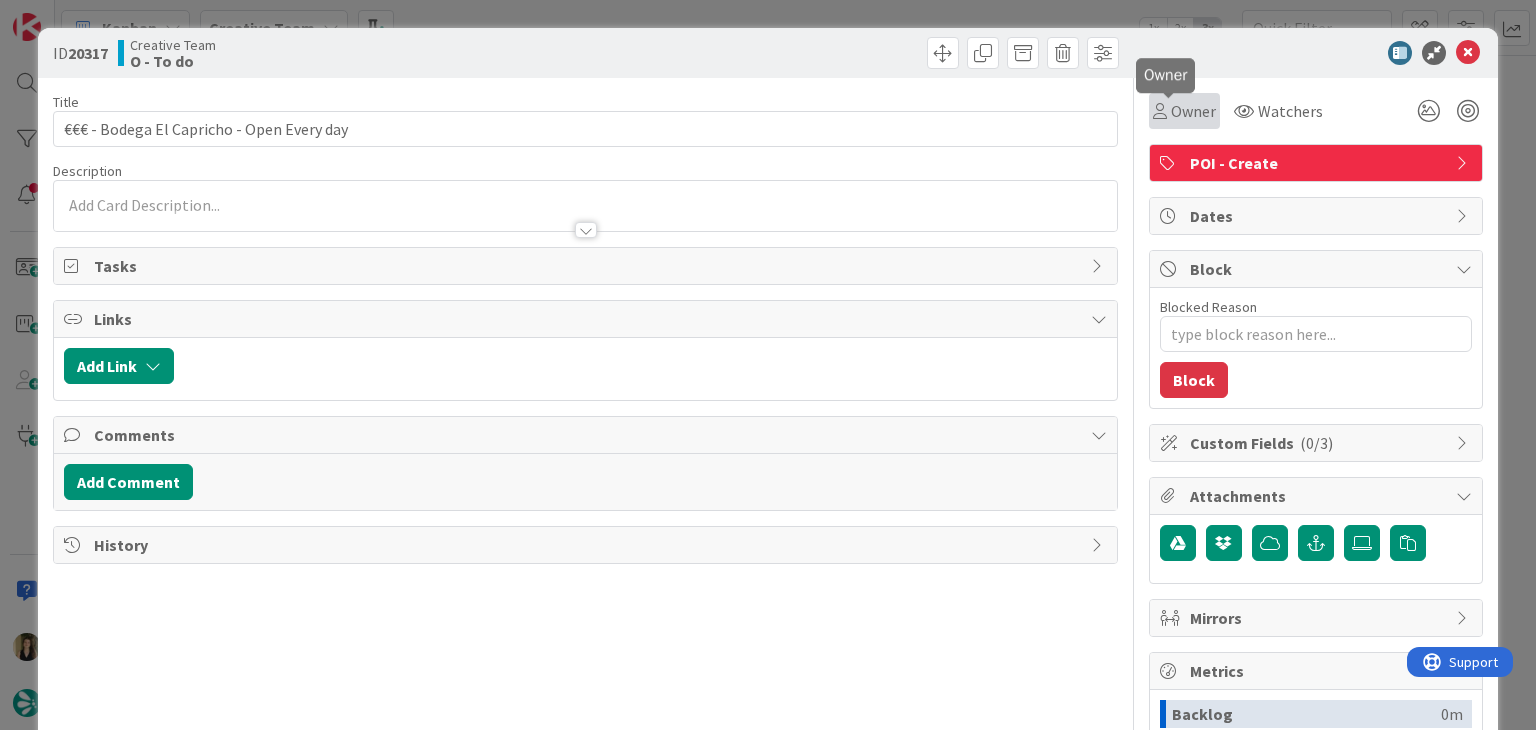 scroll, scrollTop: 0, scrollLeft: 0, axis: both 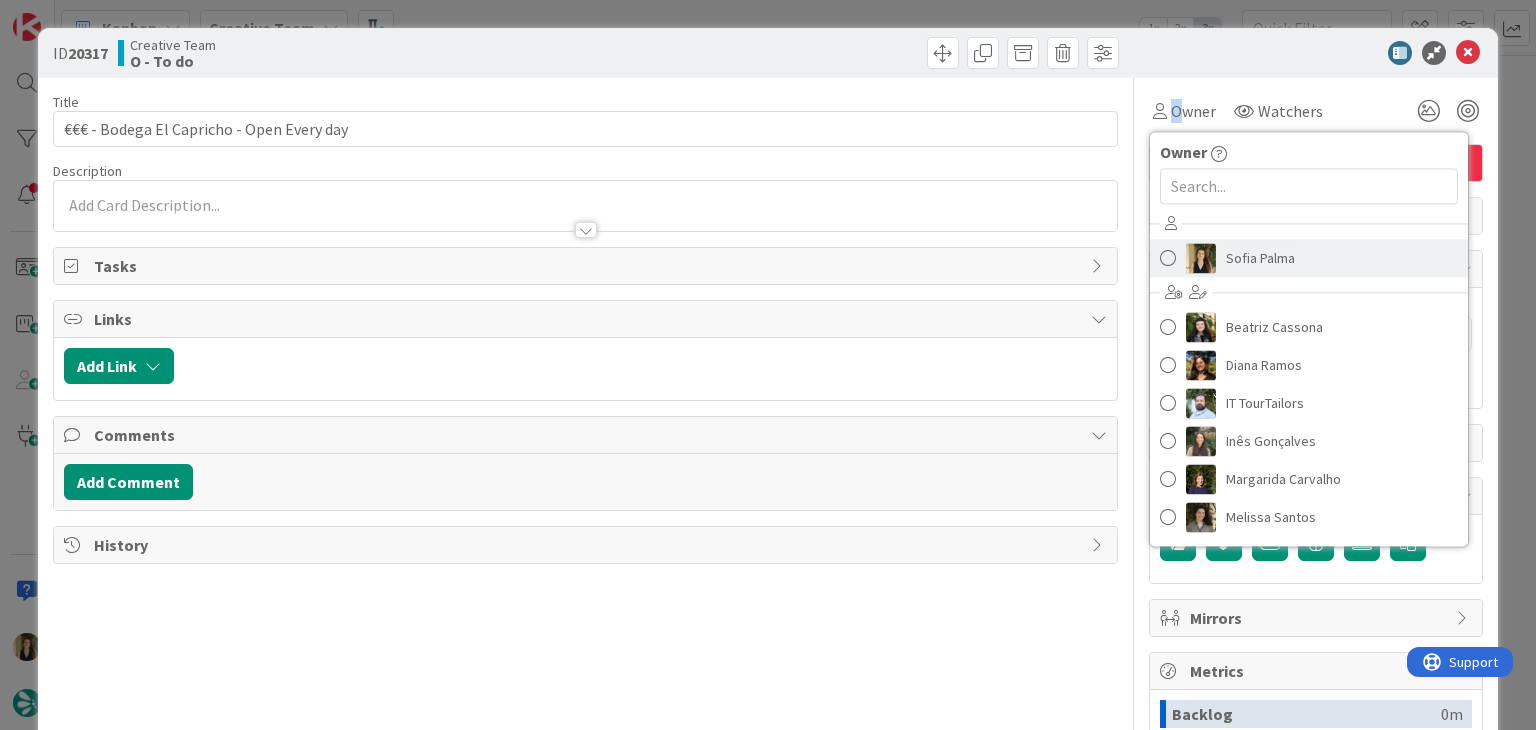 click on "Sofia Palma" at bounding box center (1260, 258) 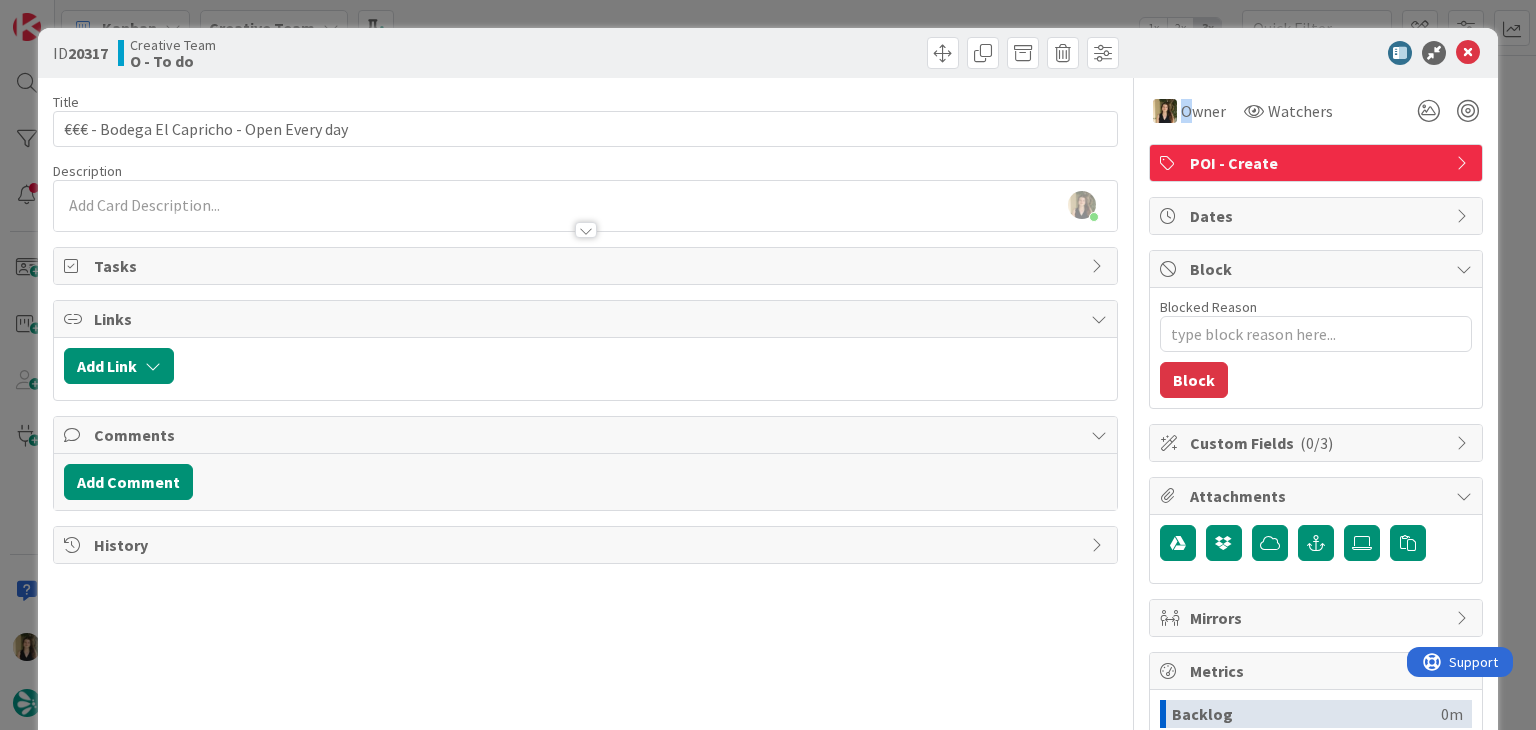drag, startPoint x: 849, startPoint y: 53, endPoint x: 840, endPoint y: 16, distance: 38.078865 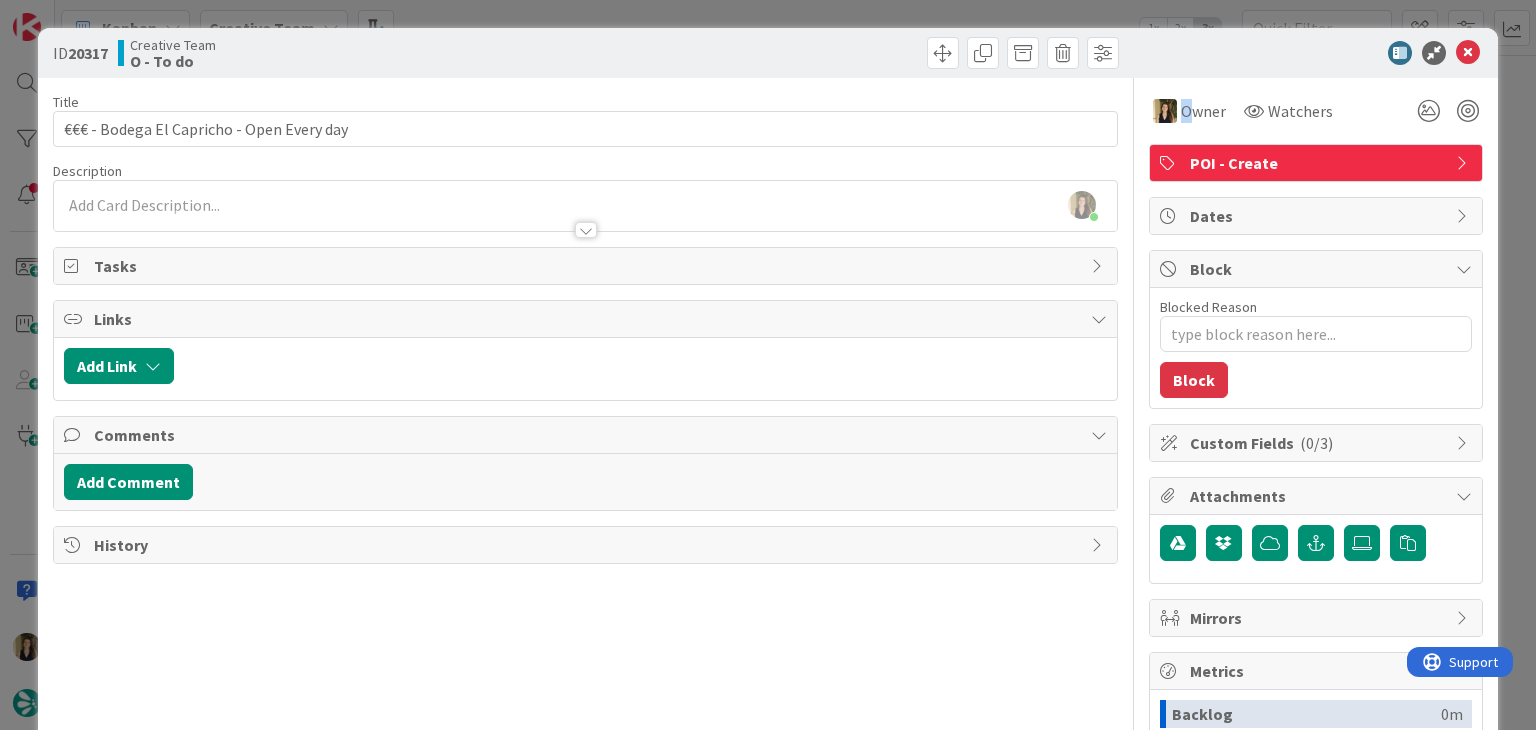 click at bounding box center (855, 53) 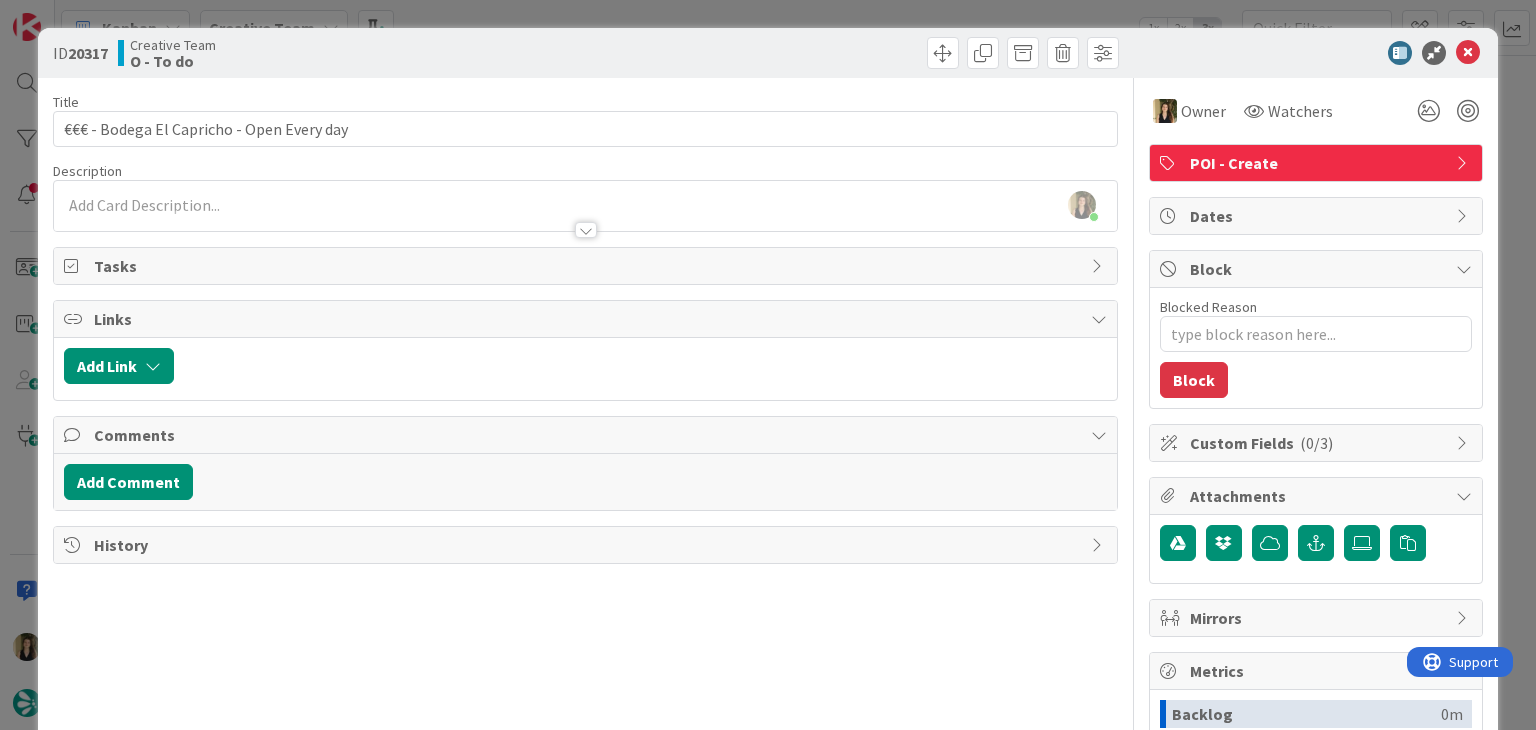click on "ID  20317 Creative Team O - To do Title 41 / 128 €€€ - Bodega El Capricho - Open Every day Description Sofia Palma just joined Owner Watchers POI - Create  Tasks Links Add Link Comments Add Comment History Owner Owner Remove Set as Watcher Sofia Palma Beatriz Cassona Diana Ramos  IT TourTailors Inês Gonçalves Margarida Carvalho Melissa Santos Rita Bernardo Watchers POI - Create  Dates Block Blocked Reason 0 / 256 Block Custom Fields ( 0/3 ) Attachments Mirrors Metrics Backlog 0m To Do 0m Buffer 0m In Progress 0m Total Time 0m Lead Time 0m Cycle Time 0m Blocked Time 0m Show Details" at bounding box center [768, 365] 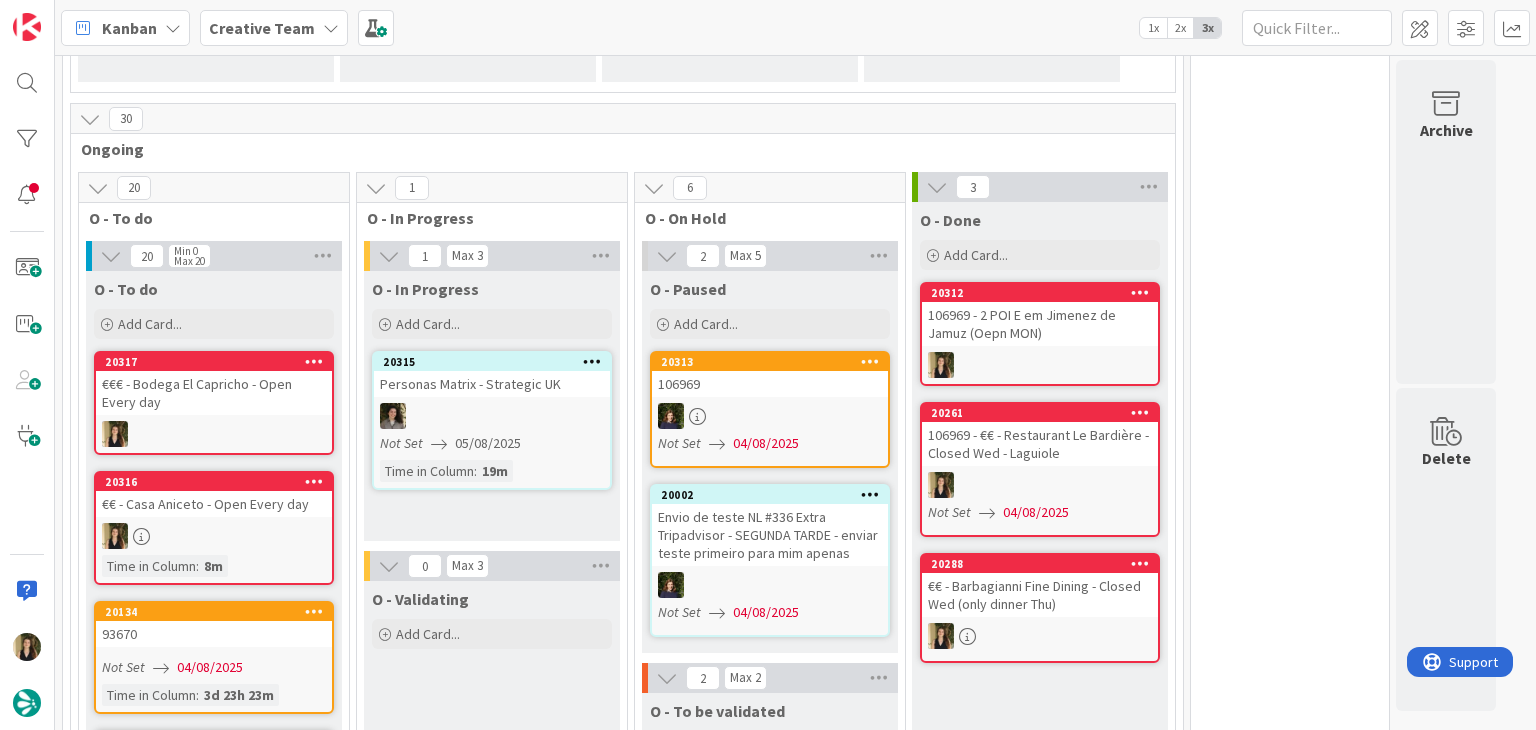 scroll, scrollTop: 0, scrollLeft: 0, axis: both 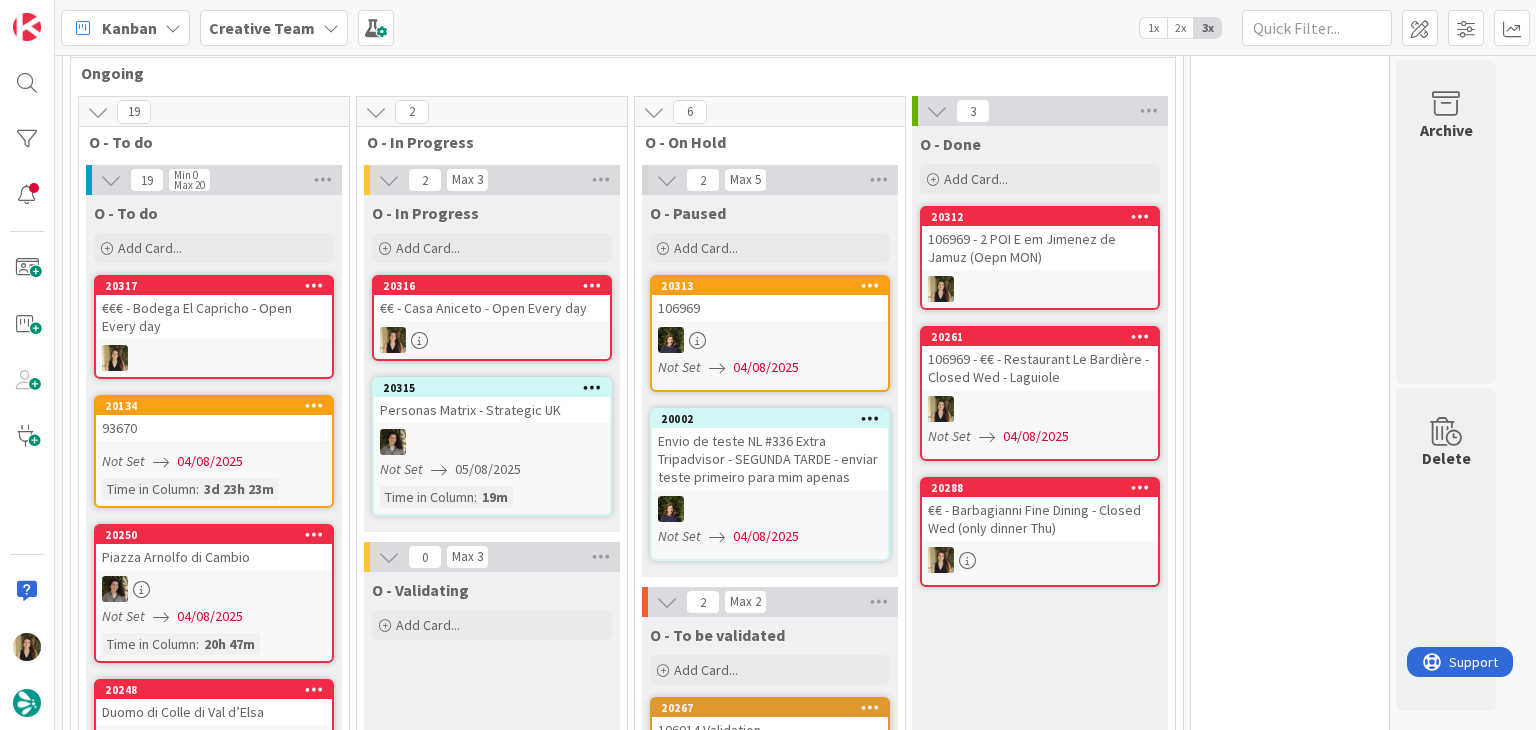 click on "€€ - Casa Aniceto - Open Every day" at bounding box center (492, 308) 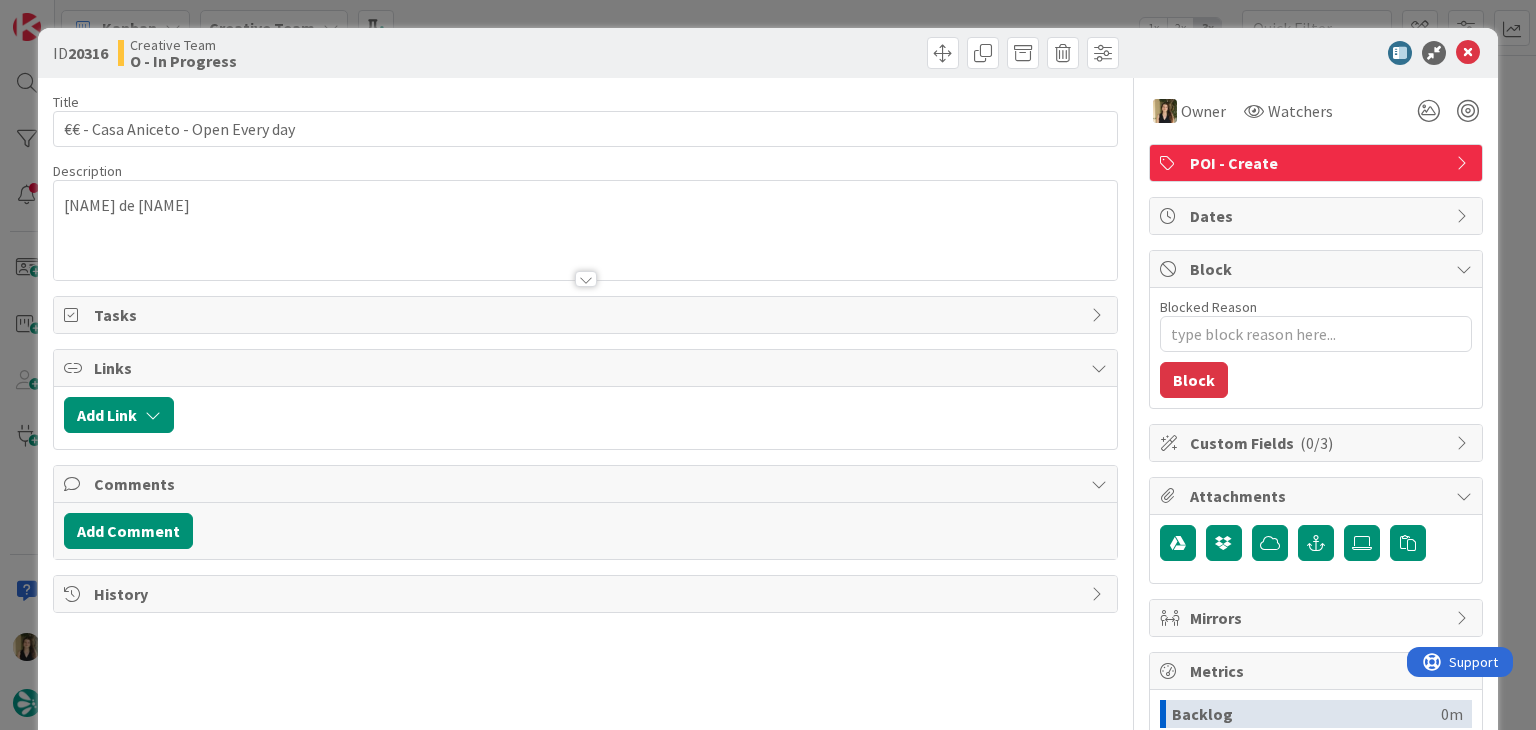 scroll, scrollTop: 0, scrollLeft: 0, axis: both 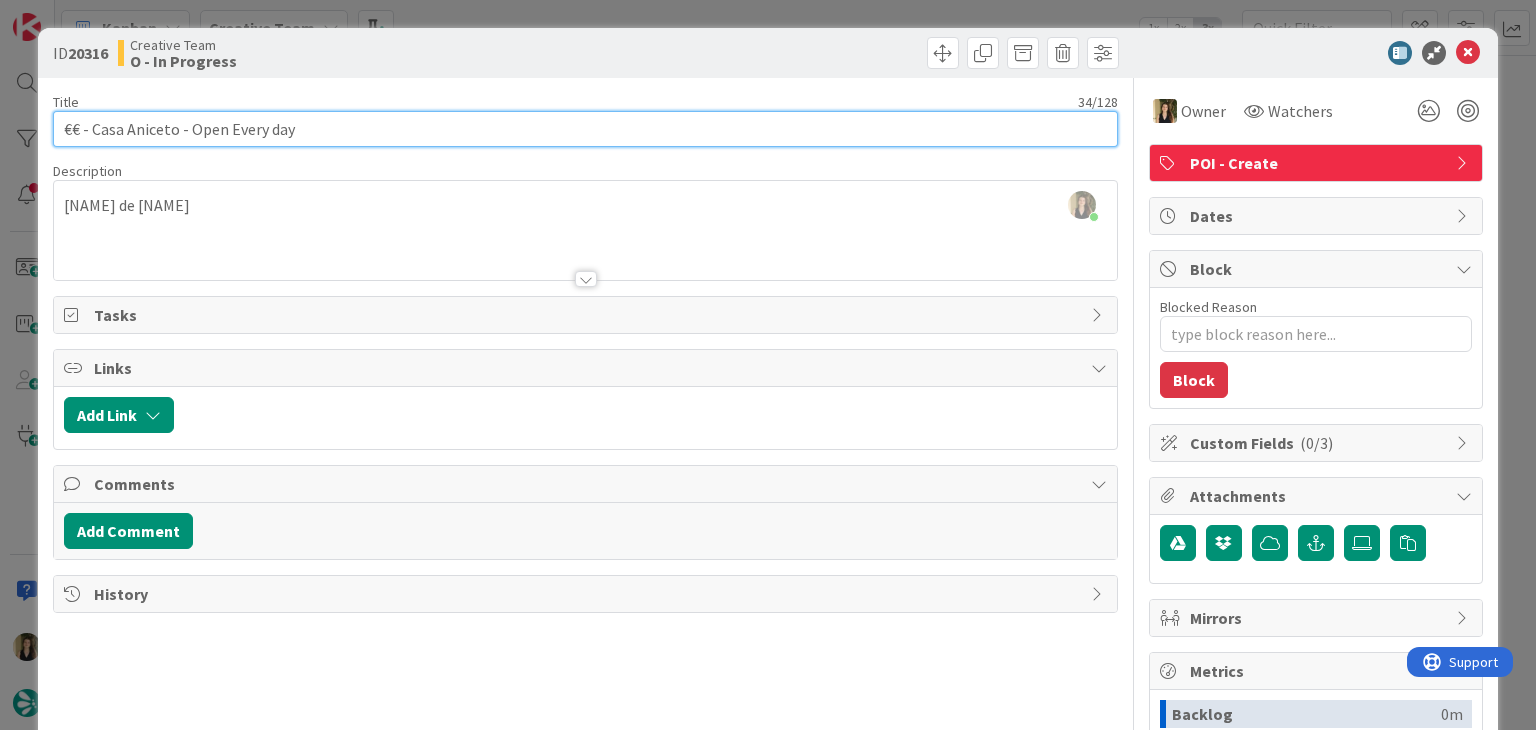 drag, startPoint x: 308, startPoint y: 125, endPoint x: 49, endPoint y: 121, distance: 259.03088 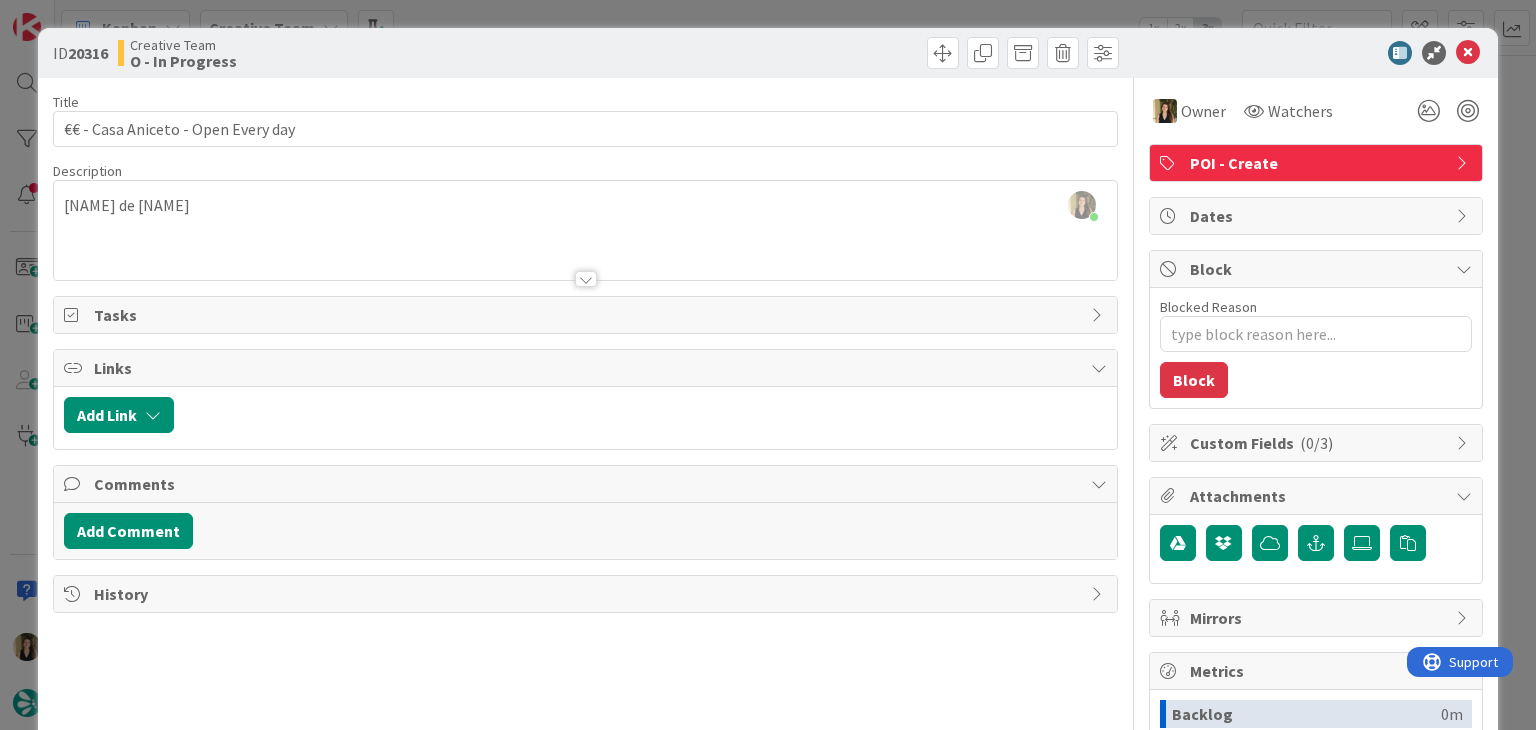 click on "Creative Team O - In Progress" at bounding box center (349, 53) 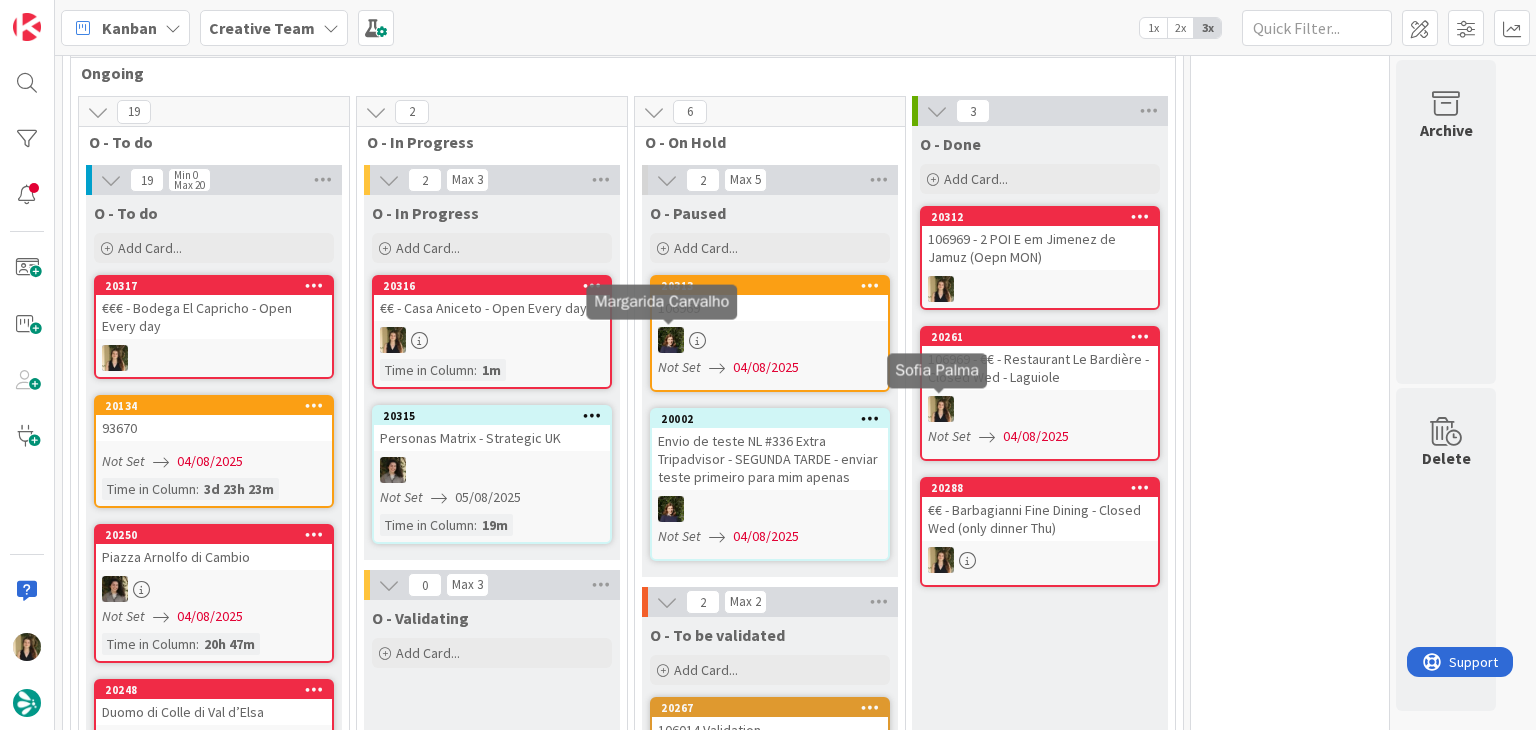 scroll, scrollTop: 0, scrollLeft: 0, axis: both 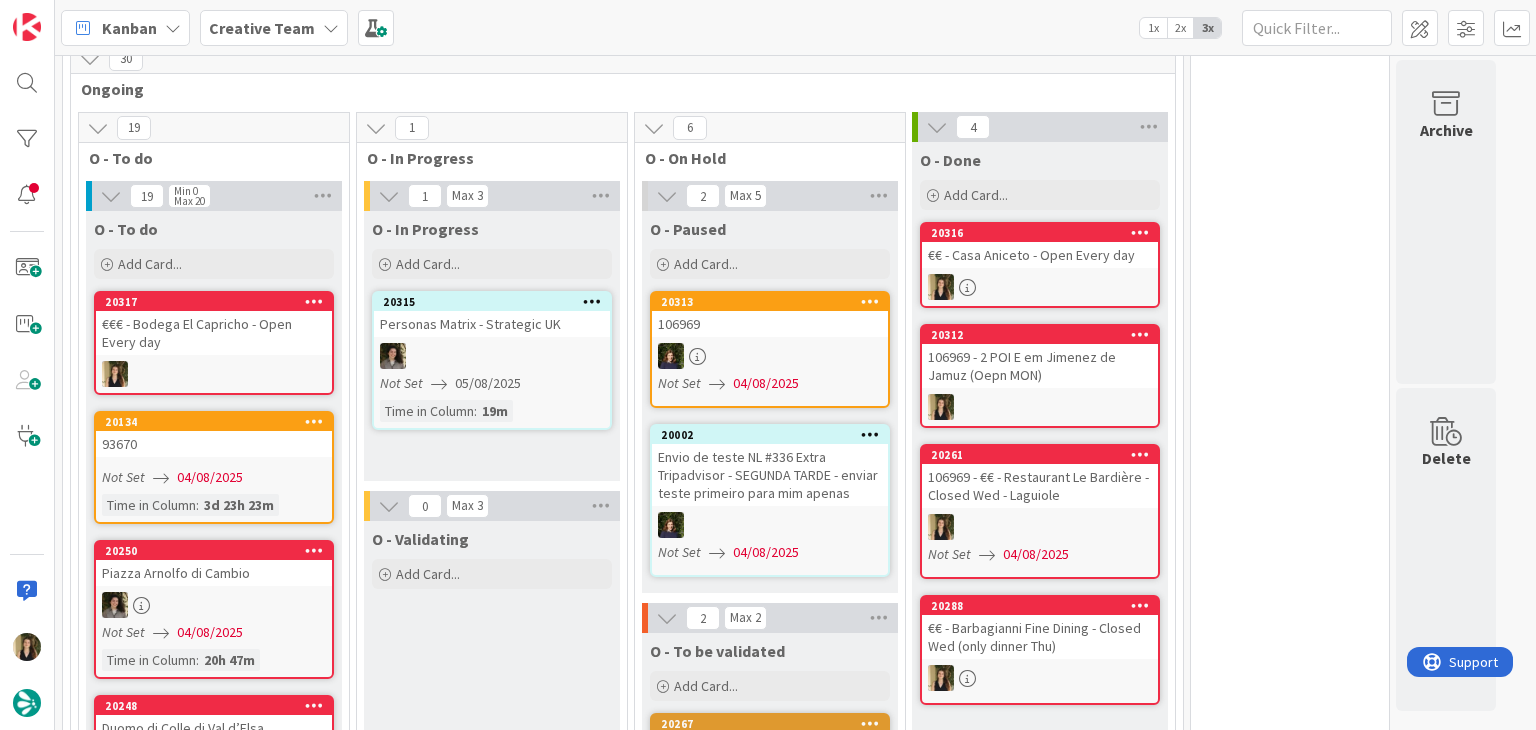 click on "€€ - Casa Aniceto - Open Every day" at bounding box center (1040, 255) 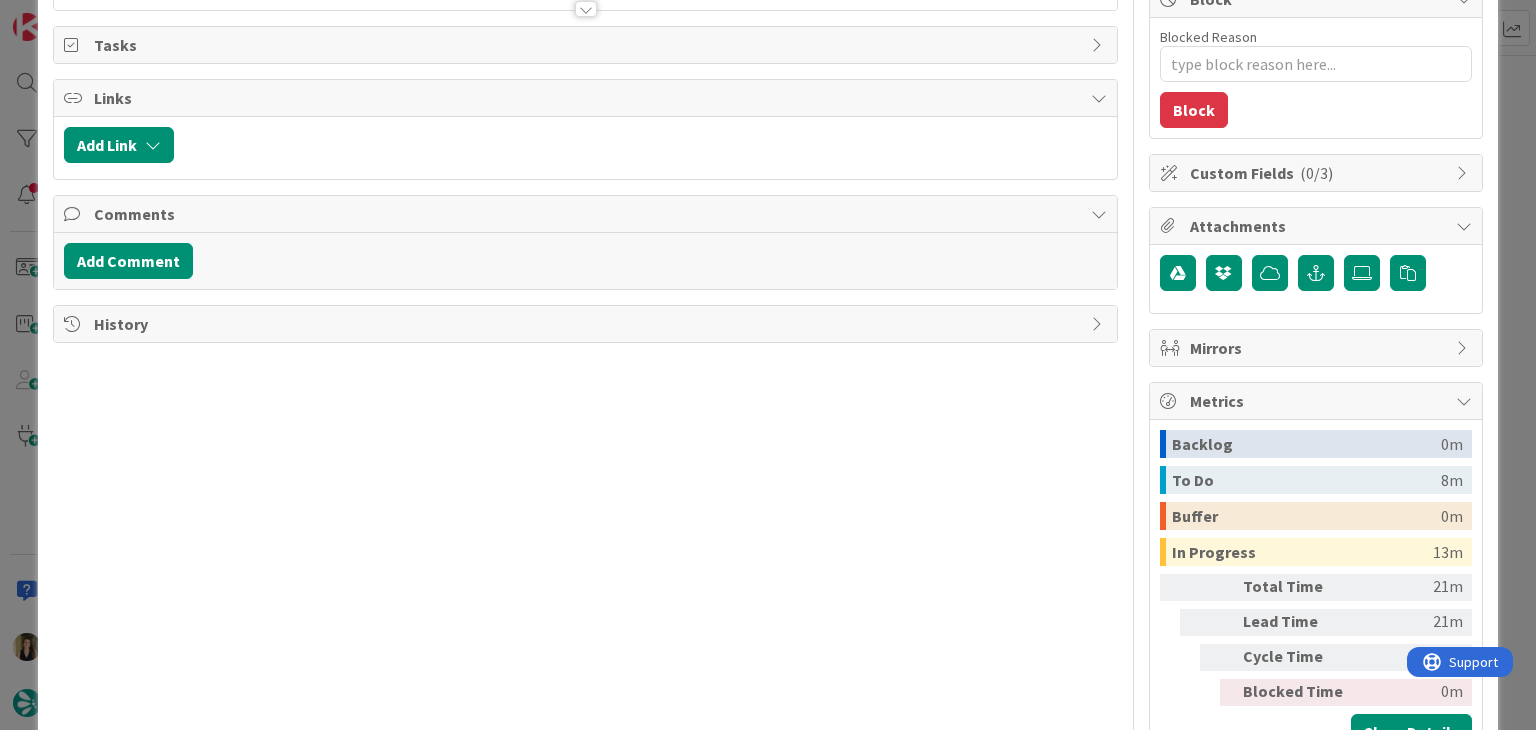 scroll, scrollTop: 340, scrollLeft: 0, axis: vertical 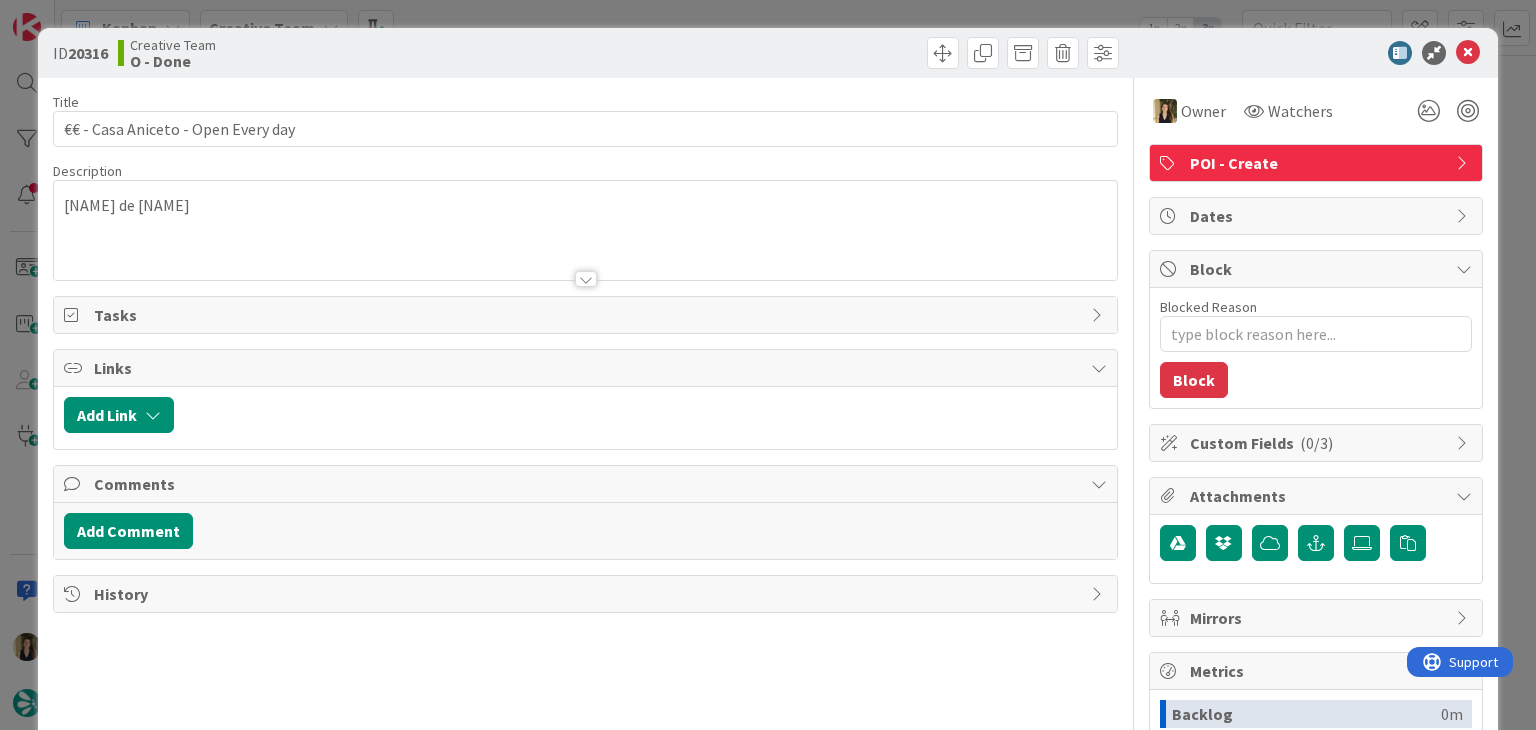 click on "ID  20316 Creative Team O - Done Title 34 / 128 €€ - Casa Aniceto - Open Every day Description Jimenez de Jamuz Owner Watchers POI - Create  Tasks Links Add Link Comments Add Comment History Owner Watchers POI - Create  Dates Block Blocked Reason 0 / 256 Block Custom Fields ( 0/3 ) Attachments Mirrors Metrics Backlog 0m To Do 8m Buffer 0m In Progress 13m Total Time 21m Lead Time 21m Cycle Time 13m Blocked Time 0m Show Details" at bounding box center [768, 365] 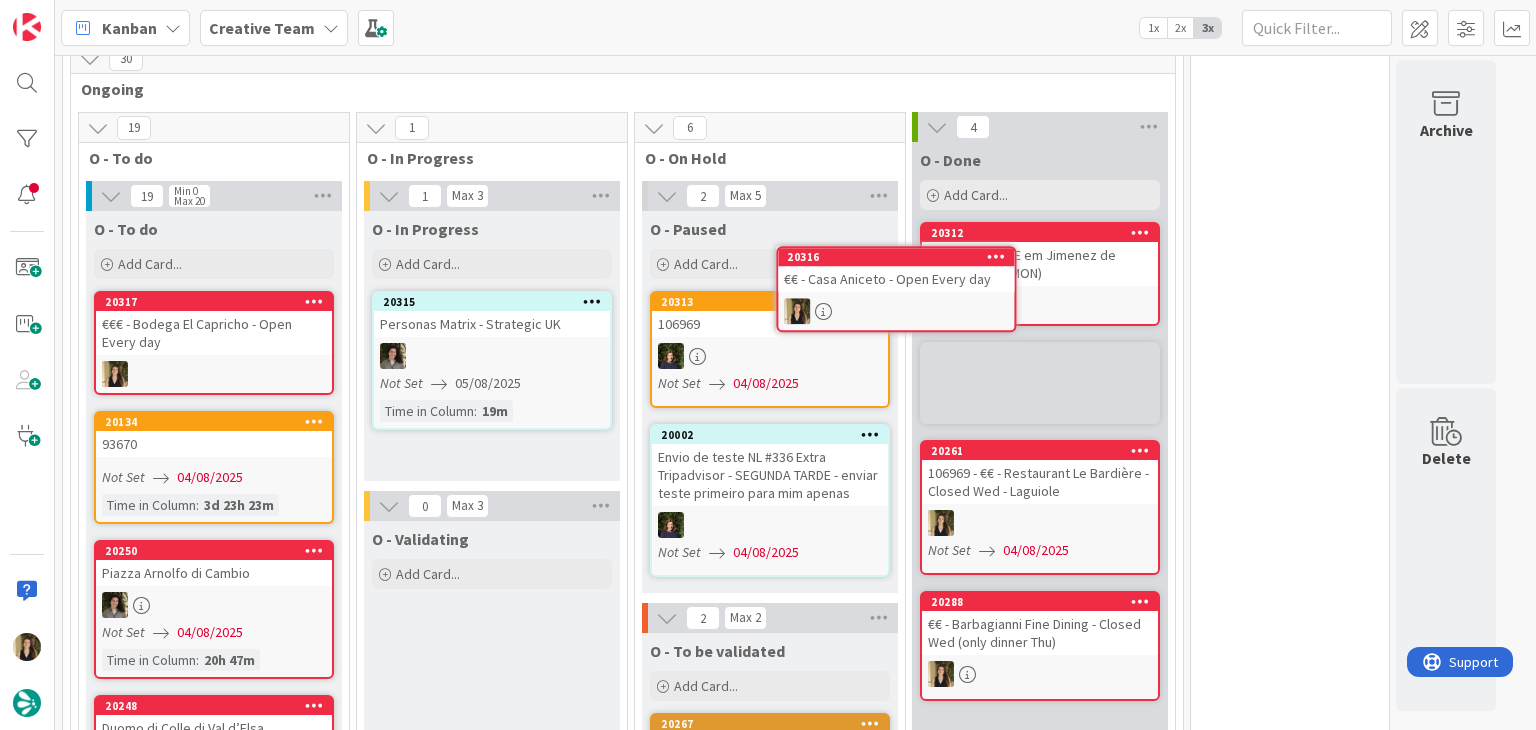 scroll, scrollTop: 491, scrollLeft: 0, axis: vertical 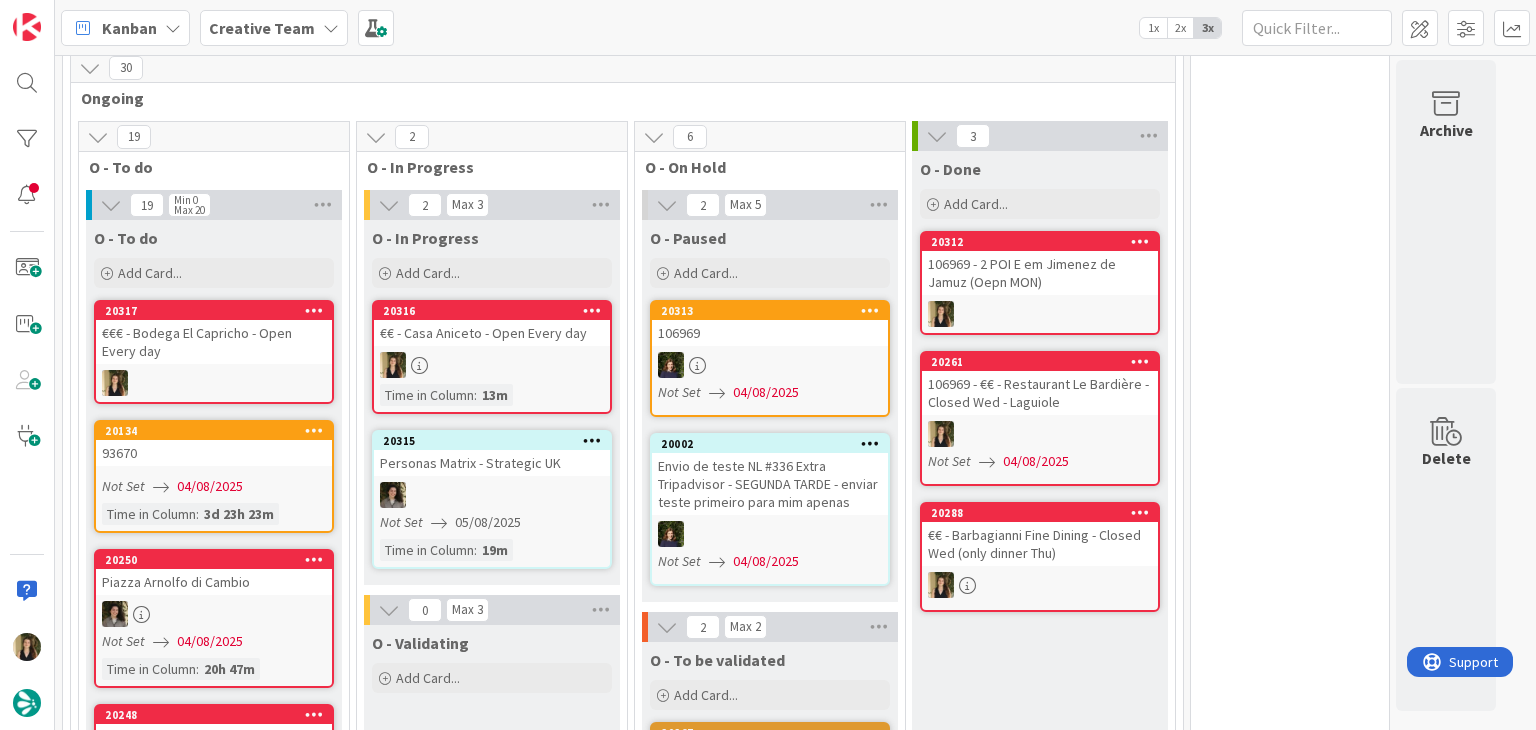 click at bounding box center (214, 383) 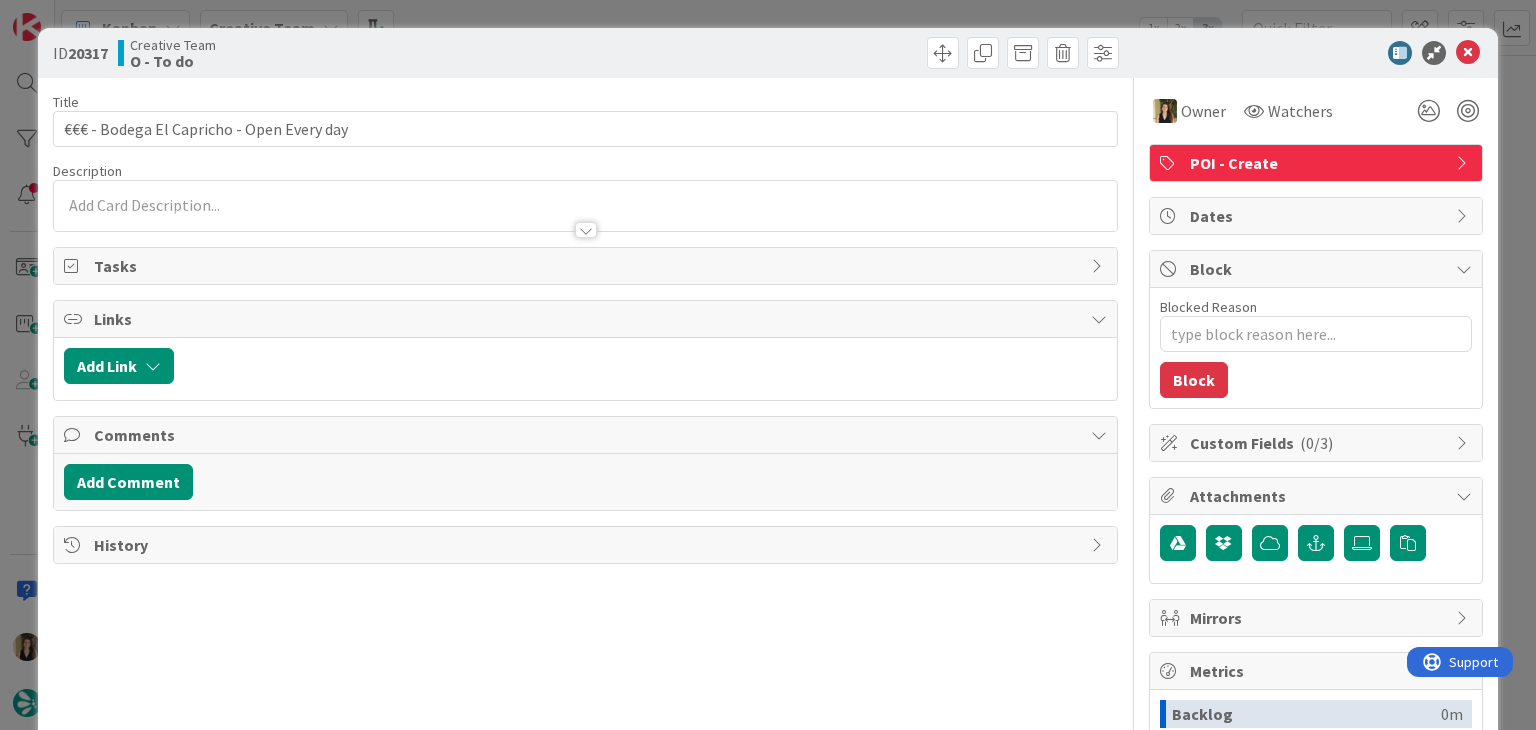 scroll, scrollTop: 0, scrollLeft: 0, axis: both 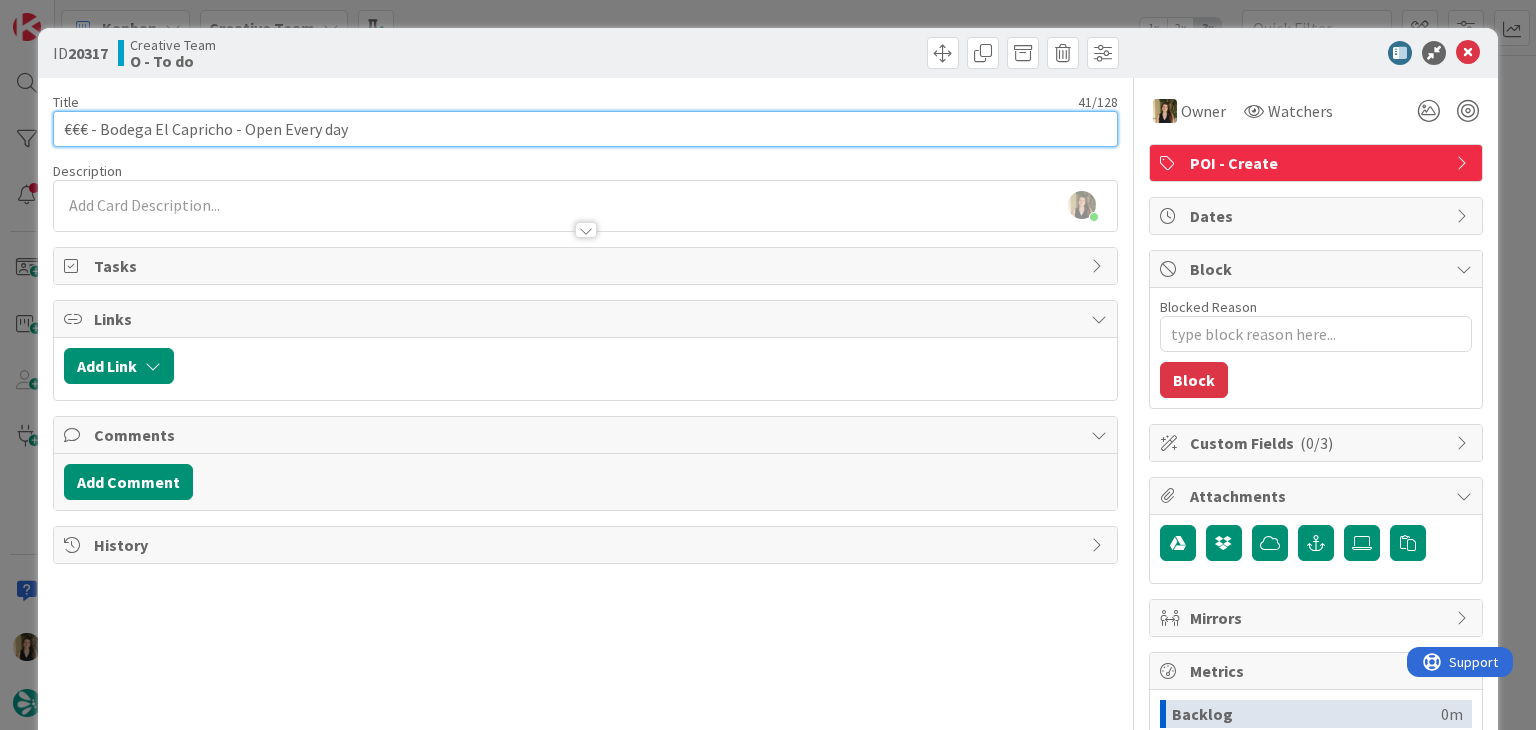 drag, startPoint x: 397, startPoint y: 128, endPoint x: 68, endPoint y: 119, distance: 329.12308 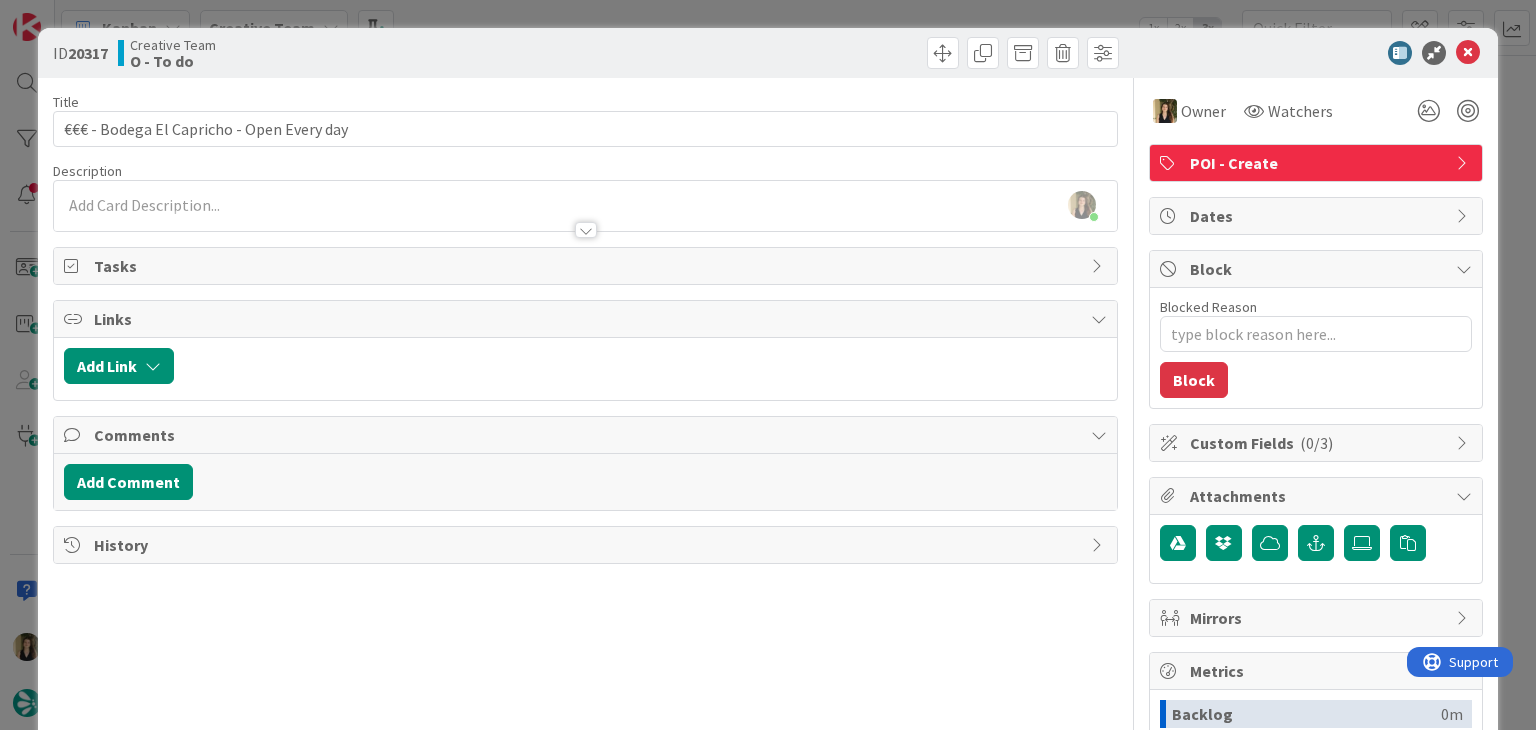 drag, startPoint x: 513, startPoint y: 50, endPoint x: 520, endPoint y: 24, distance: 26.925823 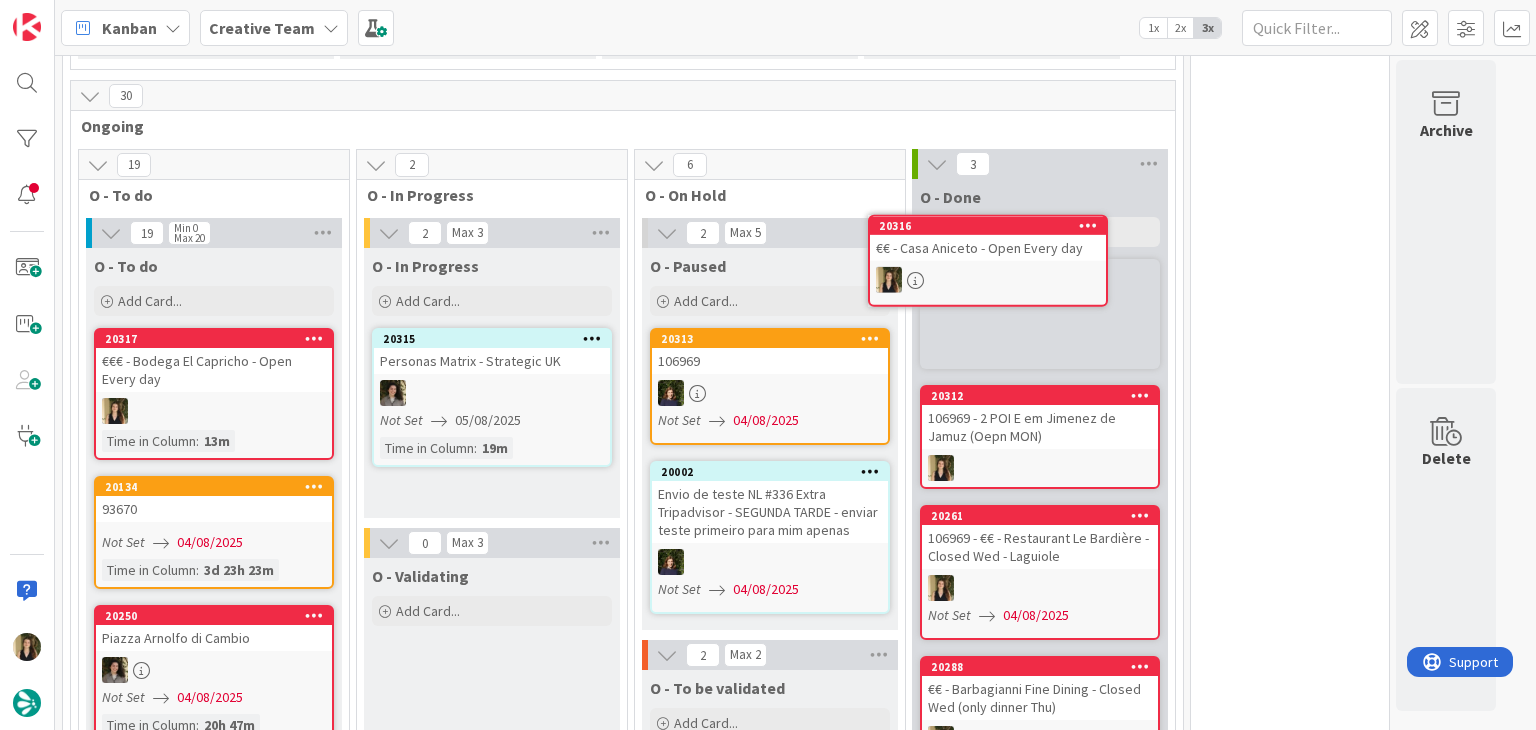 scroll, scrollTop: 459, scrollLeft: 0, axis: vertical 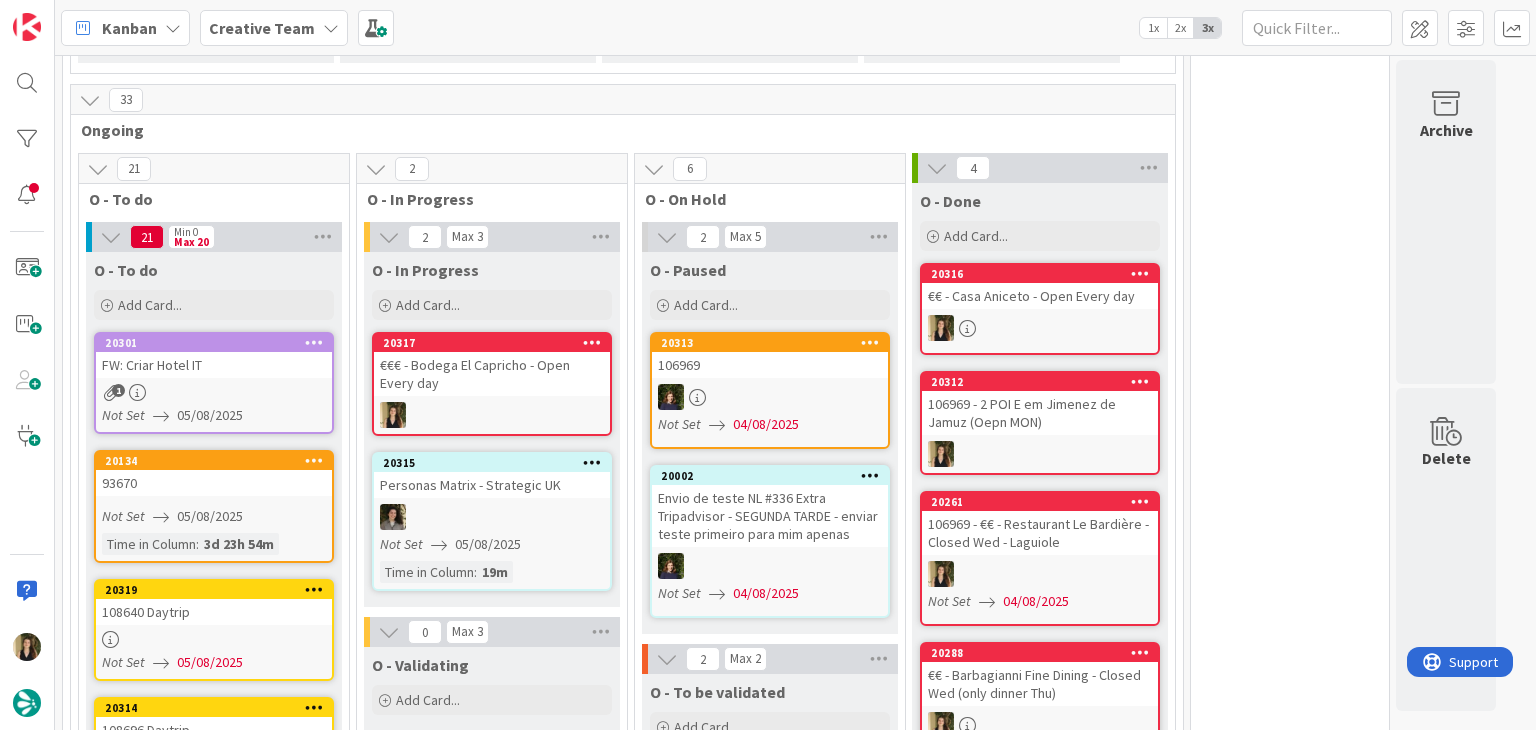 click on "€€€ - Bodega El Capricho - Open Every day" at bounding box center (492, 374) 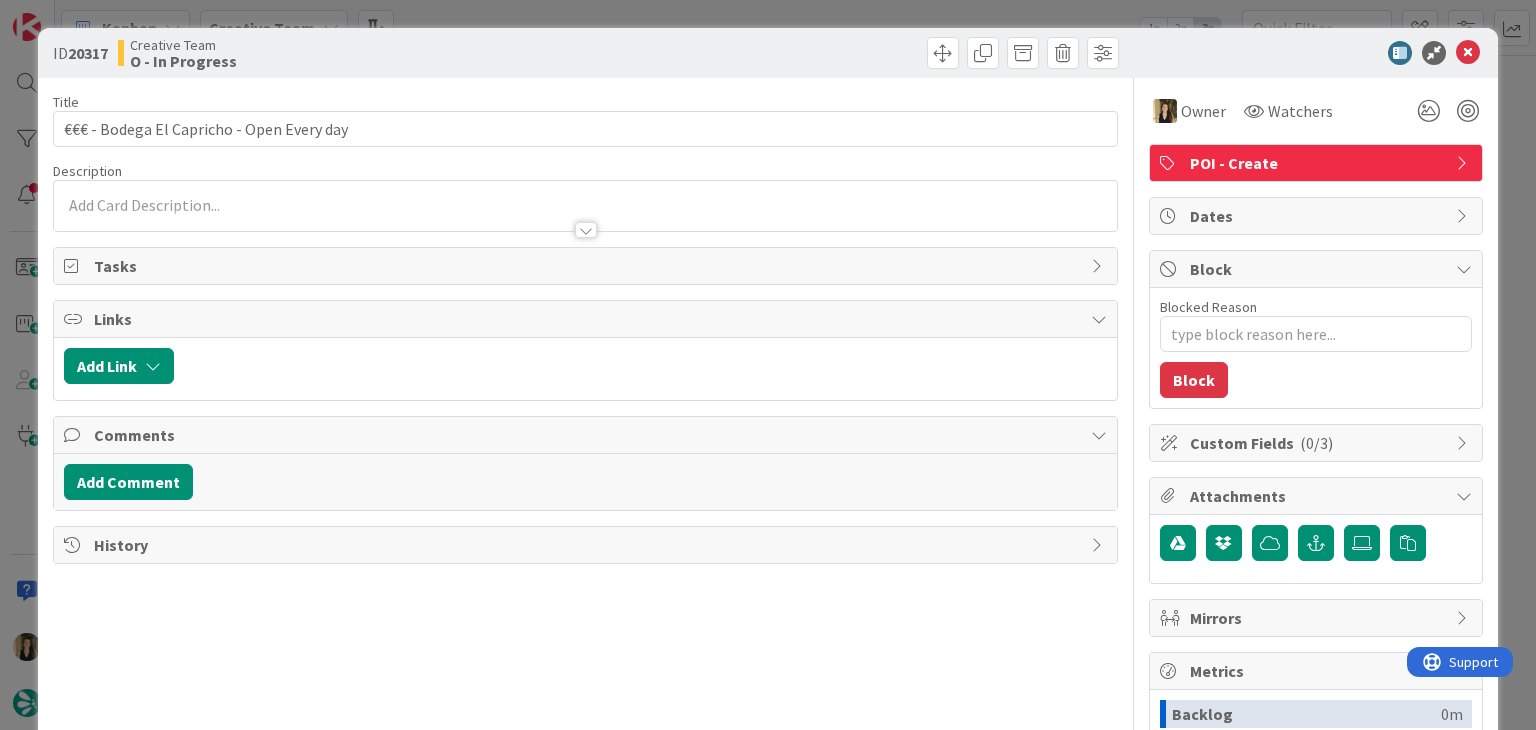 scroll, scrollTop: 0, scrollLeft: 0, axis: both 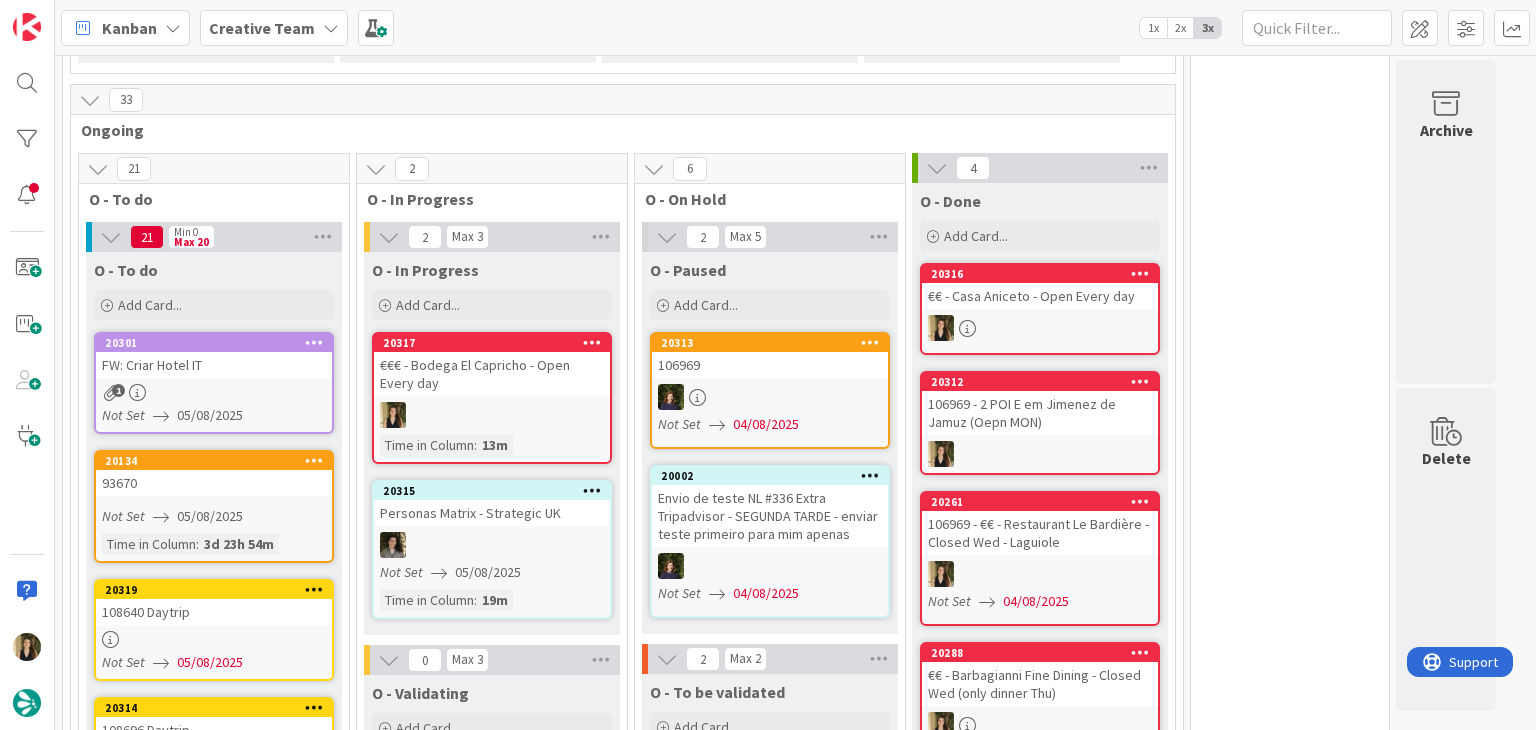 click on "FW: Criar Hotel IT" at bounding box center (214, 365) 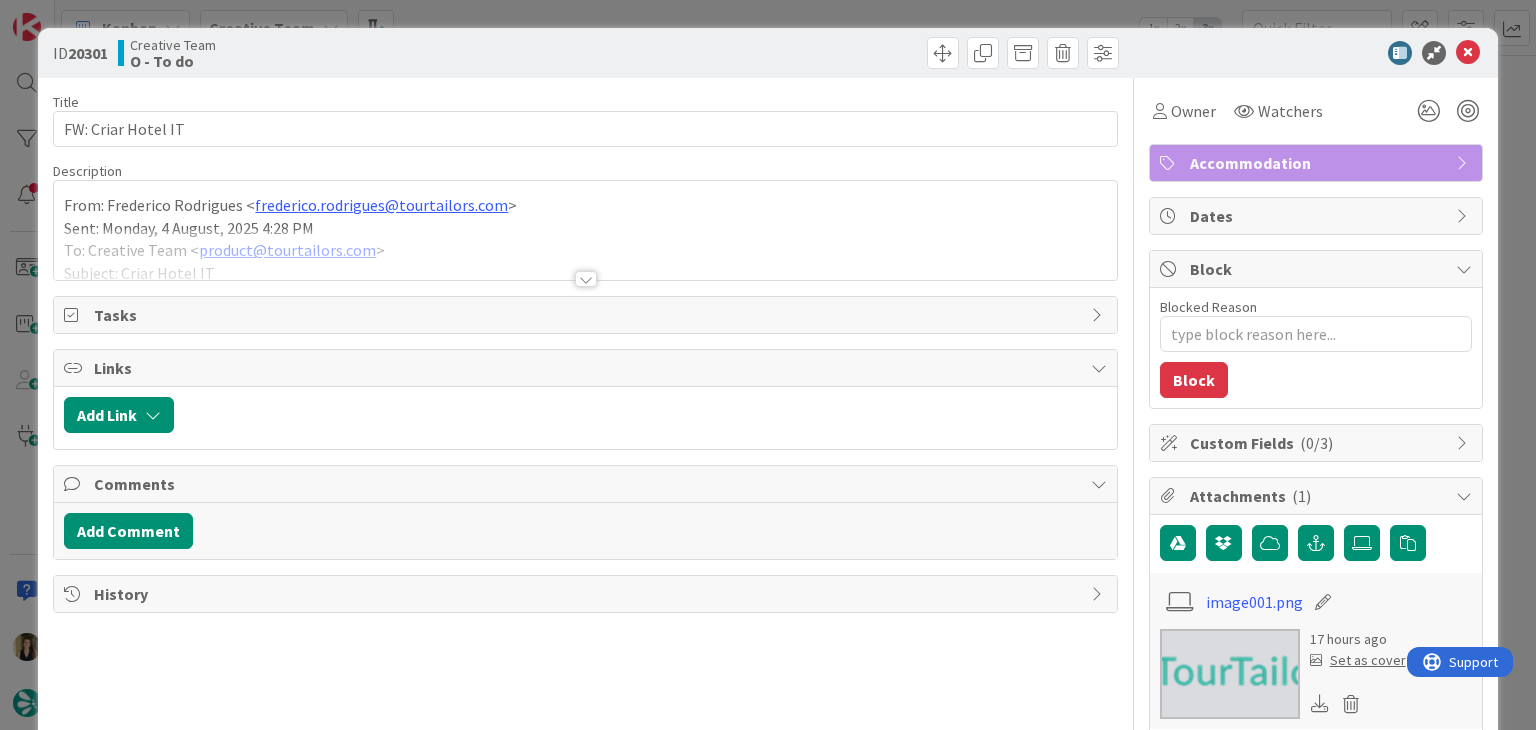 scroll, scrollTop: 0, scrollLeft: 0, axis: both 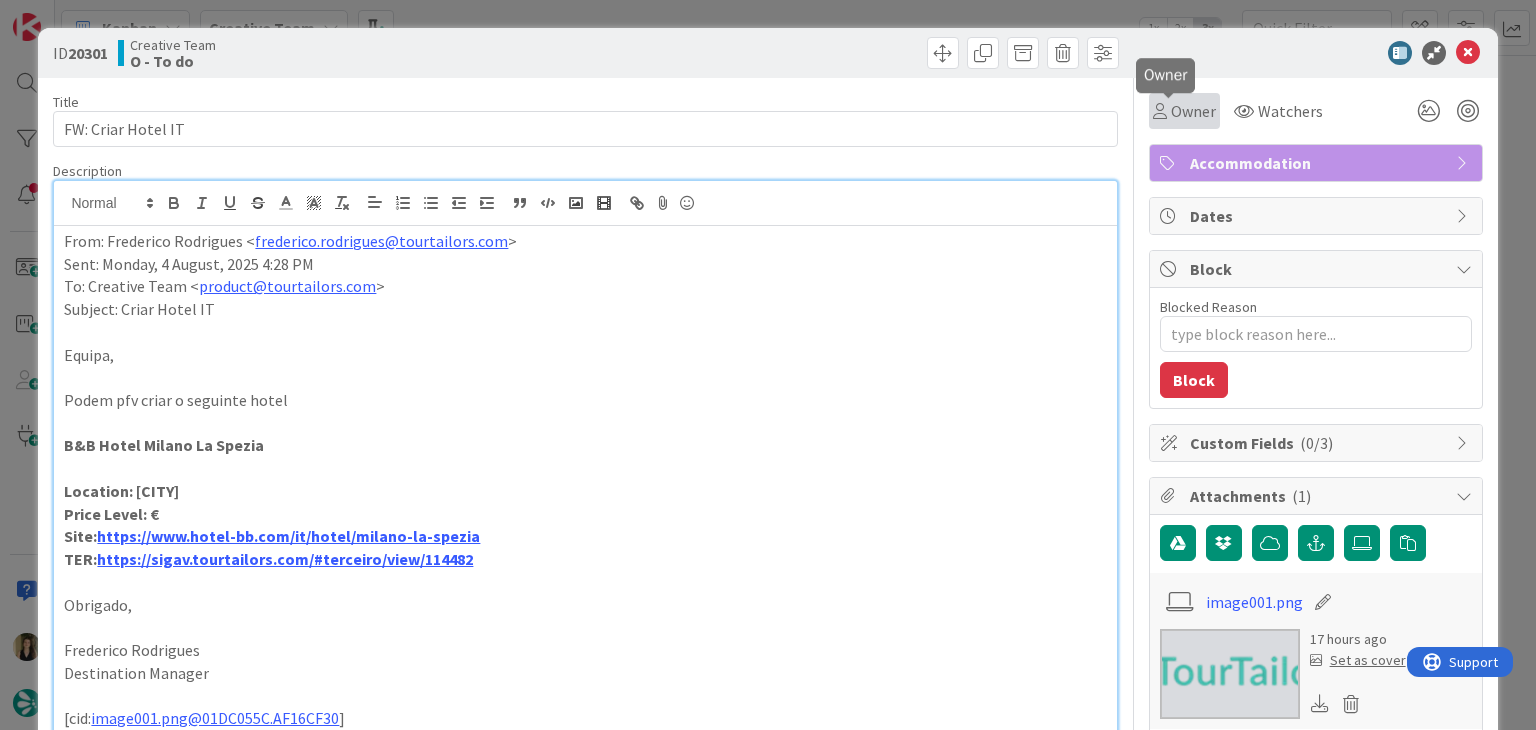 click on "Owner" at bounding box center [1193, 111] 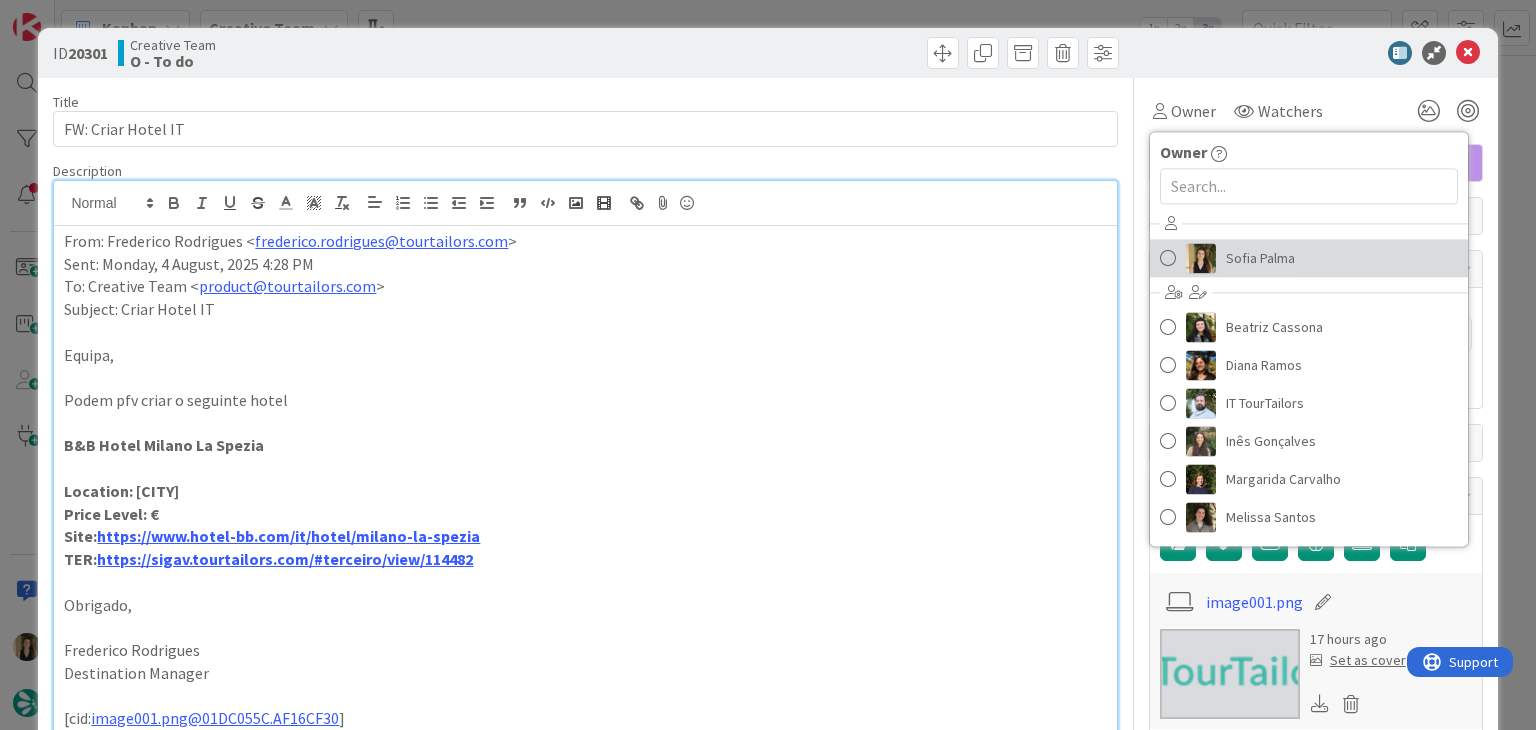 click on "Sofia Palma" at bounding box center (1260, 258) 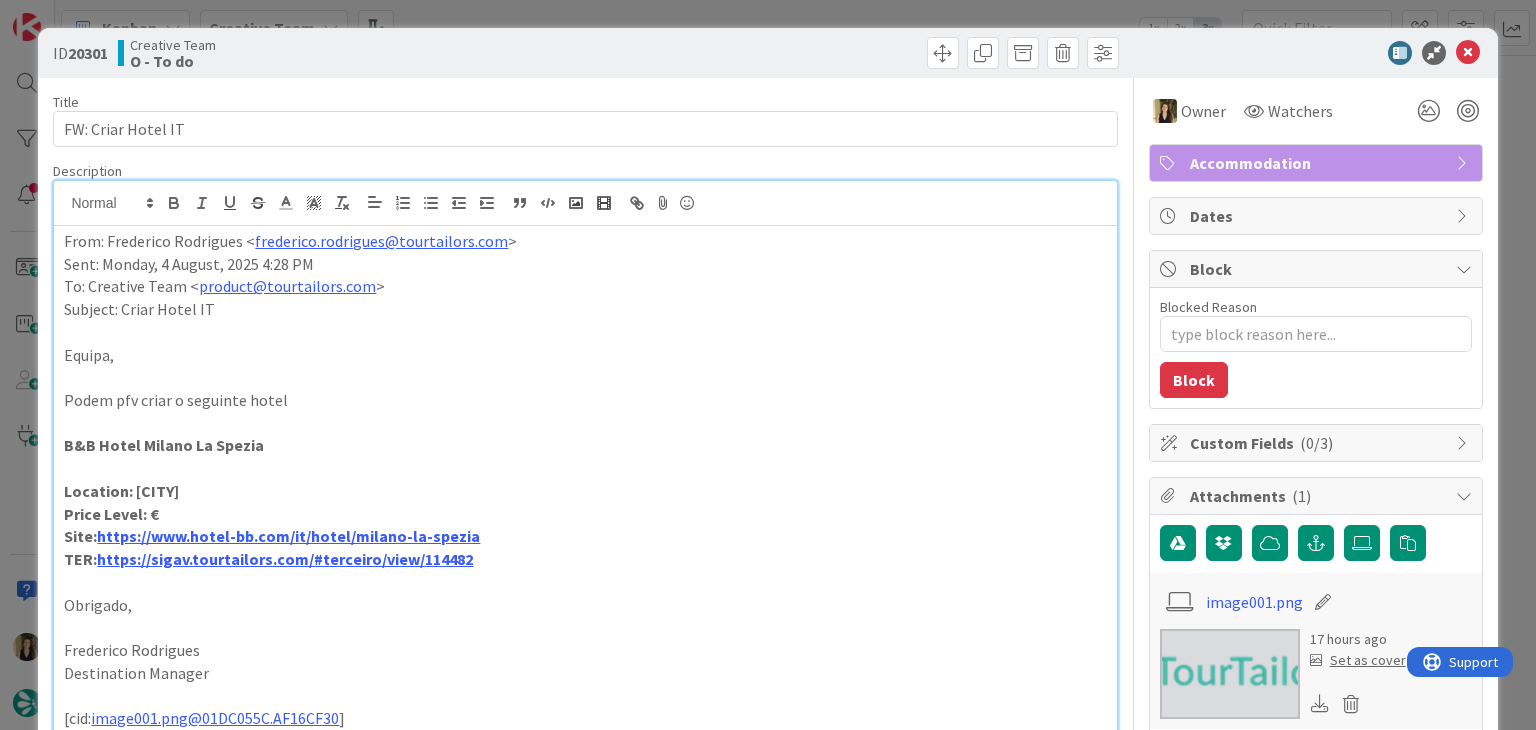click at bounding box center (855, 53) 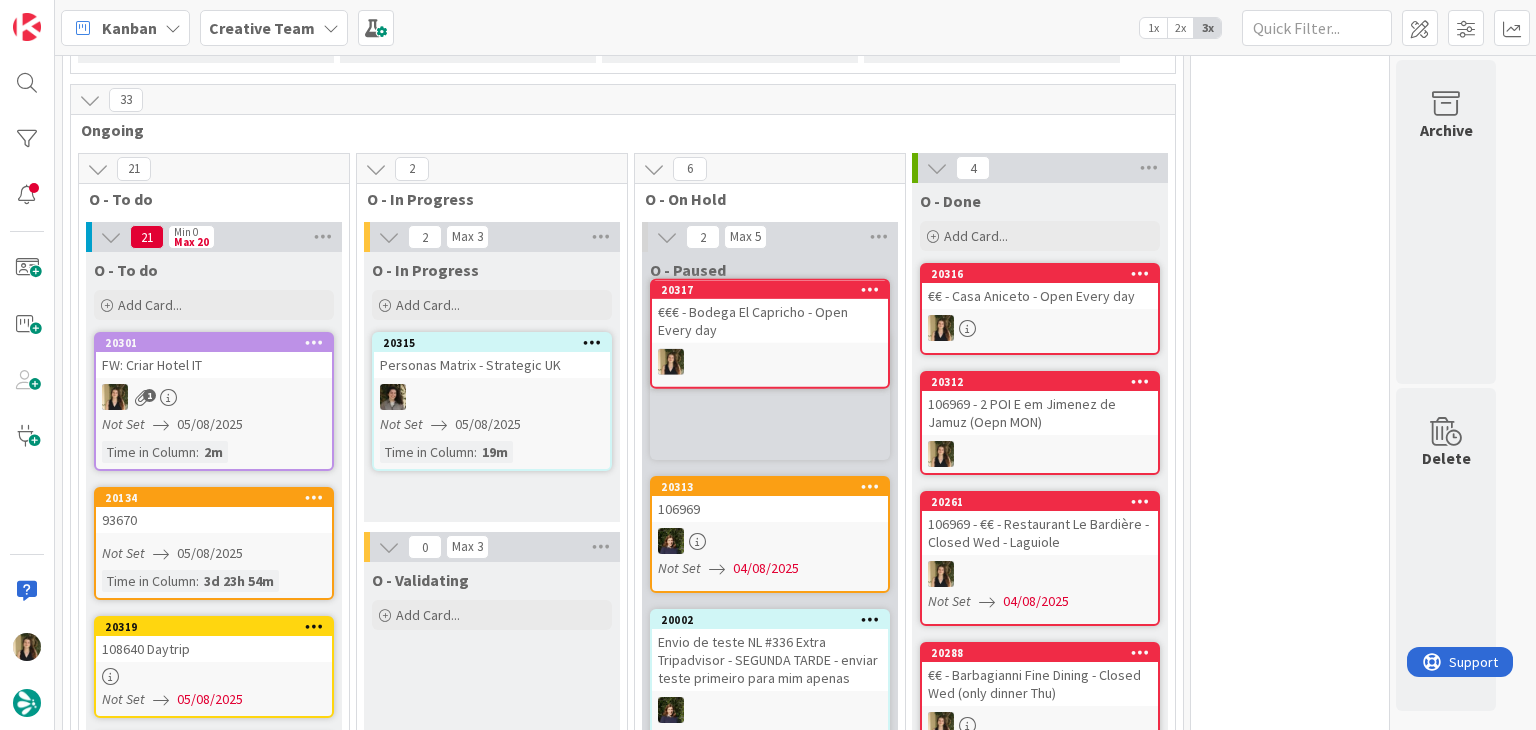 scroll, scrollTop: 0, scrollLeft: 0, axis: both 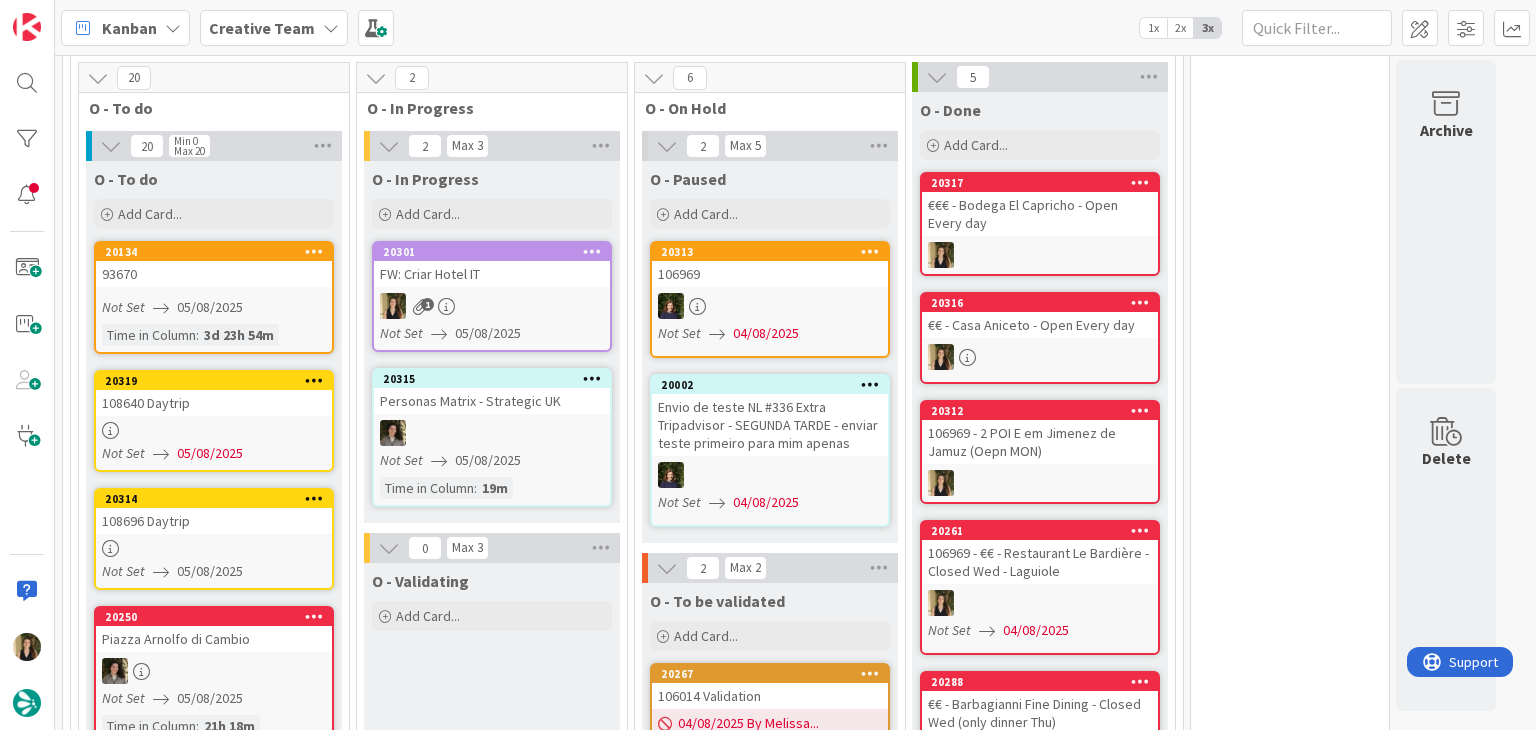 click on "20317 €€€ - Bodega El Capricho - Open Every day" at bounding box center (1040, 224) 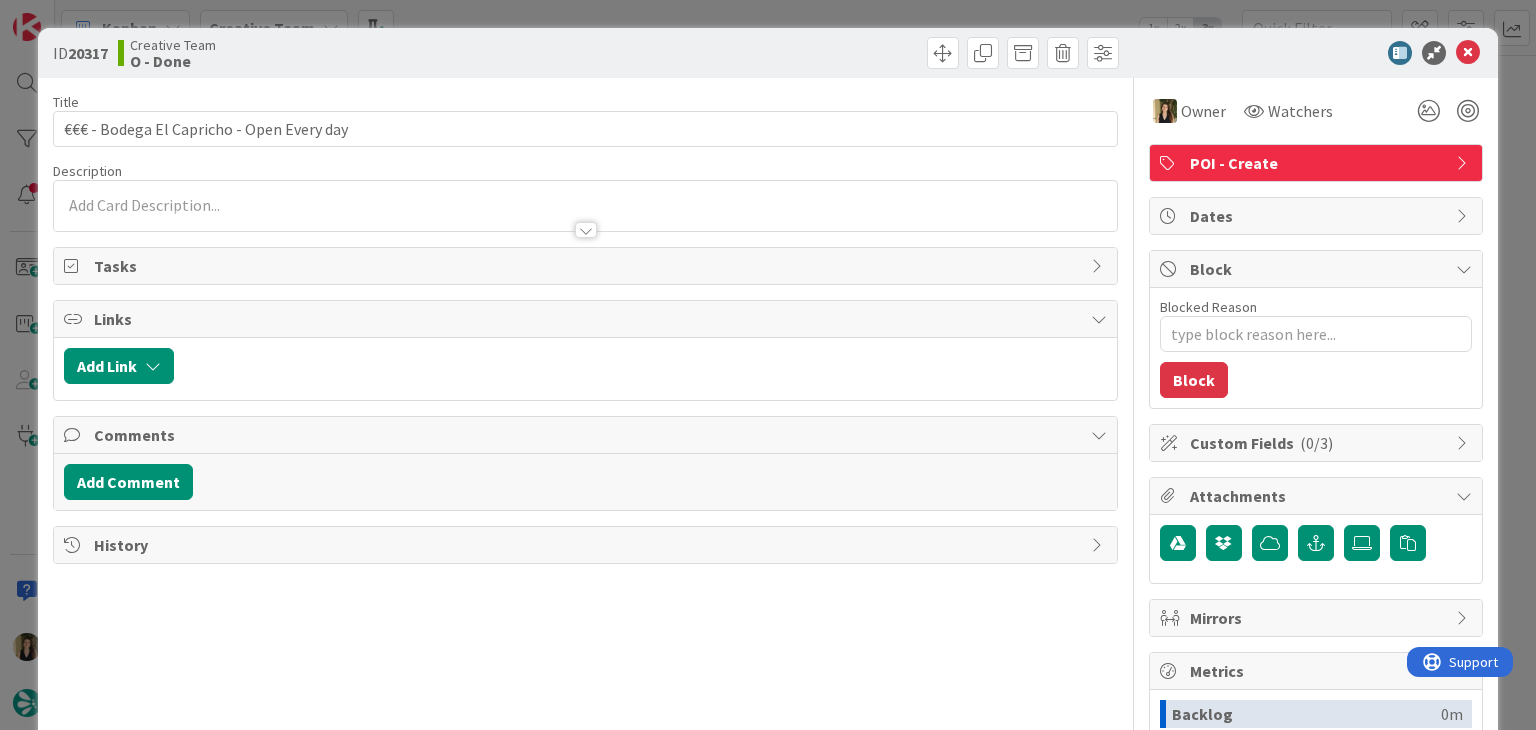 scroll, scrollTop: 0, scrollLeft: 0, axis: both 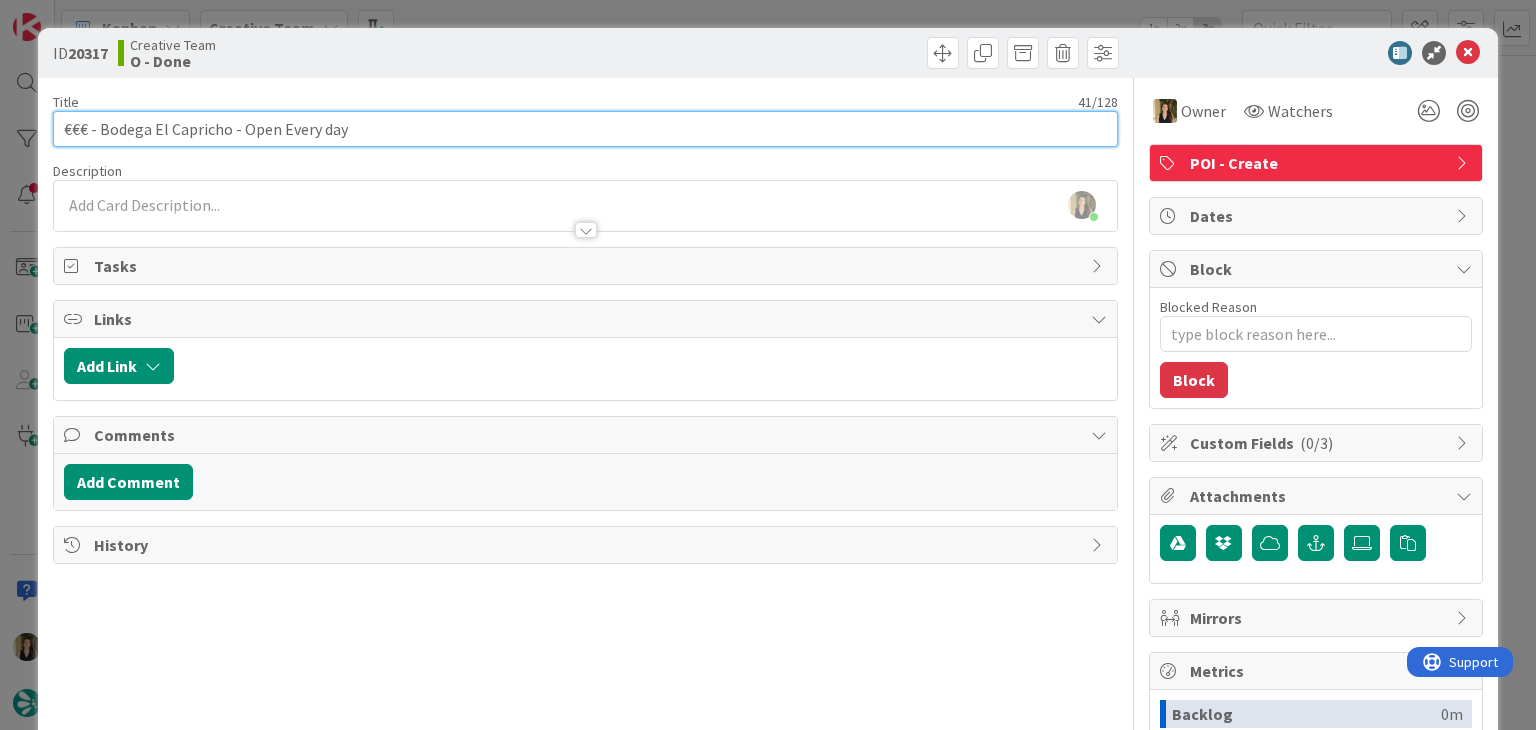 drag, startPoint x: 228, startPoint y: 126, endPoint x: 100, endPoint y: 130, distance: 128.06248 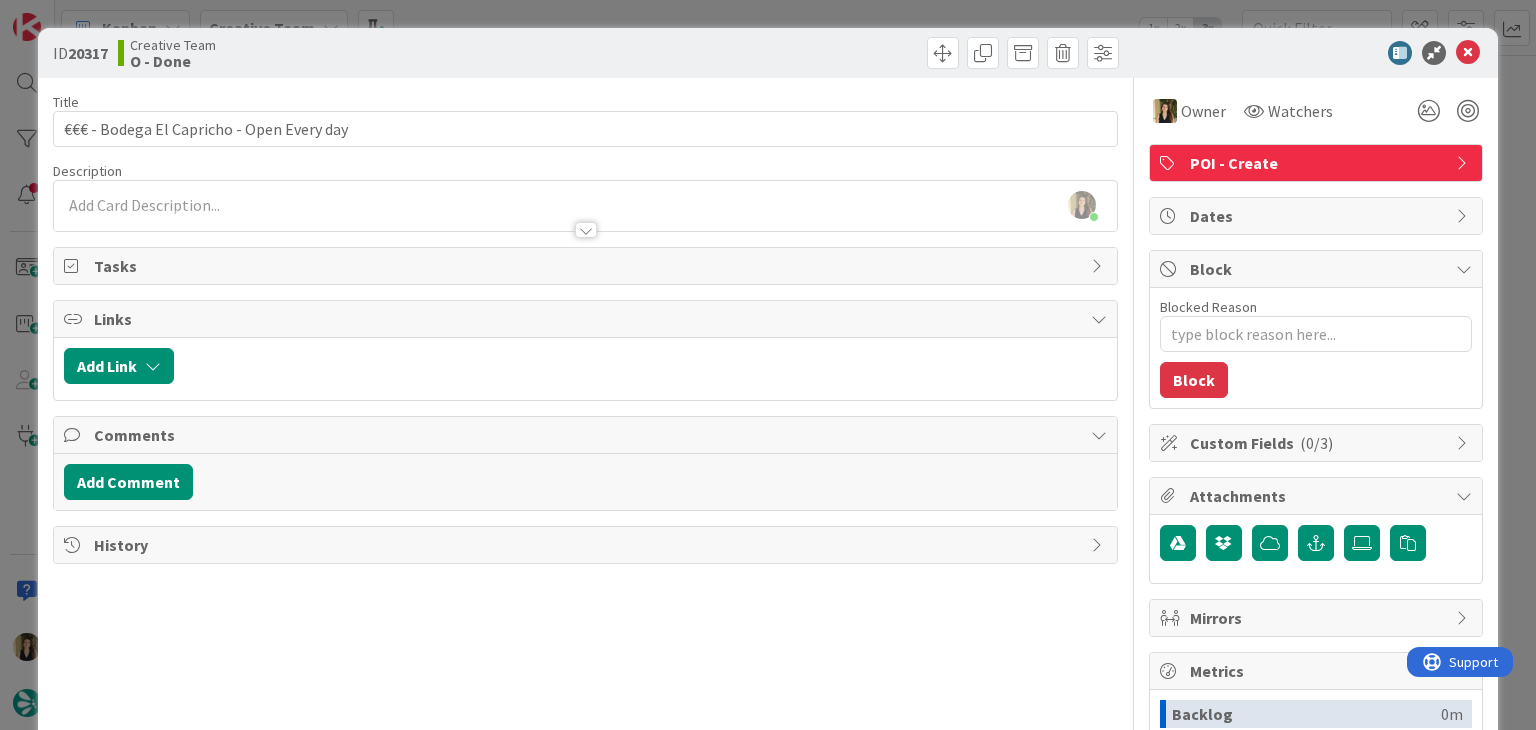 click on "Creative Team O - Done" at bounding box center [349, 53] 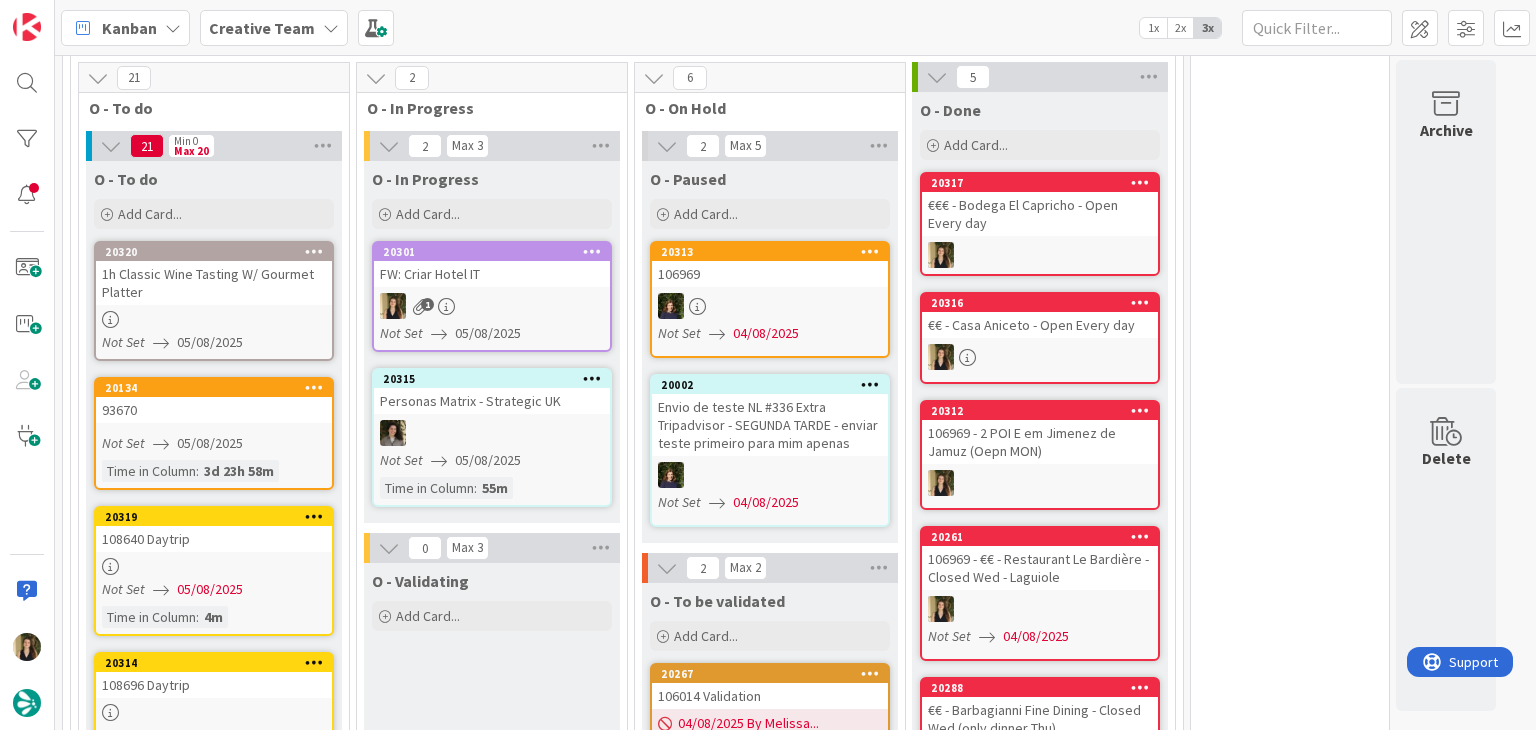scroll, scrollTop: 0, scrollLeft: 0, axis: both 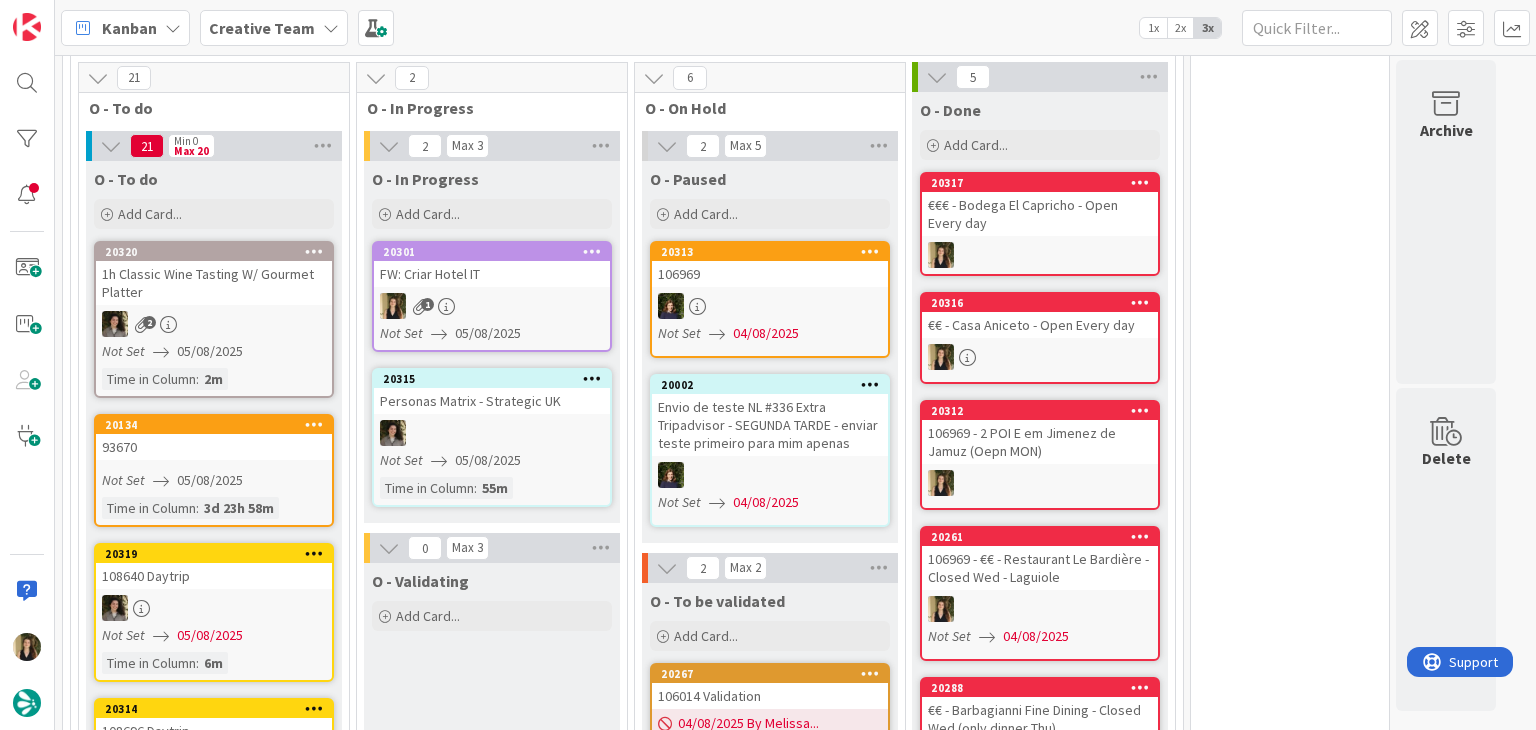 click on "1" at bounding box center [492, 306] 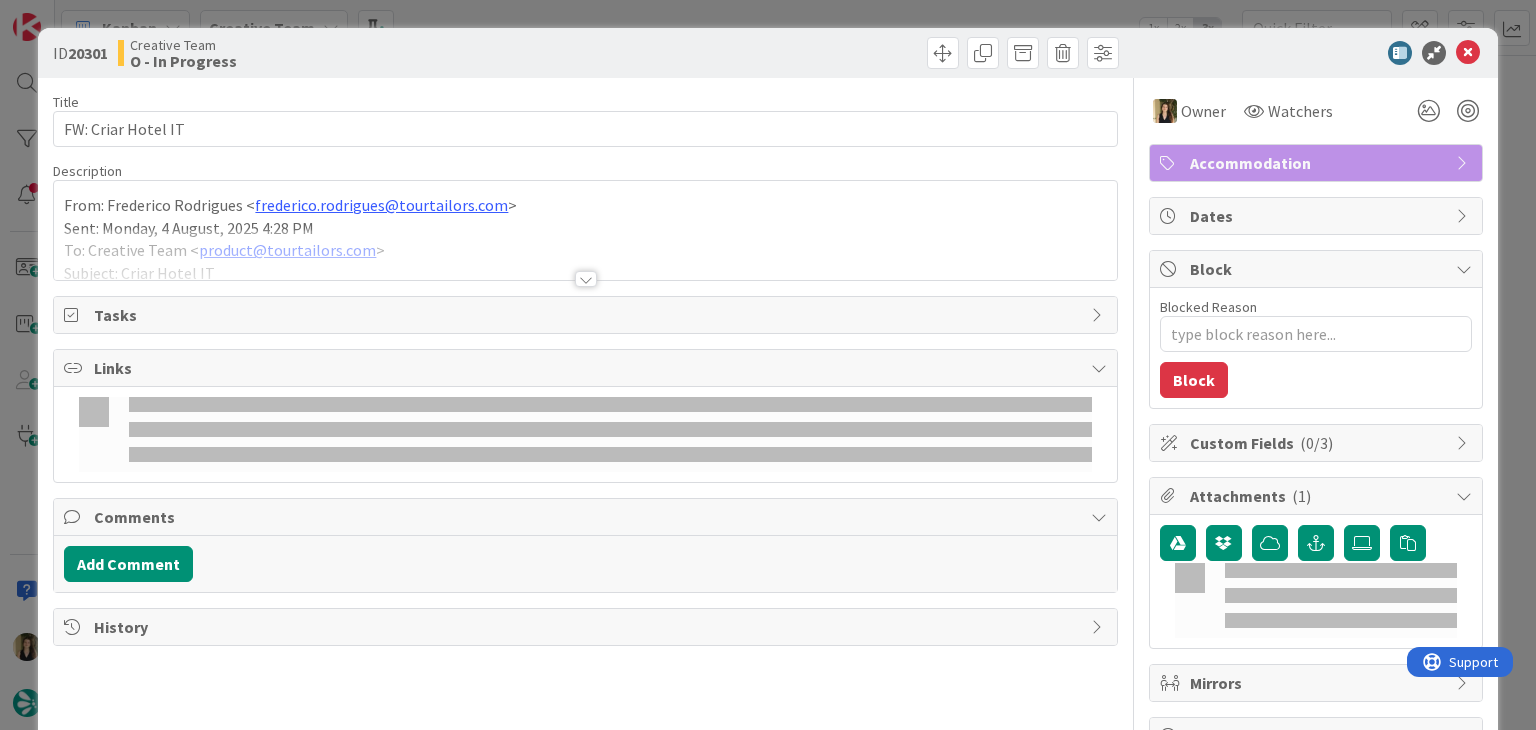 scroll, scrollTop: 0, scrollLeft: 0, axis: both 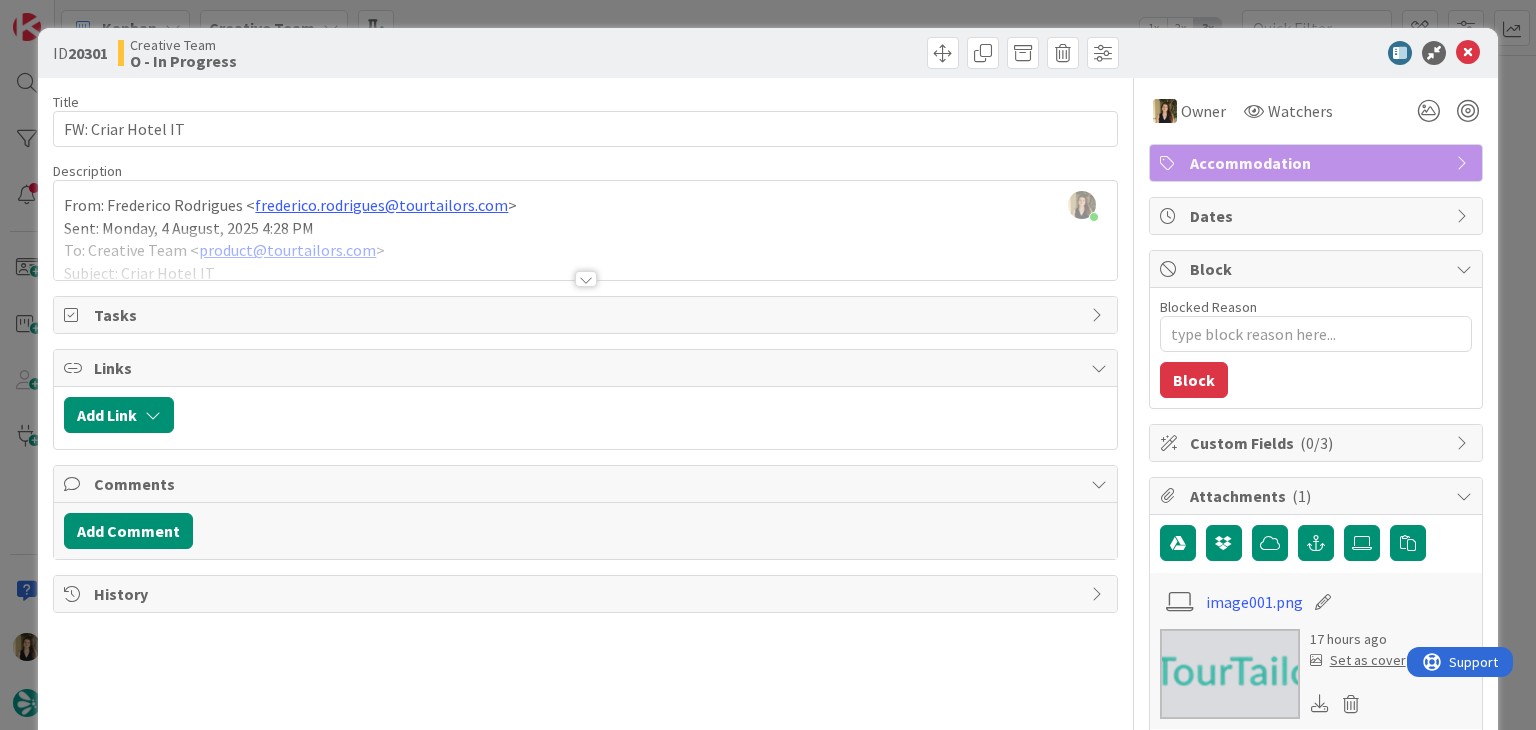 click at bounding box center [586, 279] 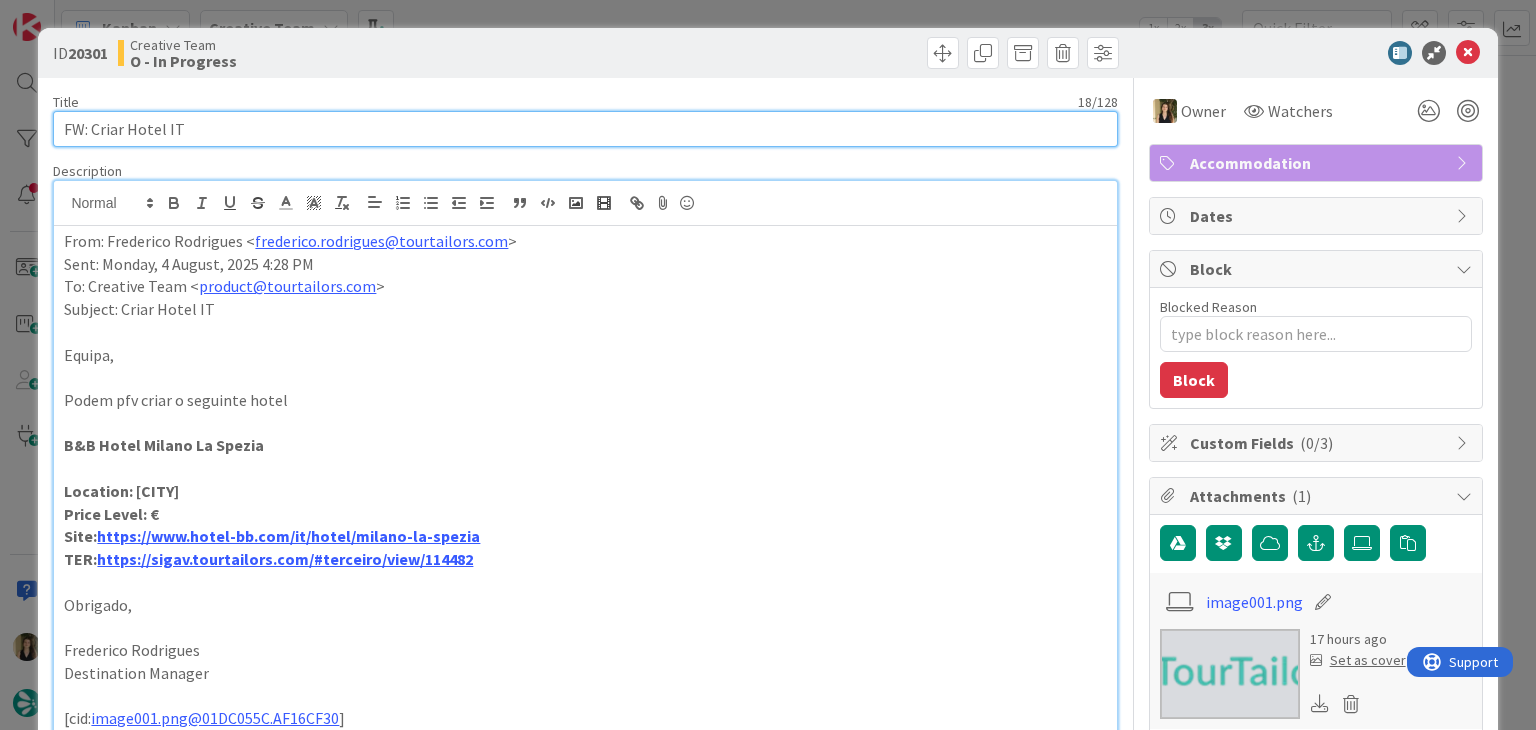 drag, startPoint x: 203, startPoint y: 129, endPoint x: 48, endPoint y: 129, distance: 155 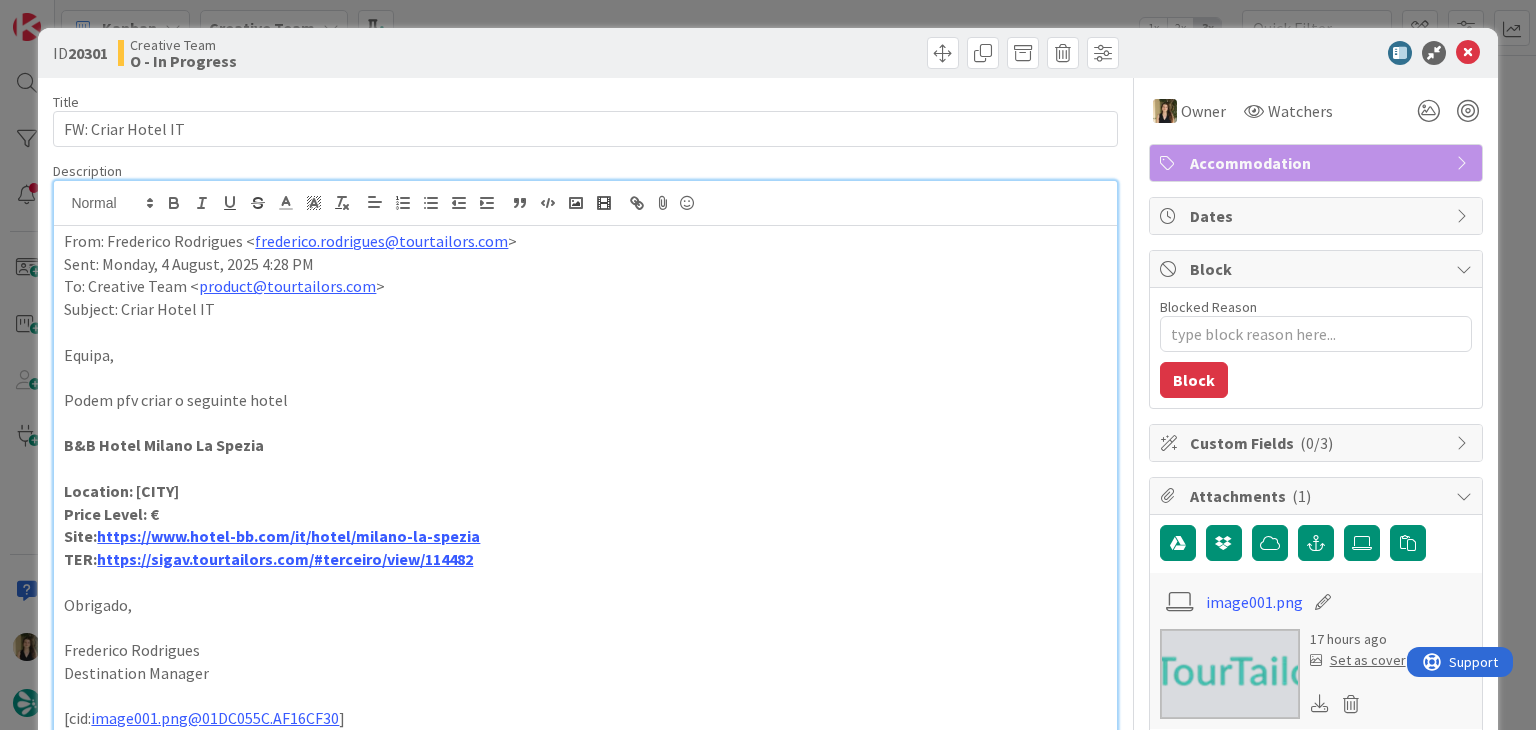 click at bounding box center [585, 332] 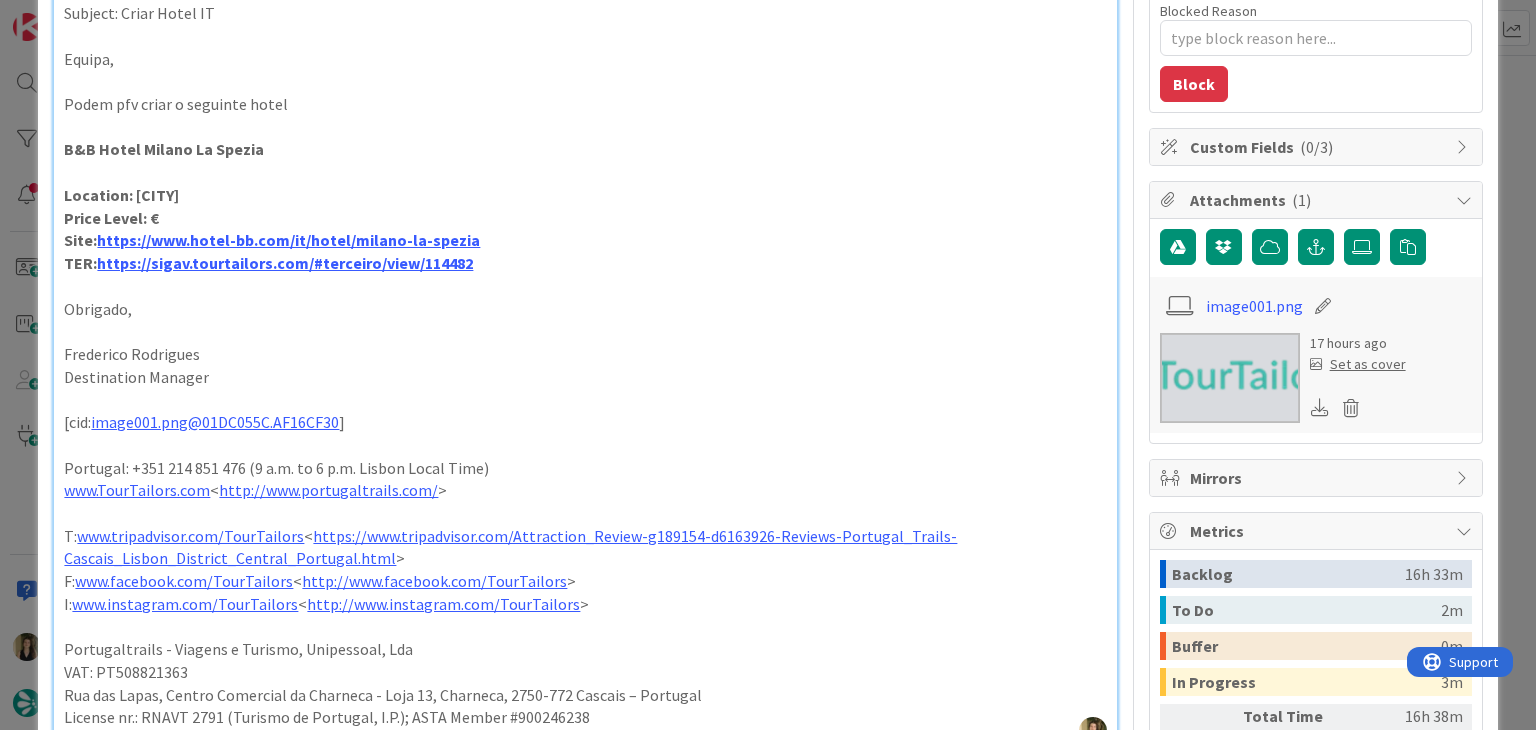 scroll, scrollTop: 300, scrollLeft: 0, axis: vertical 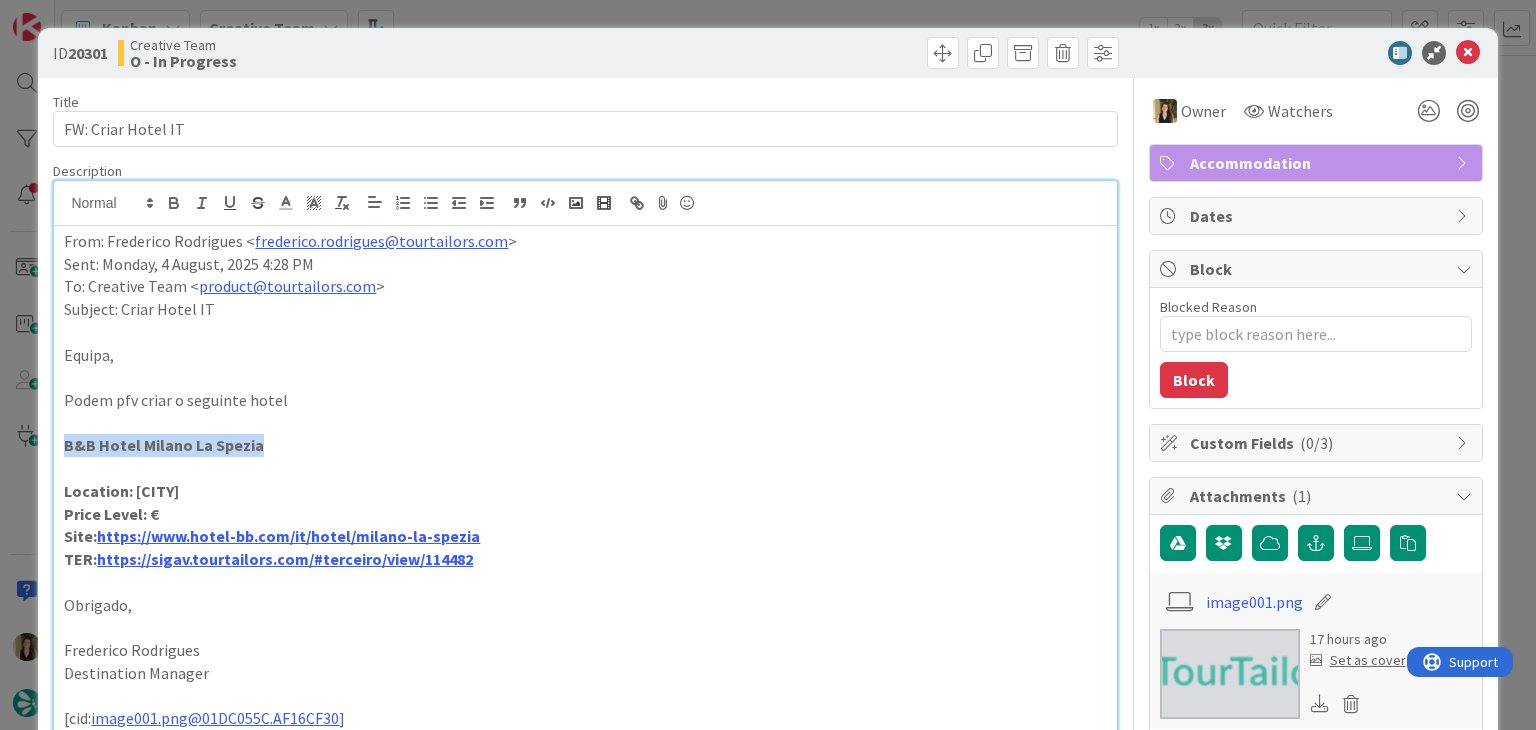 drag, startPoint x: 272, startPoint y: 446, endPoint x: 183, endPoint y: 437, distance: 89.453896 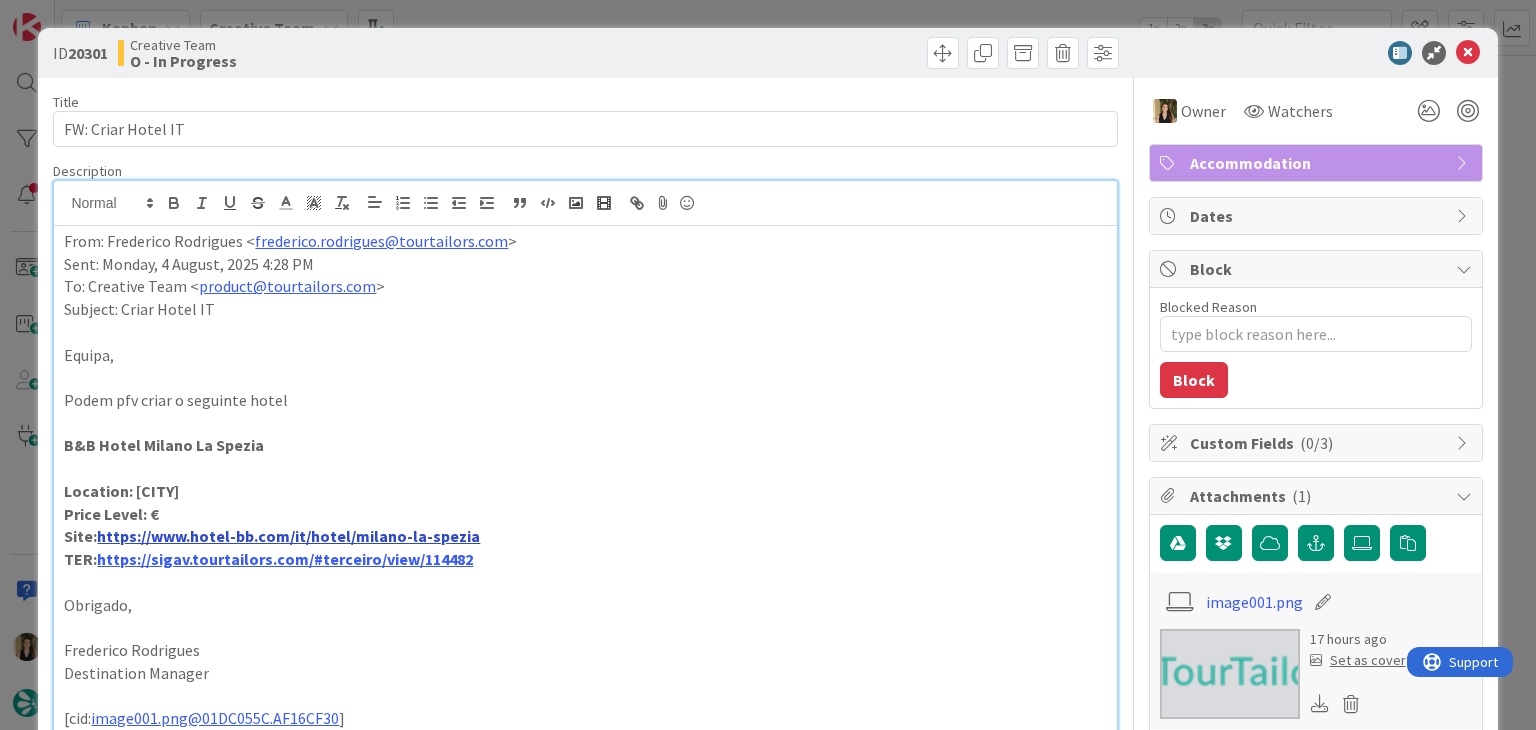click on "https://www.hotel-bb.com/it/hotel/milano-la-spezia" at bounding box center (288, 536) 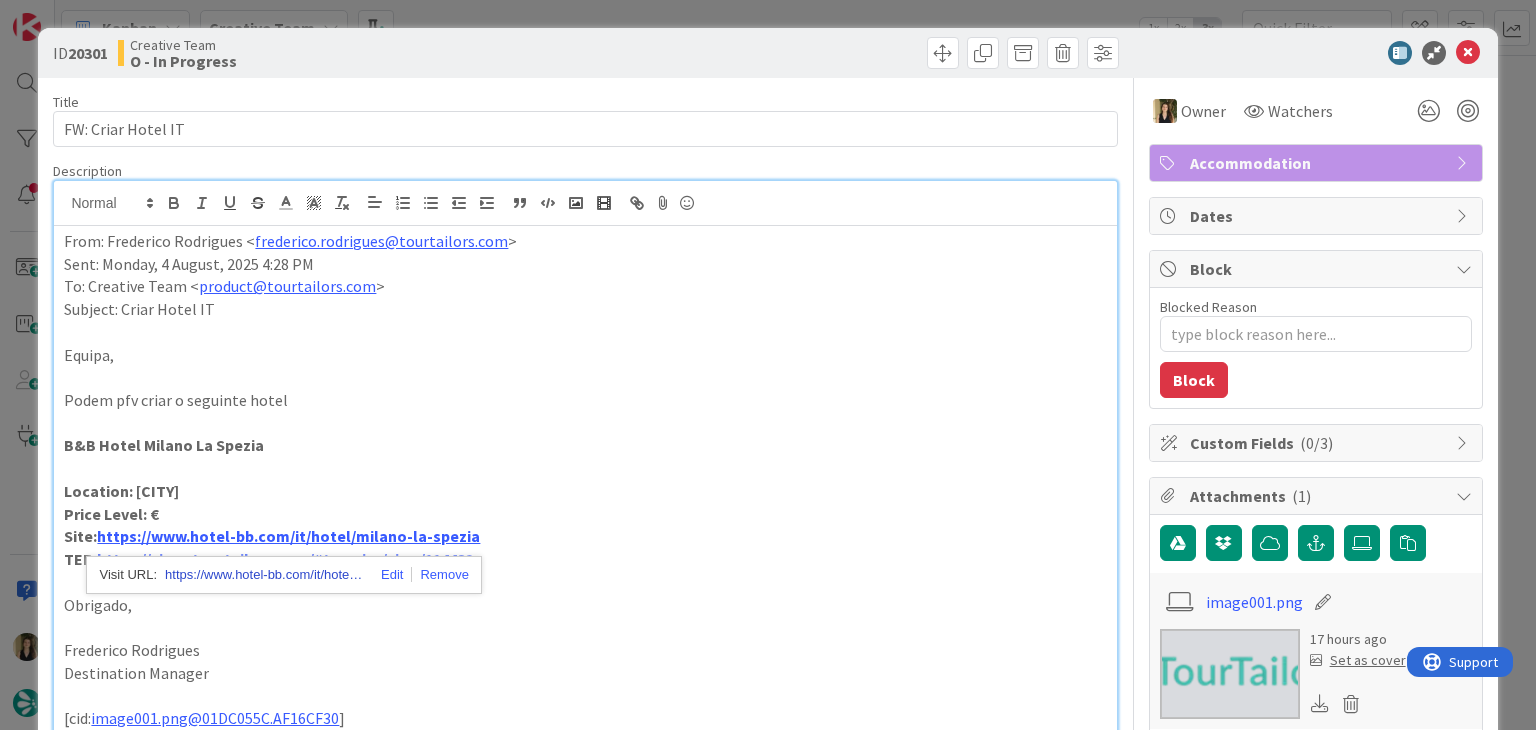 click on "https://www.hotel-bb.com/it/hotel/milano-la-spezia" at bounding box center (265, 575) 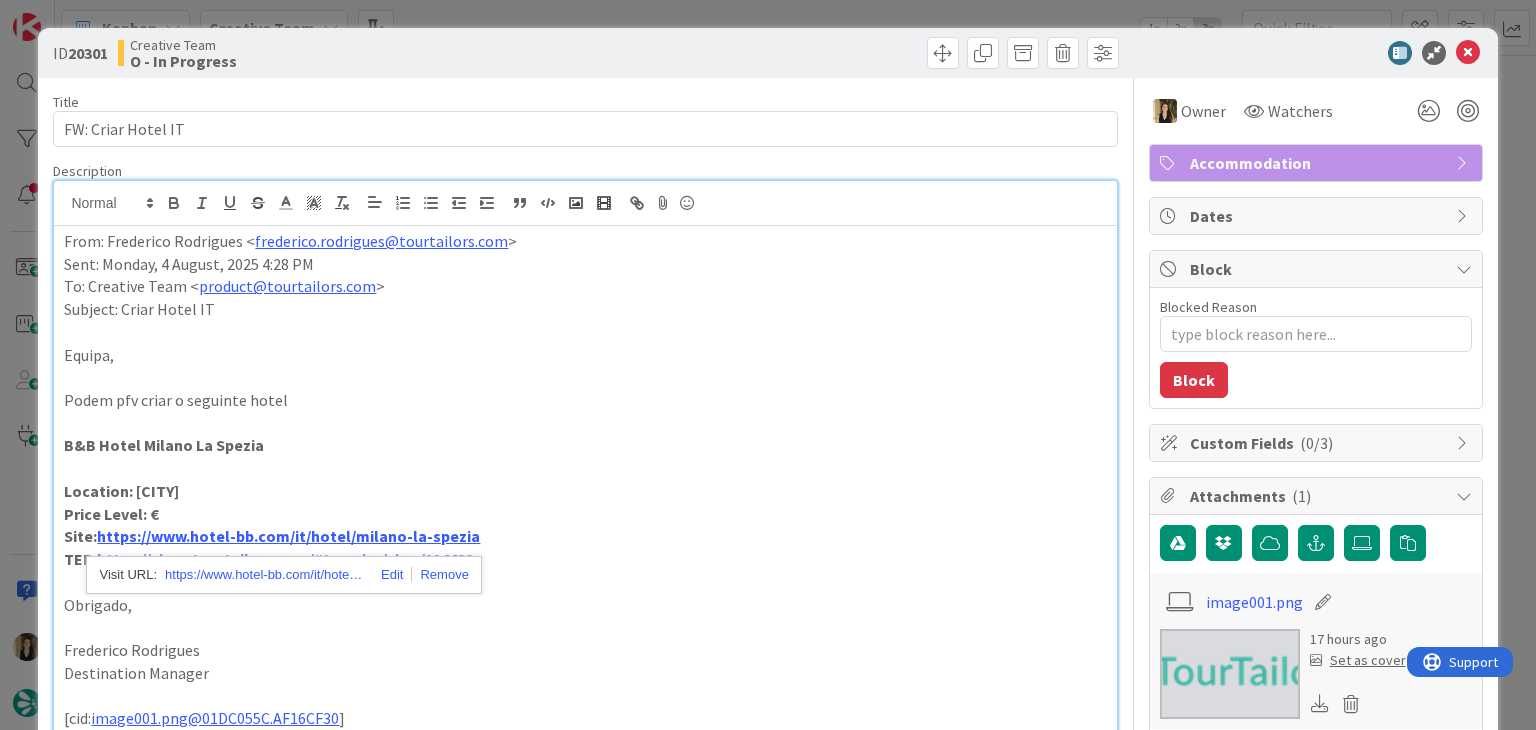 click at bounding box center [585, 468] 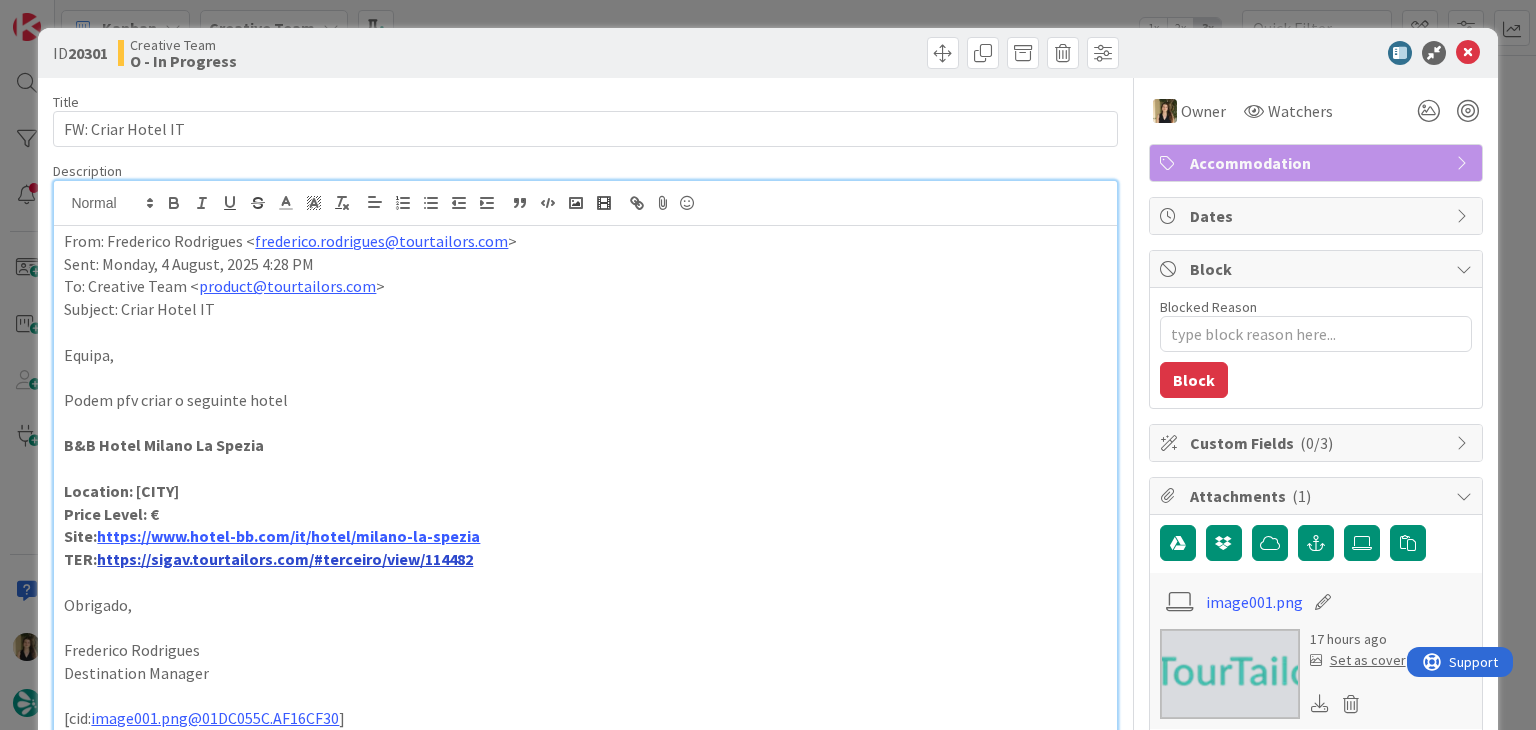 click on "https://sigav.tourtailors.com/#terceiro/view/114482" at bounding box center [285, 559] 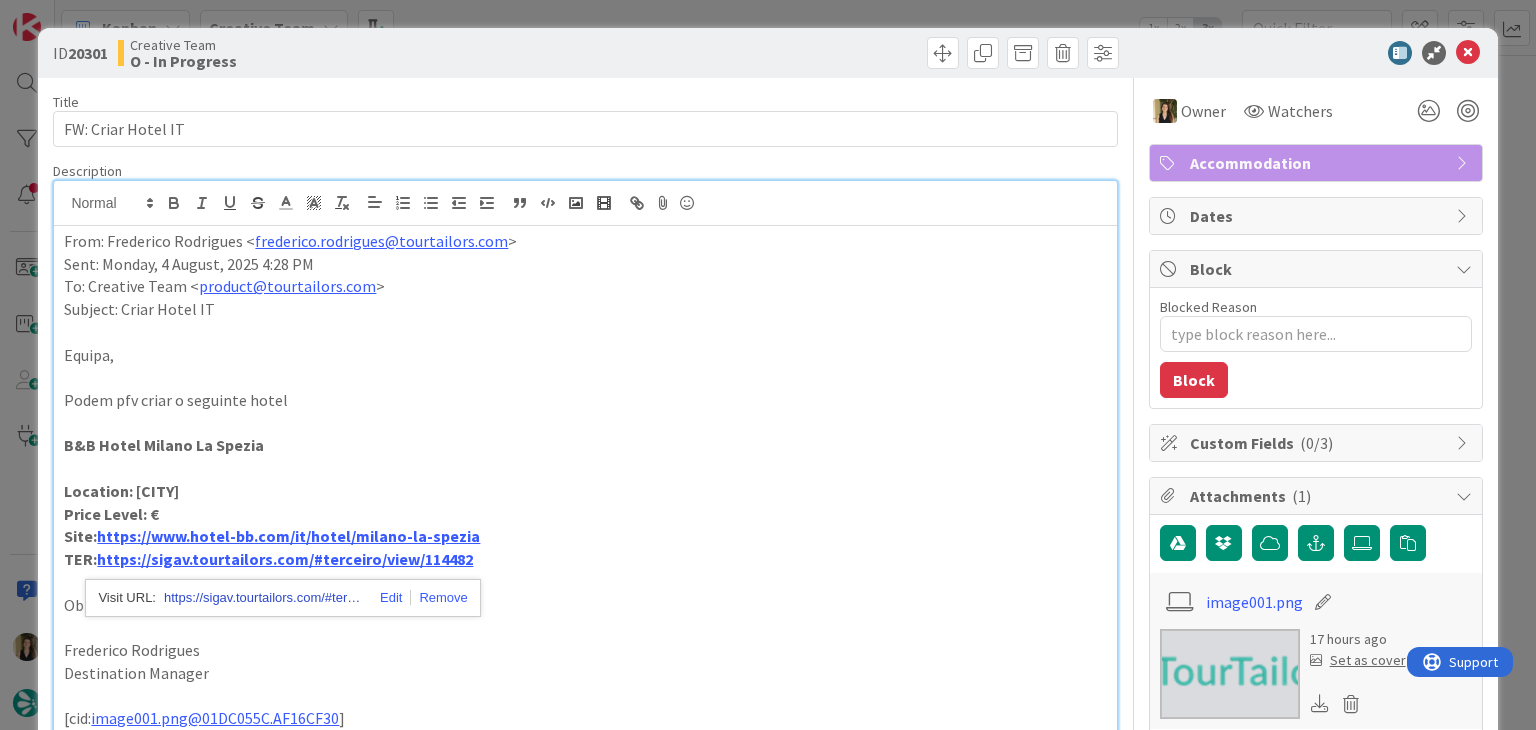 click on "https://sigav.tourtailors.com/#terceiro/view/114482" at bounding box center [264, 598] 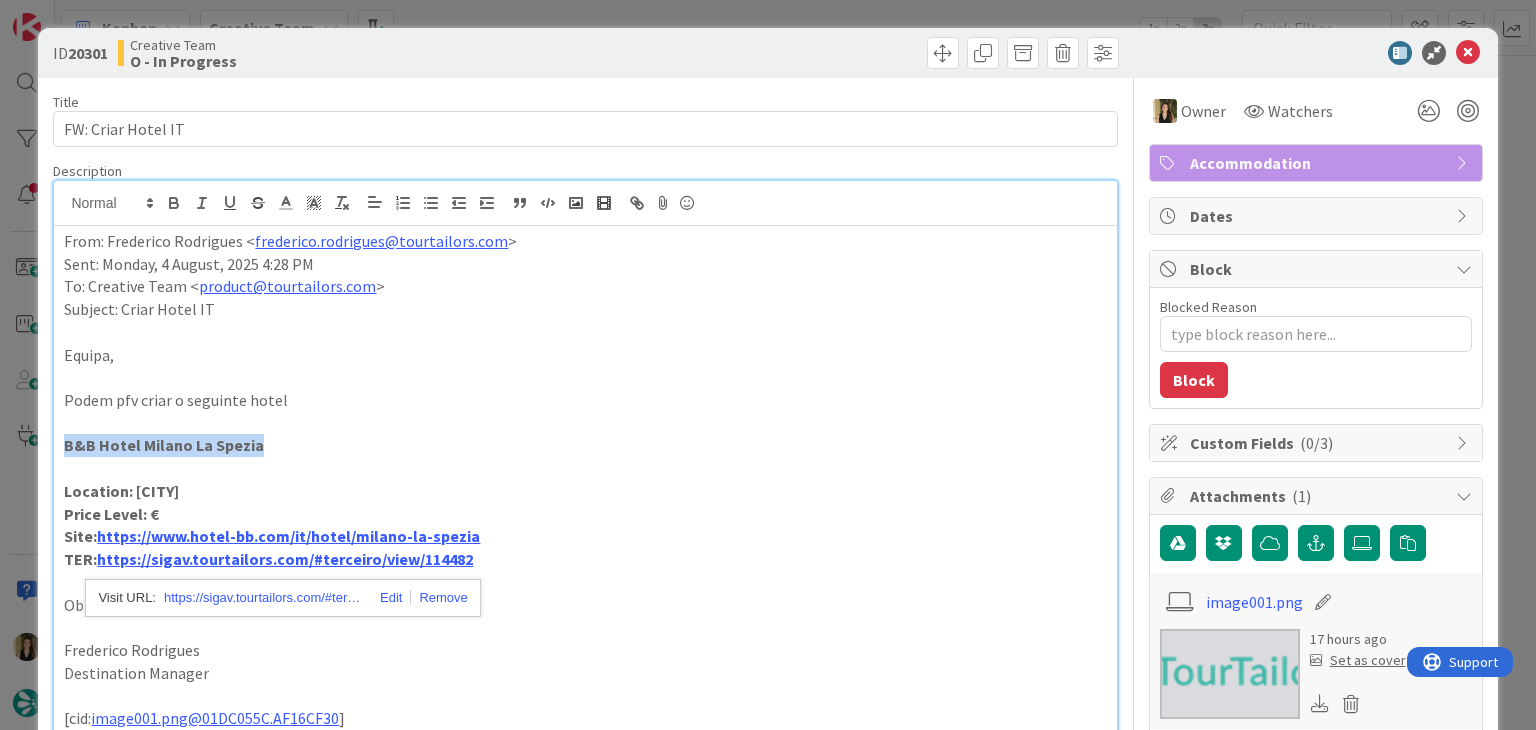 drag, startPoint x: 272, startPoint y: 445, endPoint x: 63, endPoint y: 444, distance: 209.0024 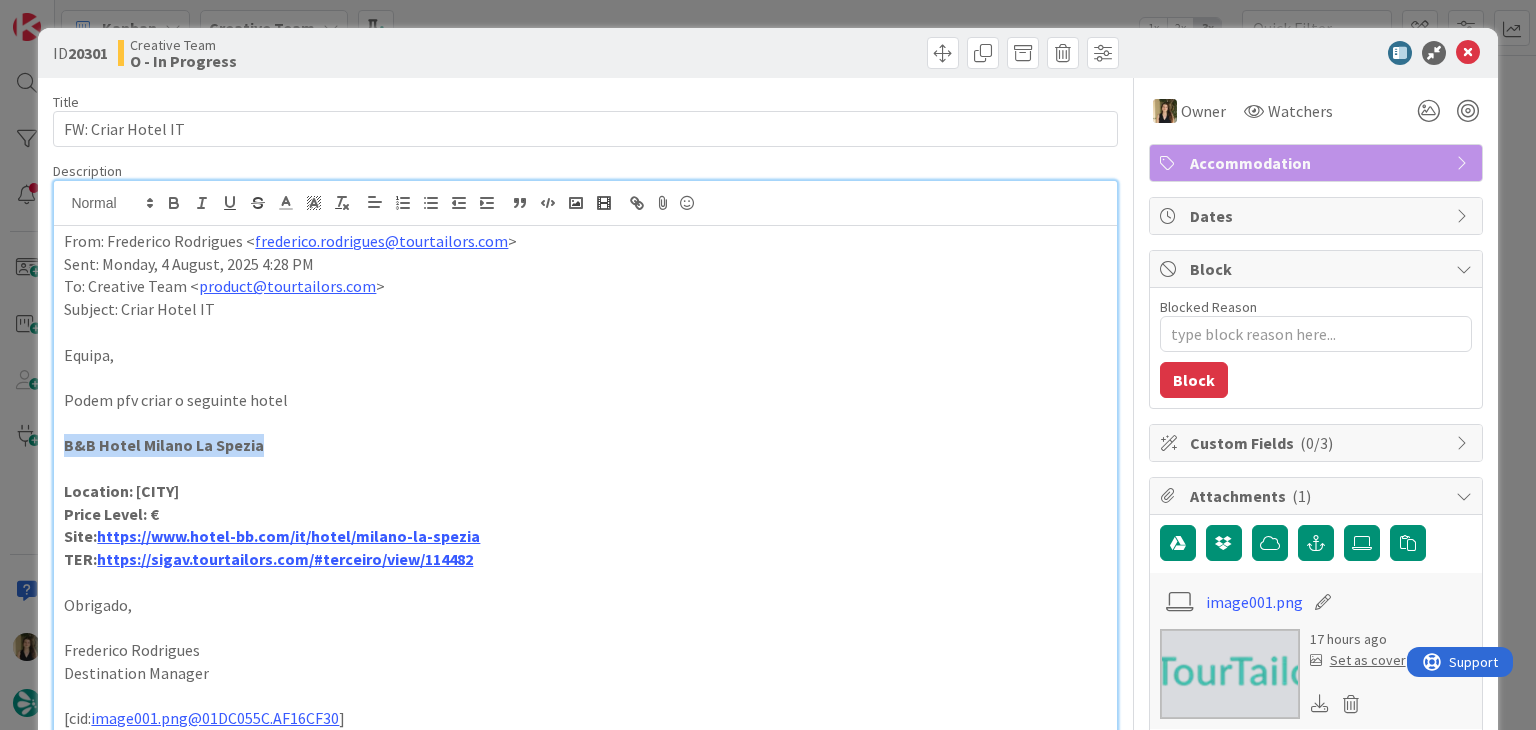 copy on "B&B Hotel Milano La Spezia" 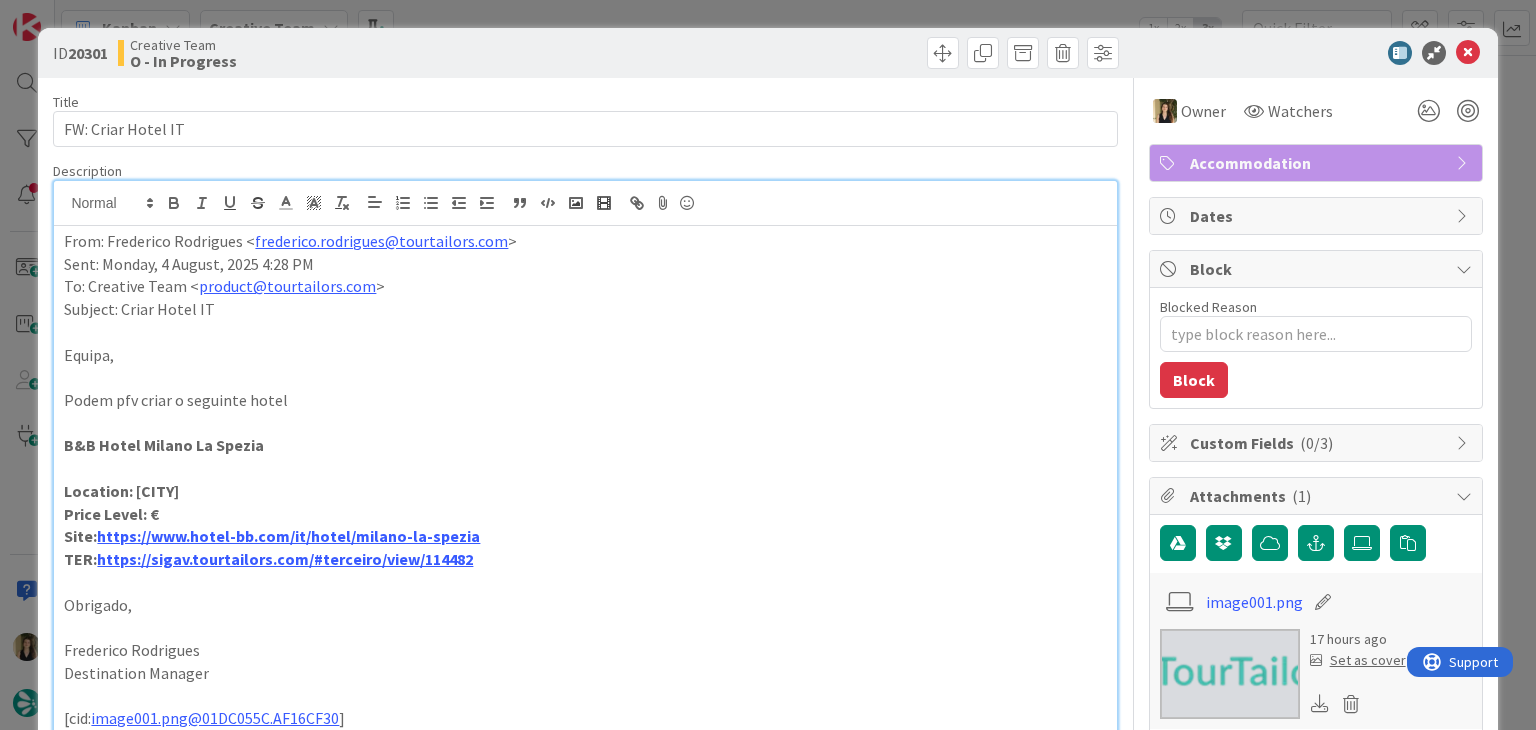 click on "Creative Team O - In Progress" at bounding box center (349, 53) 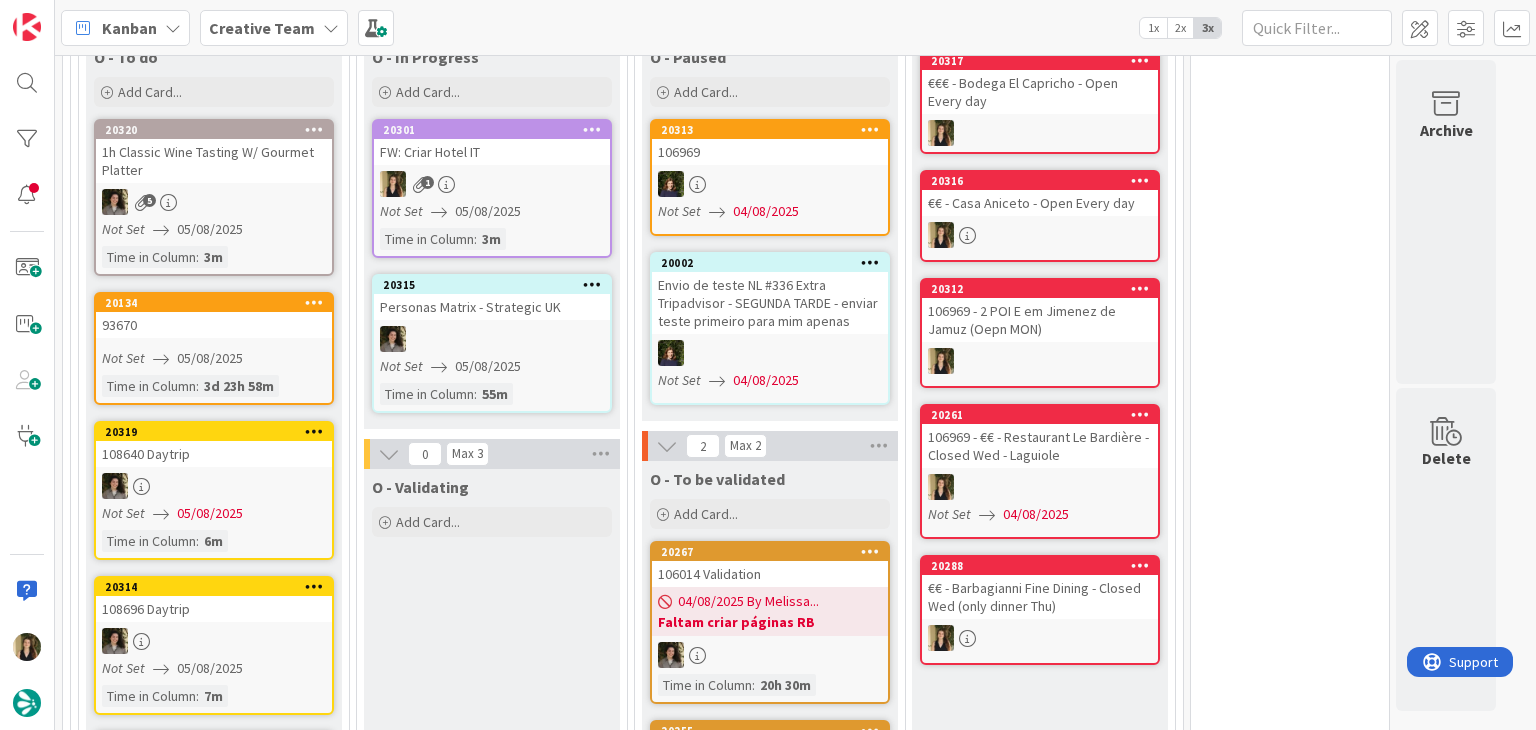 scroll, scrollTop: 950, scrollLeft: 0, axis: vertical 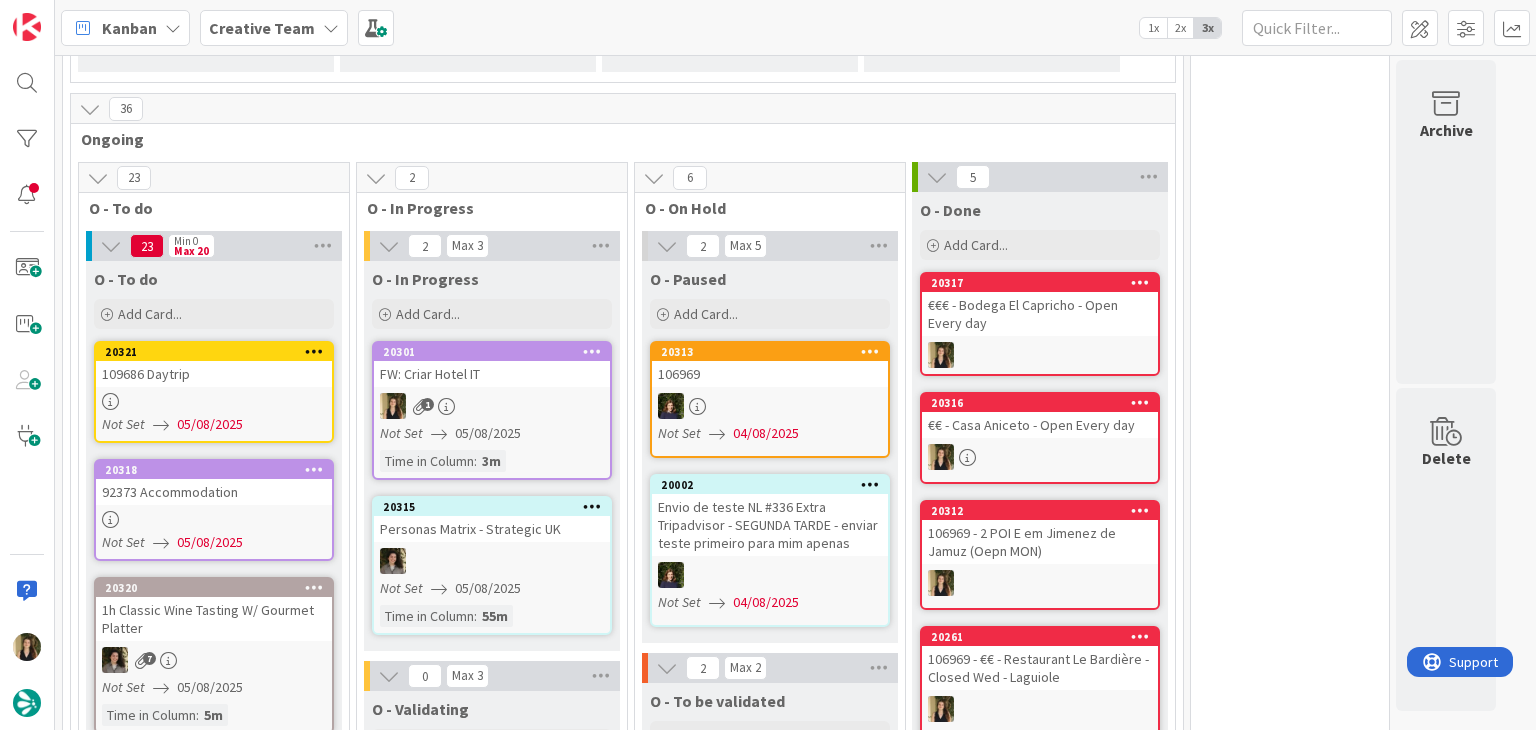 click on "1" at bounding box center (492, 406) 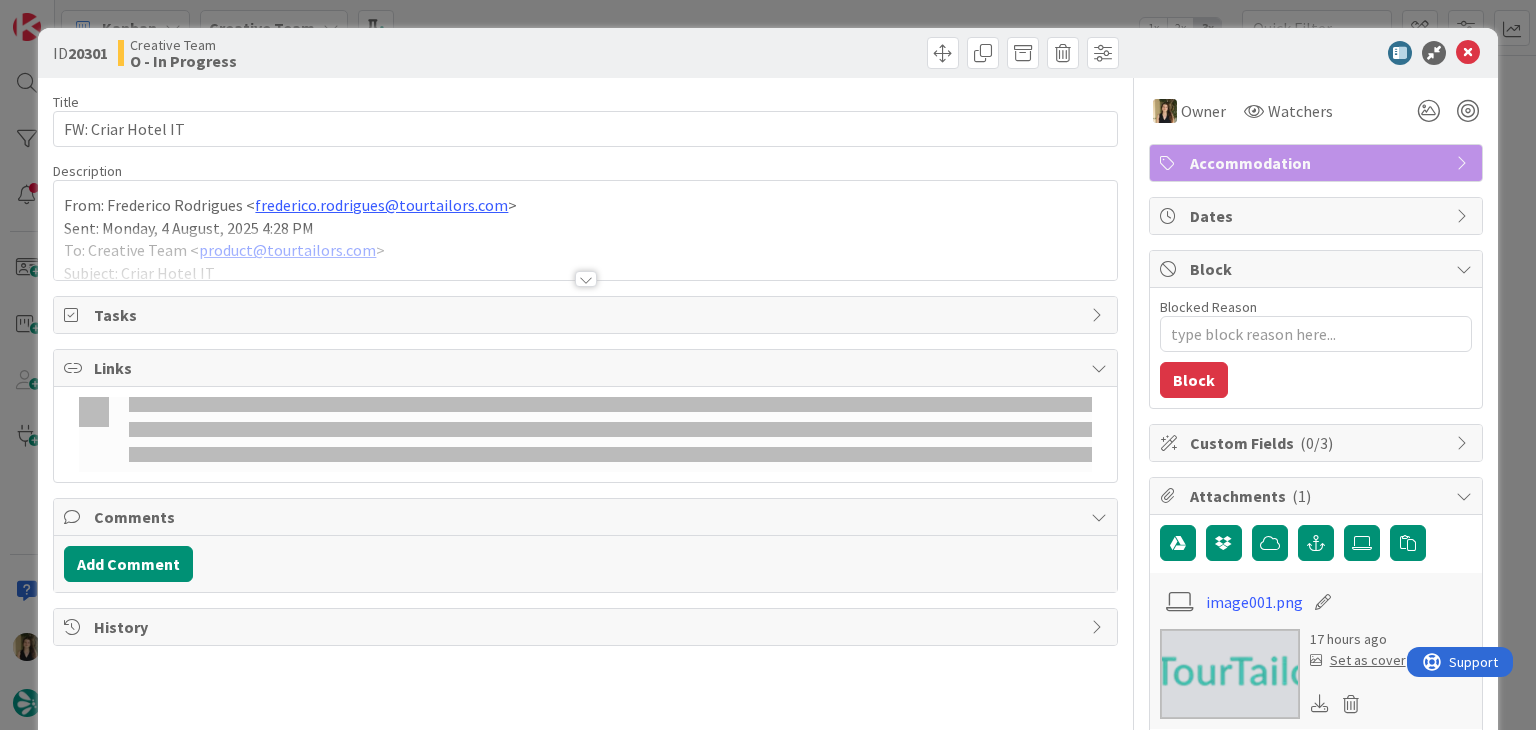 scroll, scrollTop: 0, scrollLeft: 0, axis: both 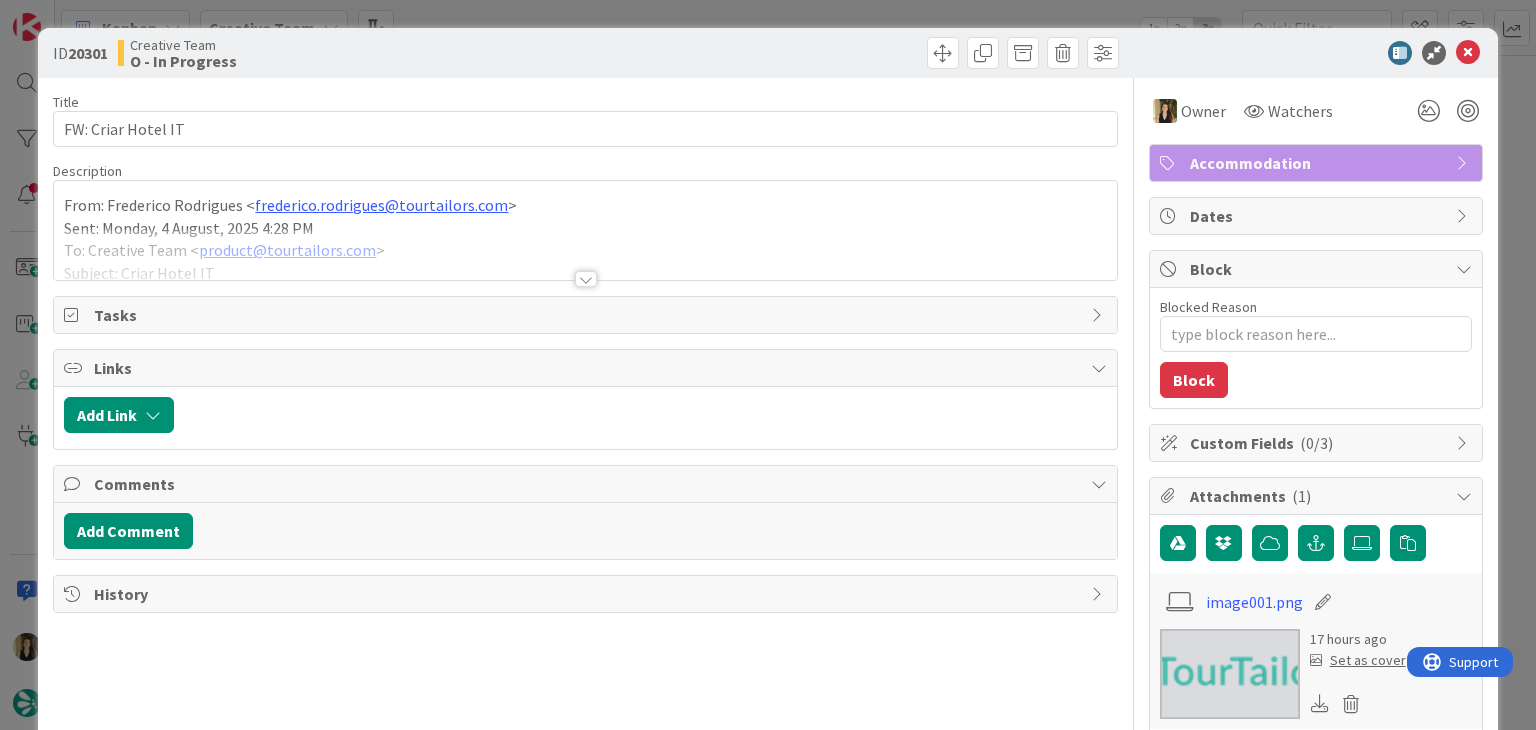 click at bounding box center (586, 279) 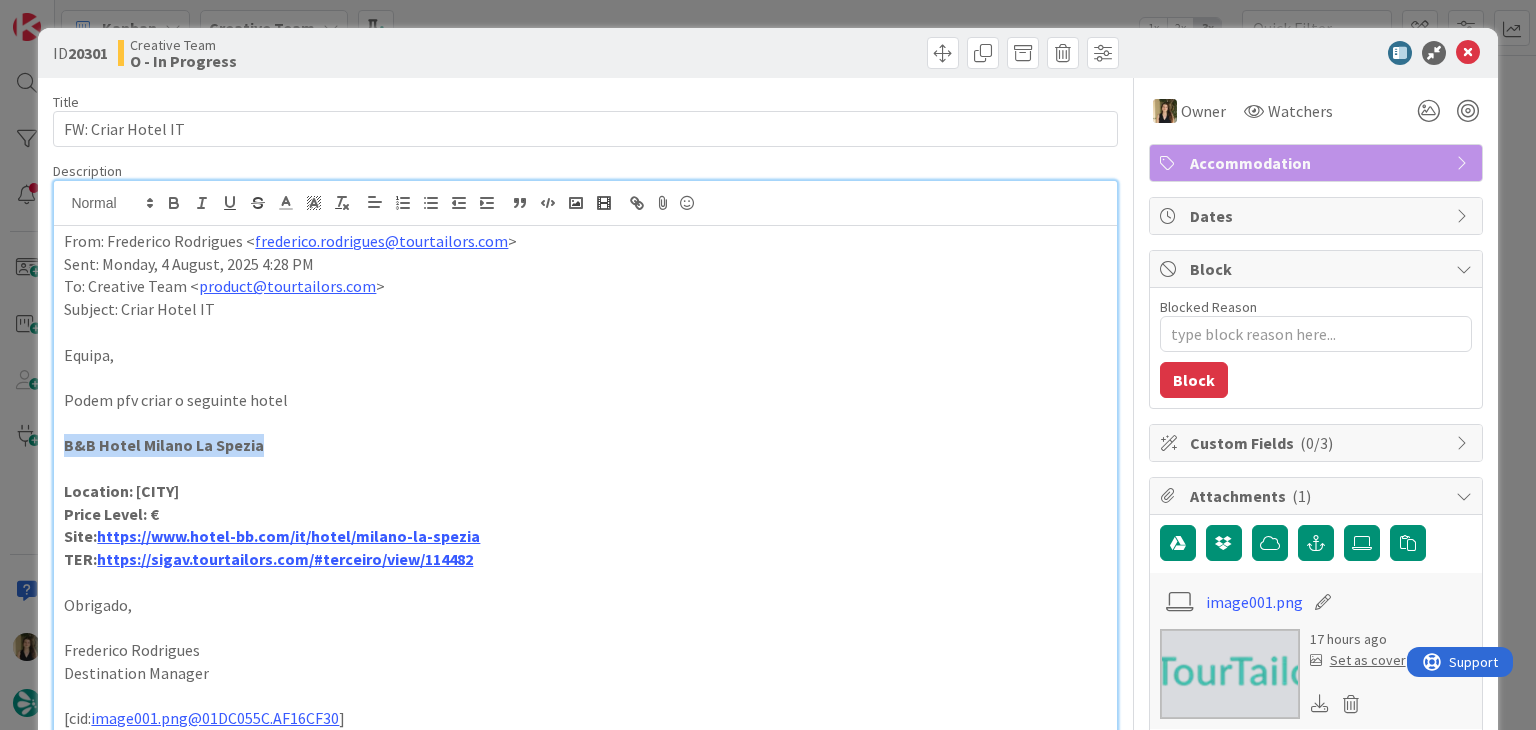 drag, startPoint x: 276, startPoint y: 453, endPoint x: 47, endPoint y: 452, distance: 229.00218 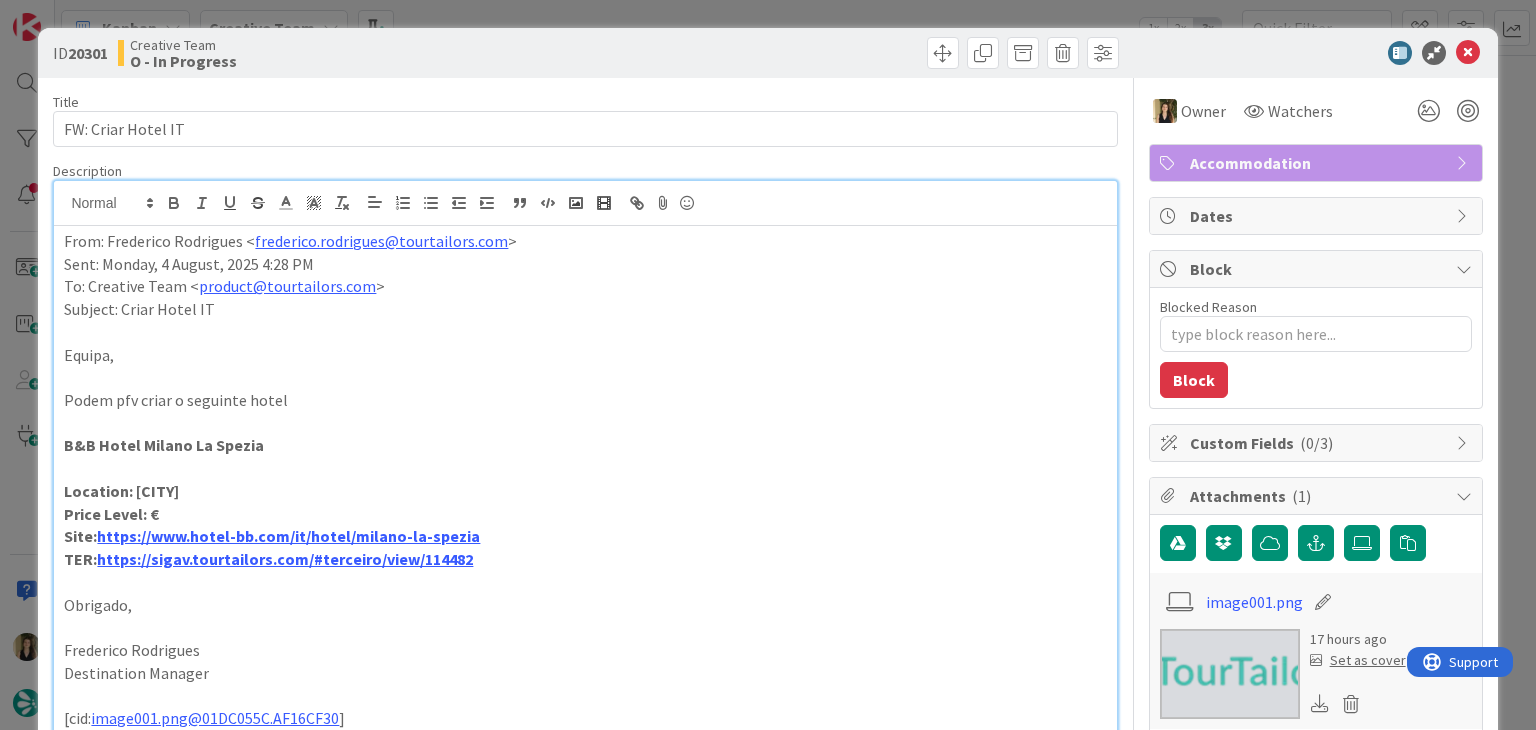 click on "ID  20301 Creative Team O - In Progress Title 18 / 128 FW: Criar Hotel IT Description Sofia Palma joined  10 m ago From: Frederico Rodrigues < frederico.rodrigues@tourtailors.com > Sent: Monday, 4 August, 2025 4:28 PM To: Creative Team < product@tourtailors.com > Subject: Criar Hotel IT Equipa, Podem pfv criar o seguinte hotel B&B Hotel Milano La Spezia Location: Milan Price Level: € Site:  https://www.hotel-bb.com/it/hotel/milano-la-spezia TER:  https://sigav.tourtailors.com/#terceiro/view/114482 Obrigado, Frederico Rodrigues Destination Manager [cid: image001.png@01DC055C.AF16CF30 ] Portugal: +351 214 851 476 (9 a.m. to 6 p.m. Lisbon Local Time) www.TourTailors.com < http://www.portugaltrails.com/ > T:  www.tripadvisor.com/TourTailors < https://www.tripadvisor.com/Attraction_Review-g189154-d6163926-Reviews-Portugal_Trails-Cascais_Lisbon_District_Central_Portugal.html > F:  www.facebook.com/TourTailors < http://www.facebook.com/TourTailors > I:  www.instagram.com/TourTailors < > VAT: PT508821363 Owner 0 /" at bounding box center (768, 365) 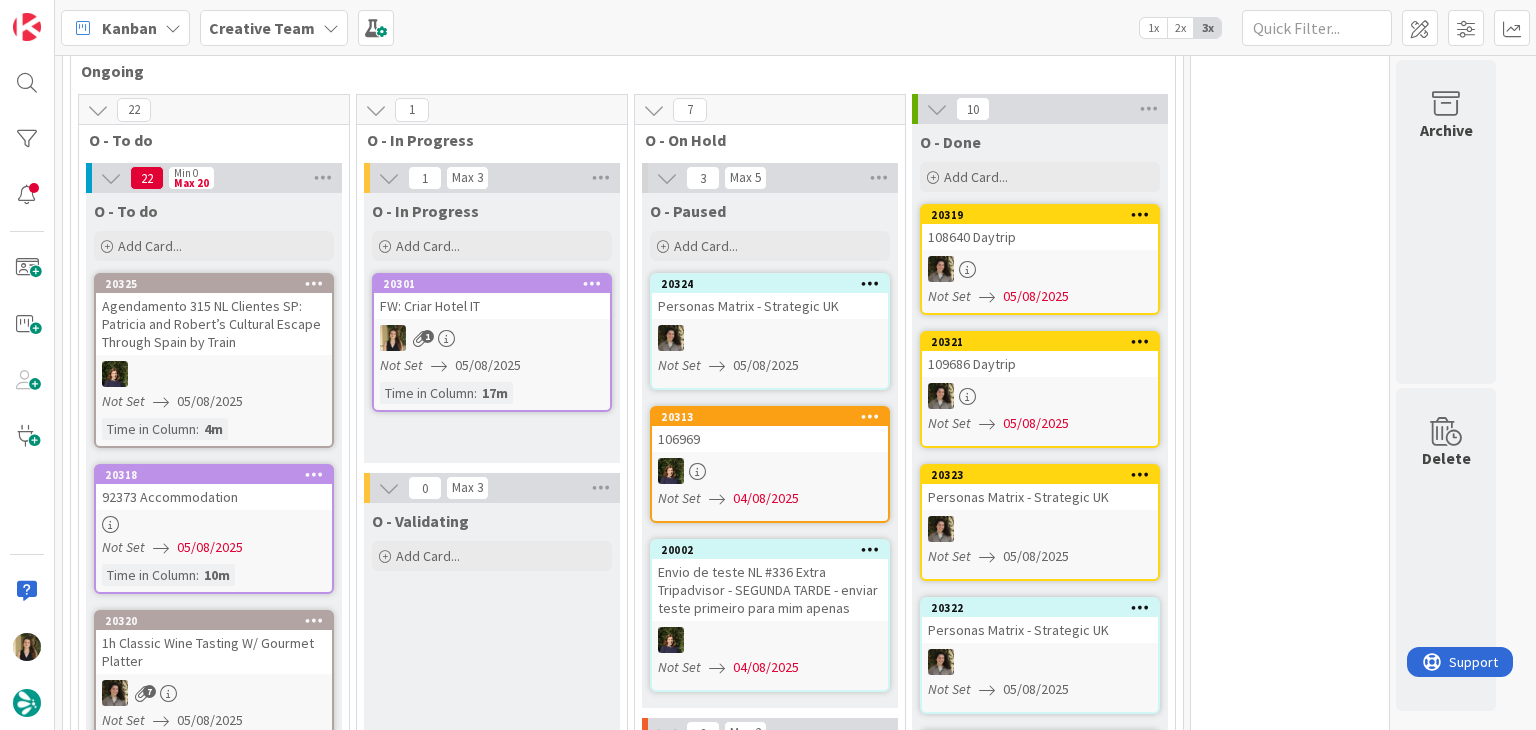 scroll, scrollTop: 650, scrollLeft: 0, axis: vertical 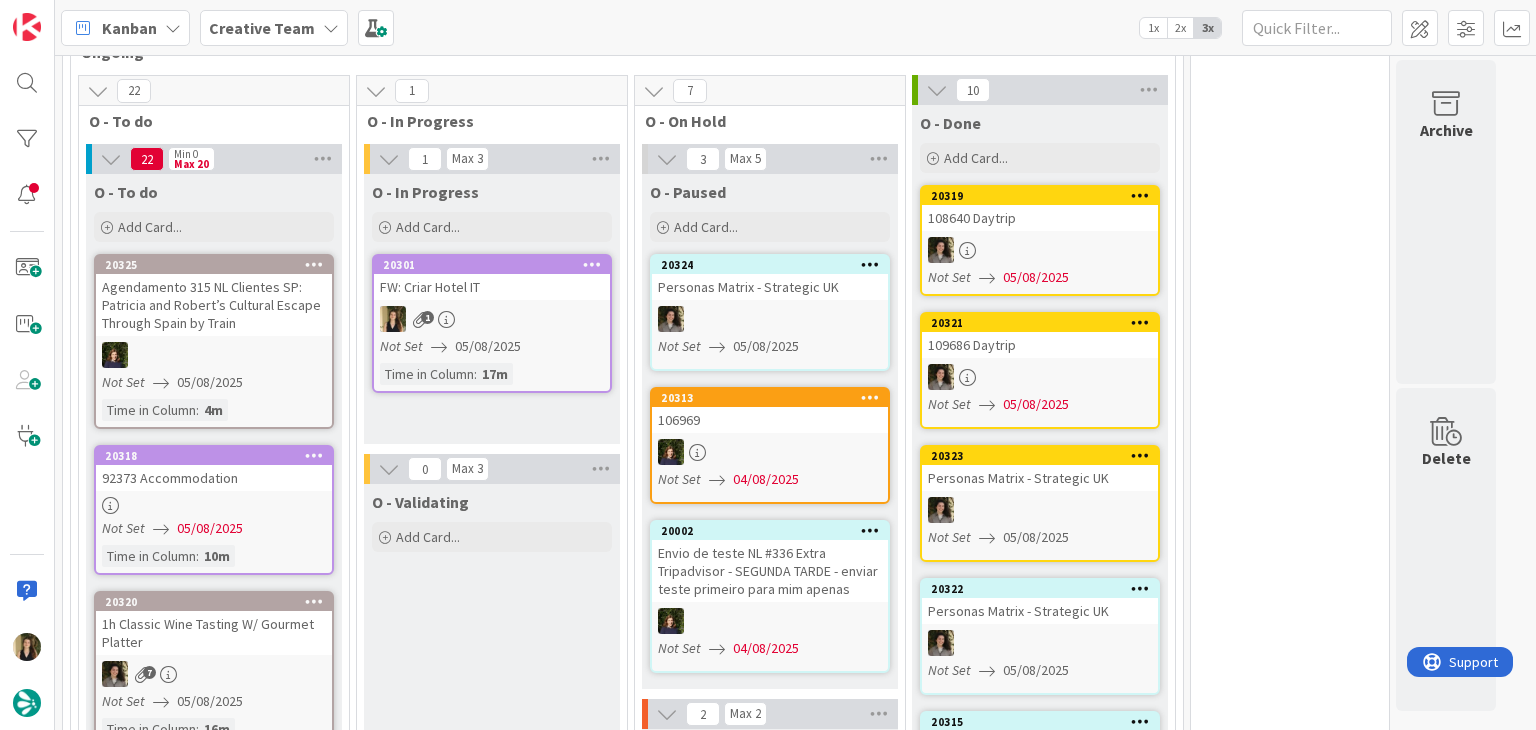 click on "Not Set 05/08/2025" at bounding box center (495, 346) 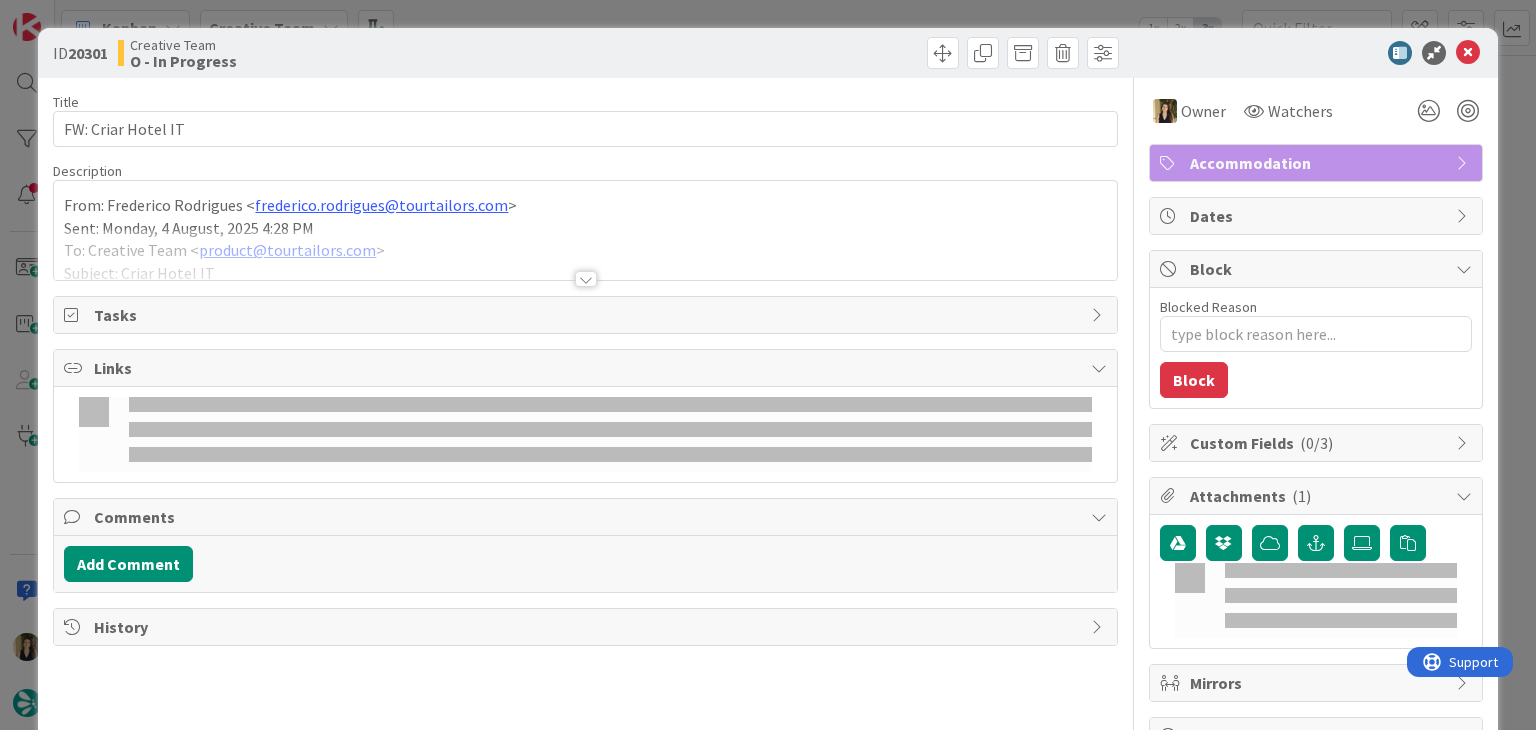 scroll, scrollTop: 0, scrollLeft: 0, axis: both 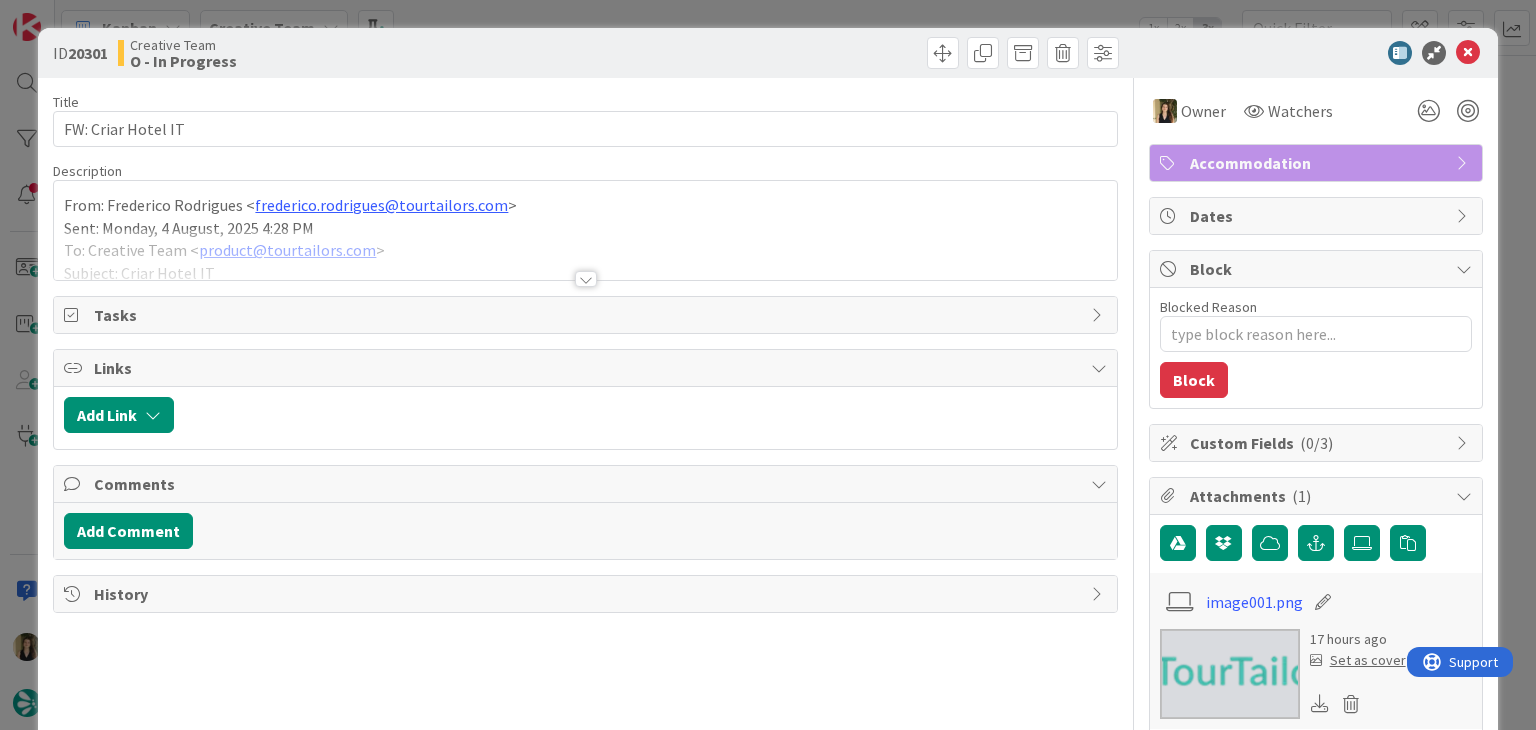 click at bounding box center (855, 53) 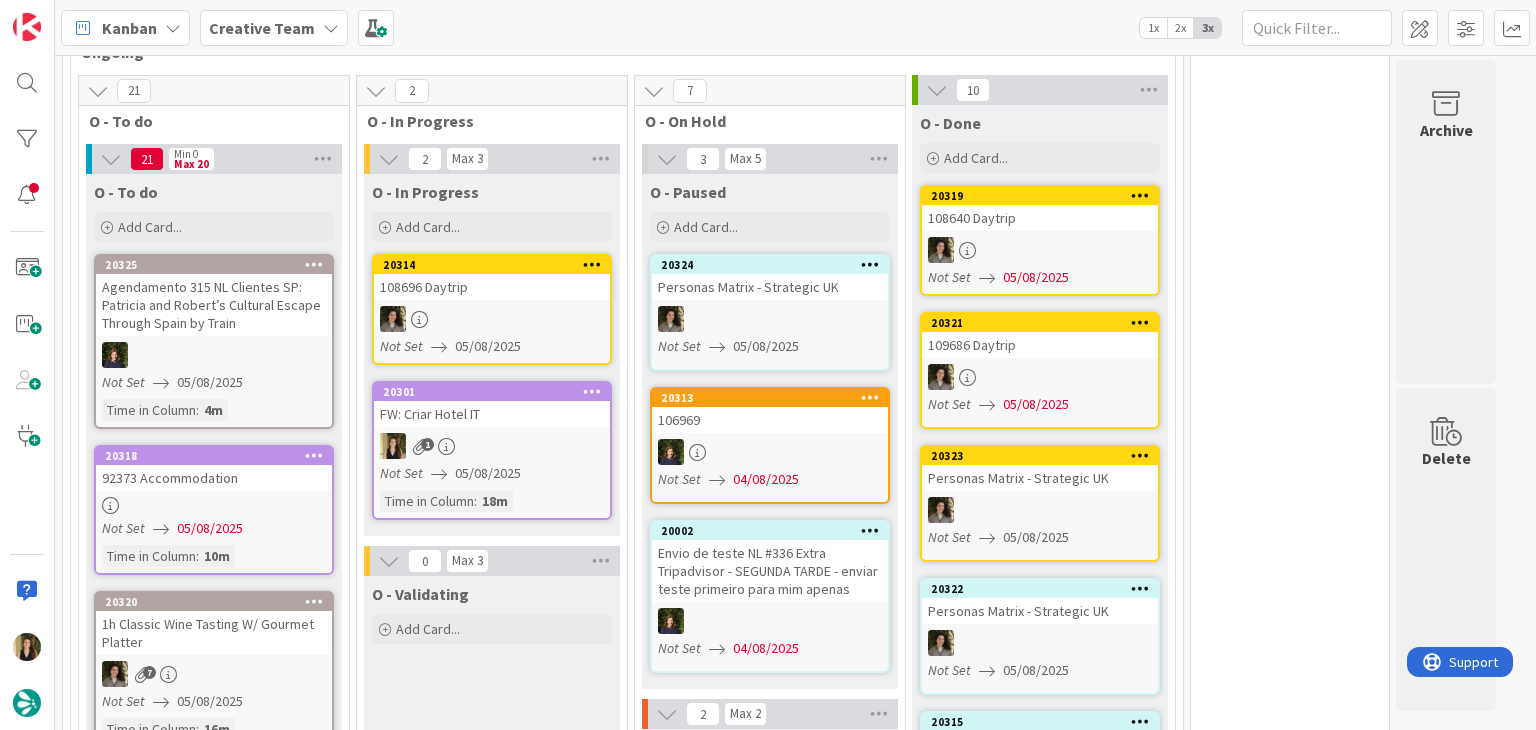scroll, scrollTop: 0, scrollLeft: 0, axis: both 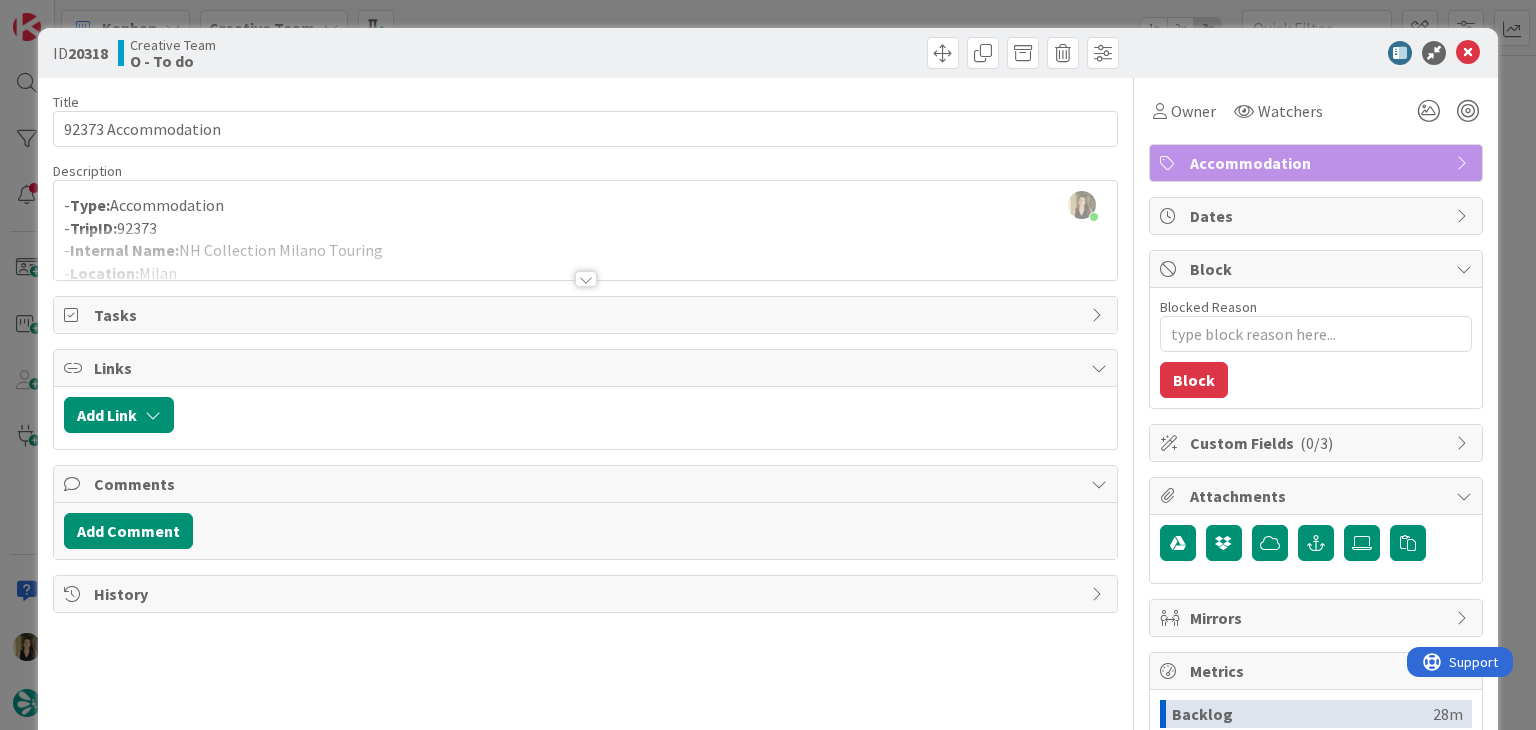 click on "ID  20318 Creative Team O - To do Title 19 / 128 92373 Accommodation Description Sofia Palma just joined -  Type:  Accommodation -  TripID:  92373 -  Internal Name:  NH Collection Milano Touring -  Location:  Milan -  Website:   https://www.nh-hotels.com/en/hotel/nh-collection-milano-touring?utm_campaign=local-gmb&utm_medium=organic_search&utm_source=google_gmb -  Price Level:  €€ -  Requested By:  Beatriz Rafael Owner Watchers Accommodation Tasks Links Add Link Comments Add Comment History Owner Watchers Accommodation Dates Block Blocked Reason 0 / 256 Block Custom Fields ( 0/3 ) Attachments Mirrors Metrics Backlog 28m To Do 11m Buffer 10m In Progress 0m Total Time 49m Lead Time 21m Cycle Time 10m Blocked Time 0m Show Details" at bounding box center (768, 365) 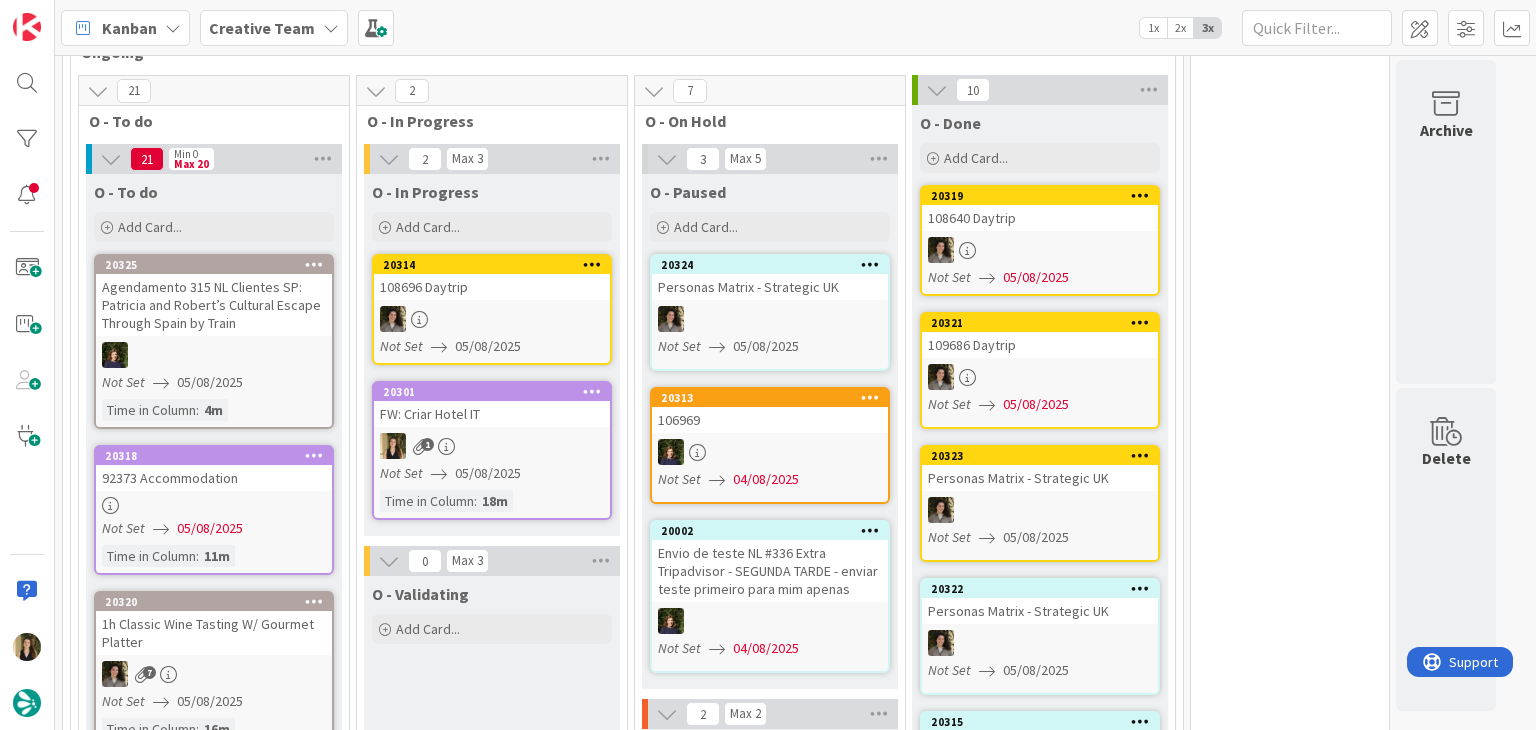 scroll, scrollTop: 0, scrollLeft: 0, axis: both 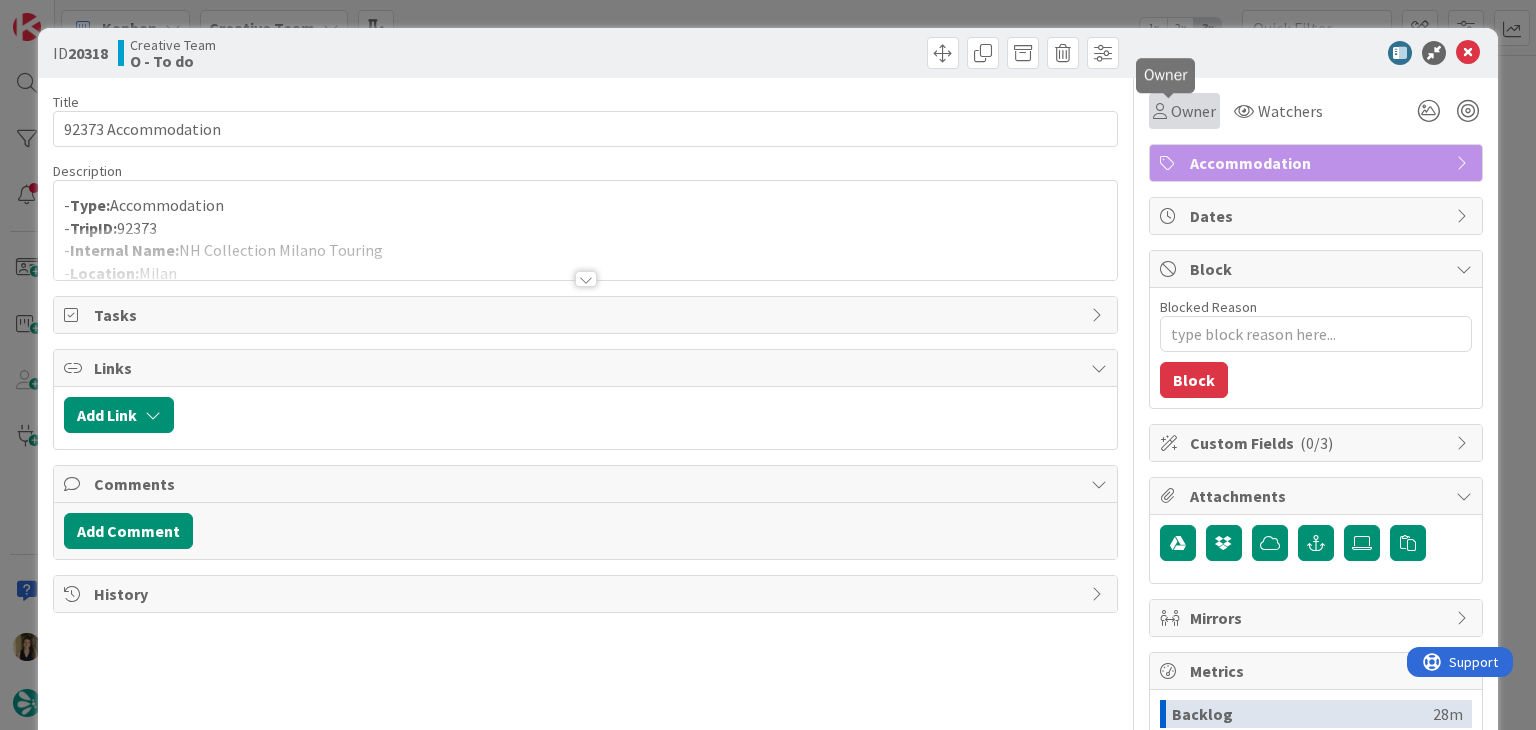 click on "Owner" at bounding box center (1193, 111) 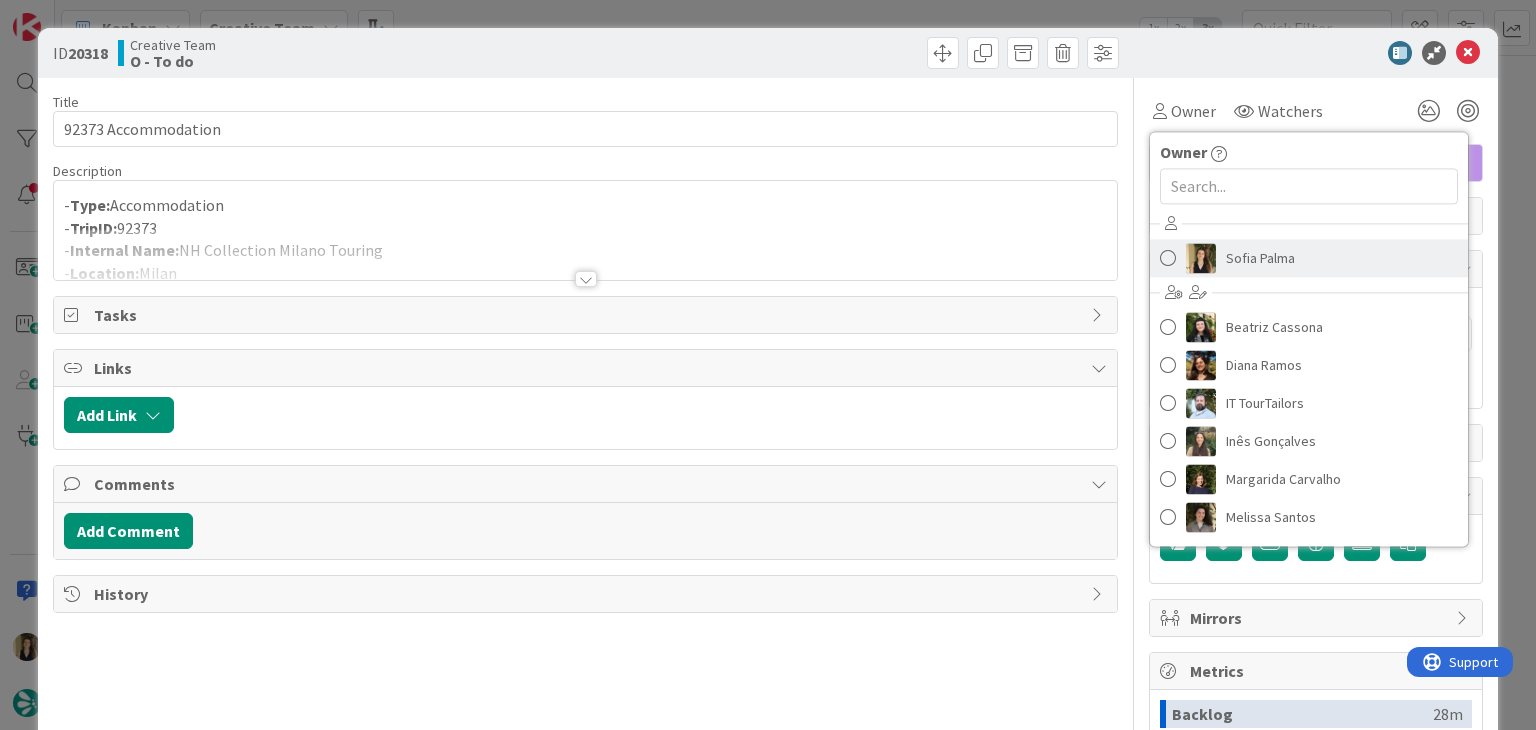 click on "Sofia Palma" at bounding box center (1260, 258) 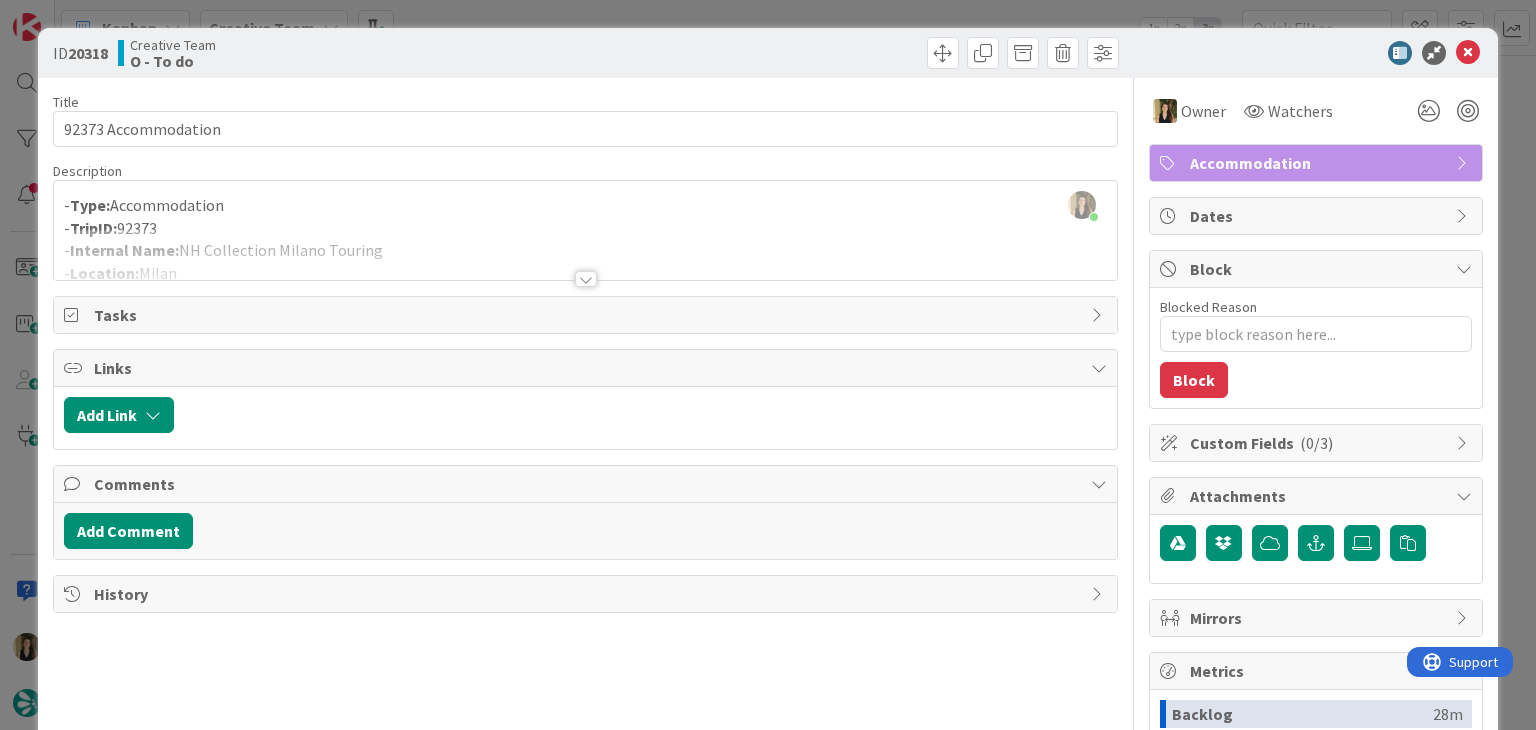 click at bounding box center [855, 53] 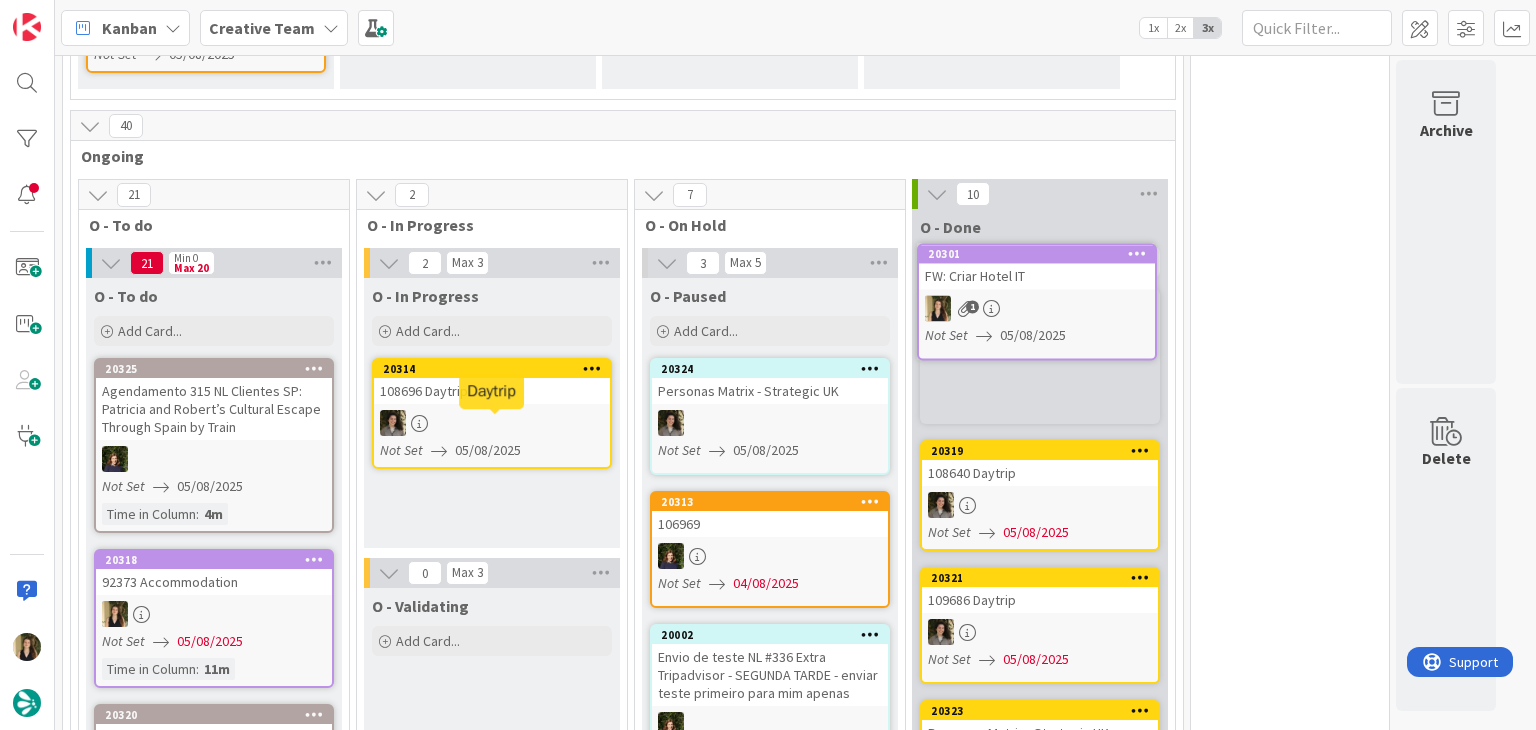 scroll, scrollTop: 456, scrollLeft: 0, axis: vertical 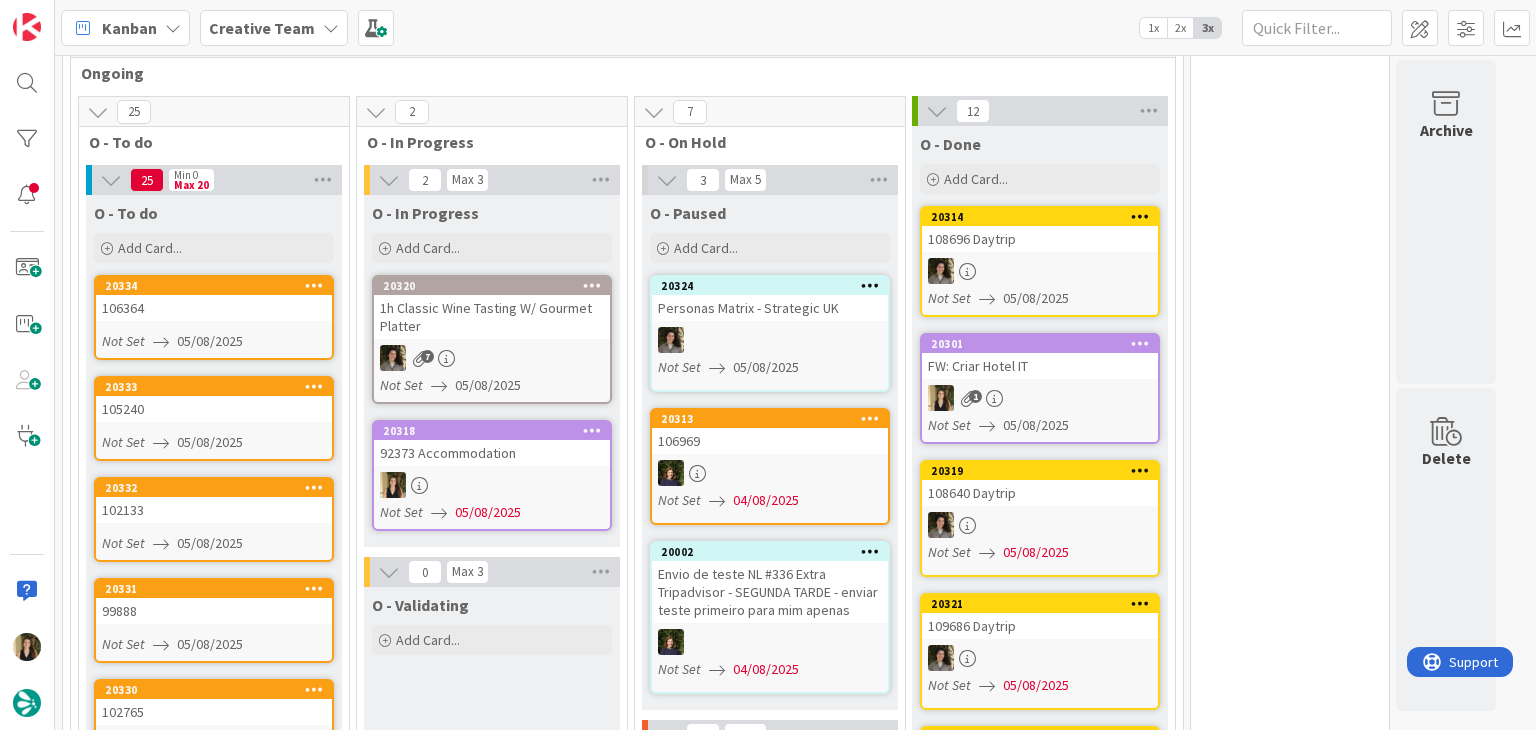 click on "20301 FW: Criar Hotel IT 1 Not Set 05/08/2025" at bounding box center [1040, 388] 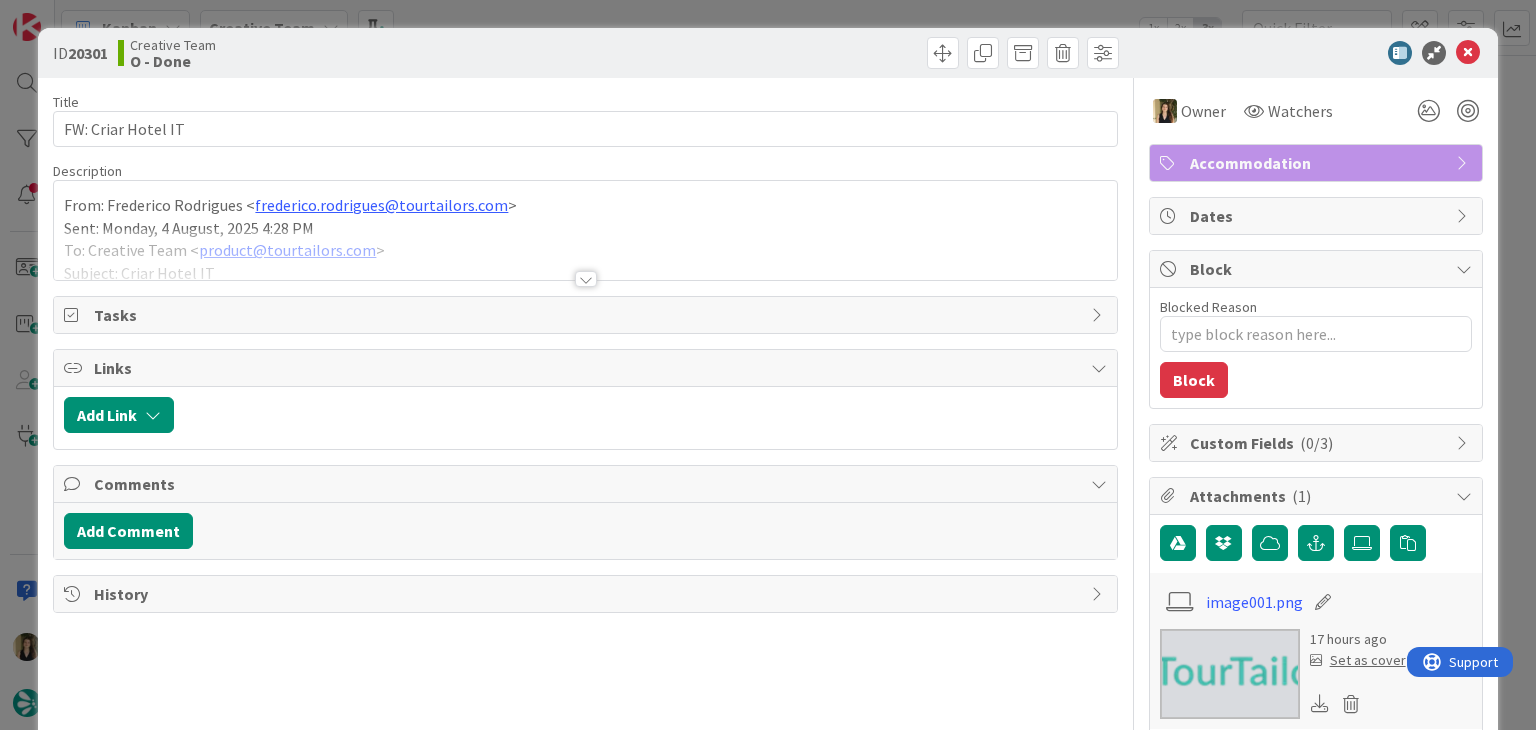 scroll, scrollTop: 0, scrollLeft: 0, axis: both 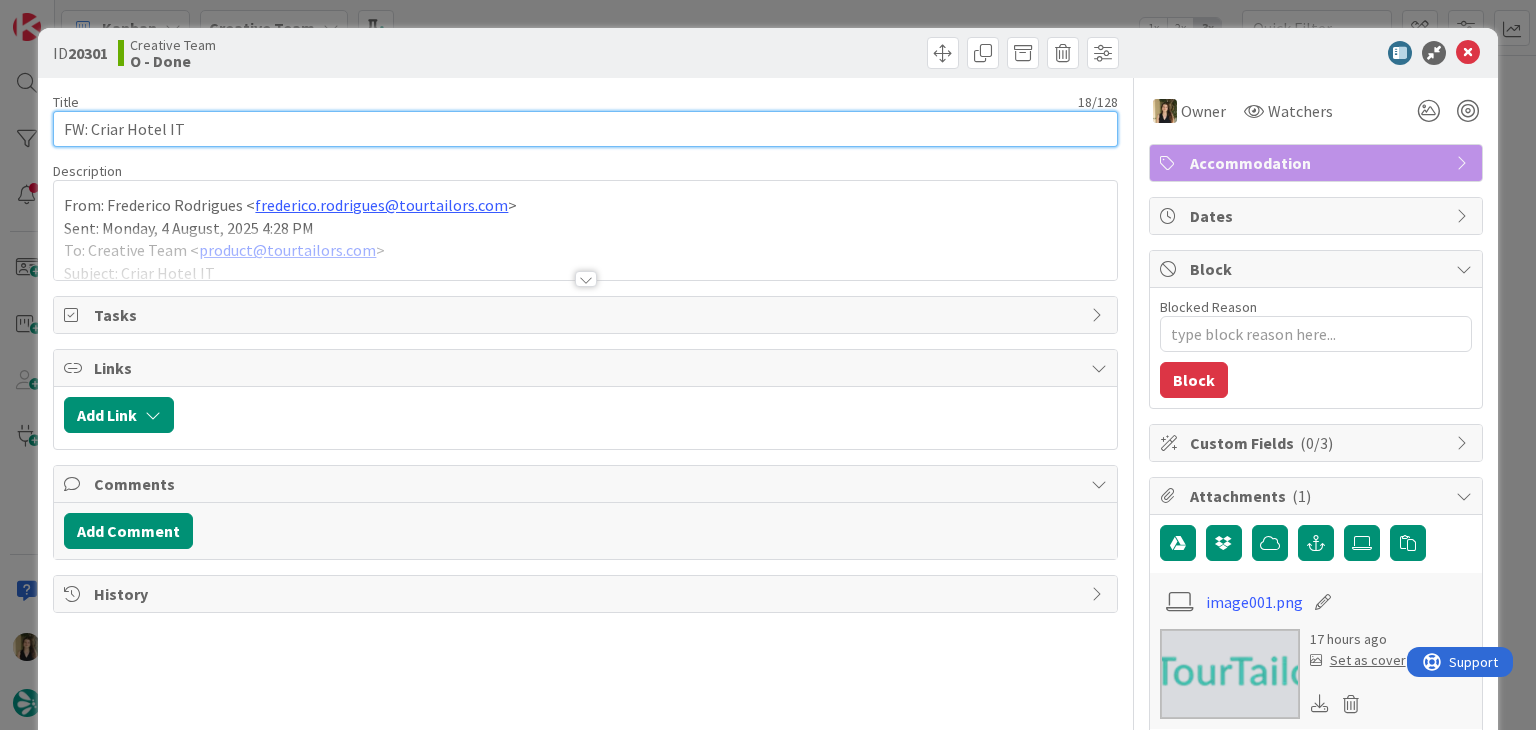 click on "FW: Criar Hotel IT" at bounding box center [585, 129] 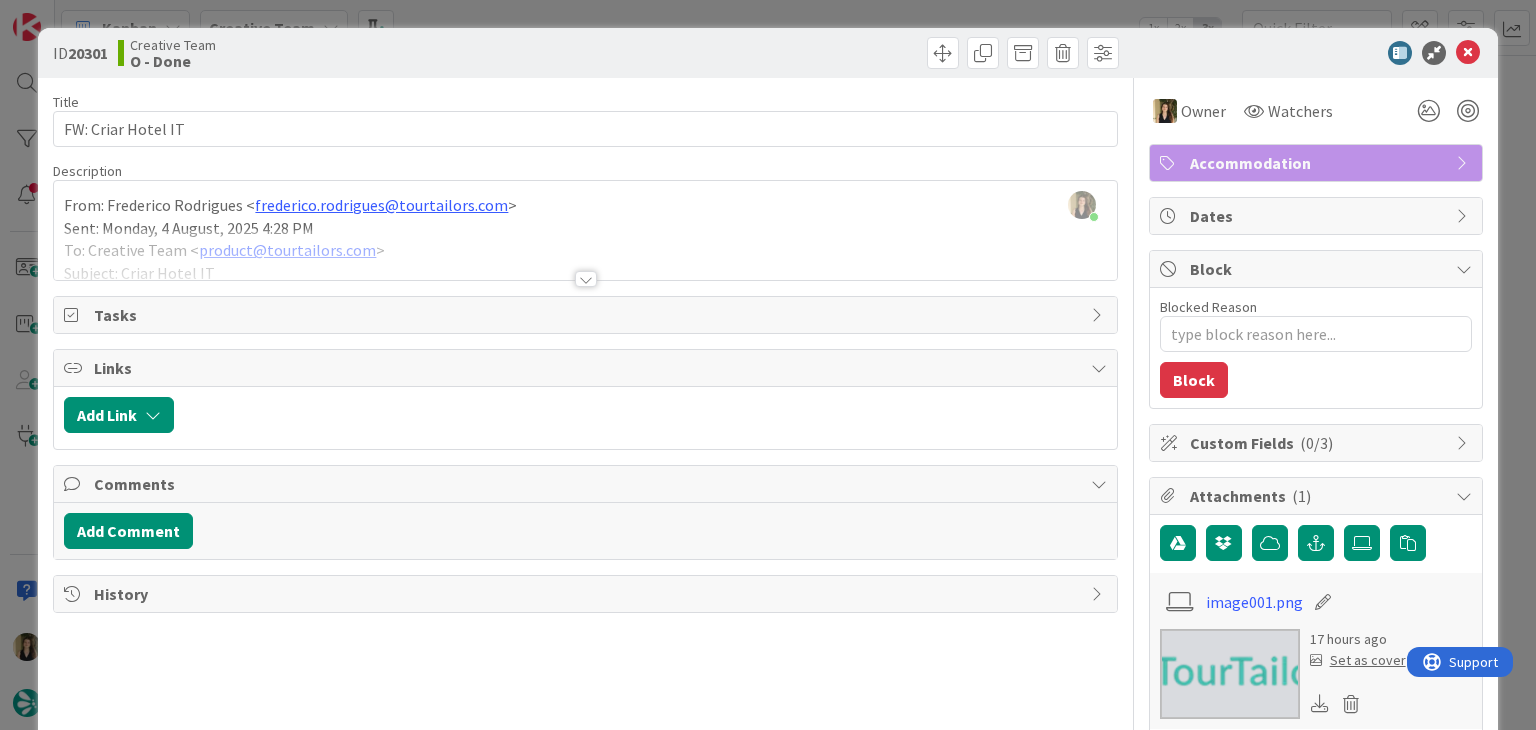 click on "Title 18 / 128 FW: Criar Hotel IT Description Sofia Palma just joined From: Frederico Rodrigues < frederico.rodrigues@tourtailors.com > Sent: Monday, 4 August, 2025 4:28 PM To: Creative Team < product@tourtailors.com > Subject: Criar Hotel IT Equipa, Podem pfv criar o seguinte hotel B&B Hotel Milano La Spezia Location: Milan Price Level: € Site:  https://www.hotel-bb.com/it/hotel/milano-la-spezia TER:  https://sigav.tourtailors.com/#terceiro/view/114482 Obrigado, Frederico Rodrigues Destination Manager [cid: image001.png@01DC055C.AF16CF30 ] Portugal: +351 214 851 476 (9 a.m. to 6 p.m. Lisbon Local Time) www.TourTailors.com < http://www.portugaltrails.com/ > T:  www.tripadvisor.com/TourTailors < https://www.tripadvisor.com/Attraction_Review-g189154-d6163926-Reviews-Portugal_Trails-Cascais_Lisbon_District_Central_Portugal.html > F:  www.facebook.com/TourTailors < http://www.facebook.com/TourTailors > I:  www.instagram.com/TourTailors < http://www.instagram.com/TourTailors > VAT: PT508821363 Owner Watchers" at bounding box center [585, 632] 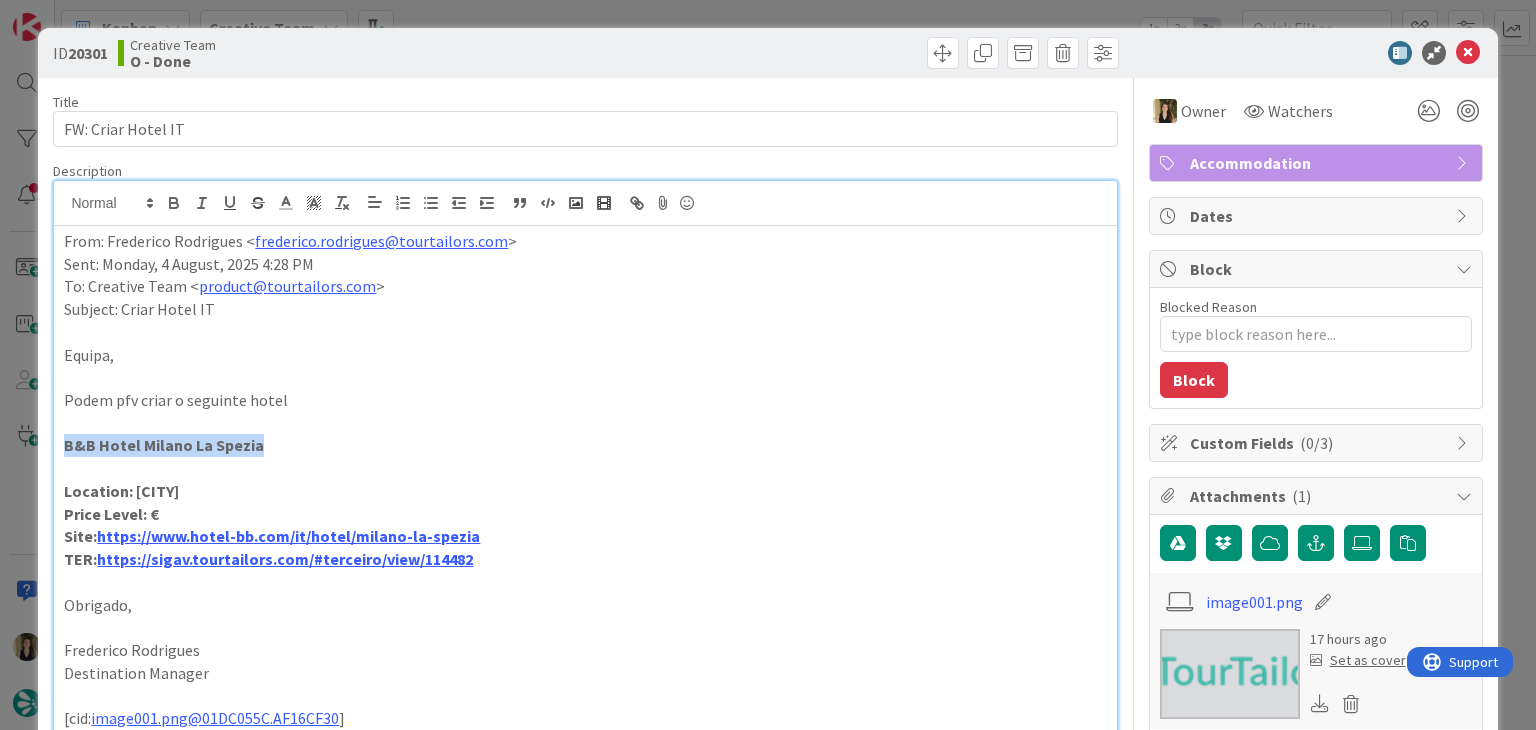 drag, startPoint x: 253, startPoint y: 448, endPoint x: 58, endPoint y: 443, distance: 195.06409 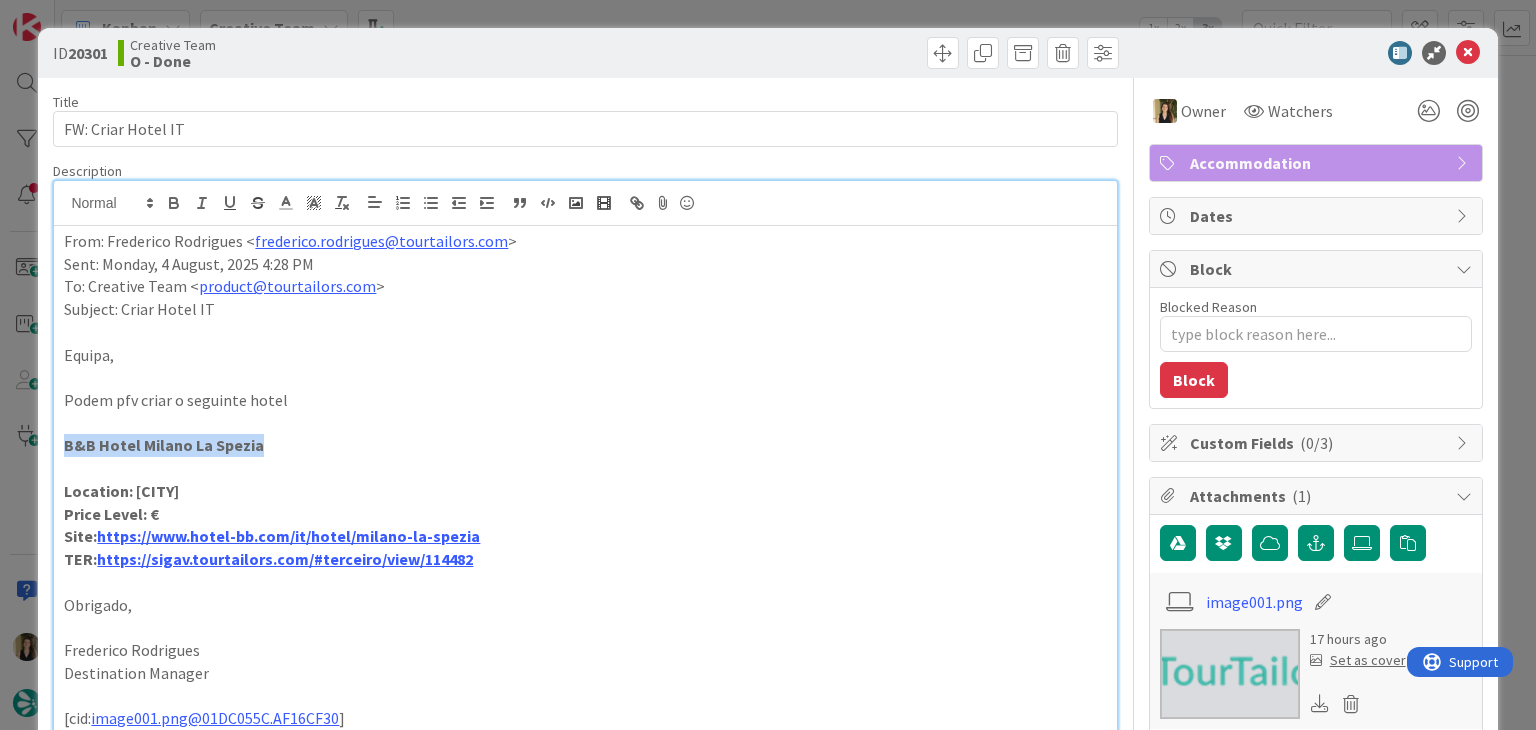 scroll, scrollTop: 580, scrollLeft: 0, axis: vertical 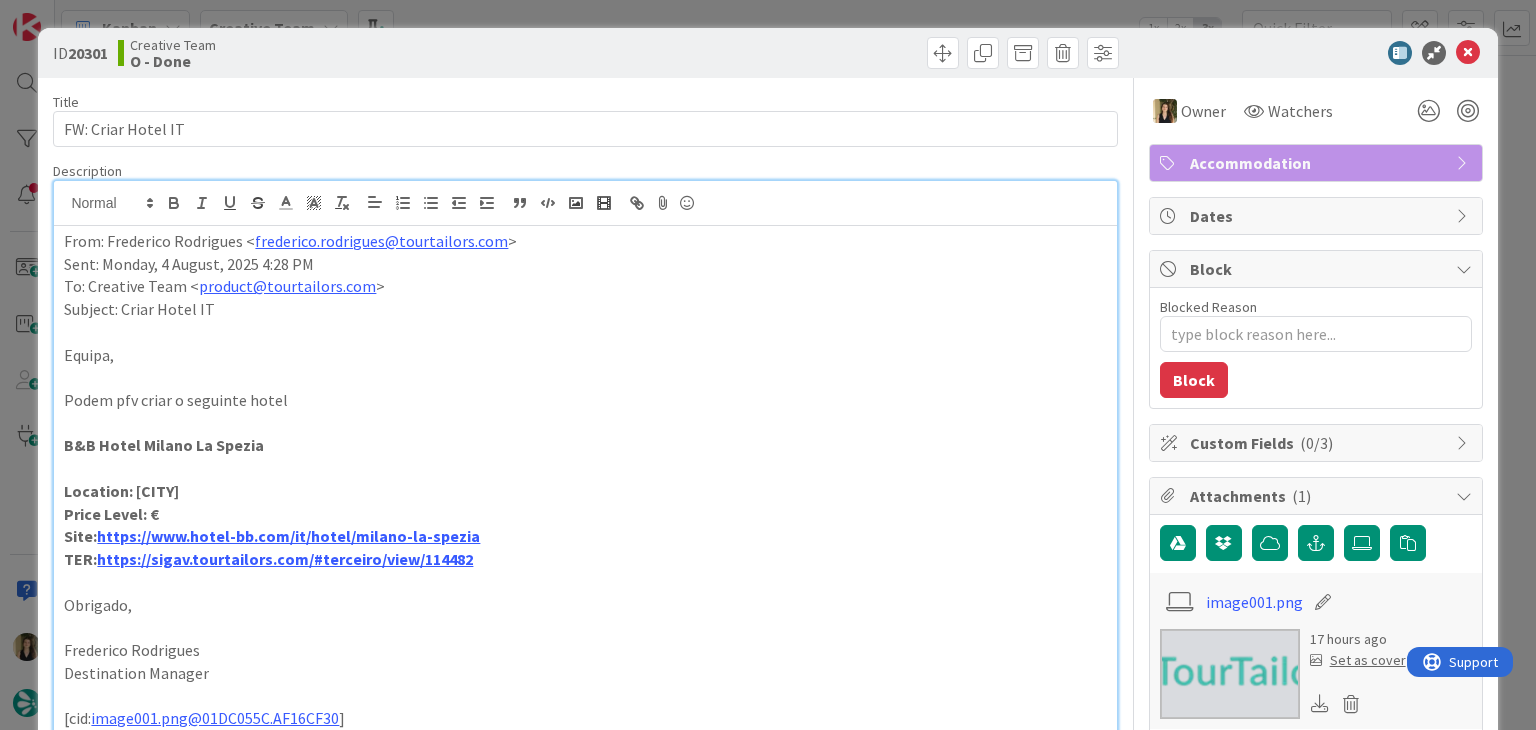 click on "ID  20301 Creative Team O - Done Title 18 / 128 FW: Criar Hotel IT Description Sofia Palma joined  3 m ago From: Frederico Rodrigues < frederico.rodrigues@tourtailors.com > Sent: Monday, 4 August, 2025 4:28 PM To: Creative Team < product@tourtailors.com > Subject: Criar Hotel IT Equipa, Podem pfv criar o seguinte hotel B&B Hotel Milano La Spezia Location: Milan Price Level: € Site:  https://www.hotel-bb.com/it/hotel/milano-la-spezia TER:  https://sigav.tourtailors.com/#terceiro/view/114482 Obrigado, Frederico Rodrigues Destination Manager [cid: image001.png@01DC055C.AF16CF30 ] Portugal: +351 214 851 476 (9 a.m. to 6 p.m. Lisbon Local Time) www.TourTailors.com < http://www.portugaltrails.com/ > T:  www.tripadvisor.com/TourTailors < https://www.tripadvisor.com/Attraction_Review-g189154-d6163926-Reviews-Portugal_Trails-Cascais_Lisbon_District_Central_Portugal.html > F:  www.facebook.com/TourTailors < http://www.facebook.com/TourTailors > I:  www.instagram.com/TourTailors < http://www.instagram.com/TourTailors" at bounding box center [768, 365] 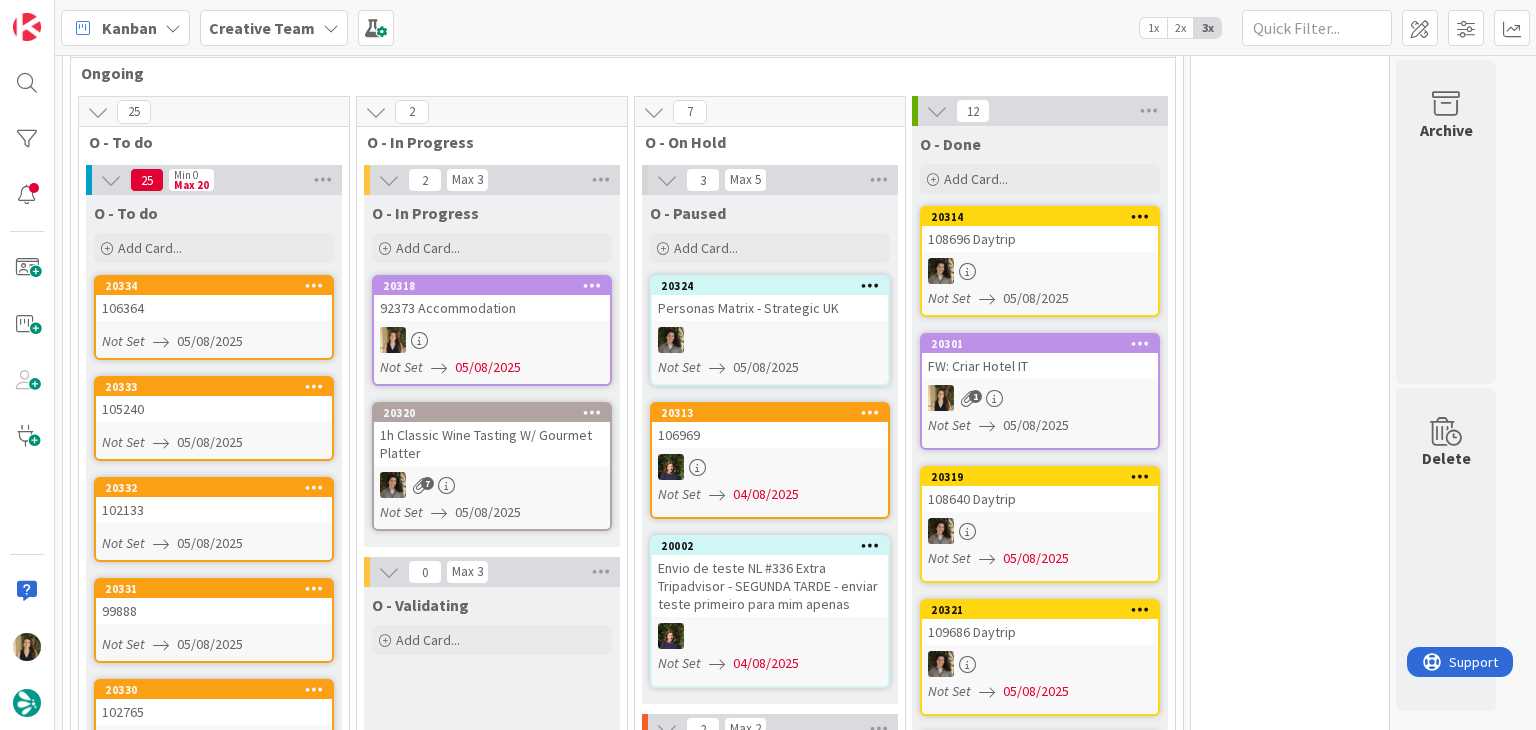click at bounding box center [492, 340] 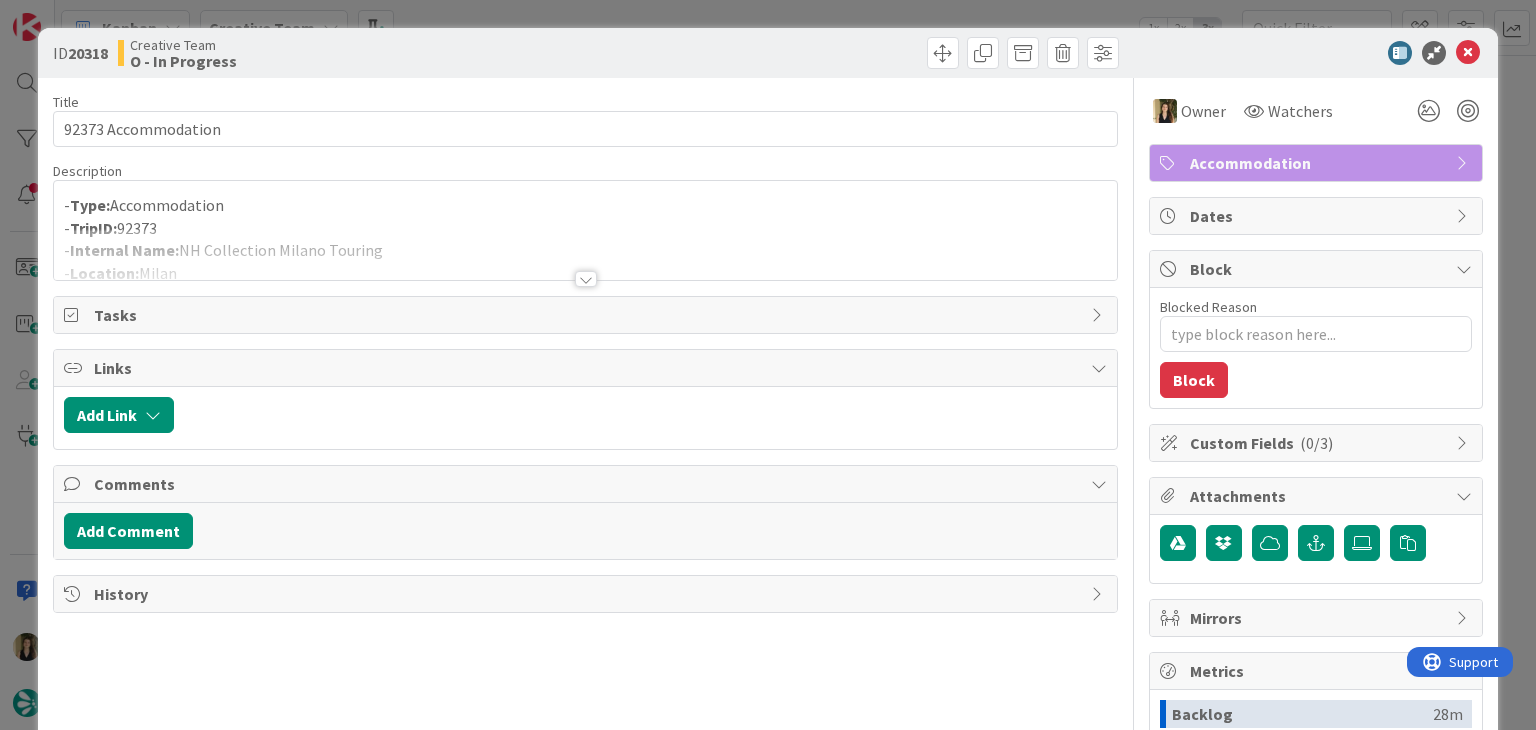 scroll, scrollTop: 0, scrollLeft: 0, axis: both 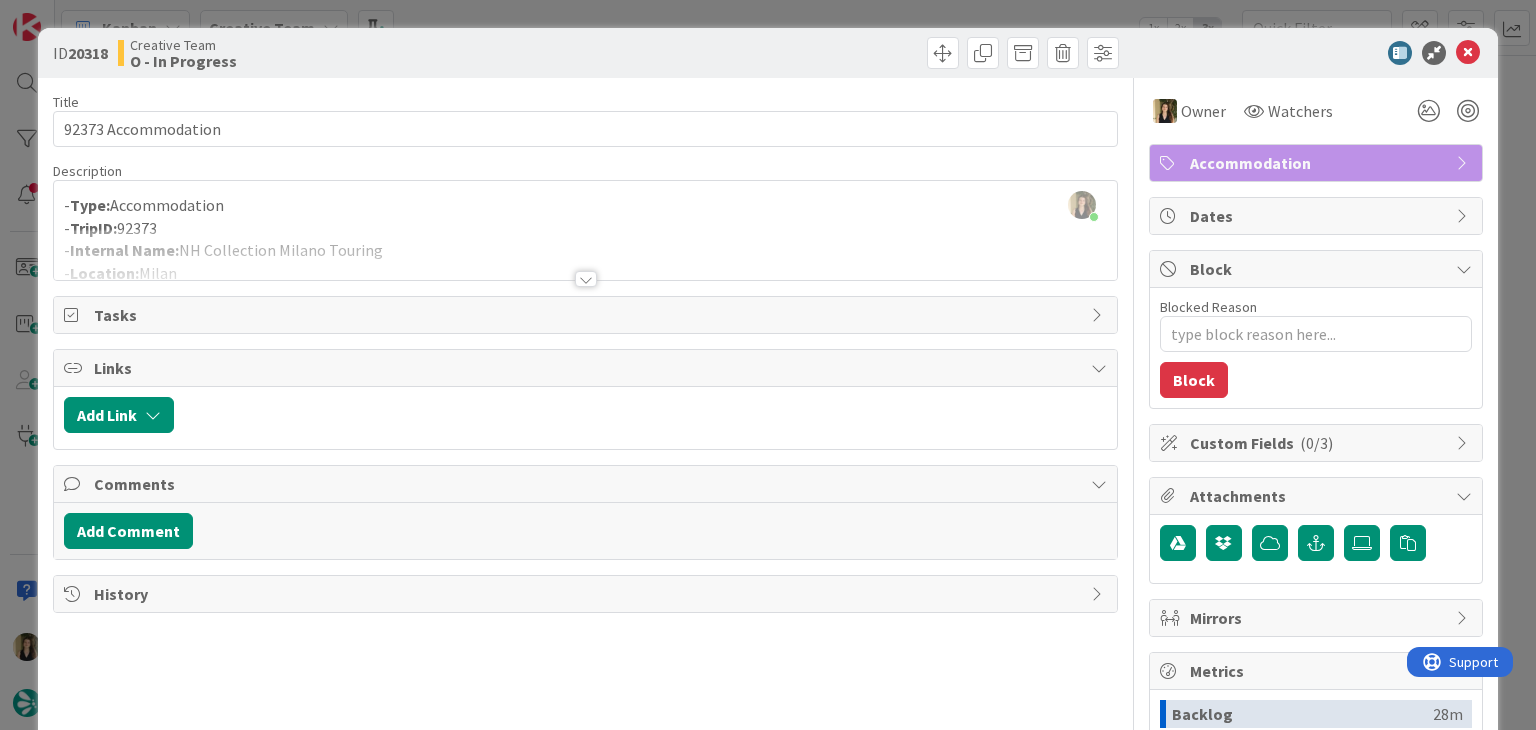 click at bounding box center (585, 254) 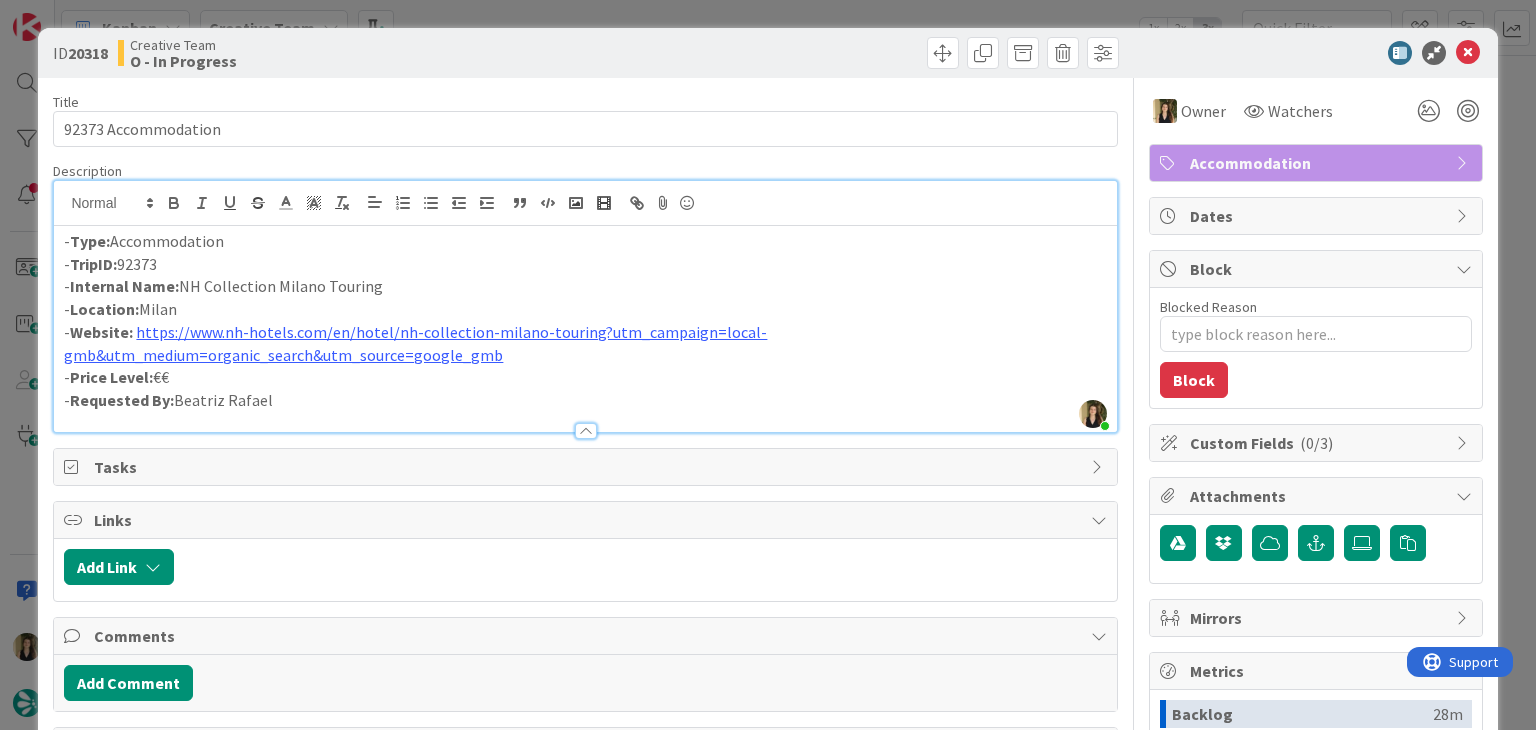 drag, startPoint x: 428, startPoint y: 285, endPoint x: 183, endPoint y: 281, distance: 245.03265 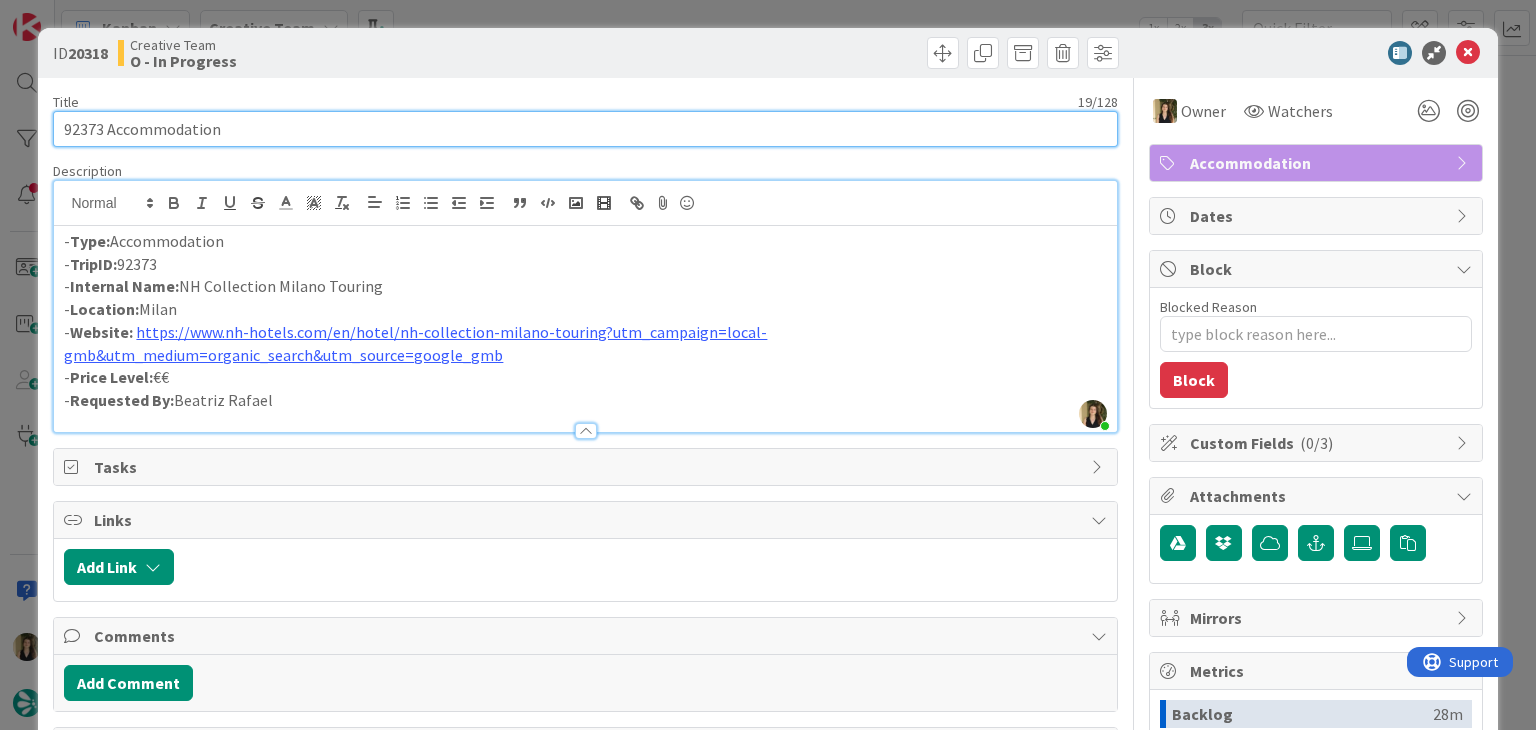 drag, startPoint x: 164, startPoint y: 126, endPoint x: 39, endPoint y: 136, distance: 125.39936 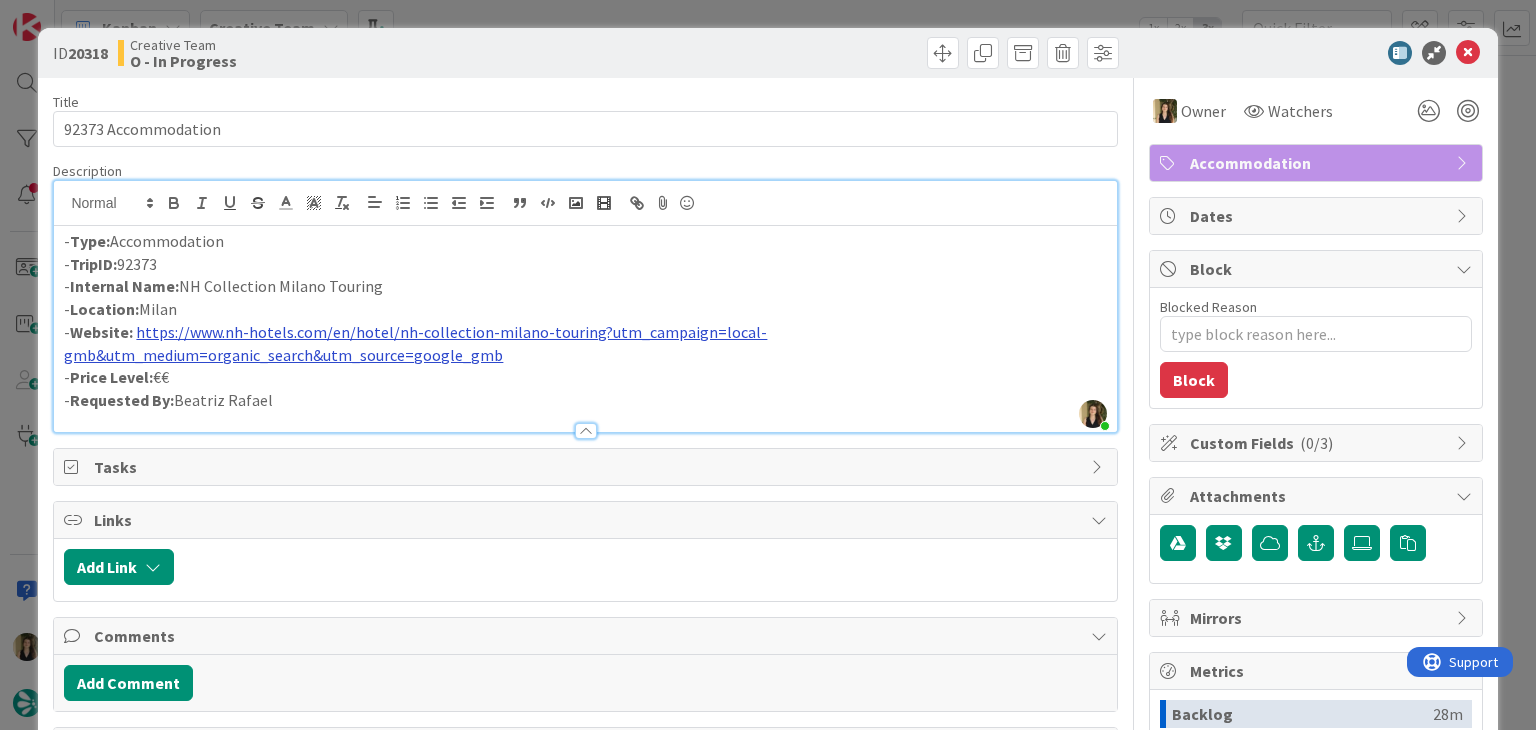 click on "https://www.nh-hotels.com/en/hotel/nh-collection-milano-touring?utm_campaign=local-gmb&utm_medium=organic_search&utm_source=google_gmb" at bounding box center (415, 343) 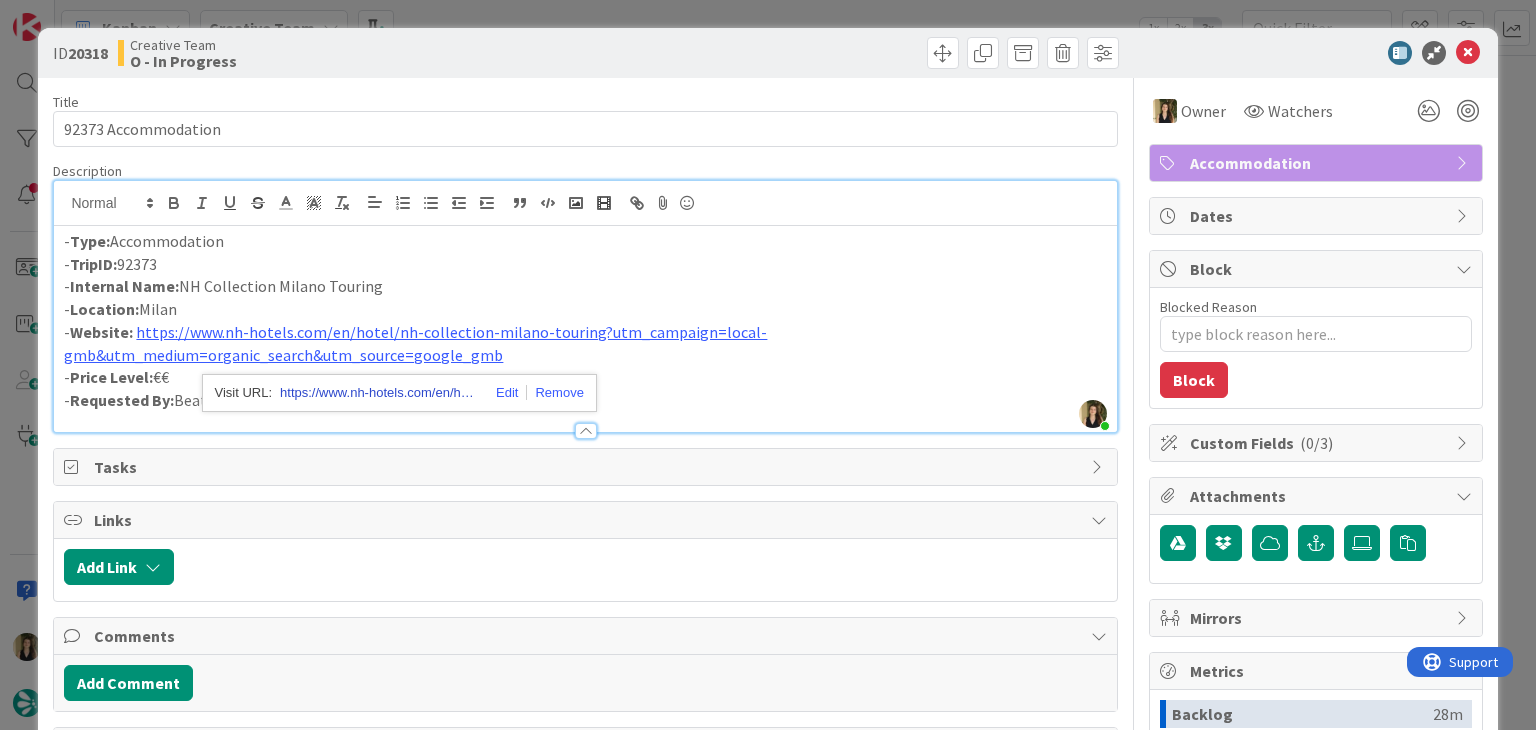 click on "https://www.nh-hotels.com/en/hotel/nh-collection-milano-touring" at bounding box center [380, 393] 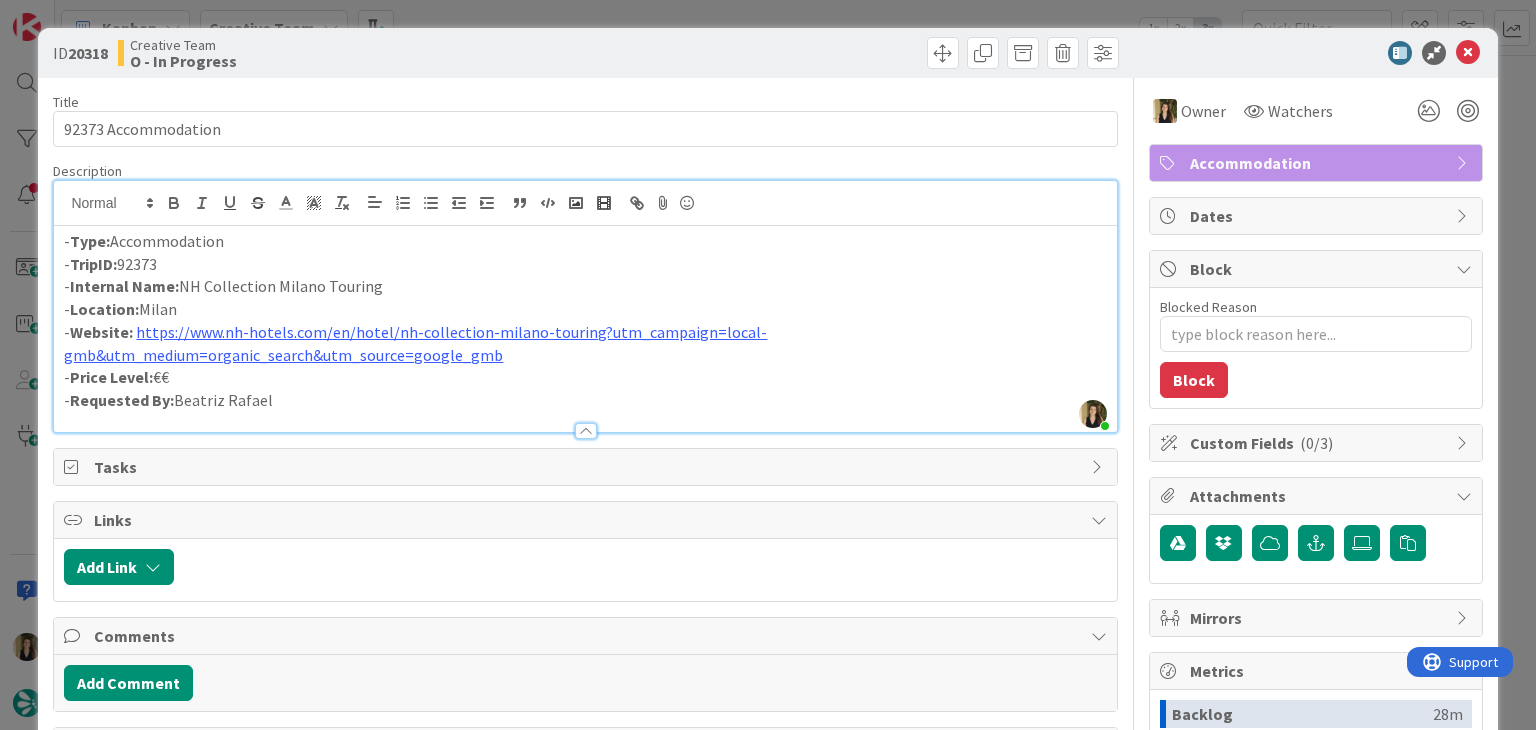 drag, startPoint x: 389, startPoint y: 284, endPoint x: 212, endPoint y: 277, distance: 177.13837 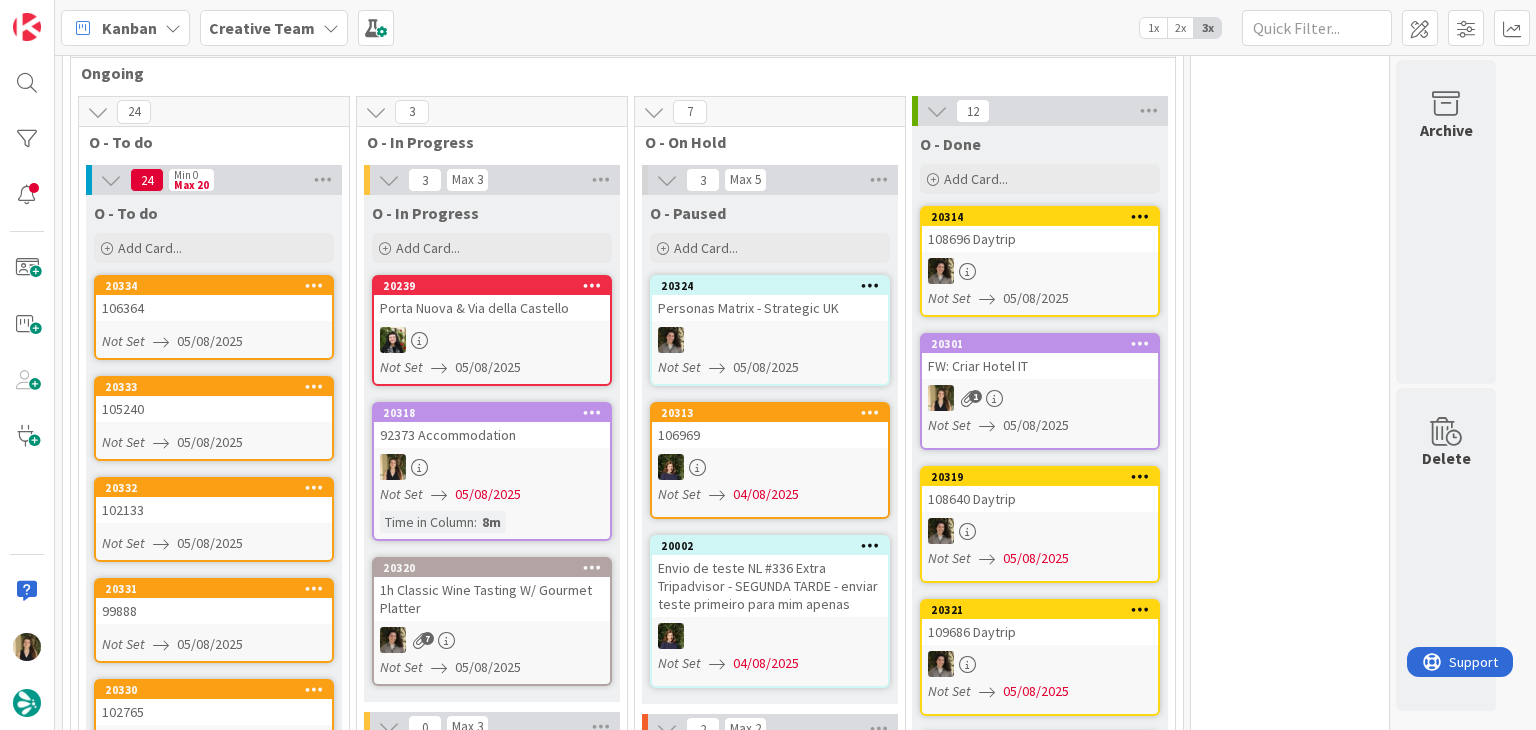 scroll, scrollTop: 0, scrollLeft: 0, axis: both 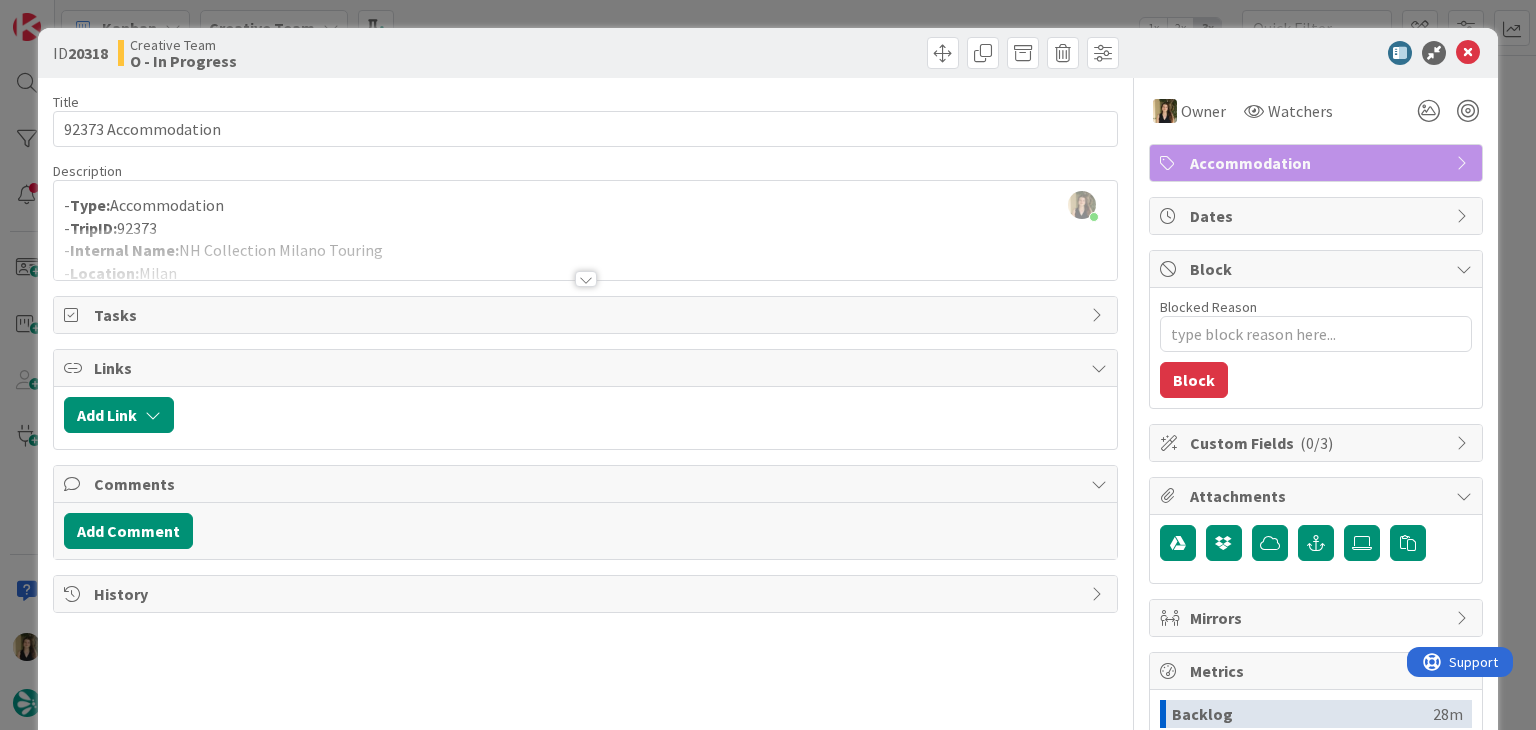 click at bounding box center (585, 254) 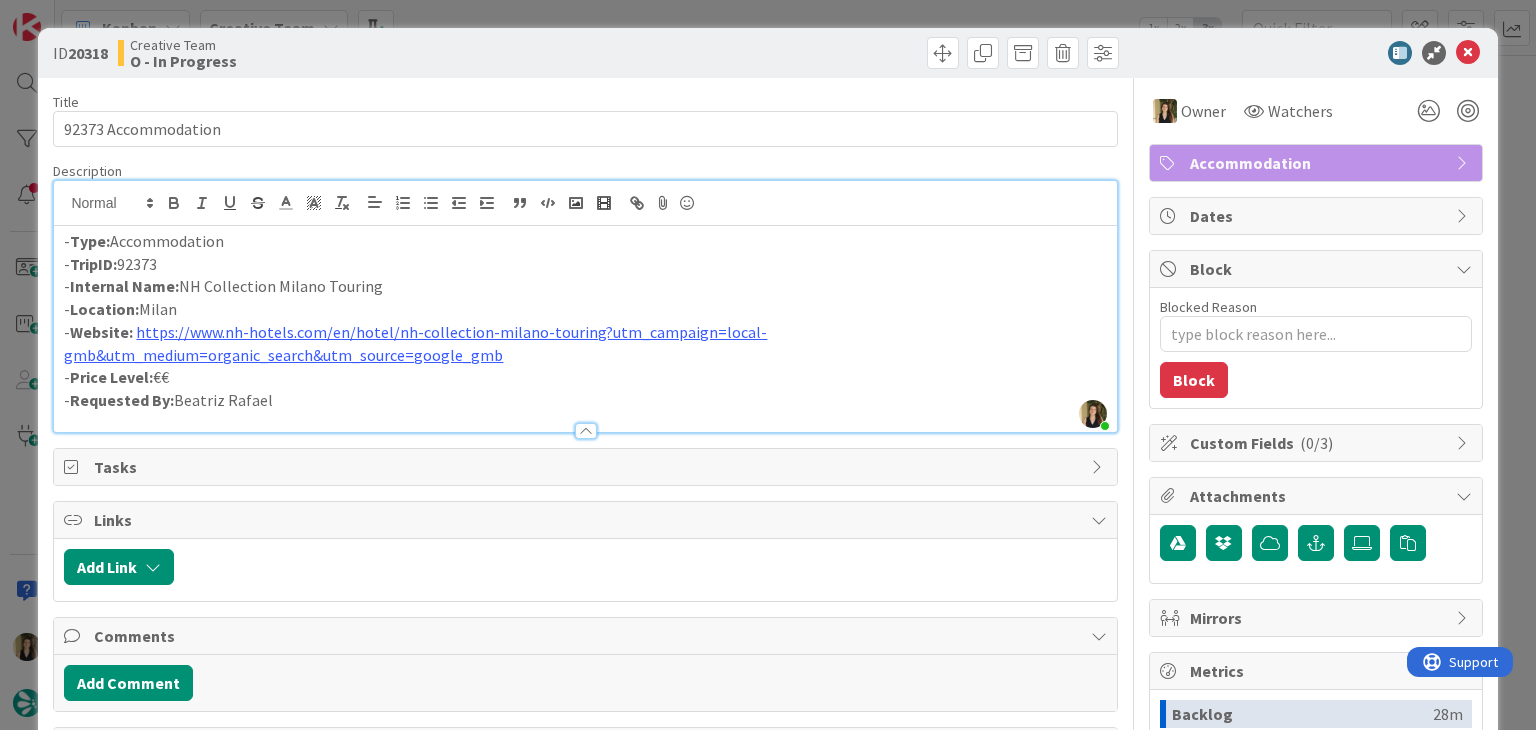 drag, startPoint x: 371, startPoint y: 291, endPoint x: 265, endPoint y: 269, distance: 108.25895 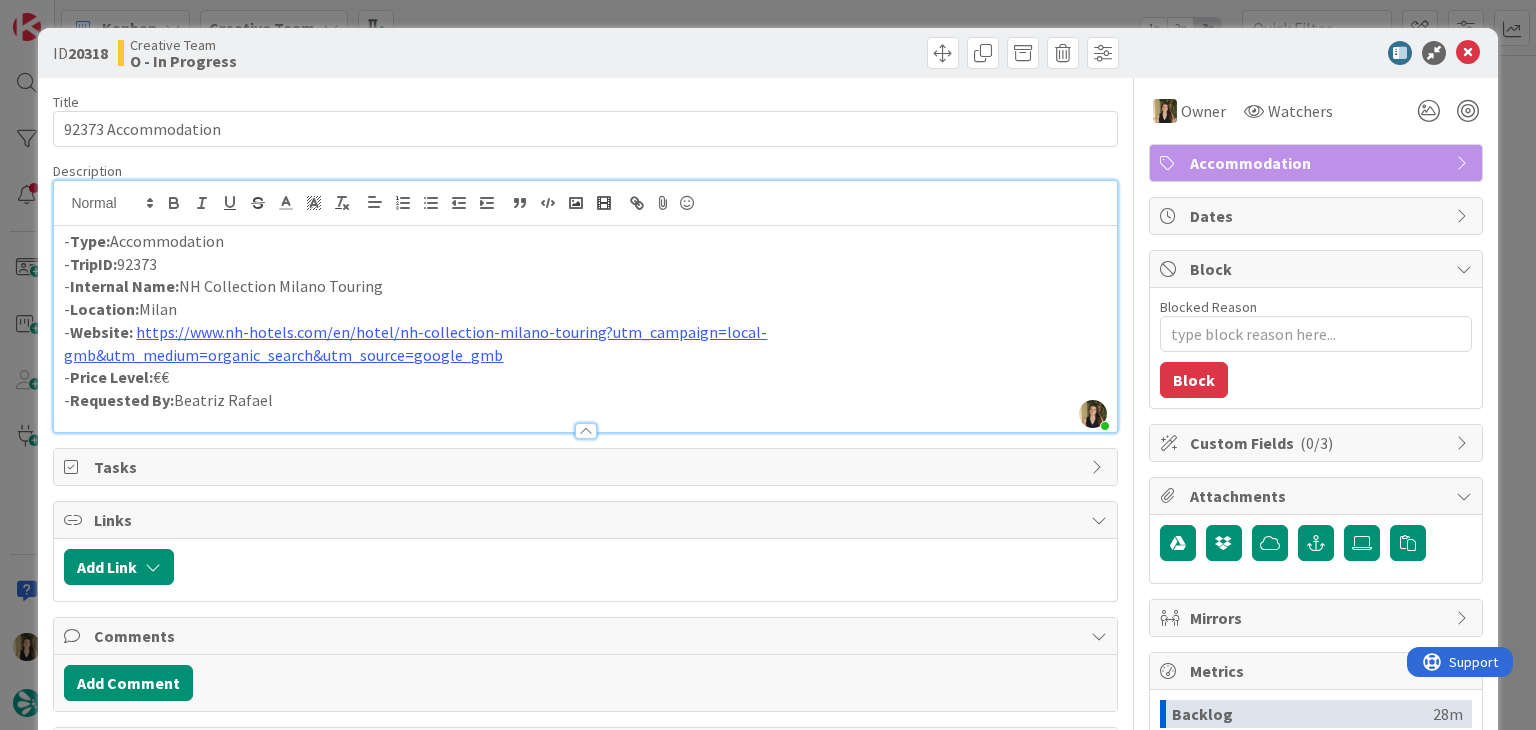 scroll, scrollTop: 608, scrollLeft: 0, axis: vertical 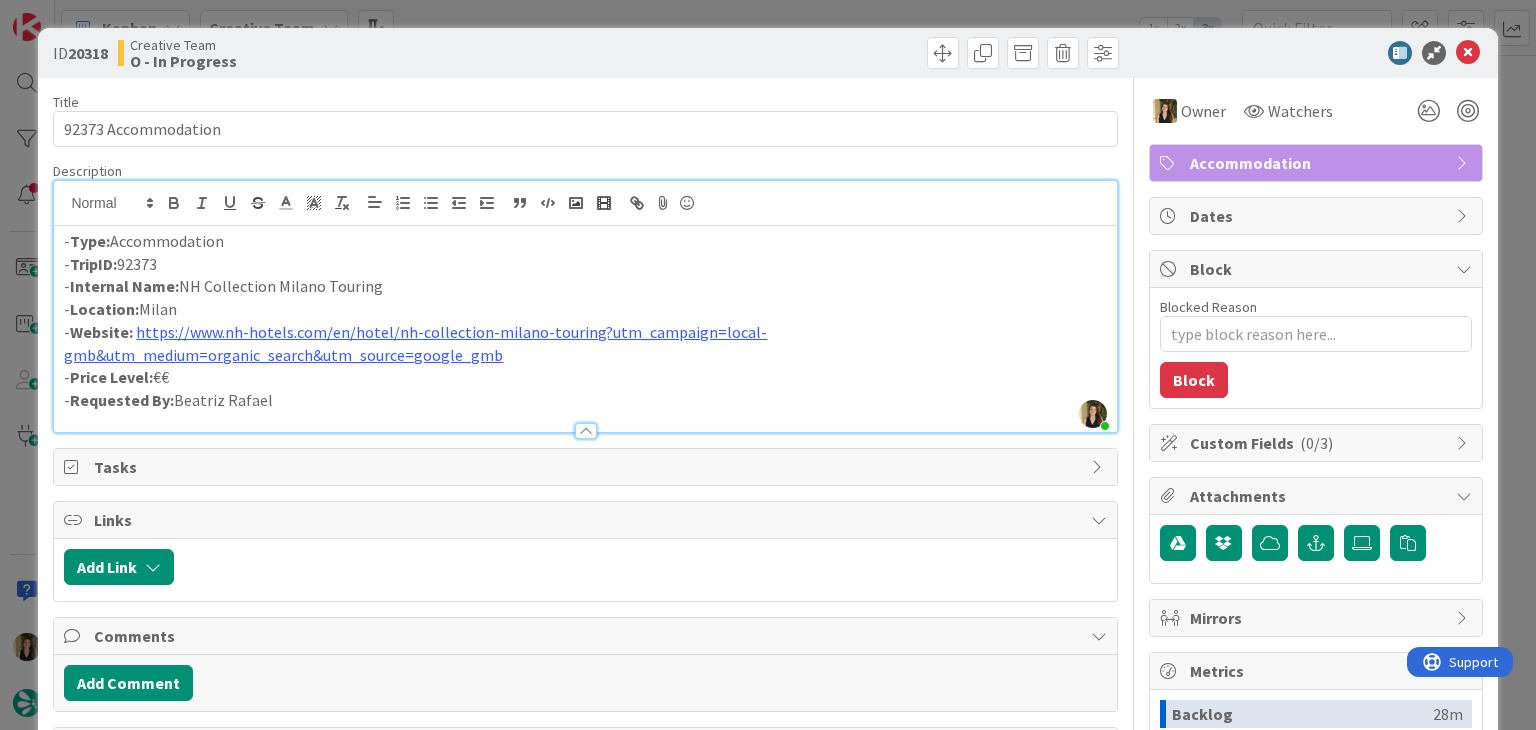copy on "NH Collection Milano Touring" 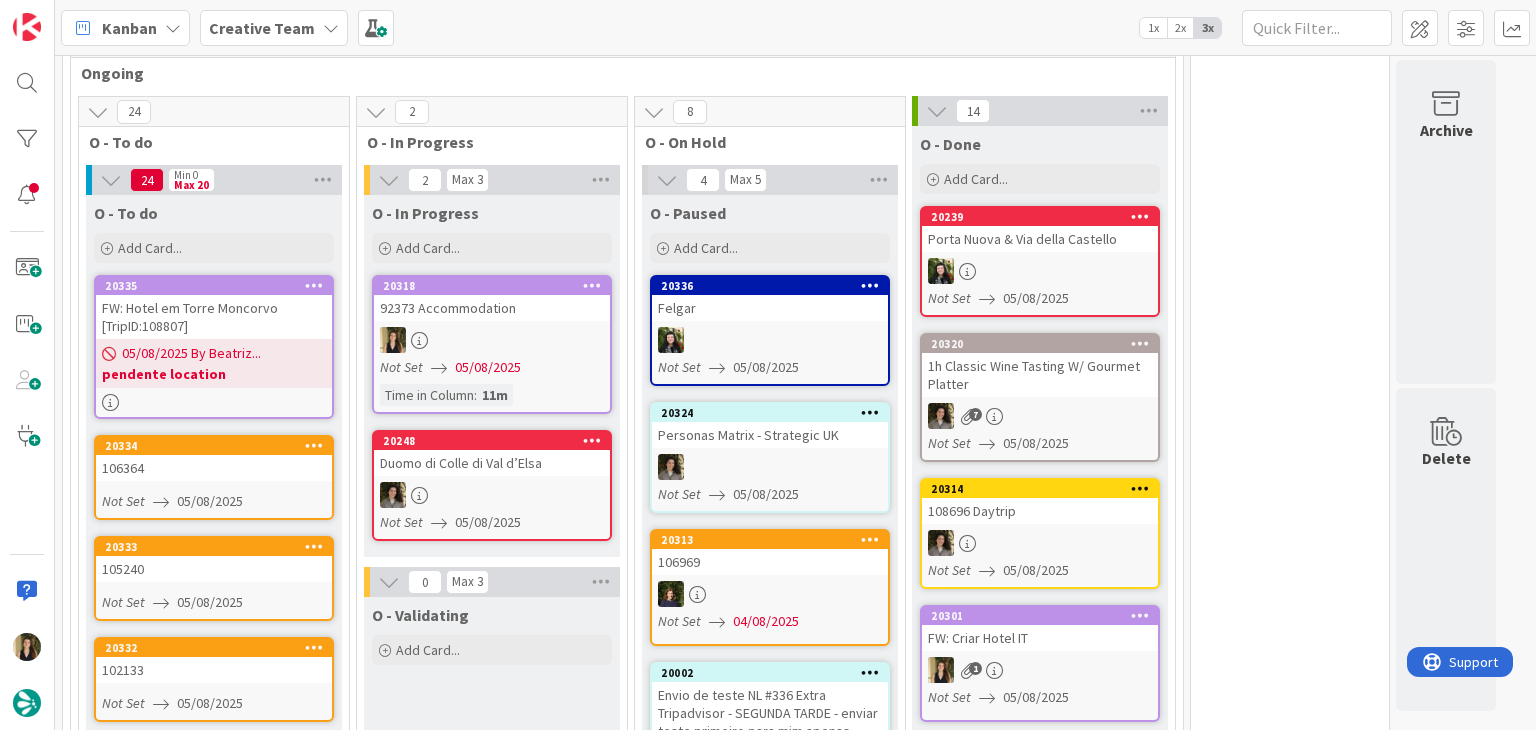 scroll, scrollTop: 0, scrollLeft: 0, axis: both 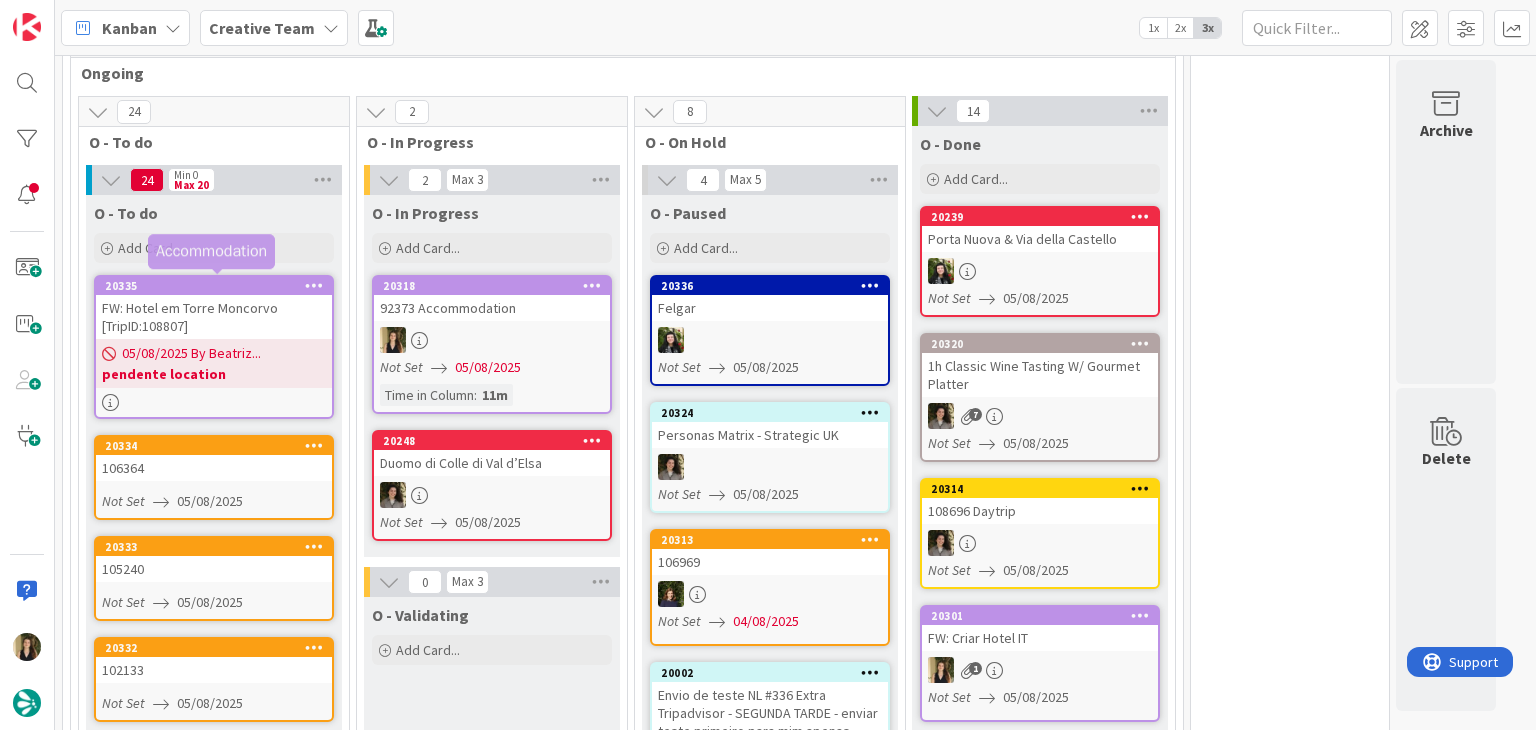 click at bounding box center (492, 340) 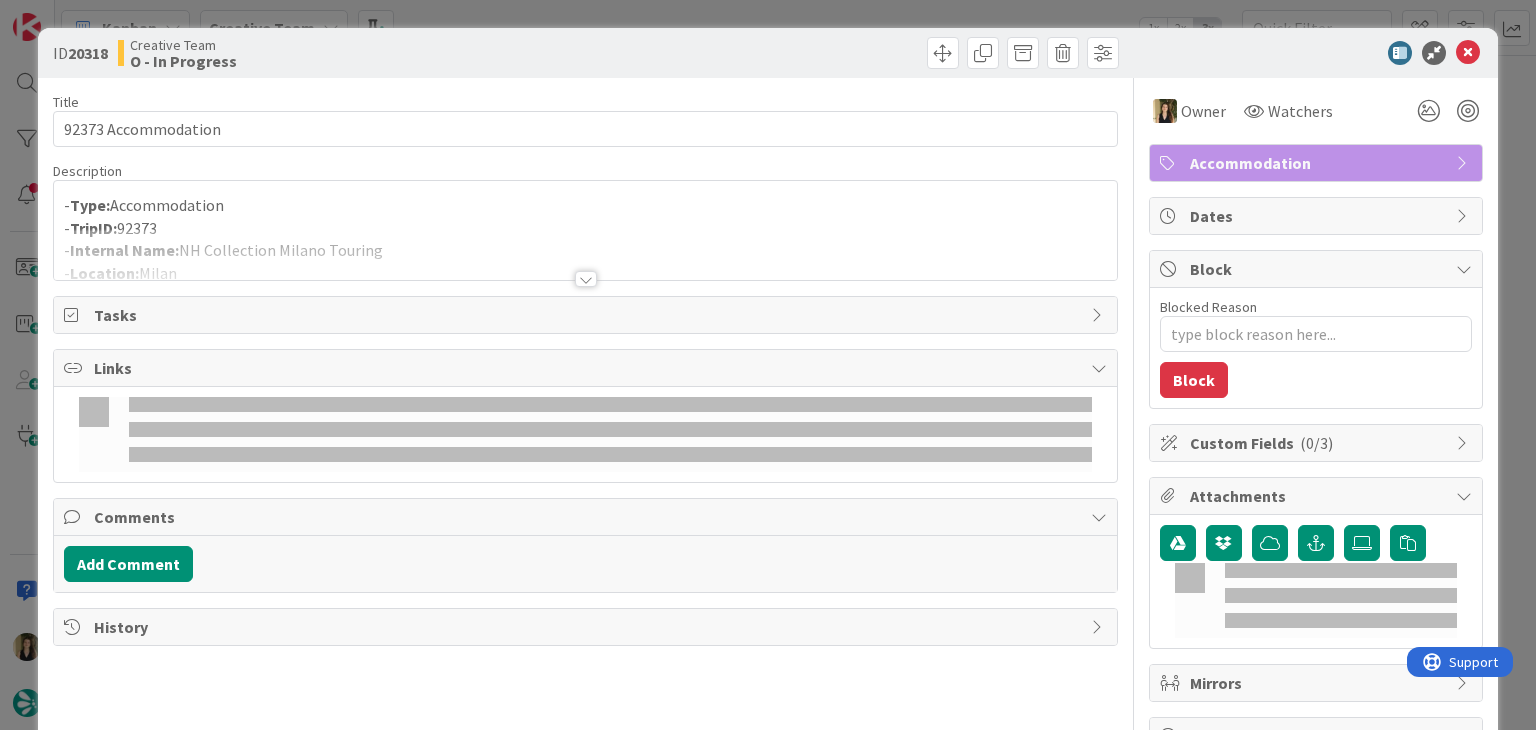 scroll, scrollTop: 0, scrollLeft: 0, axis: both 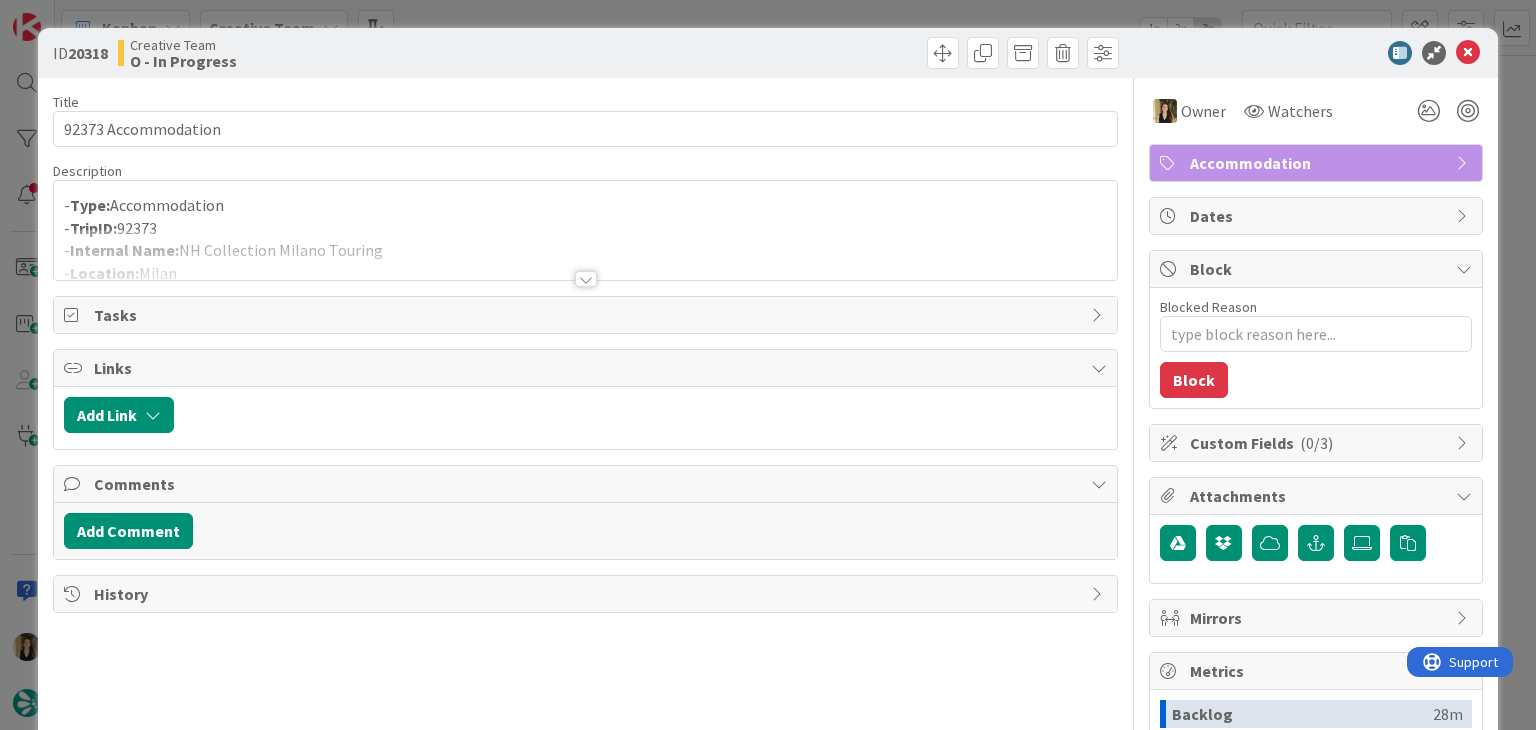 click at bounding box center (585, 254) 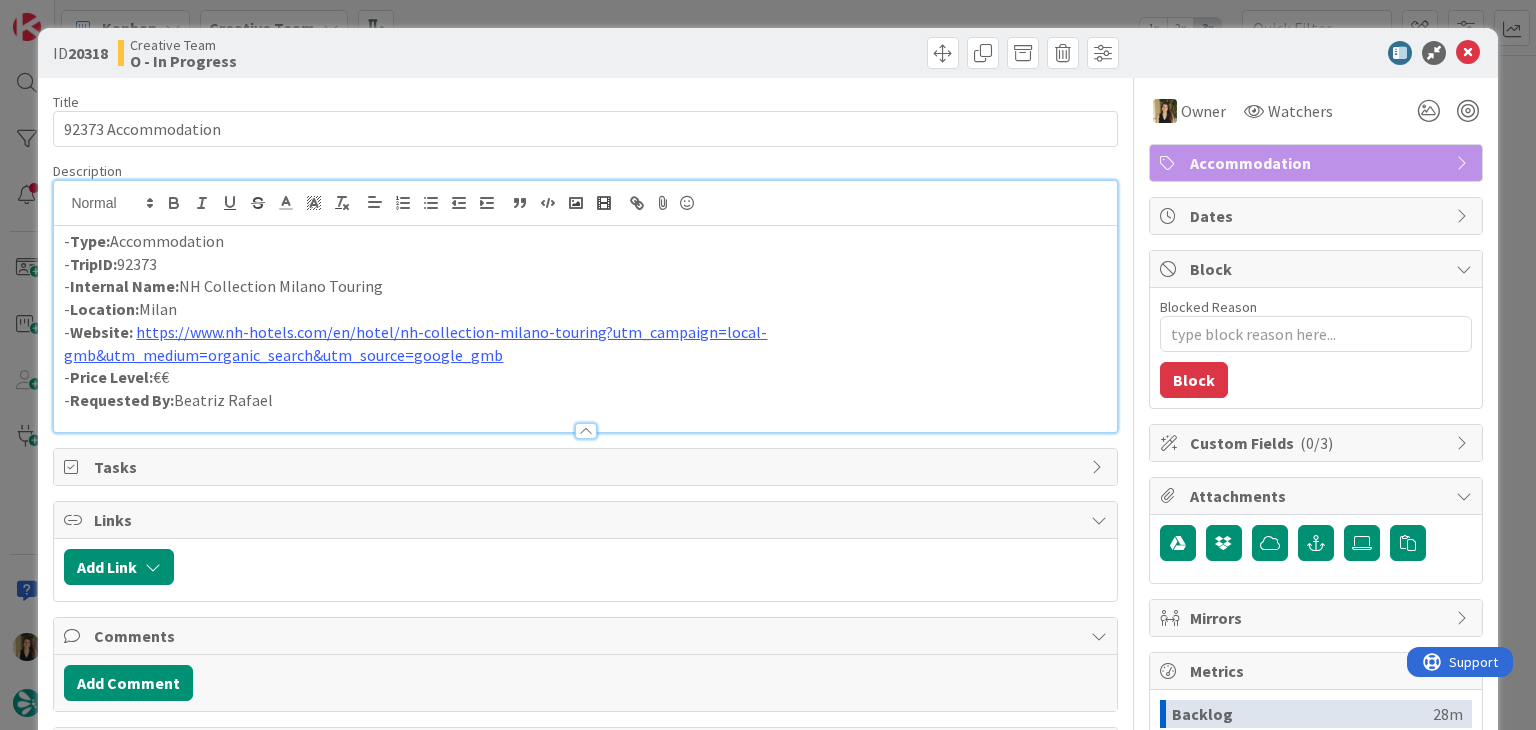 scroll, scrollTop: 0, scrollLeft: 0, axis: both 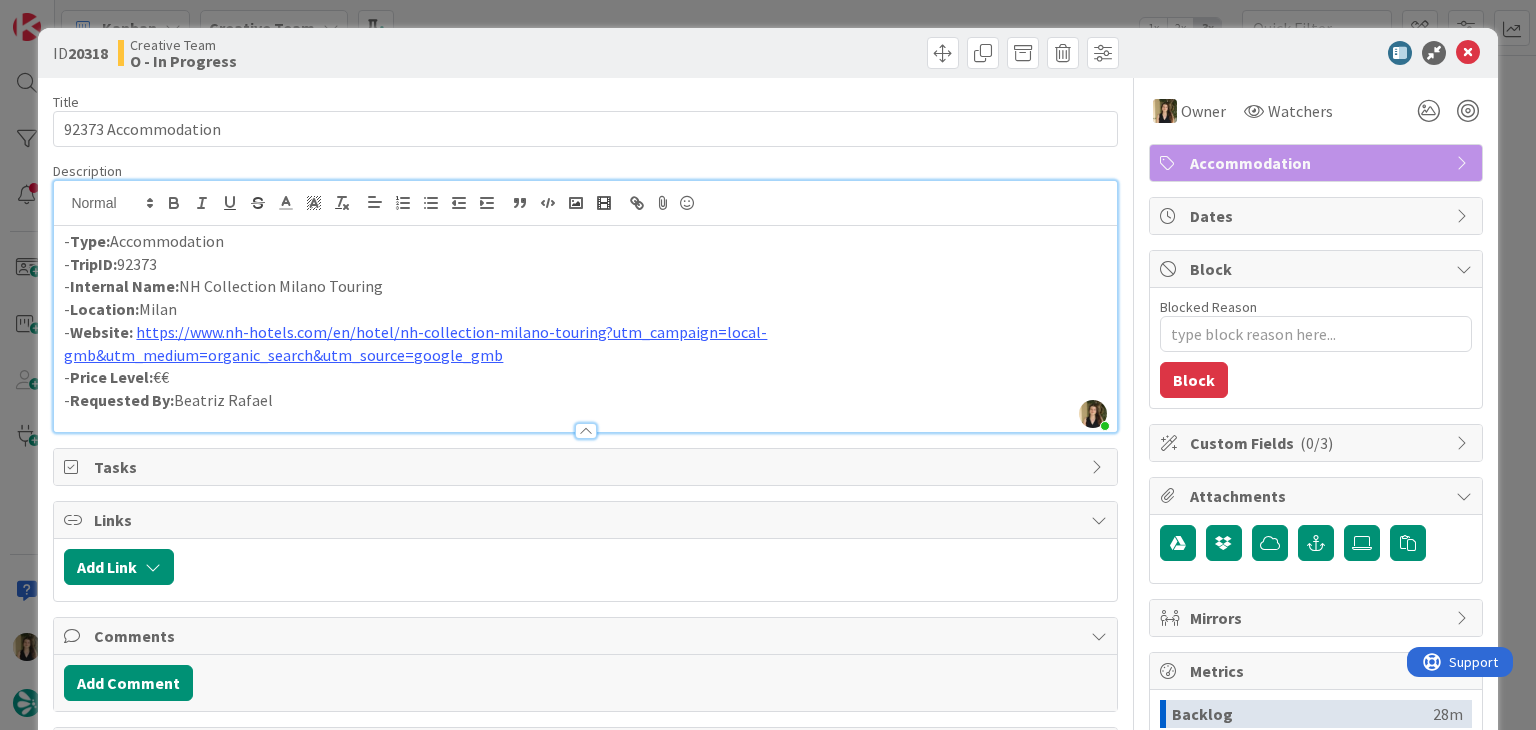 drag, startPoint x: 557, startPoint y: 47, endPoint x: 554, endPoint y: 20, distance: 27.166155 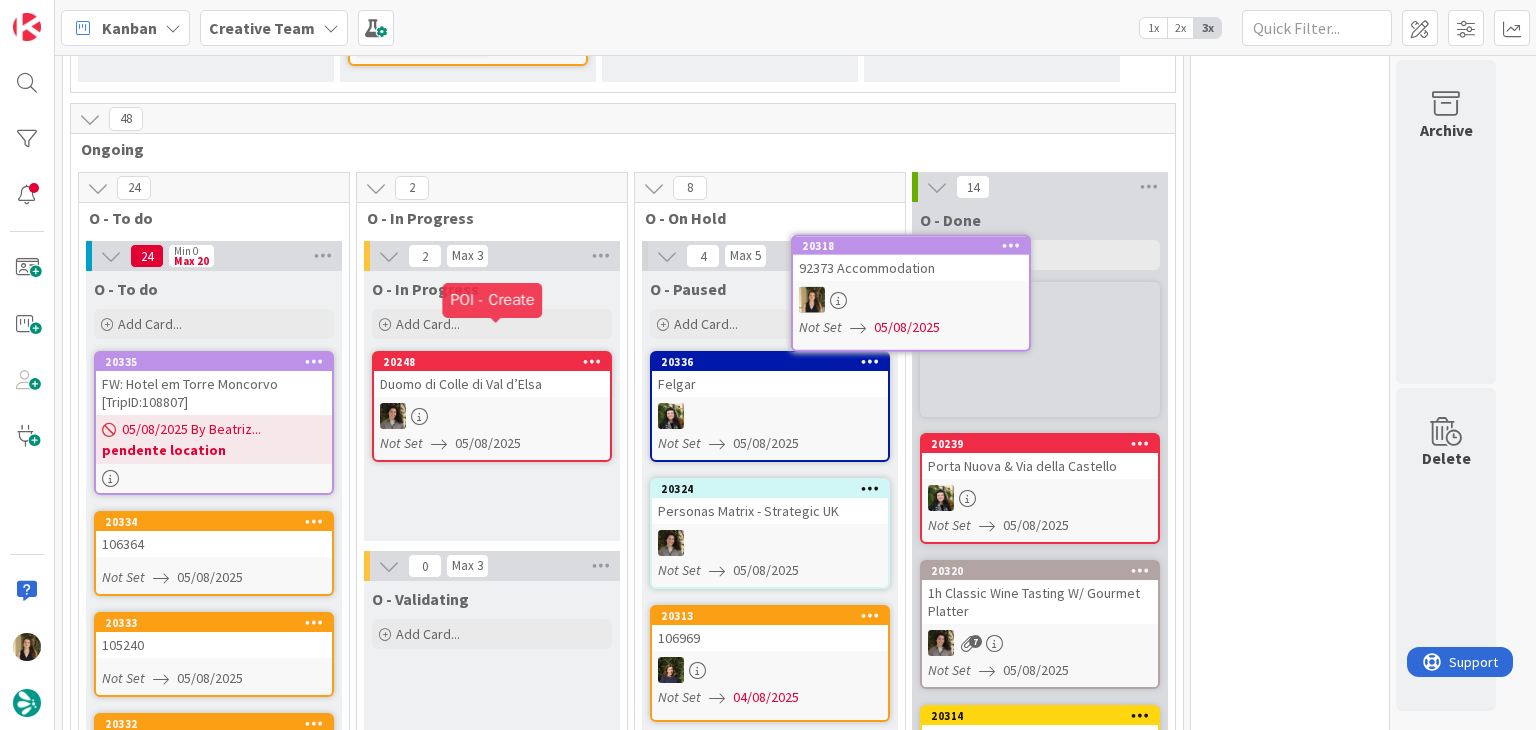 scroll, scrollTop: 512, scrollLeft: 0, axis: vertical 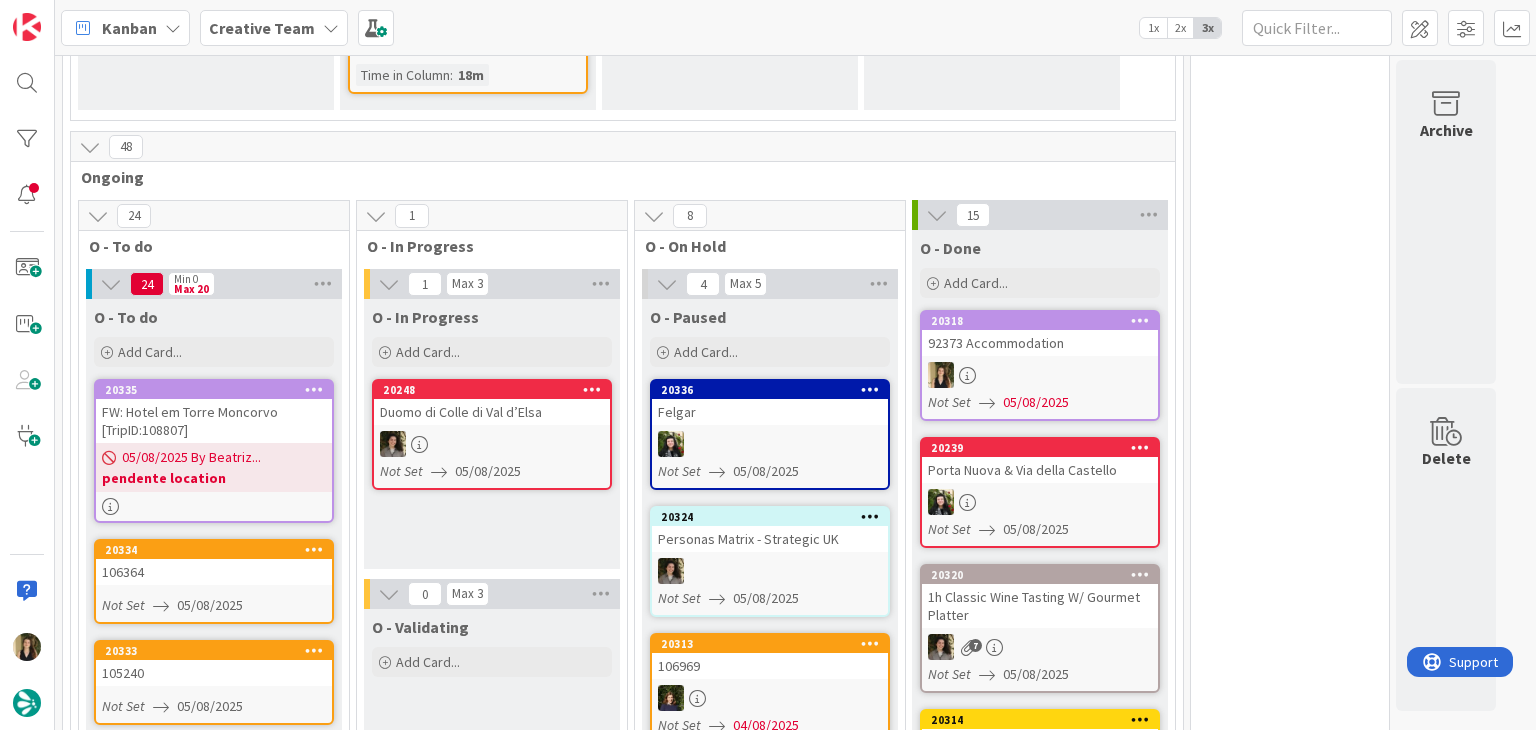 click on "0 Tempos máximos Roadbook  - Create -  30 min Roadbook  - Validation  - 20 min Roadbook  - Revision  - 25 min NL  - Blog Post + Email  - 4h30 NL  - Paginação  - 3 h NL  - Teste/agendar  - 30min Daytrip  - 5 min Car  - 20 min Service  - 20 min Service  Aux  - 10 min POI  - Pesquisa (exclui redação)  - 45 min POI  - Create  - 20 min Location  - 20 min Accommodation  - 30 min Accommodation  RB  - 20 min Website   -  Carregamento de Tours  - 6h Website  -  Edição conteúdo -  20min" at bounding box center (1290, 2928) 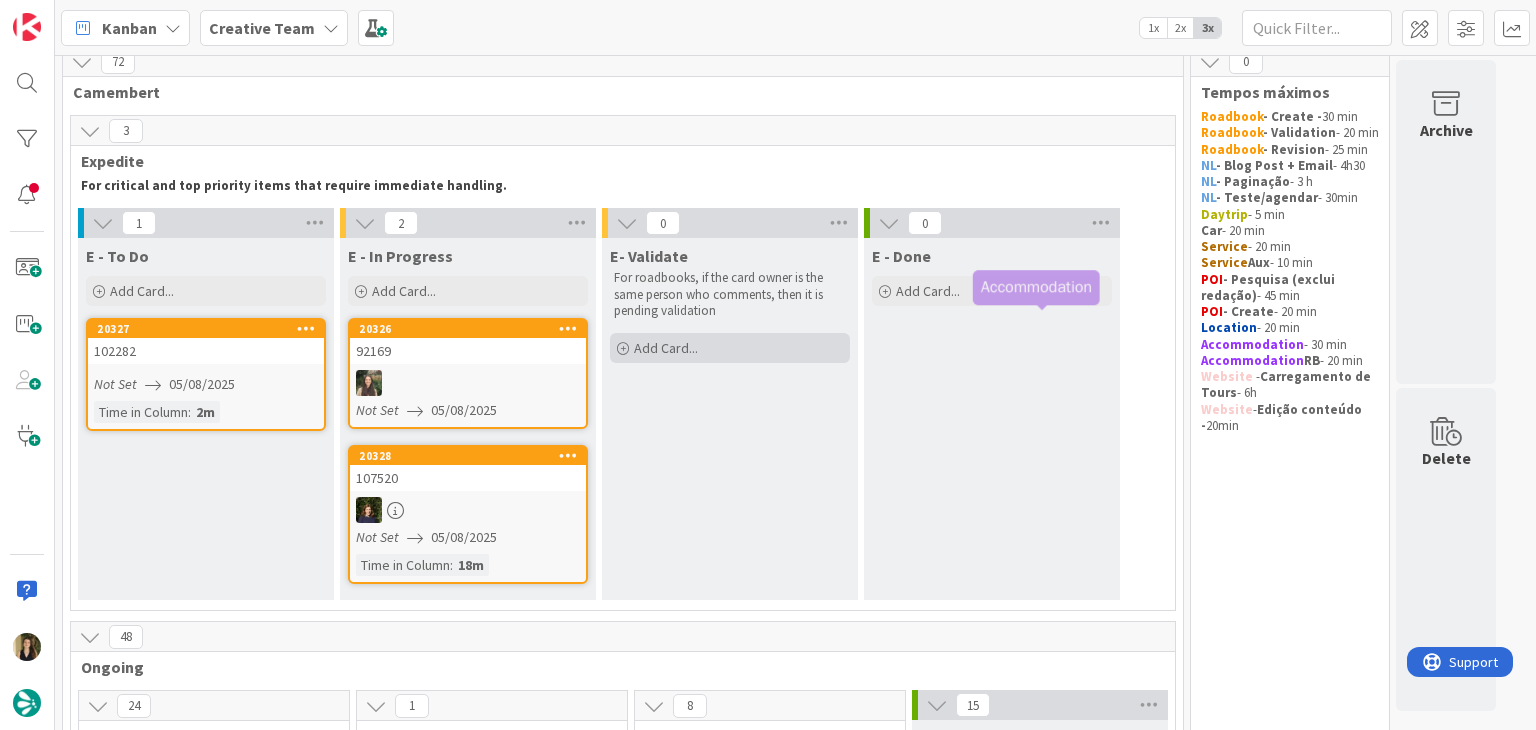 scroll, scrollTop: 4, scrollLeft: 0, axis: vertical 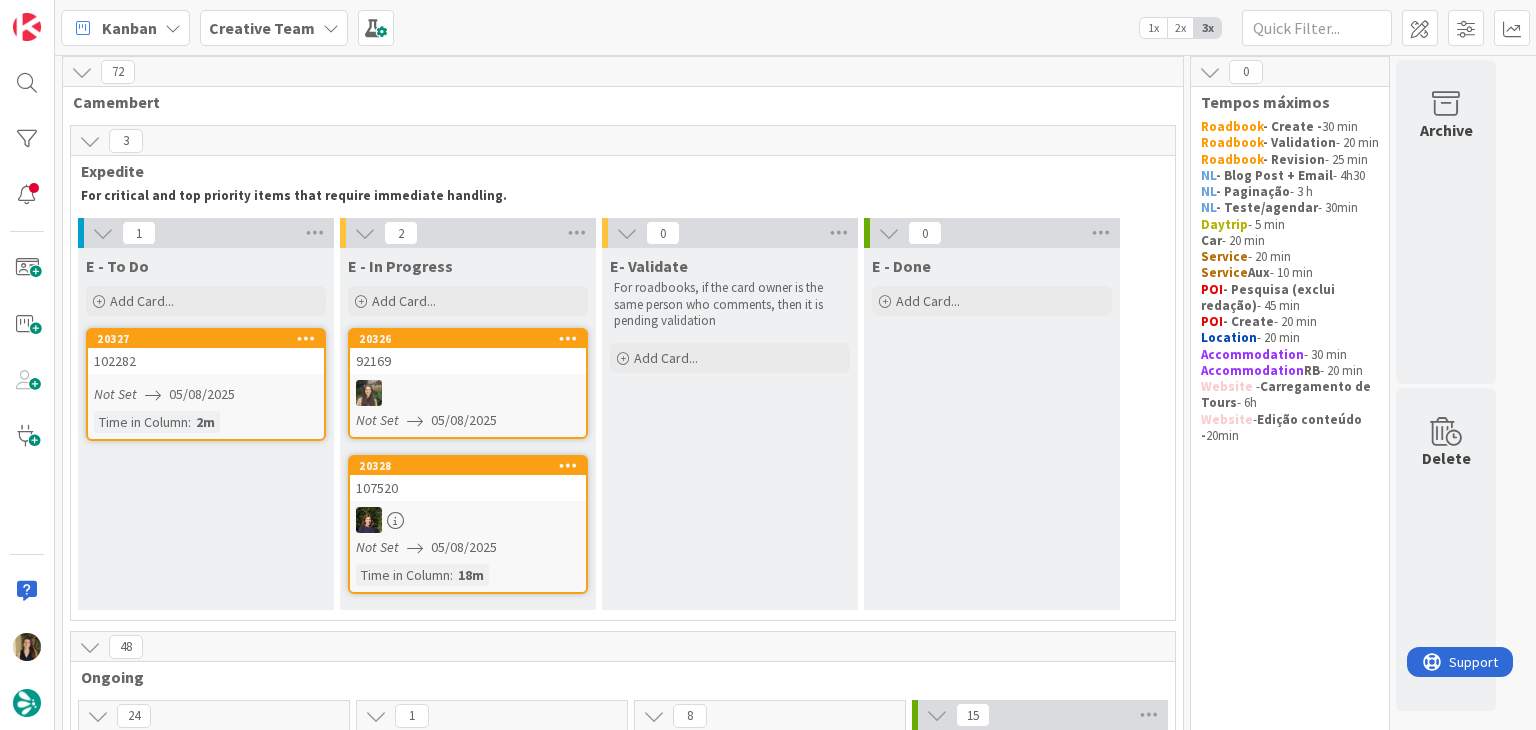 click on "20327 102282 Not Set 05/08/2025 Time in Column : 2m" at bounding box center (206, 384) 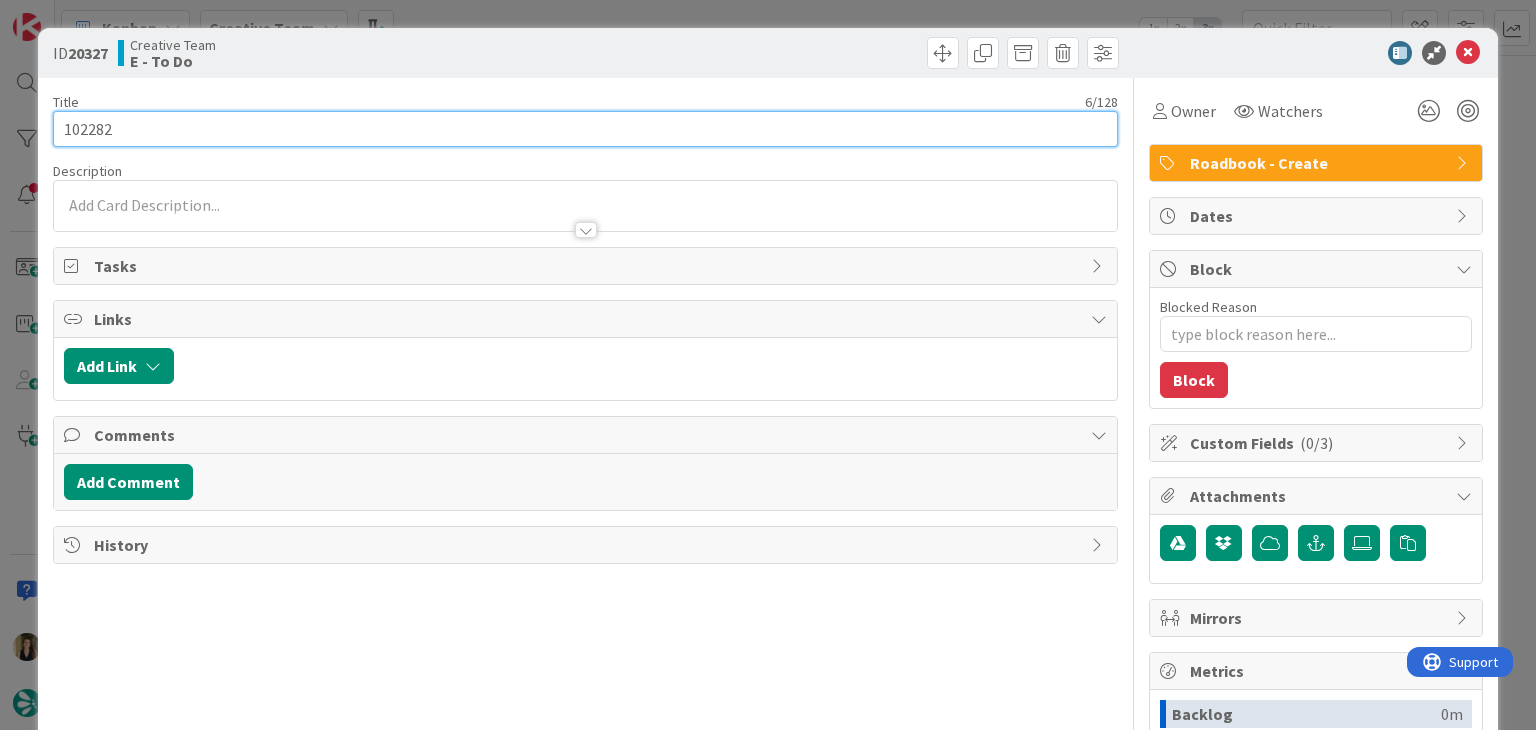 click on "102282" at bounding box center [585, 129] 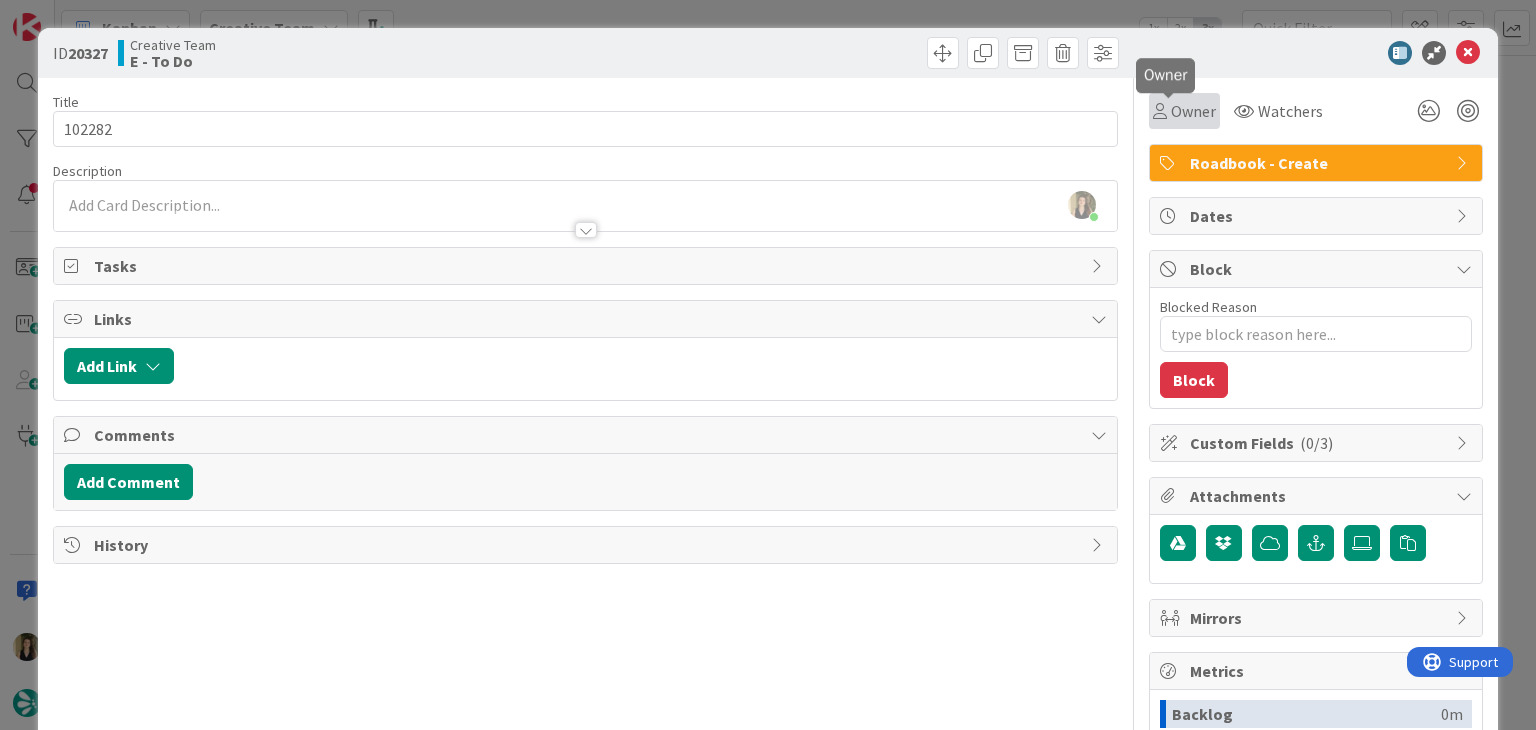 click on "Owner" at bounding box center (1193, 111) 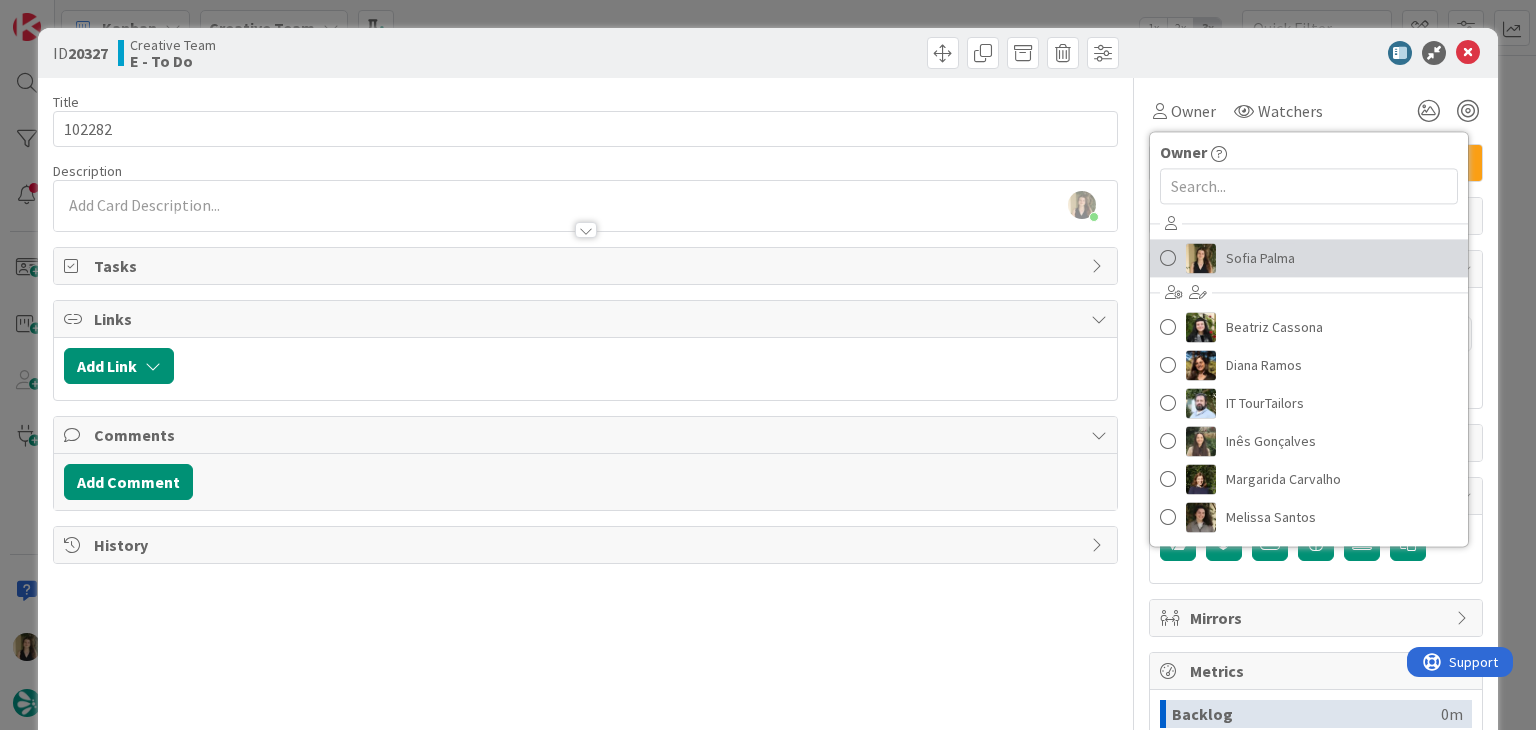 click on "Sofia Palma" at bounding box center [1260, 258] 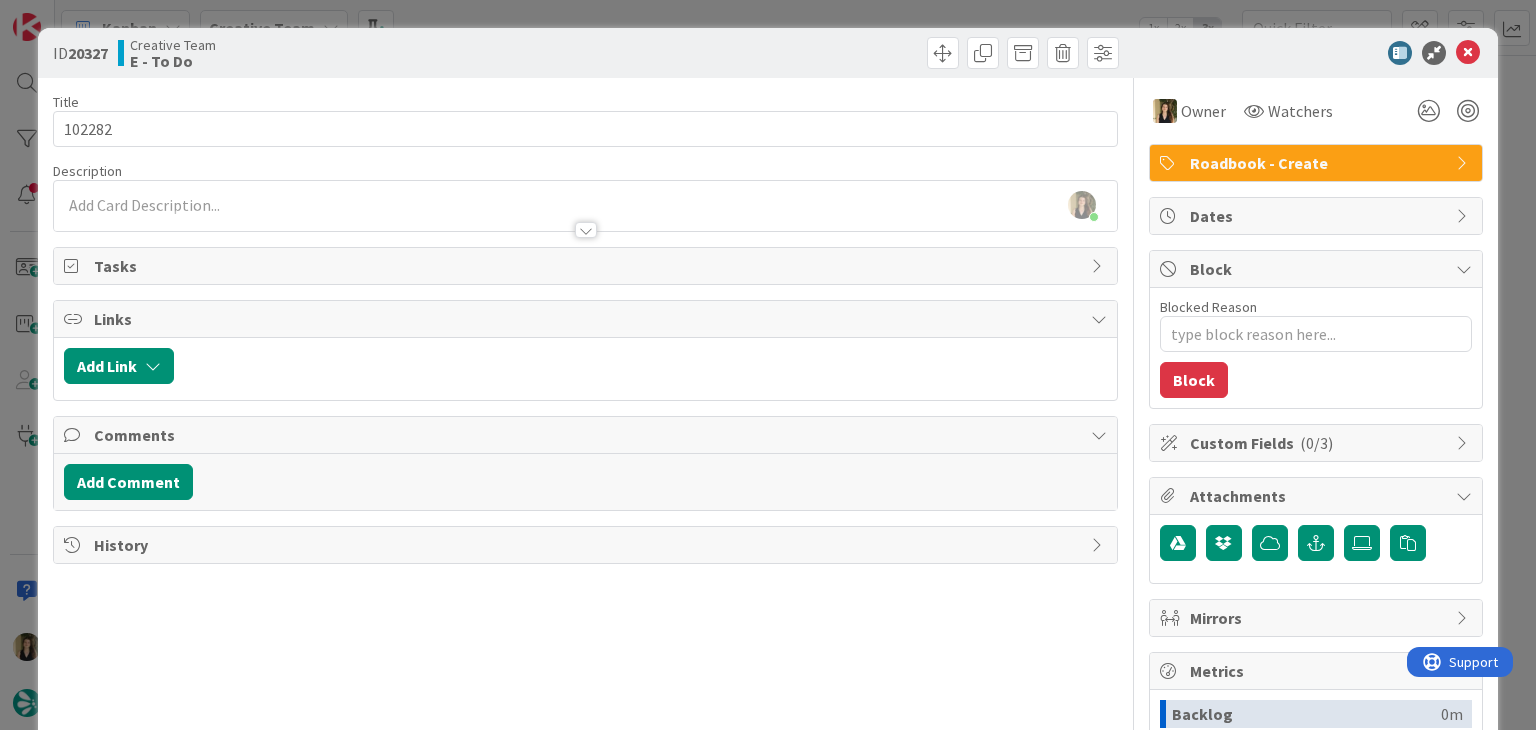 click at bounding box center [855, 53] 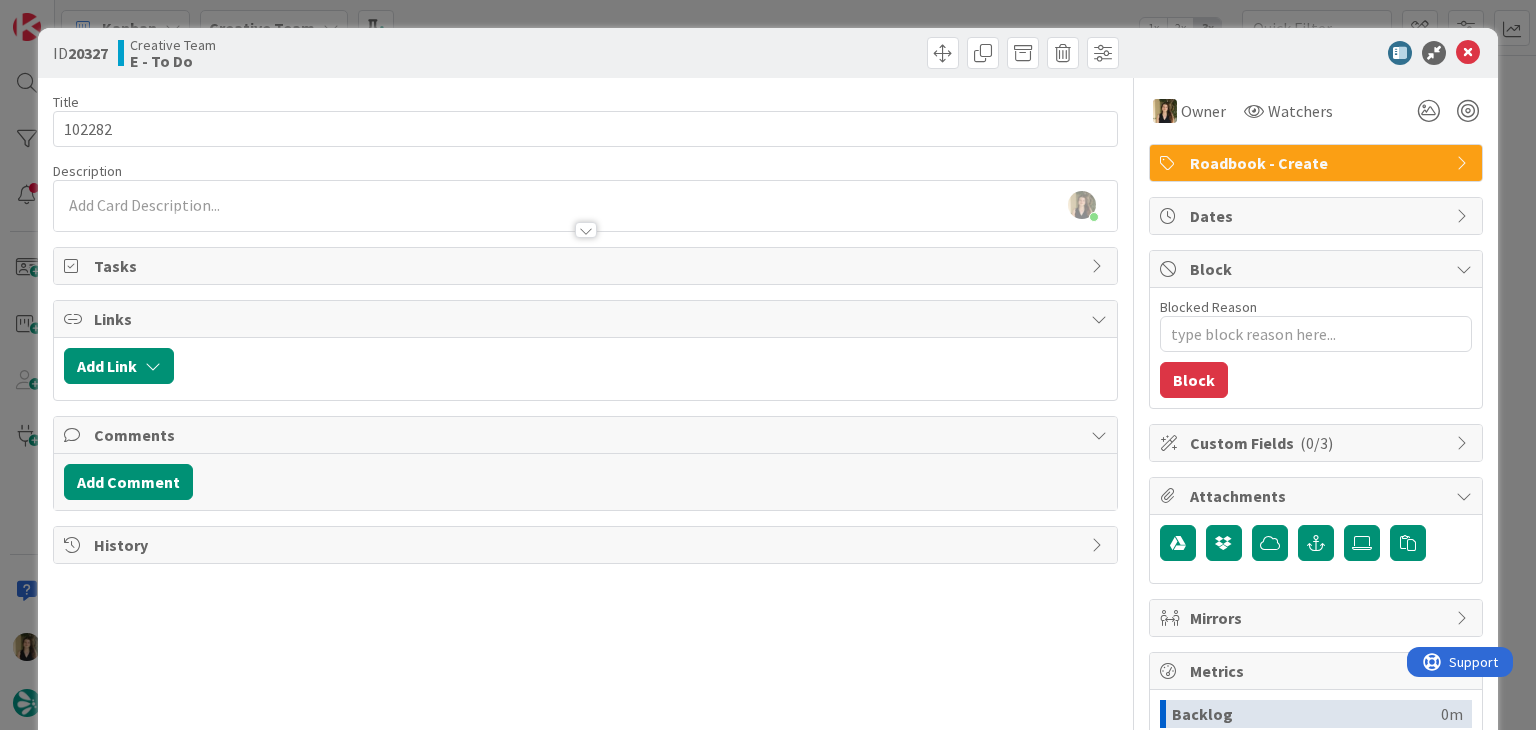 click on "ID  20327 Creative Team E - To Do Title 6 / 128 102282 Description Sofia Palma just joined Owner Watchers Roadbook - Create Tasks Links Add Link Comments Add Comment History Owner Owner Remove Set as Watcher Sofia Palma Beatriz Cassona Diana Ramos  IT TourTailors Inês Gonçalves Margarida Carvalho Melissa Santos Rita Bernardo Watchers Roadbook - Create Dates Block Blocked Reason 0 / 256 Block Custom Fields ( 0/3 ) Attachments Mirrors Metrics Backlog 0m To Do 32m Buffer 0m In Progress 0m Total Time 32m Lead Time 32m Cycle Time 0m Blocked Time 0m Show Details" at bounding box center [768, 365] 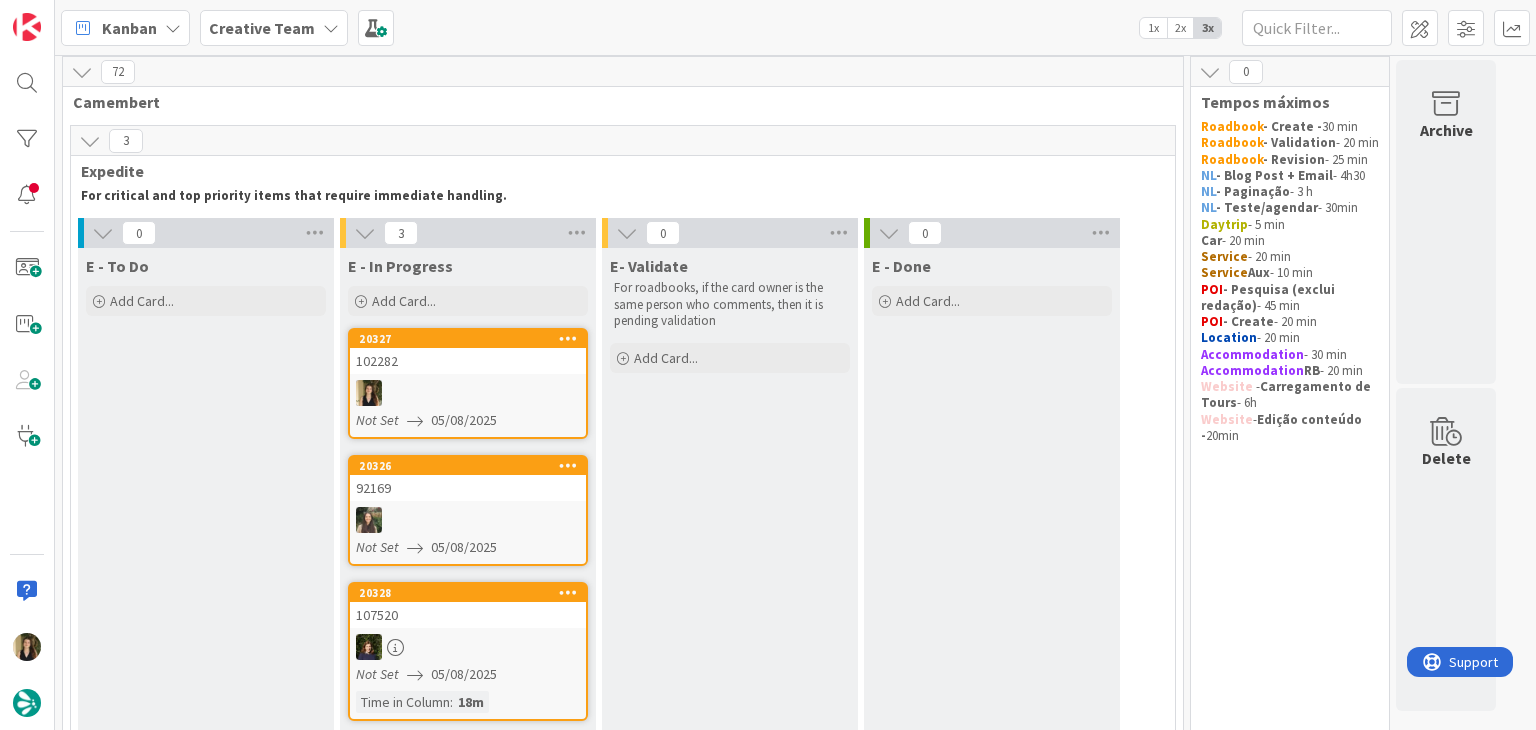 scroll, scrollTop: 0, scrollLeft: 0, axis: both 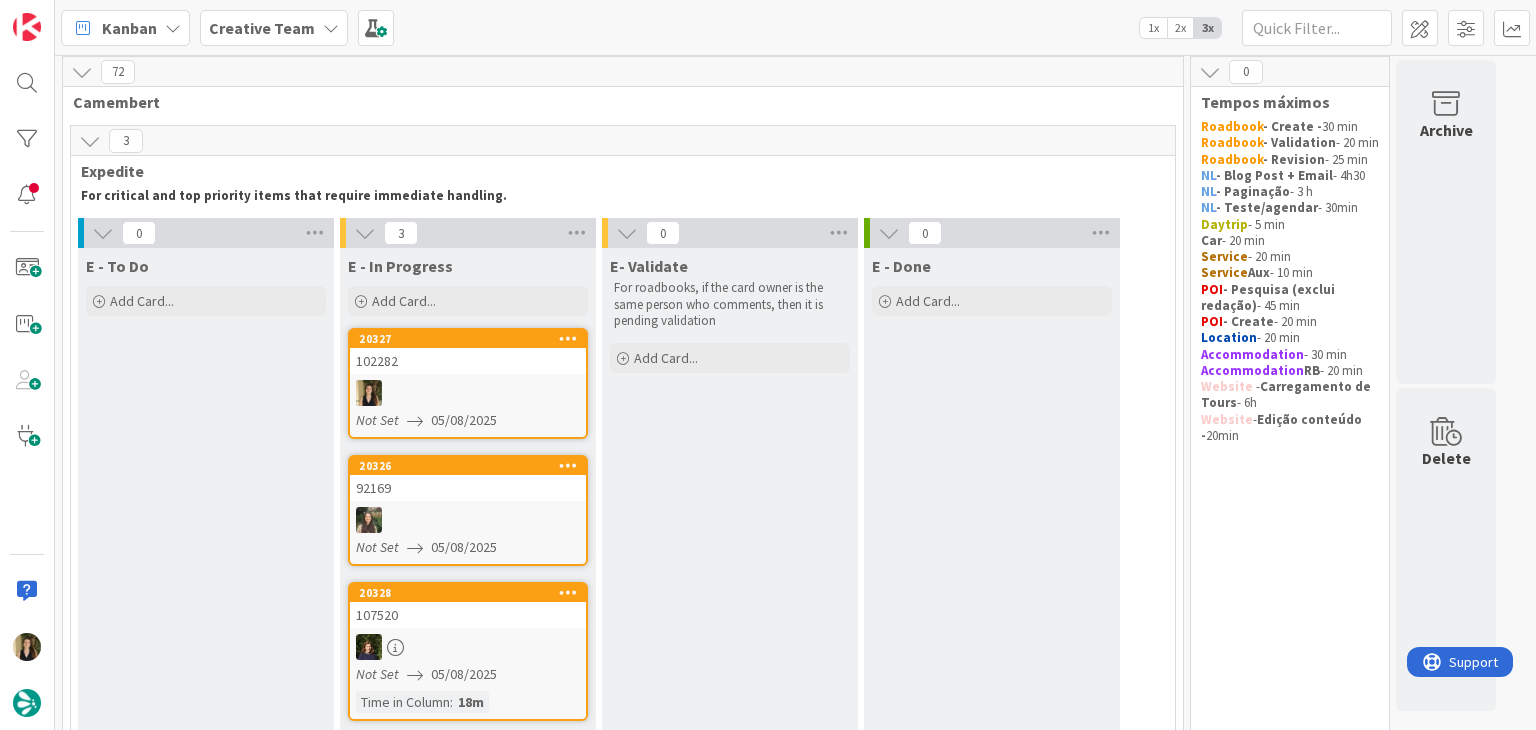 click at bounding box center (468, 393) 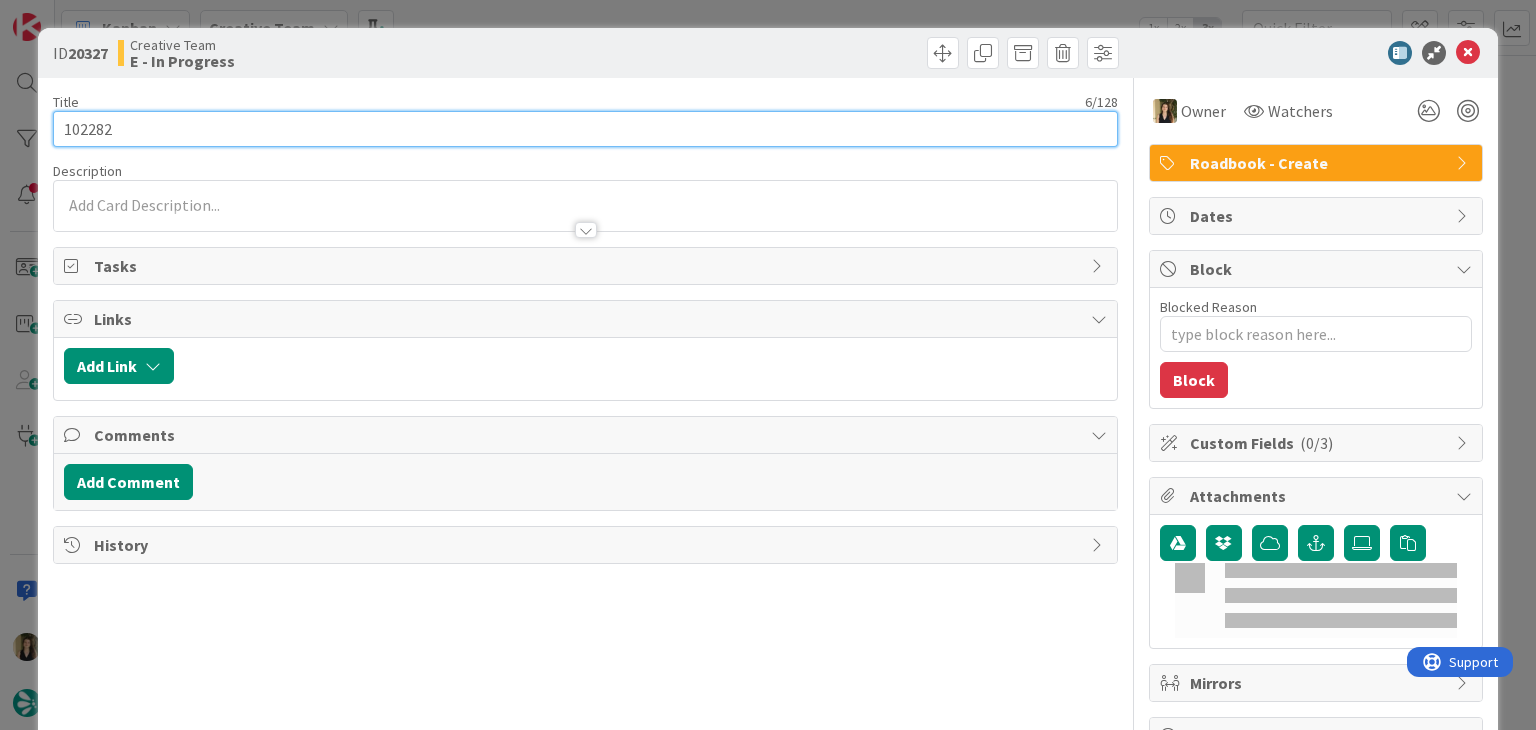scroll, scrollTop: 0, scrollLeft: 0, axis: both 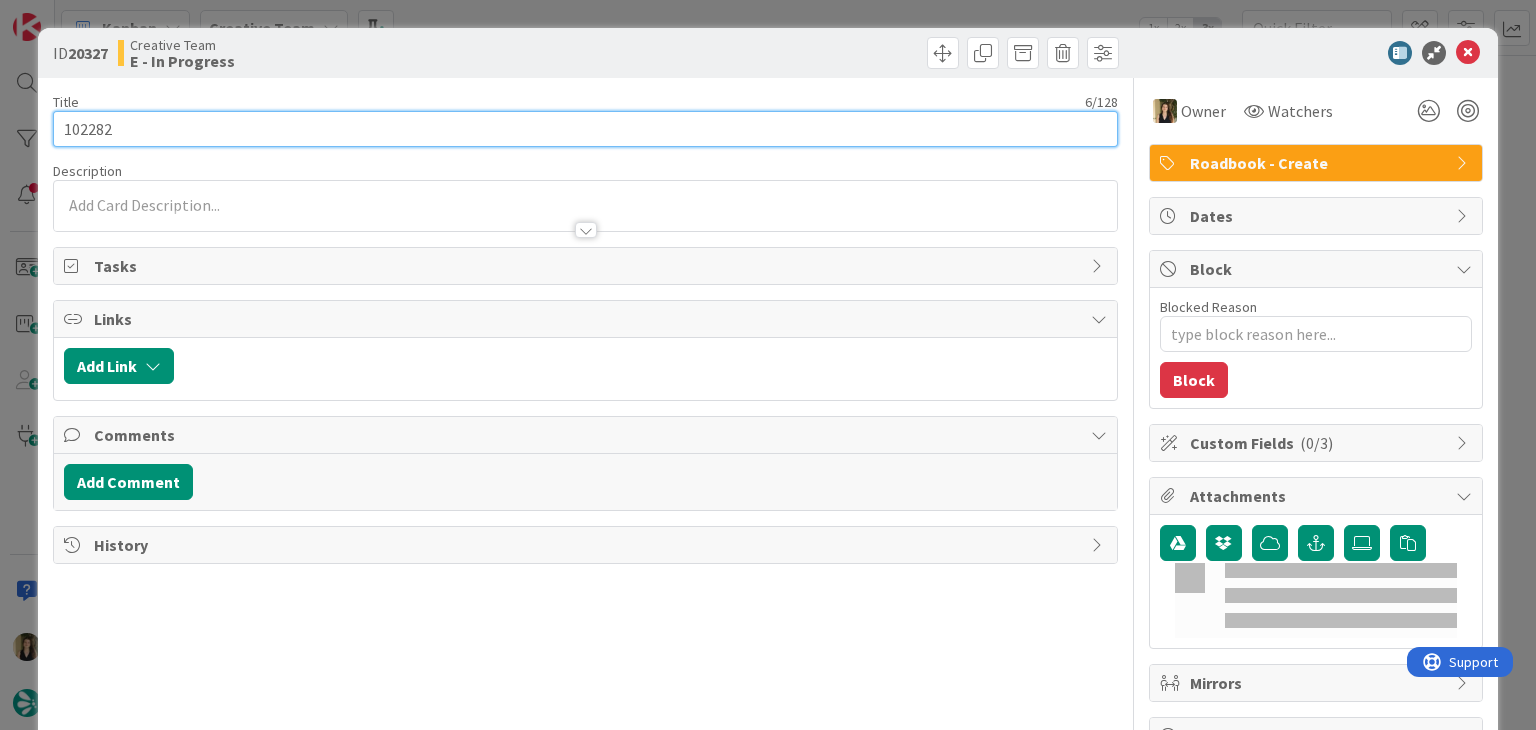 click on "102282" at bounding box center [585, 129] 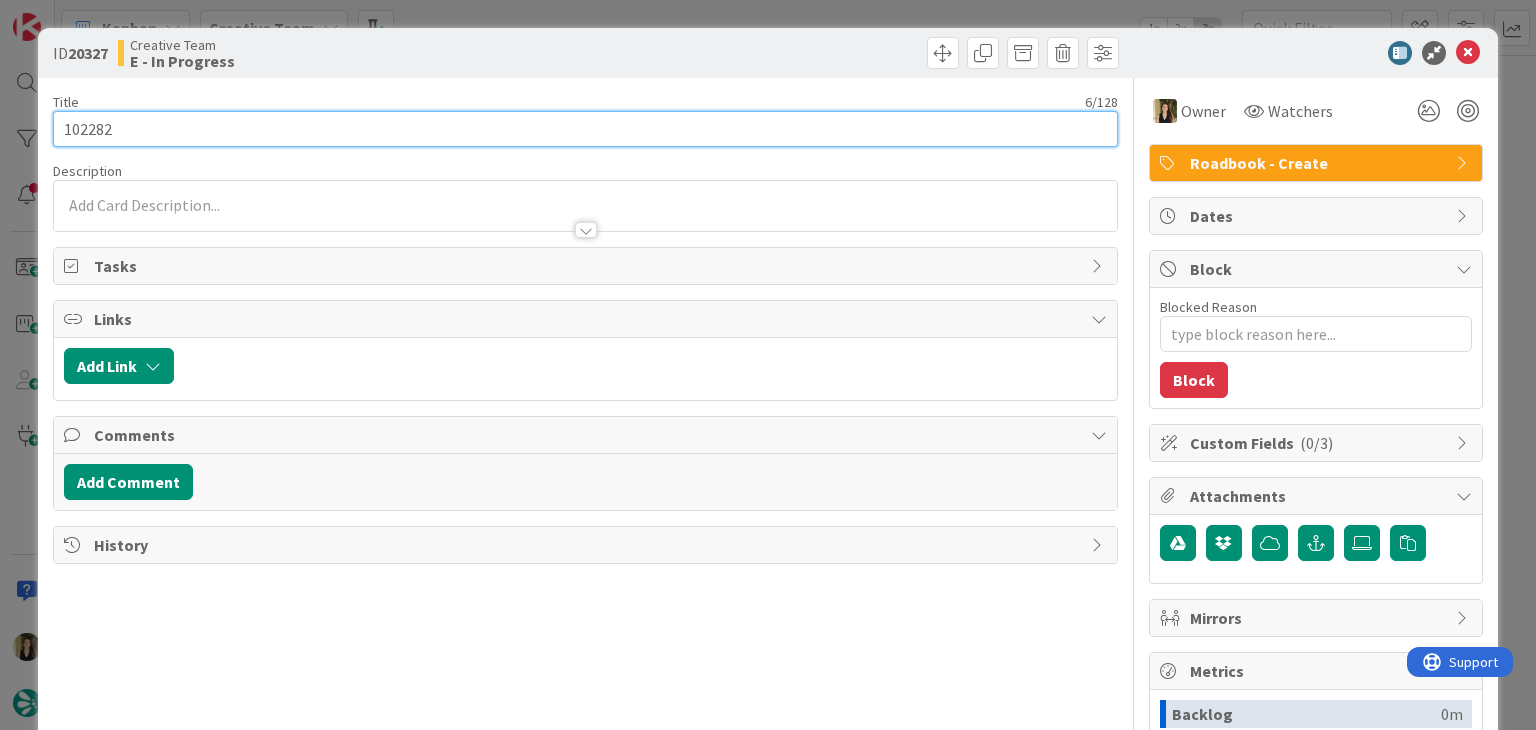 click on "102282" at bounding box center [585, 129] 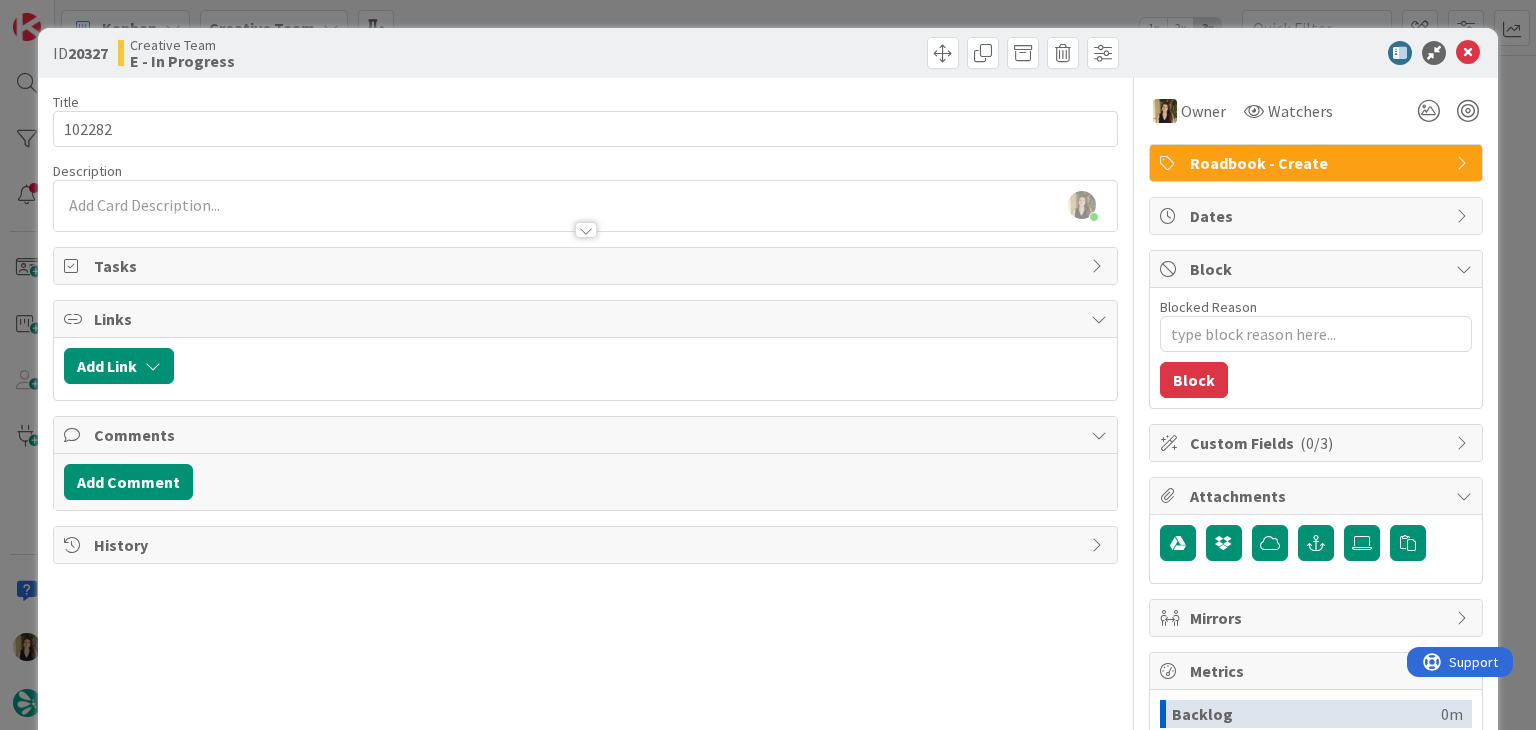 drag, startPoint x: 539, startPoint y: 62, endPoint x: 539, endPoint y: 21, distance: 41 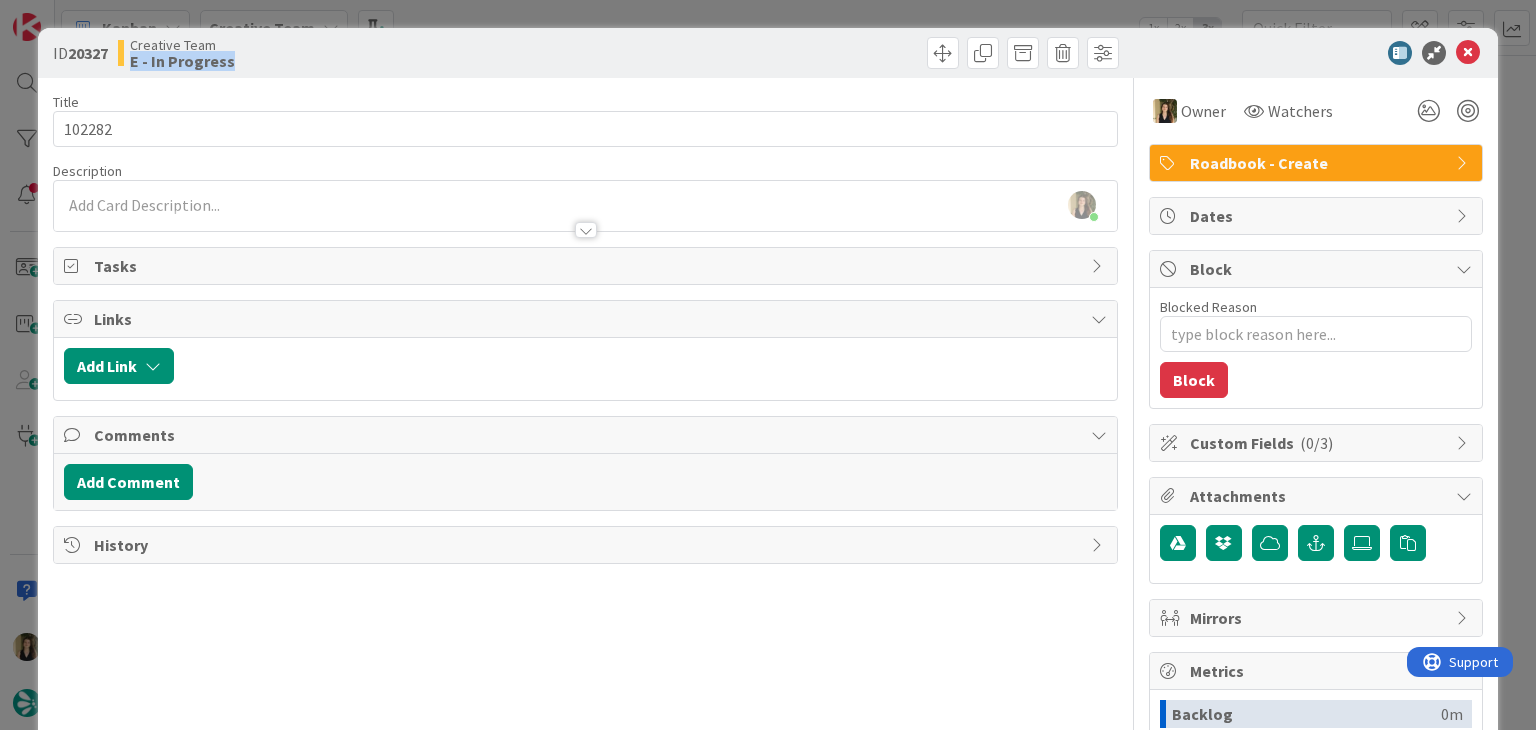 click on "ID  20327 Creative Team E - In Progress Title 6 / 128 102282 Description Sofia Palma just joined Owner Watchers Roadbook - Create Tasks Links Add Link Comments Add Comment History Owner Watchers Roadbook - Create Dates Block Blocked Reason 0 / 256 Block Custom Fields ( 0/3 ) Attachments Mirrors Metrics Backlog 0m To Do 32m Buffer 0m In Progress 0m Total Time 32m Lead Time 32m Cycle Time 0m Blocked Time 0m Show Details" at bounding box center (768, 365) 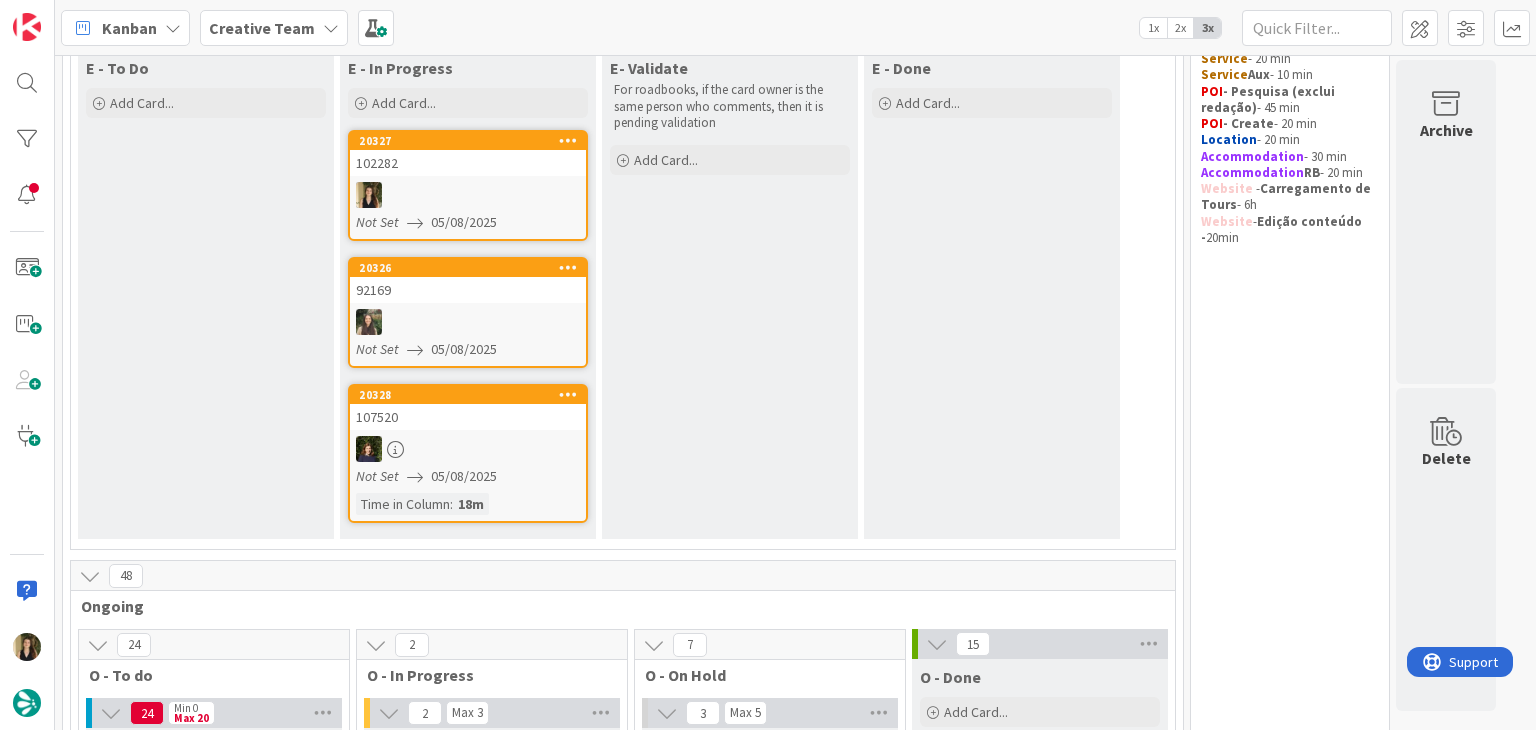 scroll, scrollTop: 304, scrollLeft: 0, axis: vertical 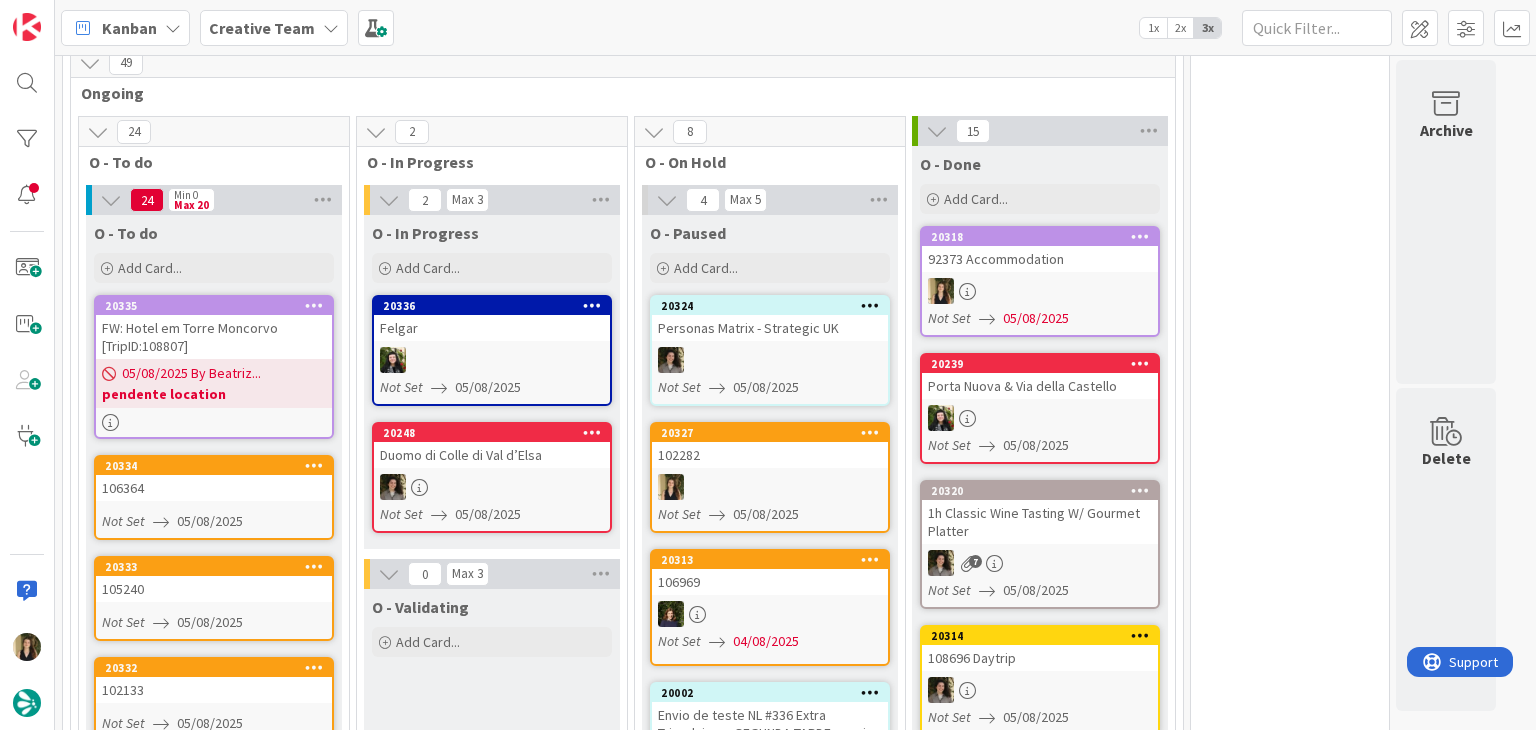 click on "FW: Hotel em Torre Moncorvo [TripID:108807]" at bounding box center [214, 337] 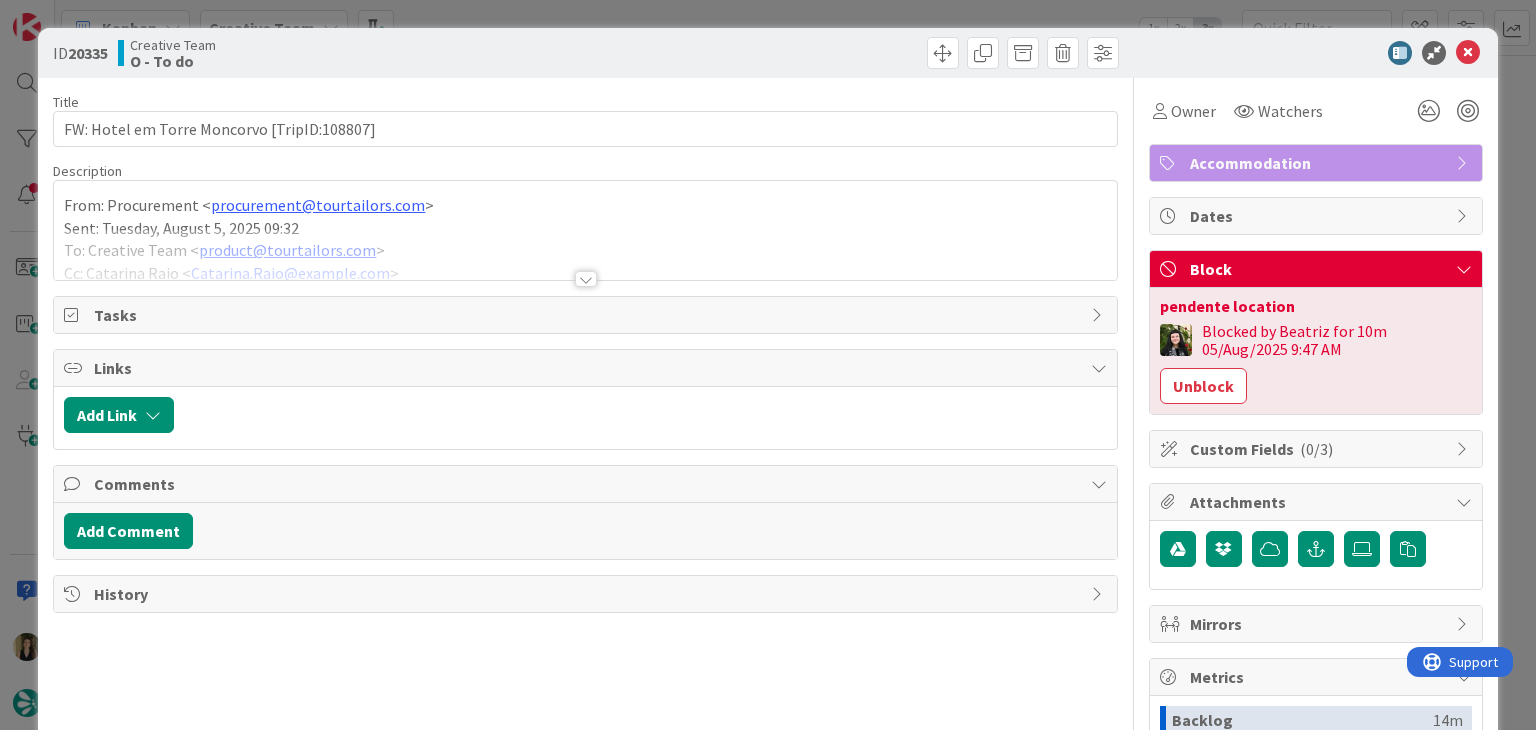 scroll, scrollTop: 0, scrollLeft: 0, axis: both 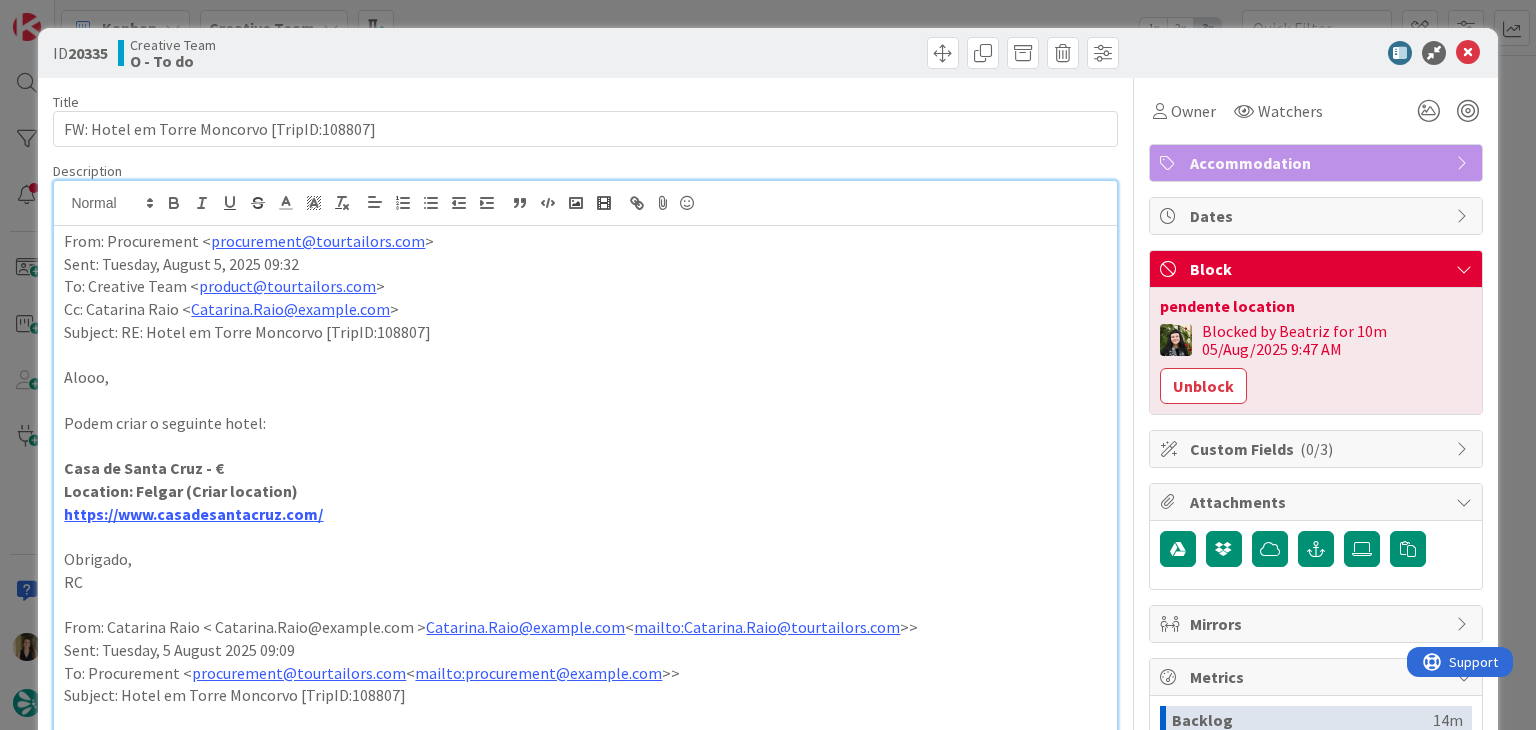 click on "ID  20335 Creative Team O - To do Title 43 / 128 FW: Hotel em Torre Moncorvo [TripID:108807] Description From: Procurement < procurement@tourtailors.com > Sent: Tuesday, August 5, 2025 09:32 To: Creative Team < product@tourtailors.com > Cc: Catarina Raio < Catarina.Raio@tourtailors.com > Subject: RE: Hotel em Torre Moncorvo [TripID:108807] Alooo, Podem criar o seguinte hotel: Casa de Santa Cruz - € Location: Felgar (Criar location) https://www.casadesantacruz.com/ Obrigado, RC From: Catarina Raio < Catarina.Raio@tourtailors.com < mailto:Catarina.Raio@tourtailors.com >> Sent: Tuesday, 5 August 2025 09:09 To: Procurement < procurement@tourtailors.com < mailto:procurement@tourtailors.com >> Subject: Hotel em Torre Moncorvo [TripID:108807] Bom dia, Preciso de hotel nesta location Torre de Moncorvo para este Trip ID 108807, pleaseeee 😊 Obrigada! [ https://tourtailors.com/wp-content/uploads/2025/03/craio.png ] Catarina Raio Travel Consultant [ ]< https://meetings.hubspot.com/meetings-tourtailors > > < > Owner" at bounding box center (768, 365) 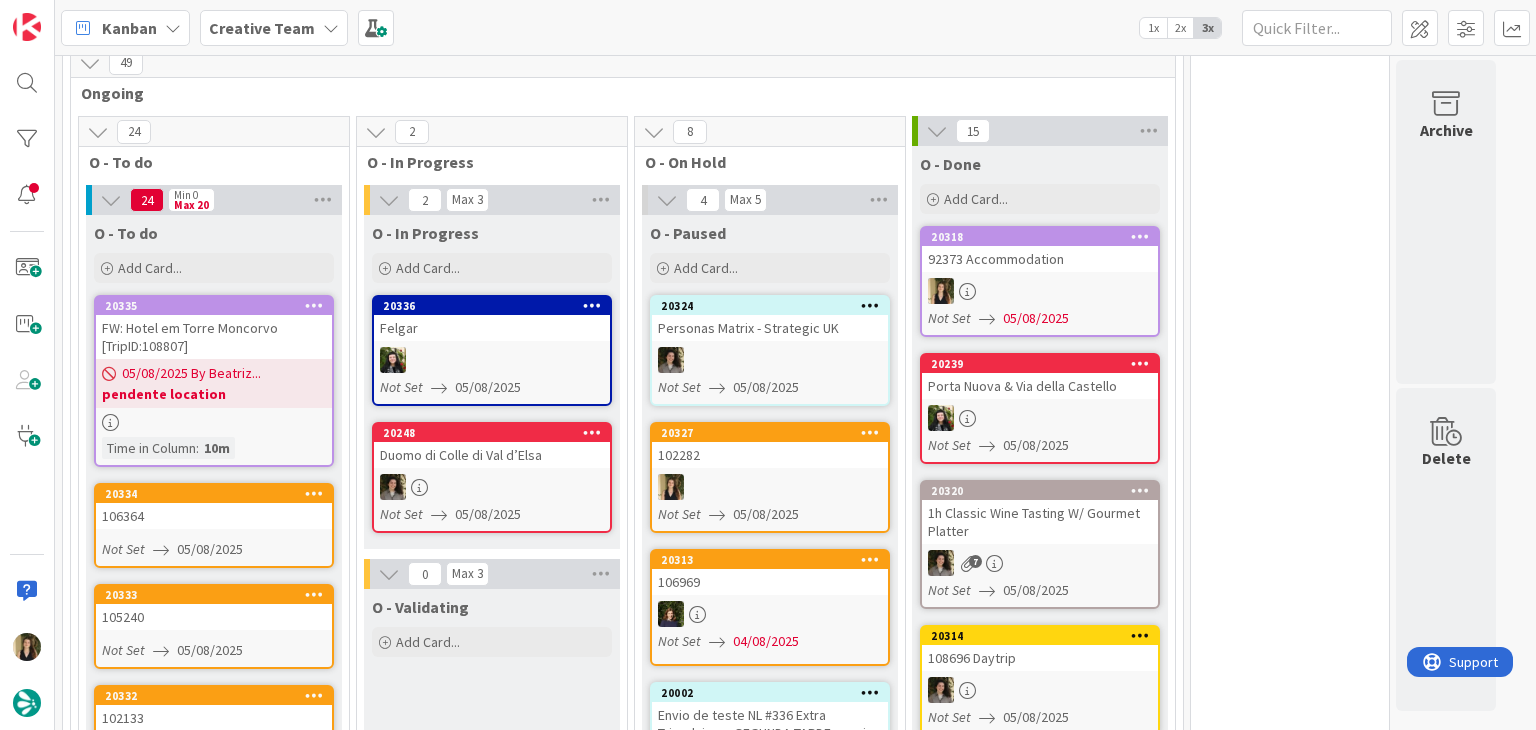 click on "0 Tempos máximos Roadbook  - Create -  30 min Roadbook  - Validation  - 20 min Roadbook  - Revision  - 25 min NL  - Blog Post + Email  - 4h30 NL  - Paginação  - 3 h NL  - Teste/agendar  - 30min Daytrip  - 5 min Car  - 20 min Service  - 20 min Service  Aux  - 10 min POI  - Pesquisa (exclui redação)  - 45 min POI  - Create  - 20 min Location  - 20 min Accommodation  - 30 min Accommodation  RB  - 20 min Website   -  Carregamento de Tours  - 6h Website  -  Edição conteúdo -  20min" at bounding box center [1290, 2858] 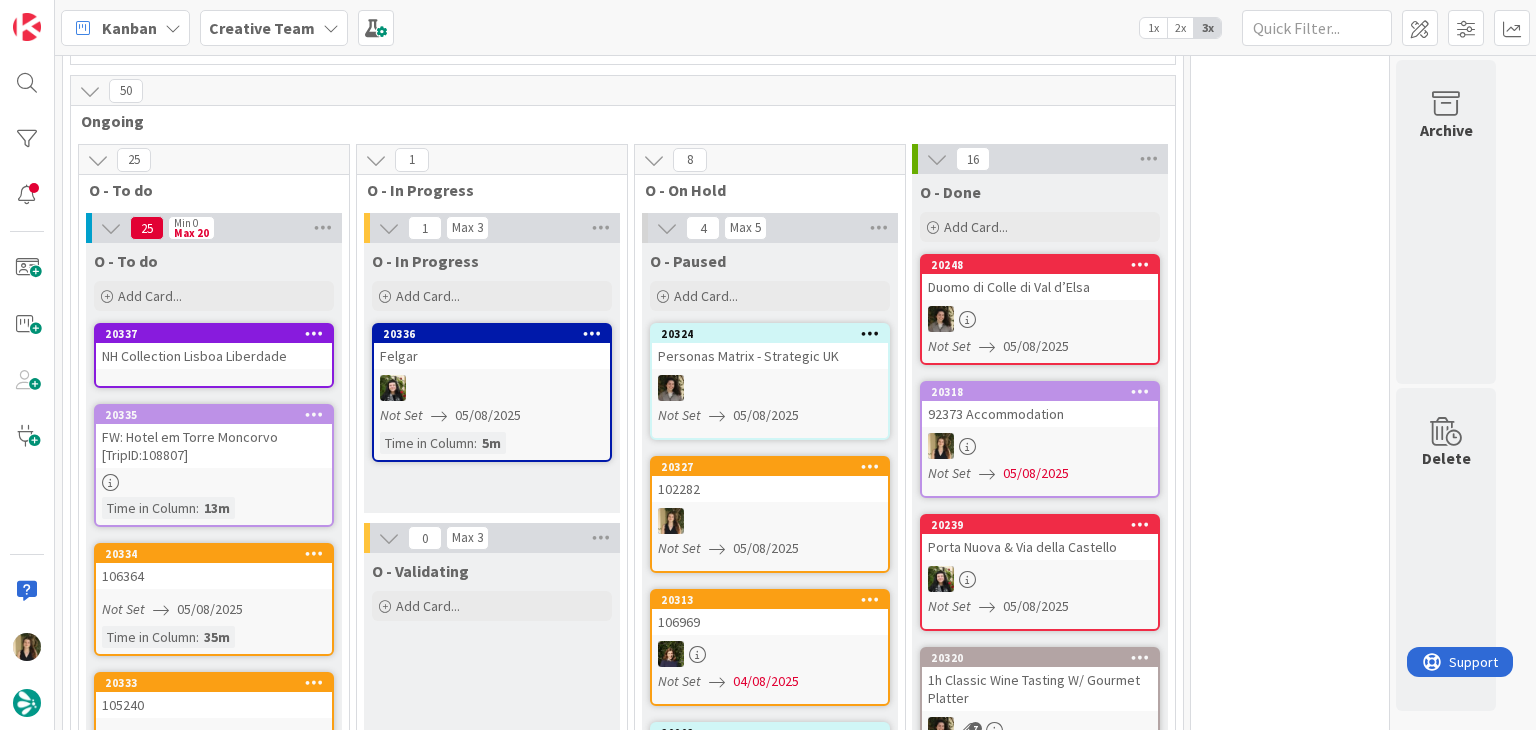scroll, scrollTop: 616, scrollLeft: 0, axis: vertical 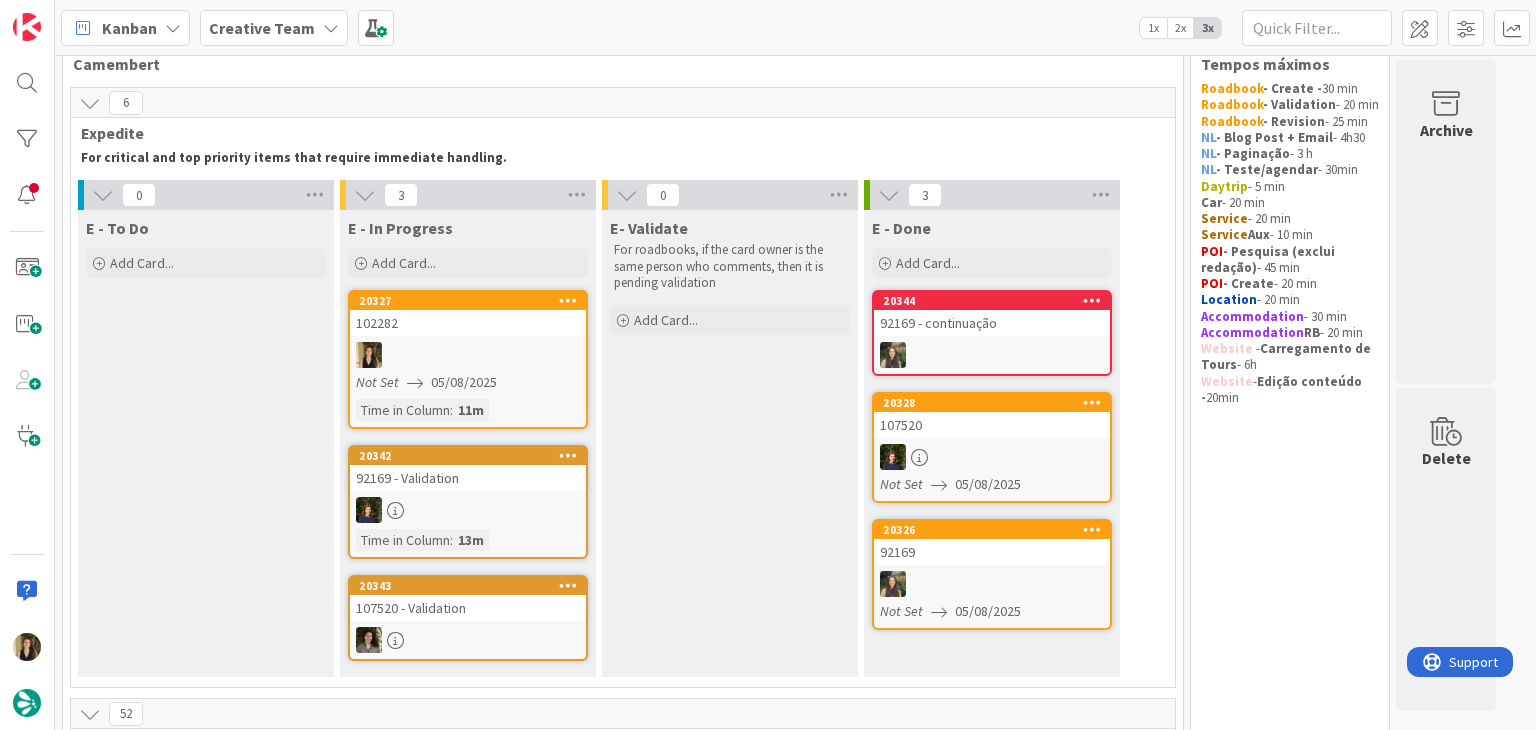 click at bounding box center [468, 355] 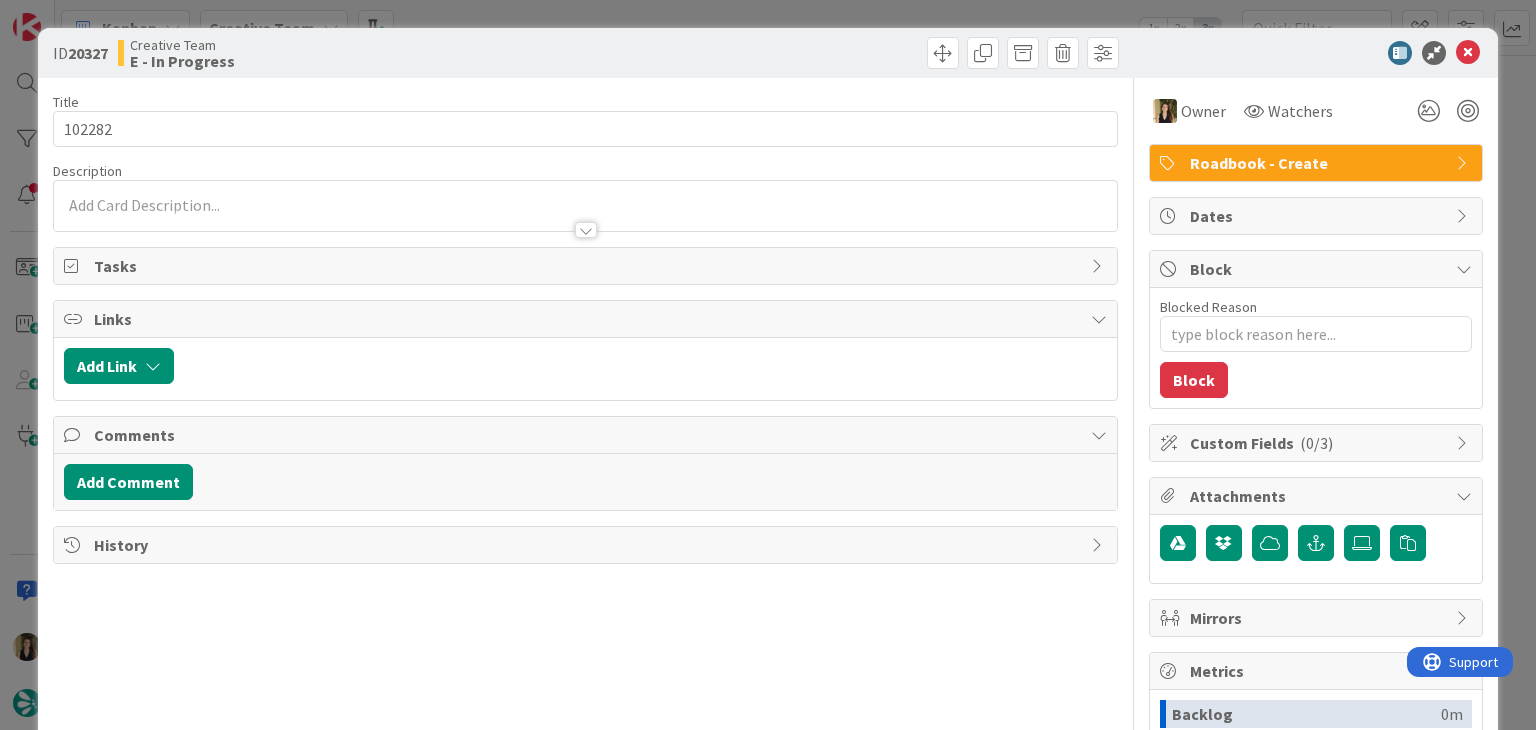 type on "x" 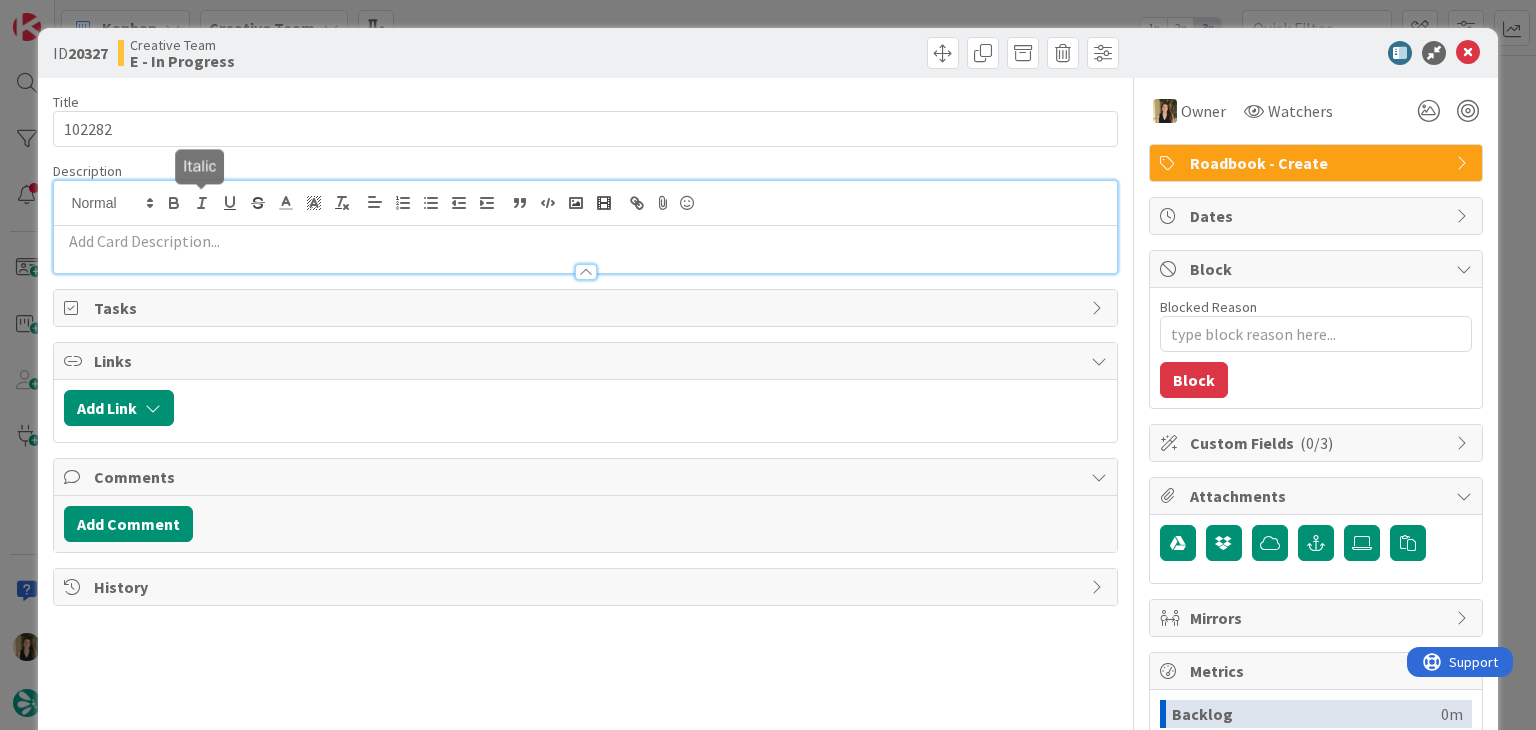 drag, startPoint x: 202, startPoint y: 191, endPoint x: 200, endPoint y: 210, distance: 19.104973 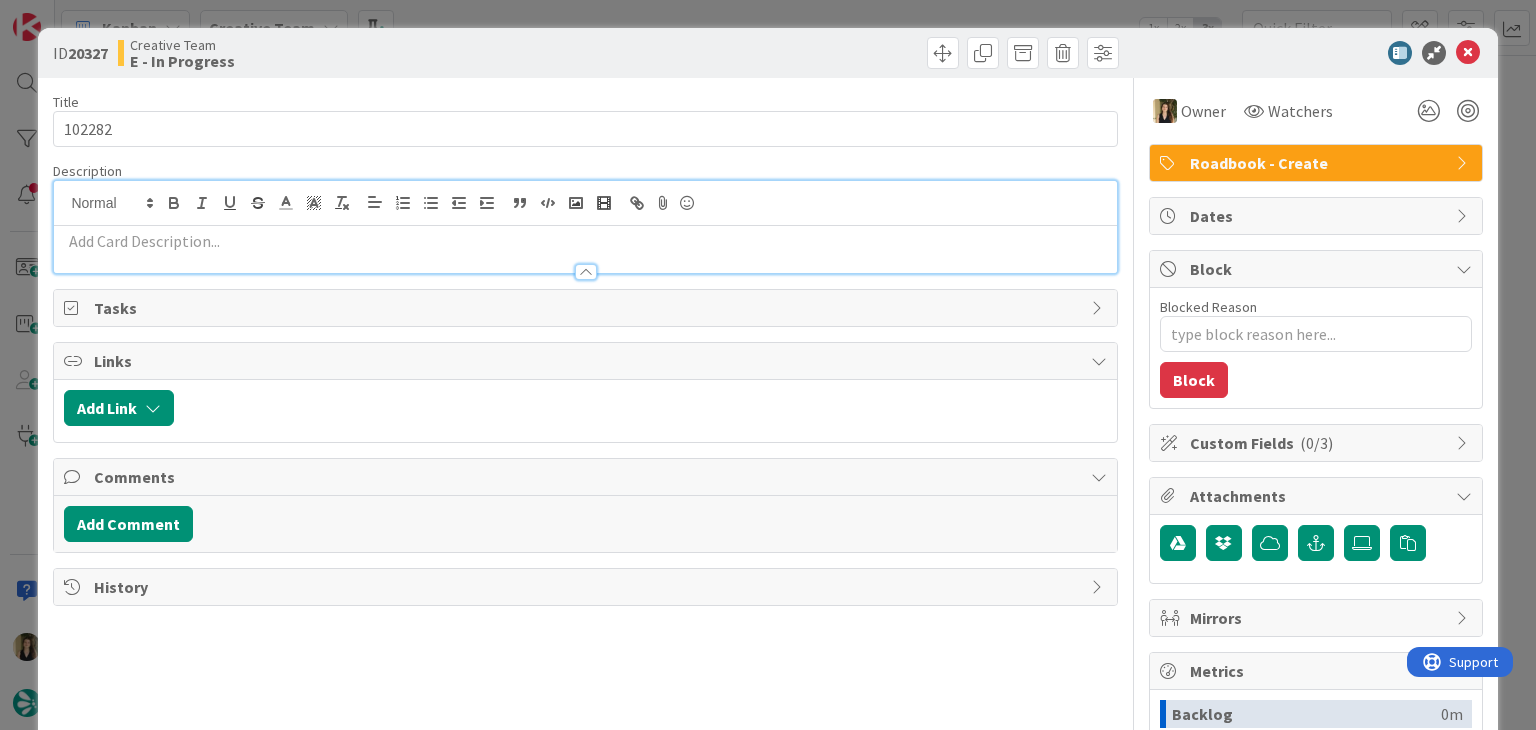 click at bounding box center (585, 241) 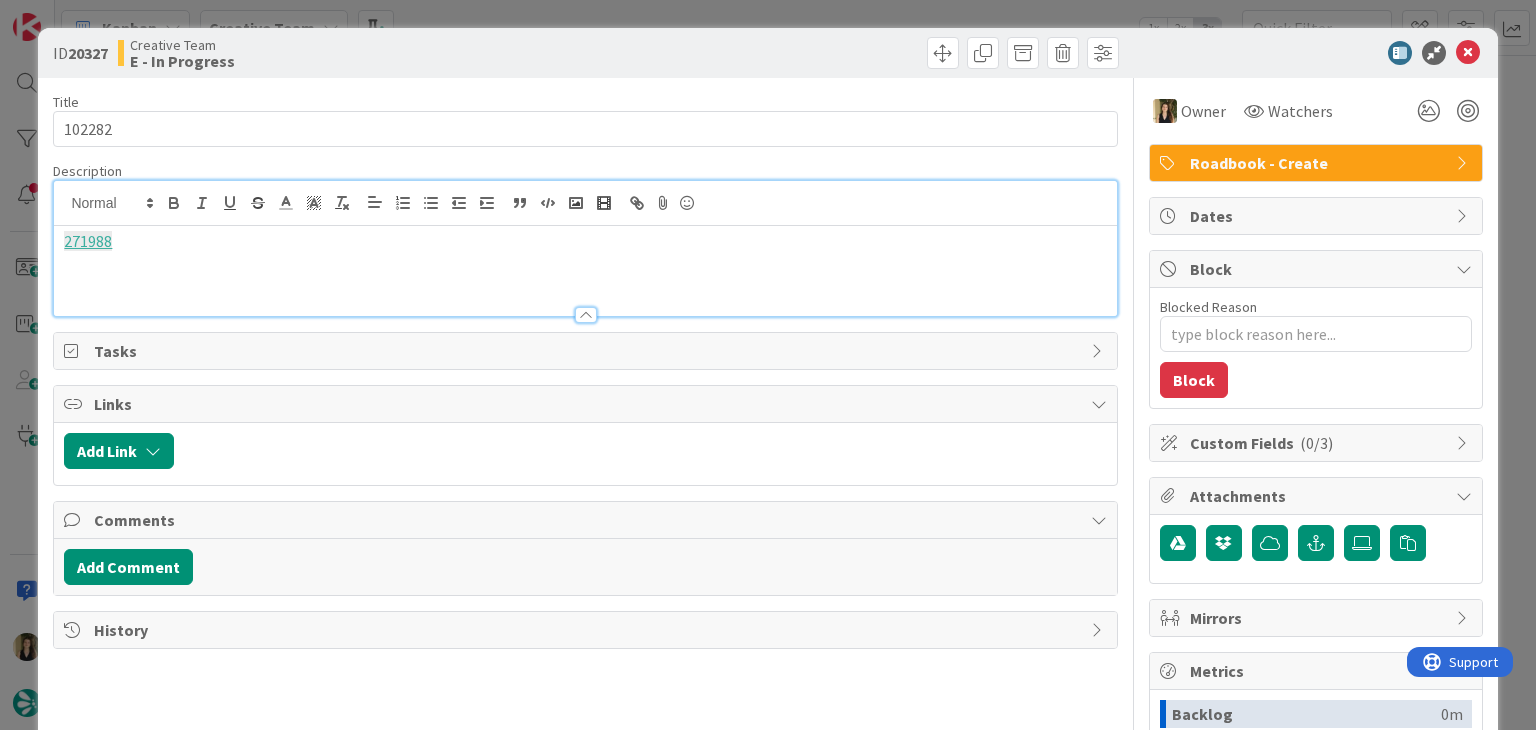 type 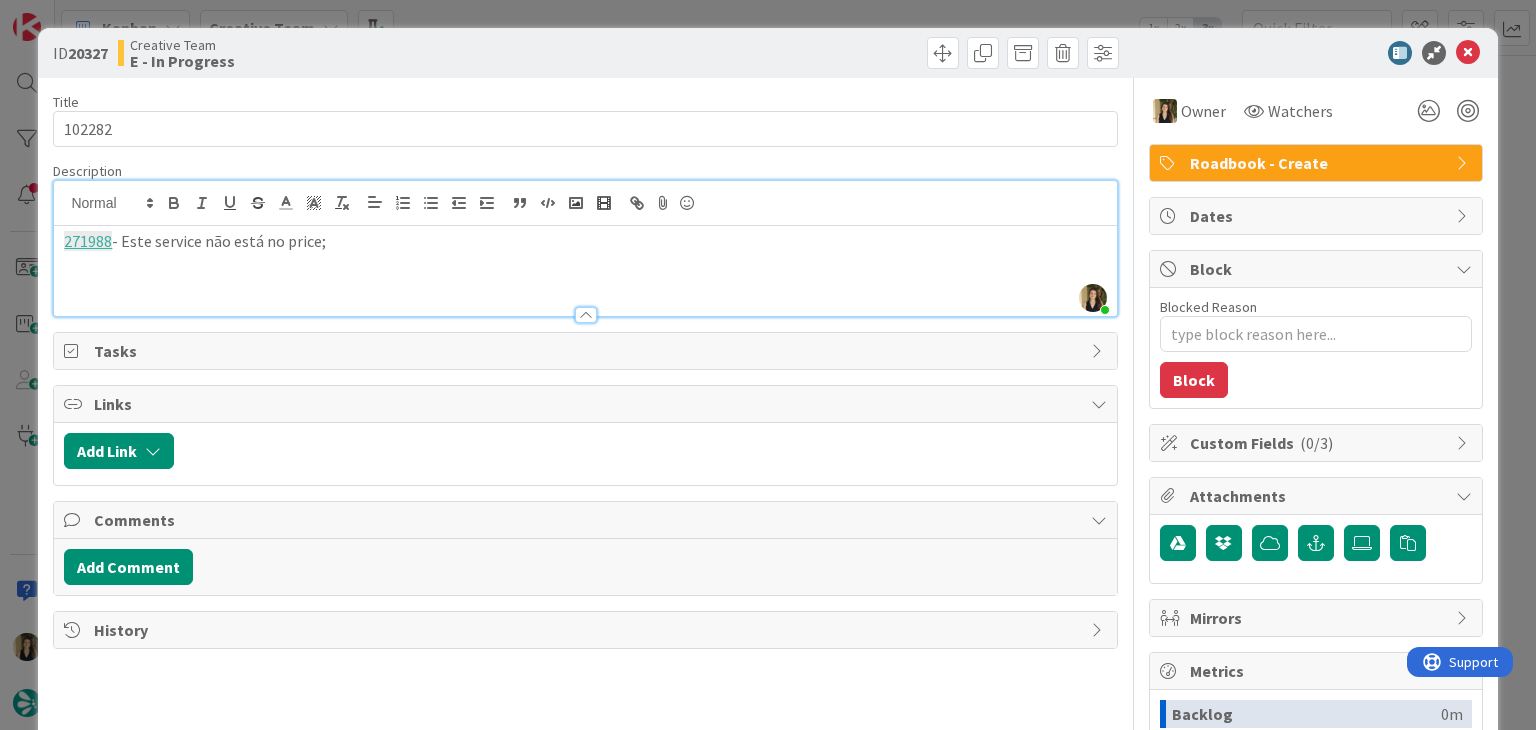 drag, startPoint x: 338, startPoint y: 43, endPoint x: 337, endPoint y: 13, distance: 30.016663 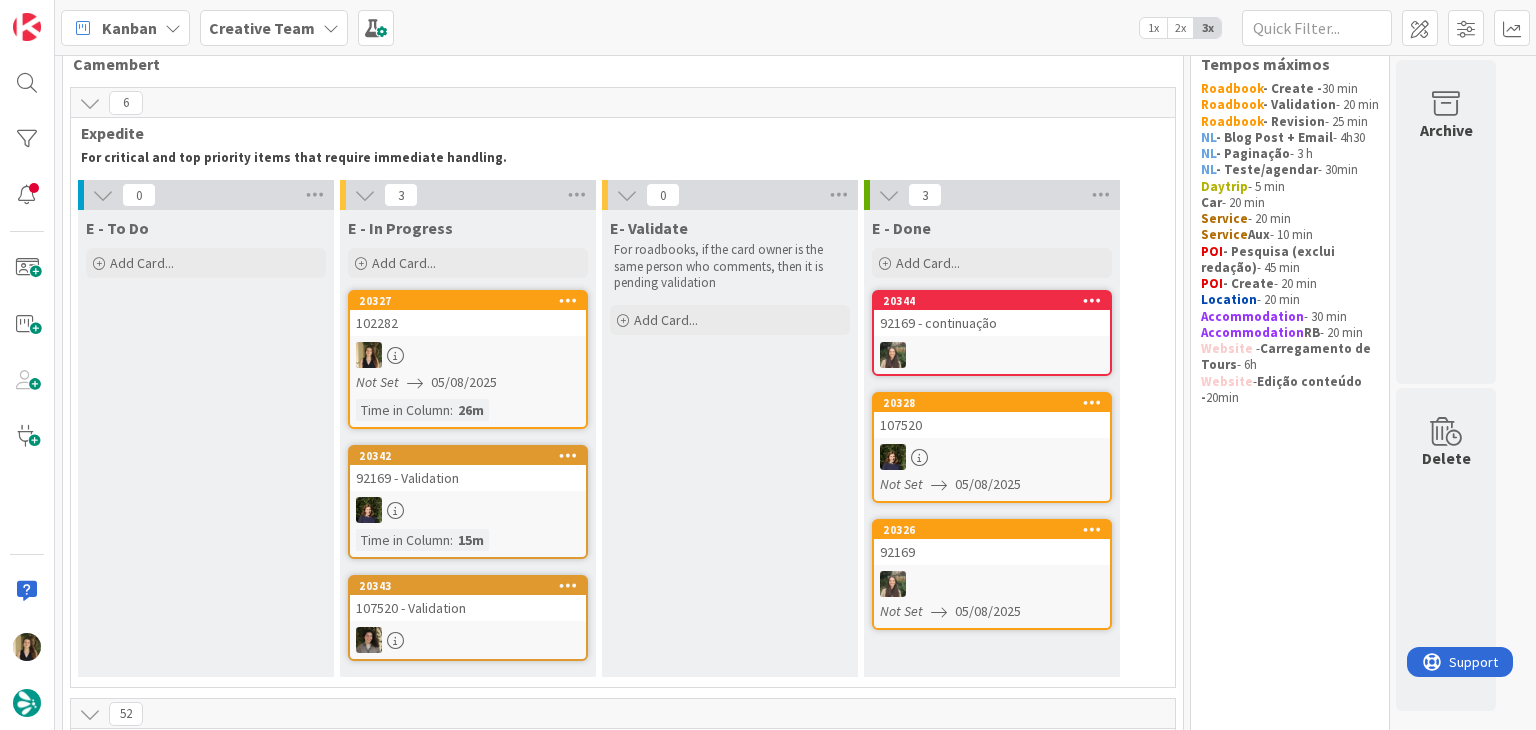 click on "102282" at bounding box center [468, 323] 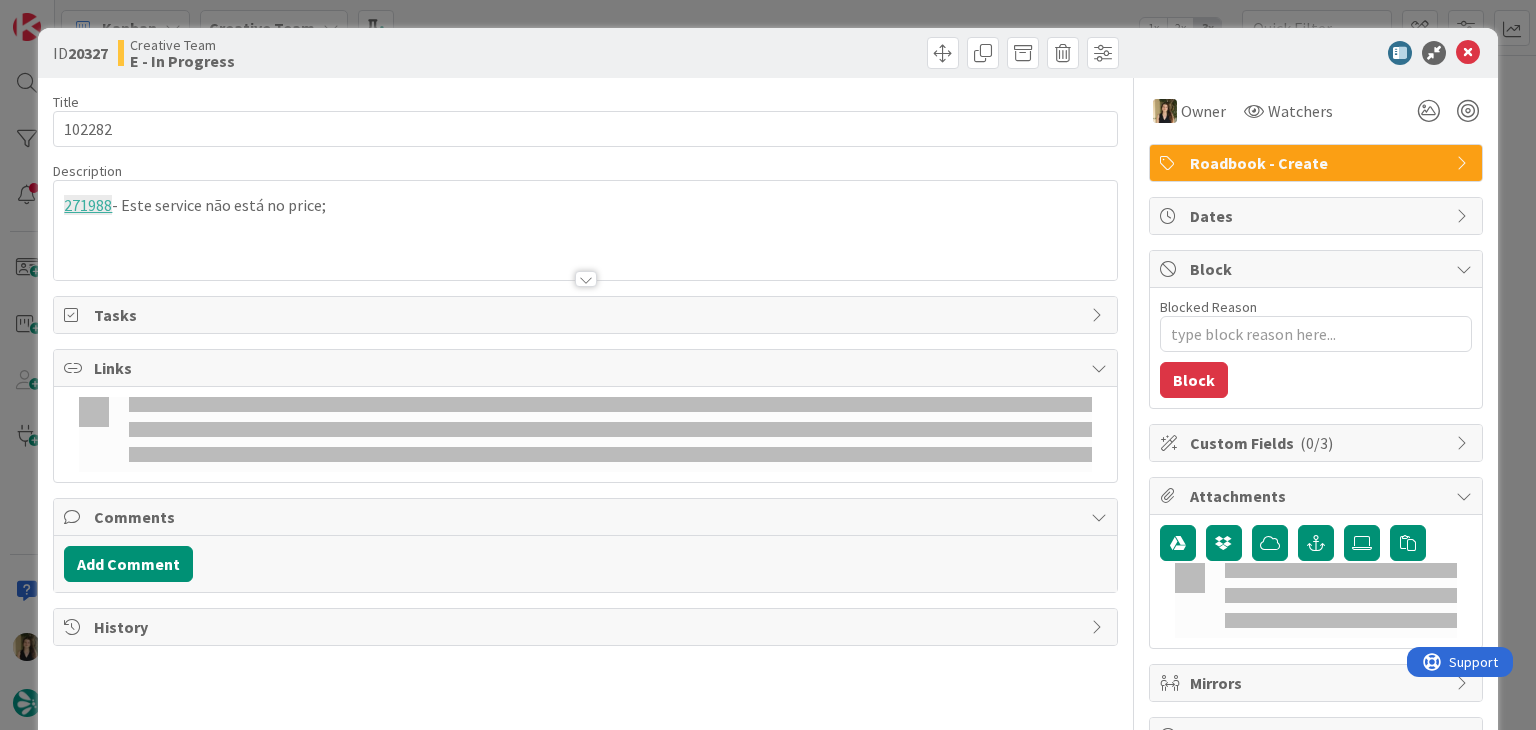 scroll, scrollTop: 0, scrollLeft: 0, axis: both 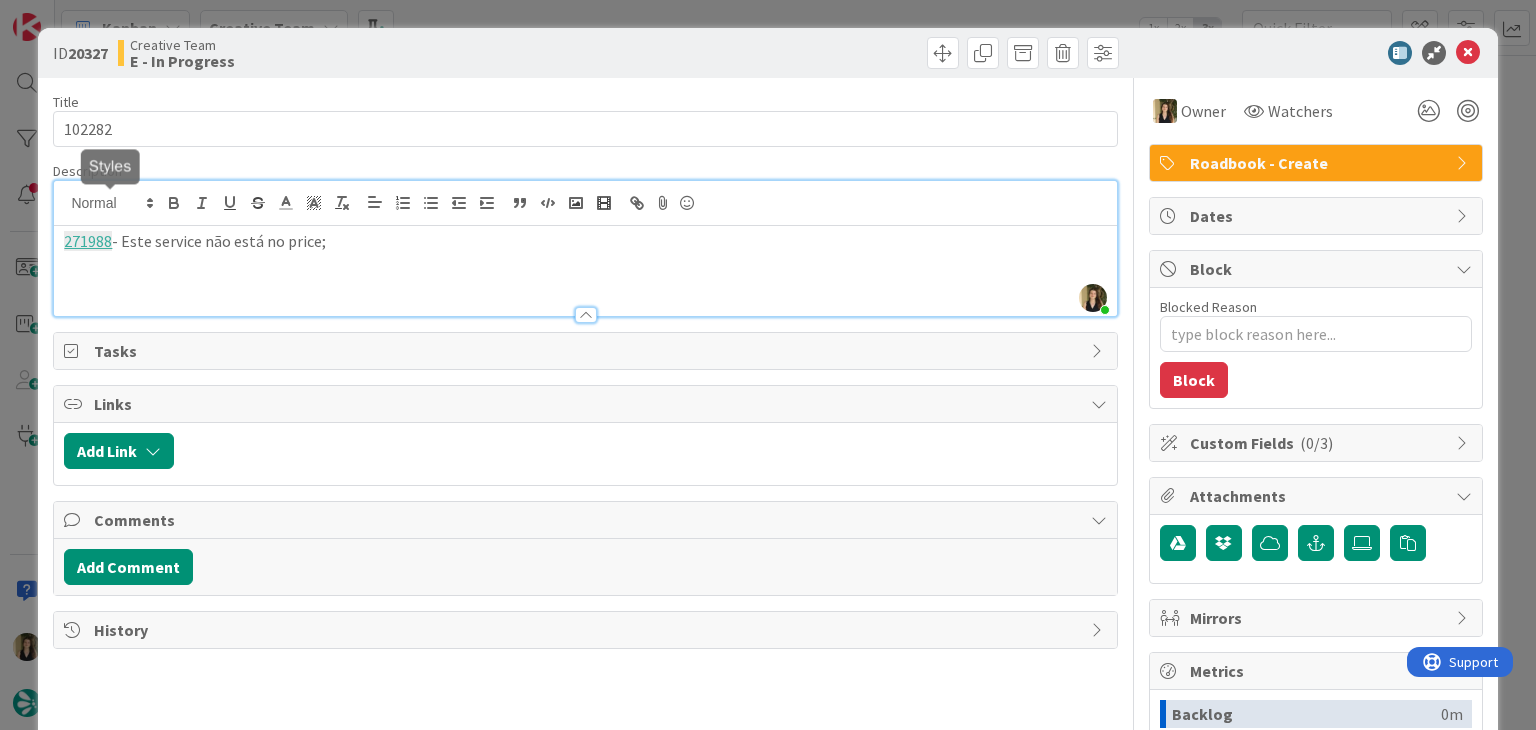 drag, startPoint x: 356, startPoint y: 208, endPoint x: 58, endPoint y: 197, distance: 298.20294 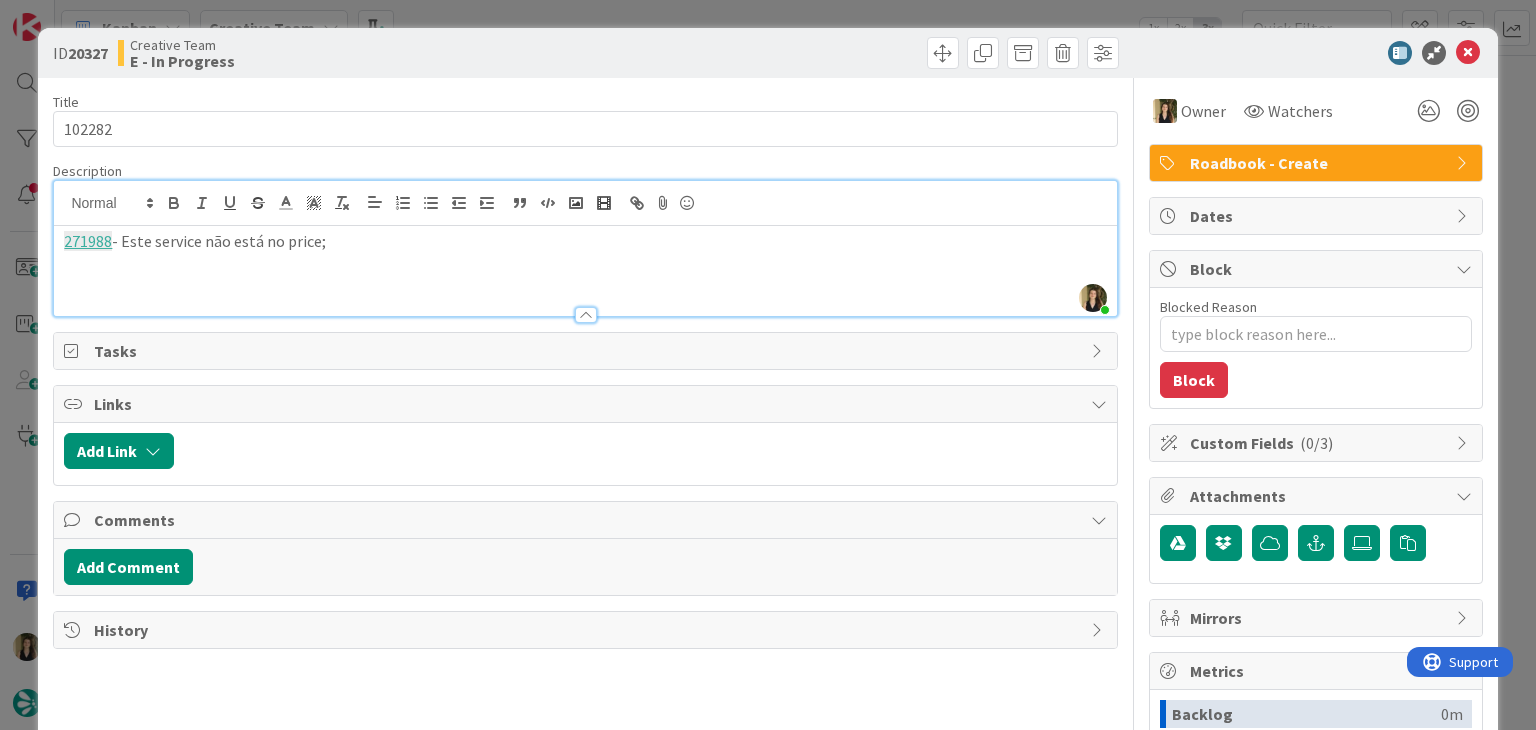 click on "271988  - Este service não está no price;" at bounding box center [585, 241] 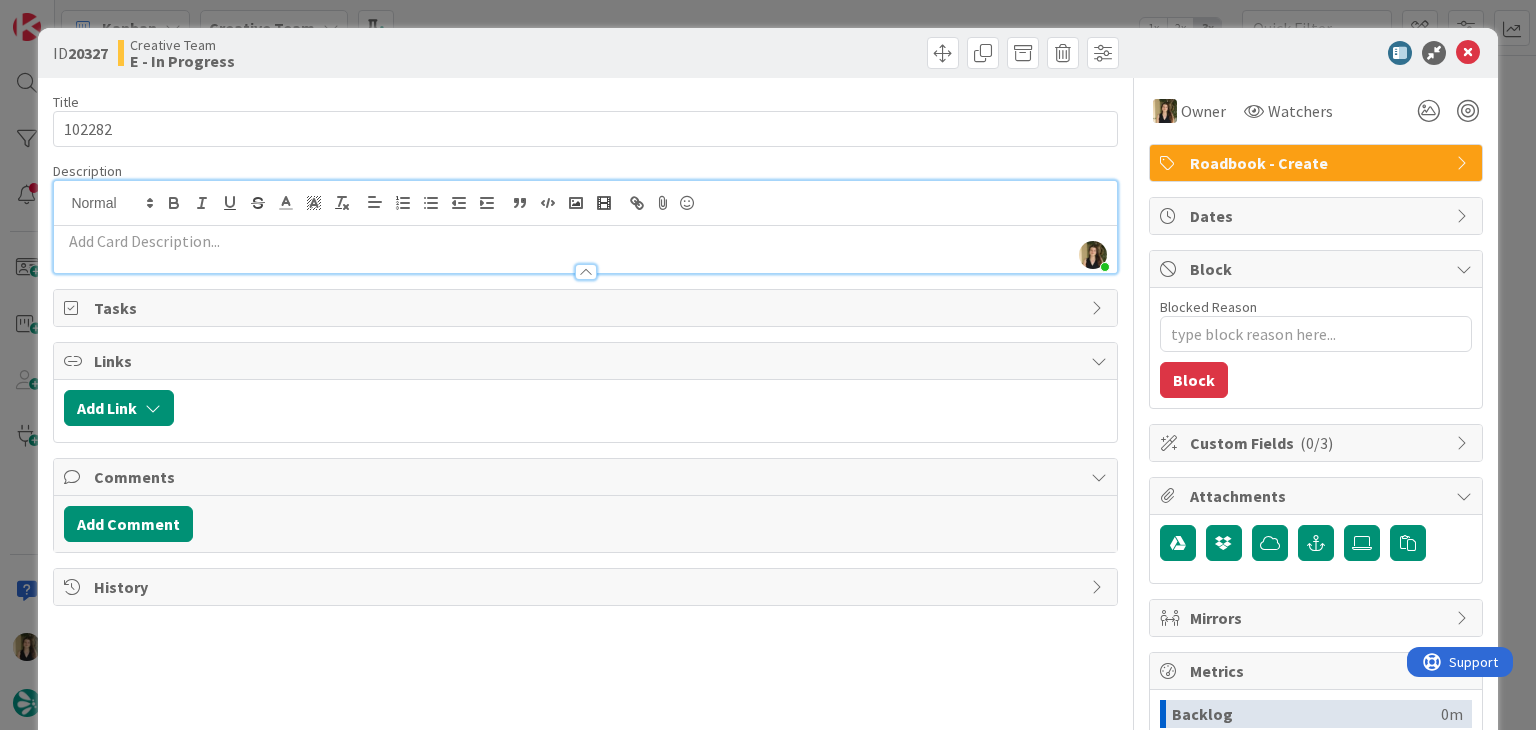 click on "ID  20327 Creative Team E - In Progress" at bounding box center [767, 53] 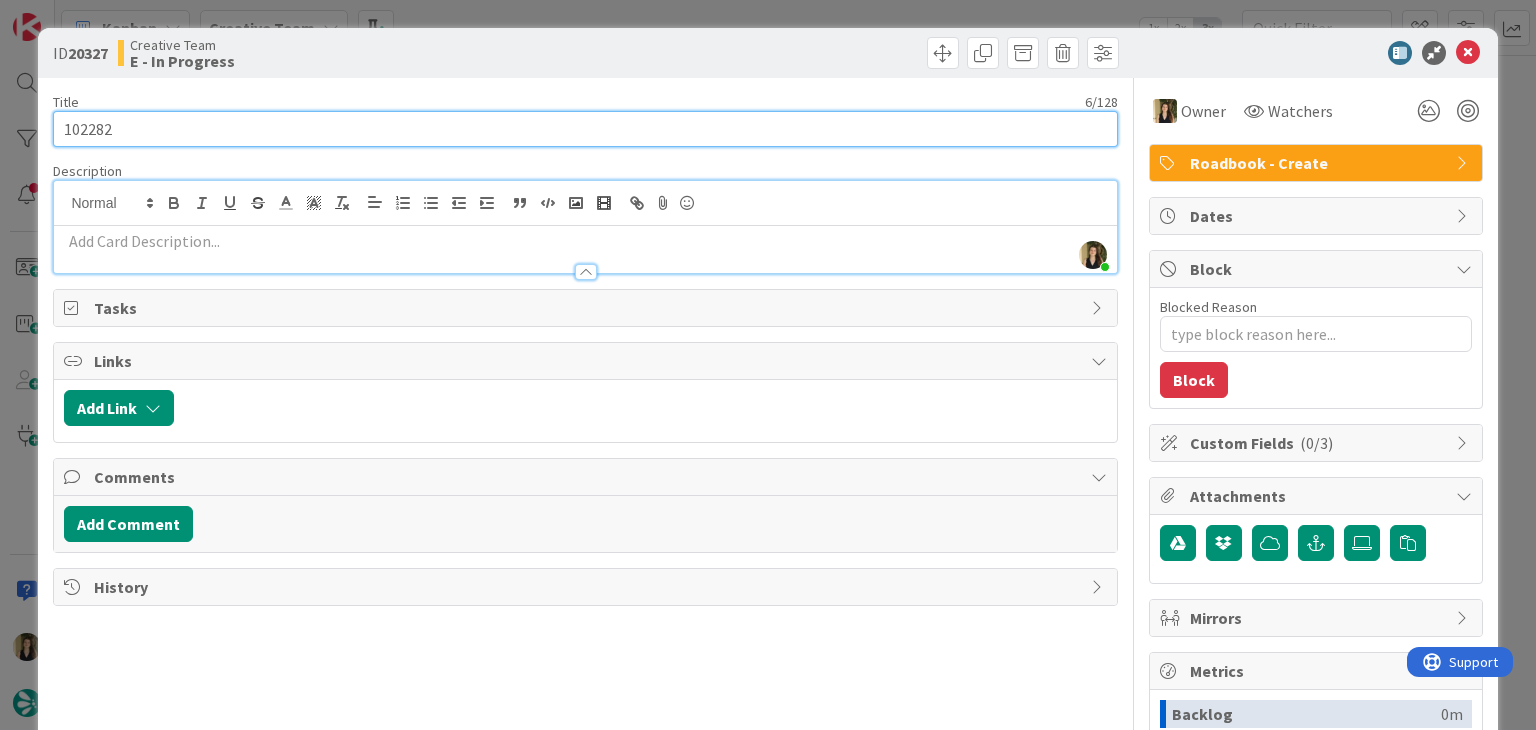 click on "102282" at bounding box center (585, 129) 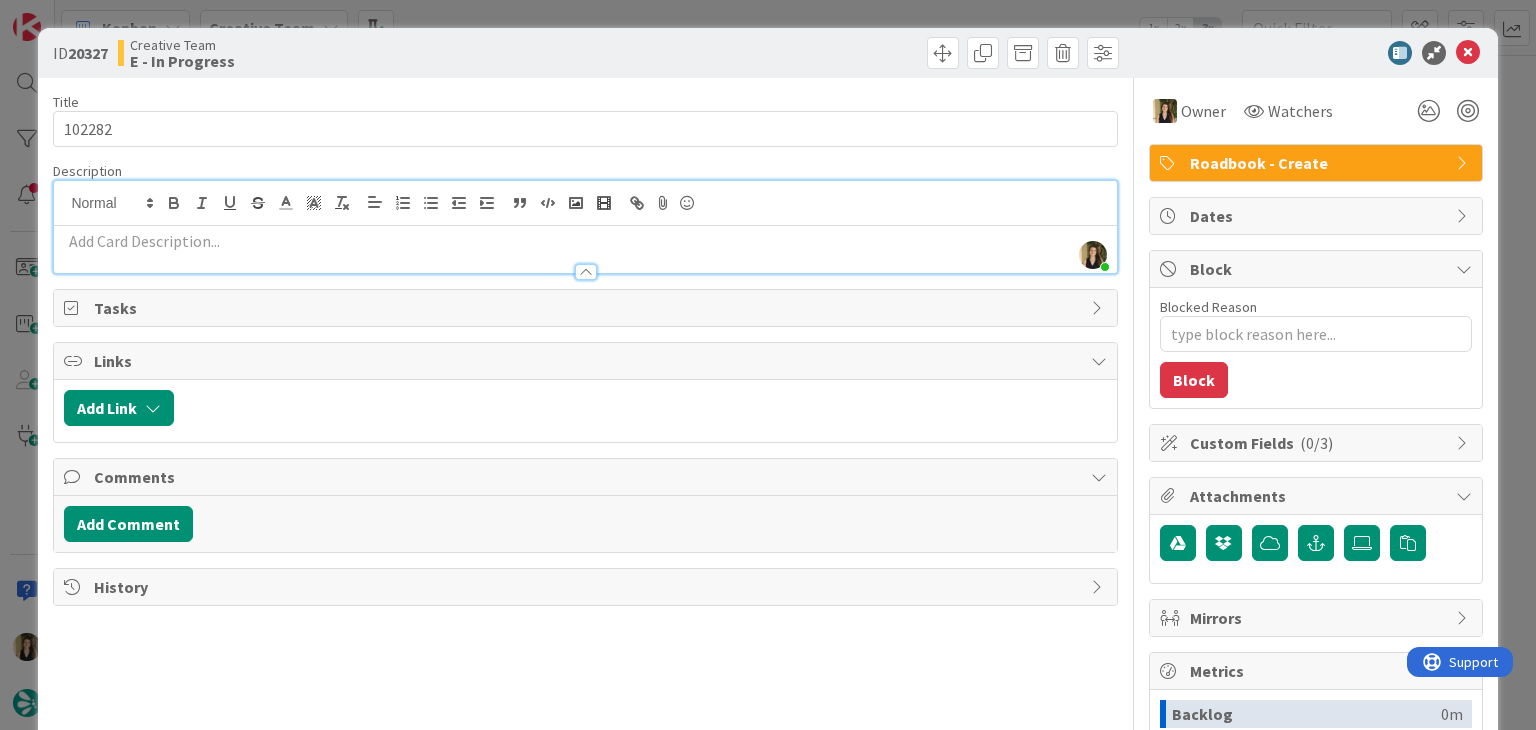 drag, startPoint x: 381, startPoint y: 54, endPoint x: 419, endPoint y: 26, distance: 47.201694 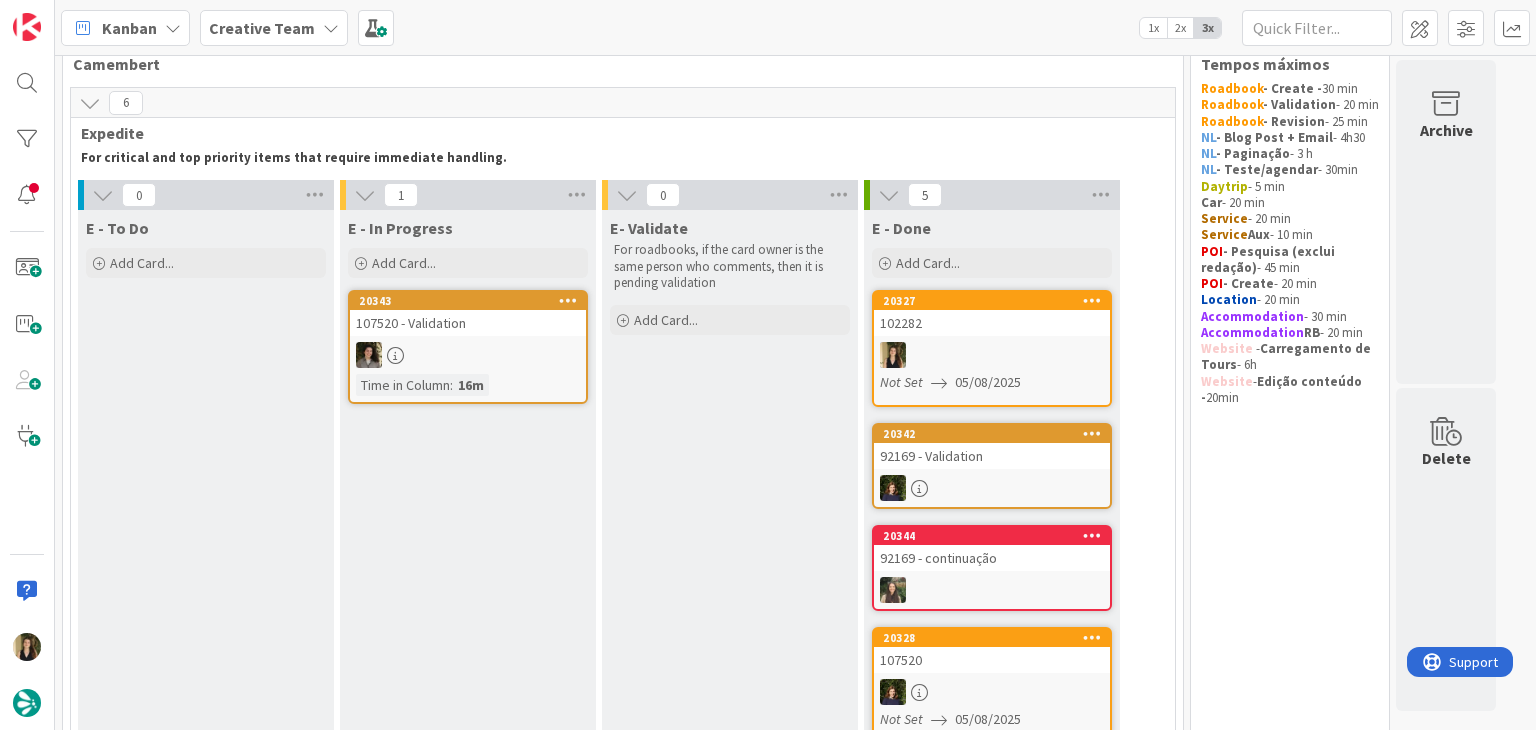 scroll, scrollTop: 0, scrollLeft: 0, axis: both 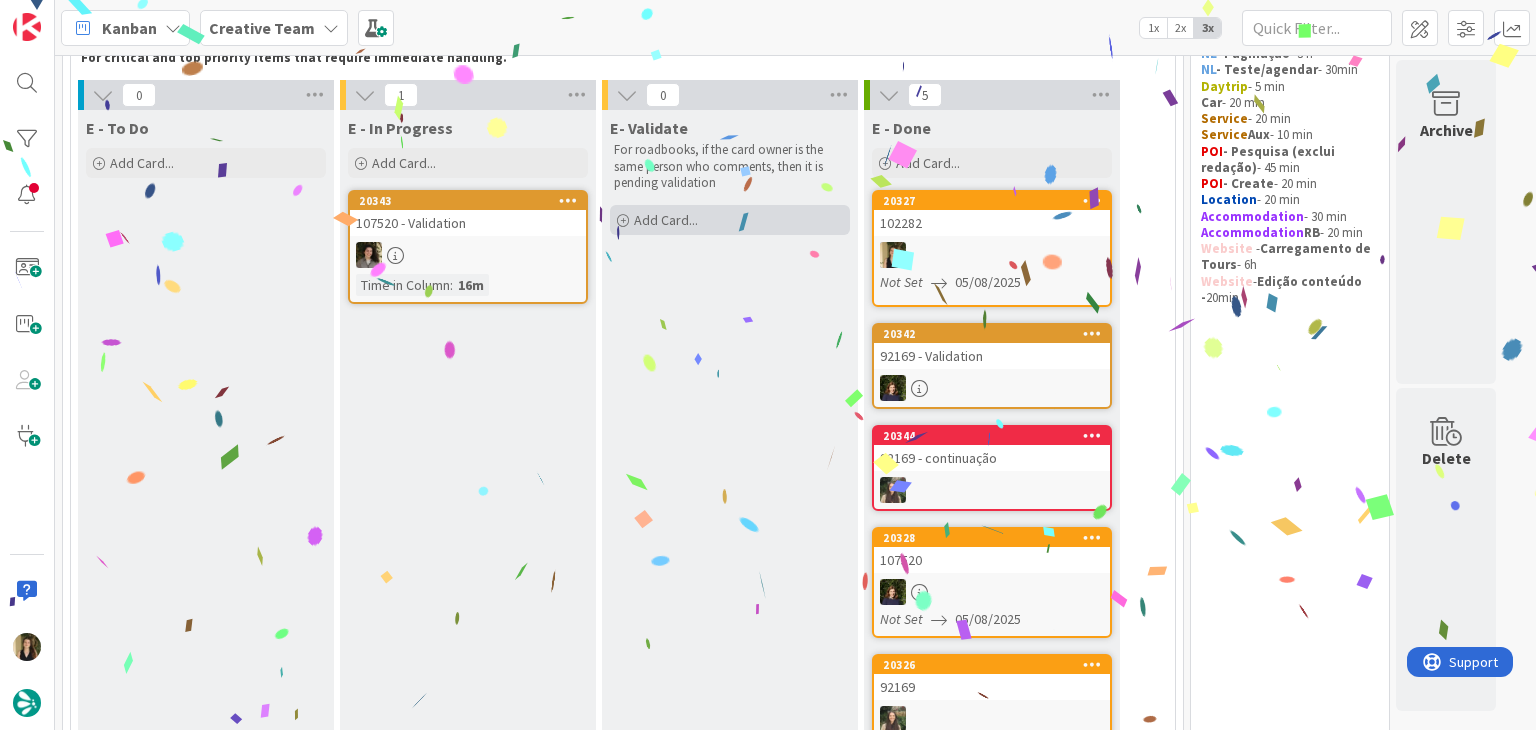 click on "Add Card..." at bounding box center (666, 220) 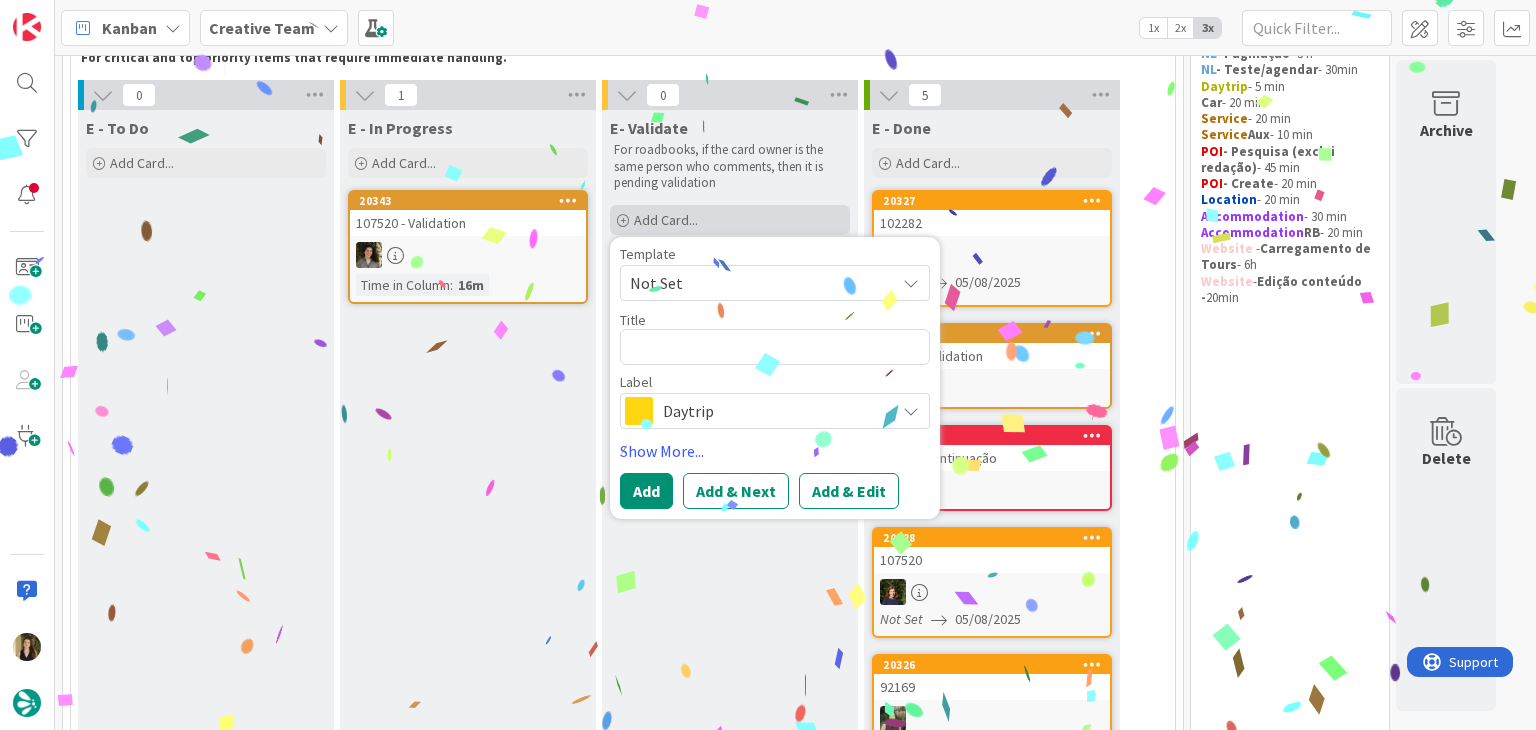 type on "x" 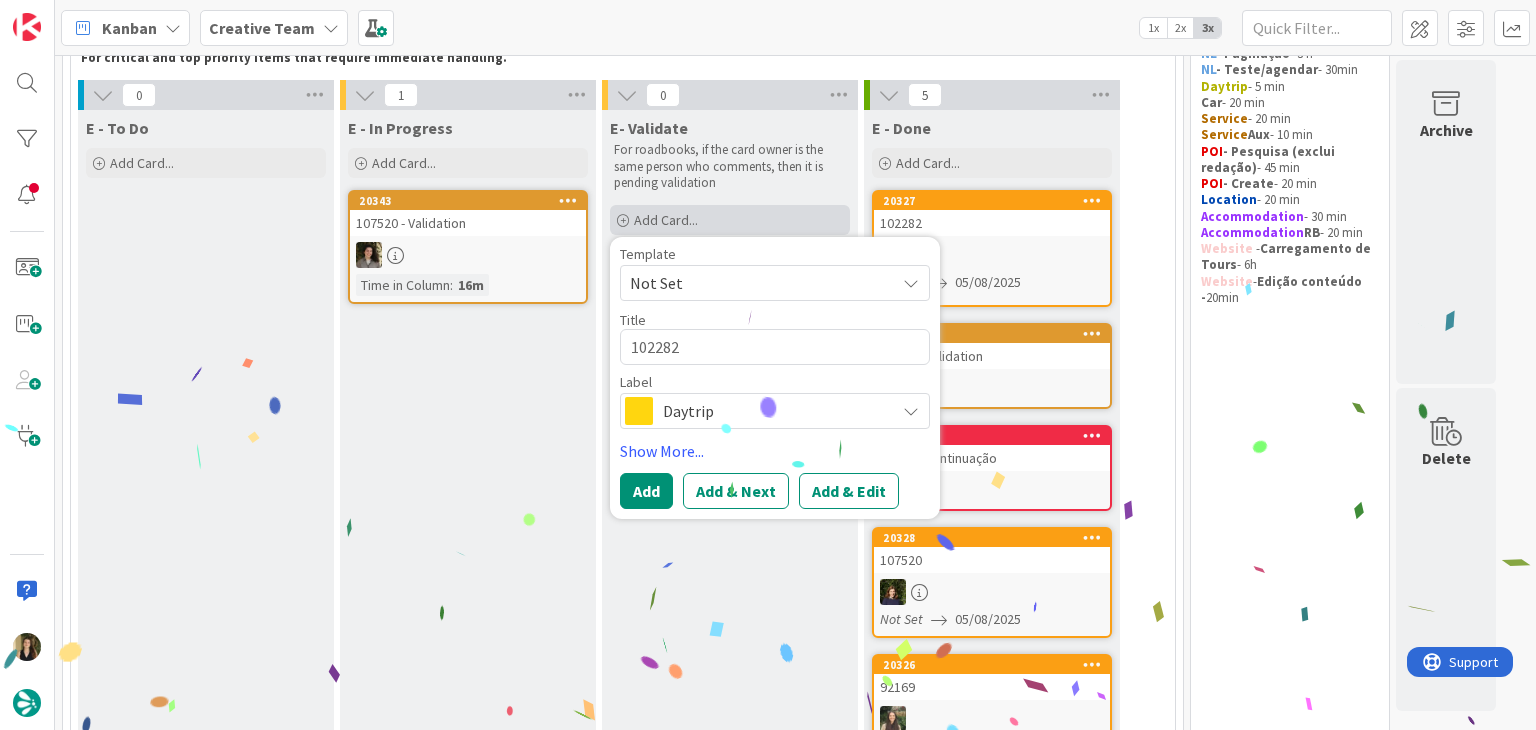type on "x" 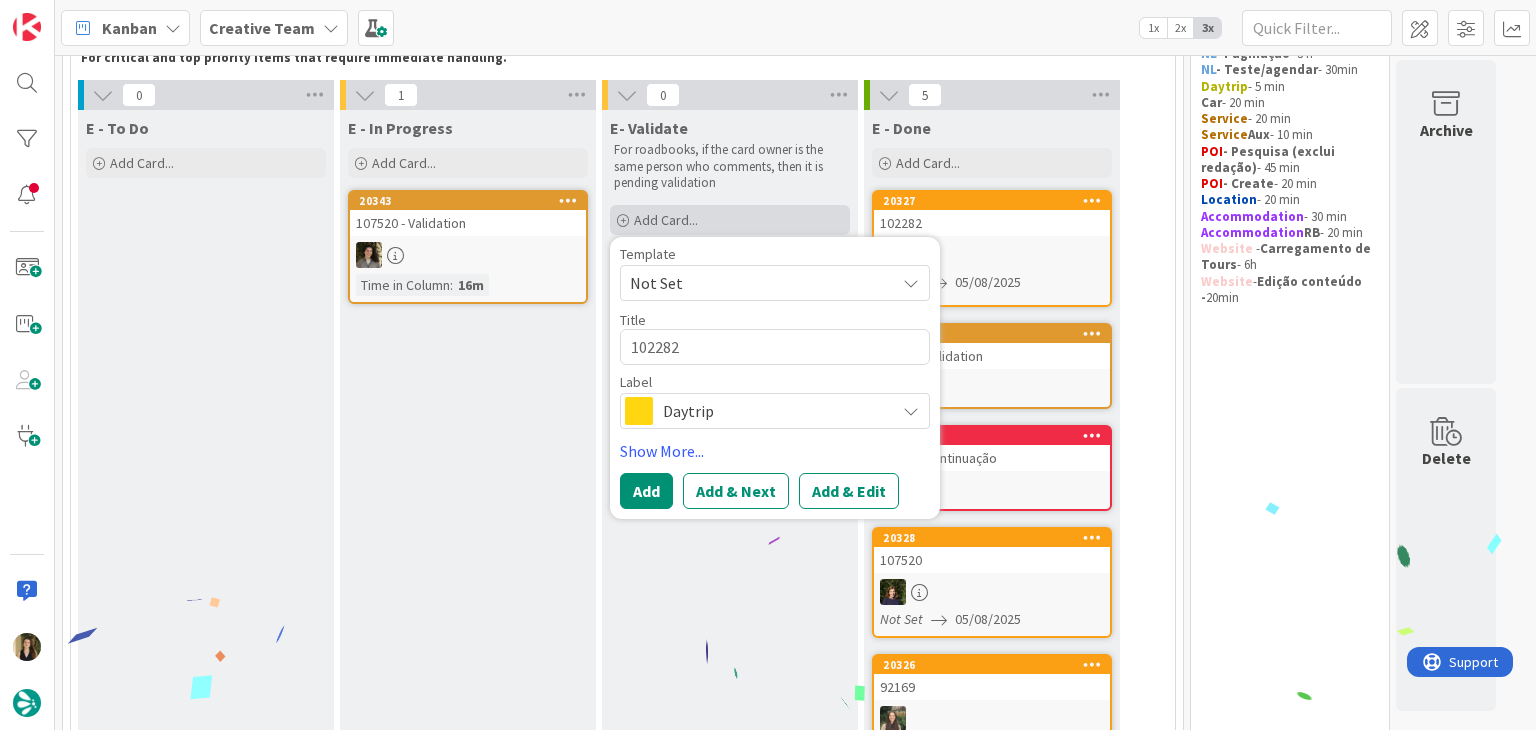 type on "x" 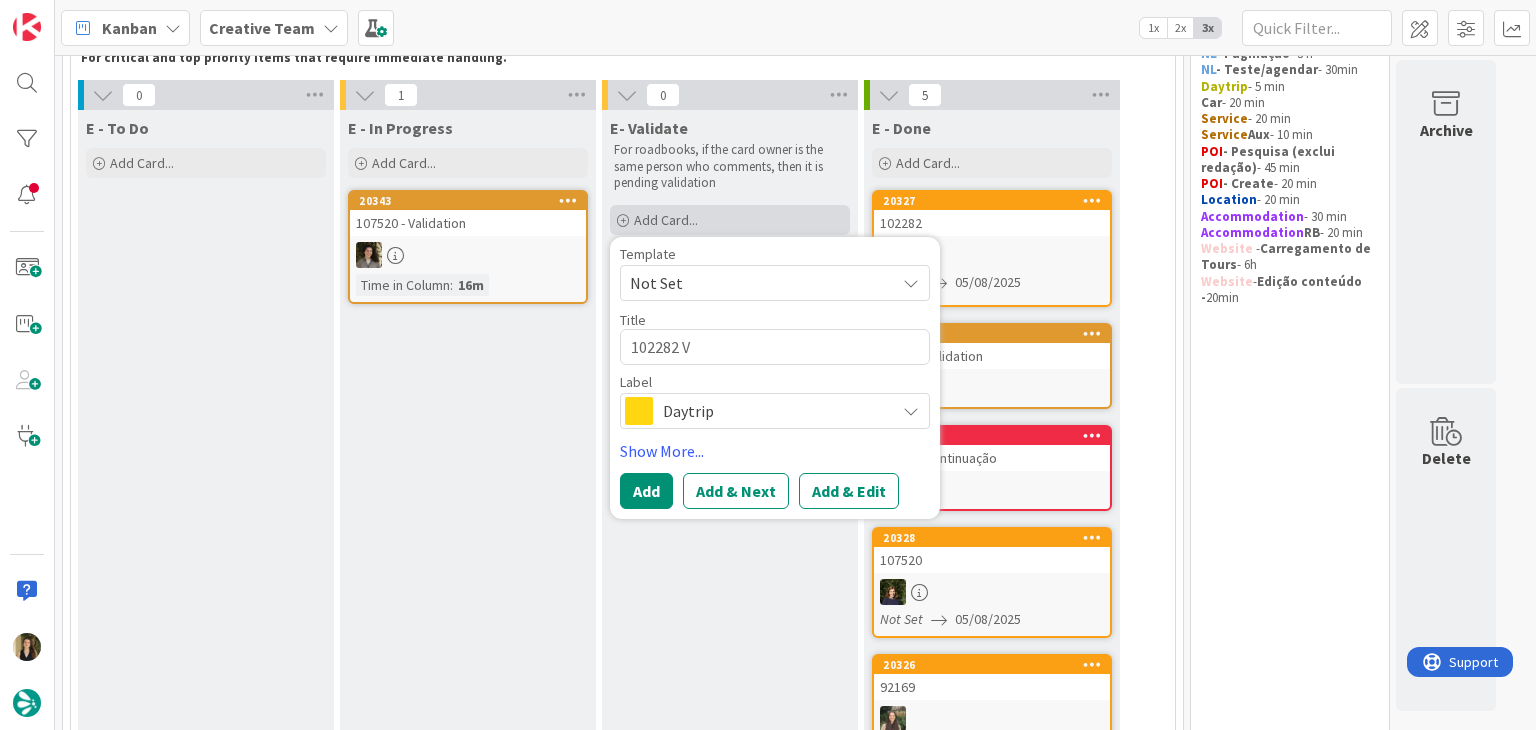 type on "x" 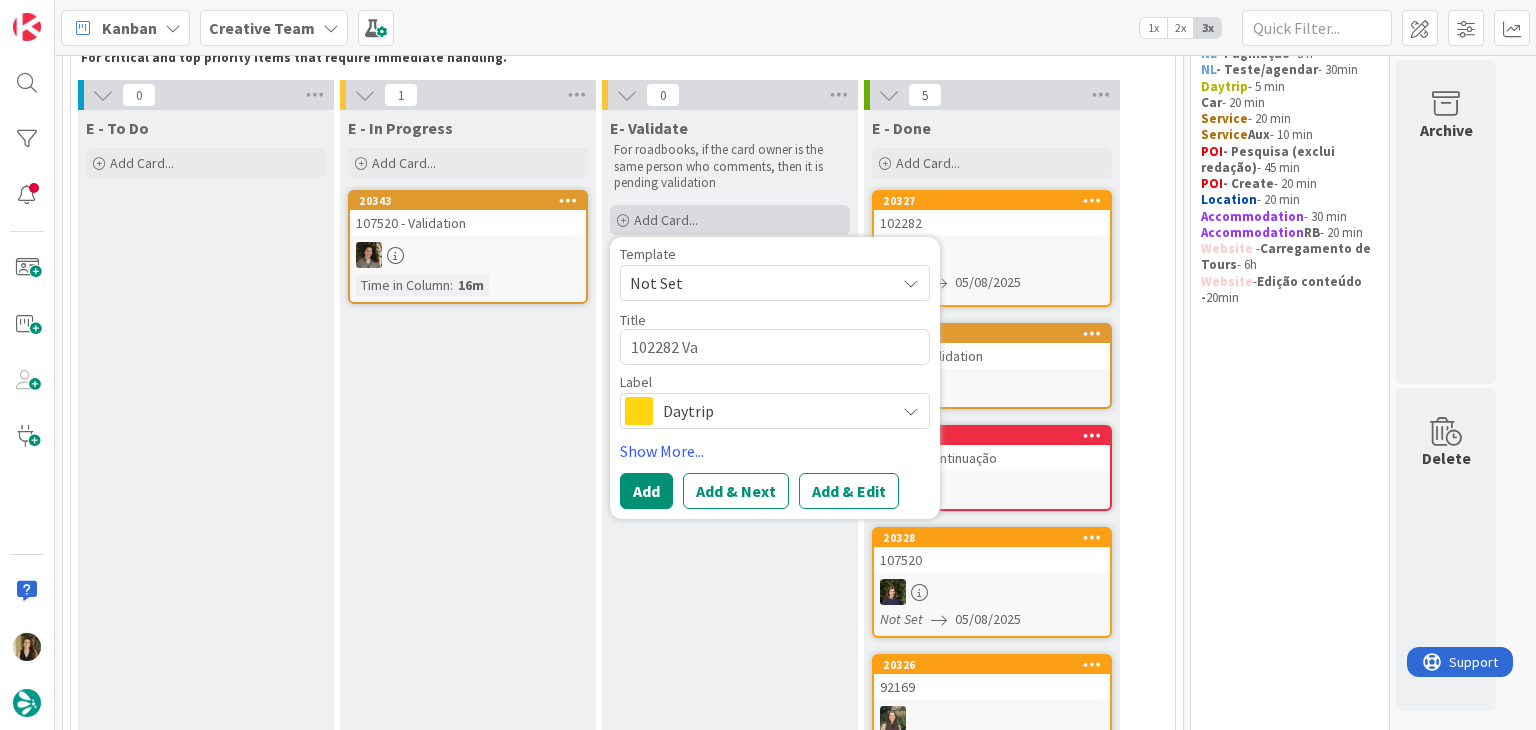 type on "x" 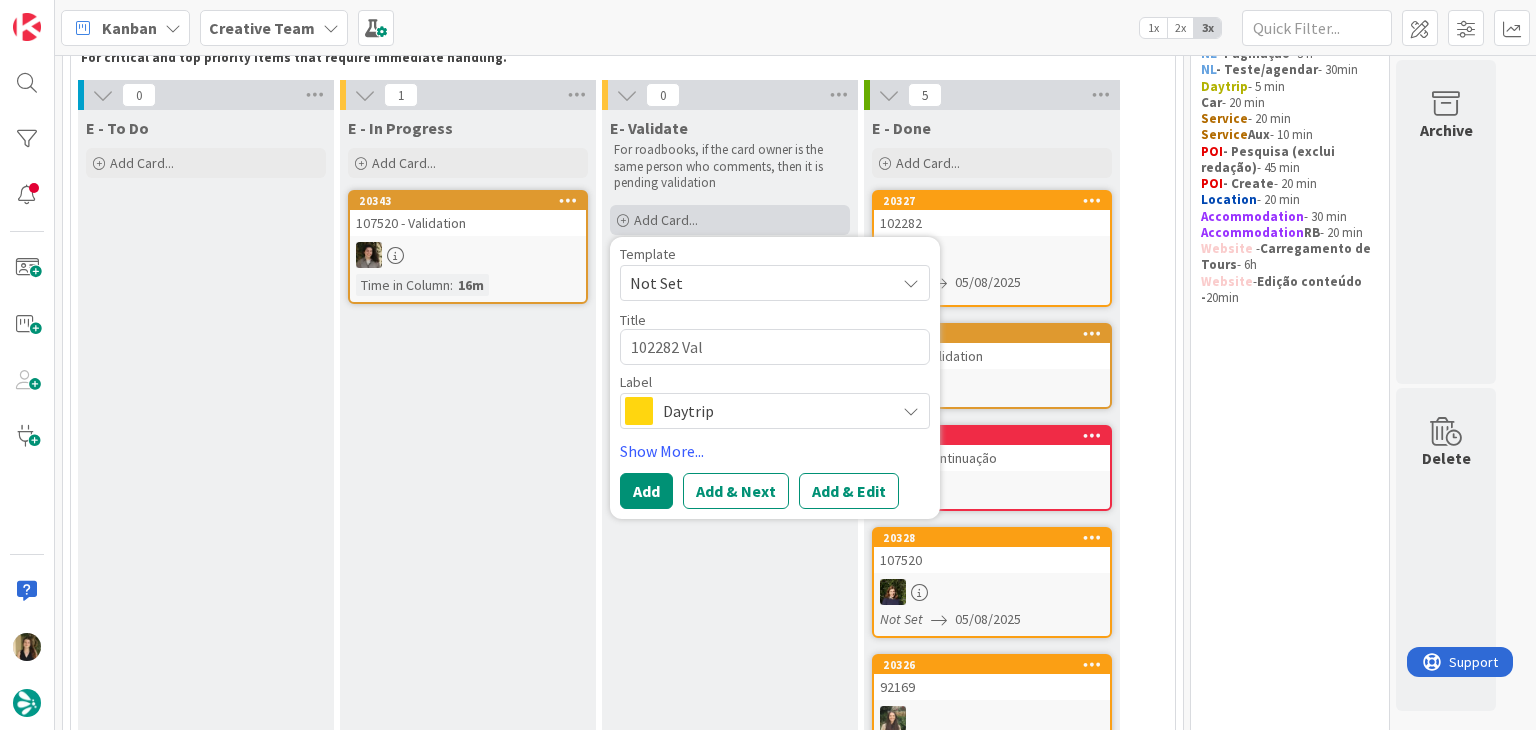 type on "x" 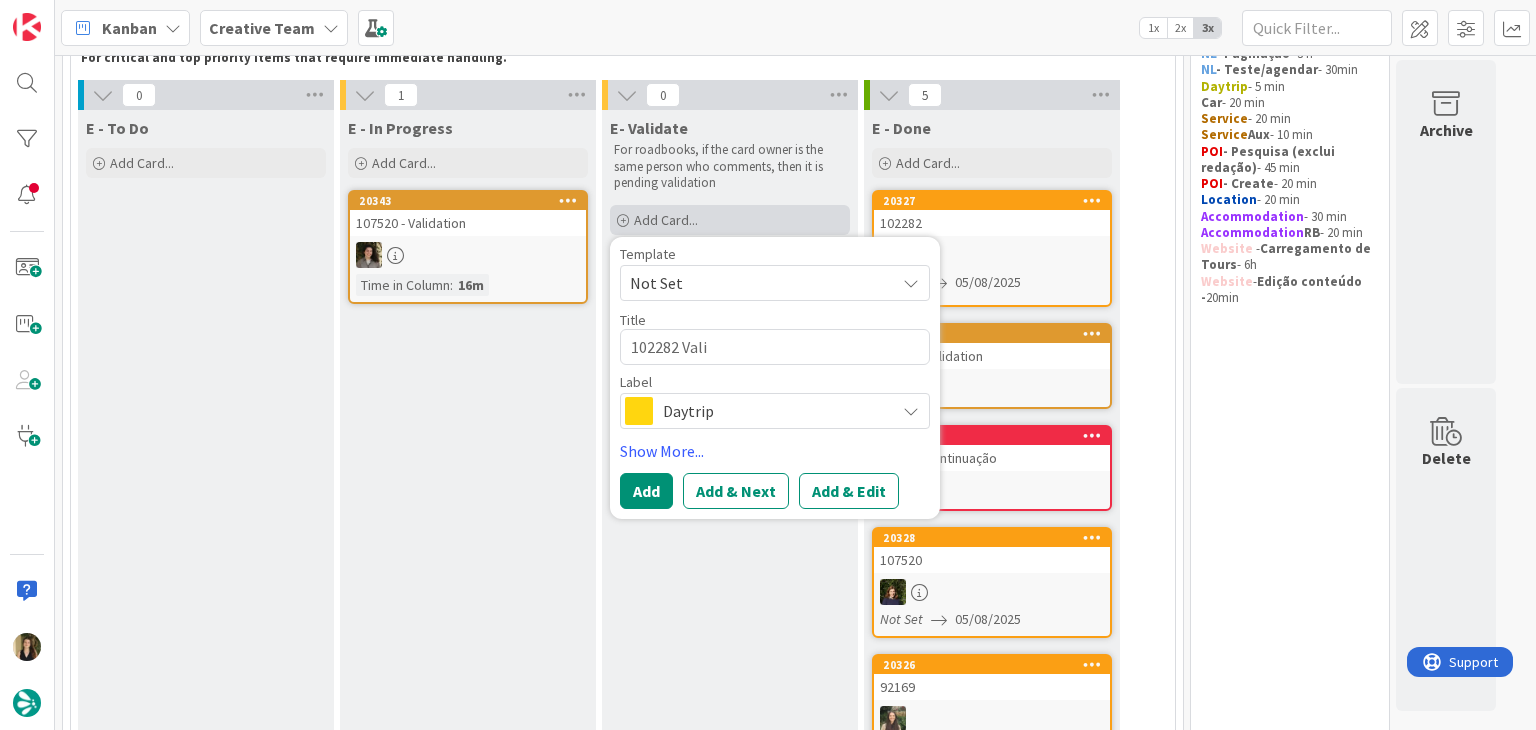 type on "x" 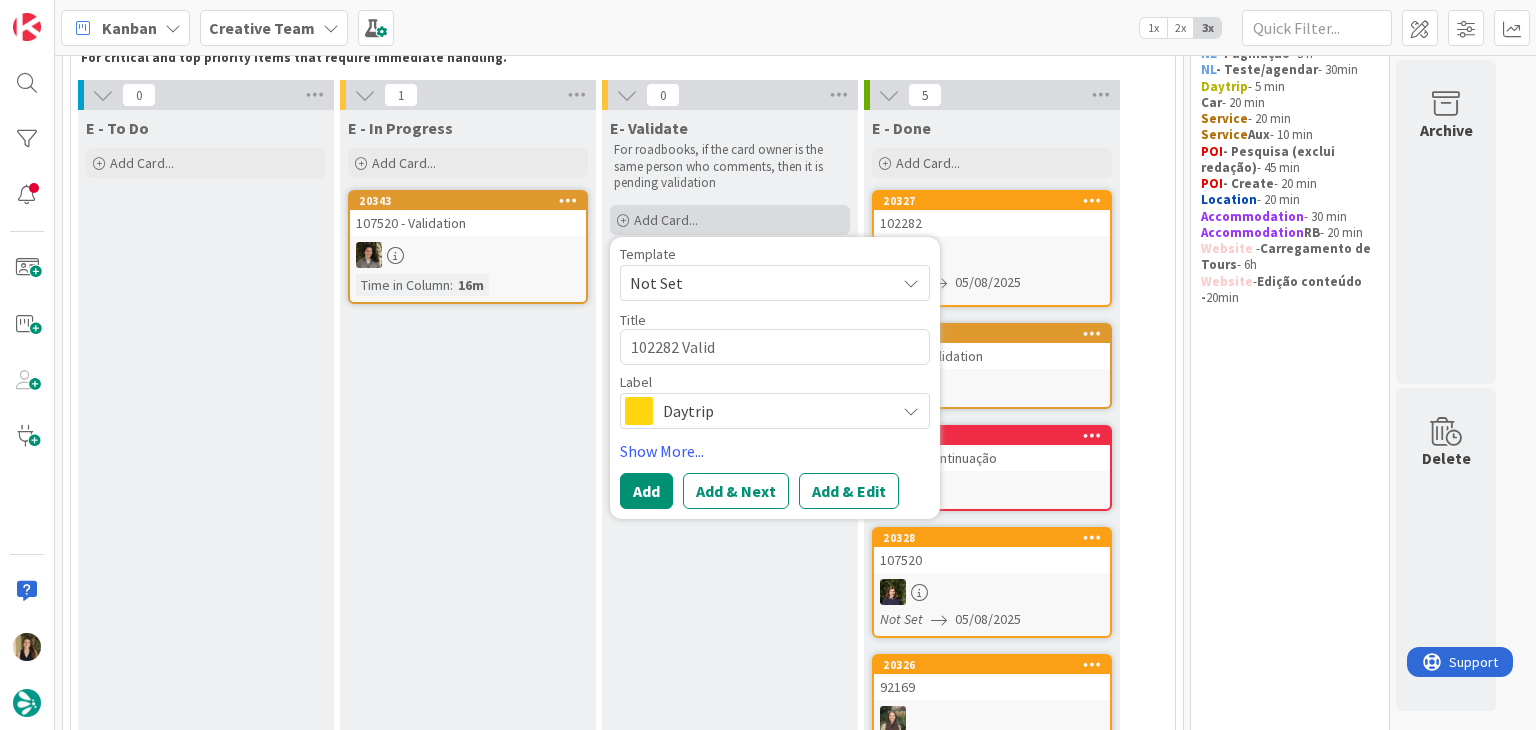 type on "x" 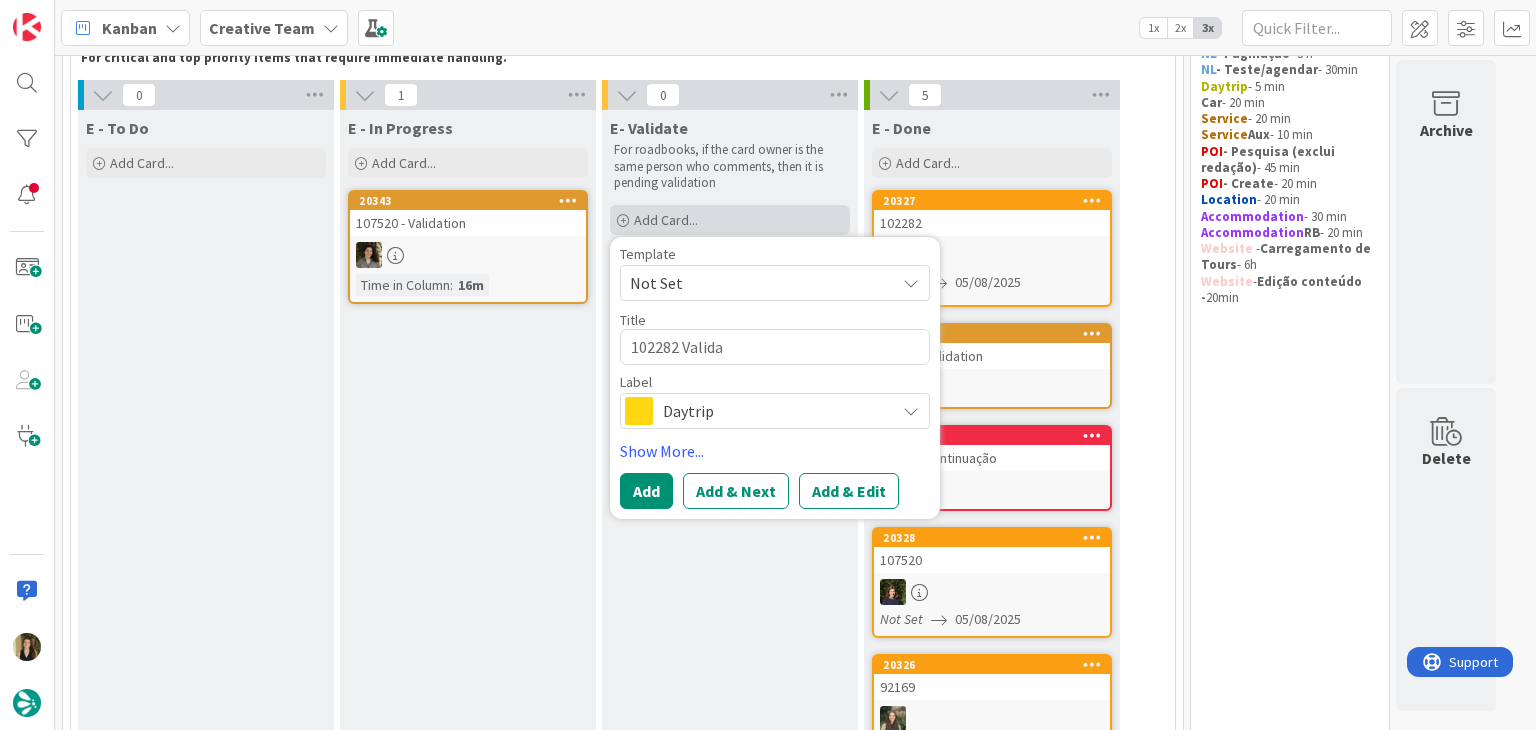 type on "x" 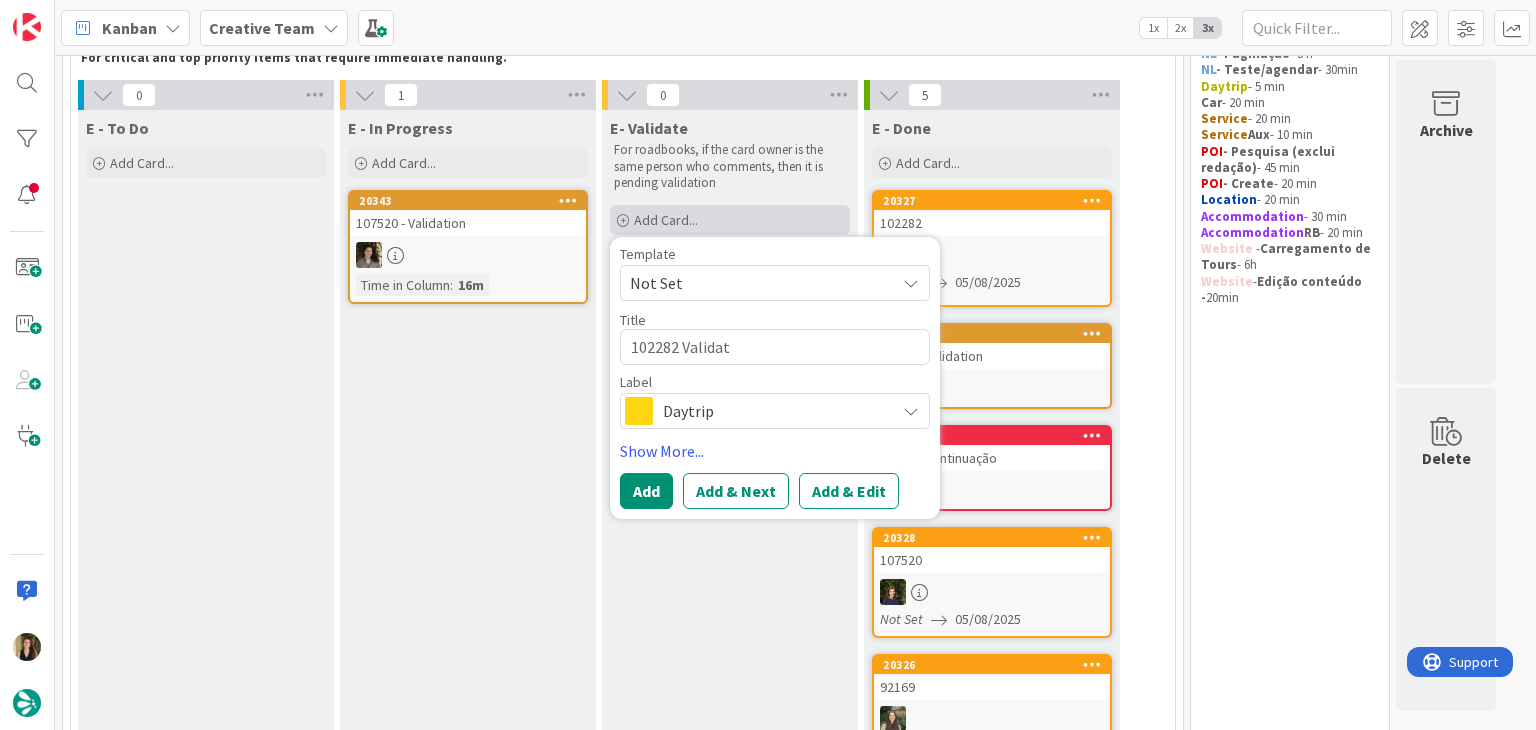 type on "x" 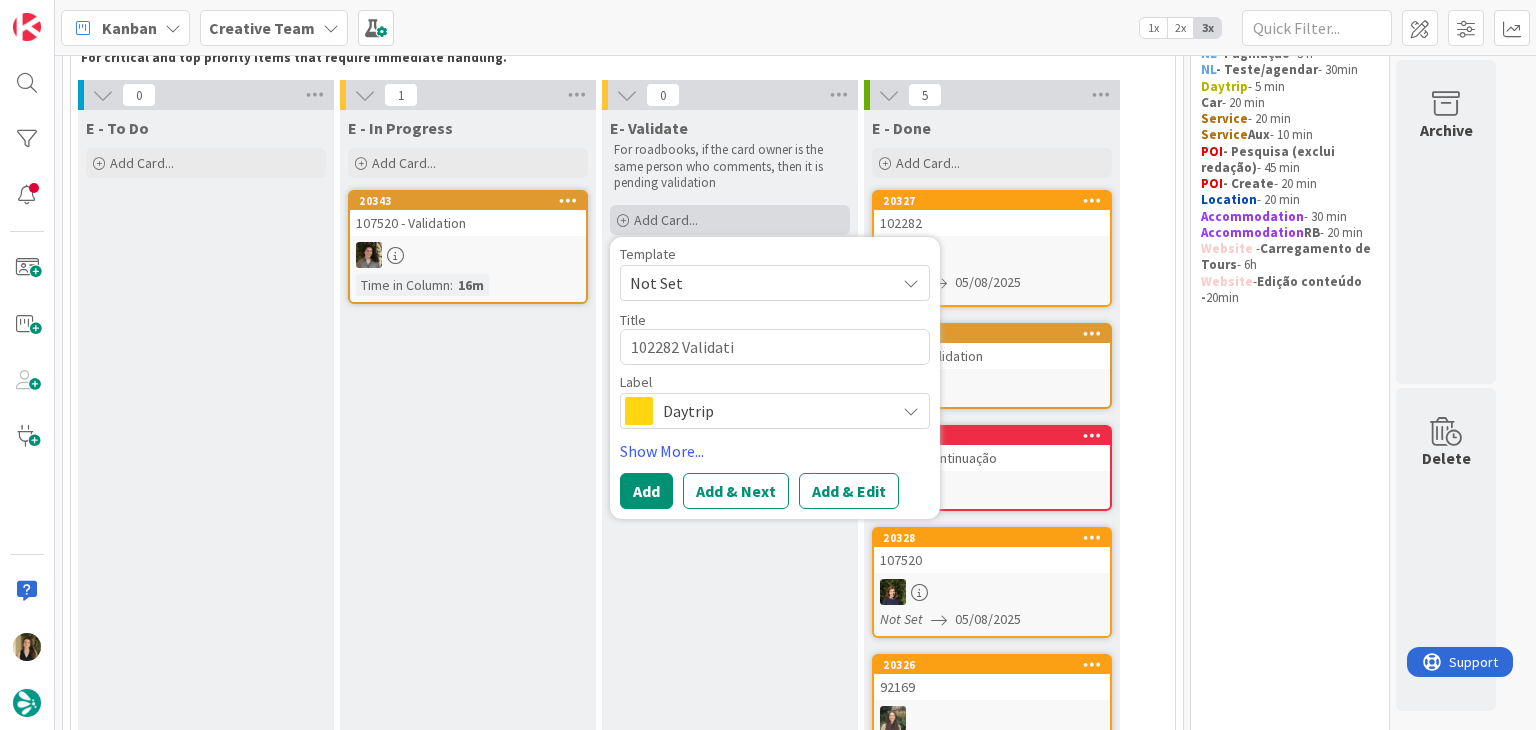 type on "x" 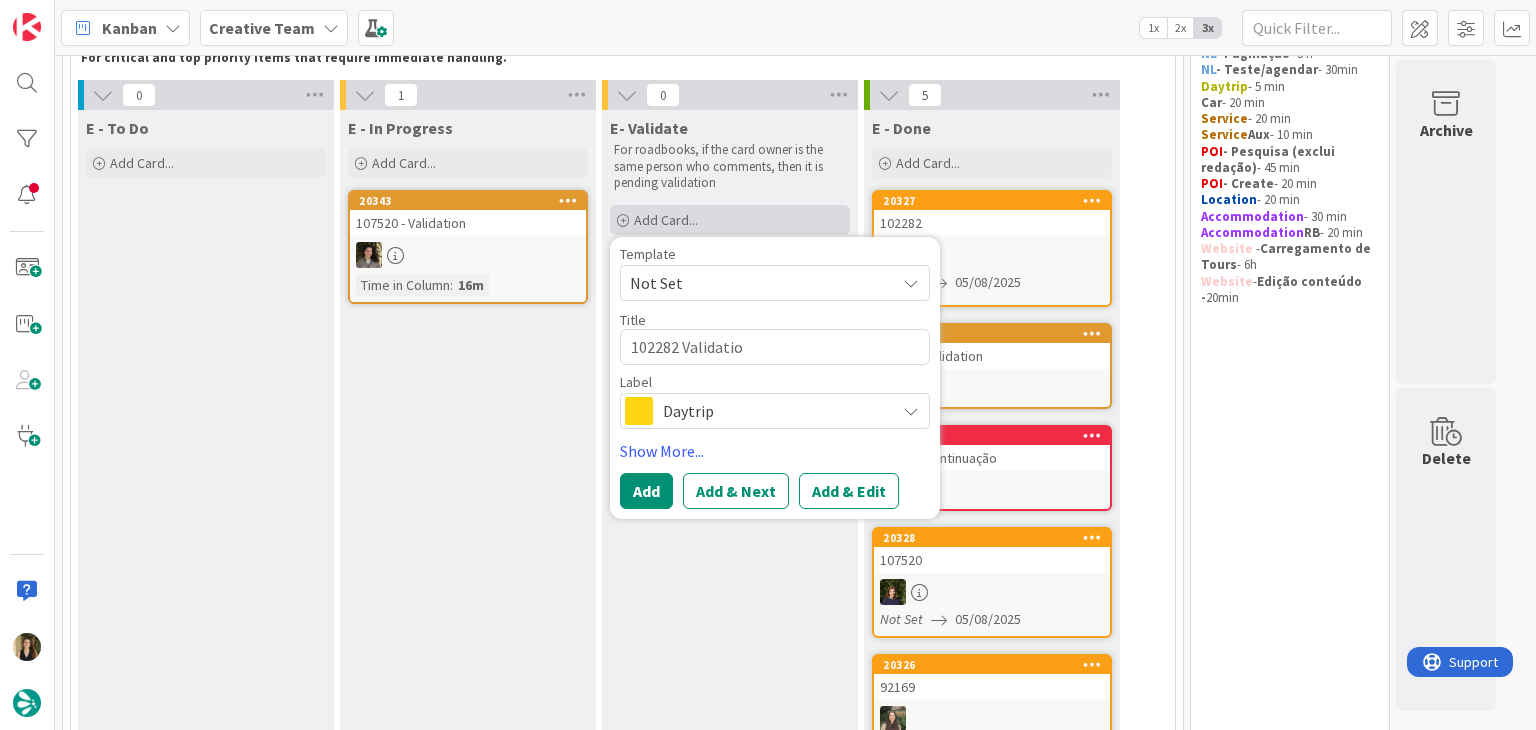 type on "x" 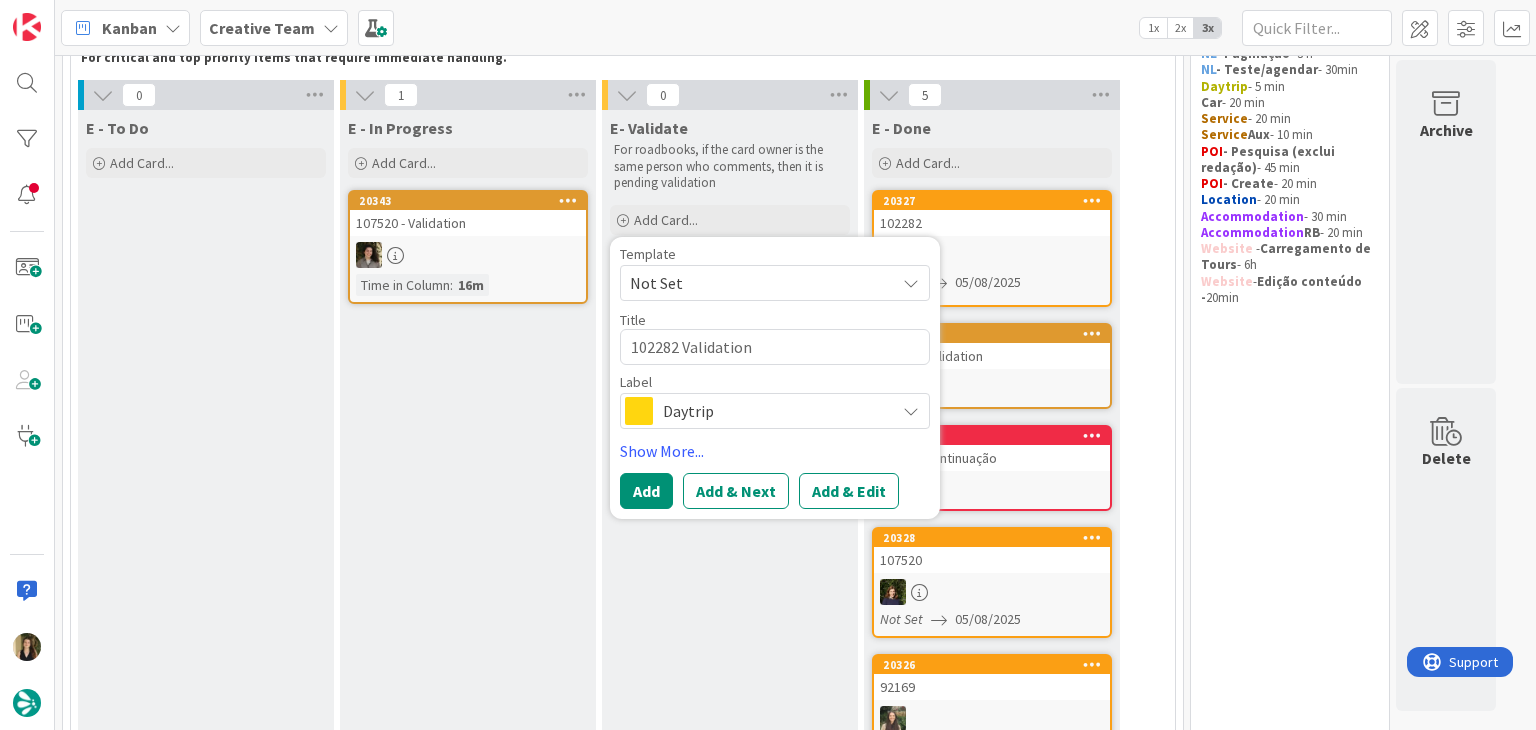 type on "102282 Validation" 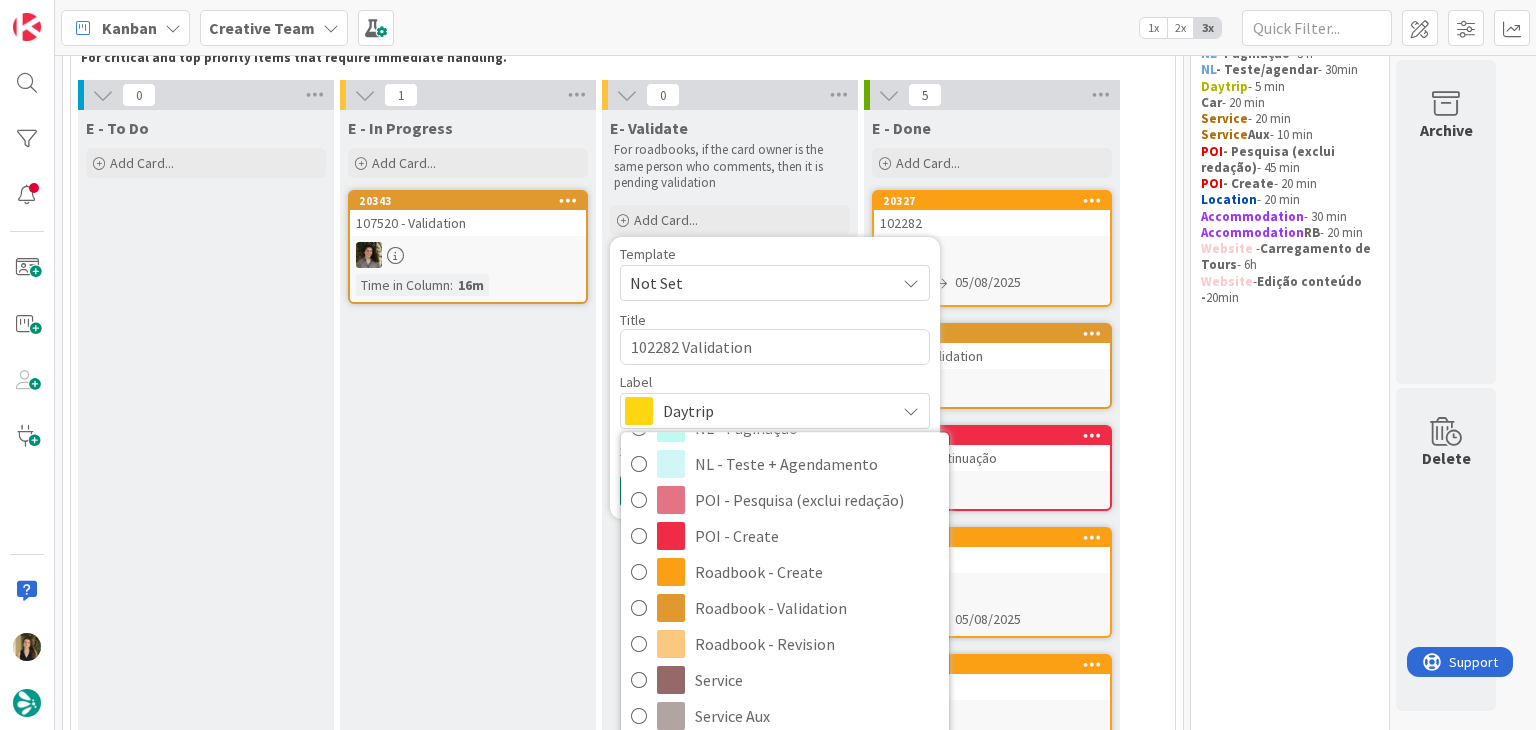 scroll, scrollTop: 300, scrollLeft: 0, axis: vertical 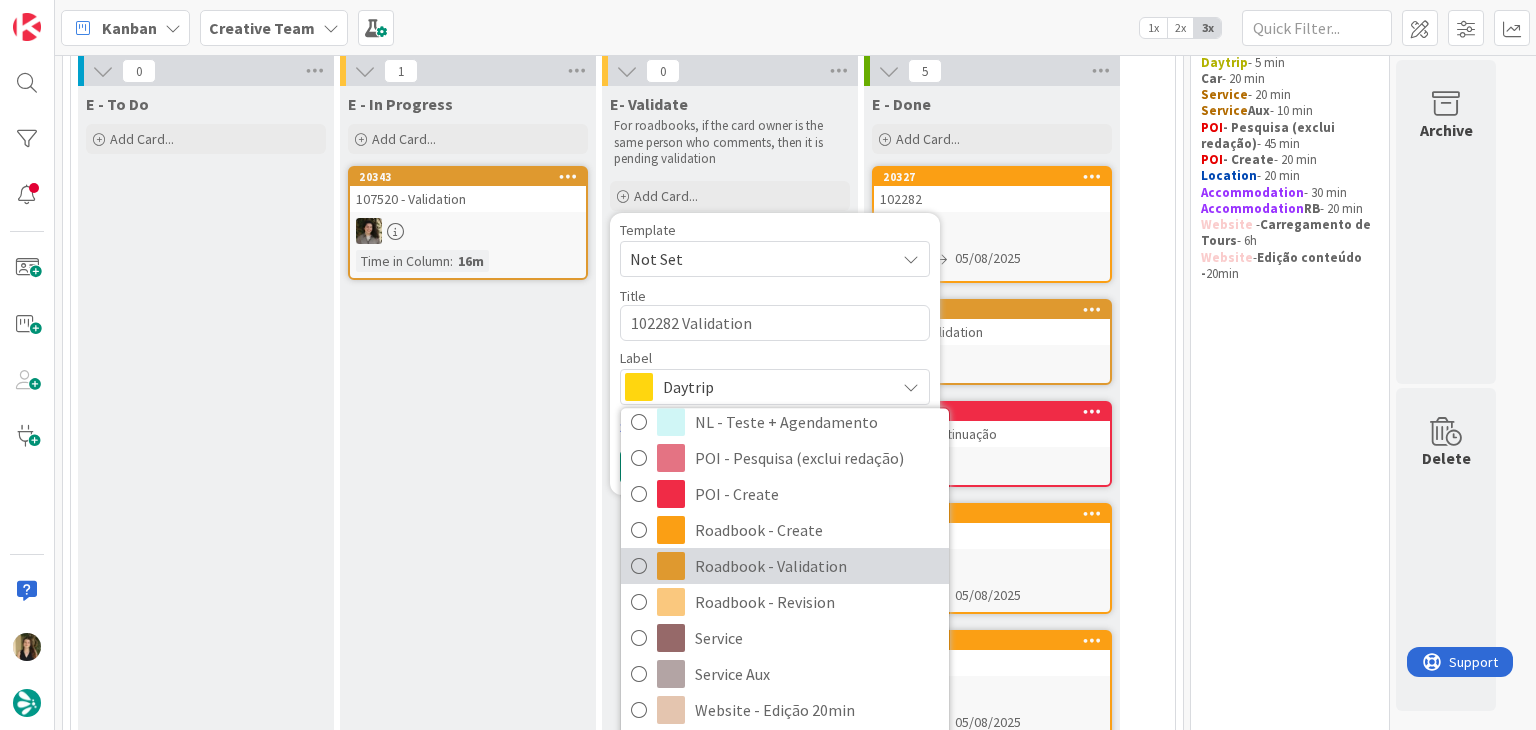 click on "Roadbook - Validation" at bounding box center [817, 566] 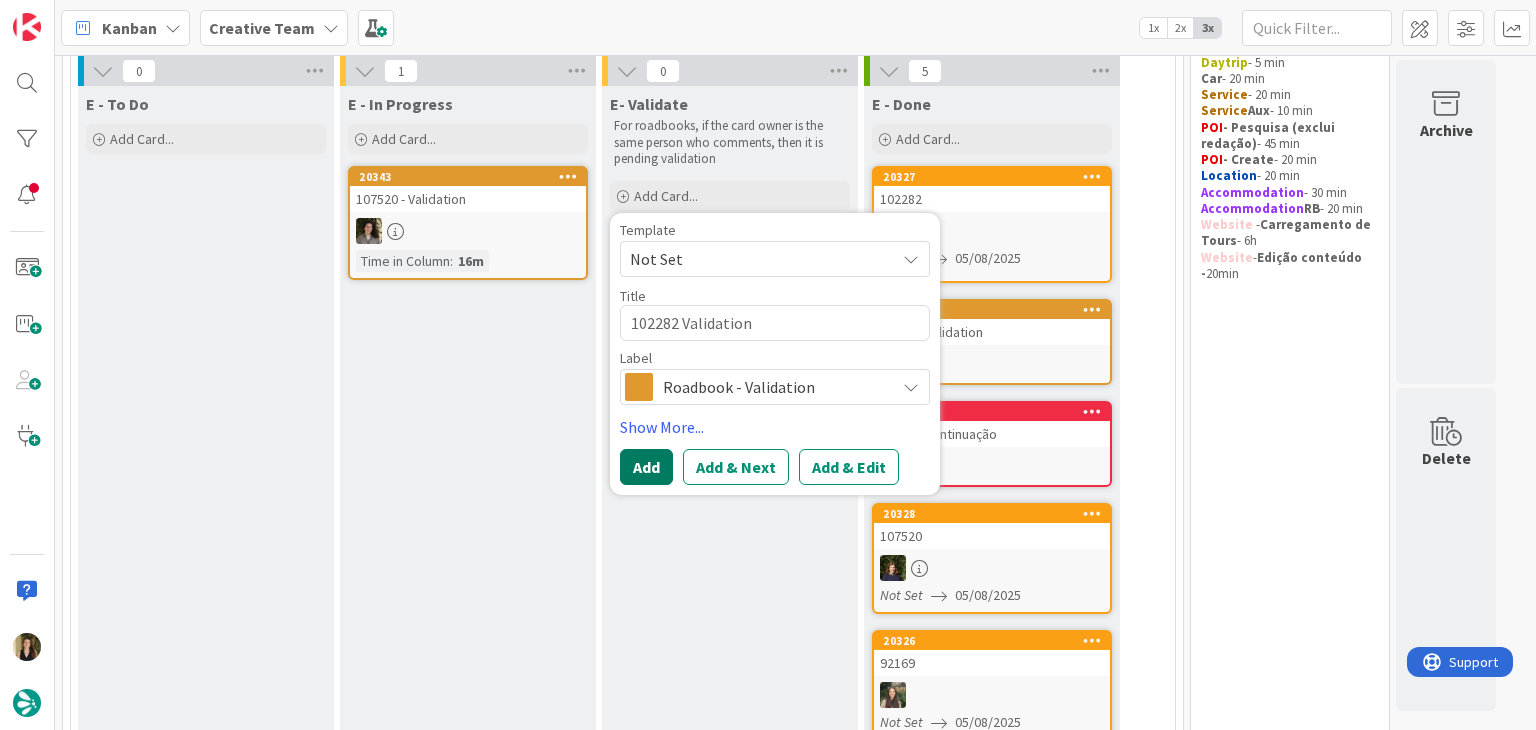 click on "Add" at bounding box center (646, 467) 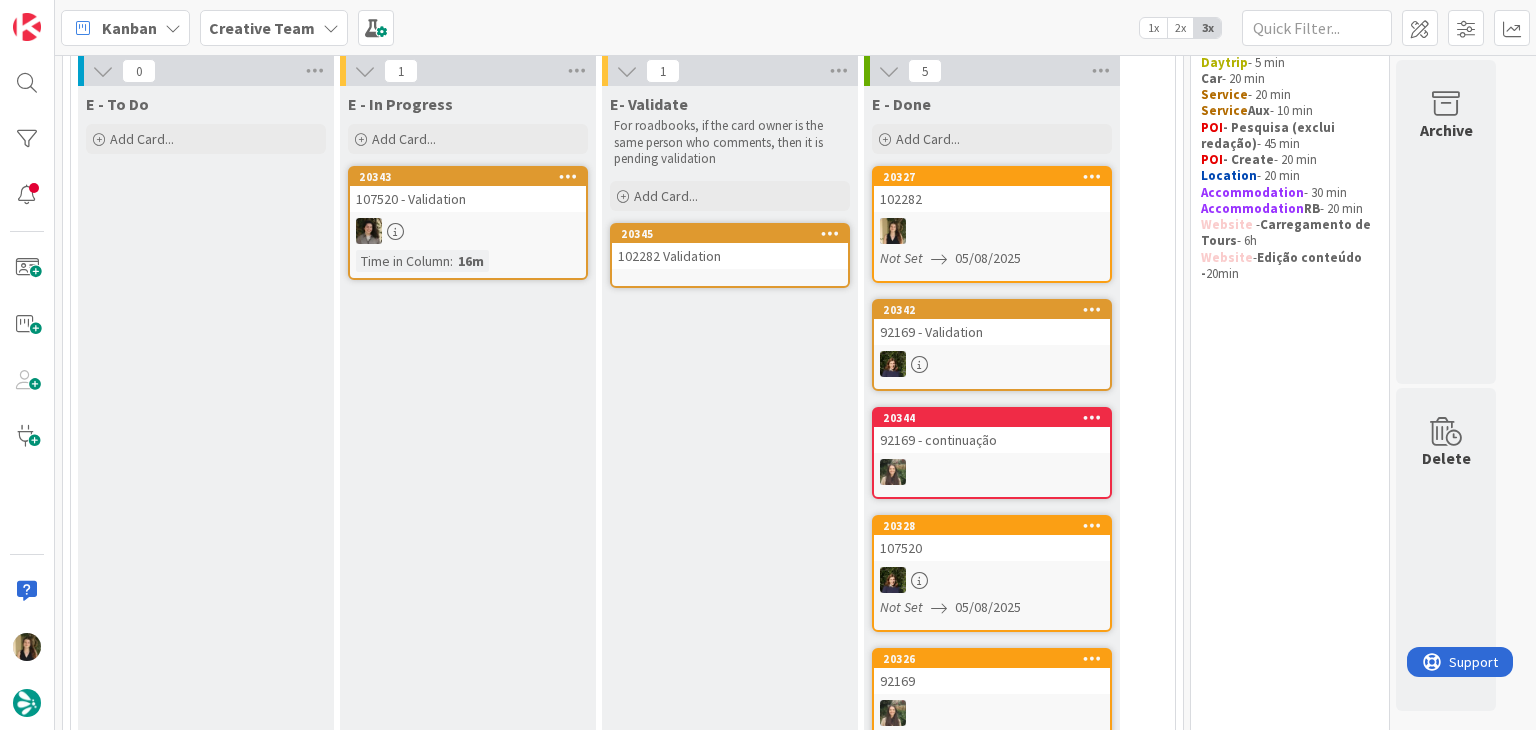 click on "20345 102282 Validation" at bounding box center (730, 255) 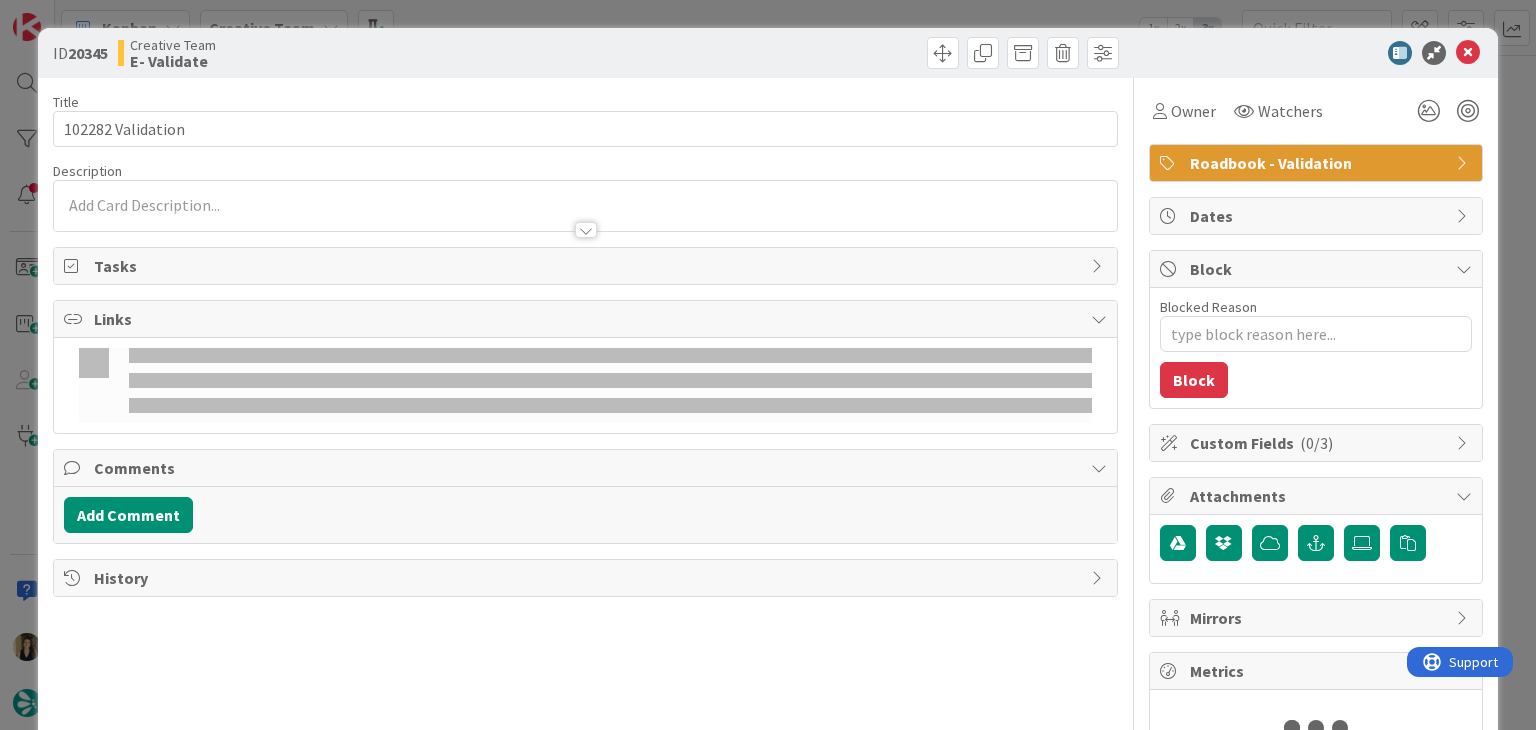 type on "x" 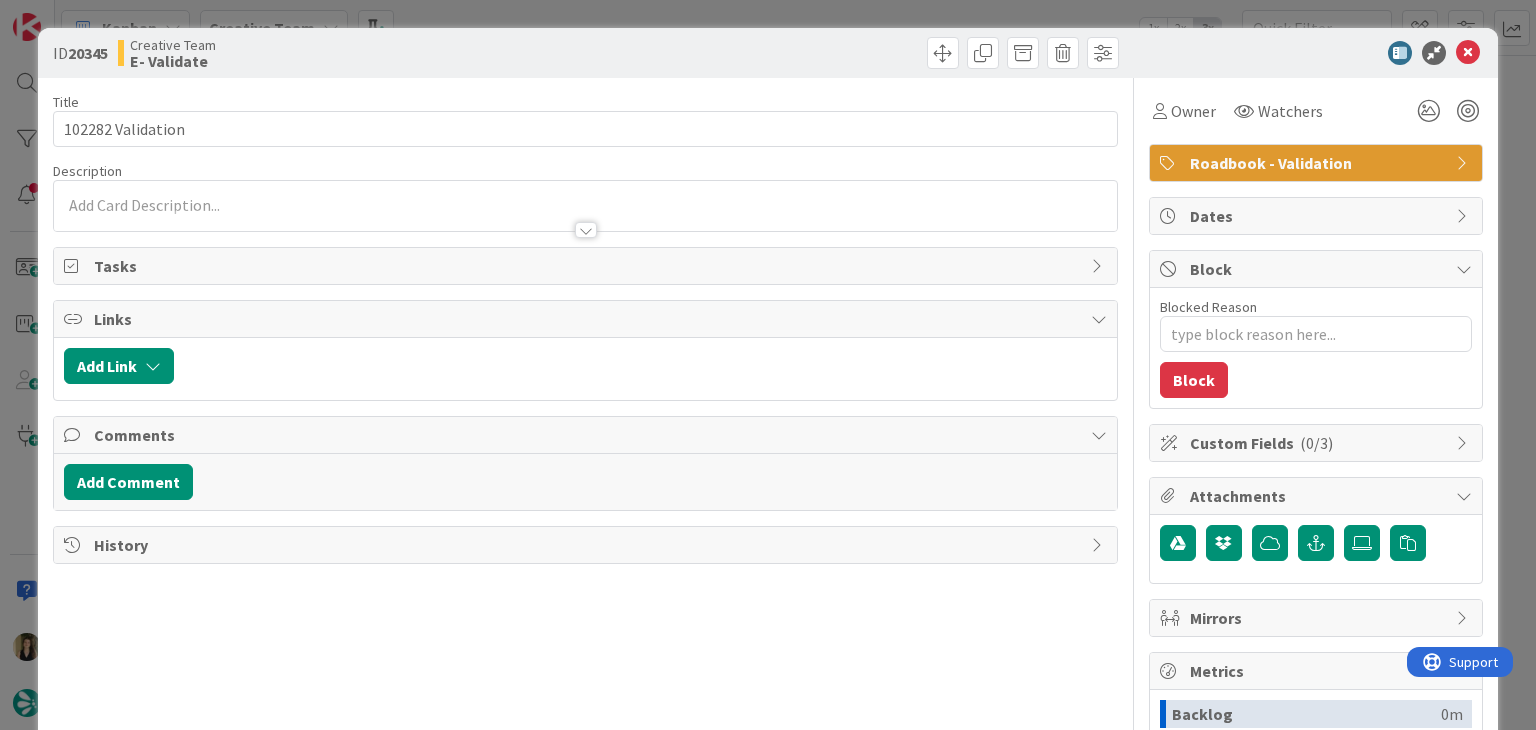 drag, startPoint x: 500, startPoint y: 195, endPoint x: 462, endPoint y: 237, distance: 56.63921 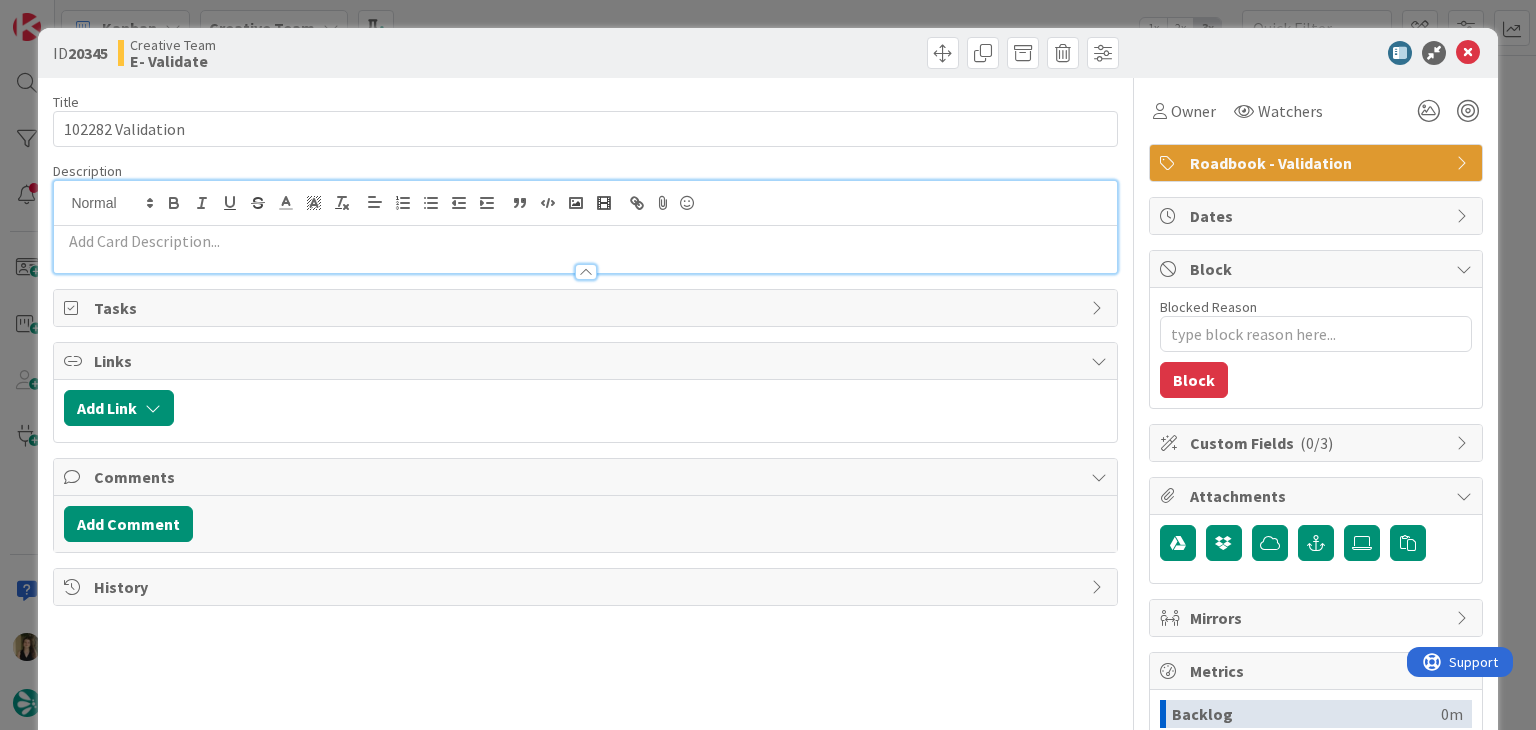 drag, startPoint x: 449, startPoint y: 240, endPoint x: 424, endPoint y: 223, distance: 30.232433 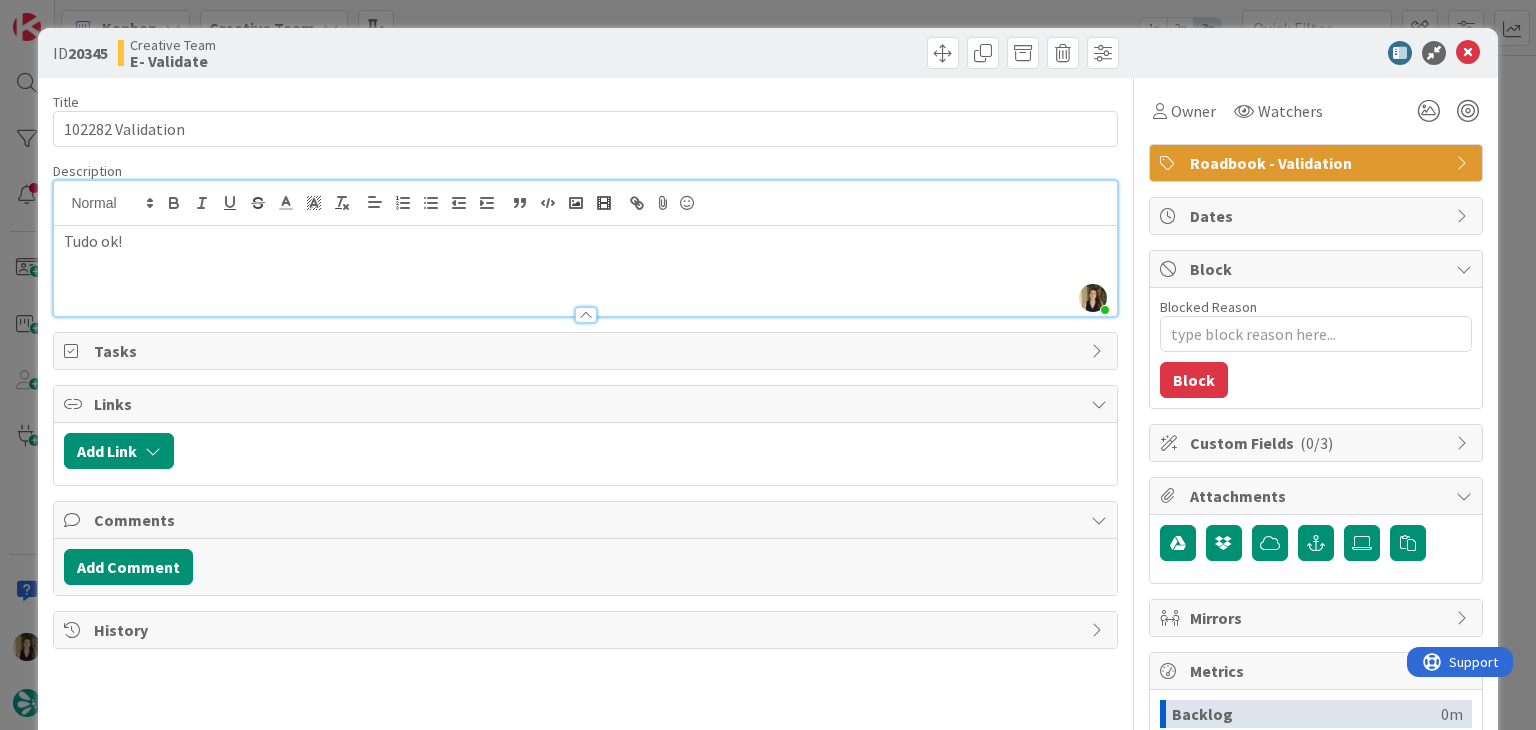 drag, startPoint x: 627, startPoint y: 53, endPoint x: 629, endPoint y: 12, distance: 41.04875 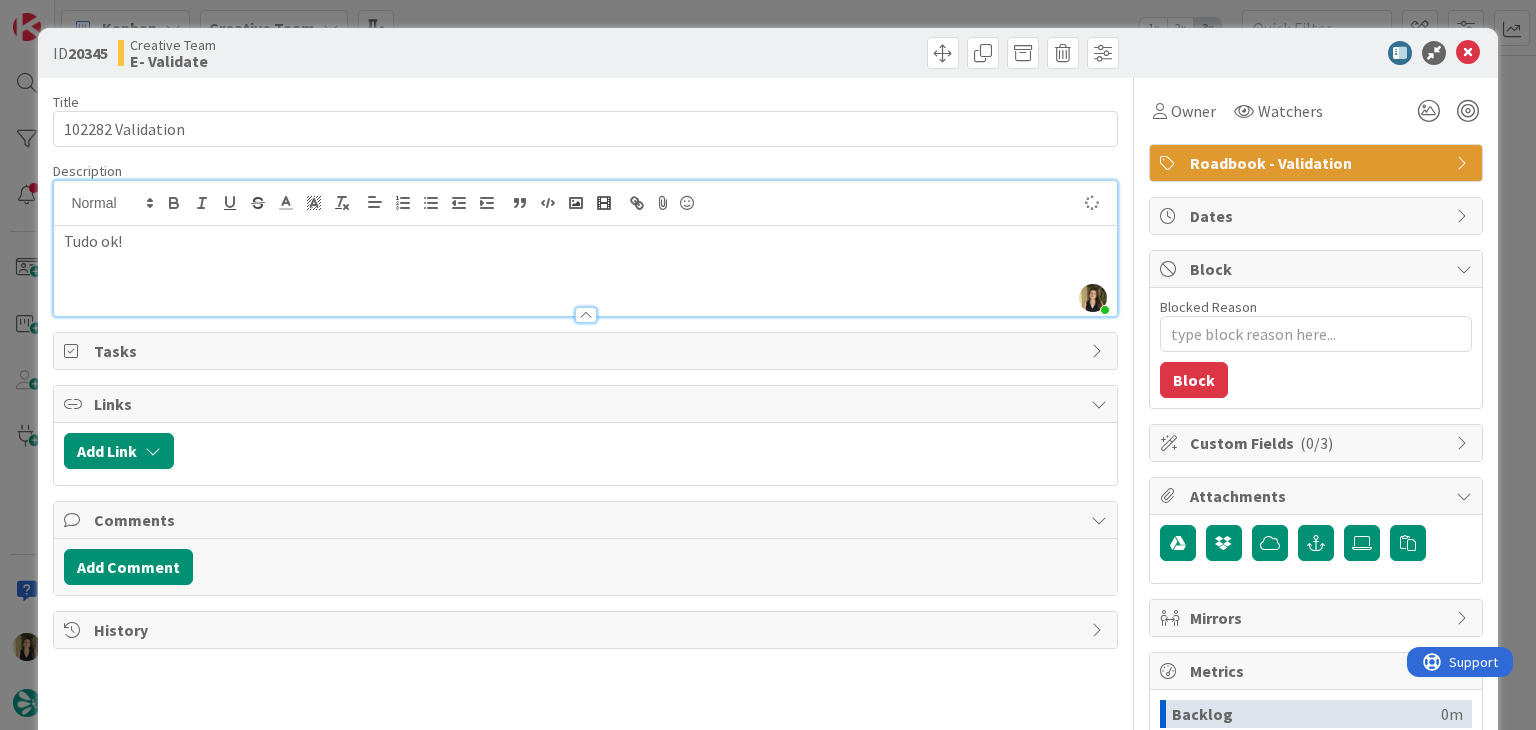 click on "ID  20345 Creative Team E- Validate Title 17 / 128 102282 Validation Description Sofia Palma just joined Tudo ok! Owner Watchers Roadbook - Validation Tasks Links Add Link Comments Add Comment History Owner Watchers Roadbook - Validation Dates Block Blocked Reason 0 / 256 Block Custom Fields ( 0/3 ) Attachments Mirrors Metrics Backlog 0m To Do 0m Buffer 0m In Progress 0m Total Time 0m Lead Time 0m Cycle Time 0m Blocked Time 0m Show Details" at bounding box center (768, 365) 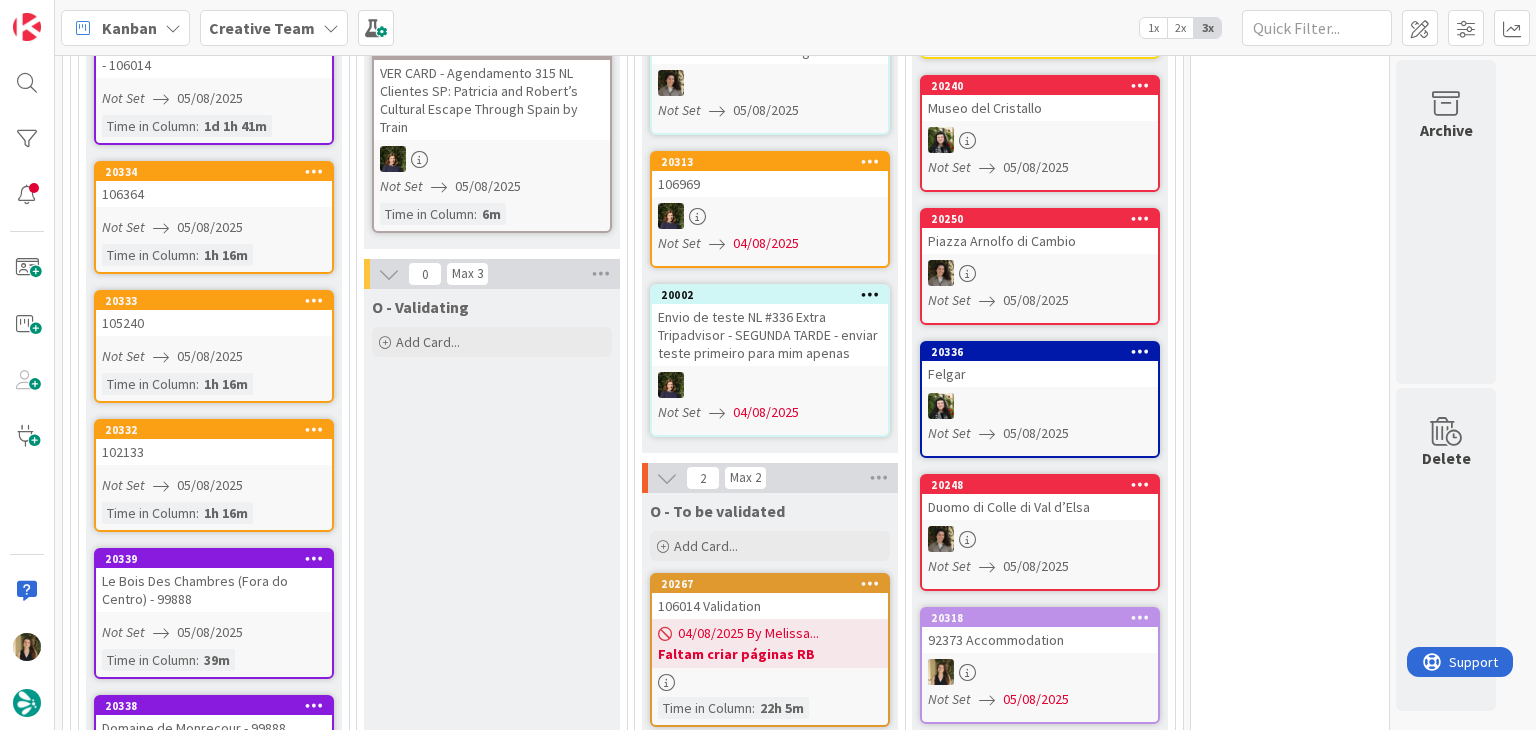 scroll, scrollTop: 1366, scrollLeft: 0, axis: vertical 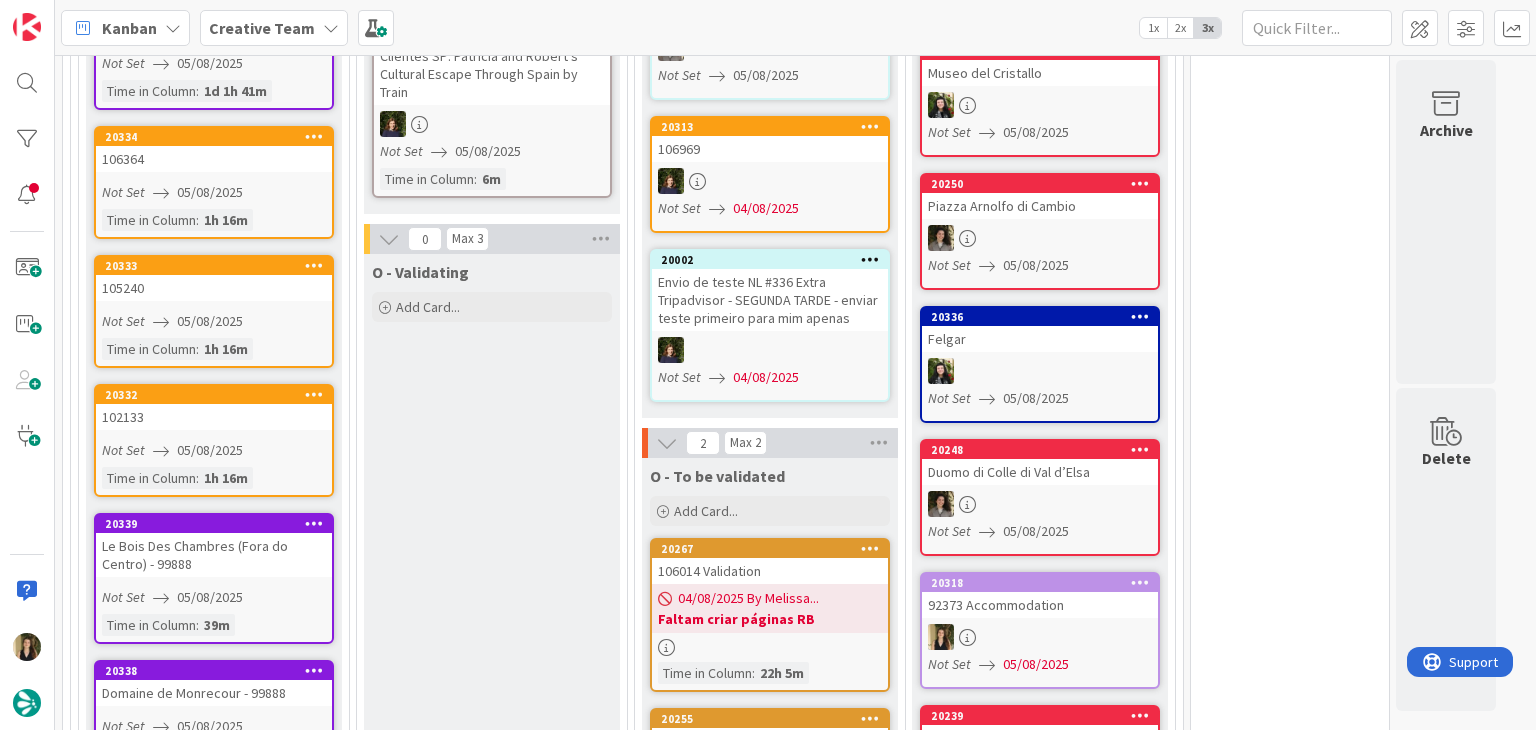 click on "O - Validating Add Card..." at bounding box center (492, 1640) 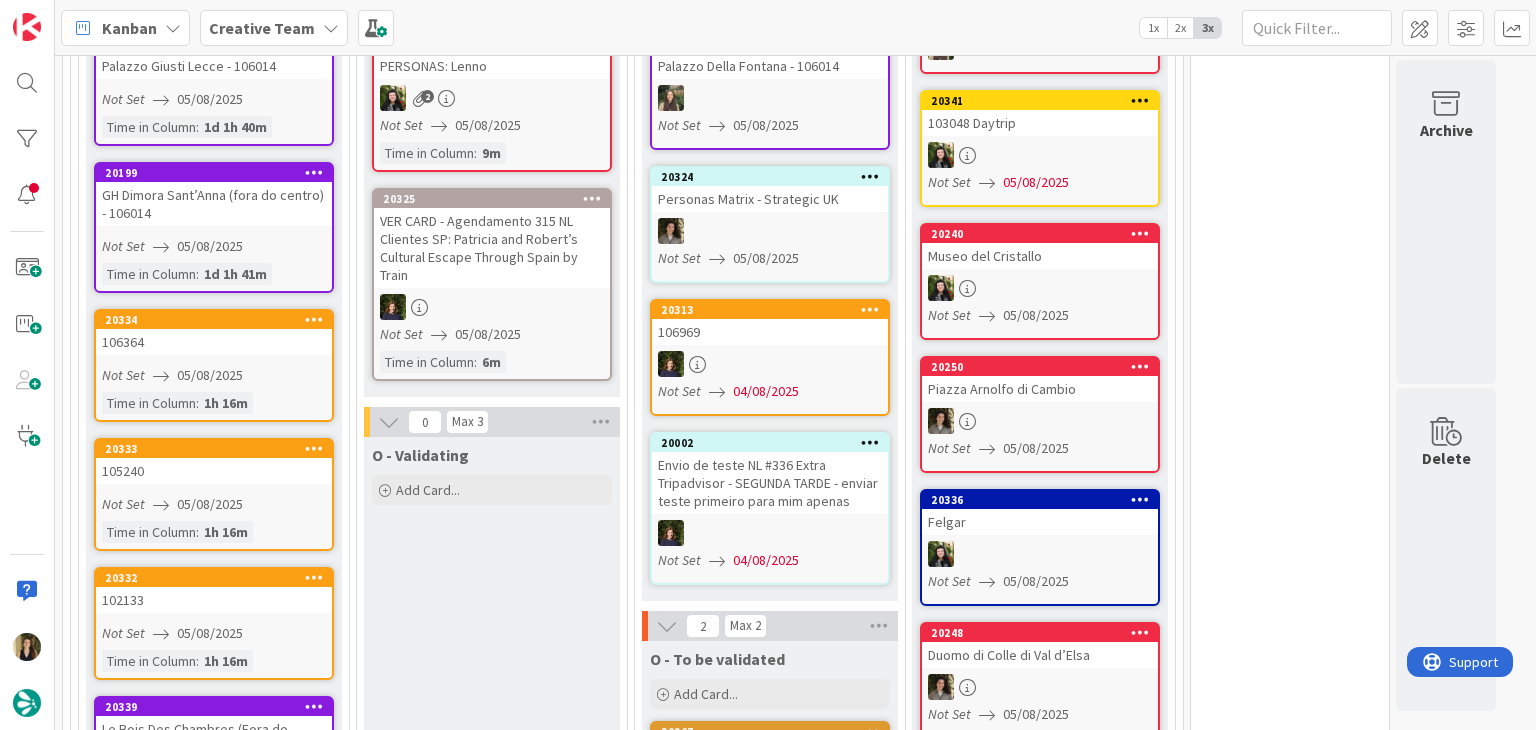 scroll, scrollTop: 1166, scrollLeft: 0, axis: vertical 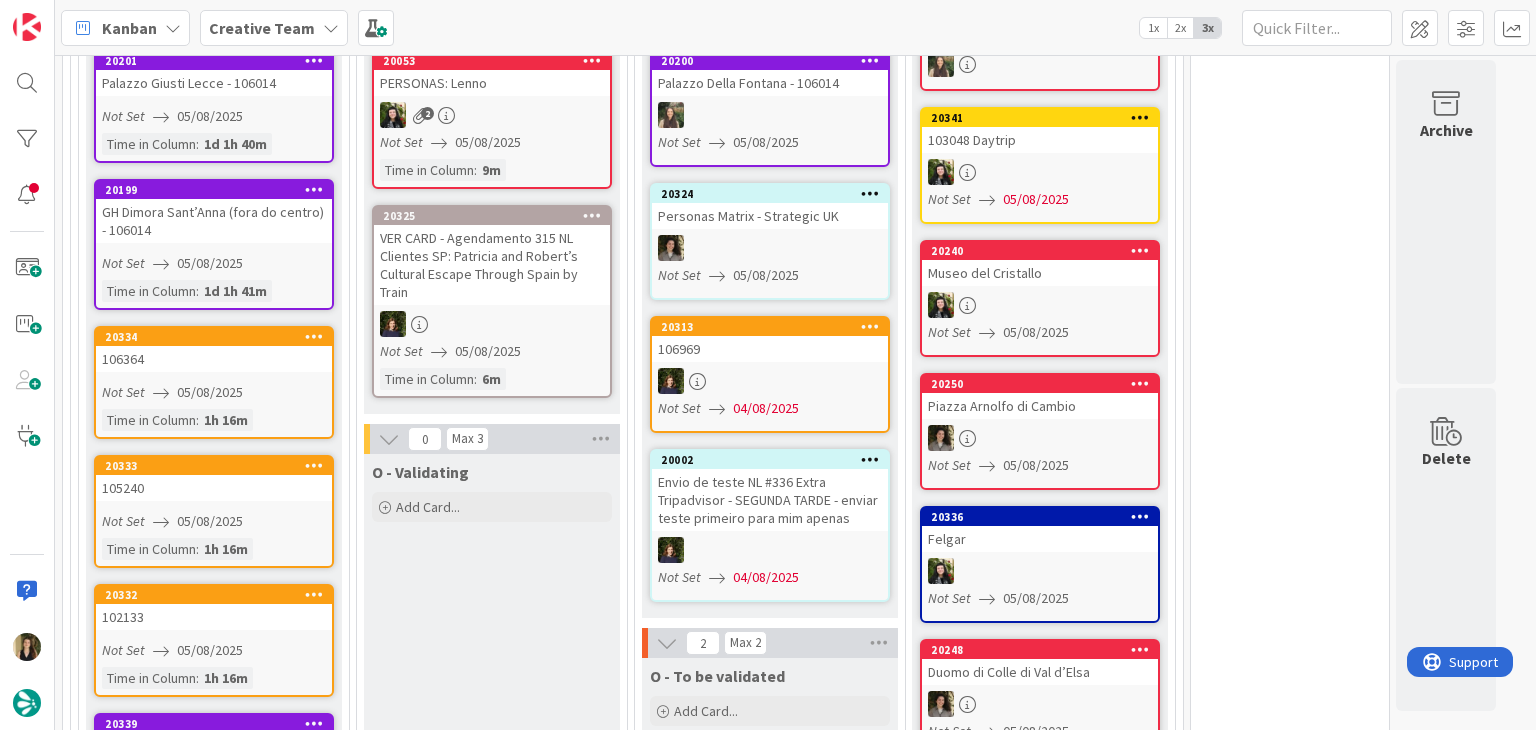 click on "20334 106364 Not Set 05/08/2025 Time in Column : 1h 16m" at bounding box center [214, 382] 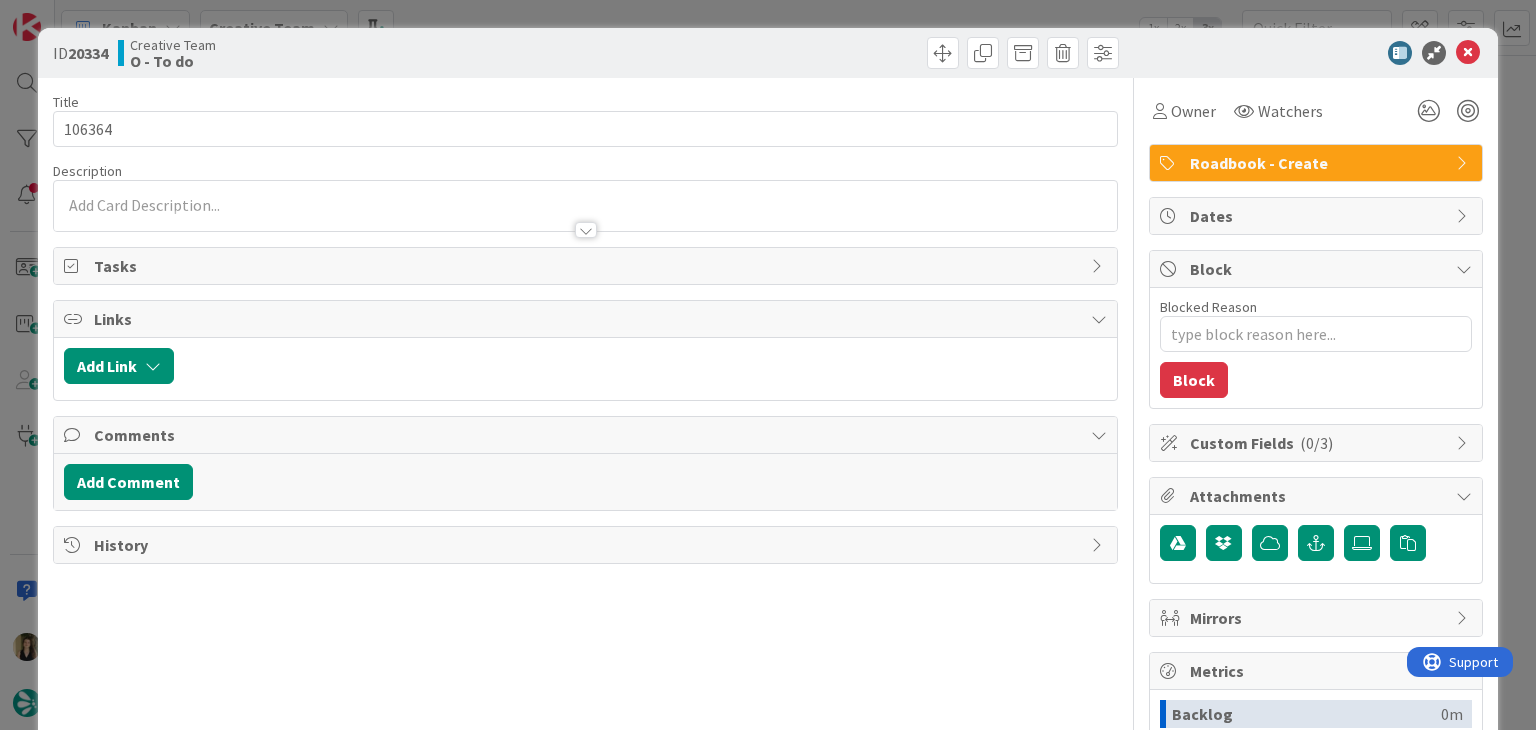scroll, scrollTop: 0, scrollLeft: 0, axis: both 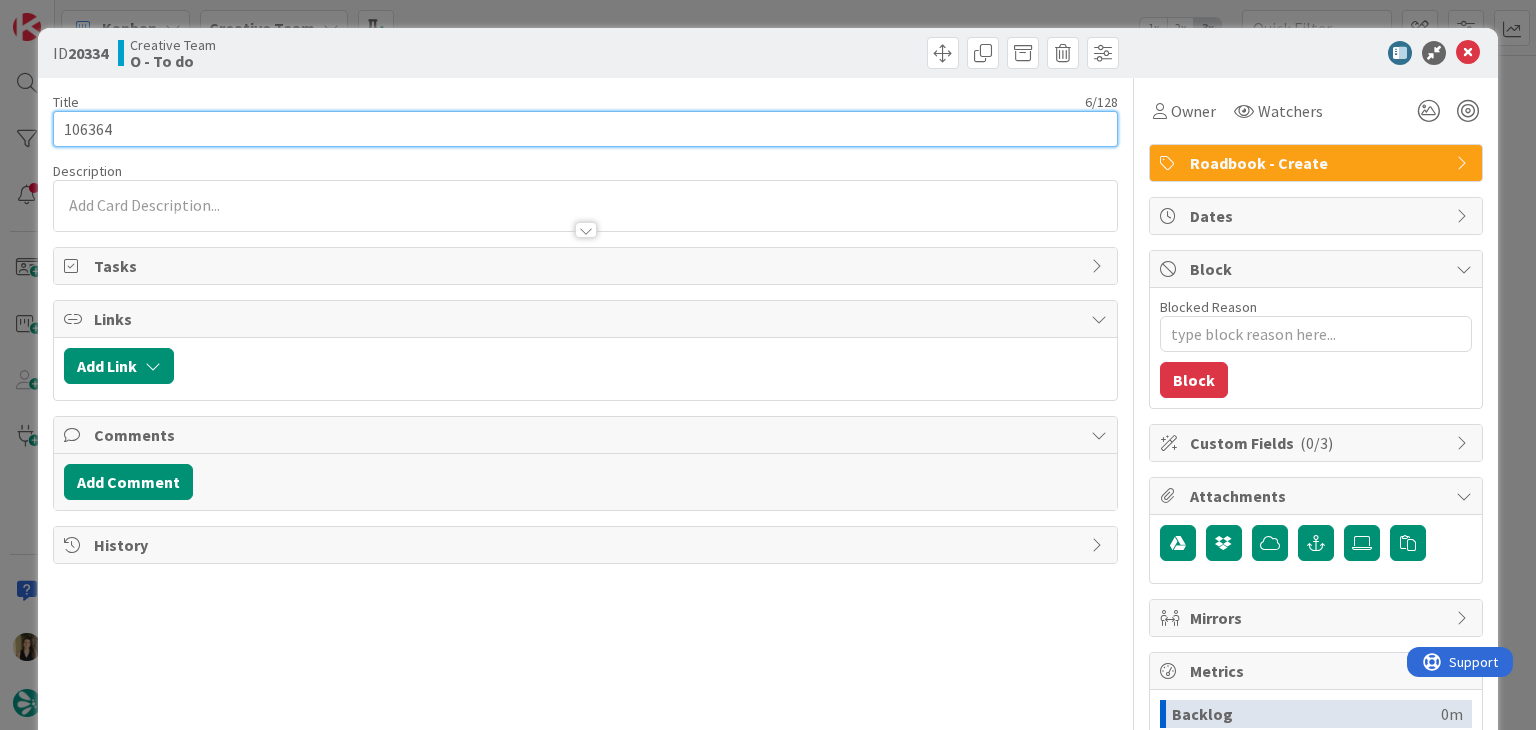 click on "106364" at bounding box center [585, 129] 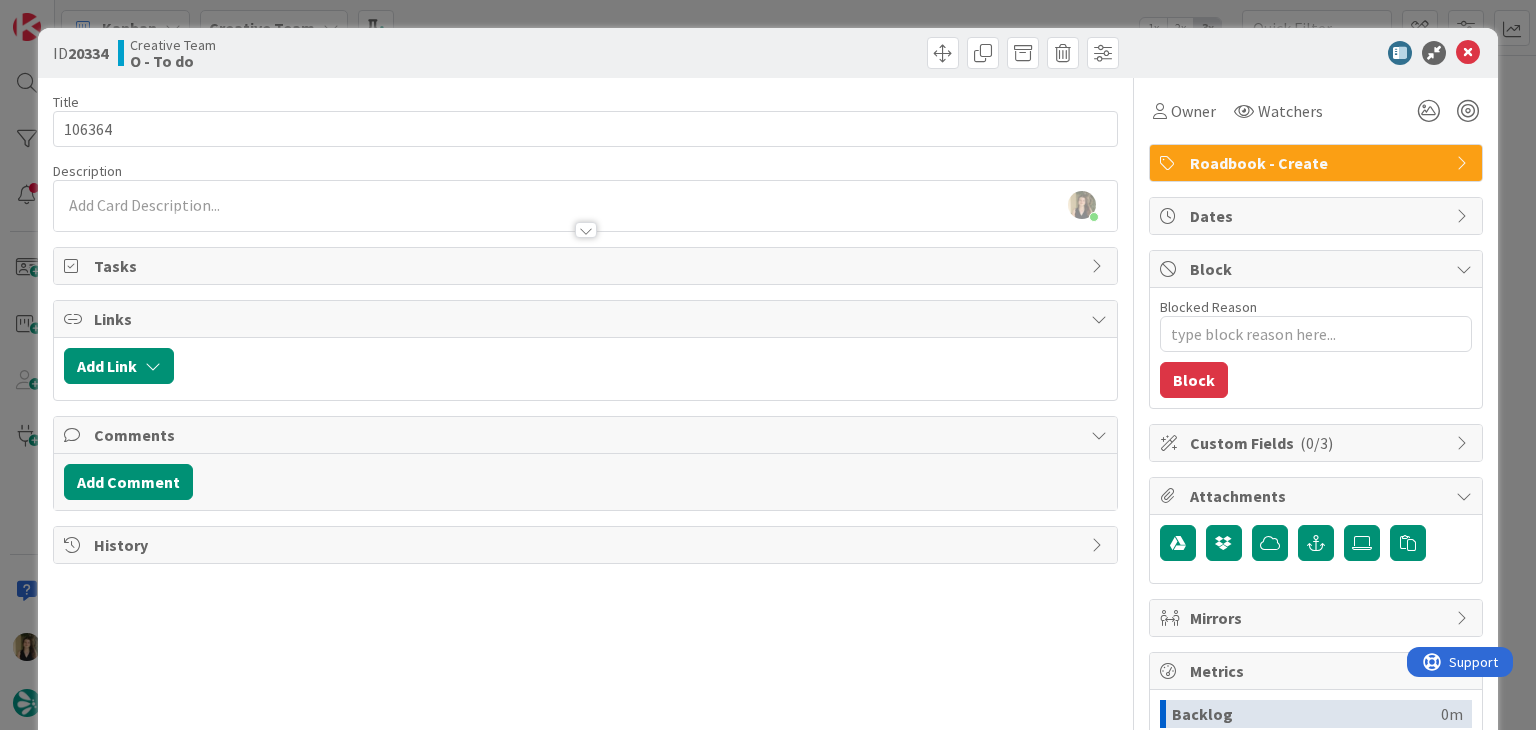 click on "Creative Team O - To do" at bounding box center (349, 53) 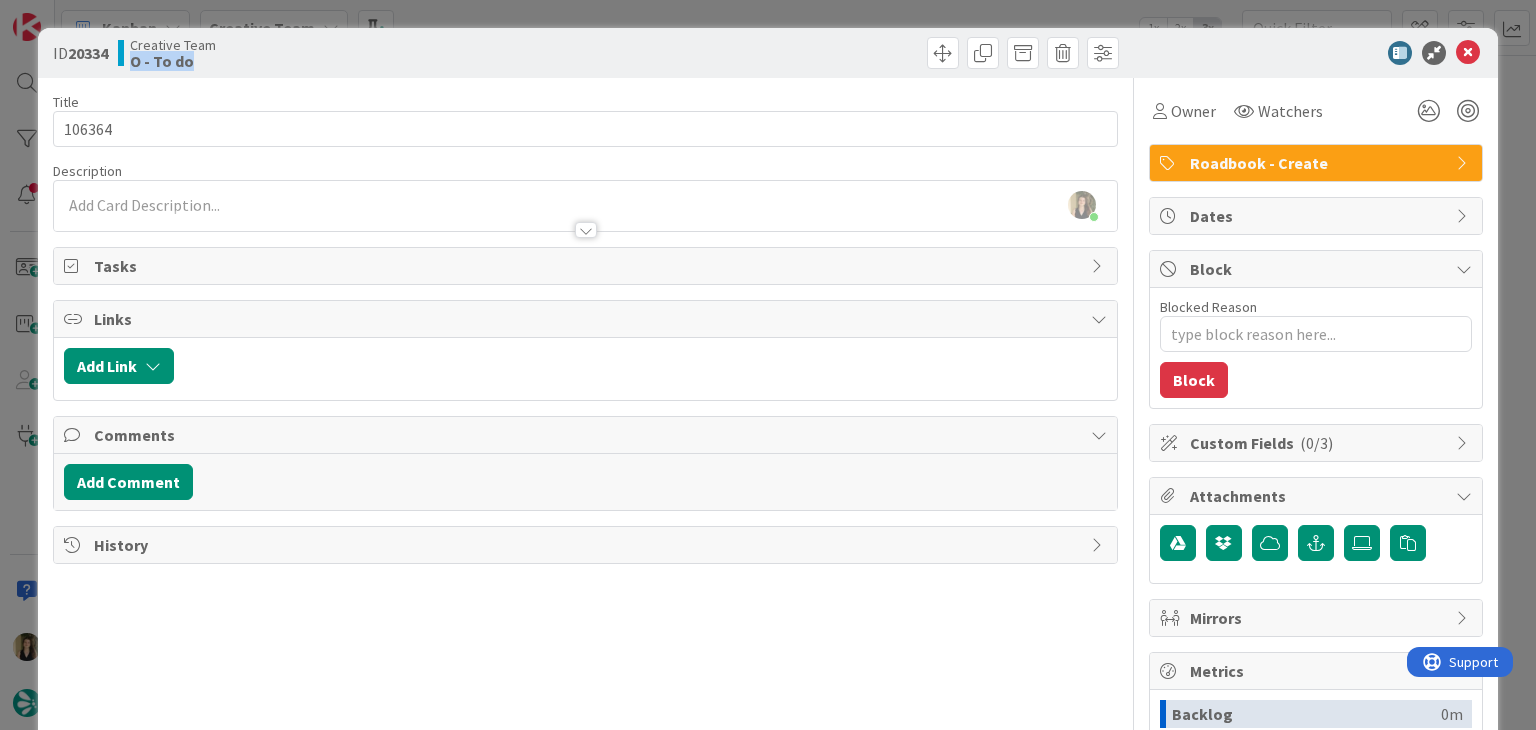 click on "ID  20334 Creative Team O - To do Title 6 / 128 106364 Description Sofia Palma just joined Owner Watchers Roadbook - Create Tasks Links Add Link Comments Add Comment History Owner Watchers Roadbook - Create Dates Block Blocked Reason 0 / 256 Block Custom Fields ( 0/3 ) Attachments Mirrors Metrics Backlog 0m To Do 1h 16m Buffer 0m In Progress 0m Total Time 1h 16m Lead Time 1h 16m Cycle Time 0m Blocked Time 0m Show Details" at bounding box center (768, 365) 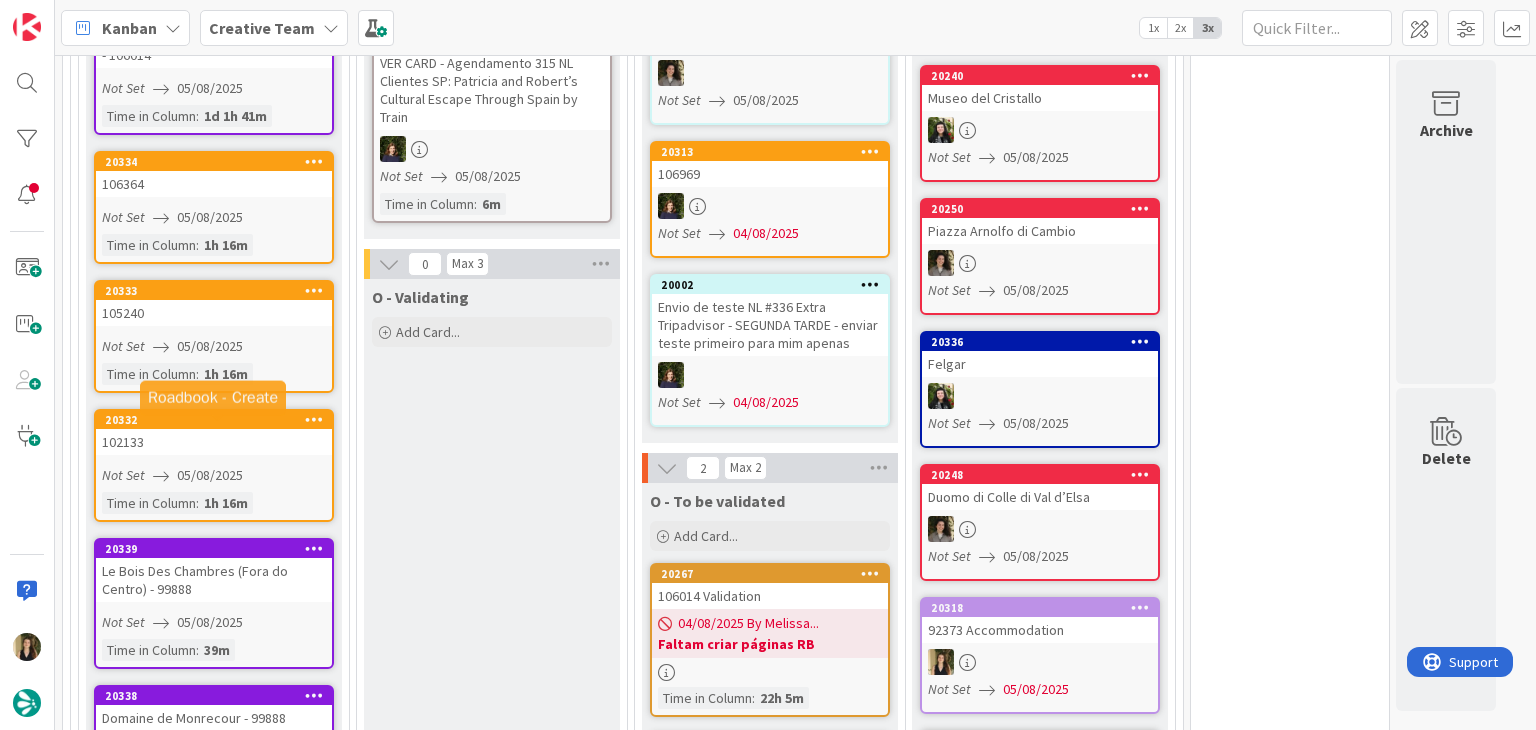 scroll, scrollTop: 1366, scrollLeft: 0, axis: vertical 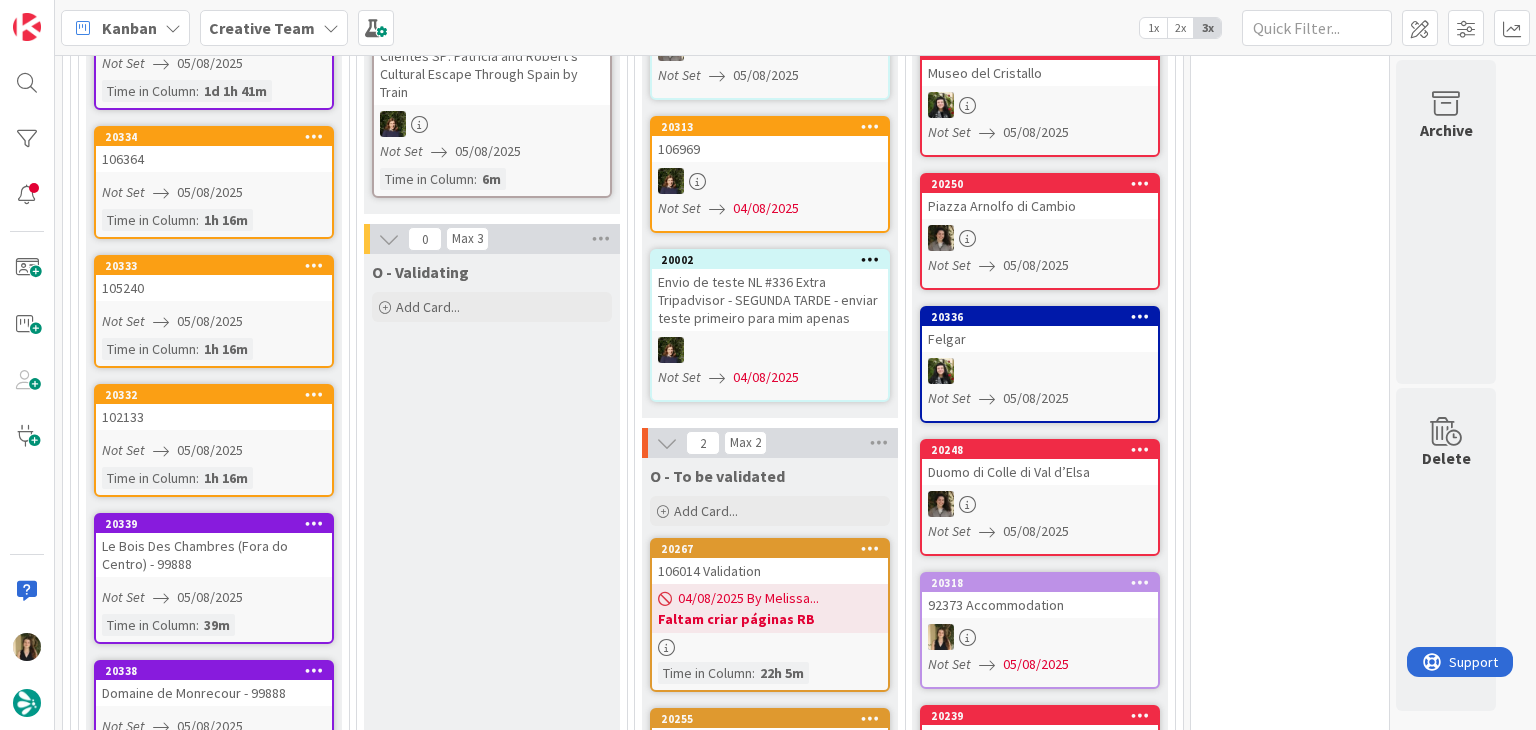 click on "20333 105240 Not Set 05/08/2025 Time in Column : 1h 16m" at bounding box center [214, 311] 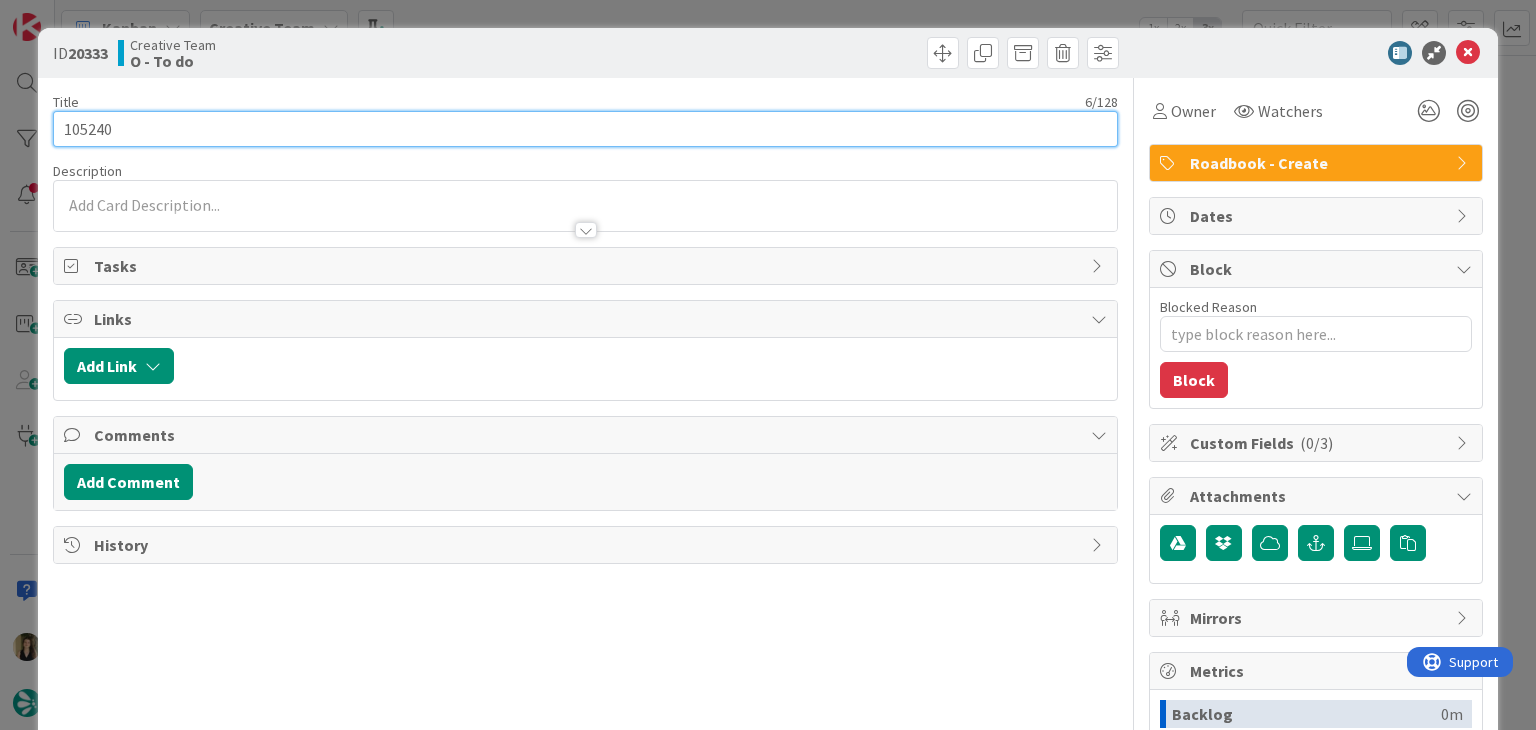 click on "105240" at bounding box center [585, 129] 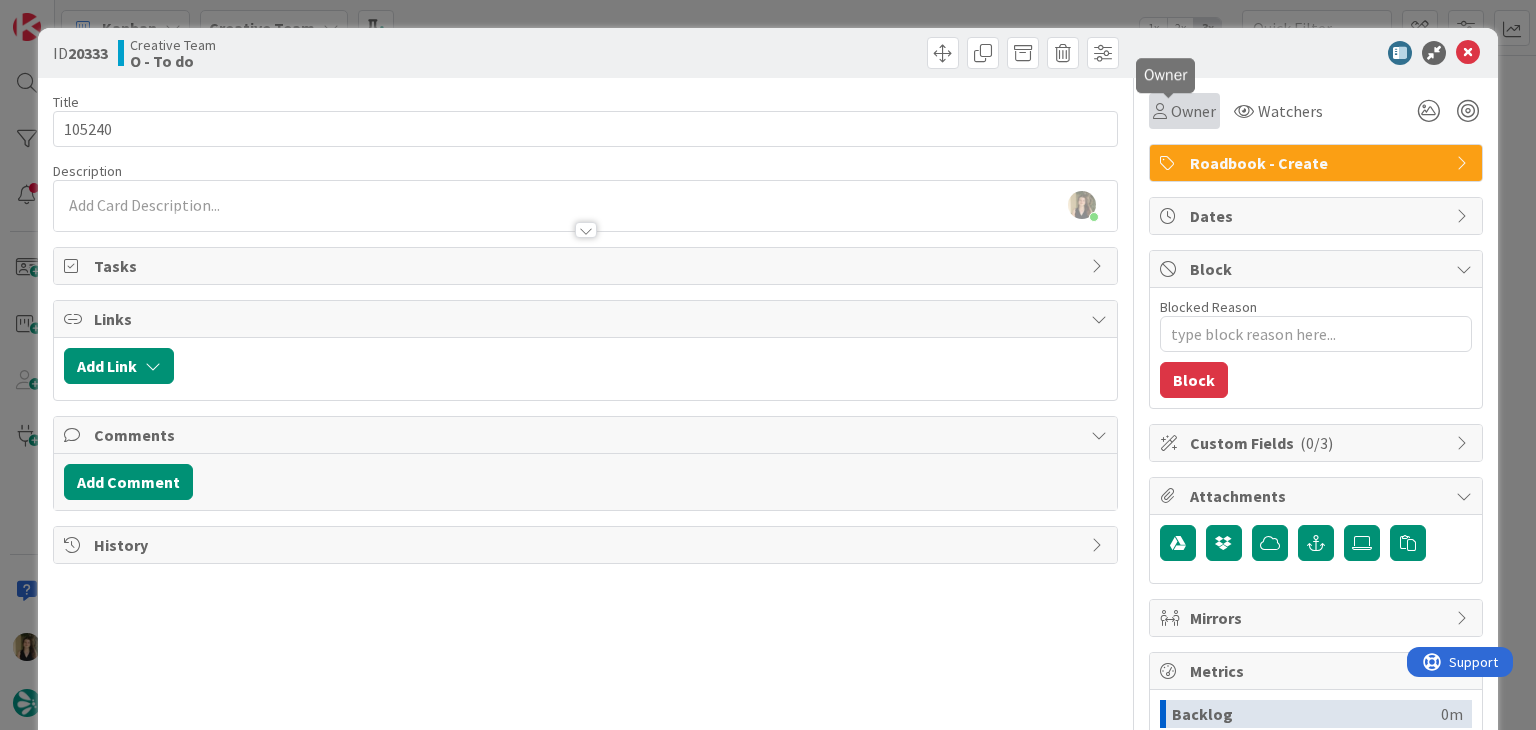 click at bounding box center (1160, 111) 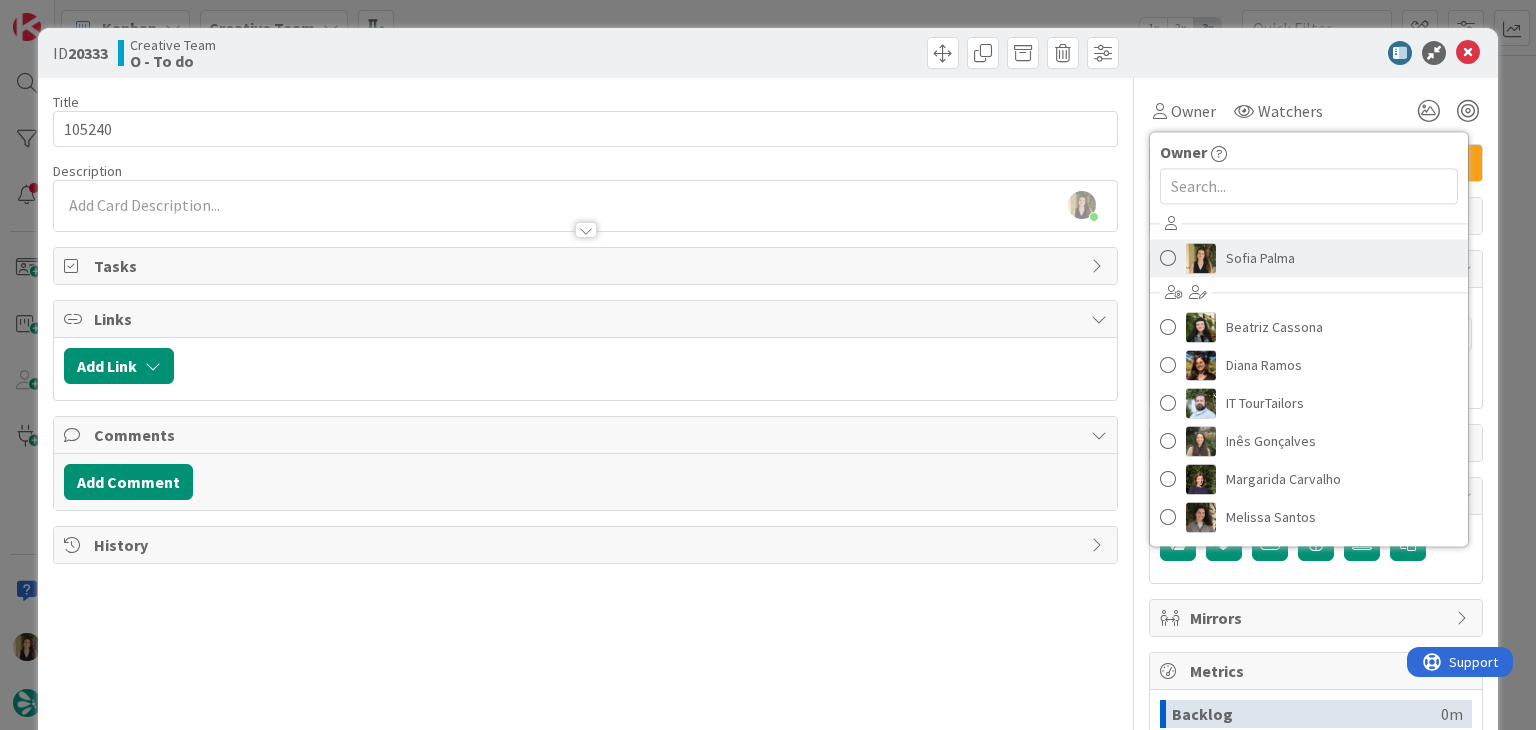 click on "Sofia Palma" at bounding box center [1260, 258] 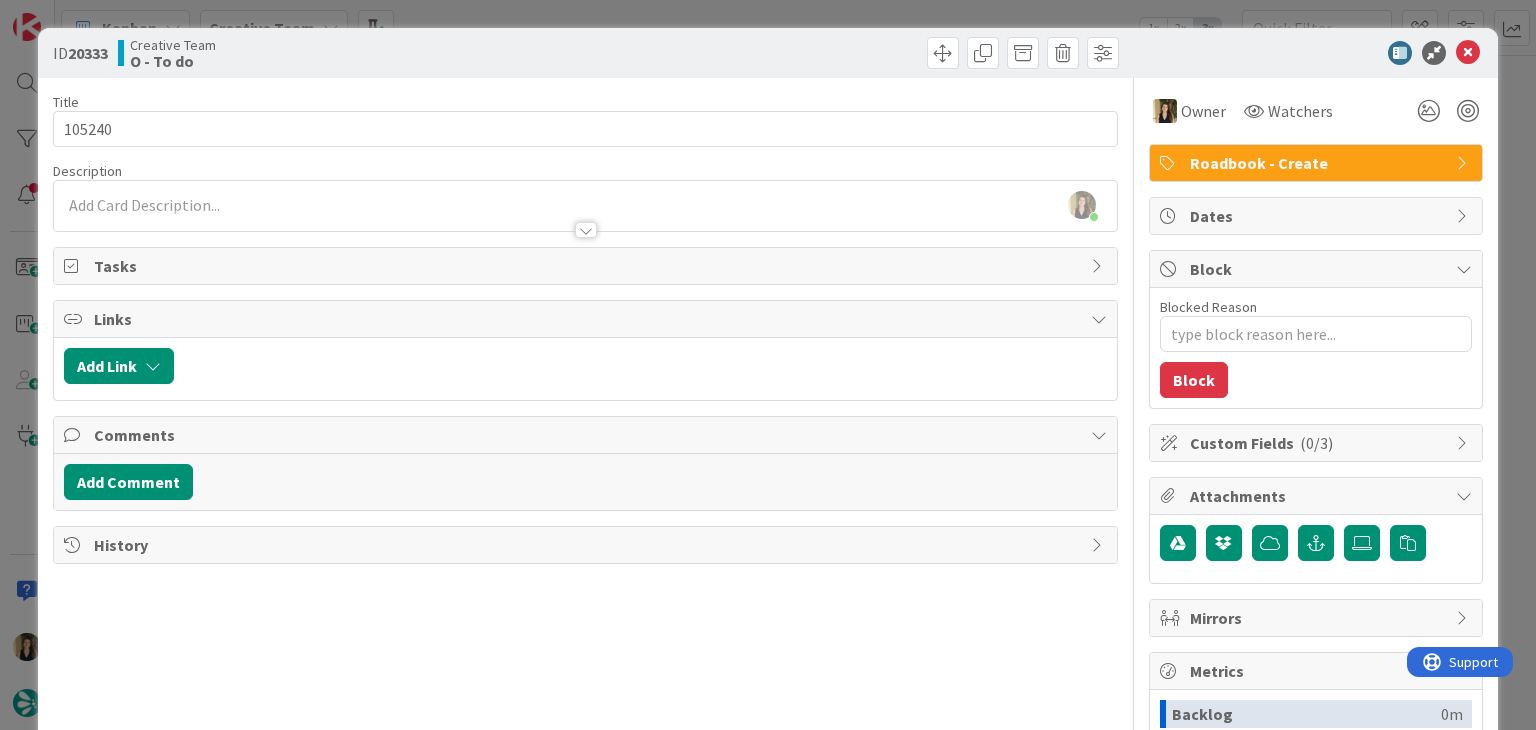 type on "x" 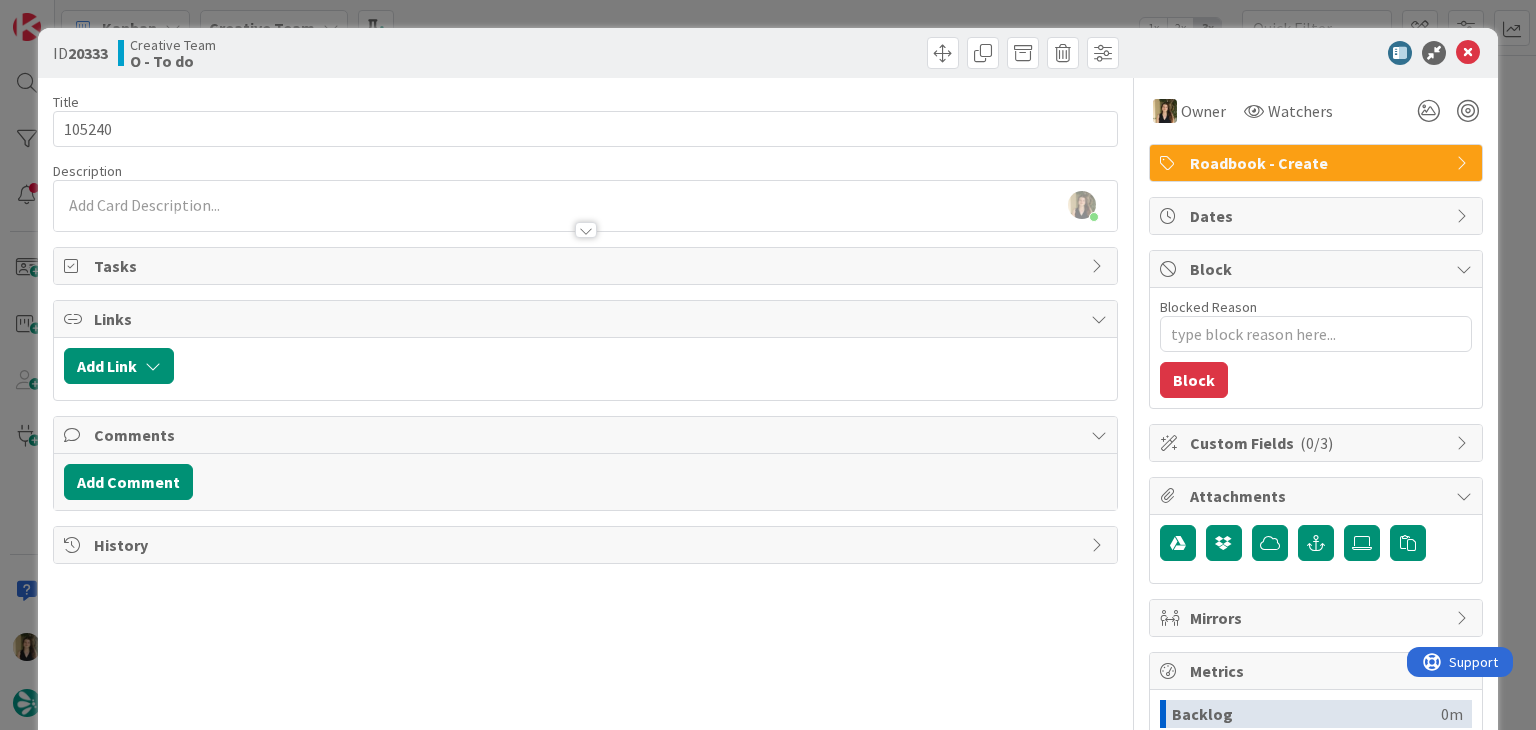 drag, startPoint x: 840, startPoint y: 12, endPoint x: 818, endPoint y: 34, distance: 31.112698 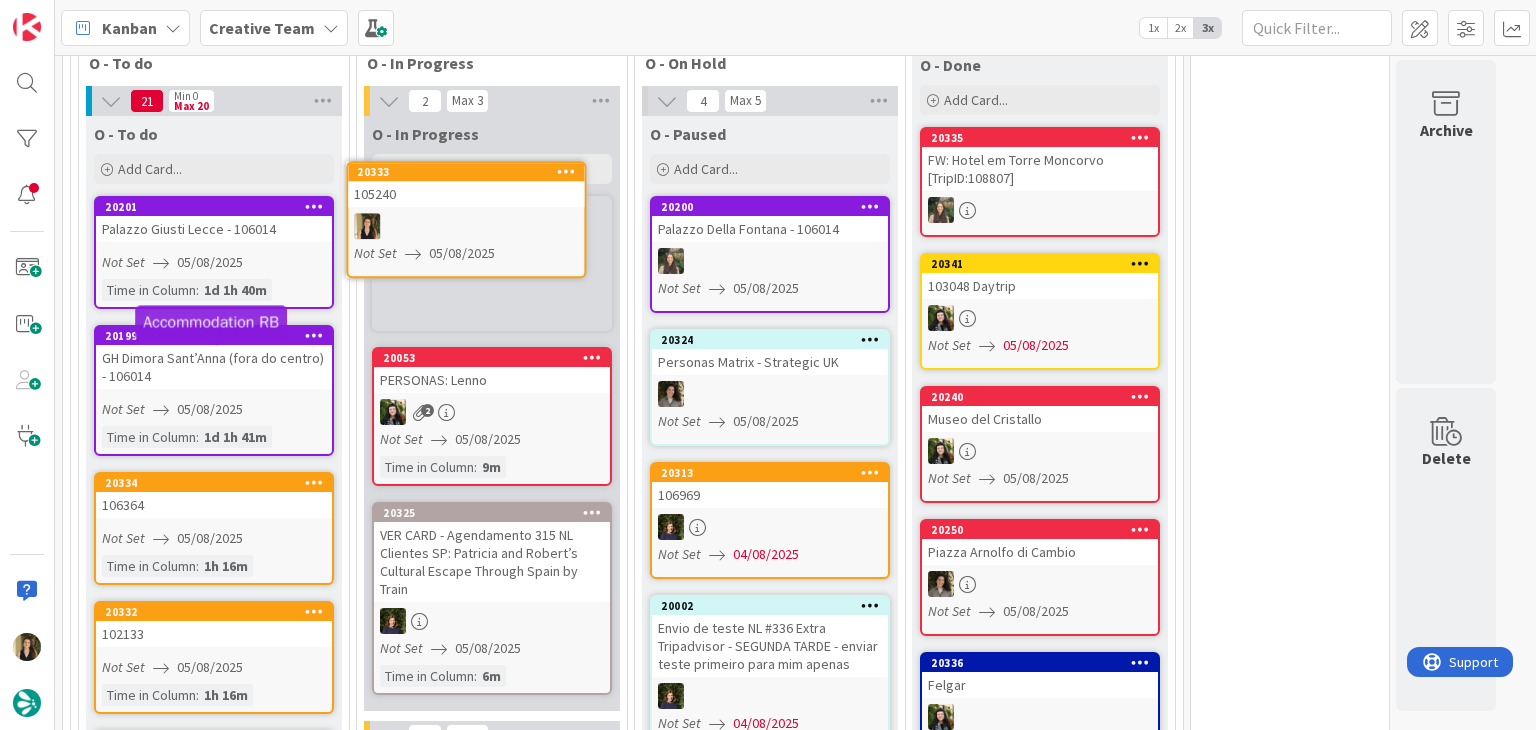 scroll, scrollTop: 884, scrollLeft: 0, axis: vertical 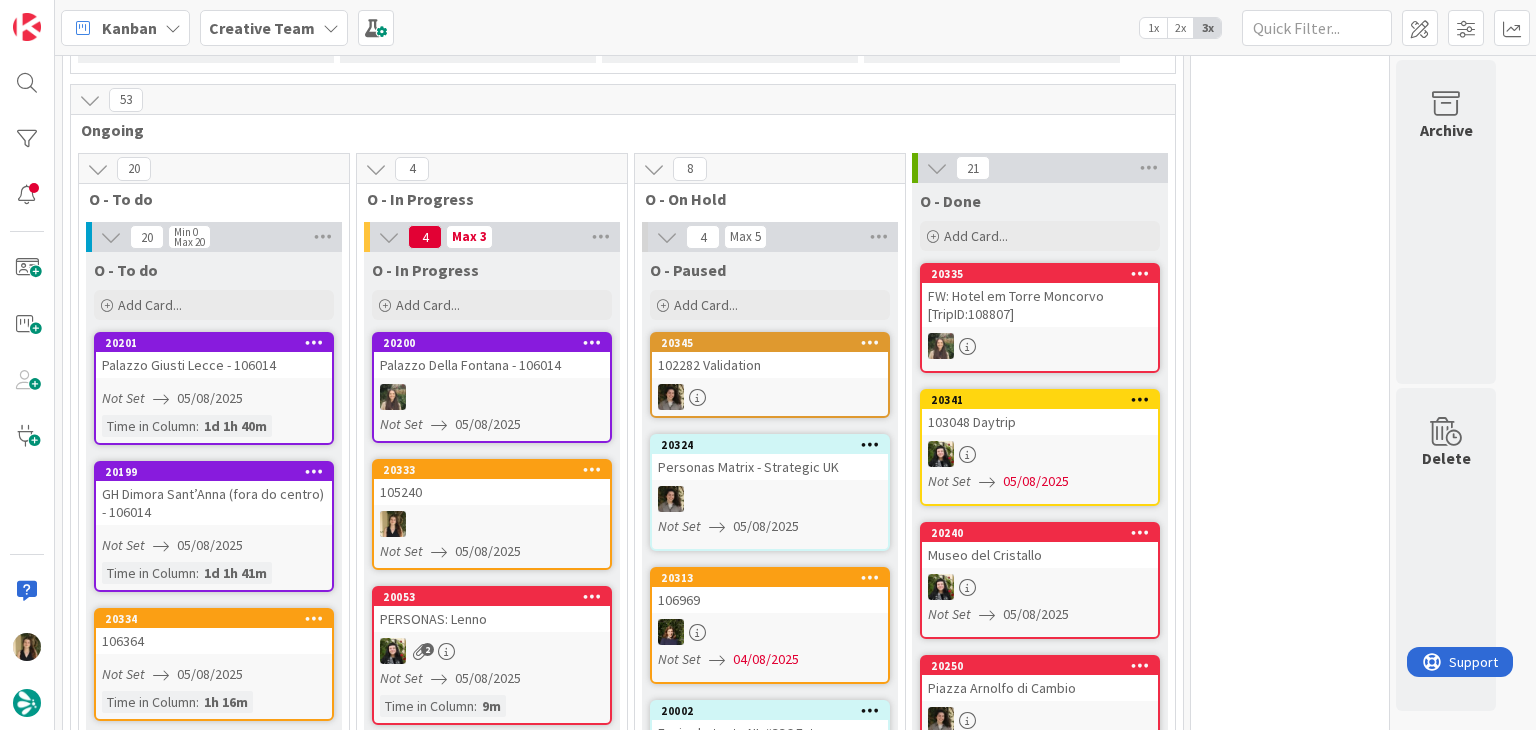 click on "105240" at bounding box center (492, 492) 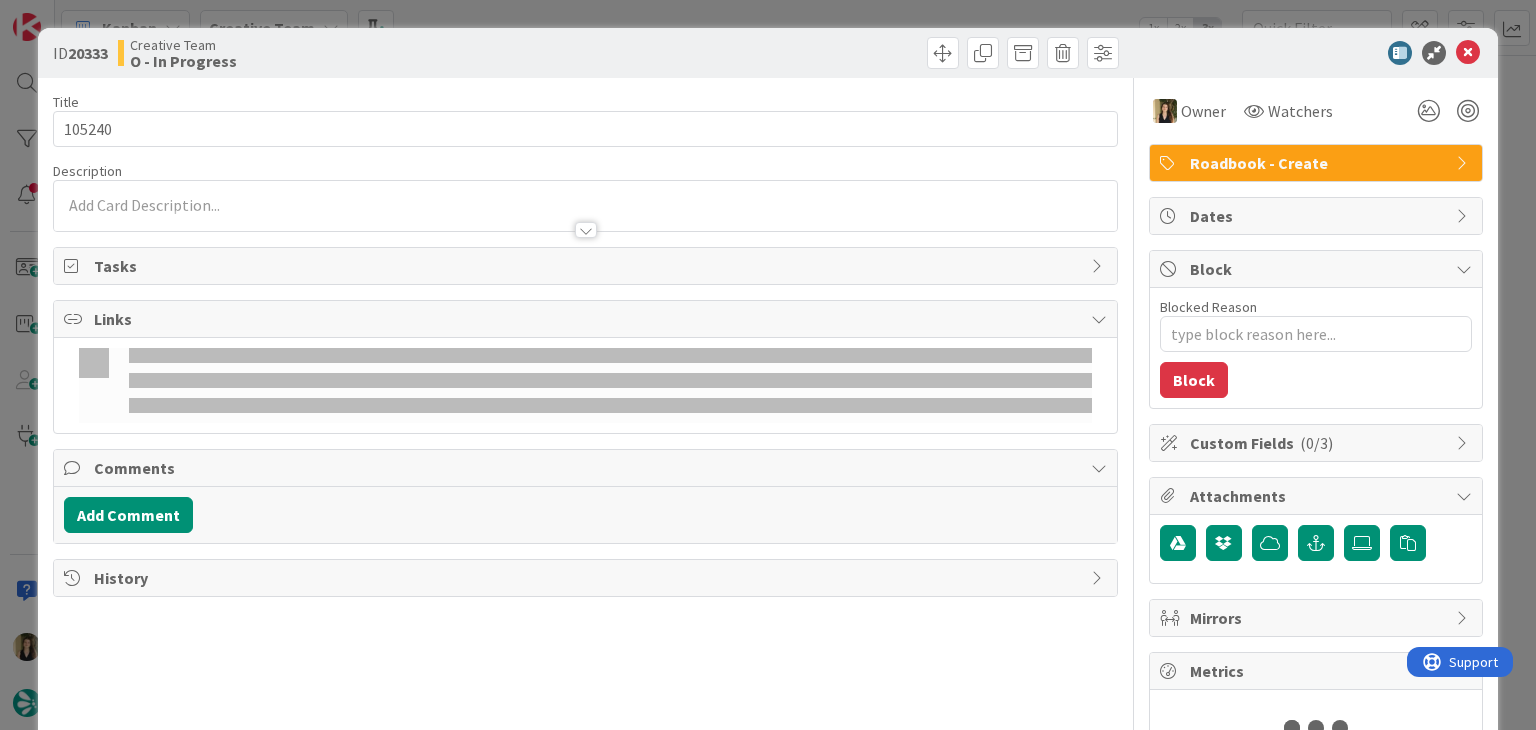 scroll, scrollTop: 0, scrollLeft: 0, axis: both 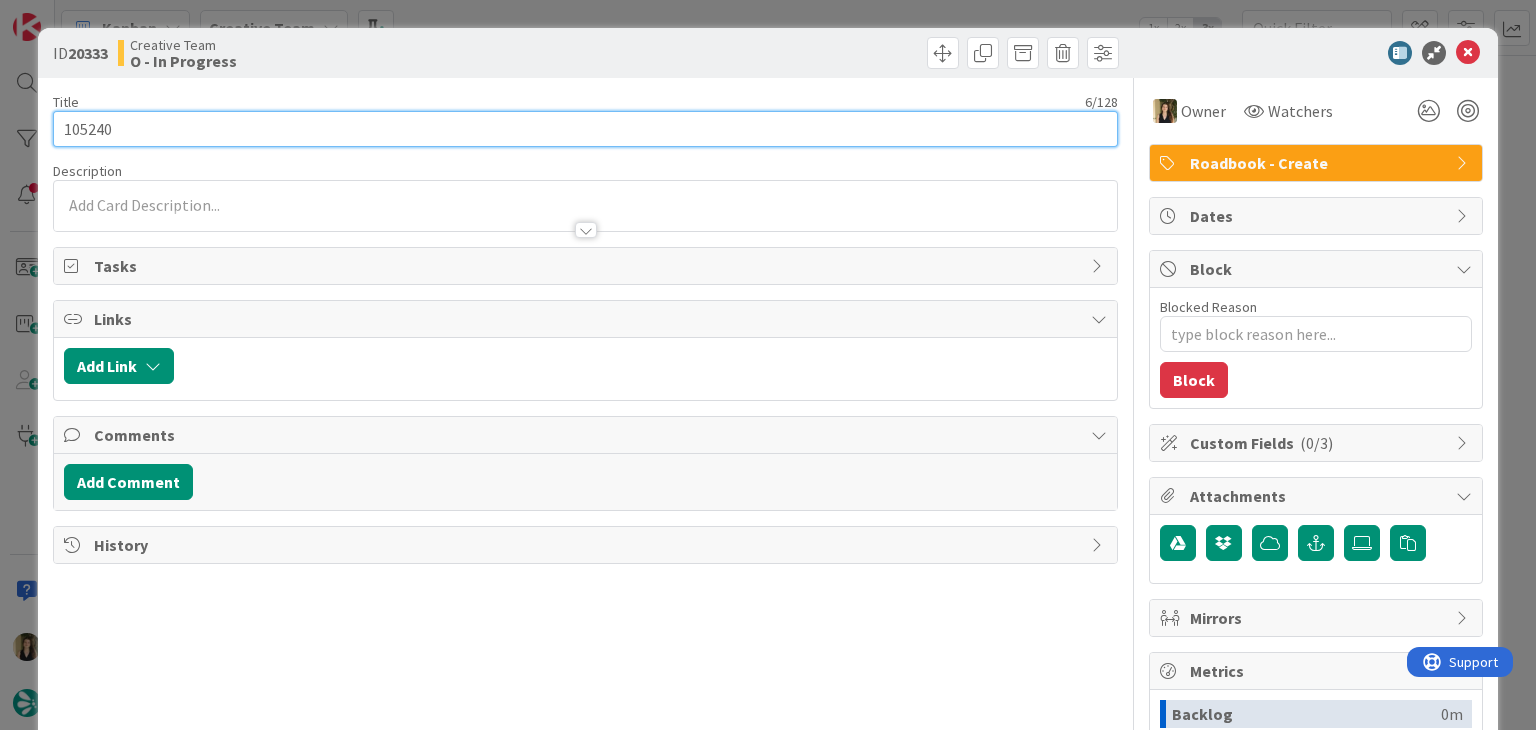 click on "105240" at bounding box center (585, 129) 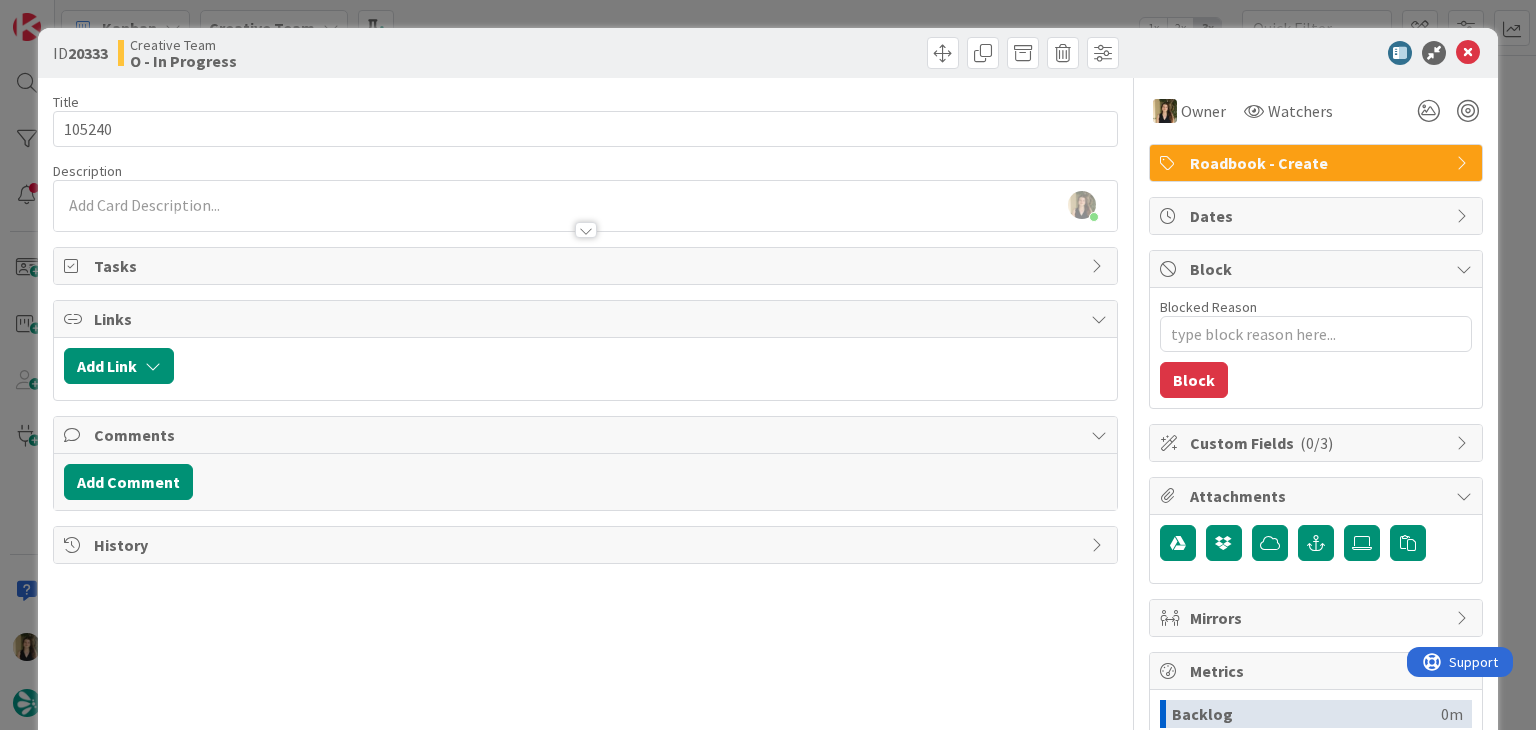 drag, startPoint x: 524, startPoint y: 48, endPoint x: 529, endPoint y: 23, distance: 25.495098 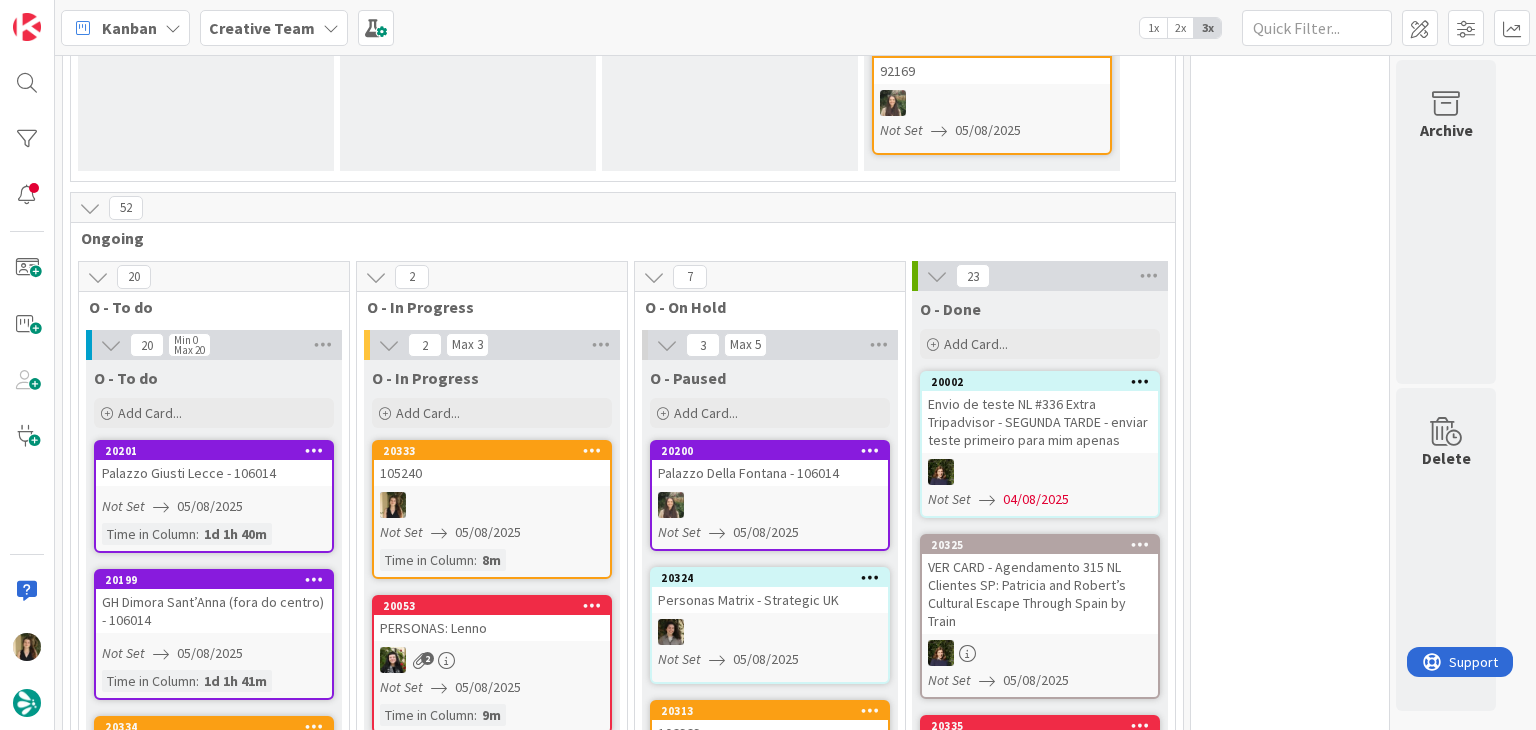 click on "105240" at bounding box center [492, 473] 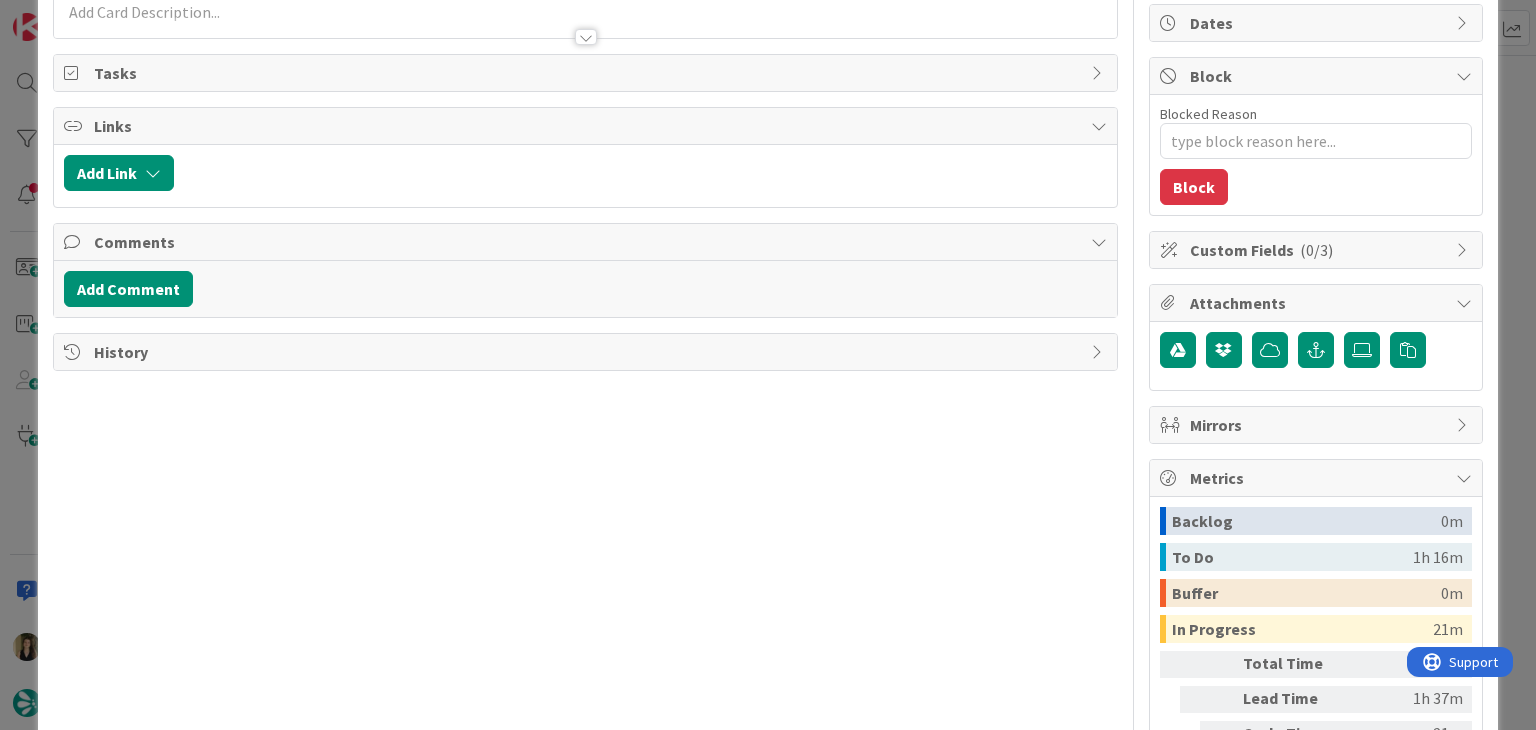scroll, scrollTop: 340, scrollLeft: 0, axis: vertical 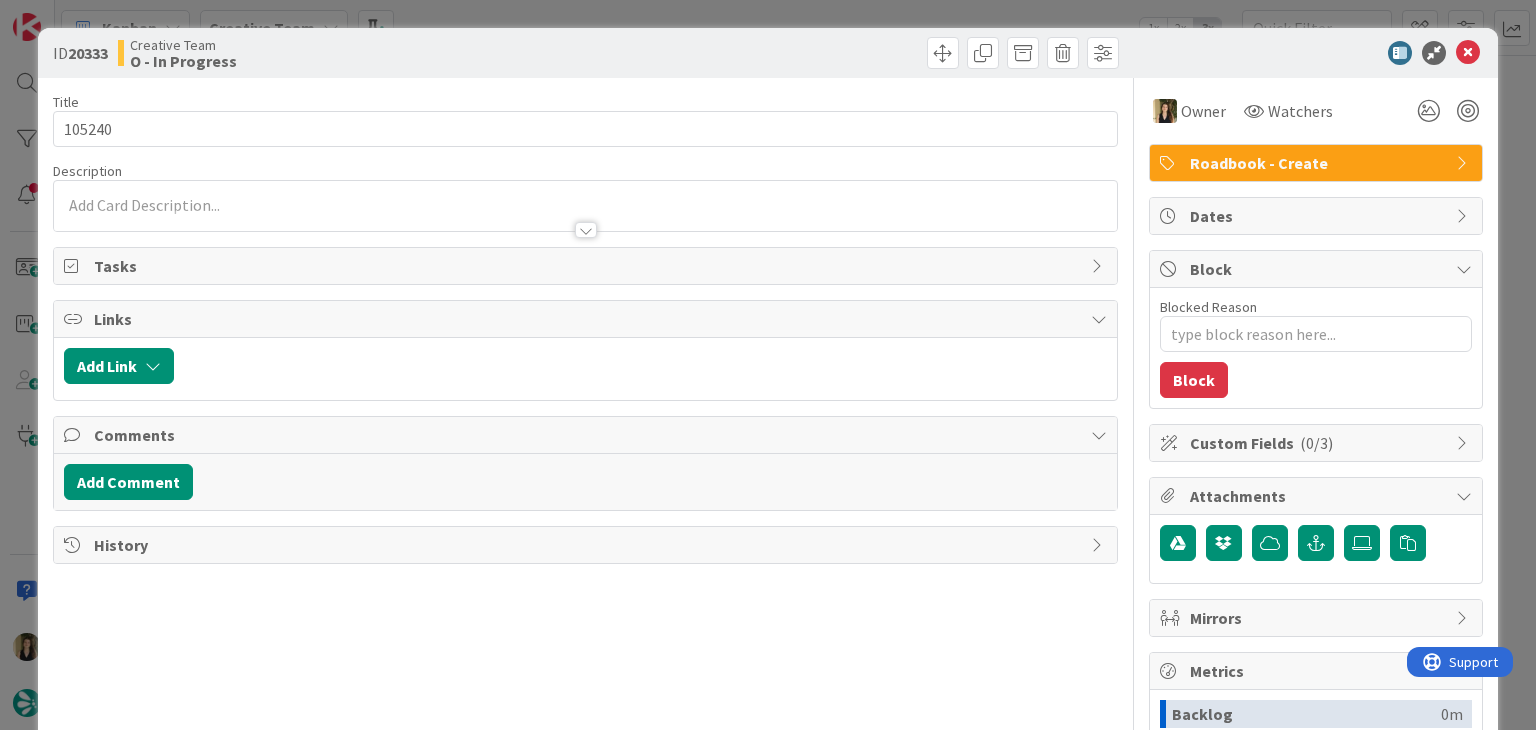 click on "ID  20333 Creative Team O - In Progress" at bounding box center (767, 53) 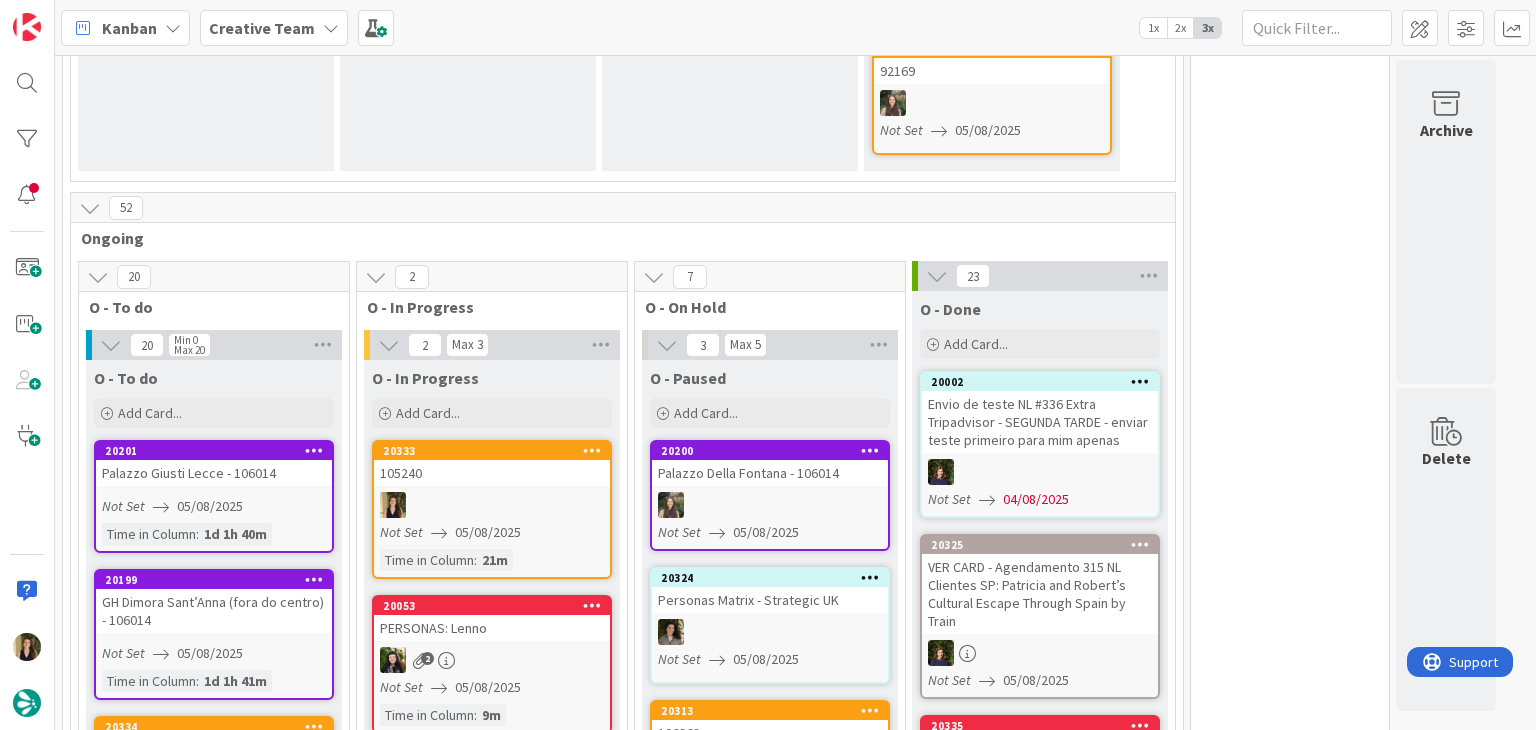 scroll, scrollTop: 0, scrollLeft: 0, axis: both 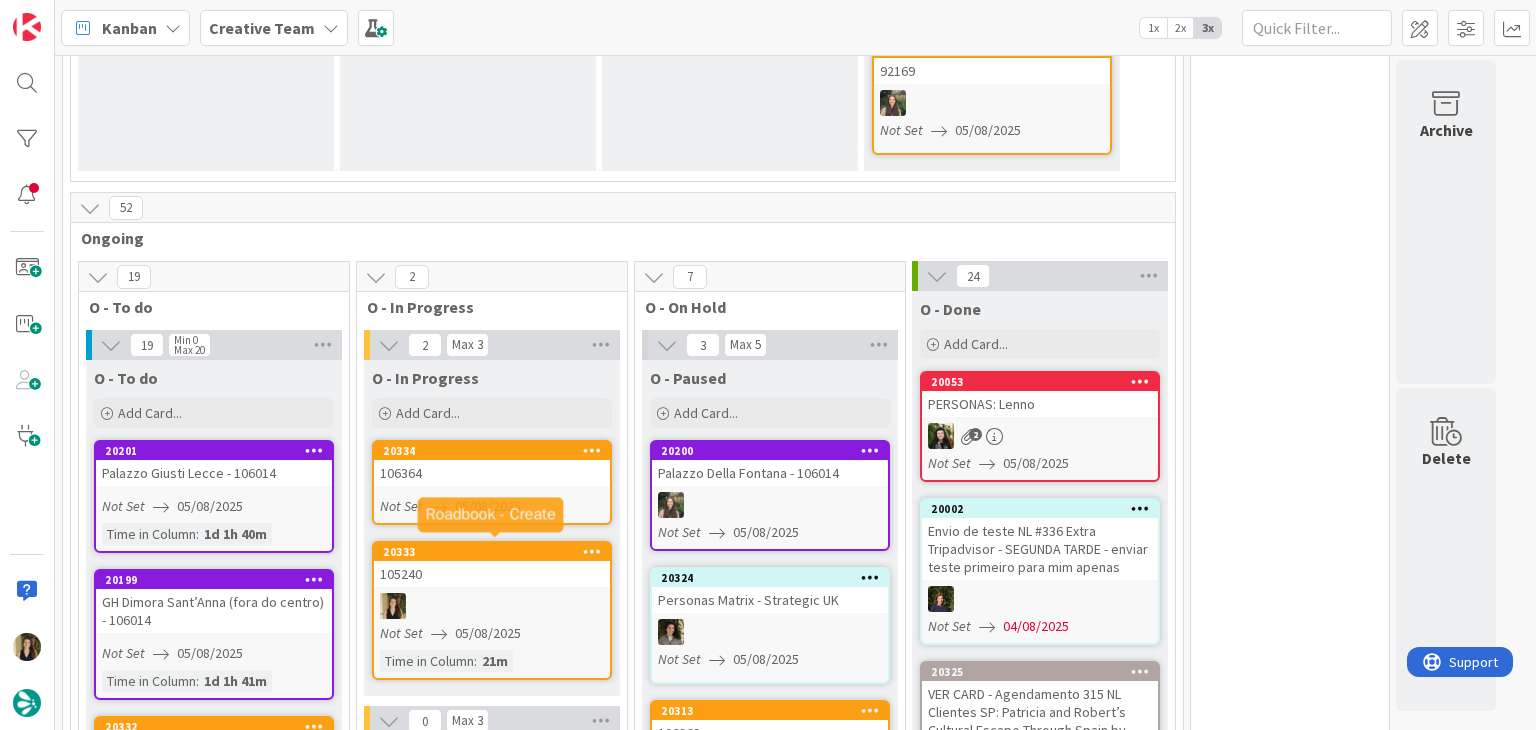 click on "105240" at bounding box center (492, 574) 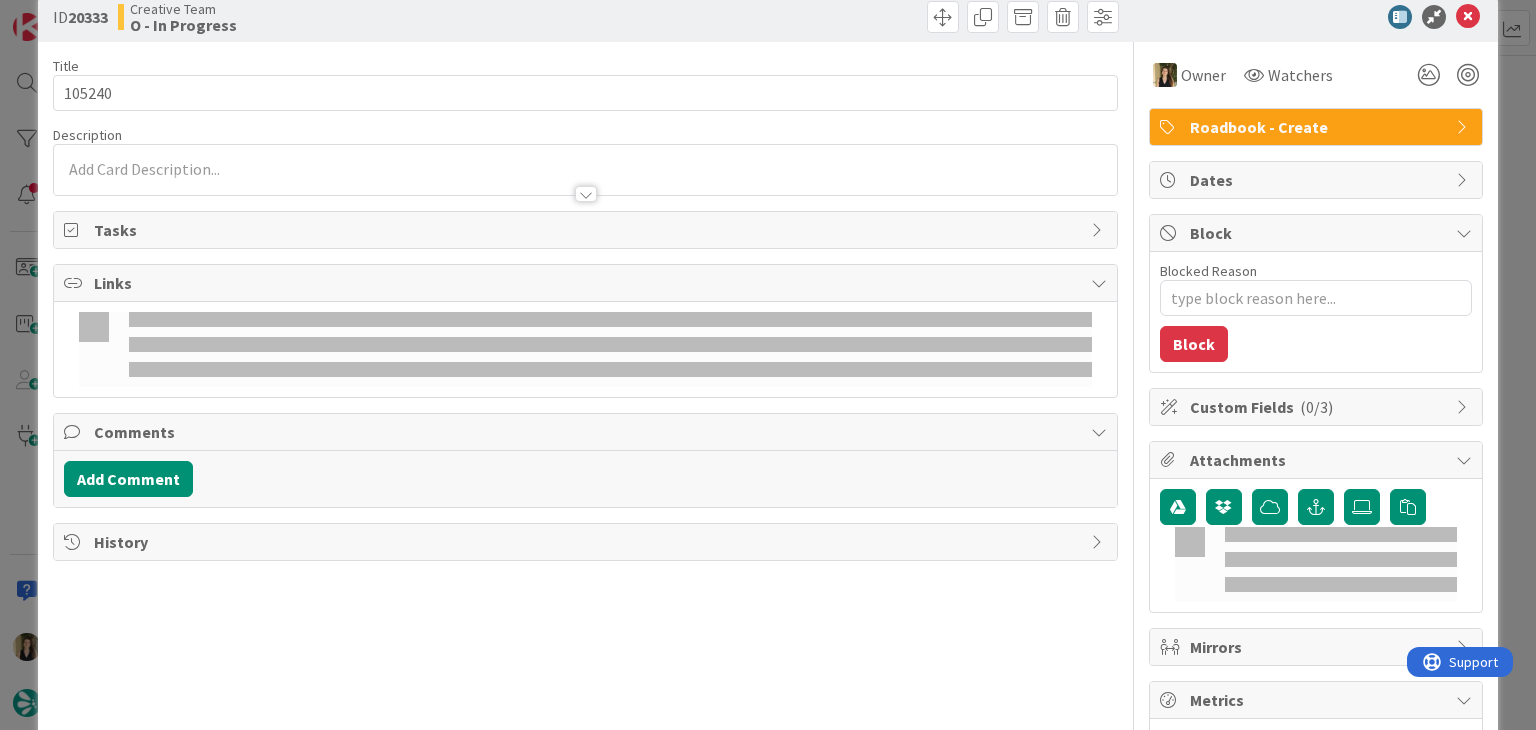 scroll, scrollTop: 0, scrollLeft: 0, axis: both 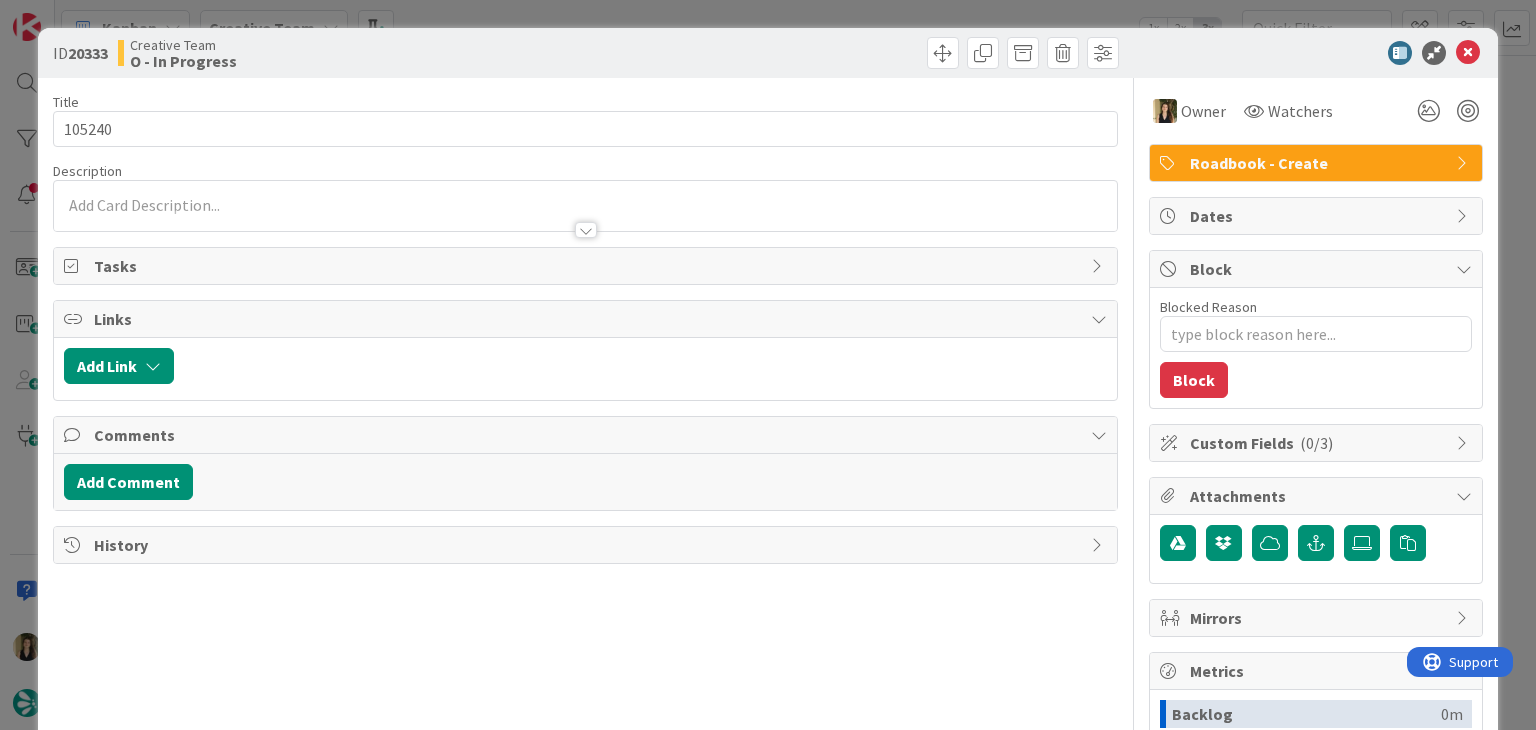 click at bounding box center [585, 206] 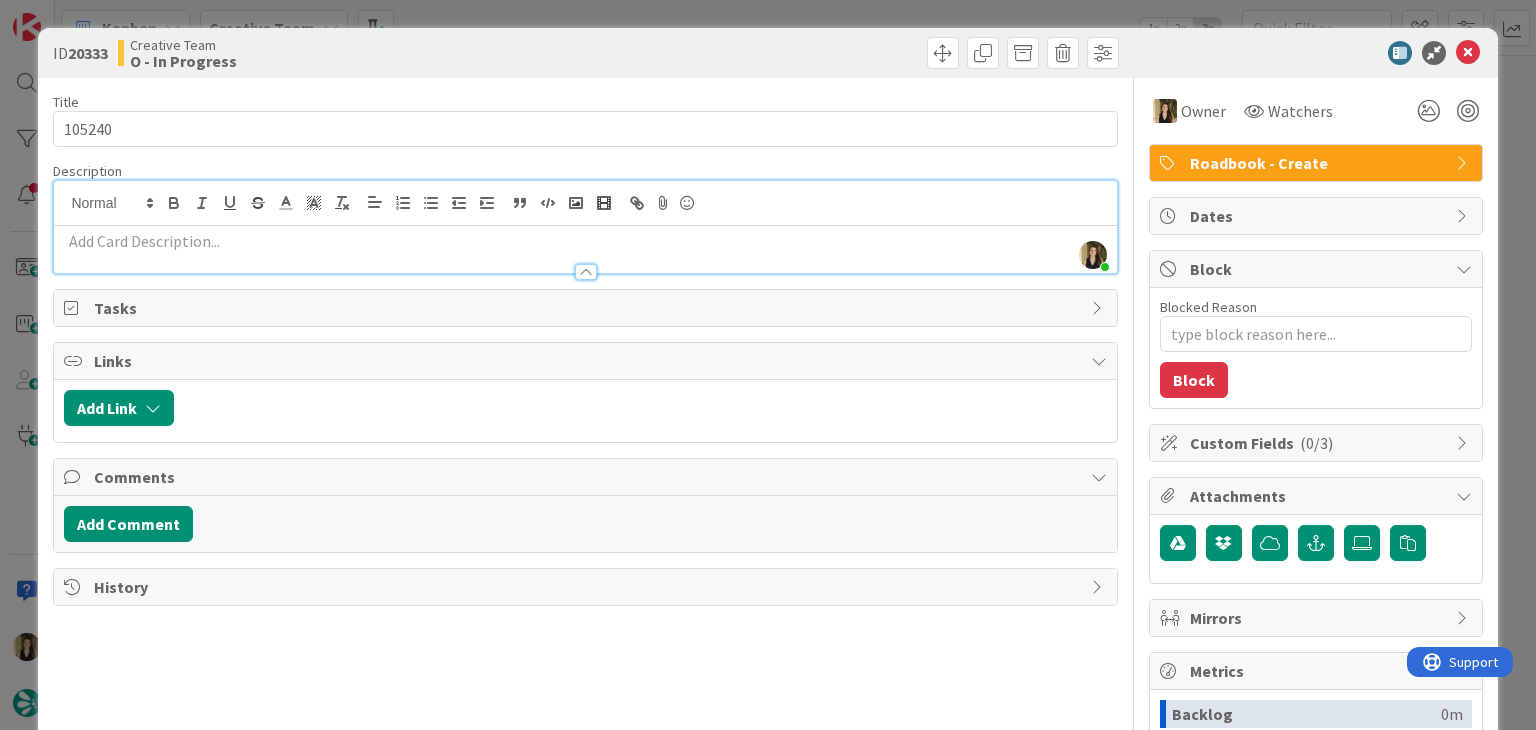 click at bounding box center [585, 241] 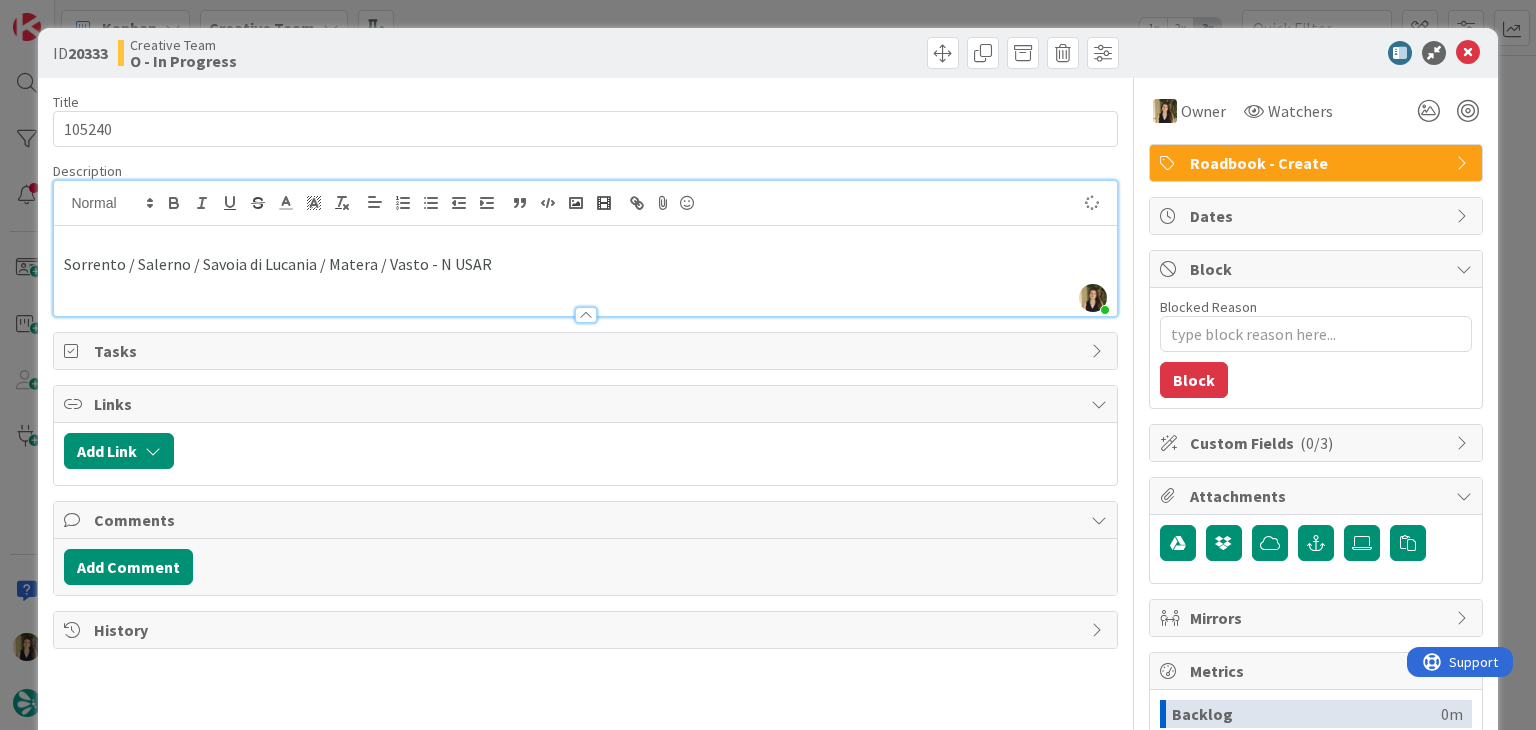 type on "x" 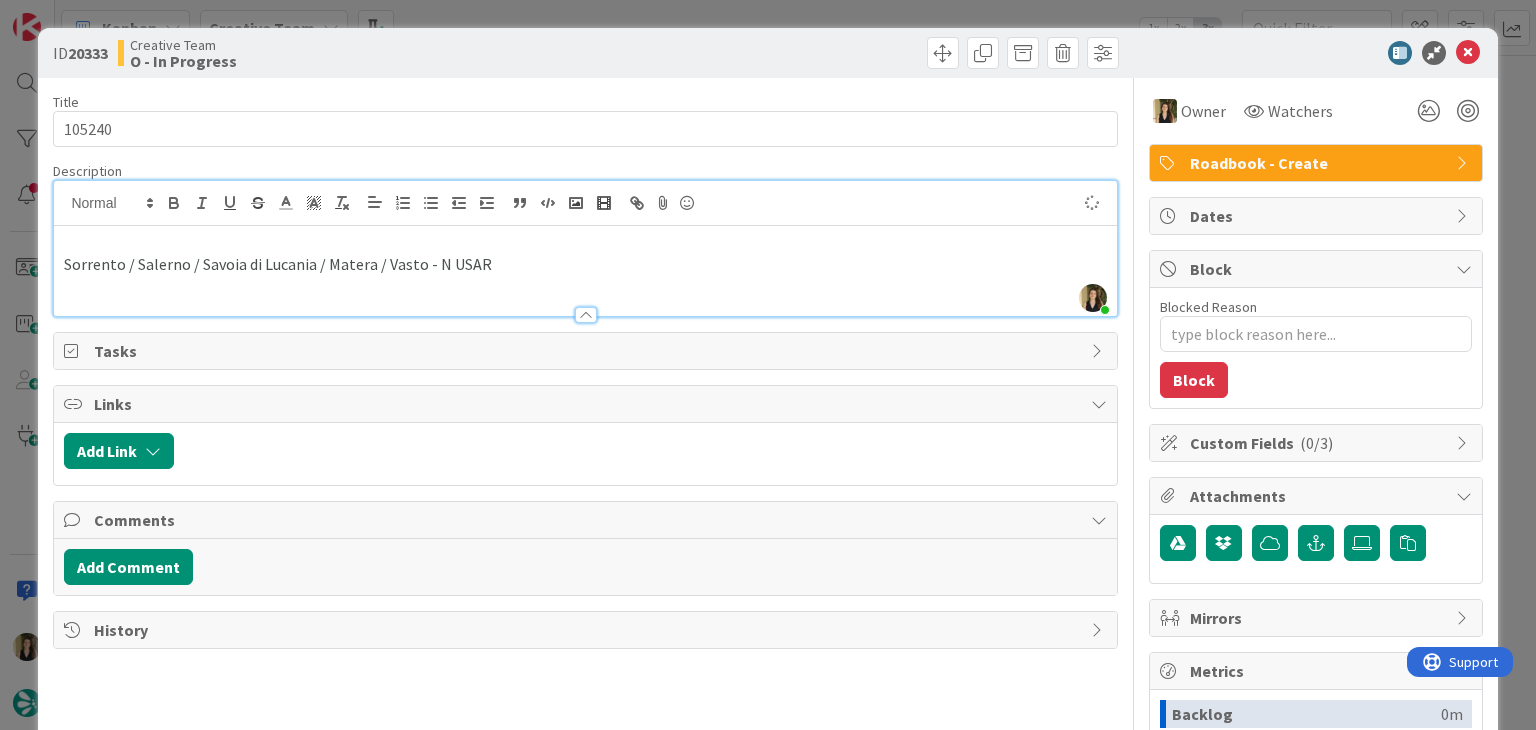 type 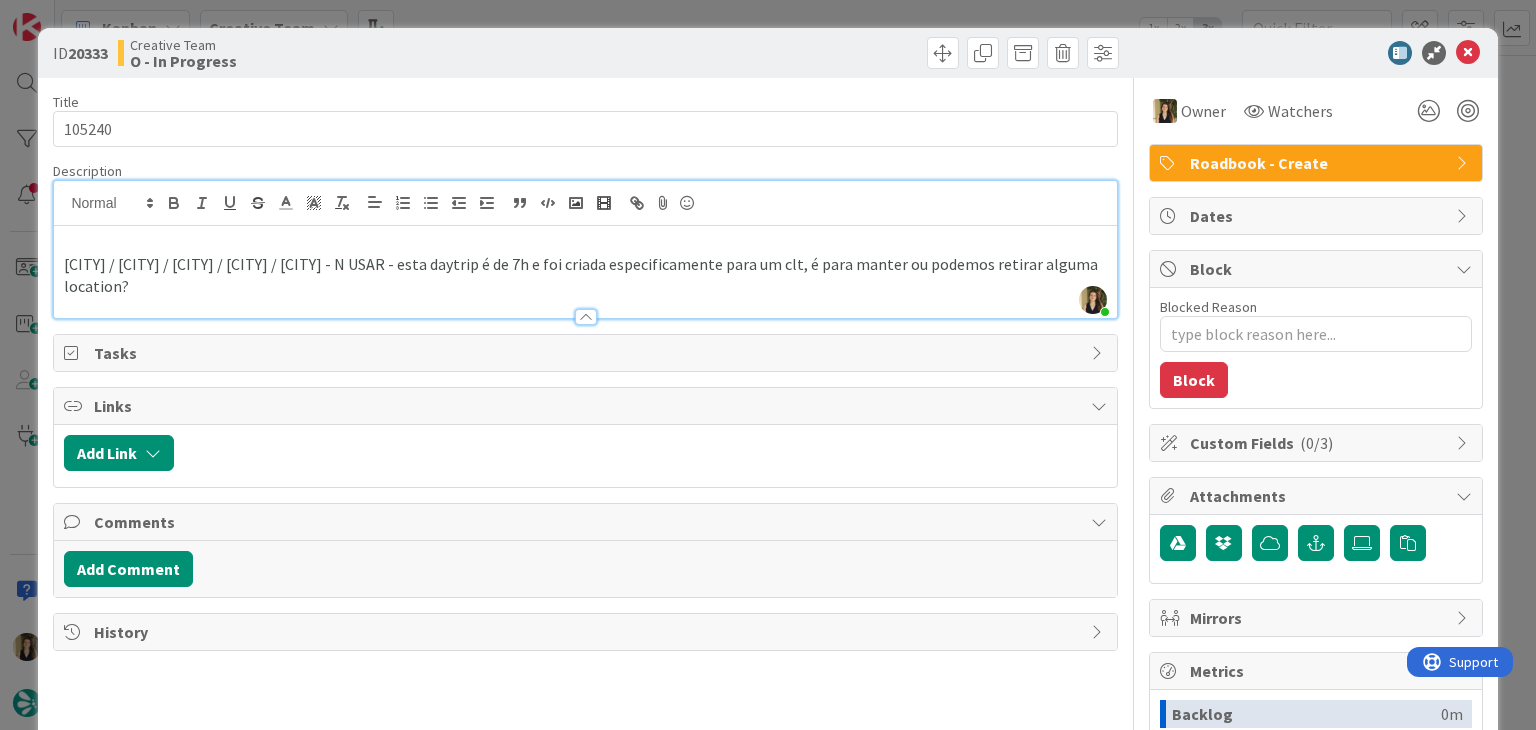 drag, startPoint x: 997, startPoint y: 260, endPoint x: 1043, endPoint y: 232, distance: 53.851646 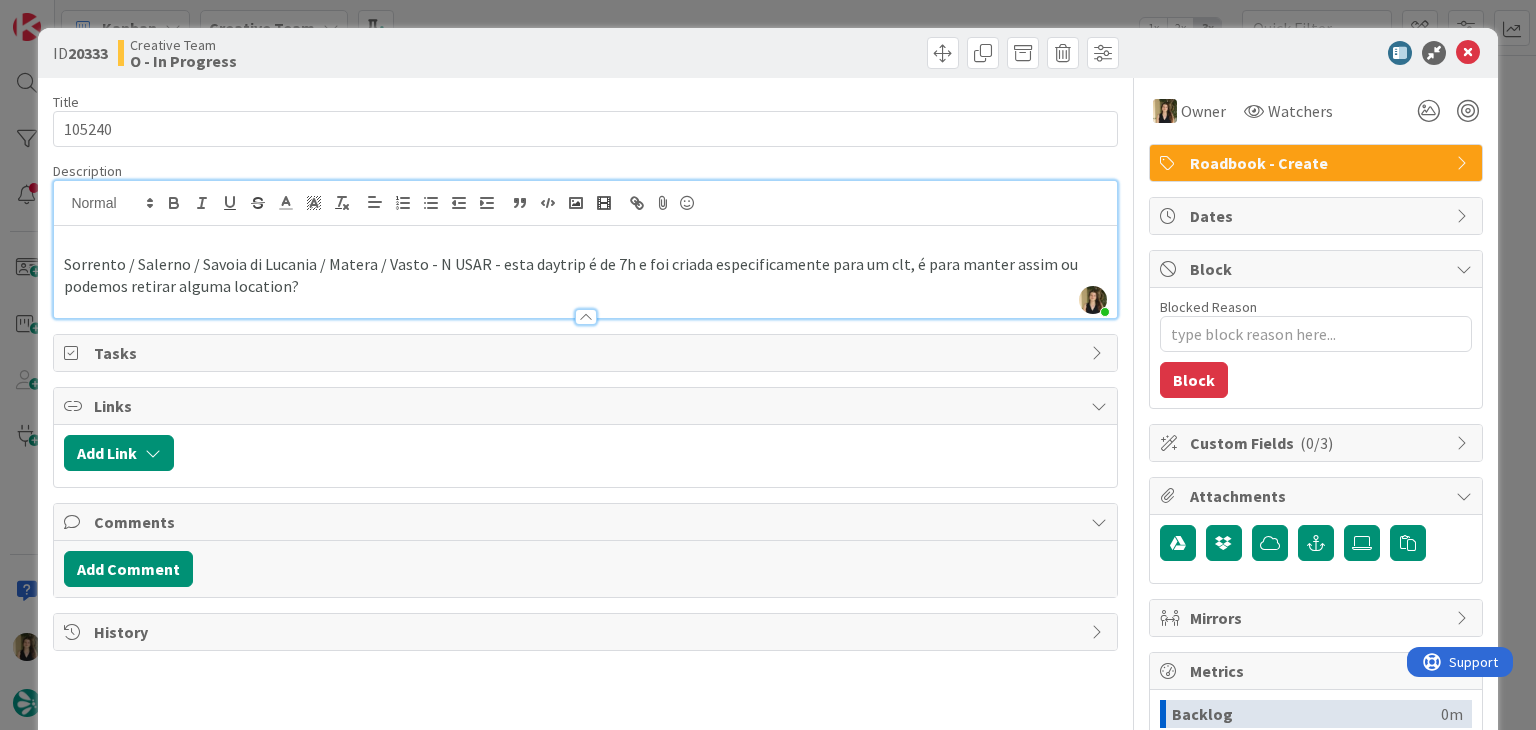 click on "Sorrento / Salerno / Savoia di Lucania / Matera / Vasto - N USAR - esta daytrip é de 7h e foi criada especificamente para um clt, é para manter assim ou podemos retirar alguma location?" at bounding box center [585, 275] 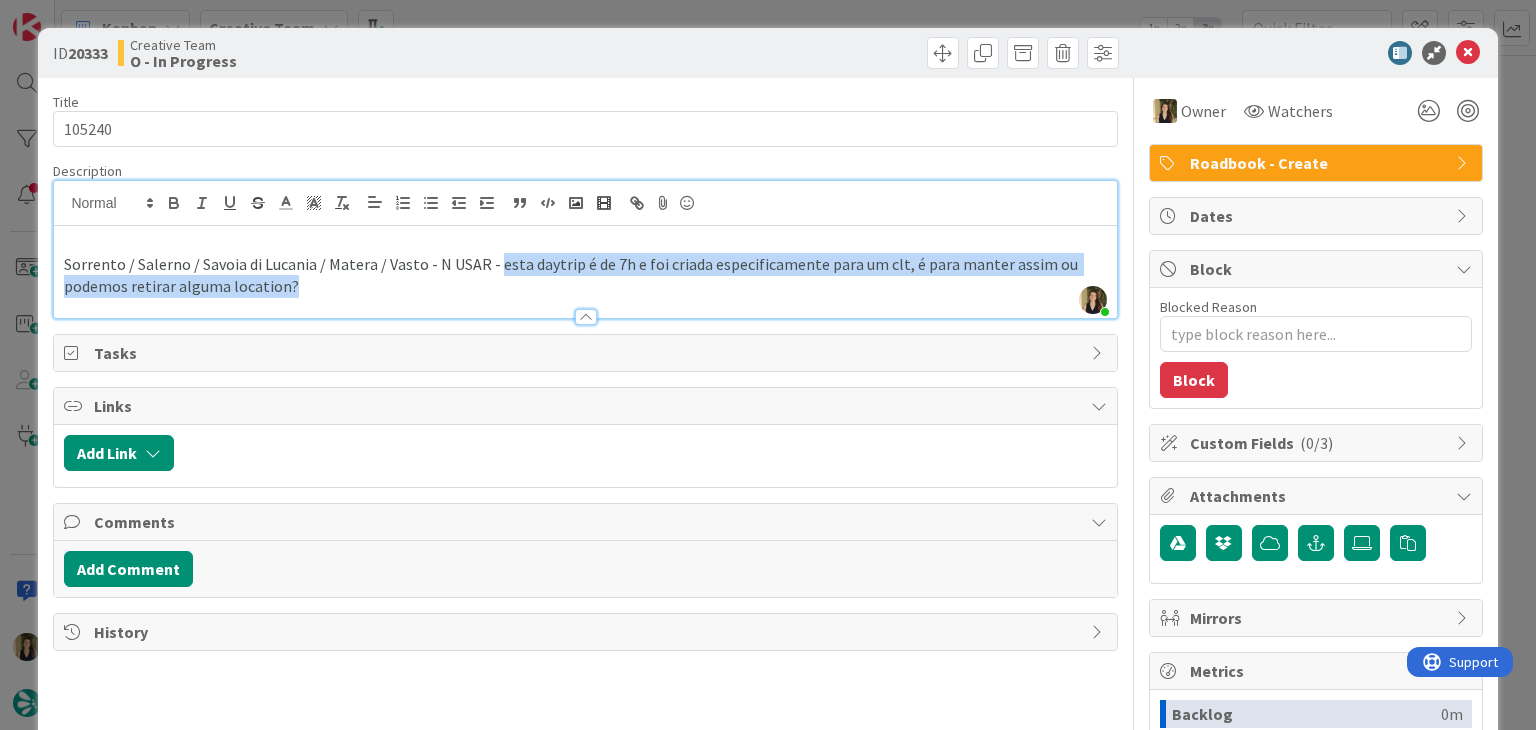 drag, startPoint x: 366, startPoint y: 291, endPoint x: 649, endPoint y: 228, distance: 289.92758 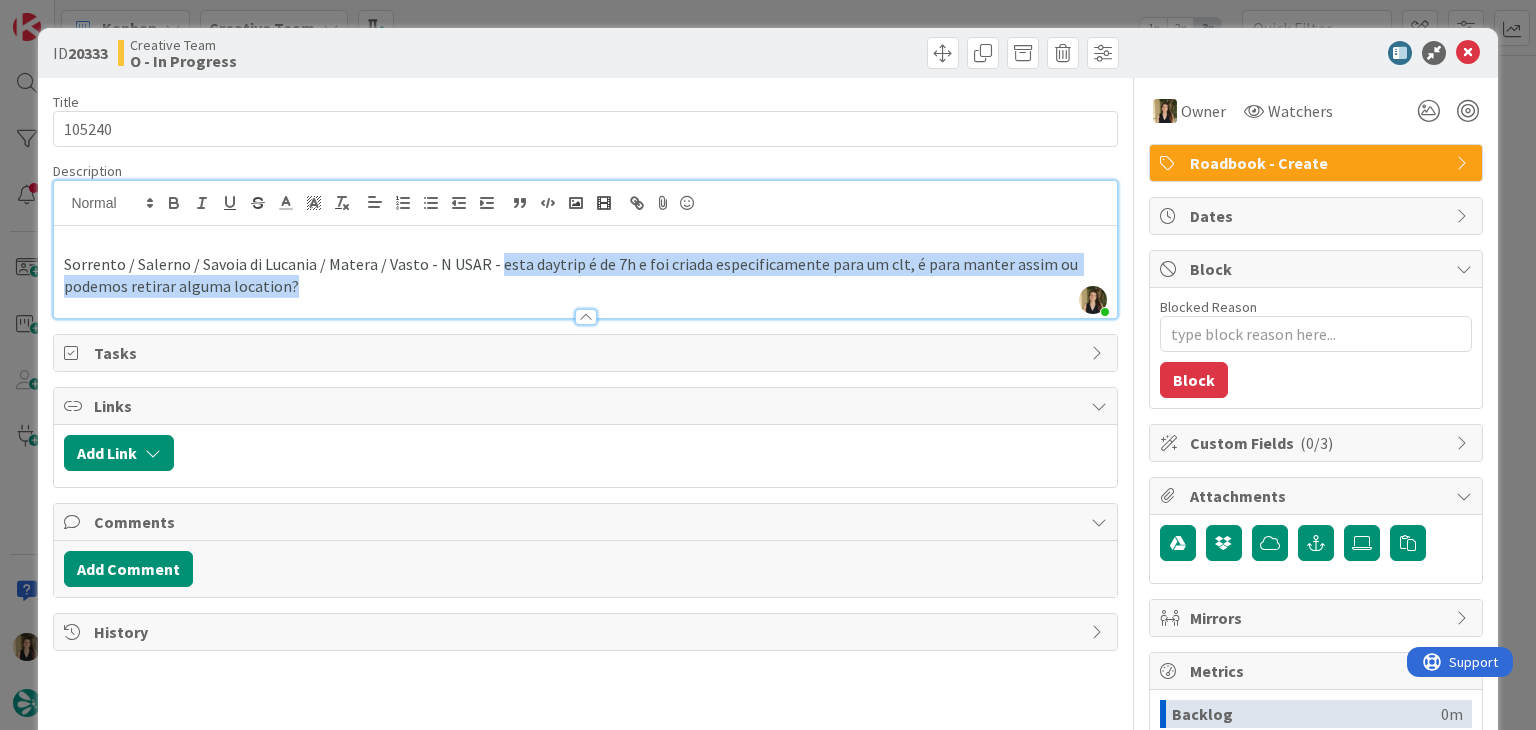 click on "Sorrento / Salerno / Savoia di Lucania / Matera / Vasto - N USAR - esta daytrip é de 7h e foi criada especificamente para um clt, é para manter assim ou podemos retirar alguma location?" at bounding box center [585, 275] 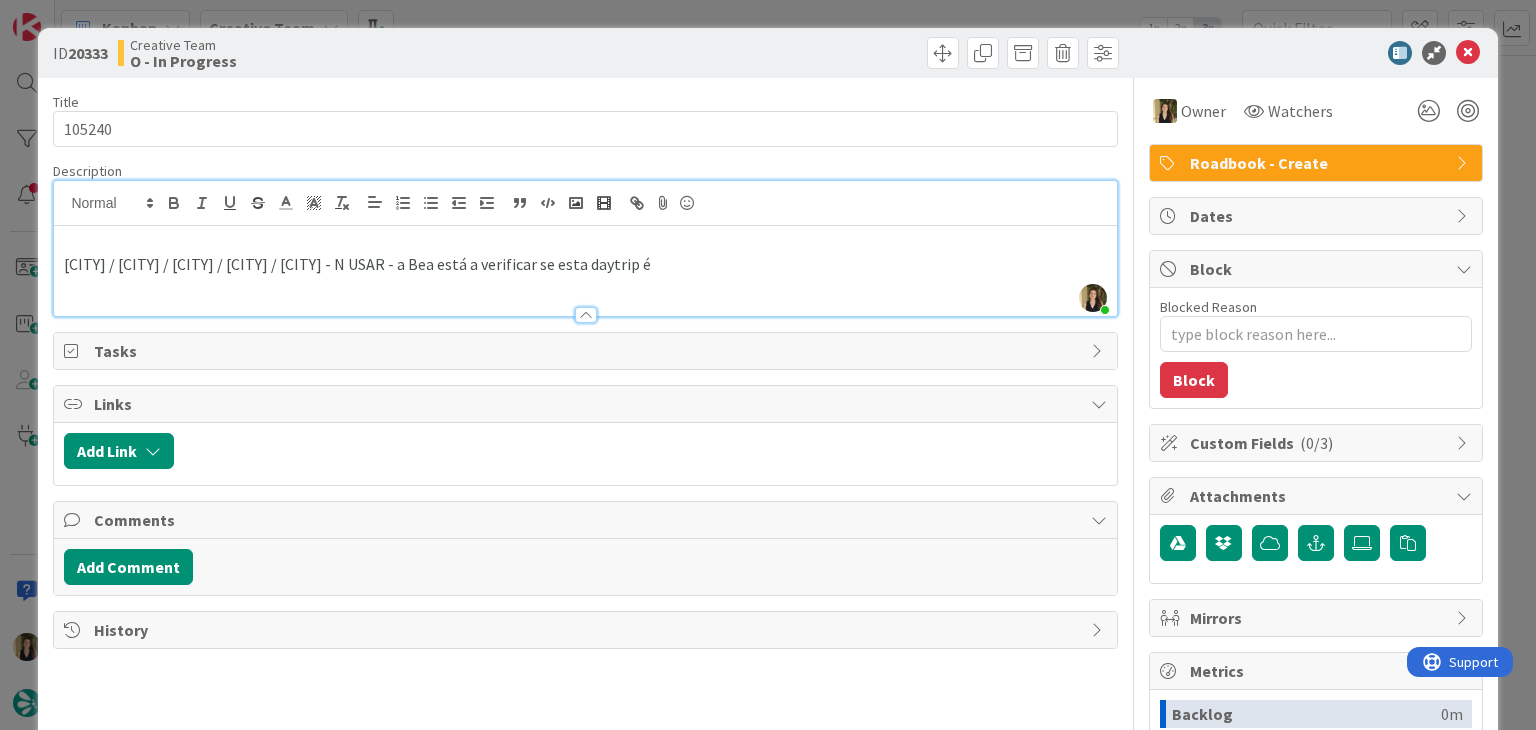 drag, startPoint x: 571, startPoint y: 297, endPoint x: 44, endPoint y: 261, distance: 528.22815 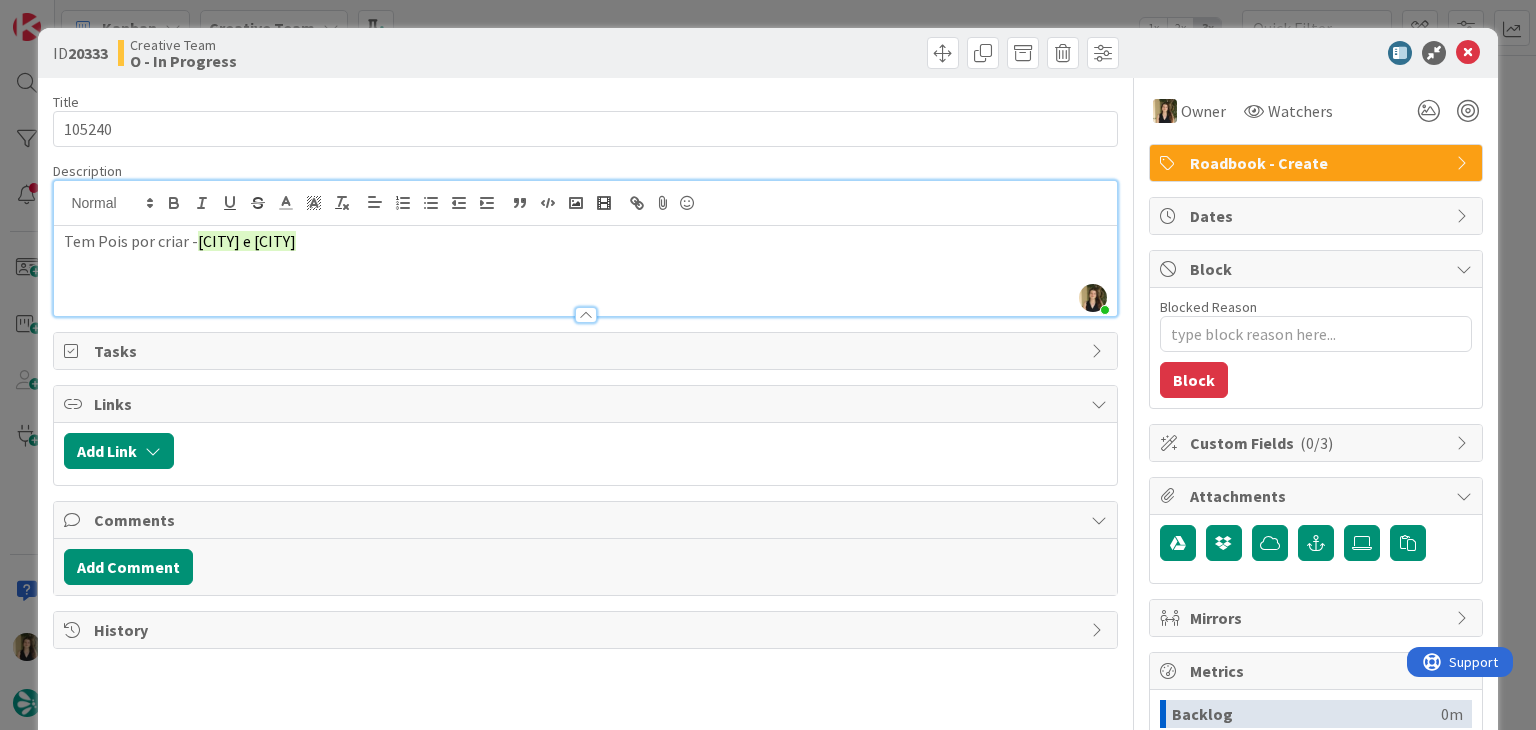 drag, startPoint x: 528, startPoint y: 248, endPoint x: 44, endPoint y: 238, distance: 484.1033 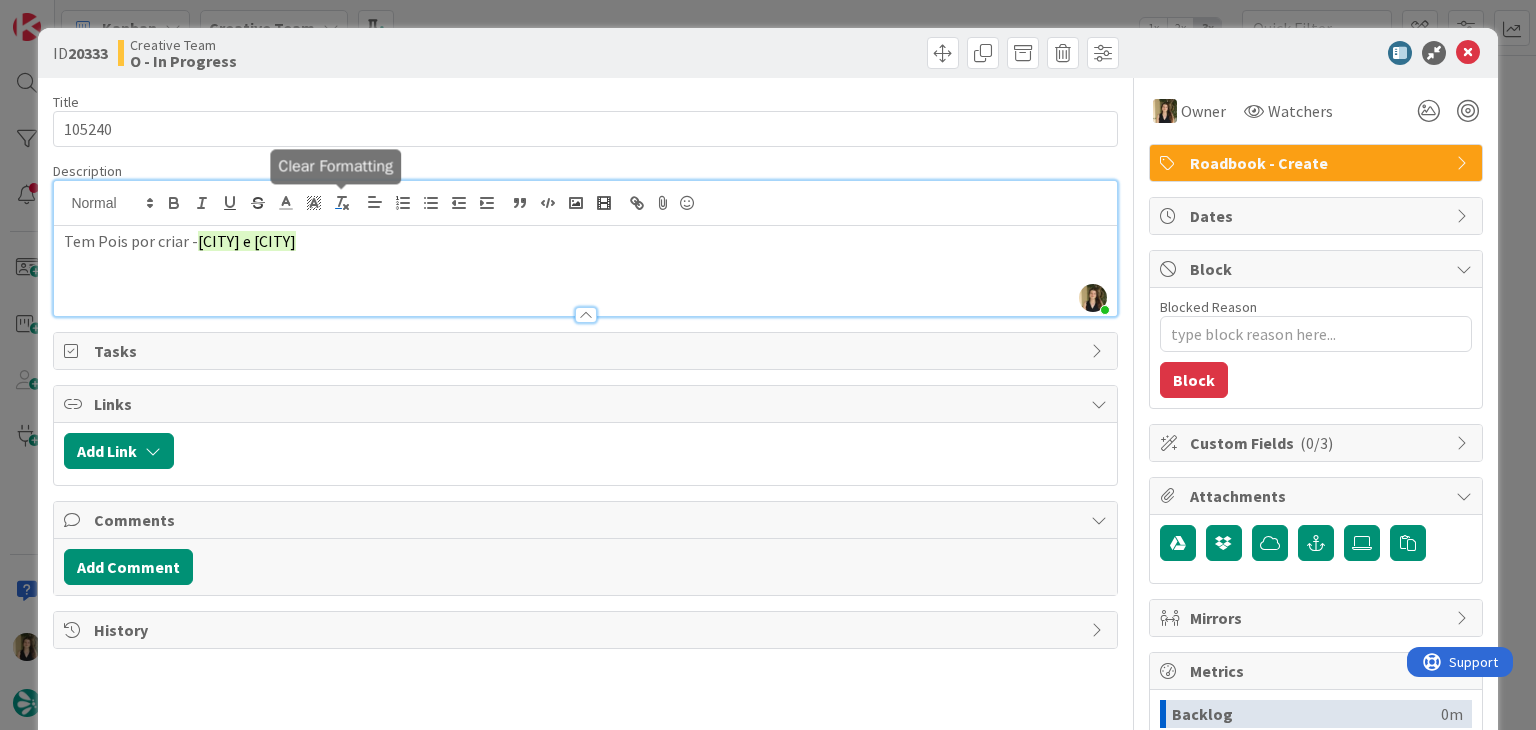 click 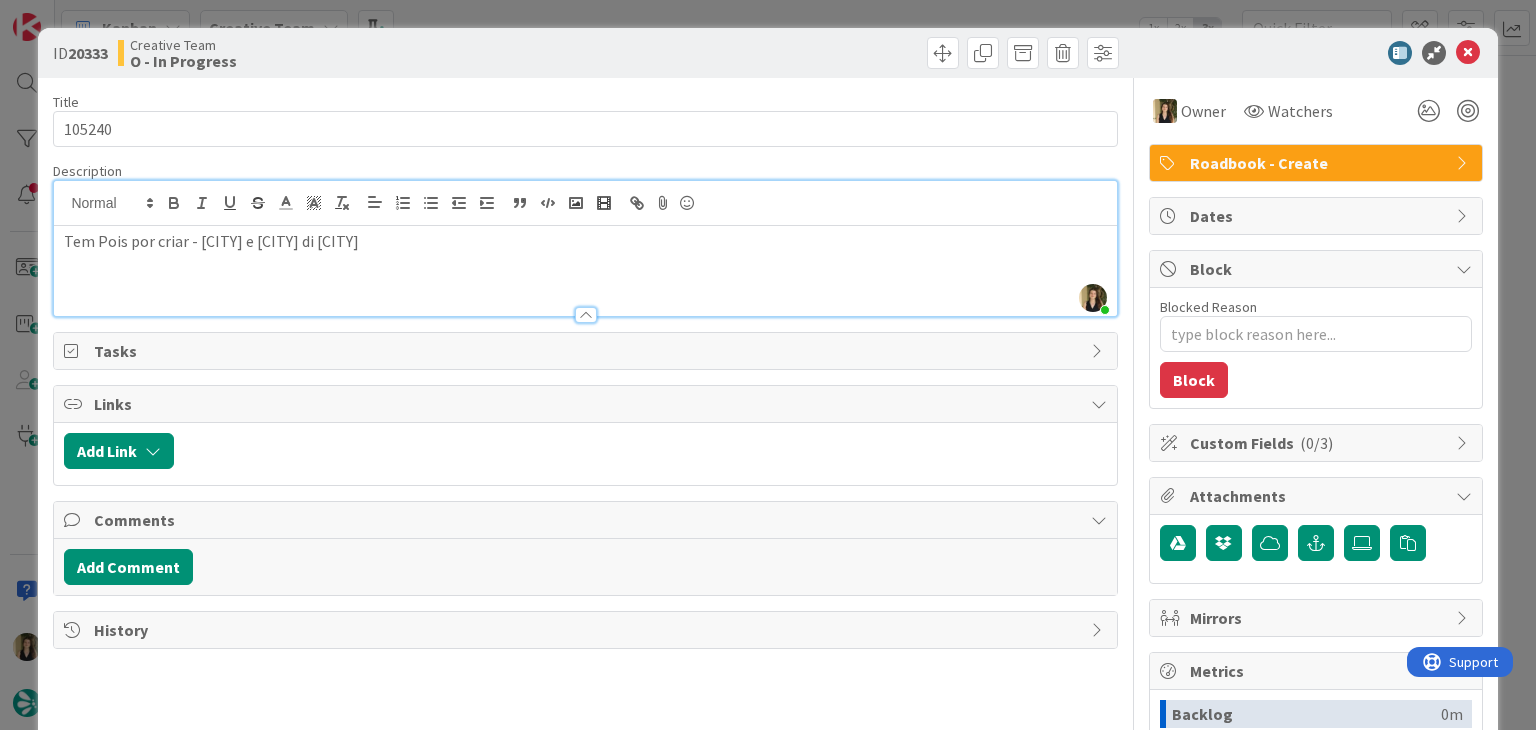 click on "Tem Pois por criar - [CITY] e [CITY] di [CITY]" at bounding box center (585, 241) 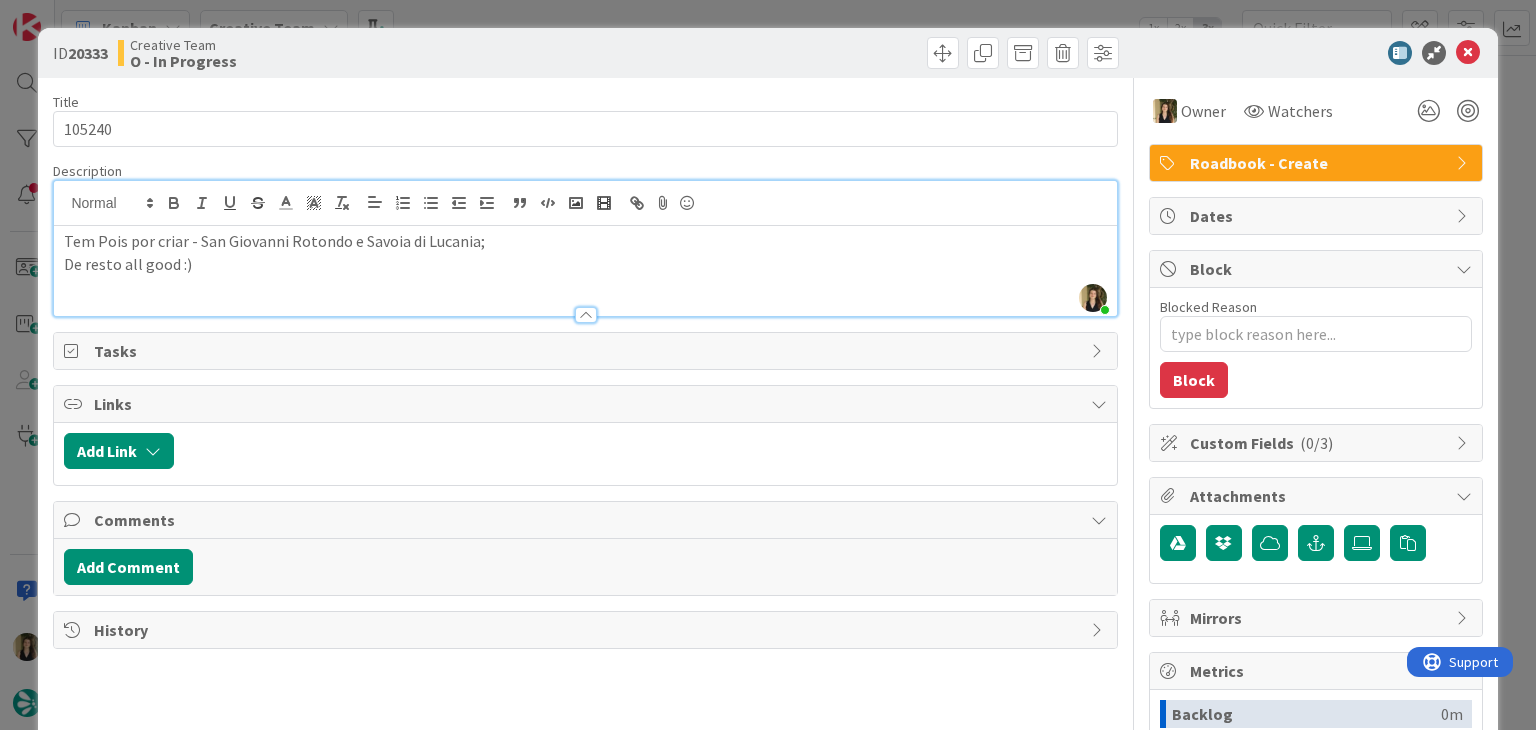 drag, startPoint x: 722, startPoint y: 61, endPoint x: 750, endPoint y: 22, distance: 48.010414 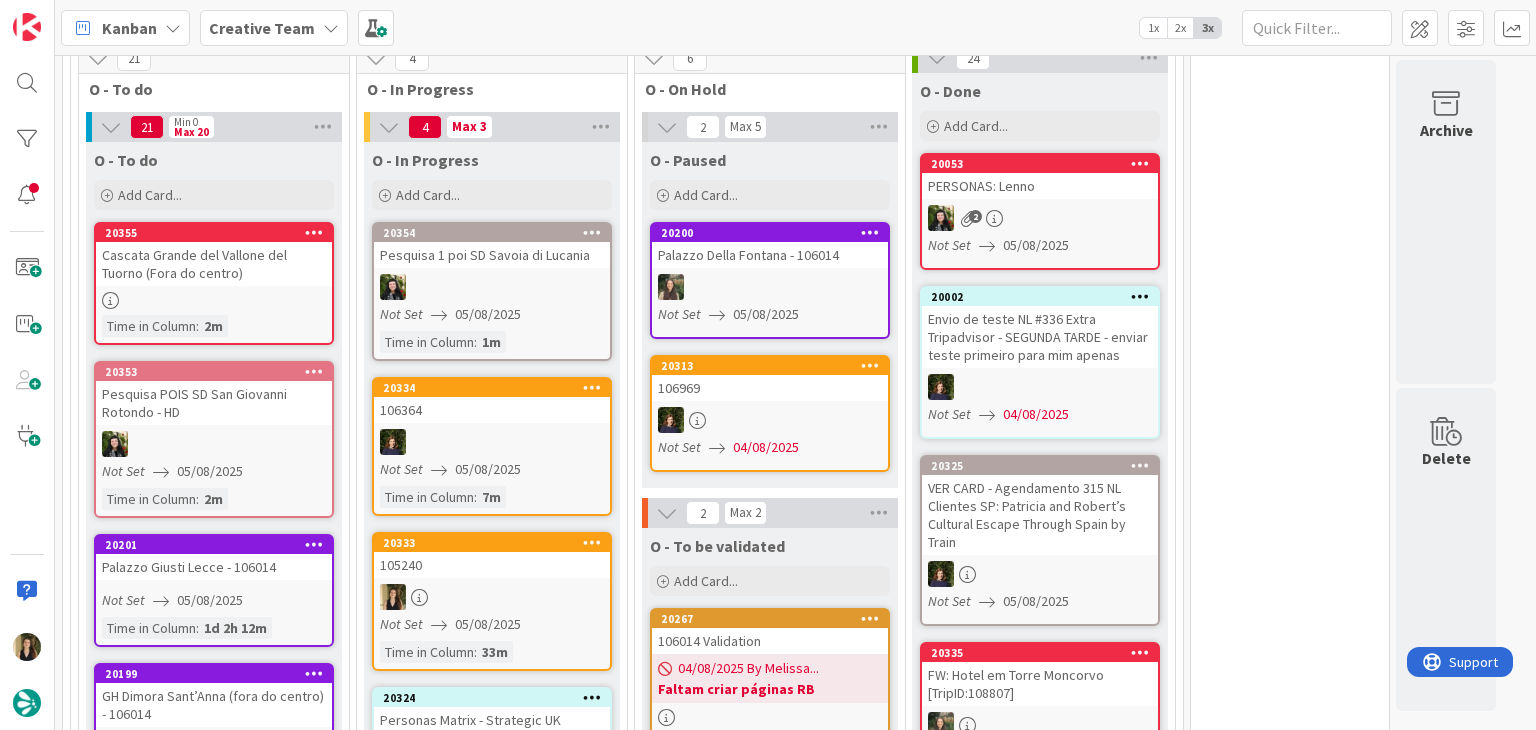 scroll, scrollTop: 0, scrollLeft: 0, axis: both 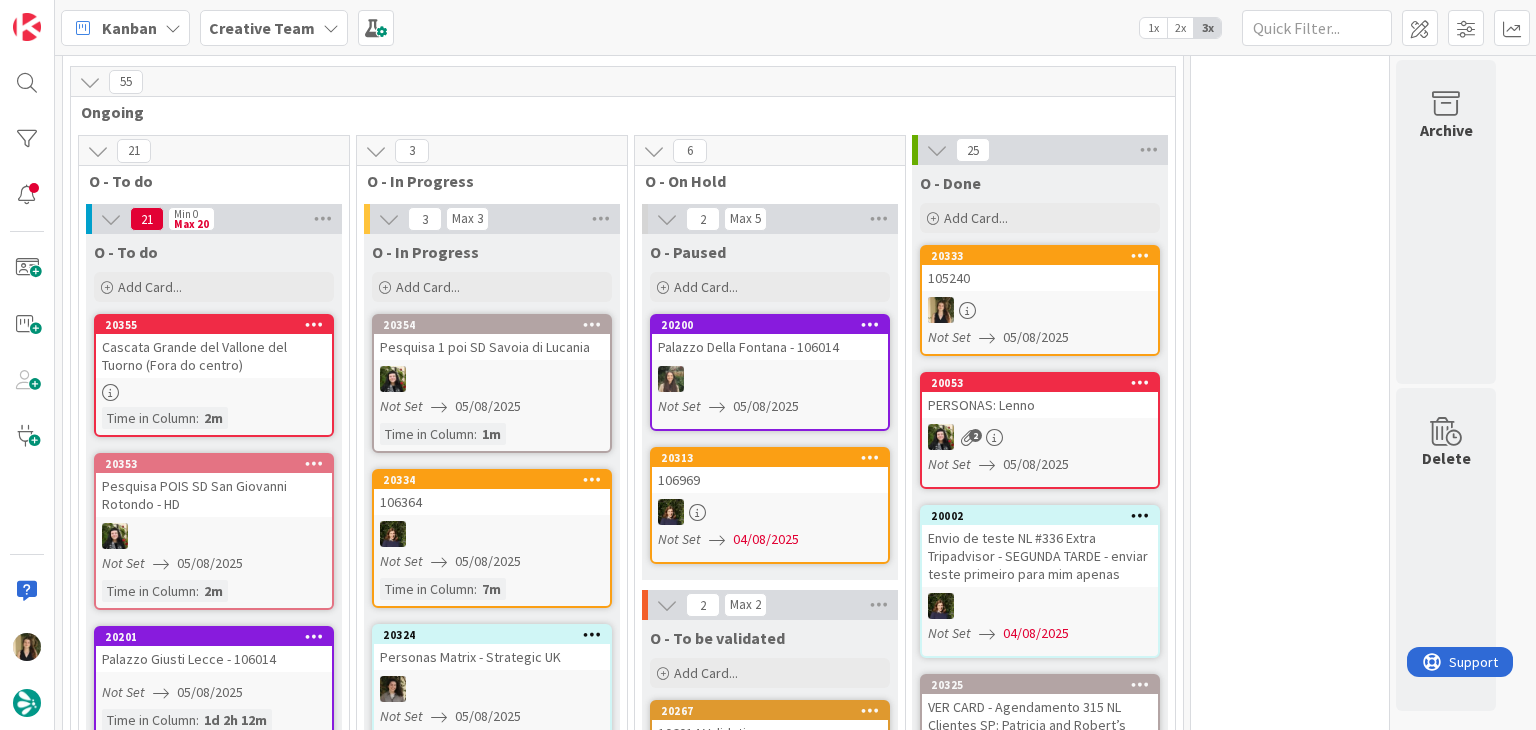 click at bounding box center (1040, 310) 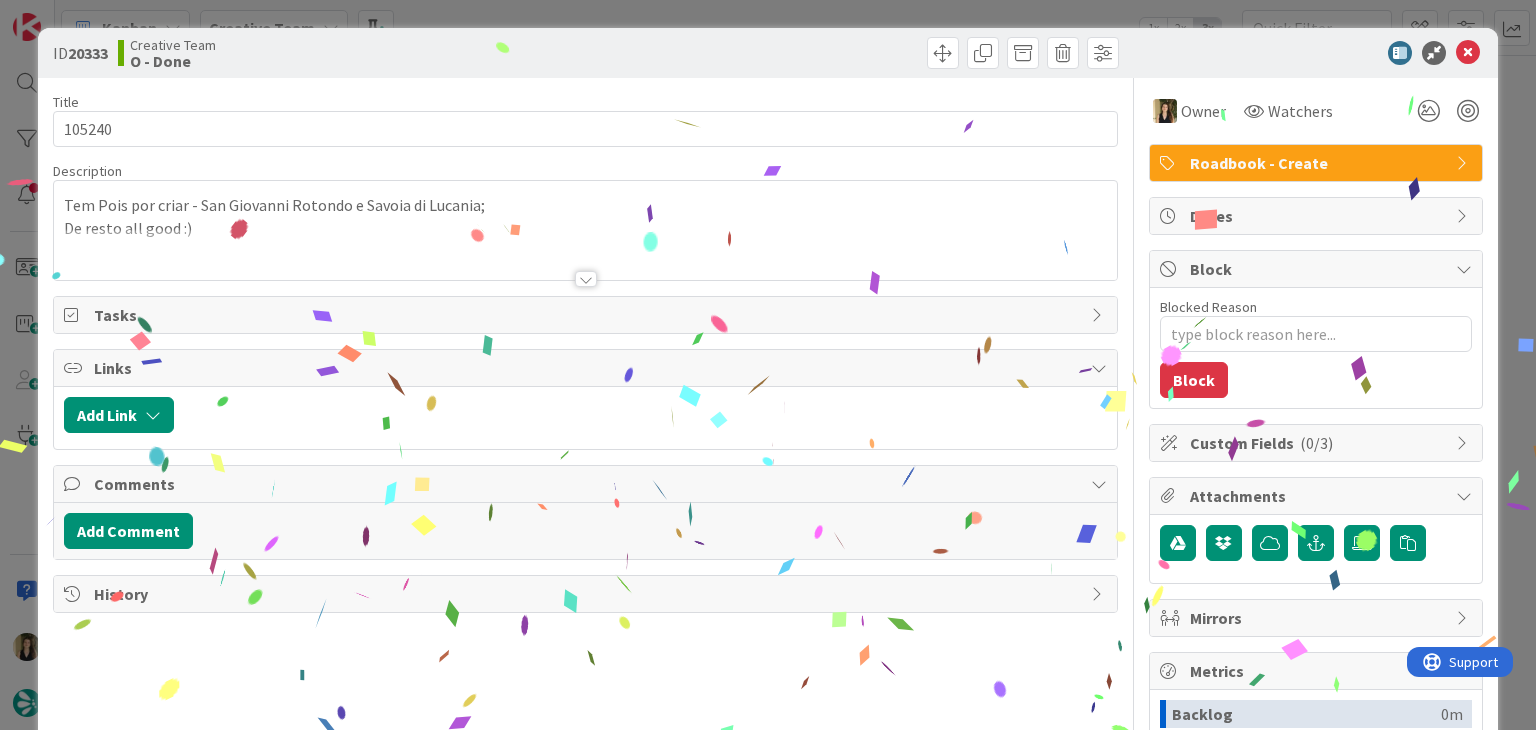 scroll, scrollTop: 0, scrollLeft: 0, axis: both 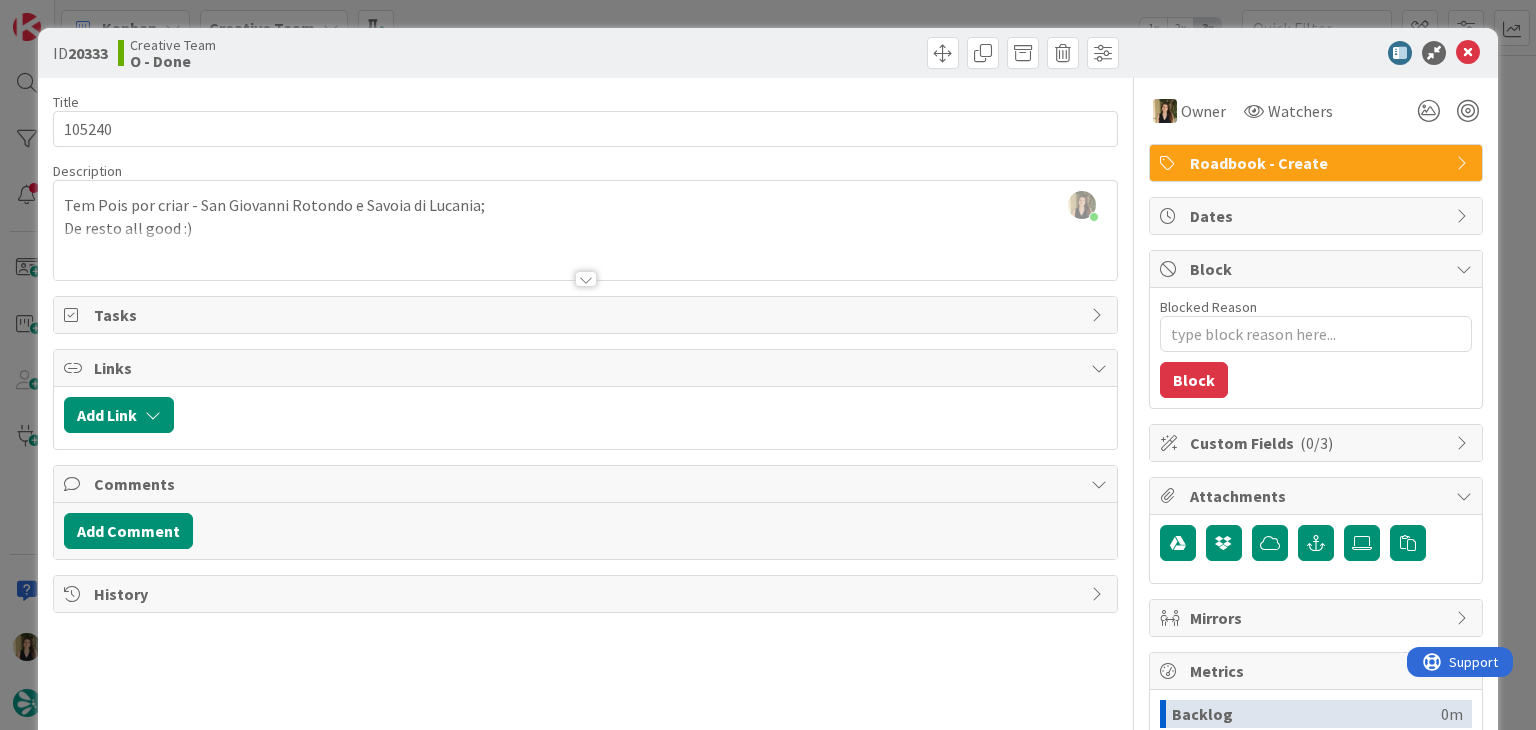 click at bounding box center (585, 254) 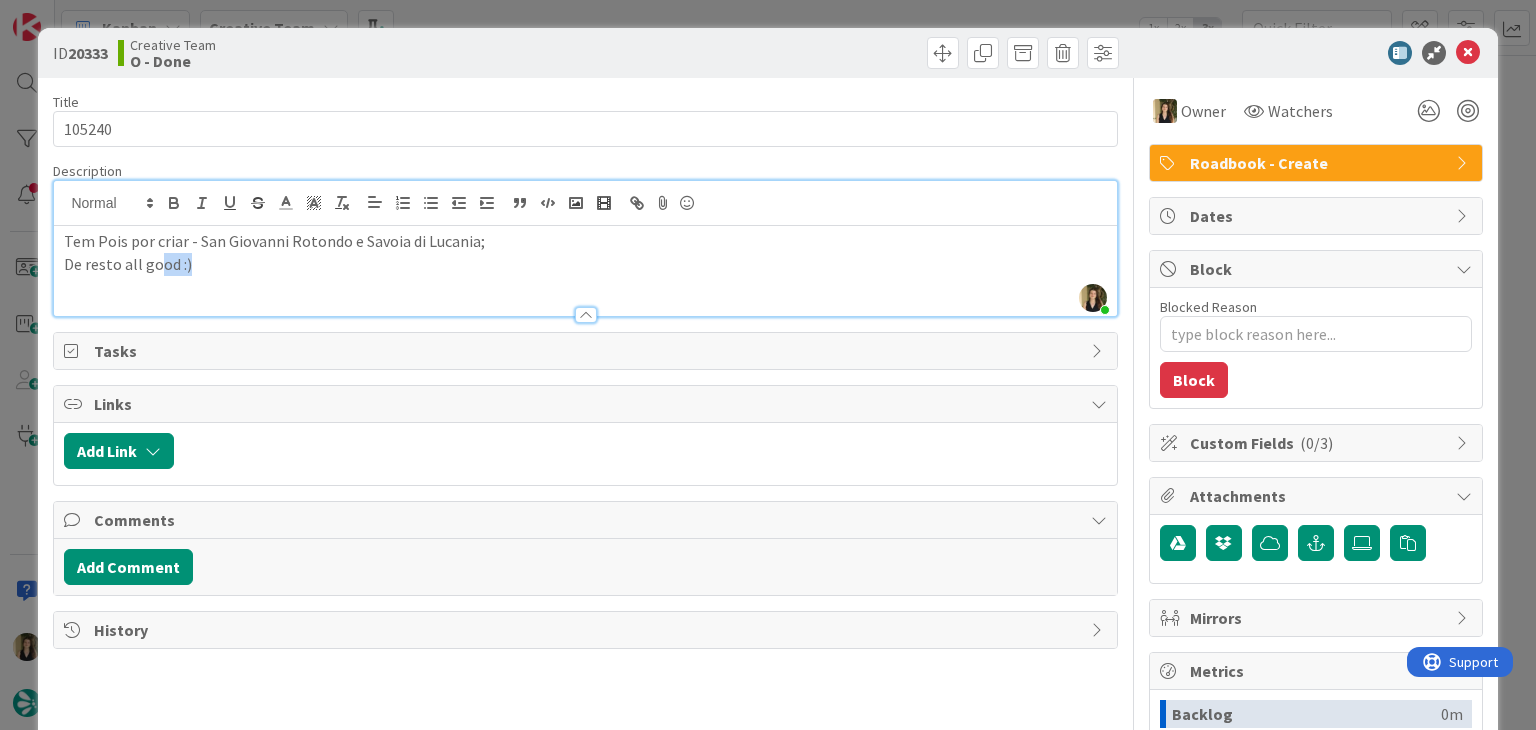 drag, startPoint x: 222, startPoint y: 274, endPoint x: 124, endPoint y: 178, distance: 137.186 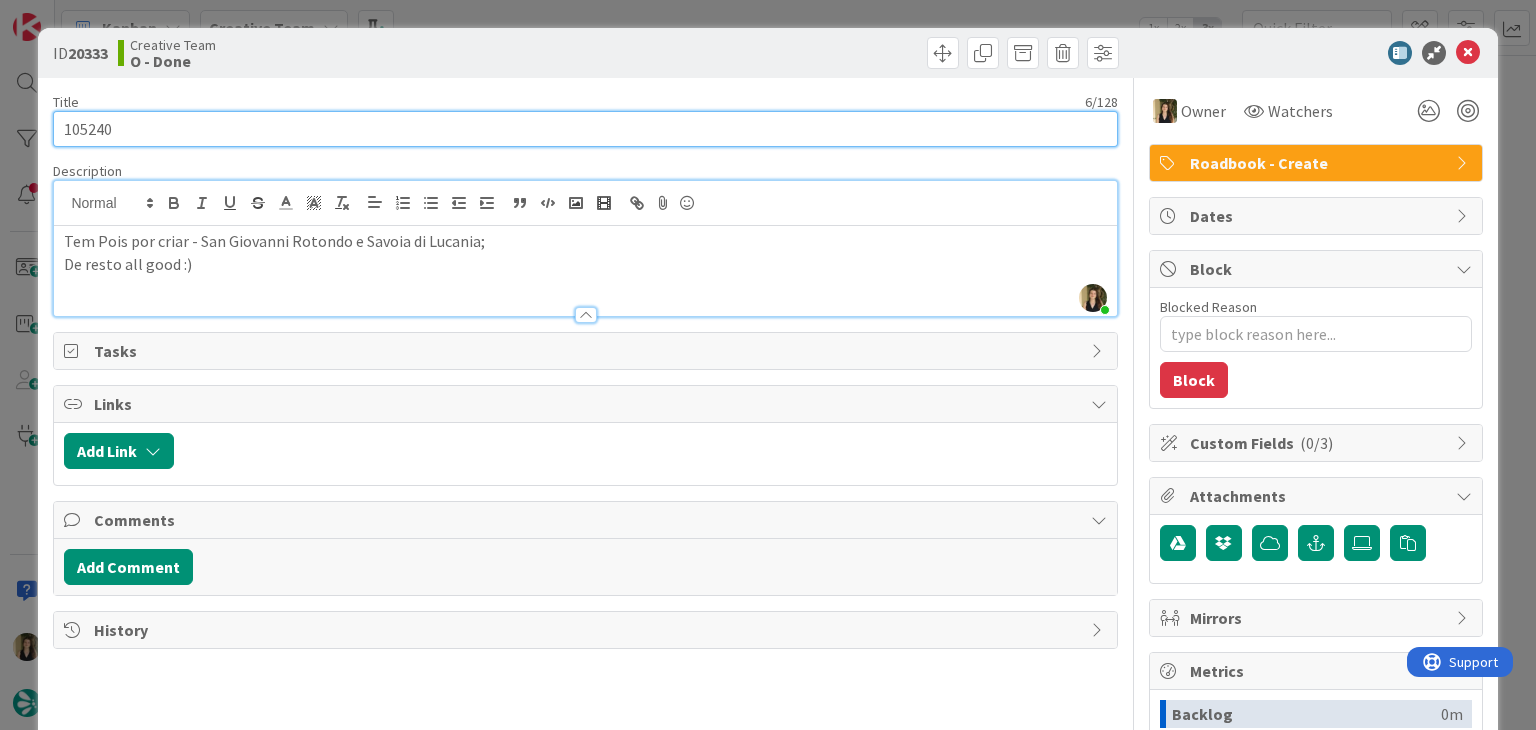 click on "105240" at bounding box center (585, 129) 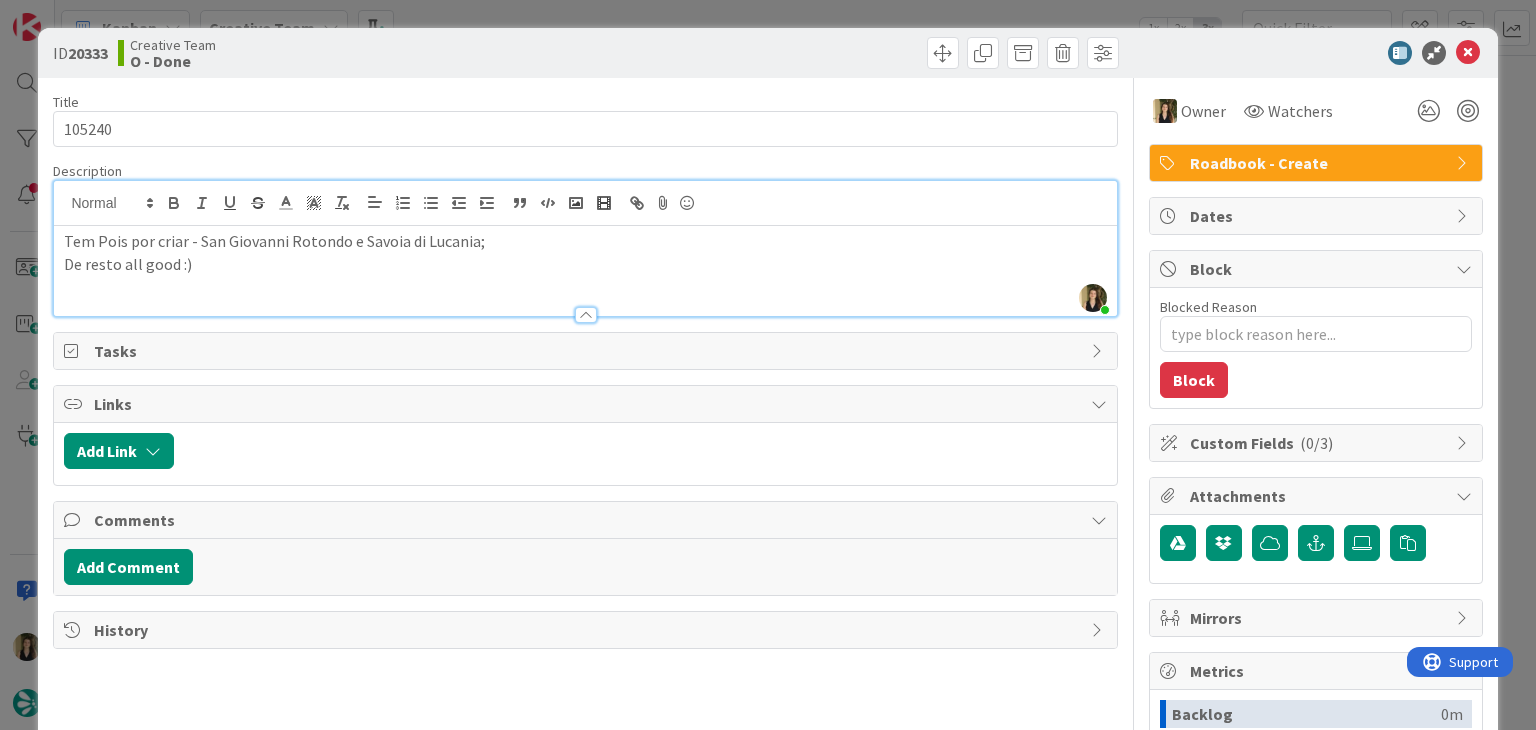 drag, startPoint x: 626, startPoint y: 34, endPoint x: 622, endPoint y: 1, distance: 33.24154 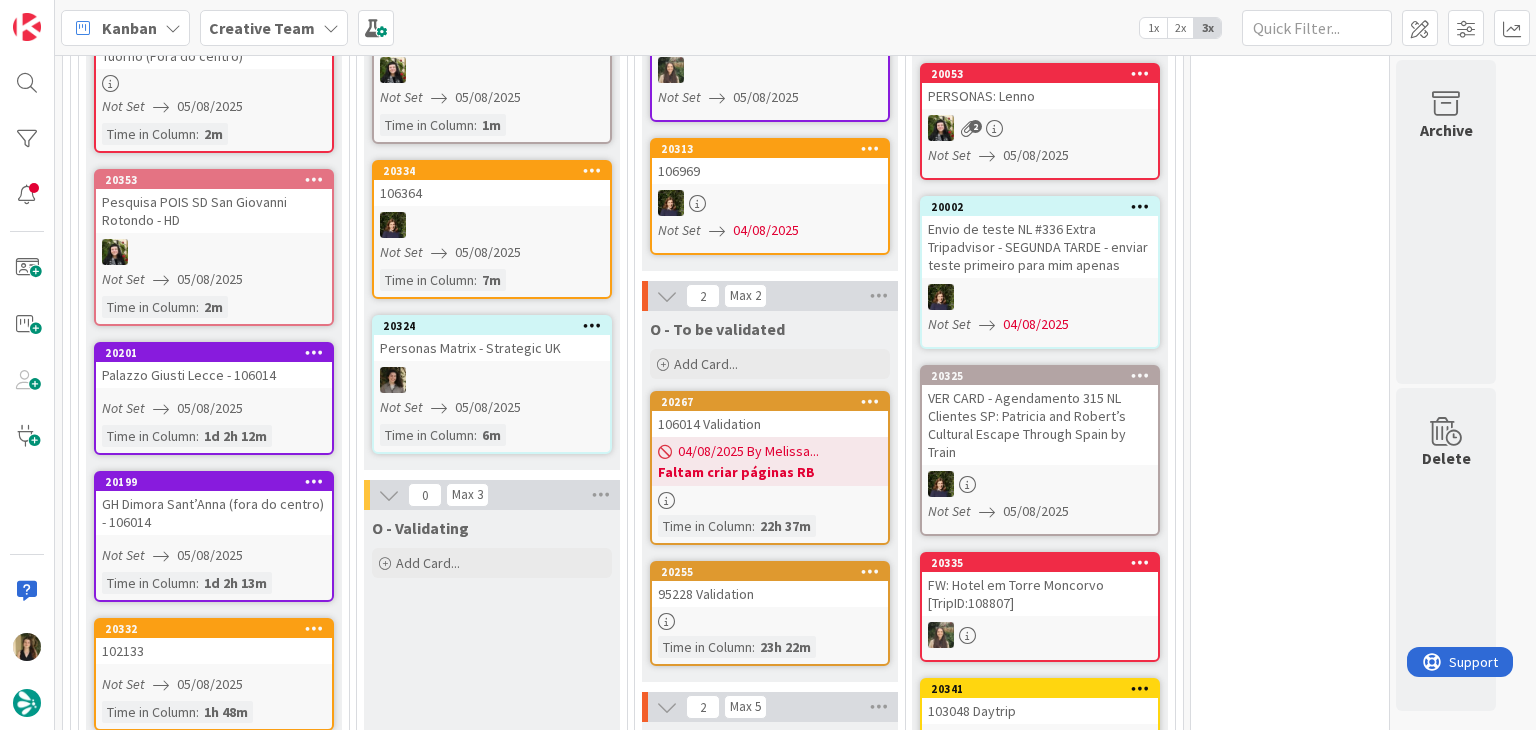 scroll, scrollTop: 1616, scrollLeft: 0, axis: vertical 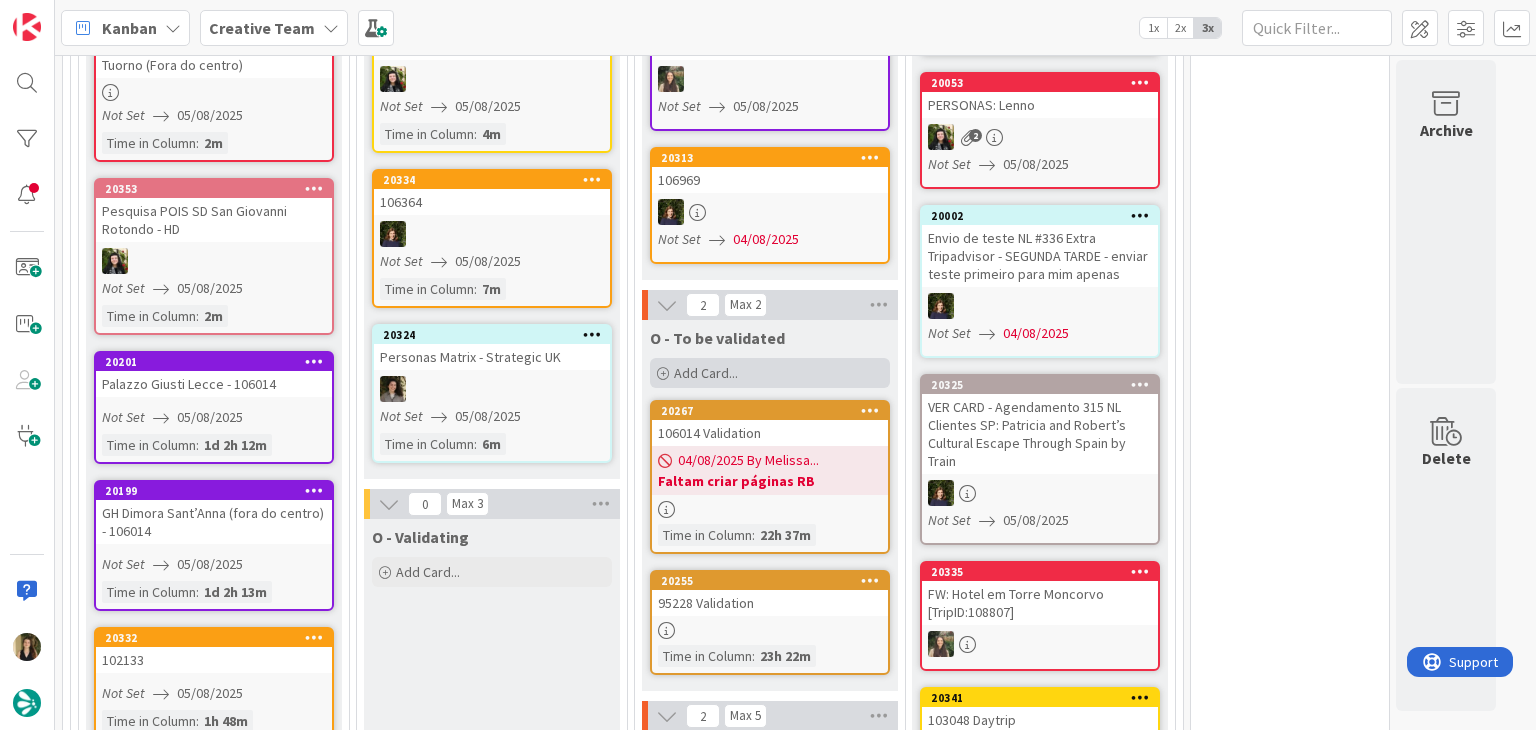 click on "Add Card..." at bounding box center [770, 373] 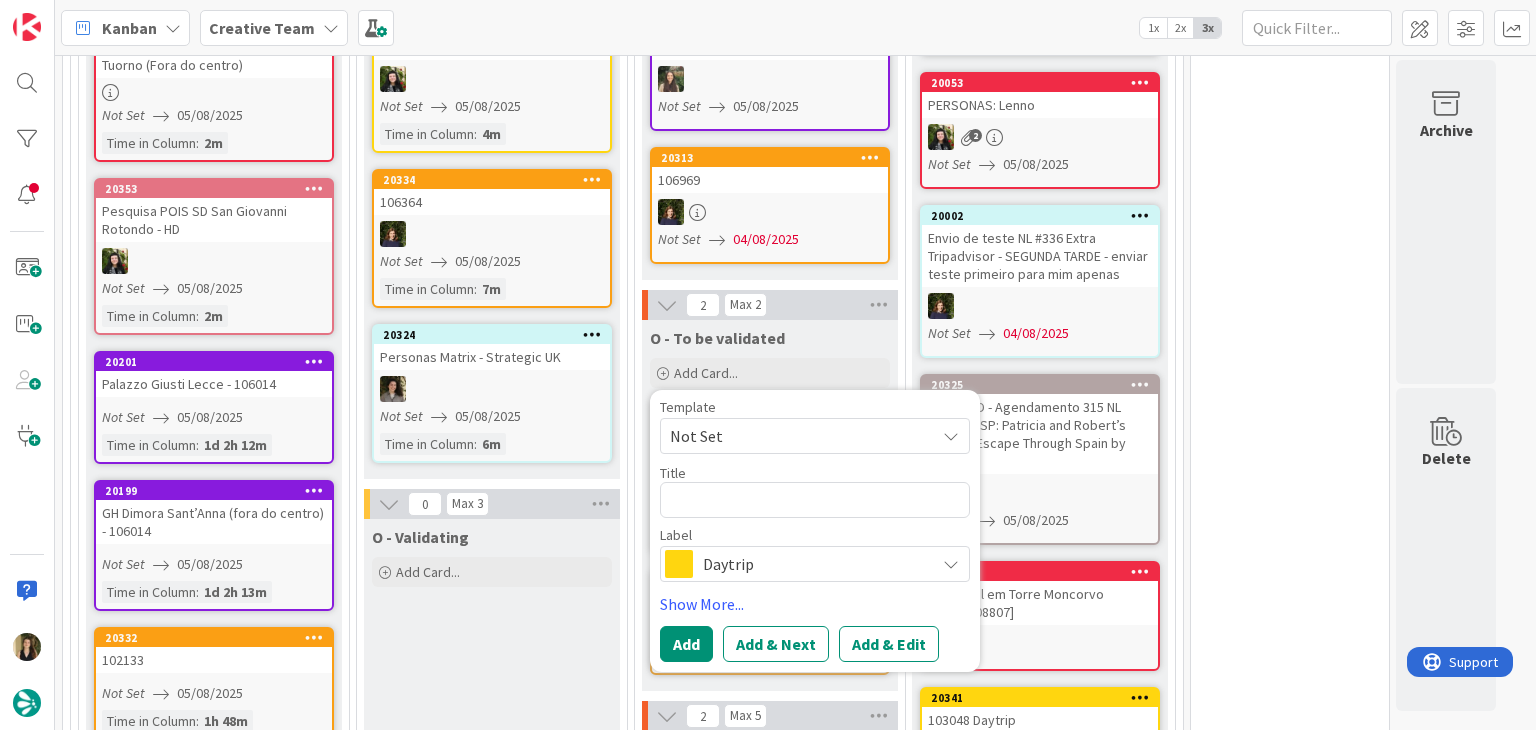 type on "x" 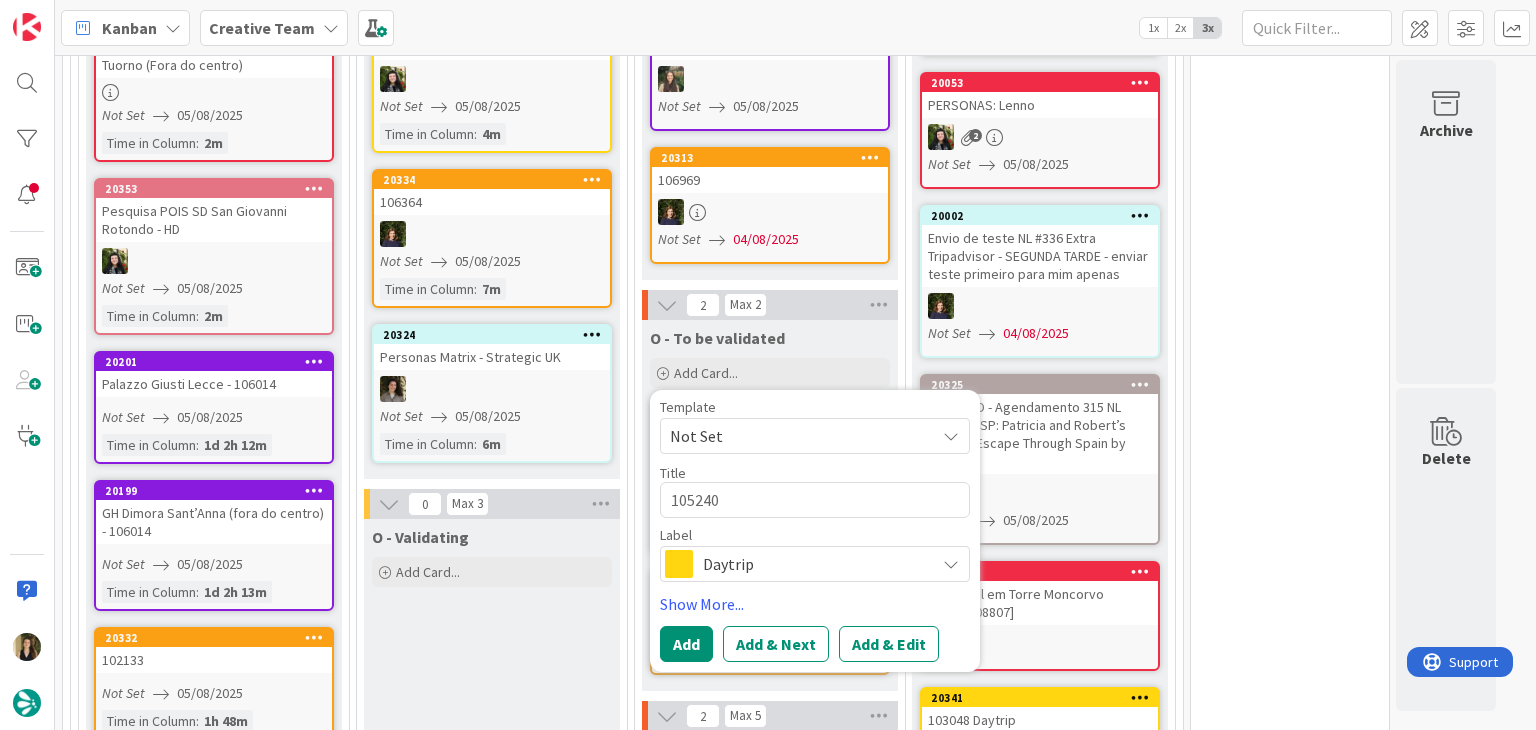 type on "x" 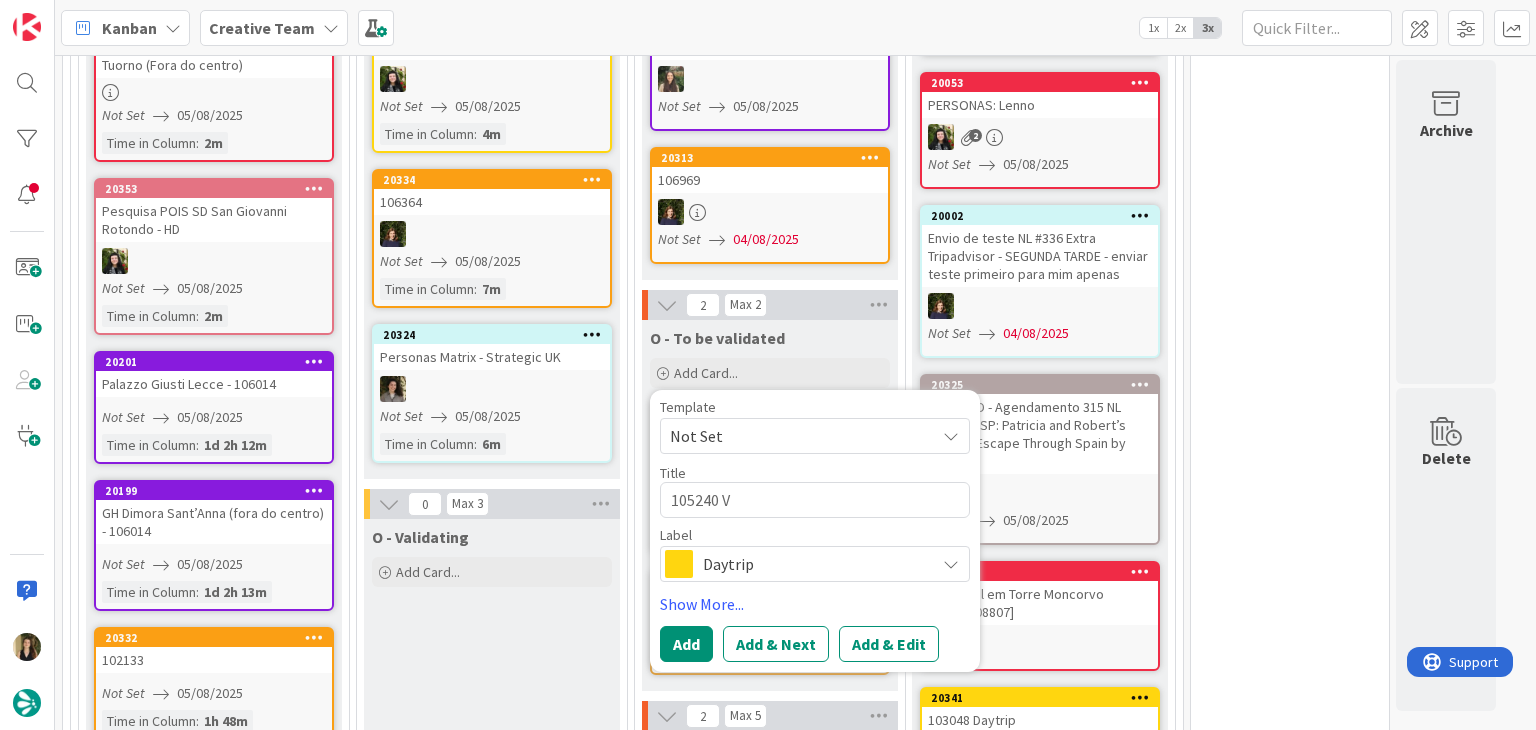 type on "x" 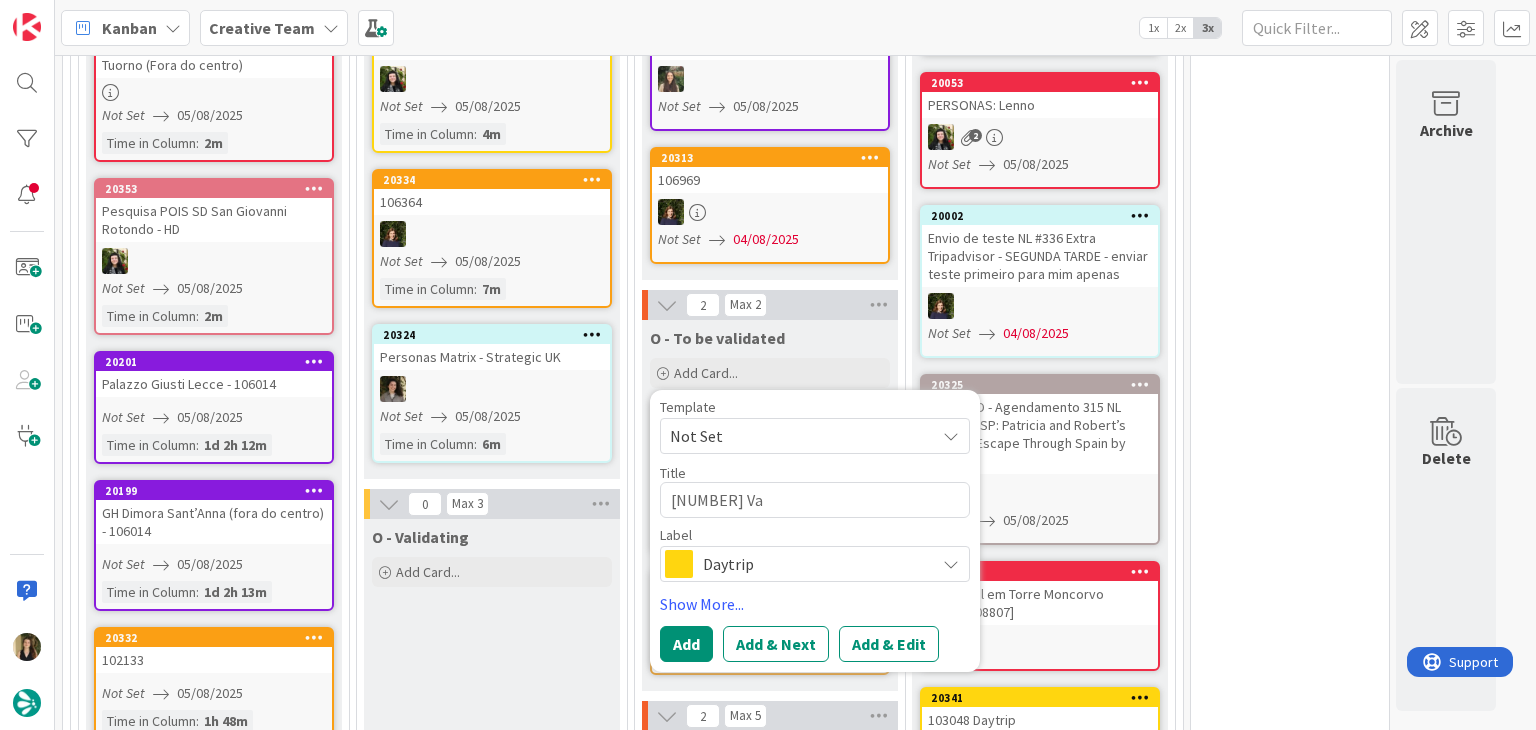 type on "x" 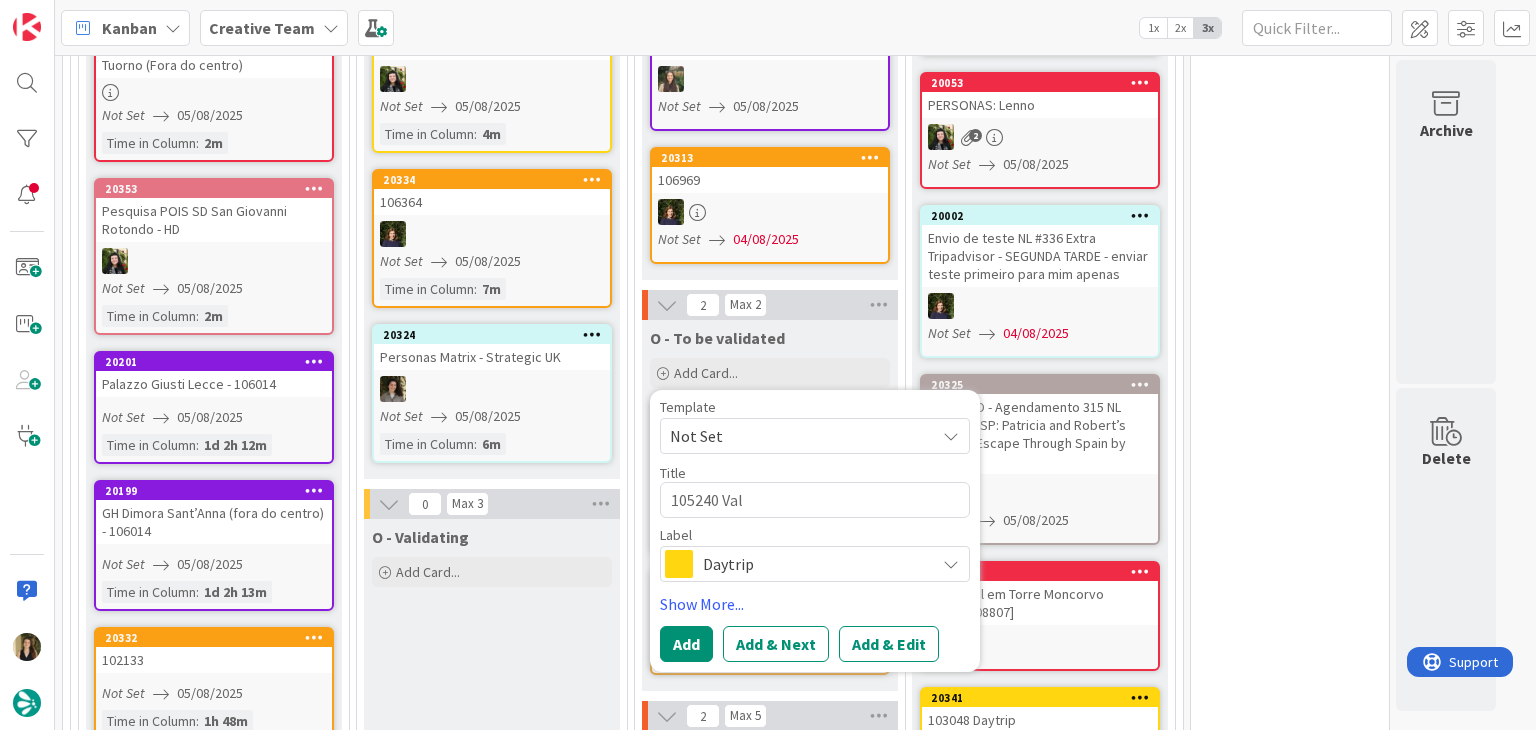 type on "x" 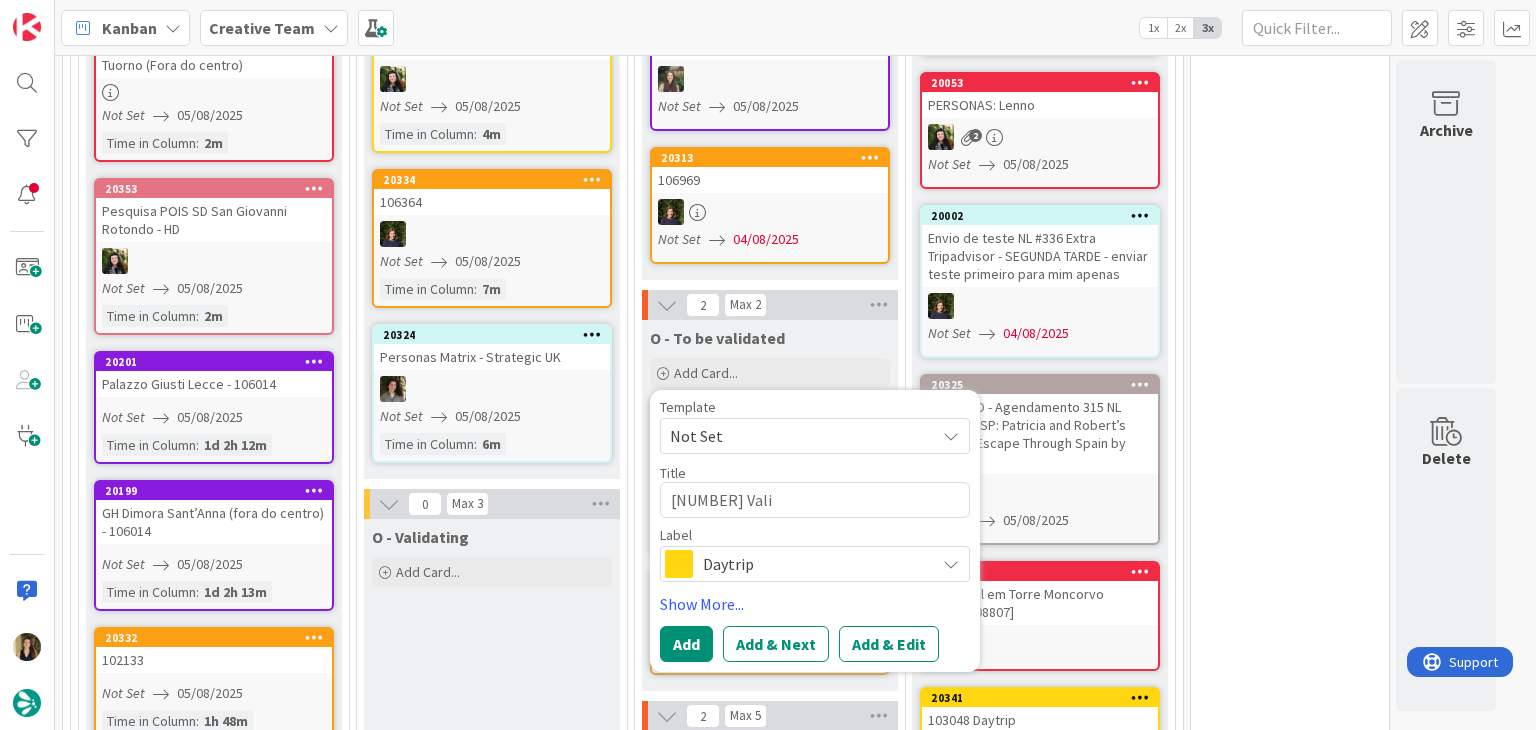type on "x" 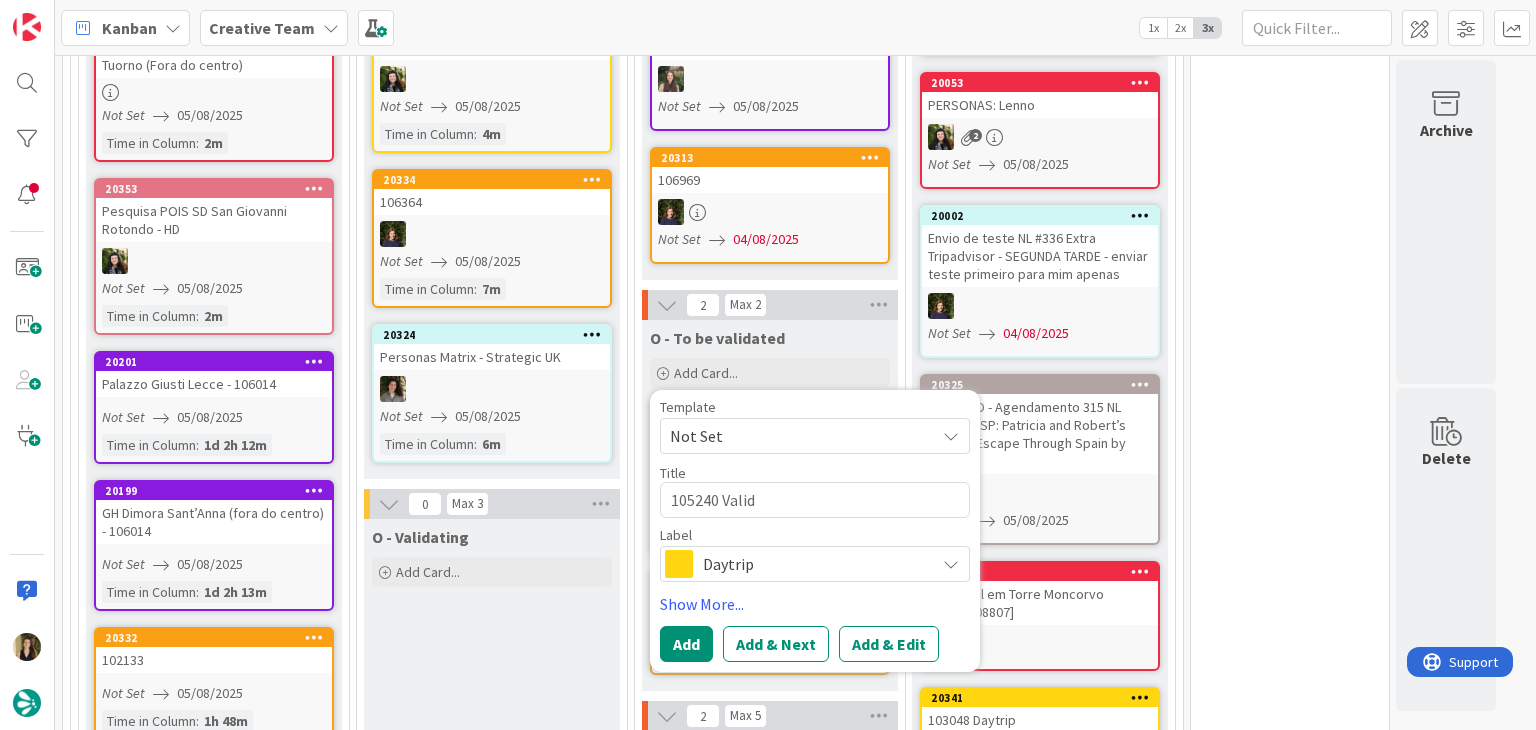type on "x" 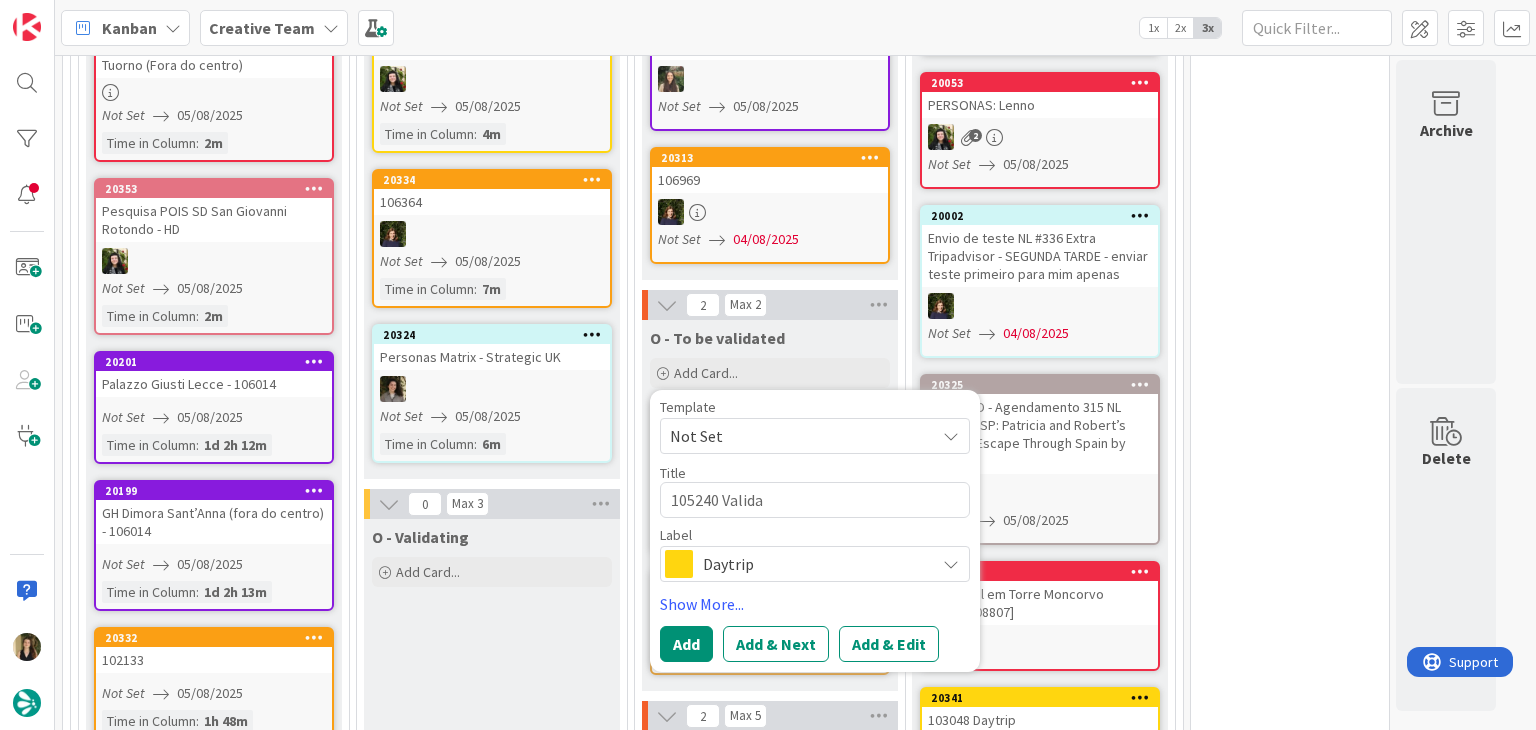 type on "x" 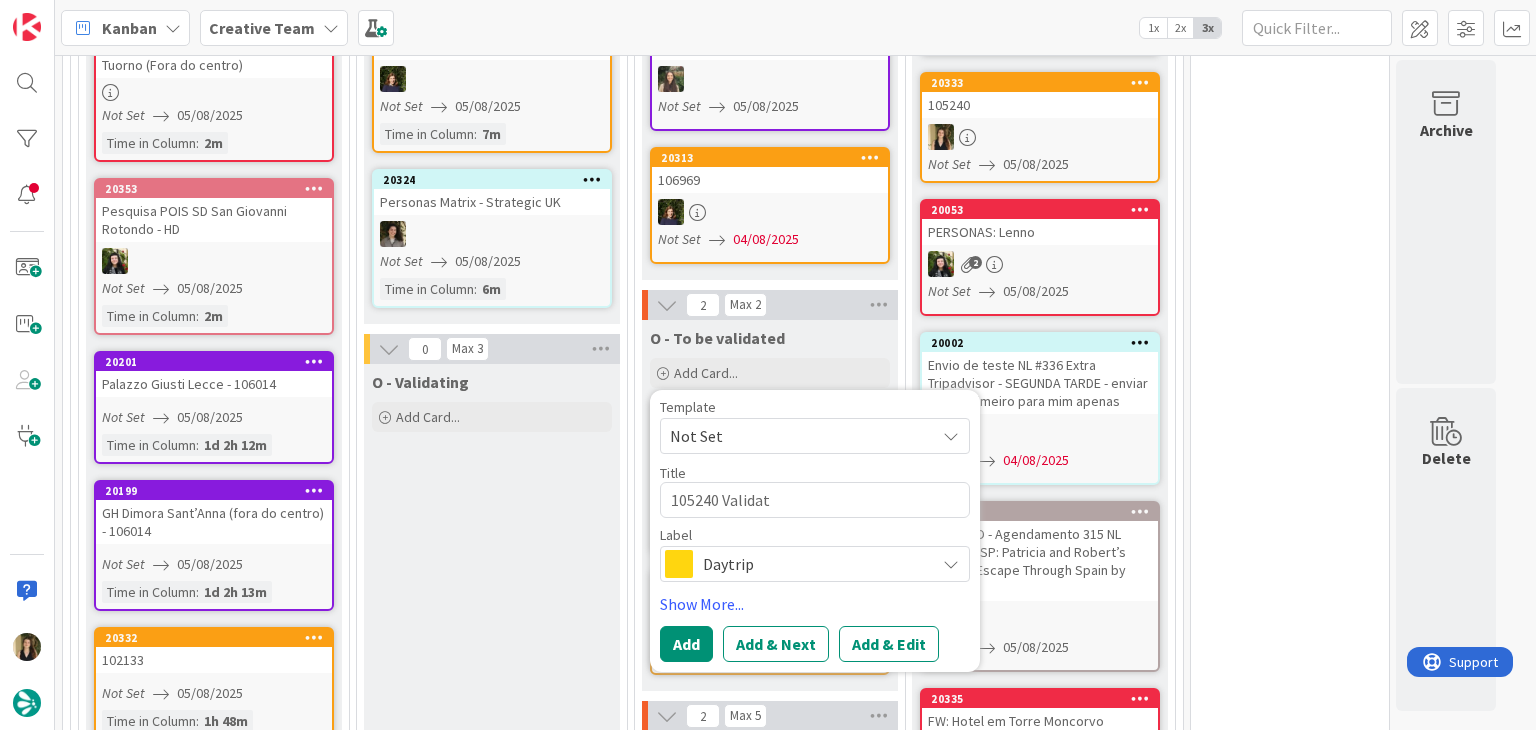 type on "x" 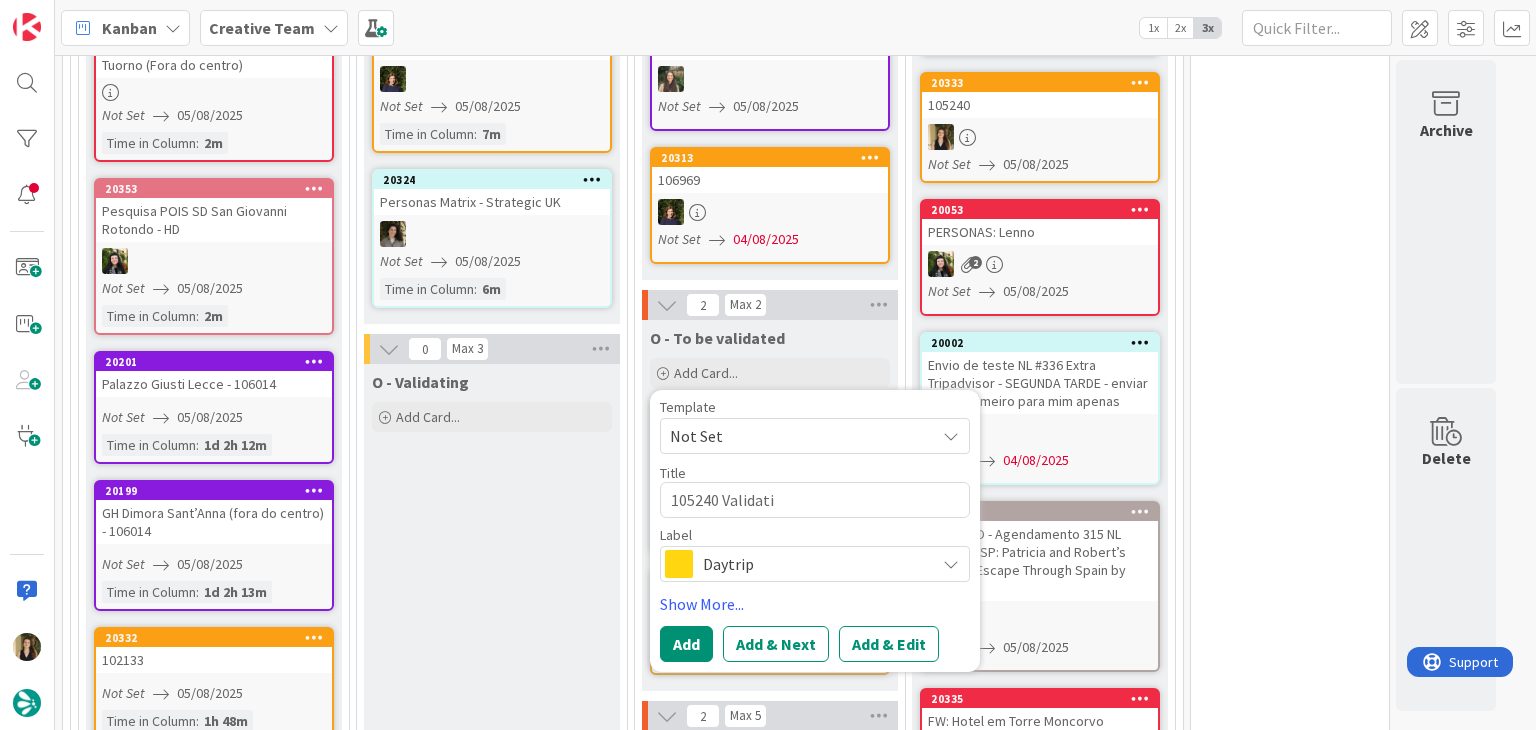 type on "x" 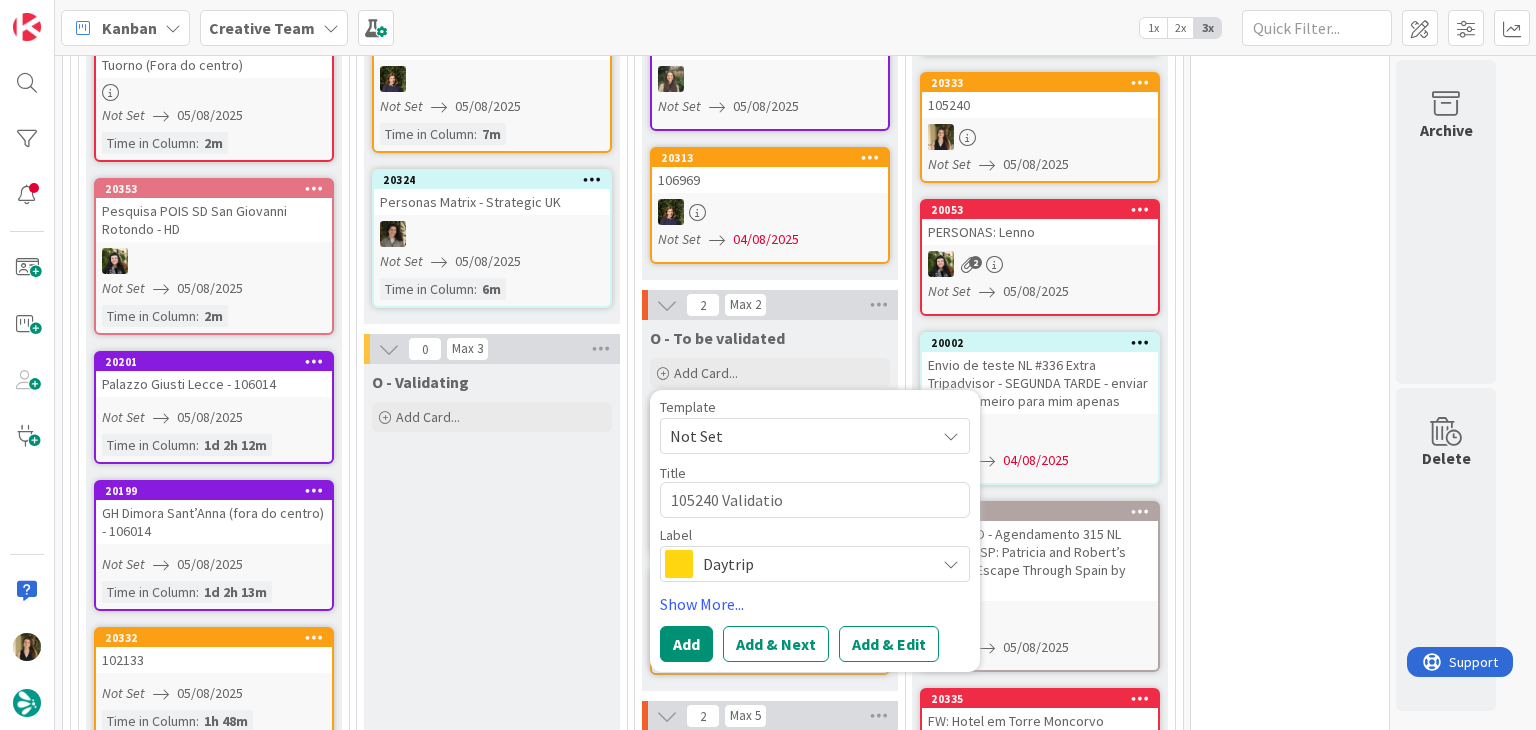 type on "x" 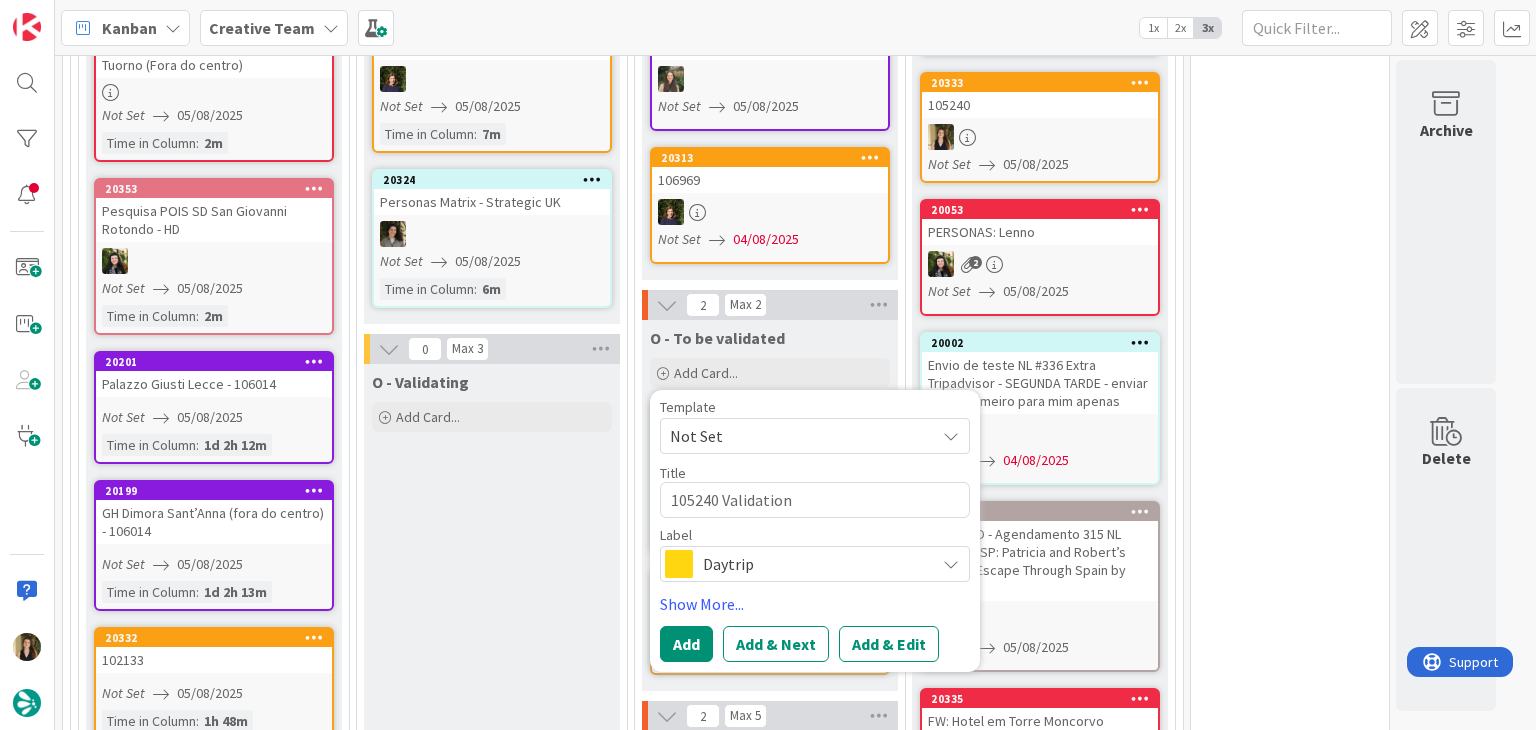 type on "x" 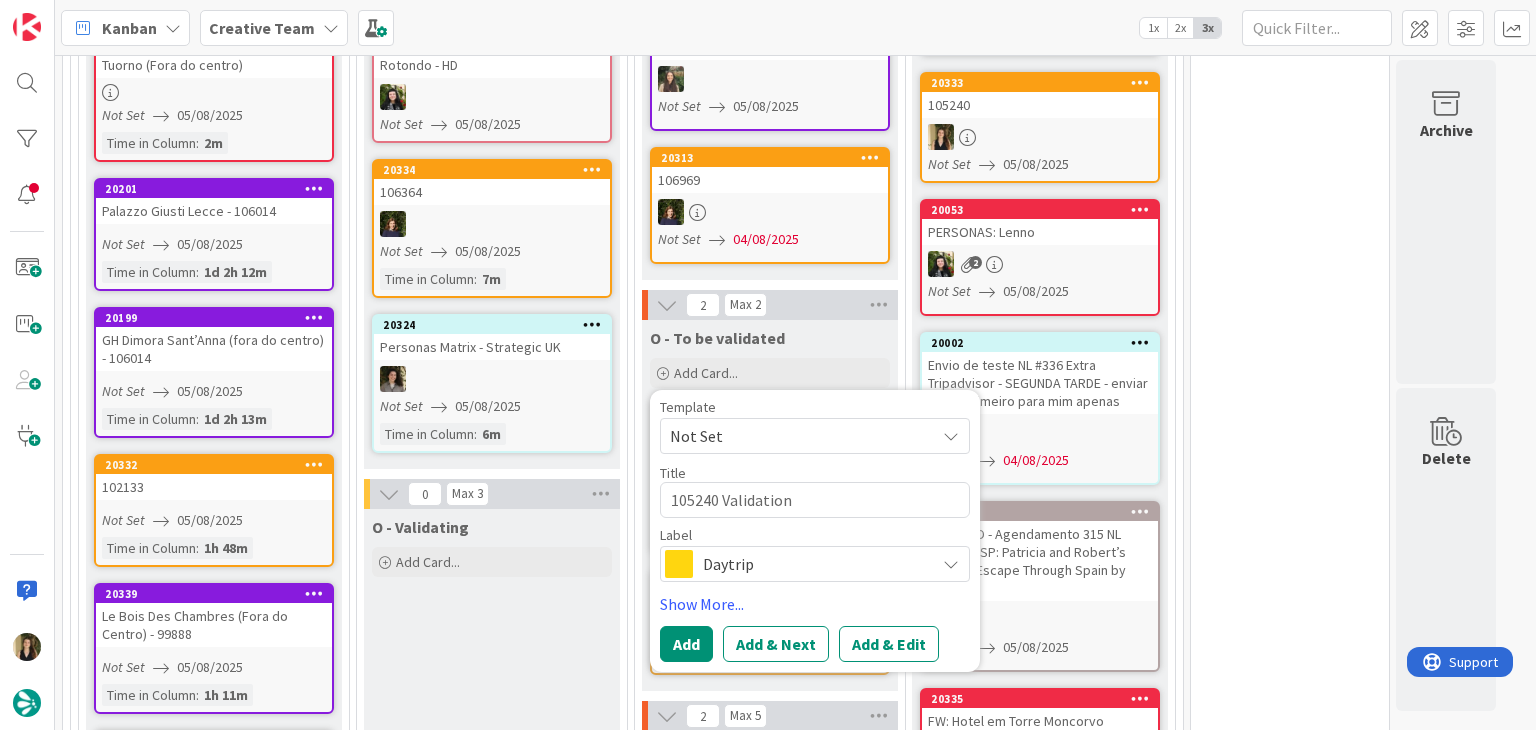 type on "105240 Validation" 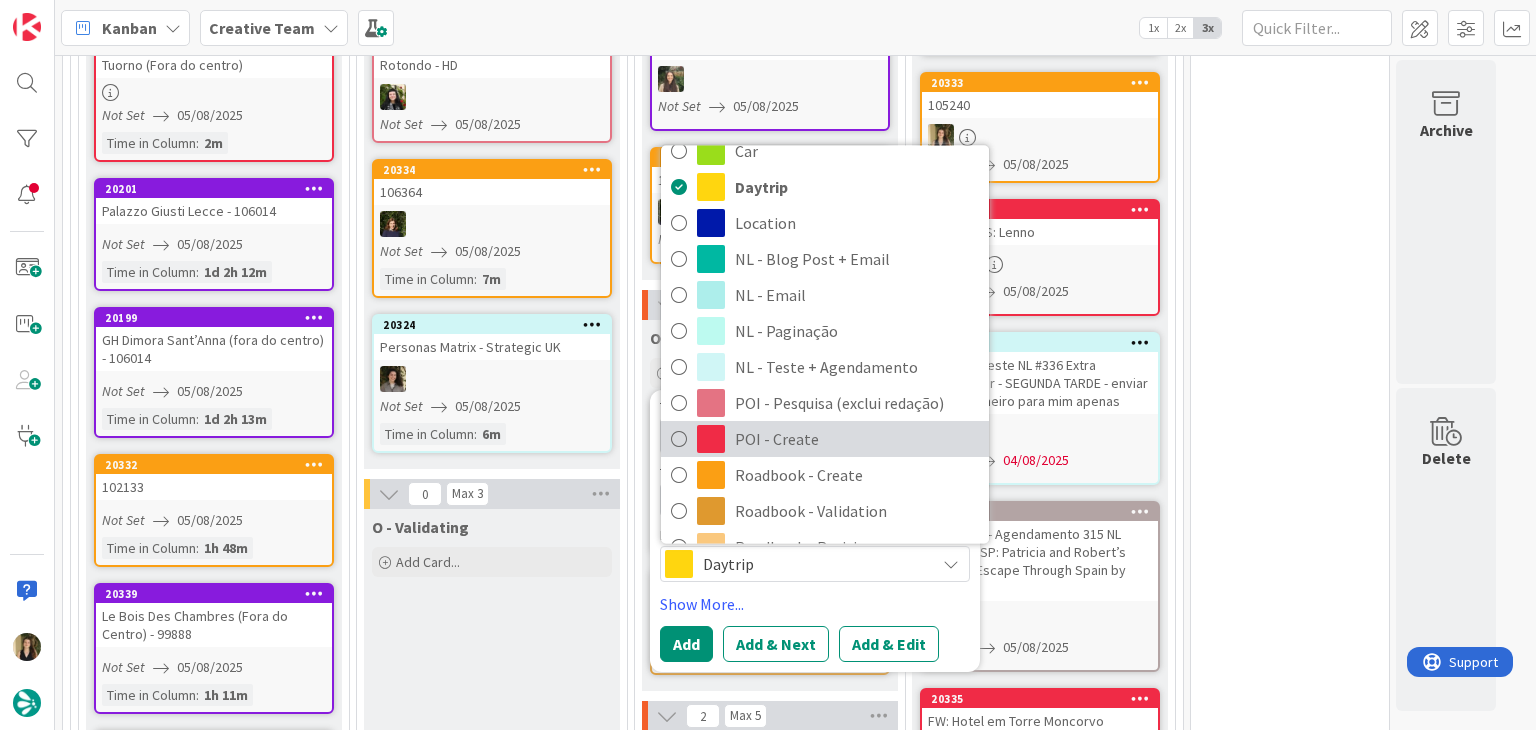 scroll, scrollTop: 100, scrollLeft: 0, axis: vertical 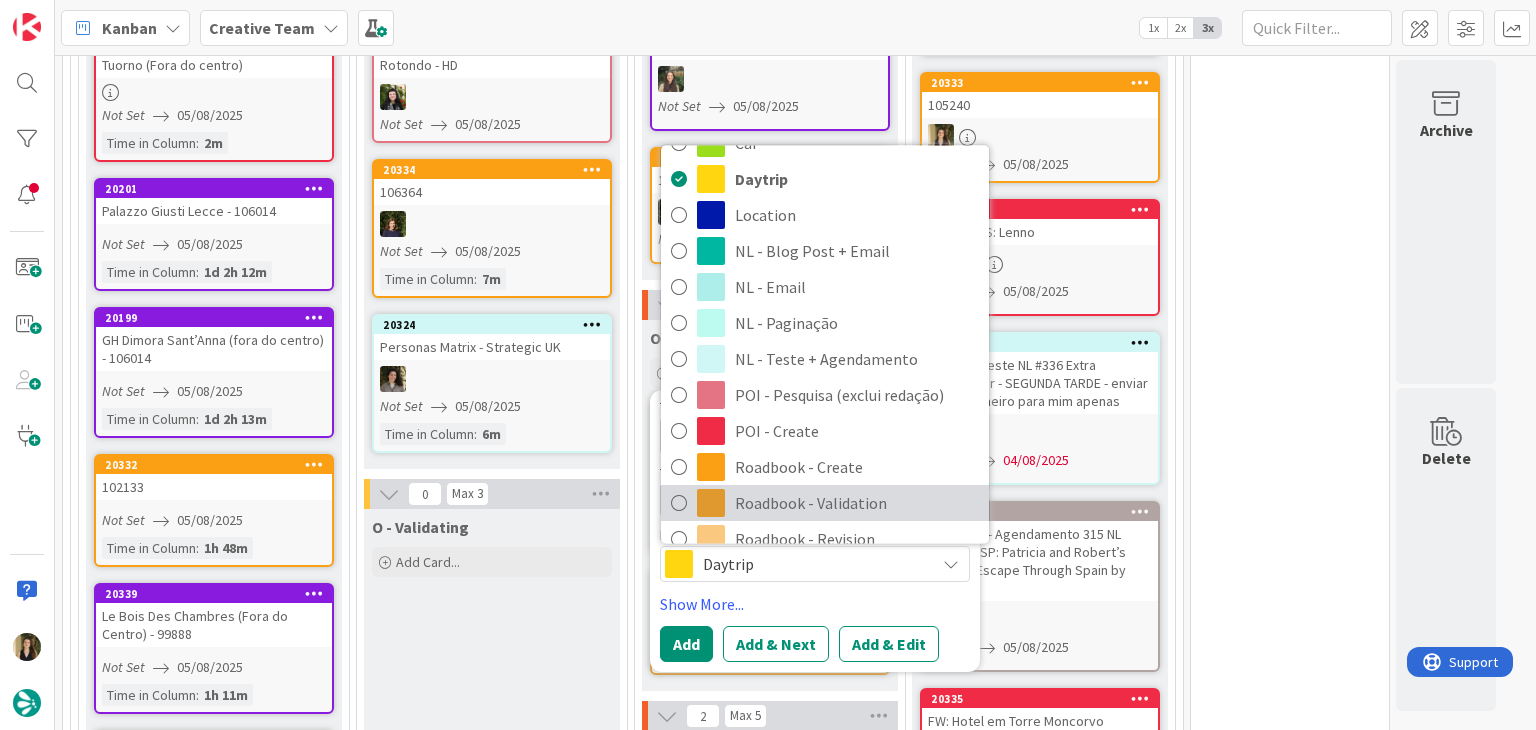 drag, startPoint x: 842, startPoint y: 486, endPoint x: 808, endPoint y: 514, distance: 44.04543 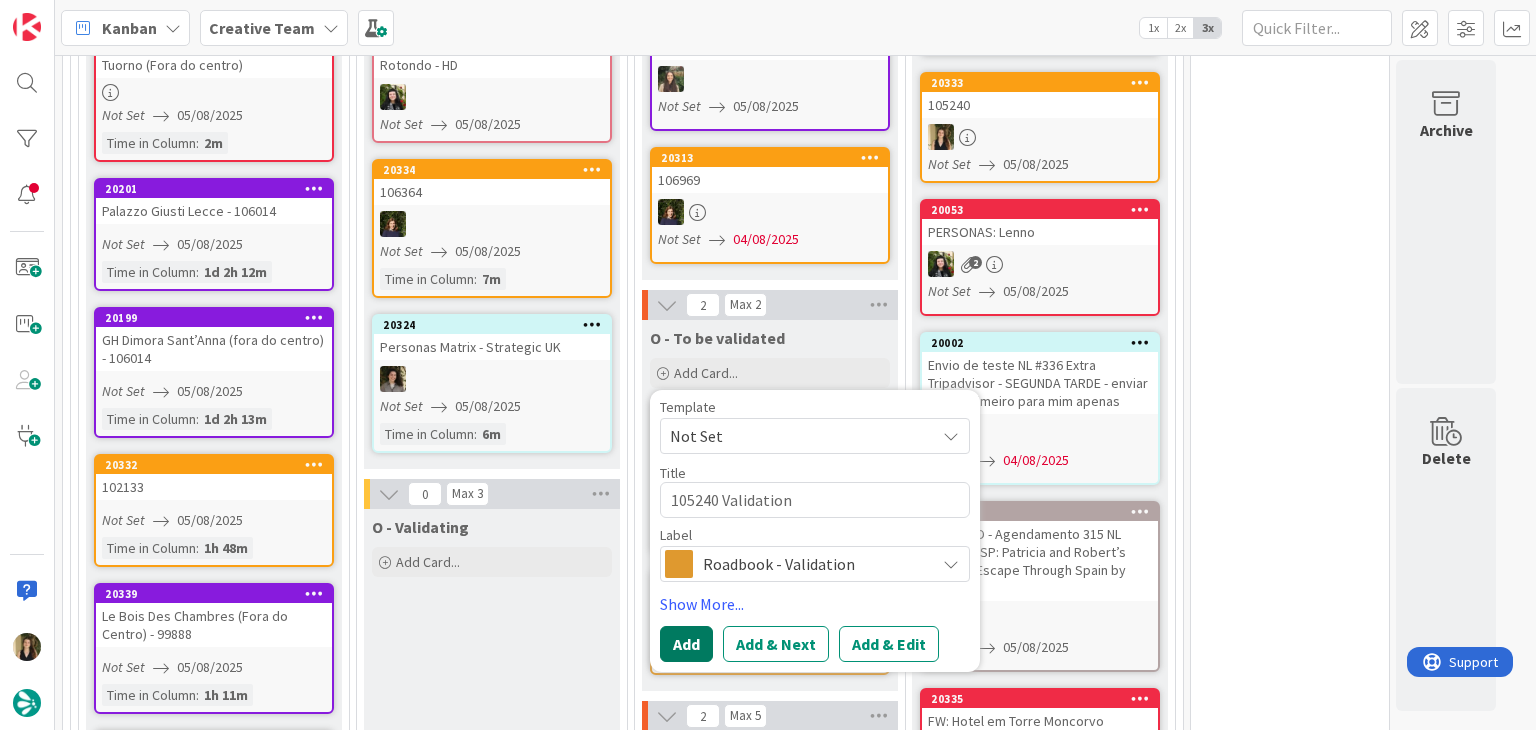 click on "Add" at bounding box center [686, 644] 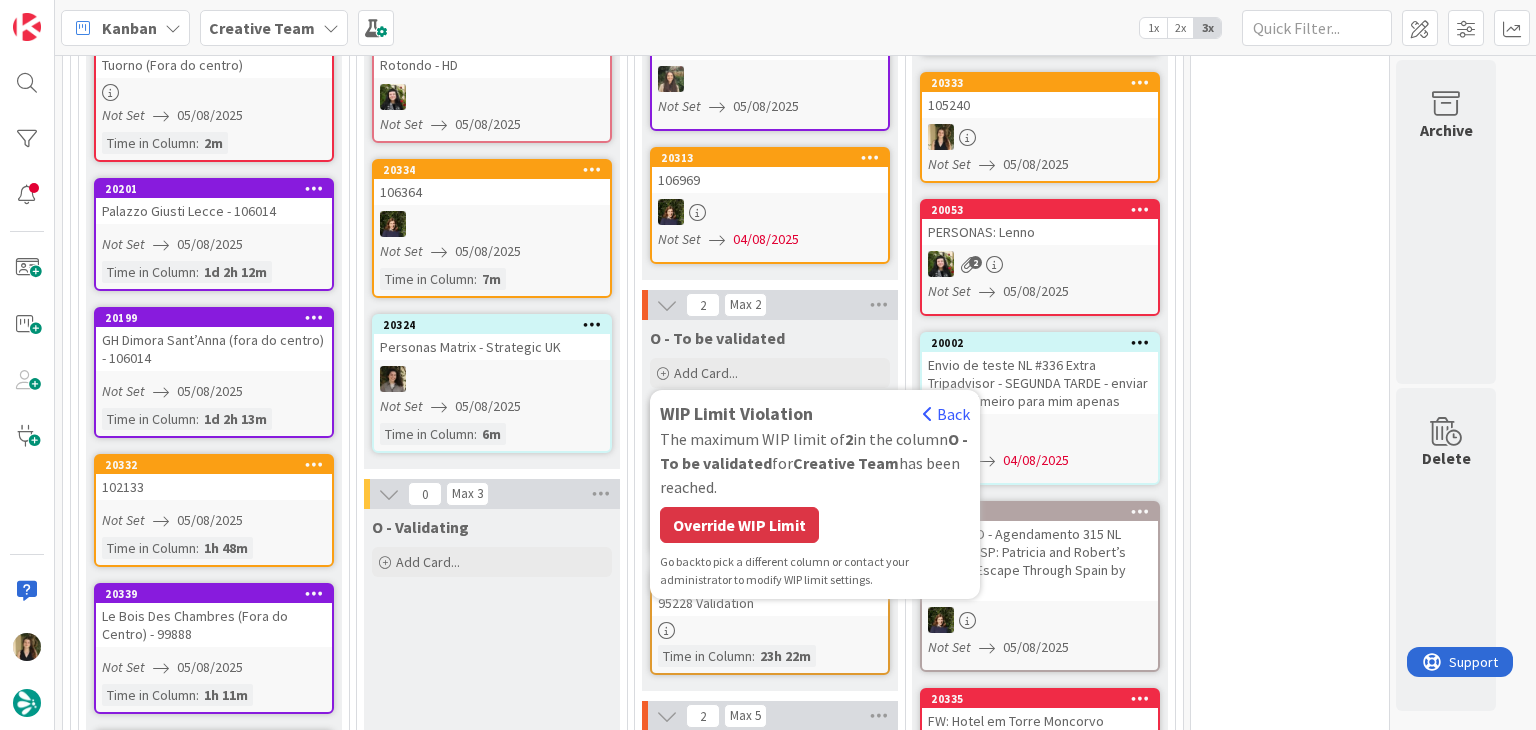 drag, startPoint x: 735, startPoint y: 522, endPoint x: 750, endPoint y: 521, distance: 15.033297 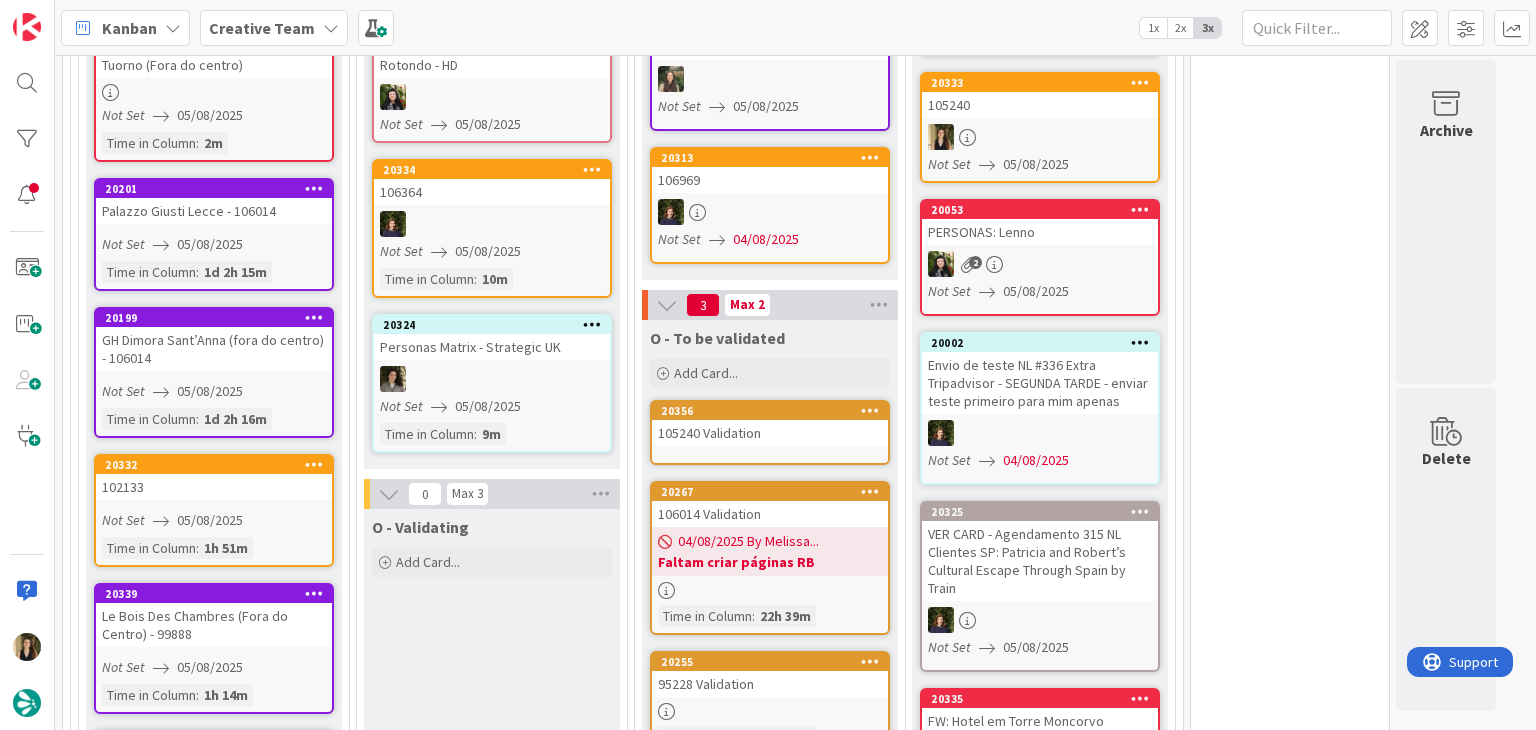 click at bounding box center (770, 590) 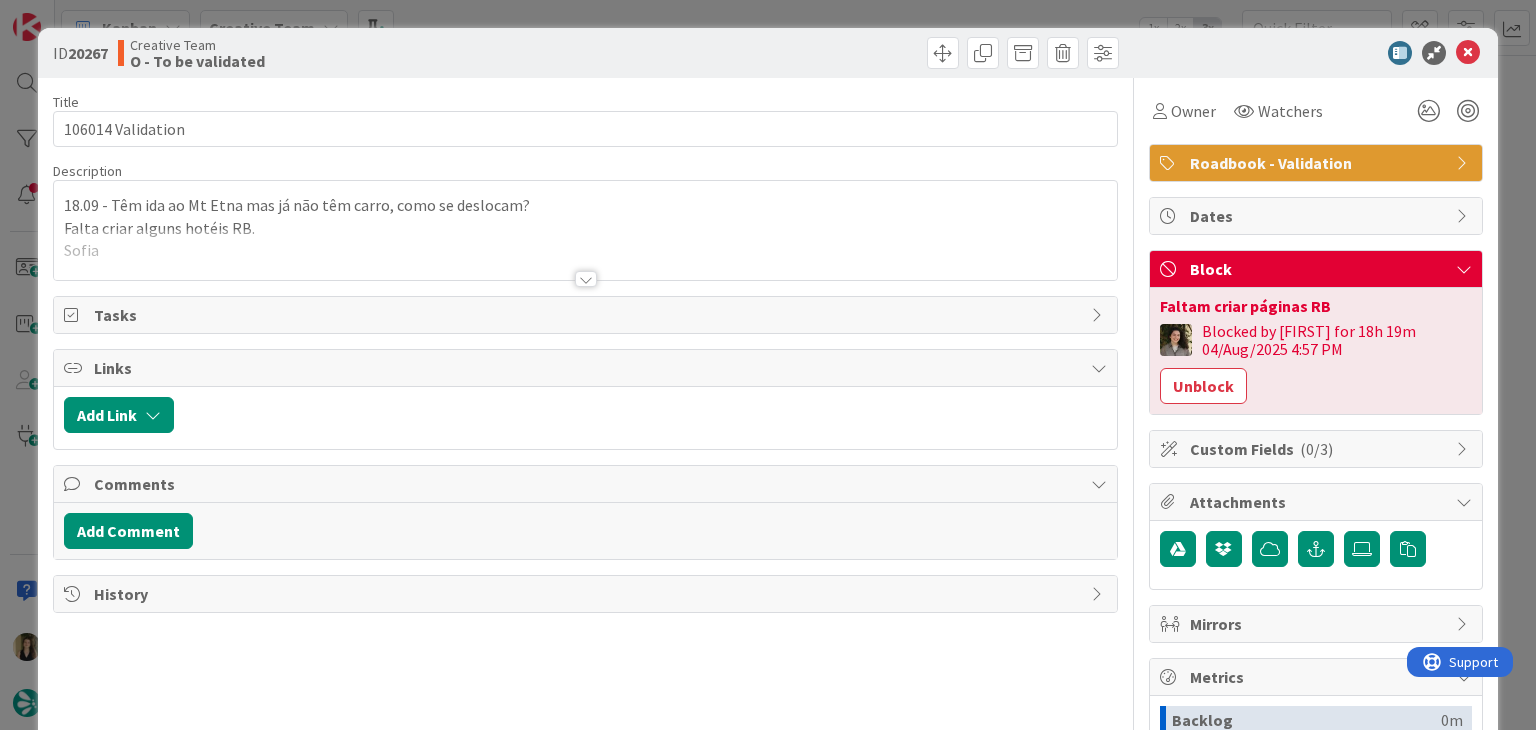 scroll, scrollTop: 0, scrollLeft: 0, axis: both 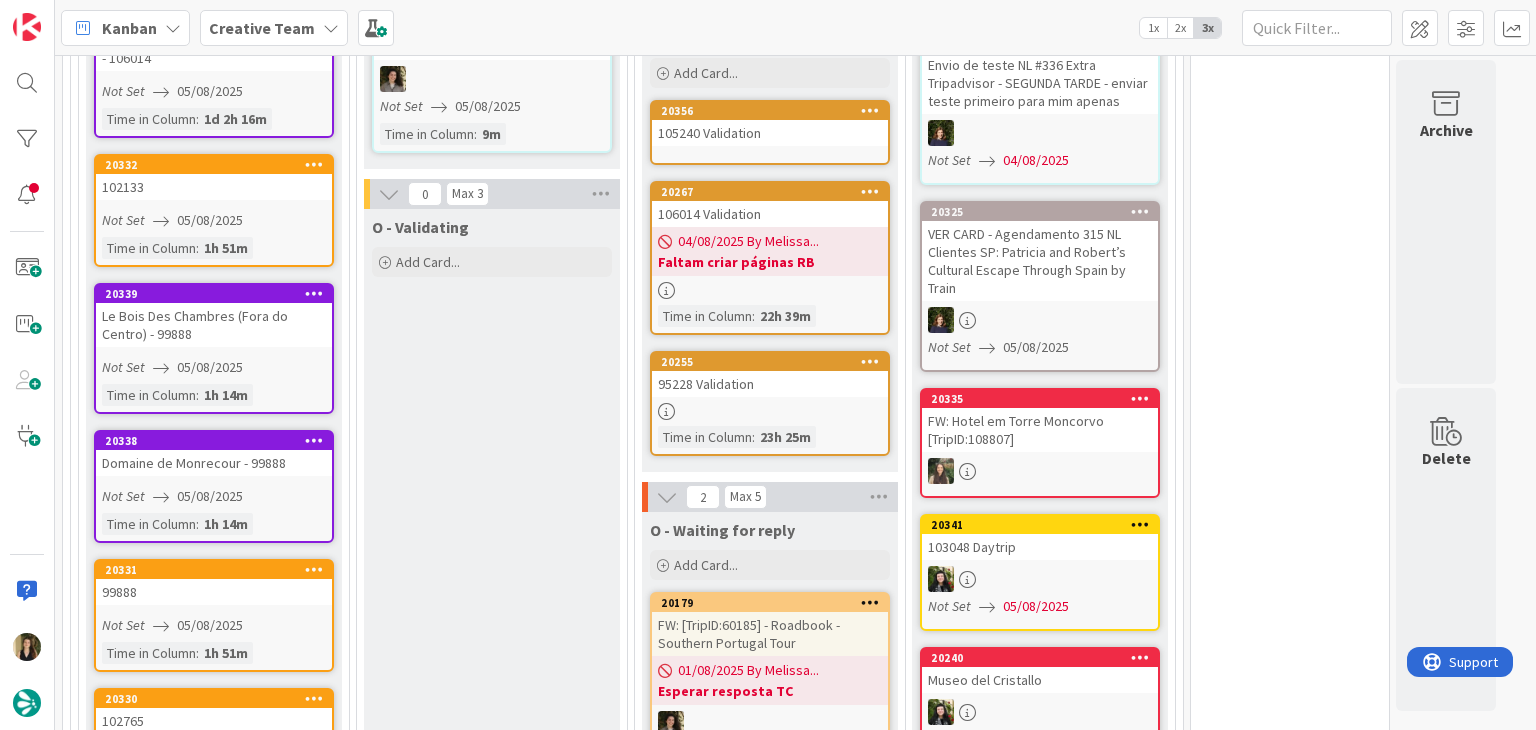 click on "95228  Validation" at bounding box center [770, 384] 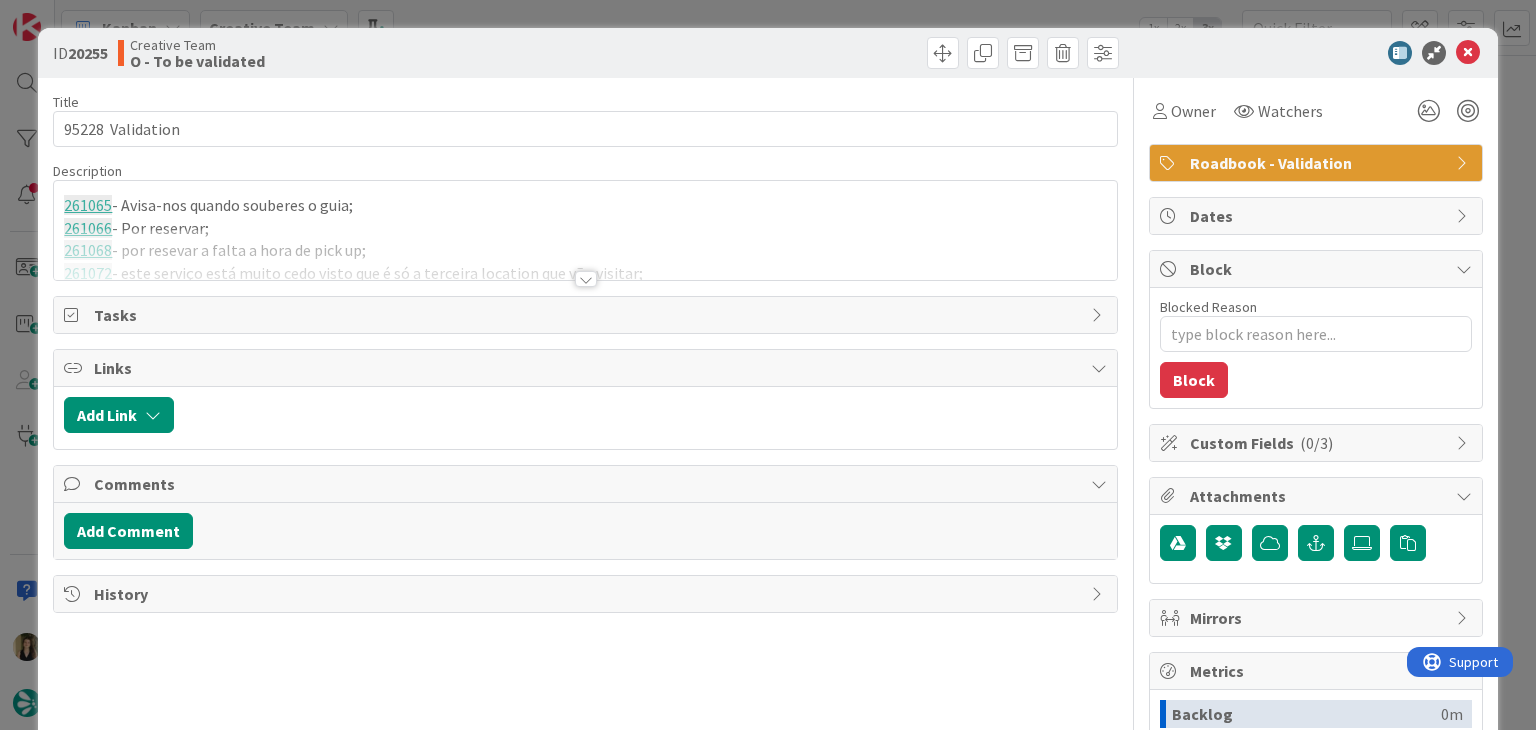 scroll, scrollTop: 0, scrollLeft: 0, axis: both 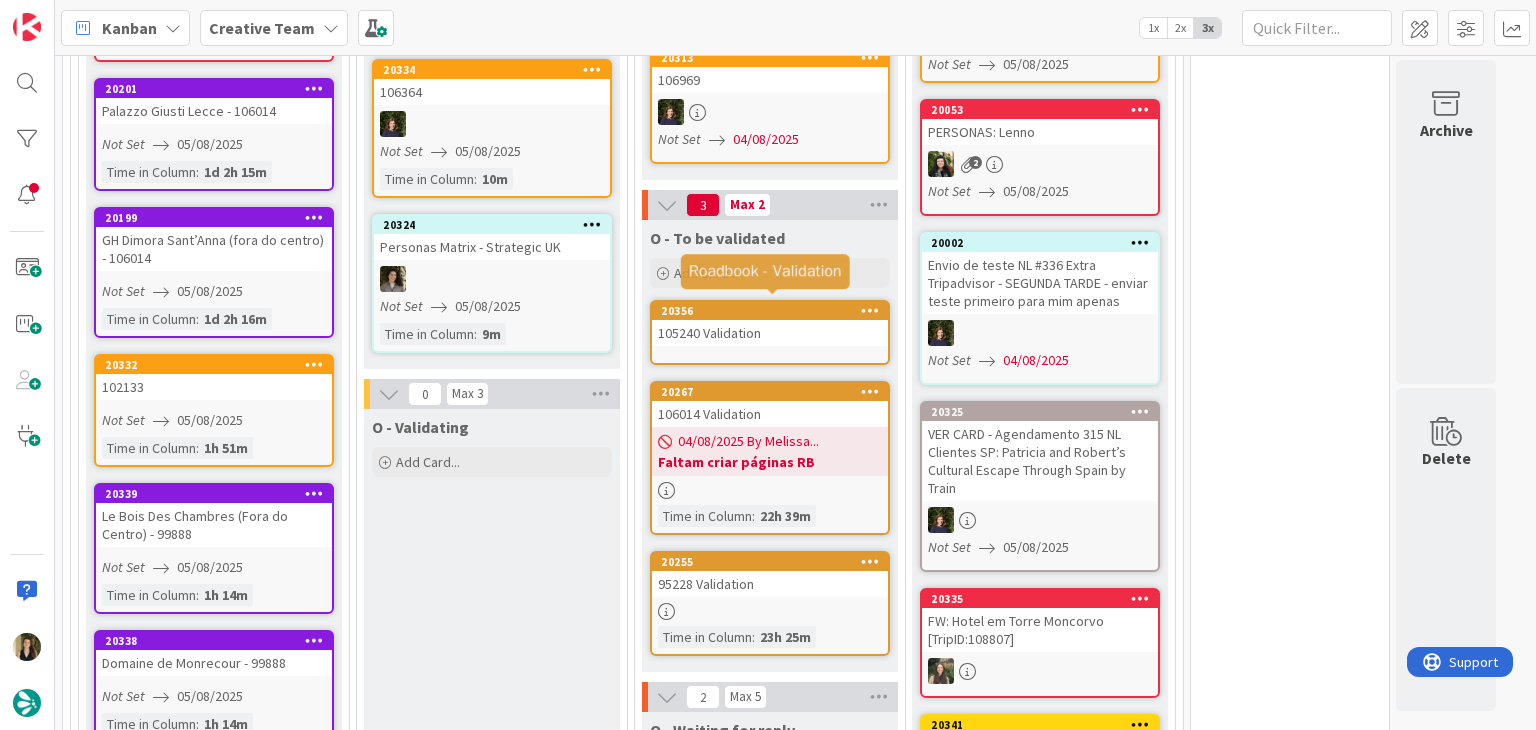 click on "20356" at bounding box center [774, 311] 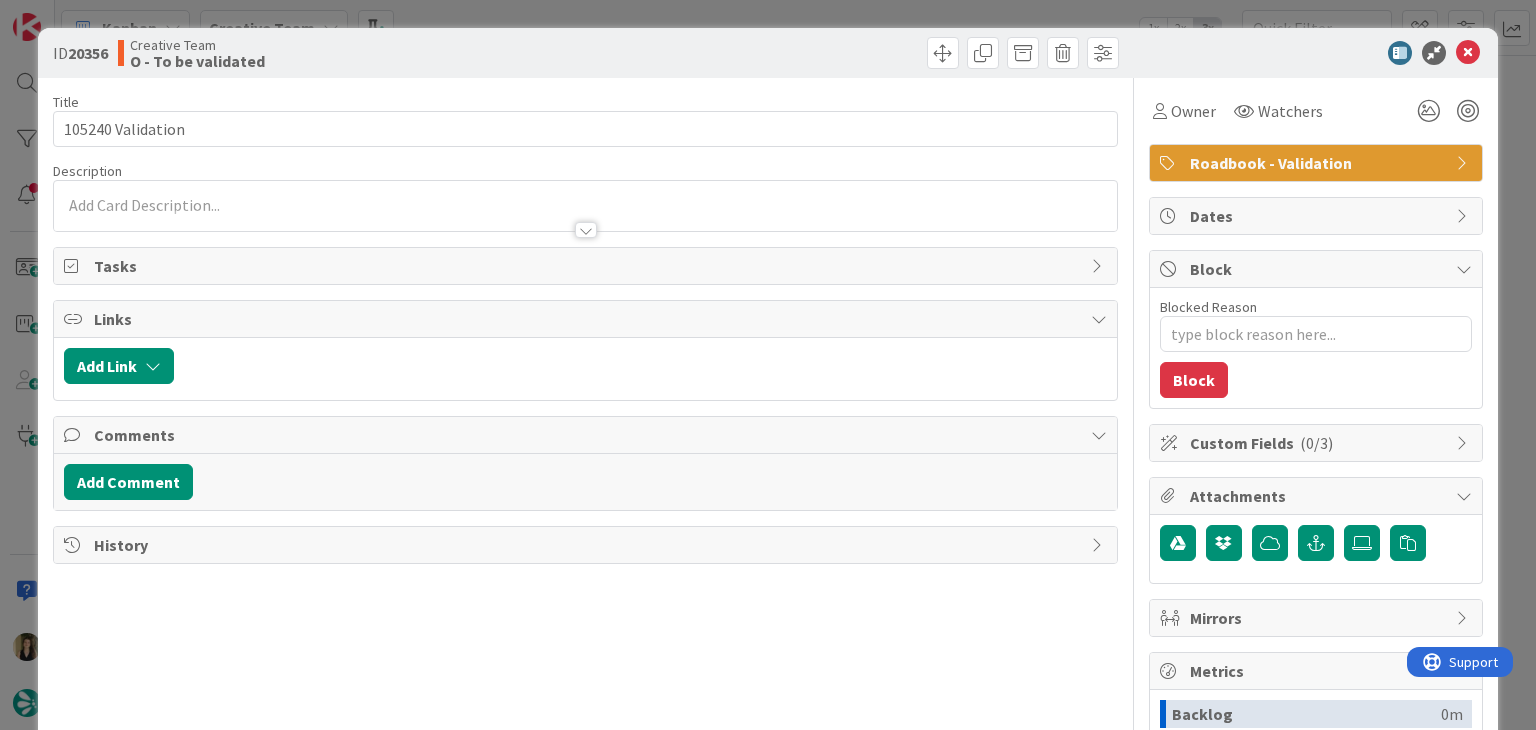 scroll, scrollTop: 0, scrollLeft: 0, axis: both 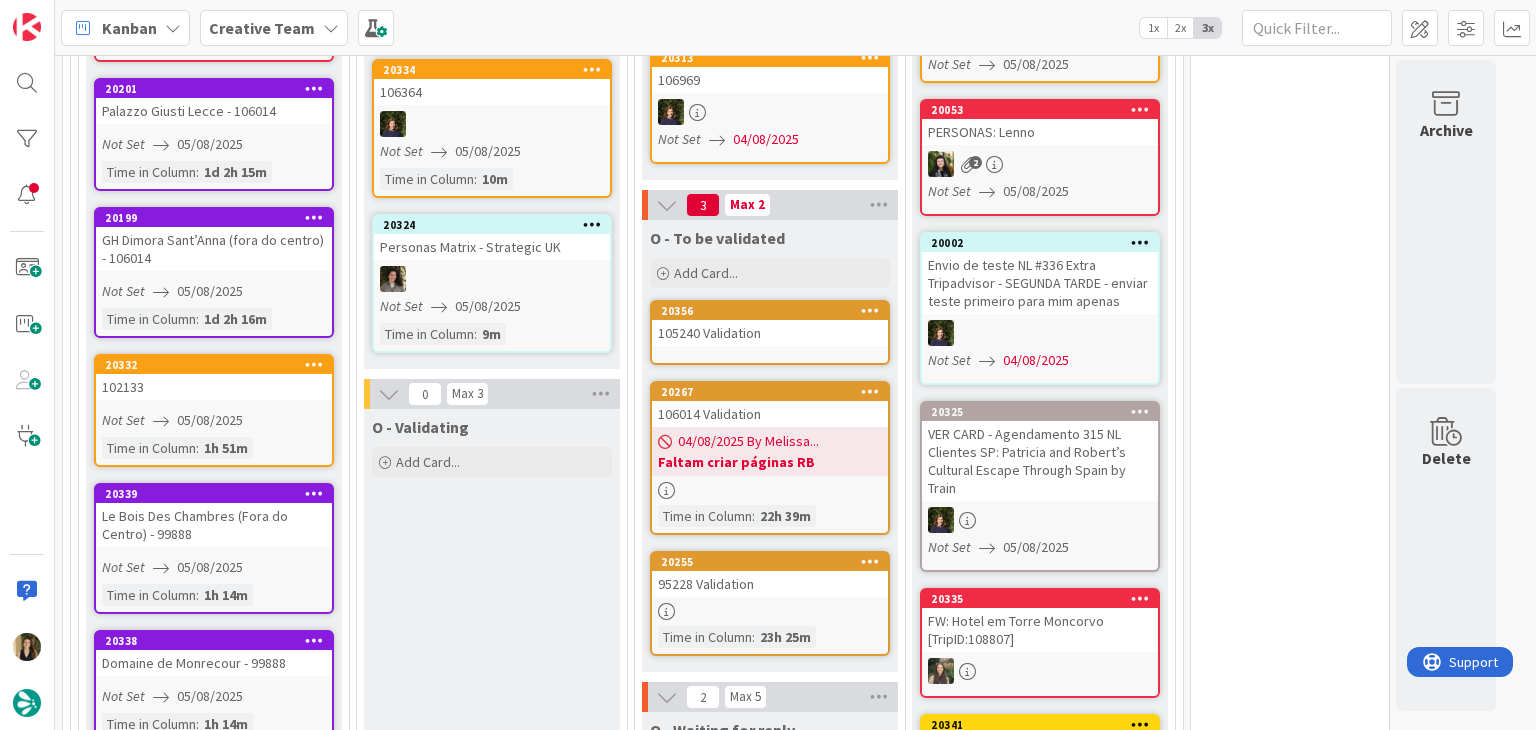 click on "O - Validating Add Card..." at bounding box center [492, 1703] 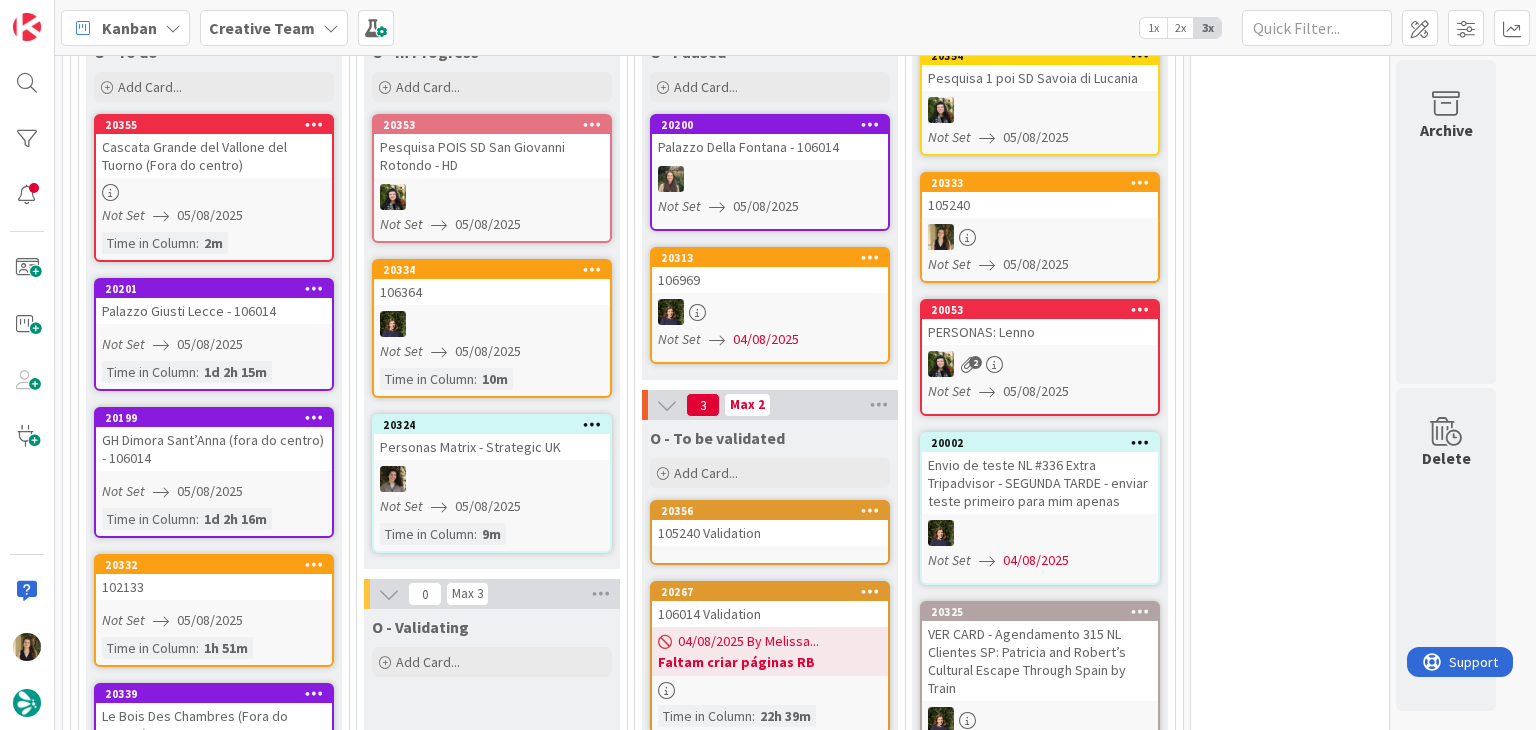 click on "20356 105240 Validation" at bounding box center (770, 532) 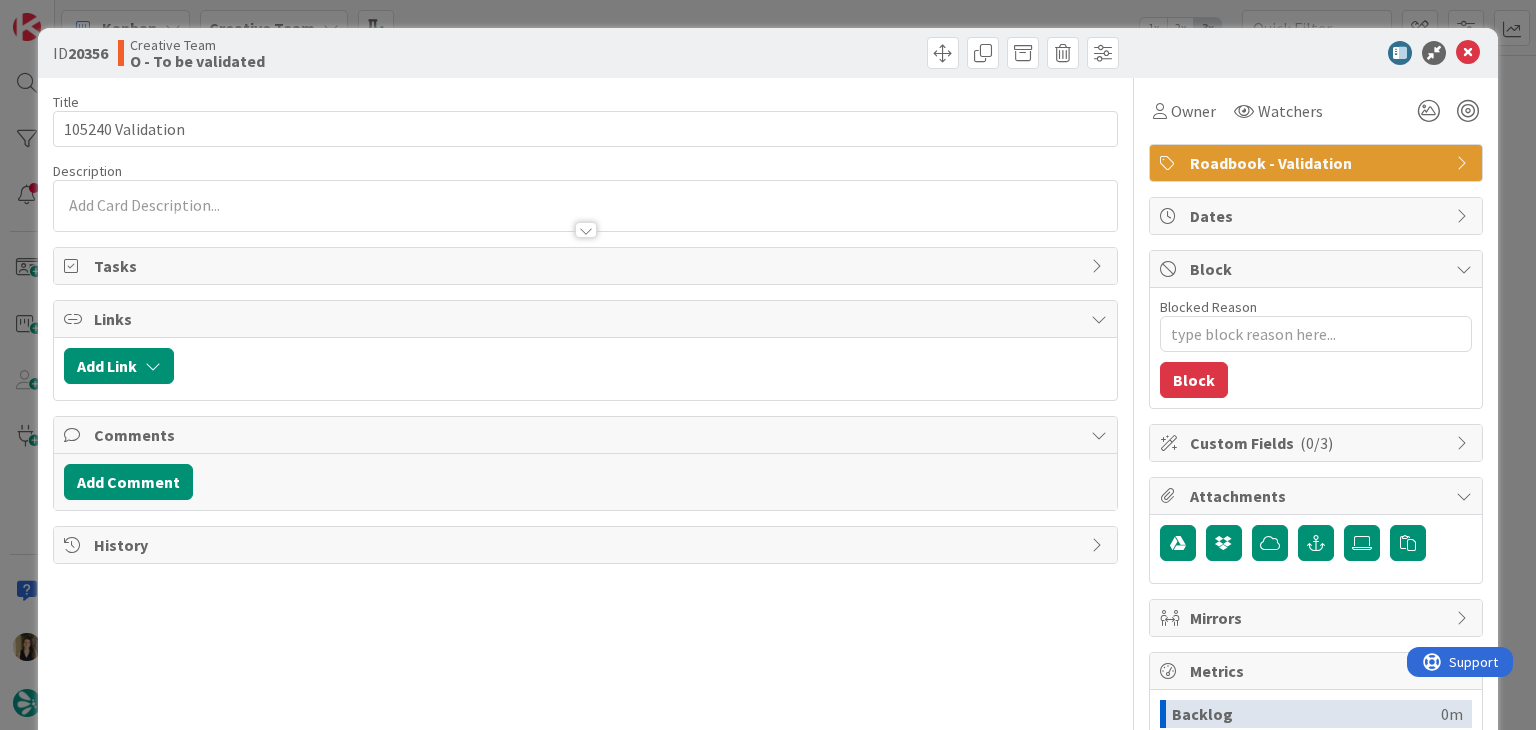 scroll, scrollTop: 0, scrollLeft: 0, axis: both 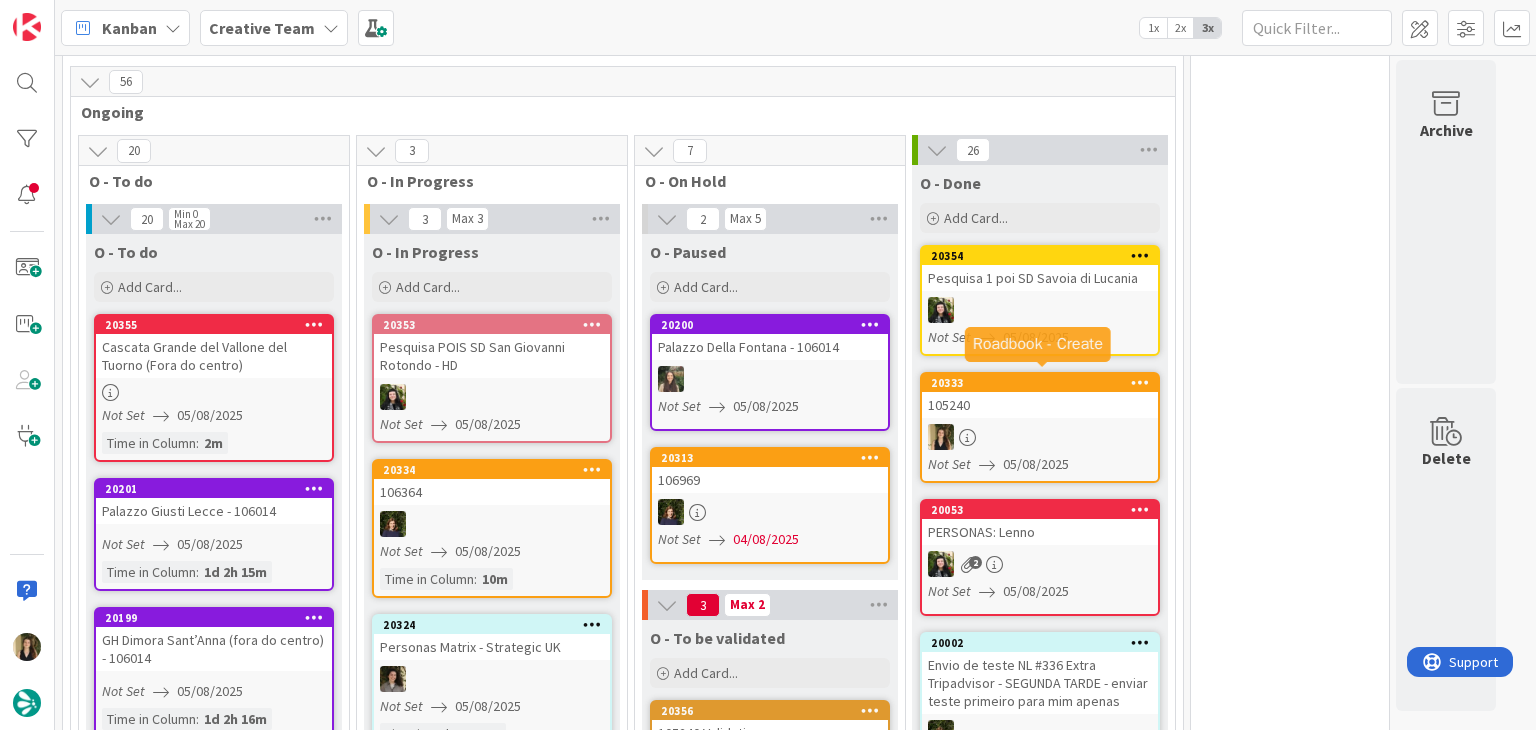 click on "105240" at bounding box center [1040, 405] 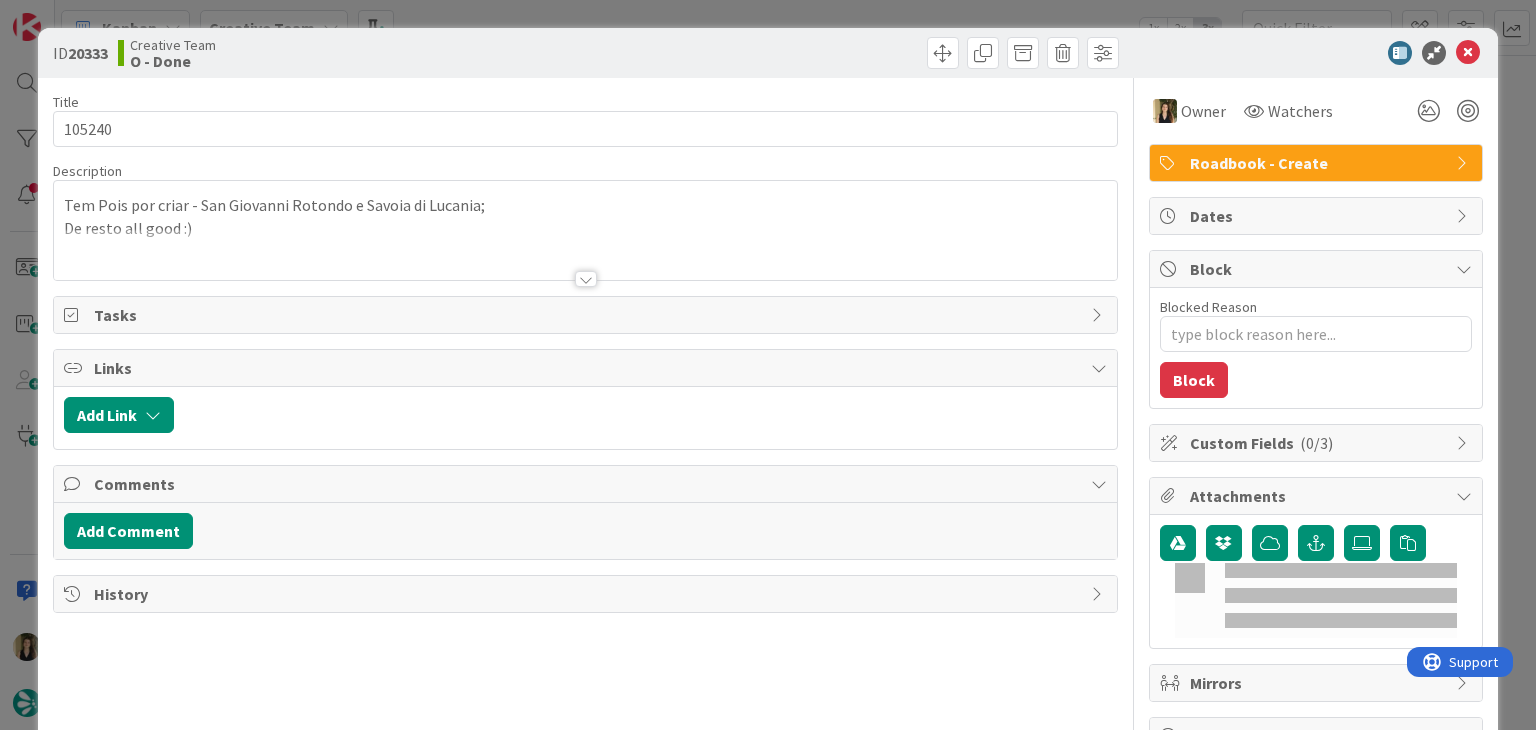 scroll, scrollTop: 0, scrollLeft: 0, axis: both 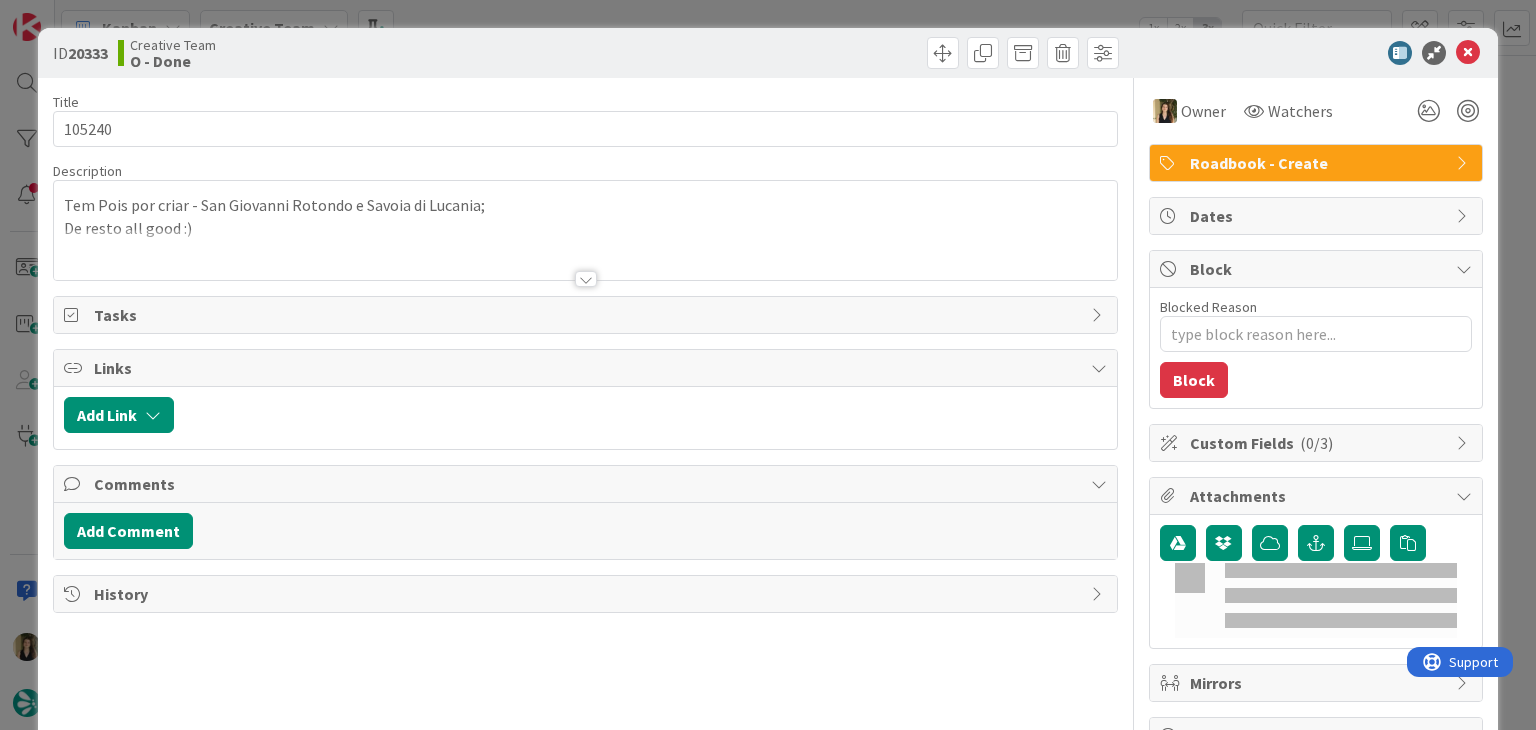 click at bounding box center [585, 254] 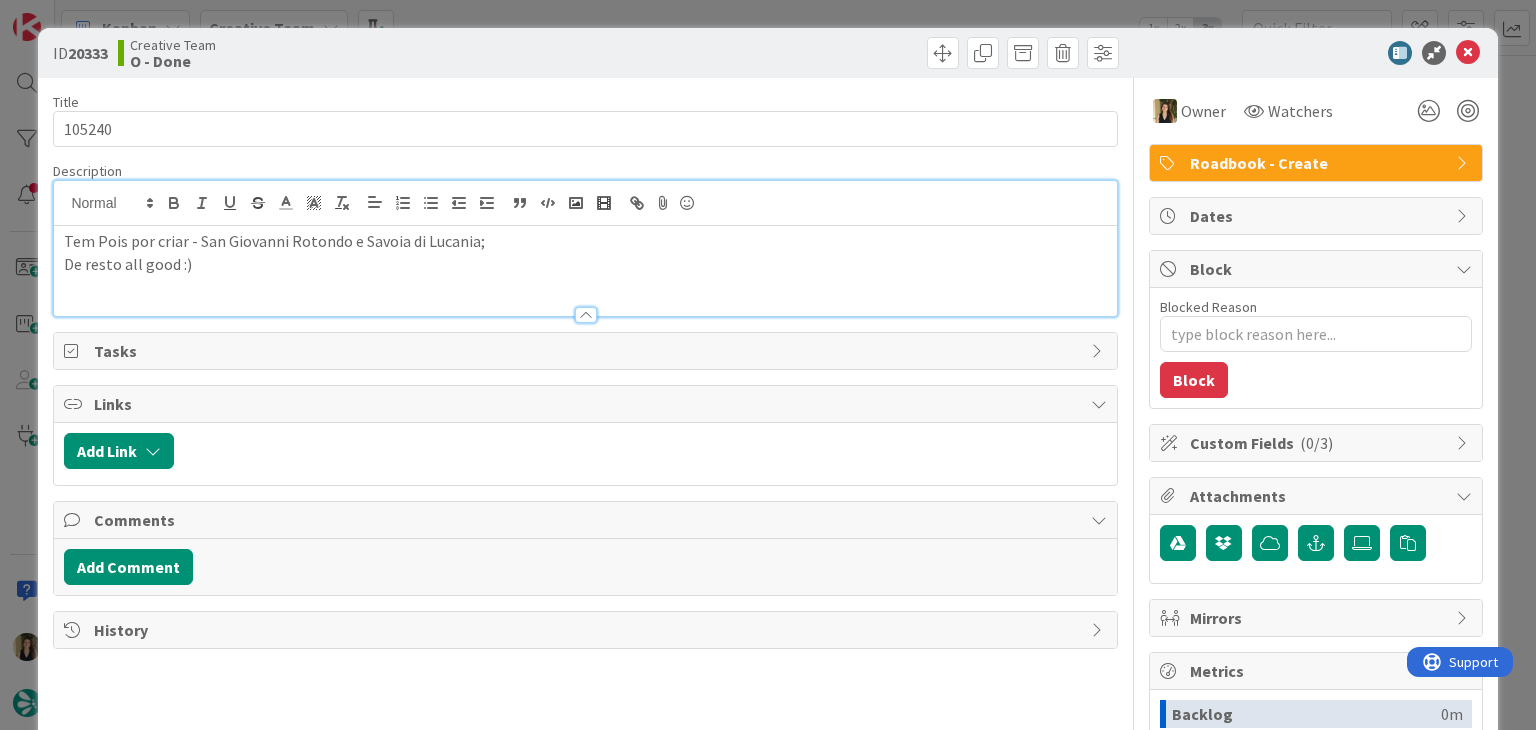 scroll, scrollTop: 0, scrollLeft: 0, axis: both 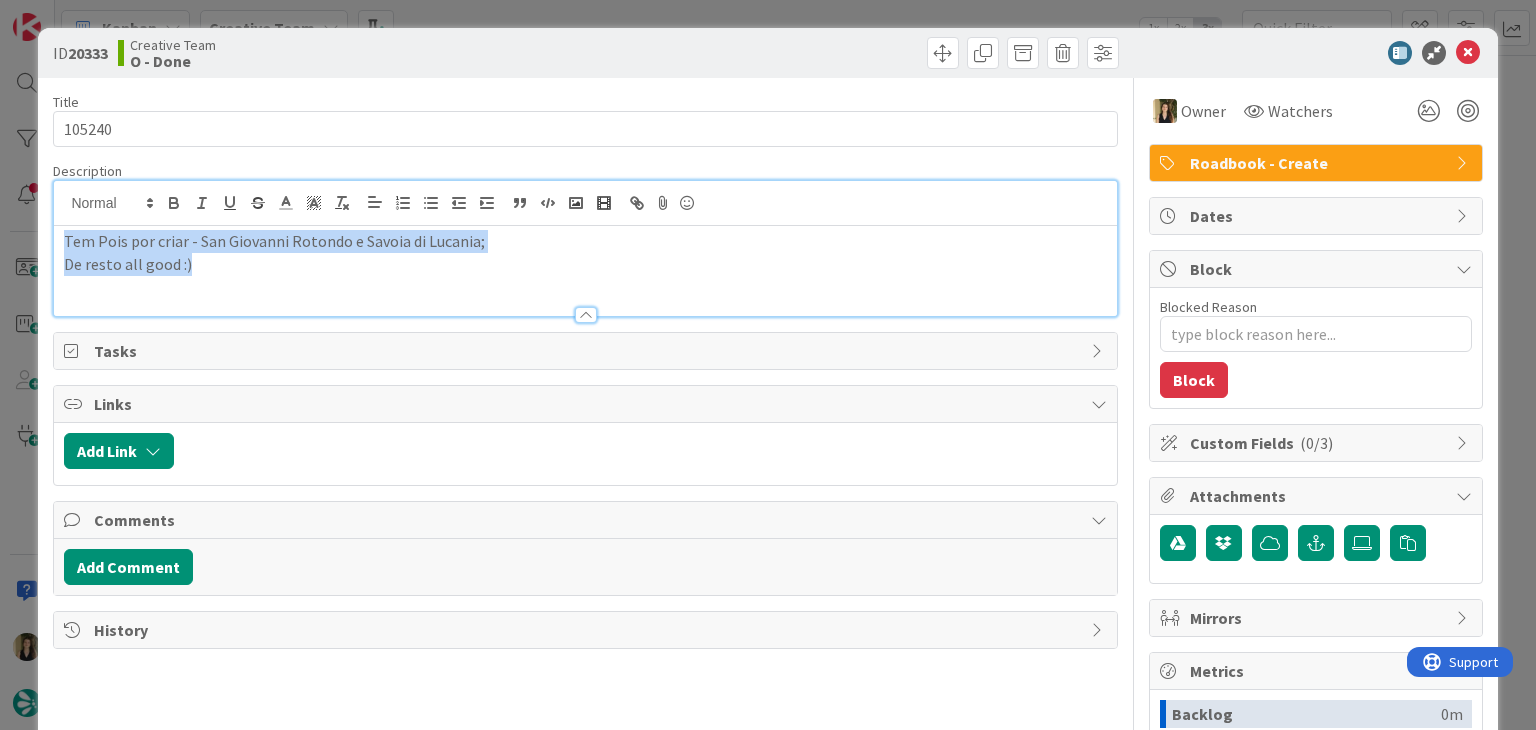 drag, startPoint x: 212, startPoint y: 267, endPoint x: 32, endPoint y: 229, distance: 183.96739 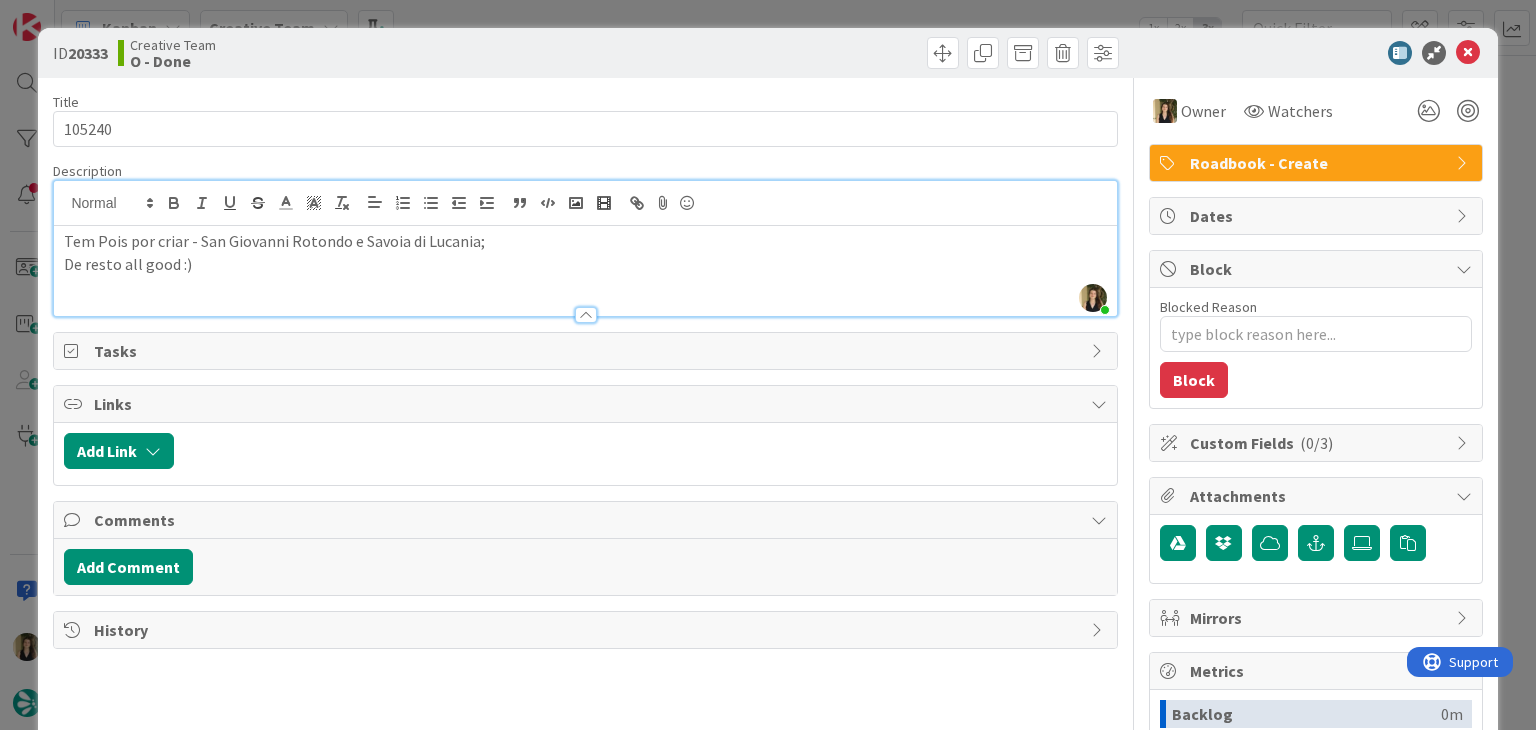 drag, startPoint x: 531, startPoint y: 60, endPoint x: 548, endPoint y: 21, distance: 42.544094 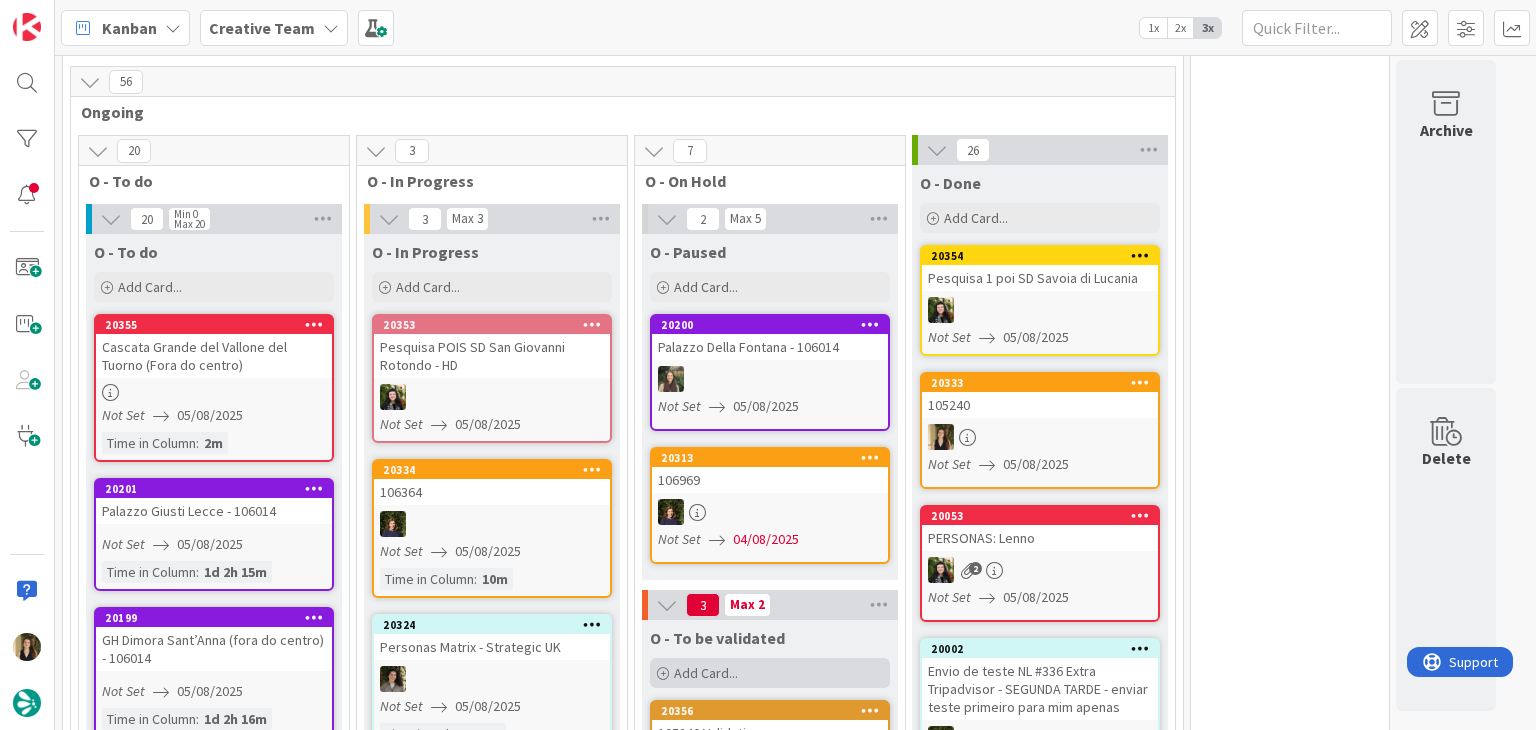 scroll, scrollTop: 1318, scrollLeft: 0, axis: vertical 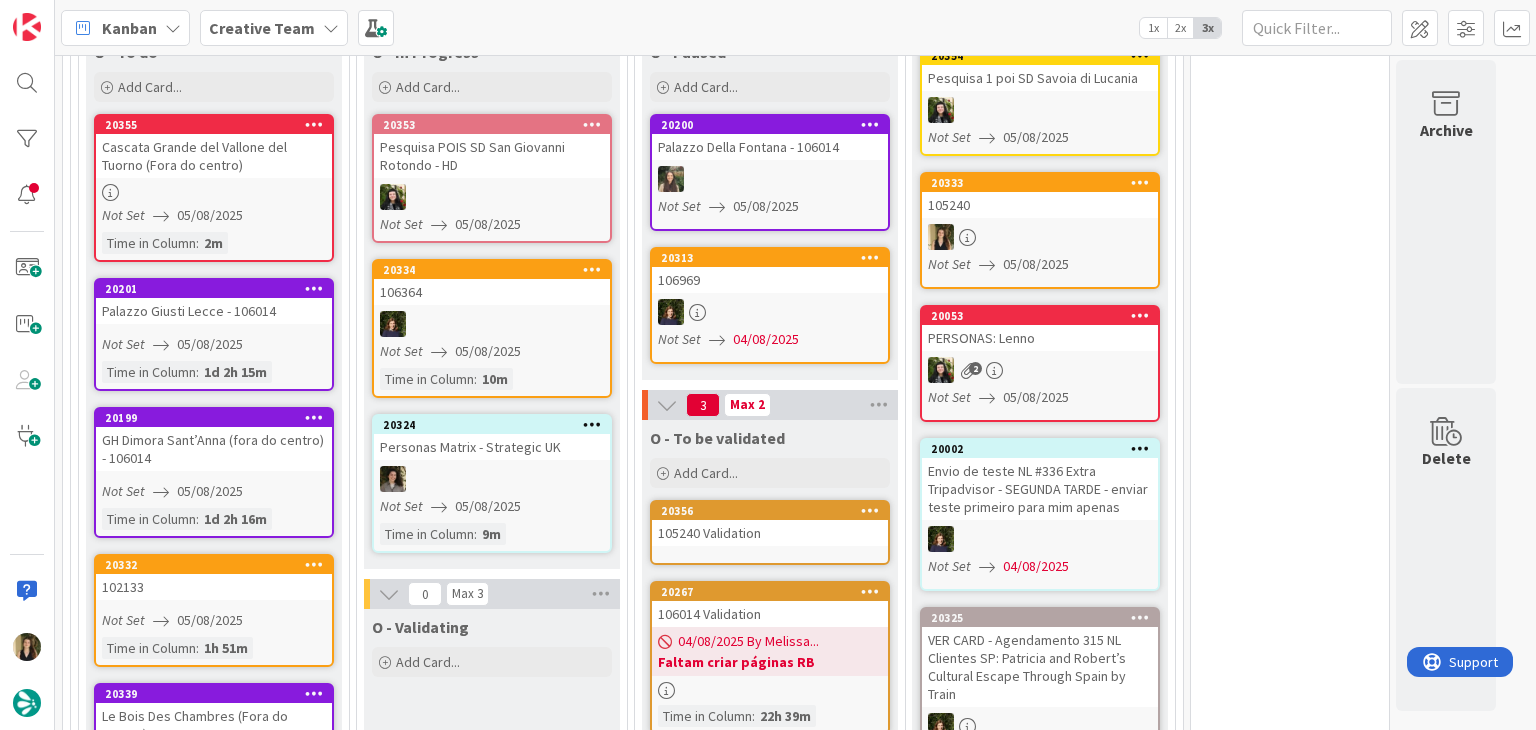click on "105240 Validation" at bounding box center [770, 533] 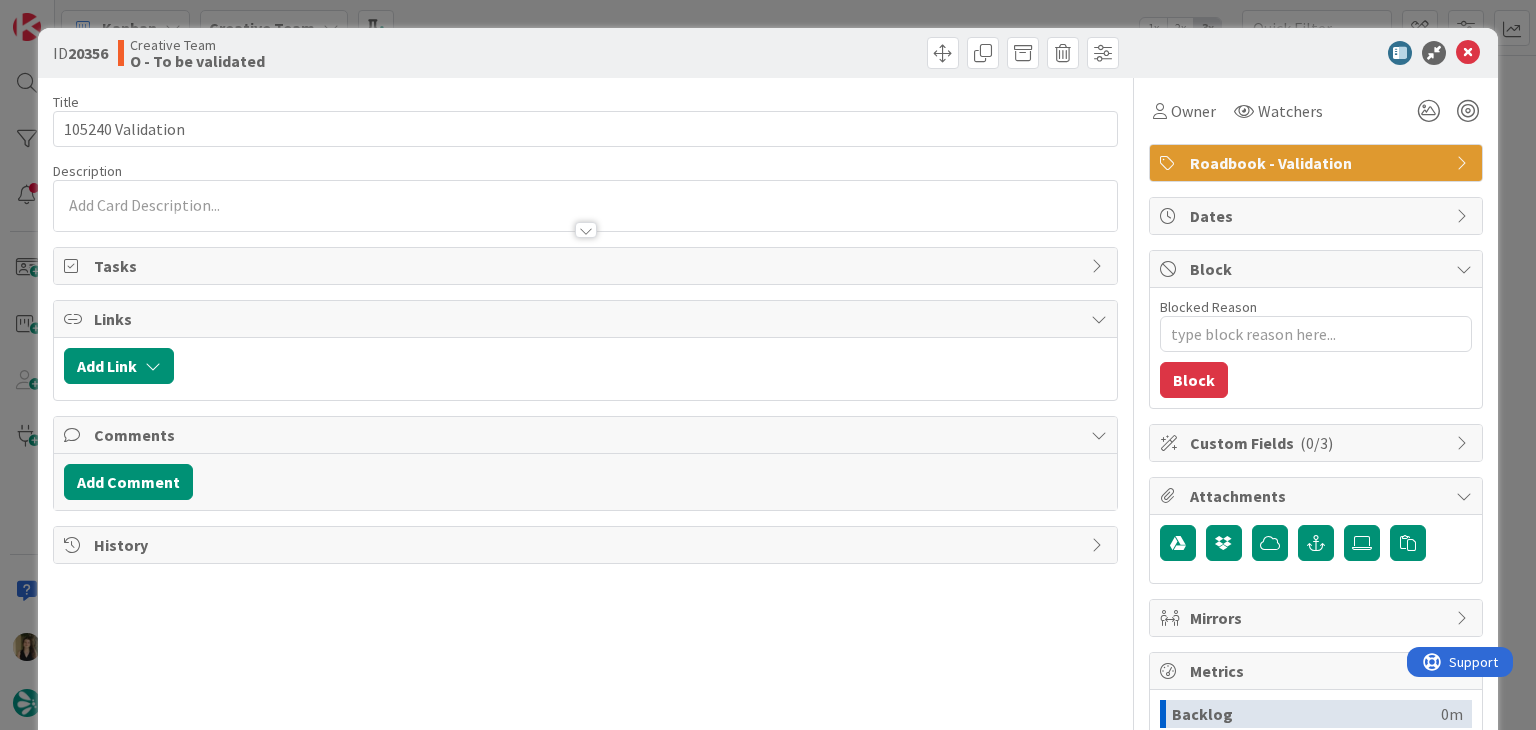 click at bounding box center [585, 220] 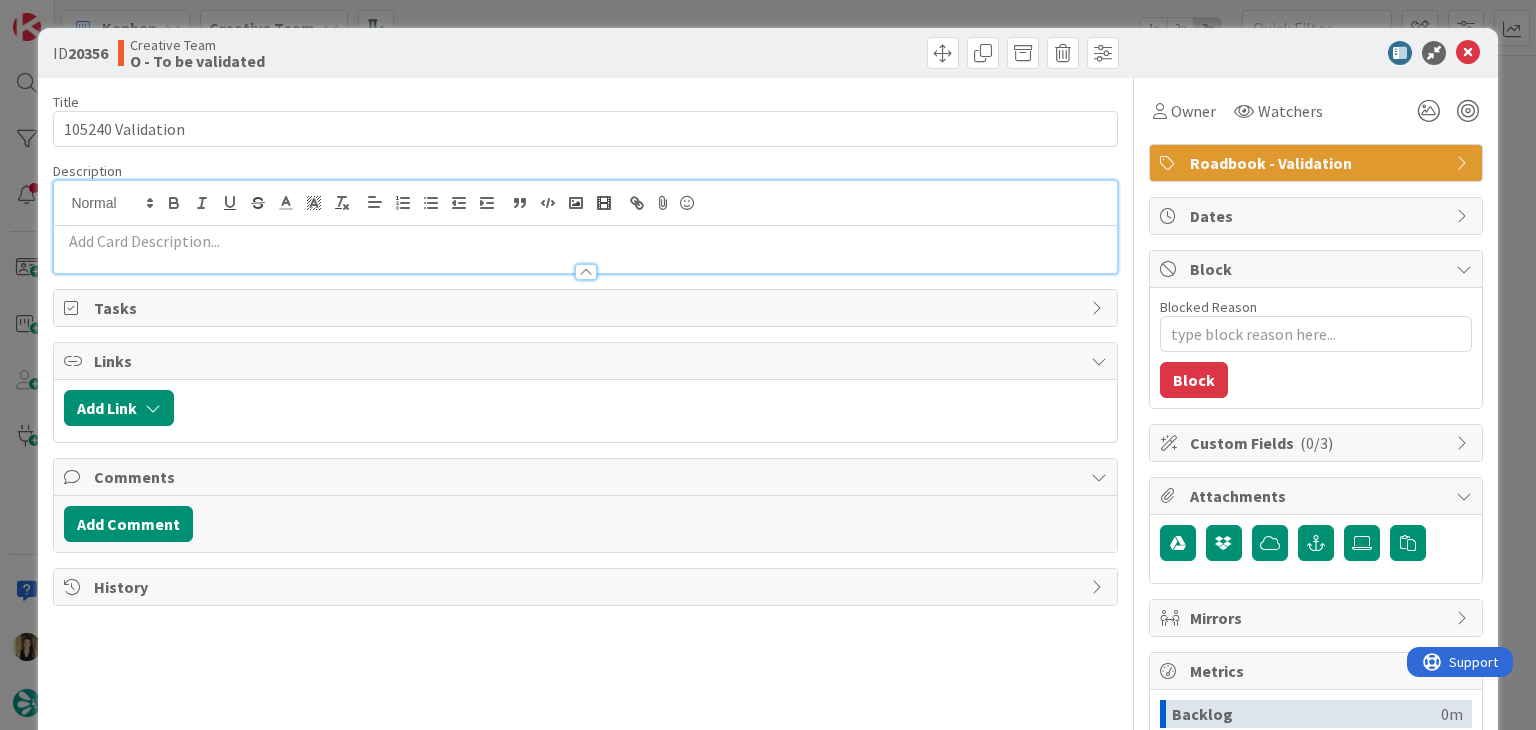 click at bounding box center [585, 241] 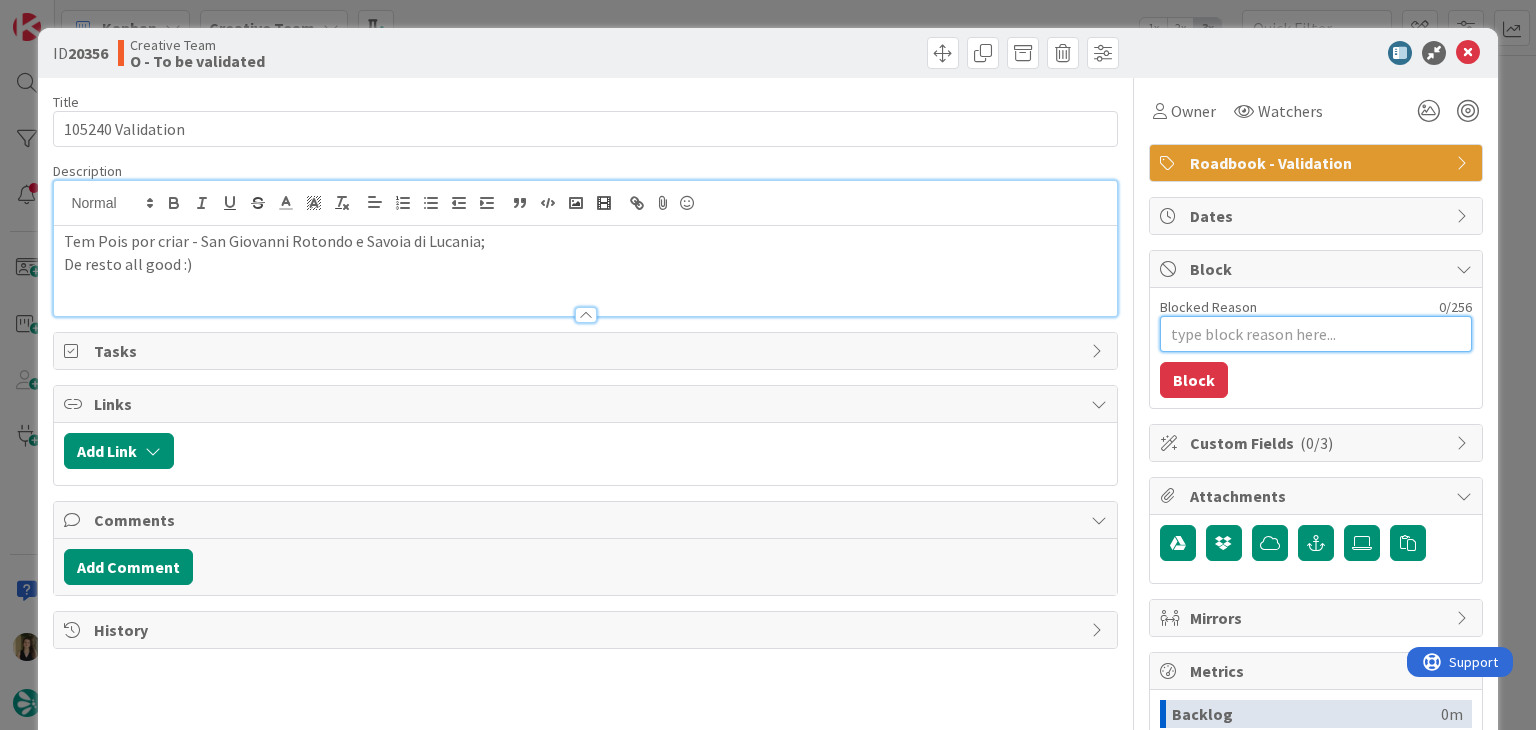 drag, startPoint x: 1251, startPoint y: 331, endPoint x: 1183, endPoint y: 290, distance: 79.40403 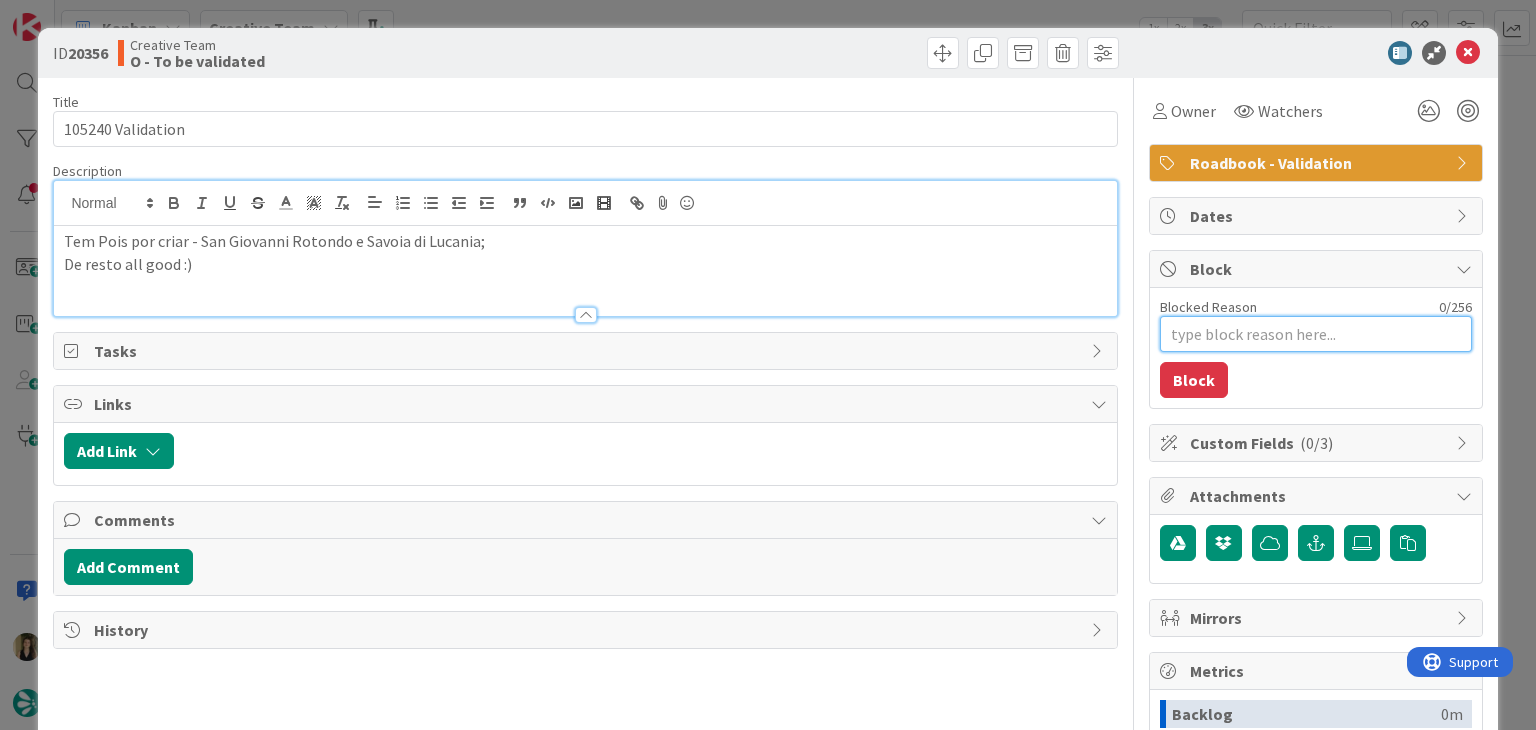 type on "x" 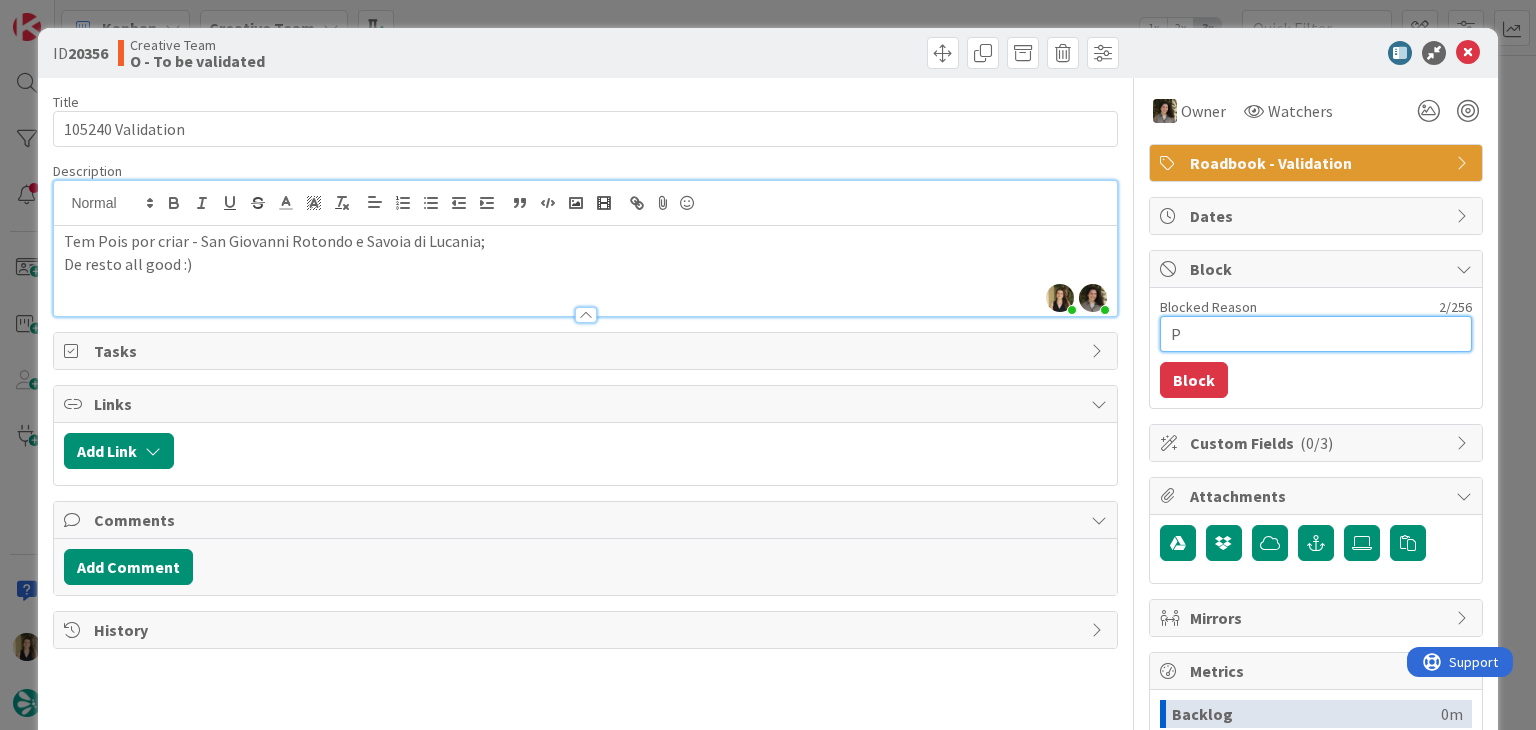 type on "x" 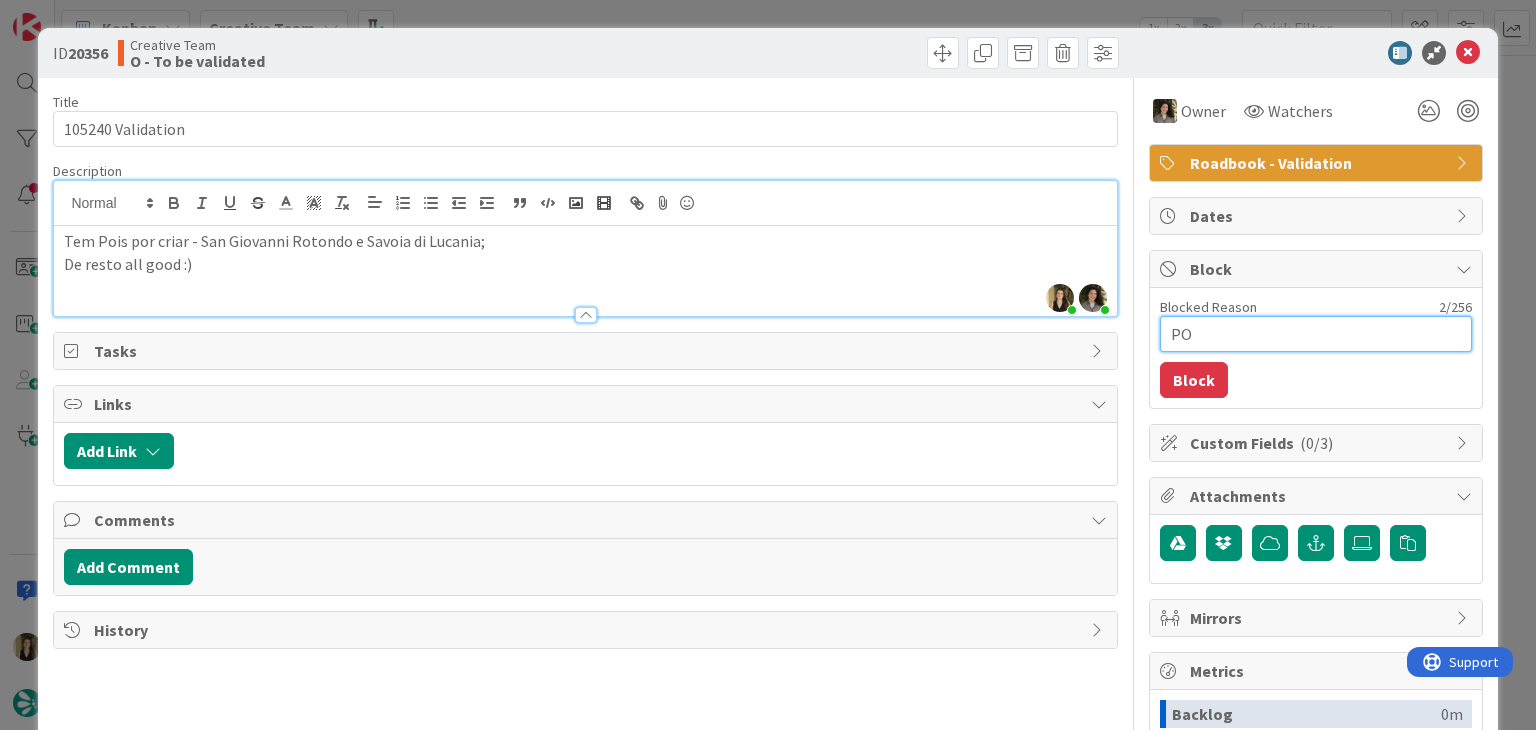 type on "x" 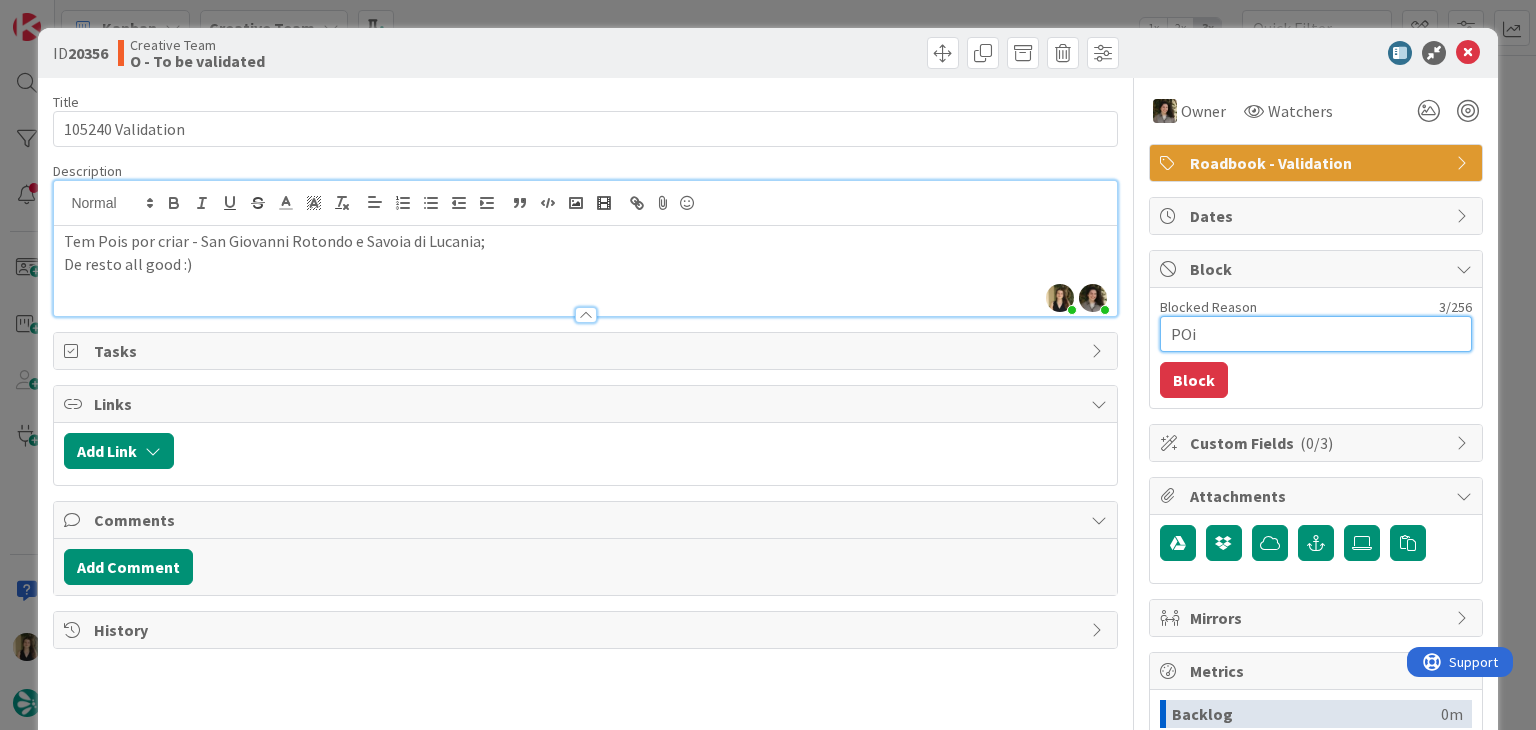 type on "x" 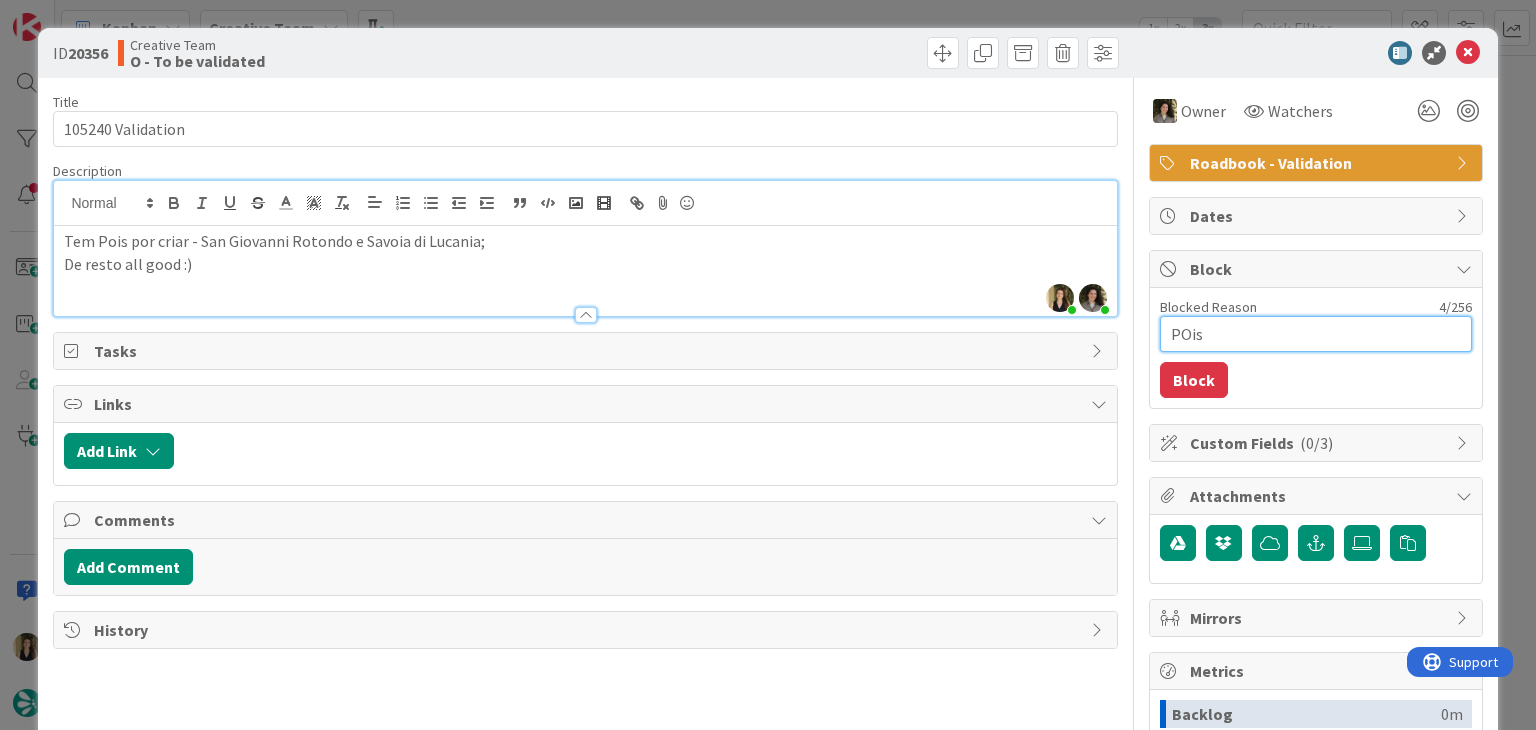 type on "x" 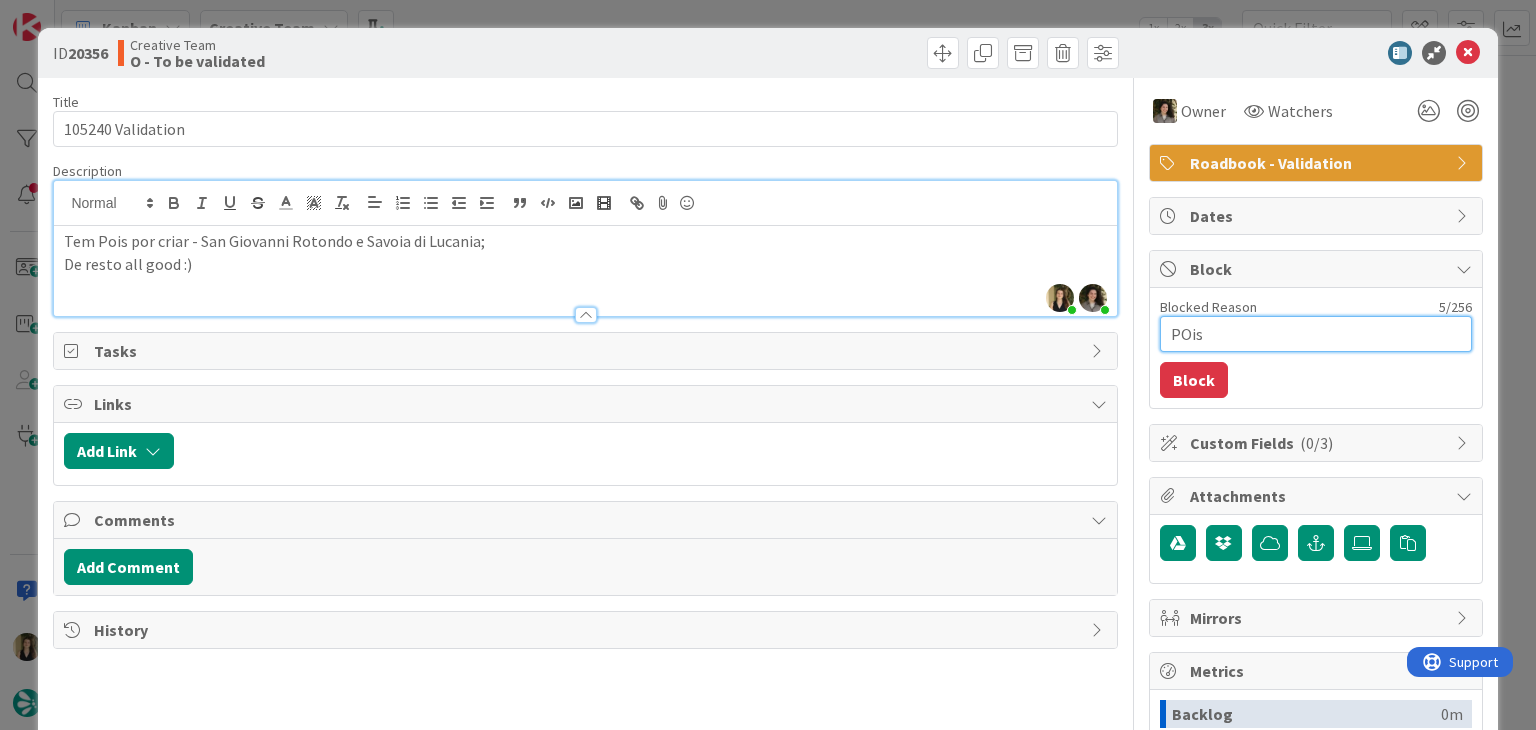 type on "x" 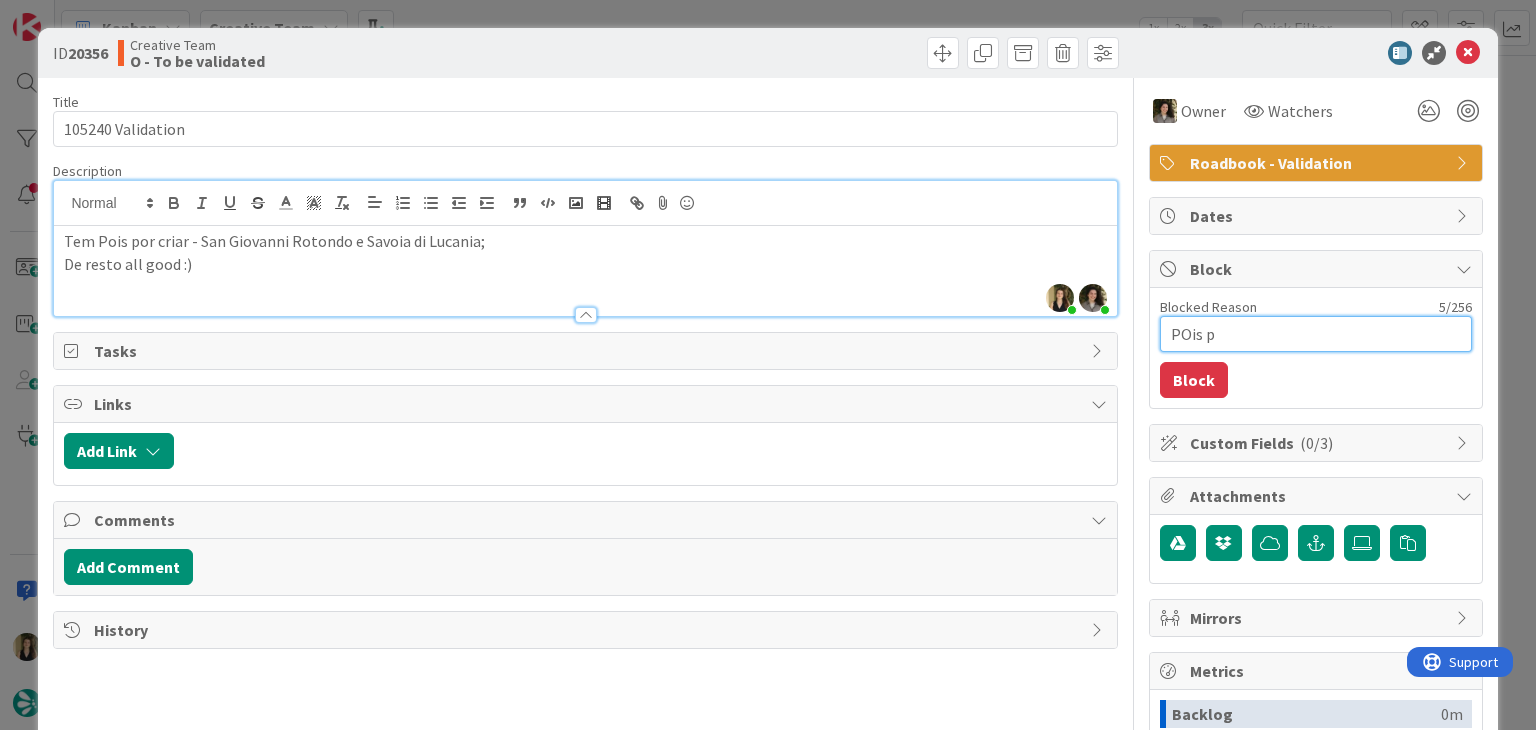 type on "x" 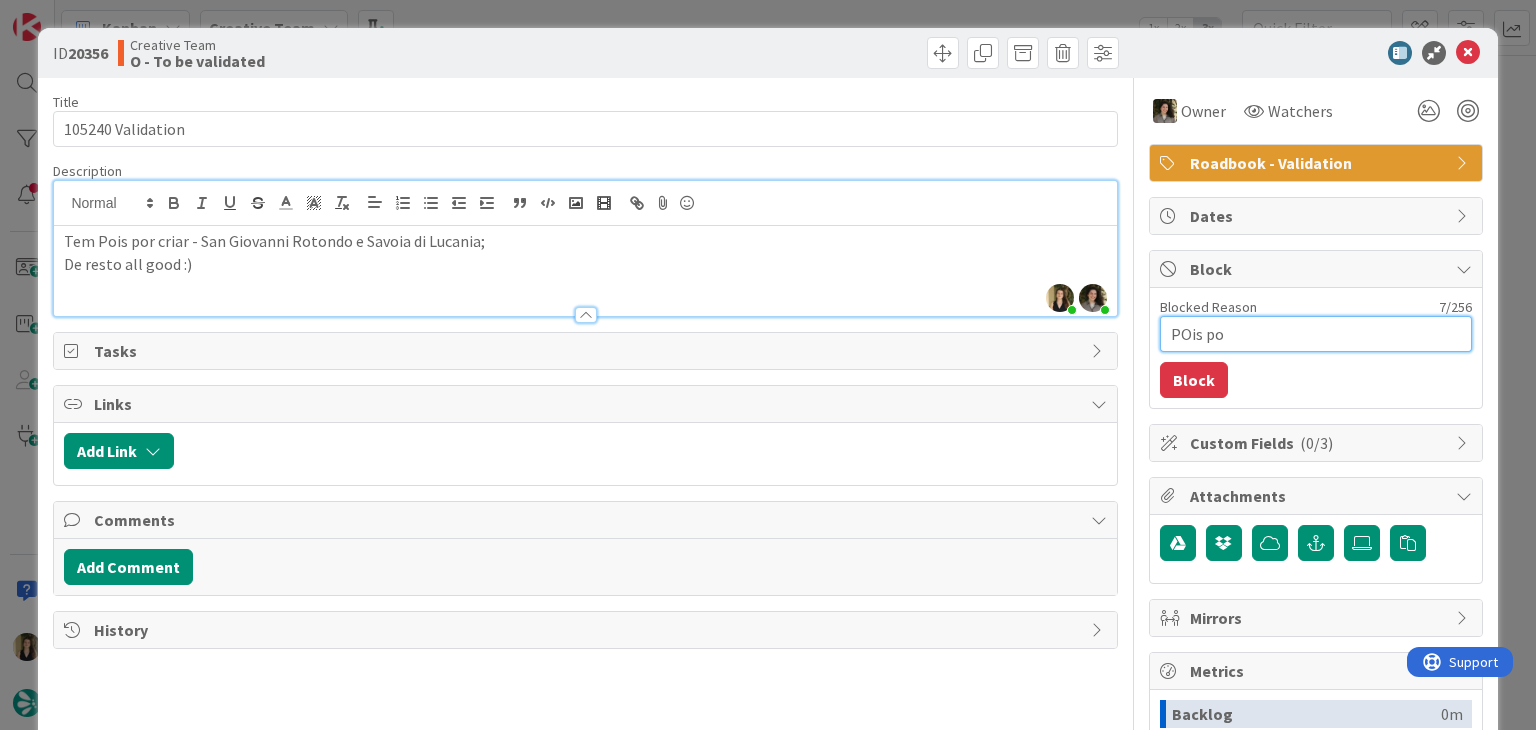 type on "x" 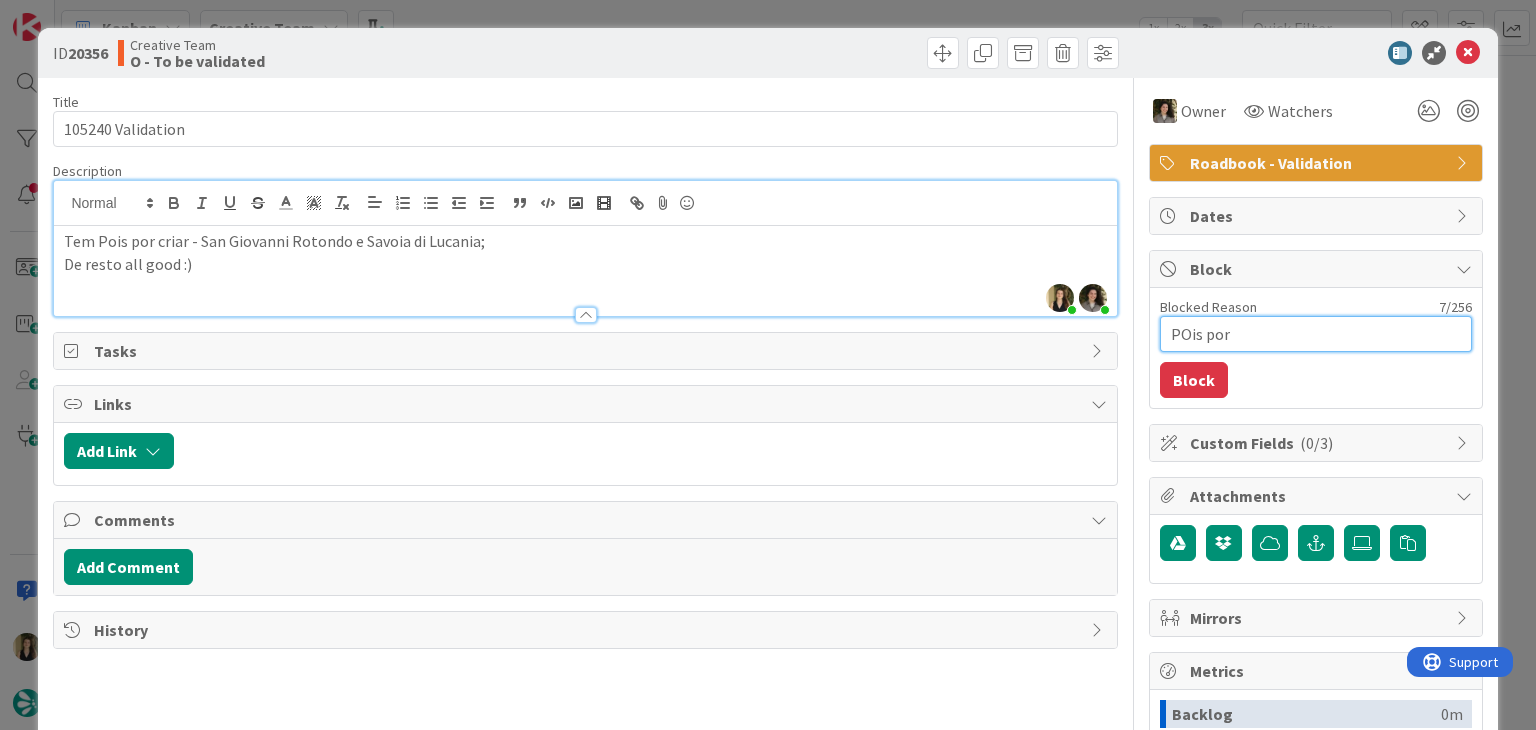 type on "x" 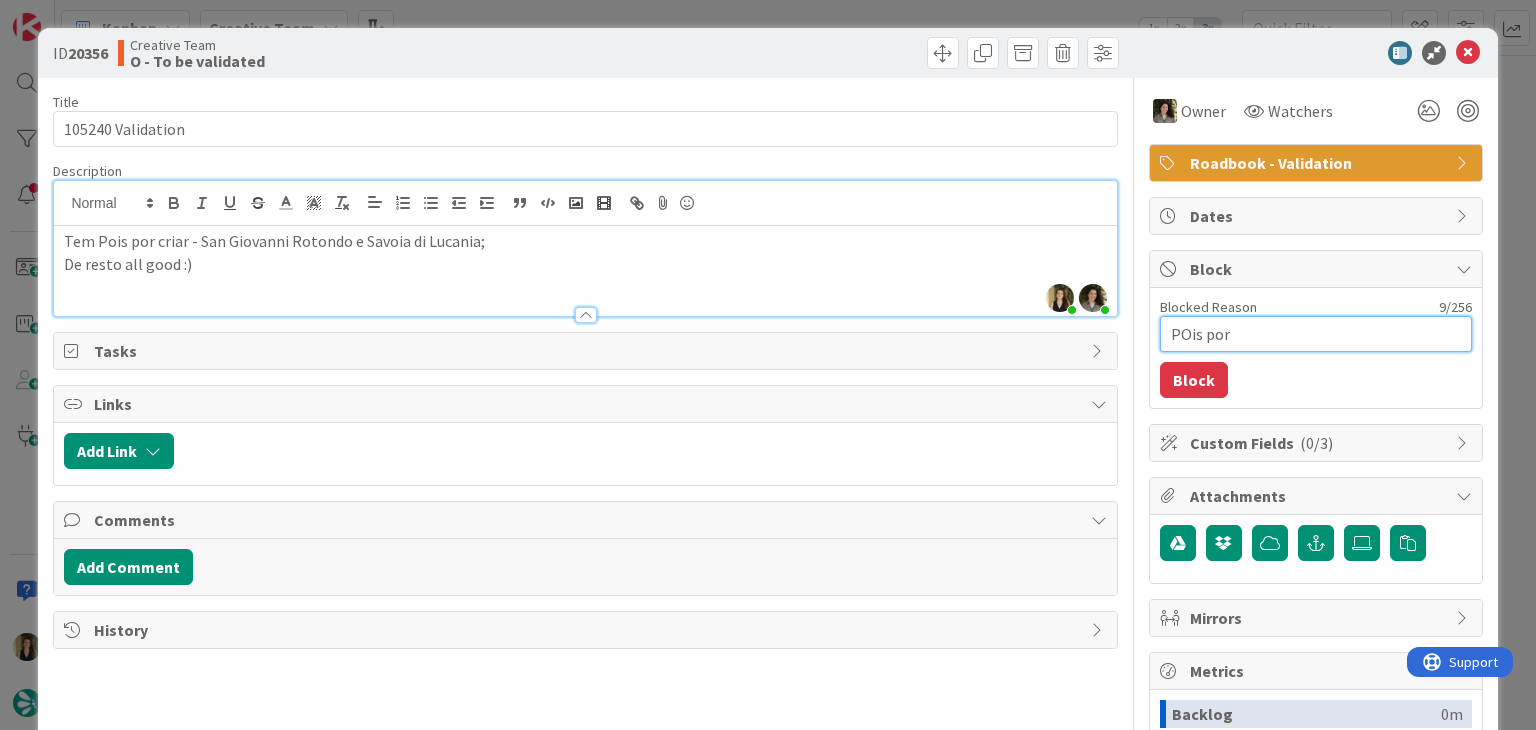 type on "x" 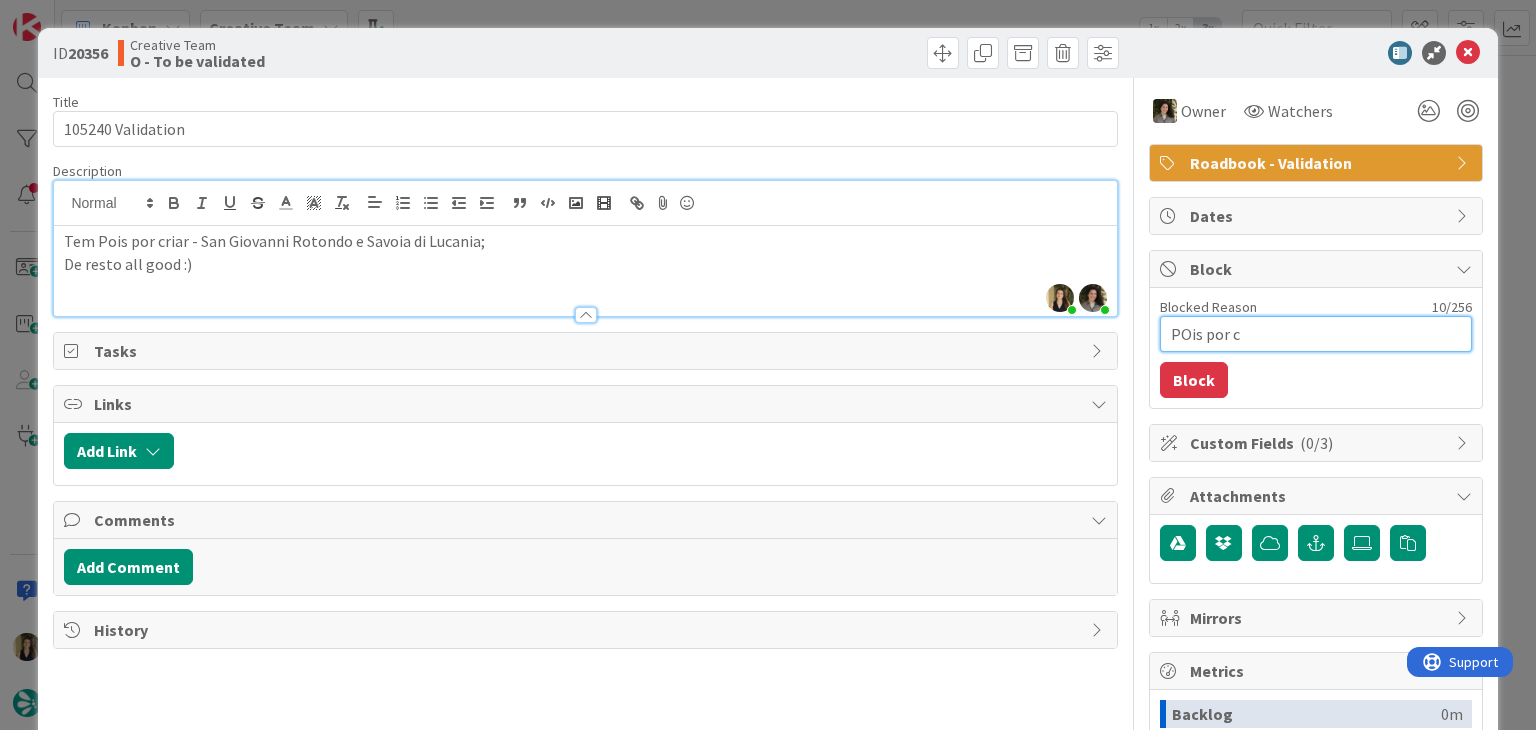 type on "x" 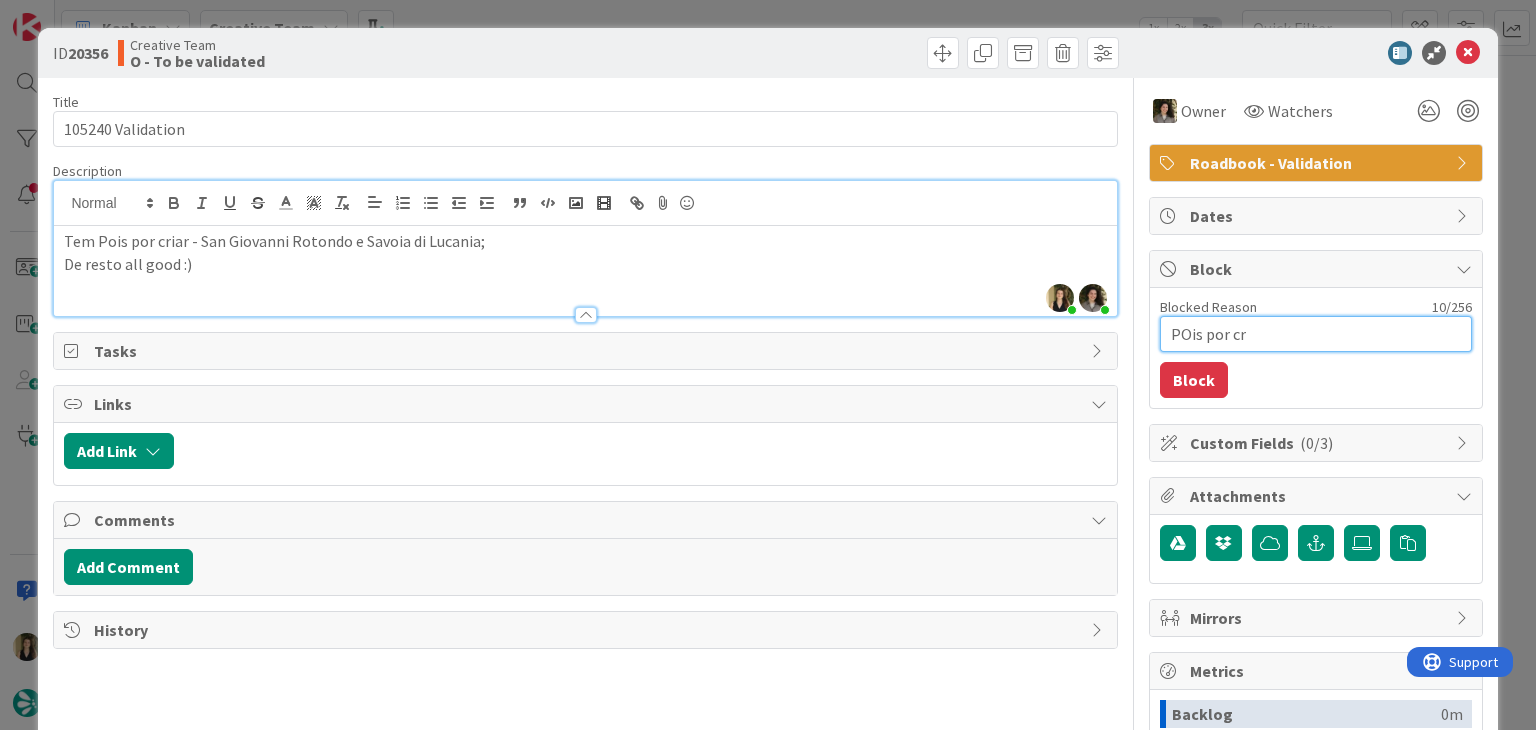 type on "x" 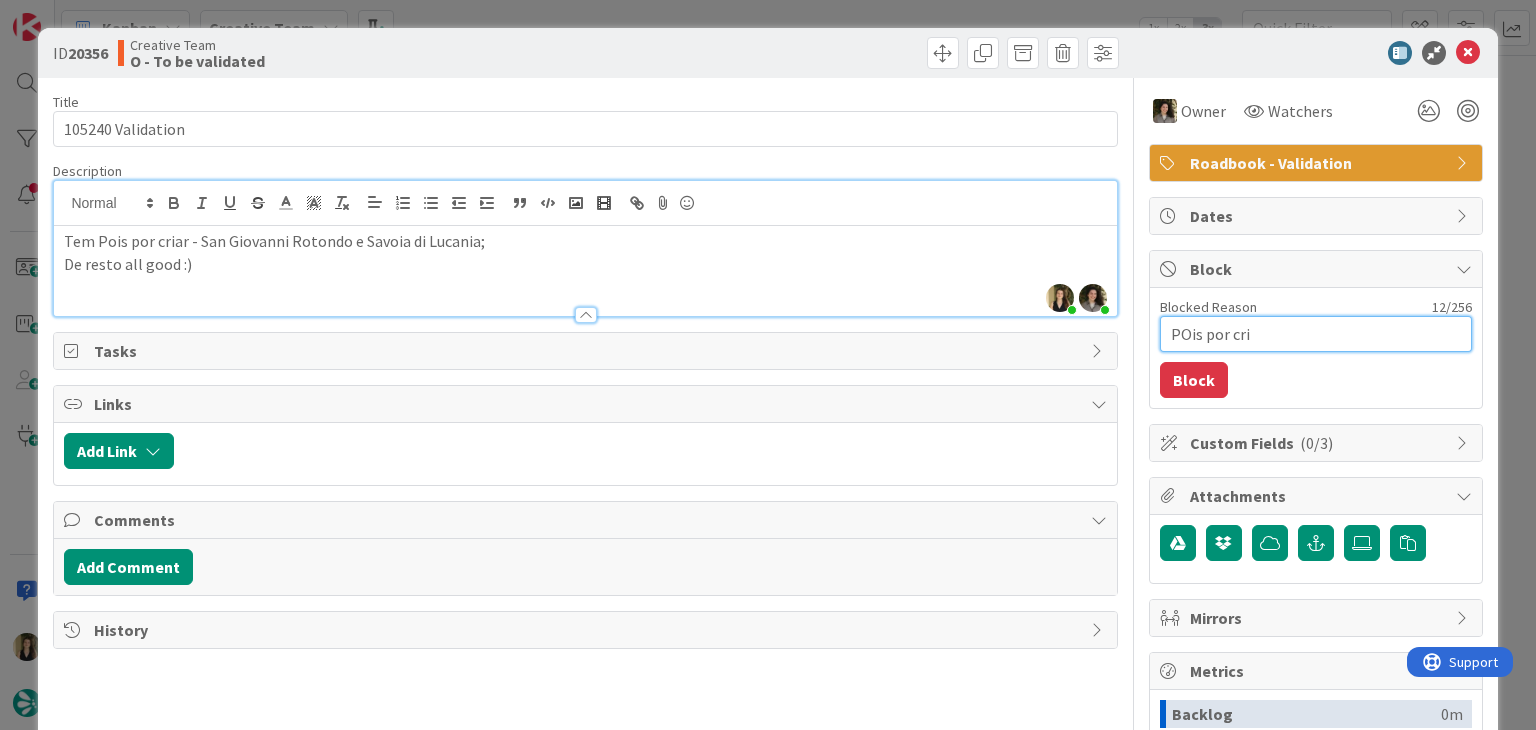 type on "x" 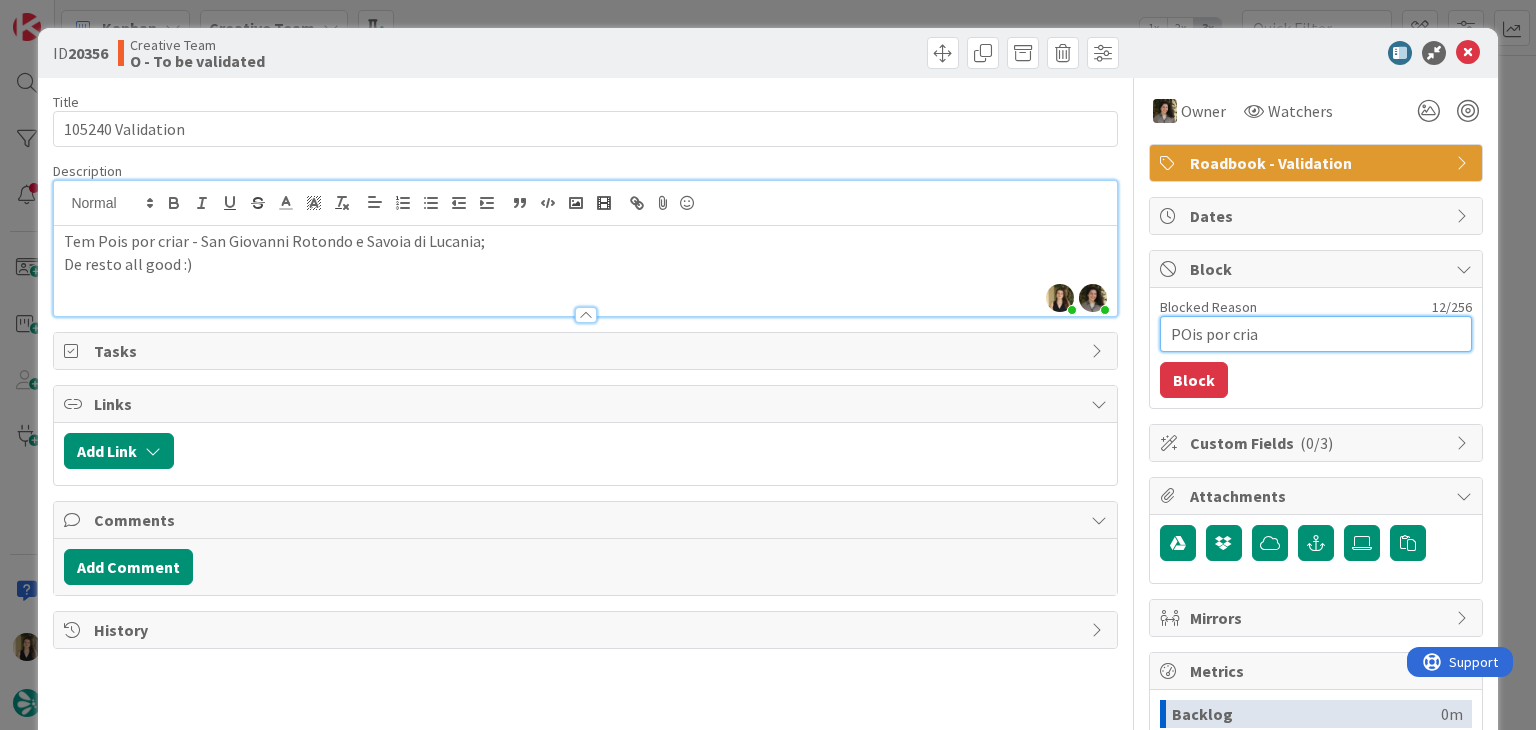 type on "x" 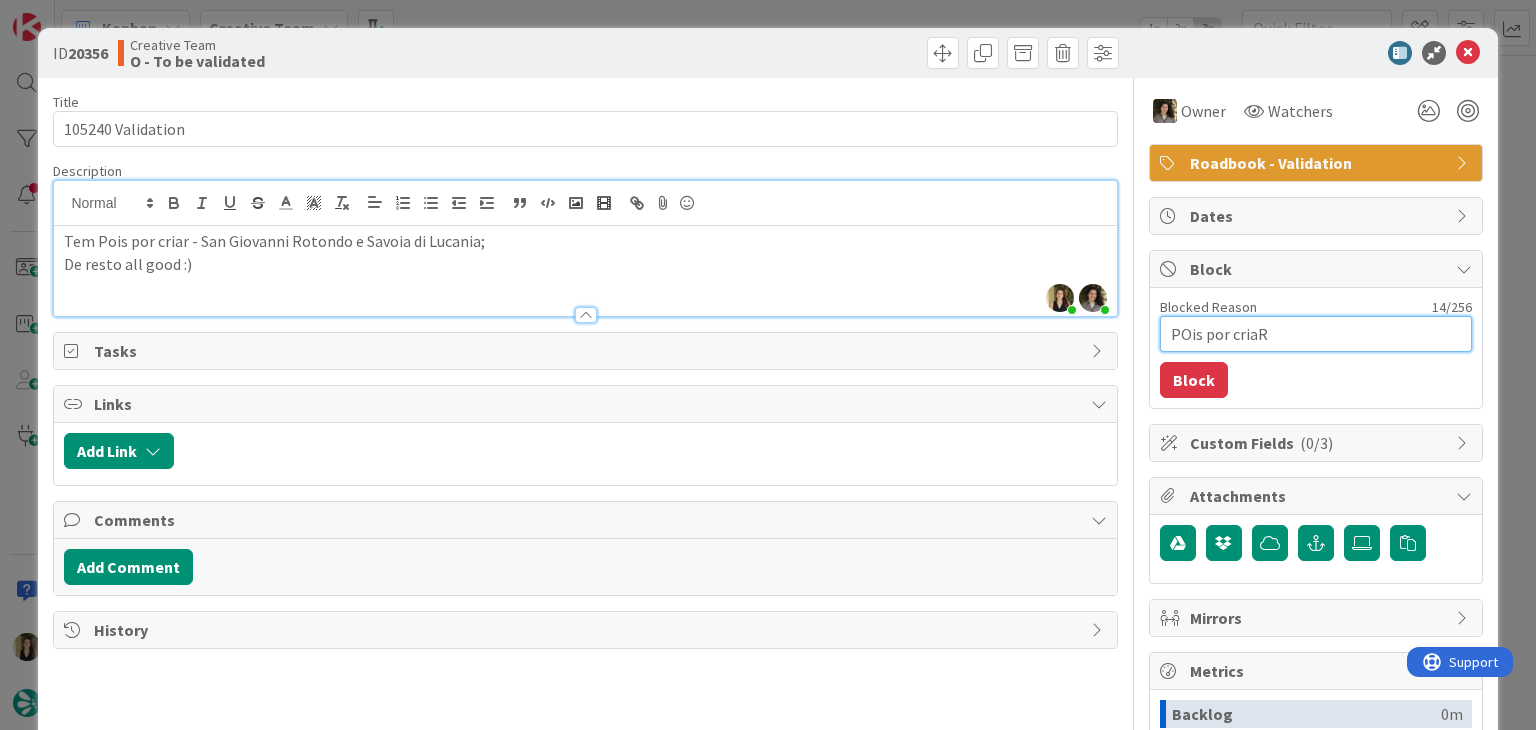 type on "x" 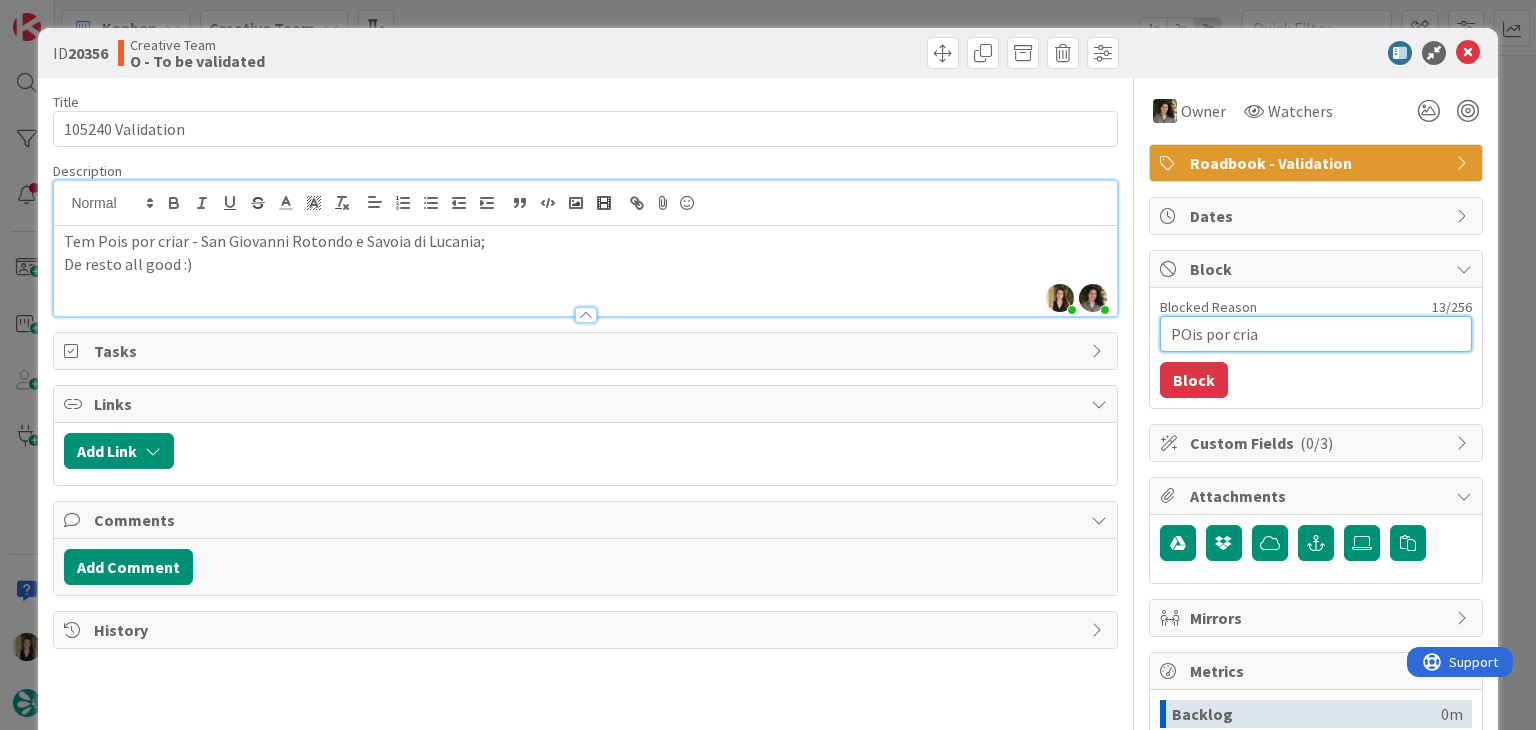 type on "x" 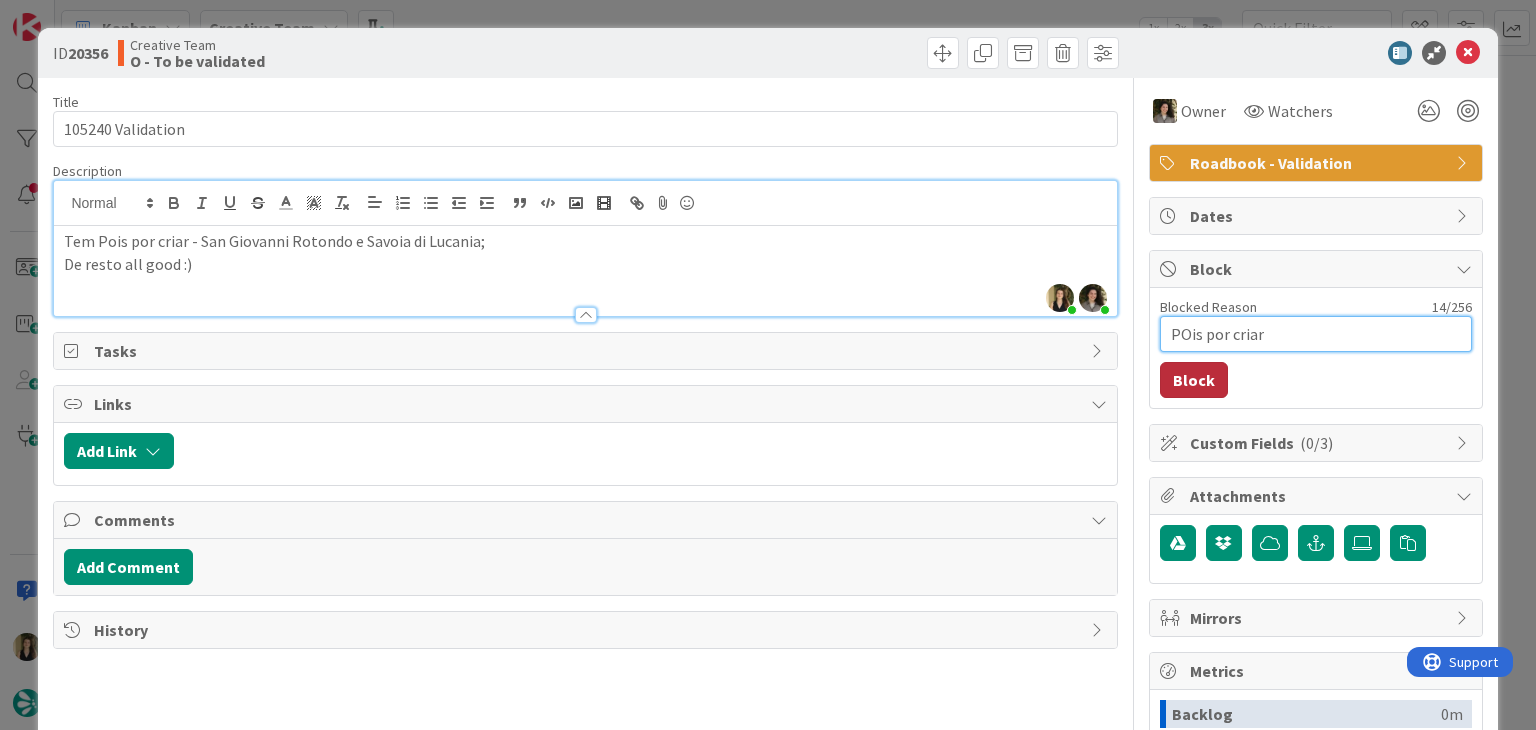 type on "POis por criar" 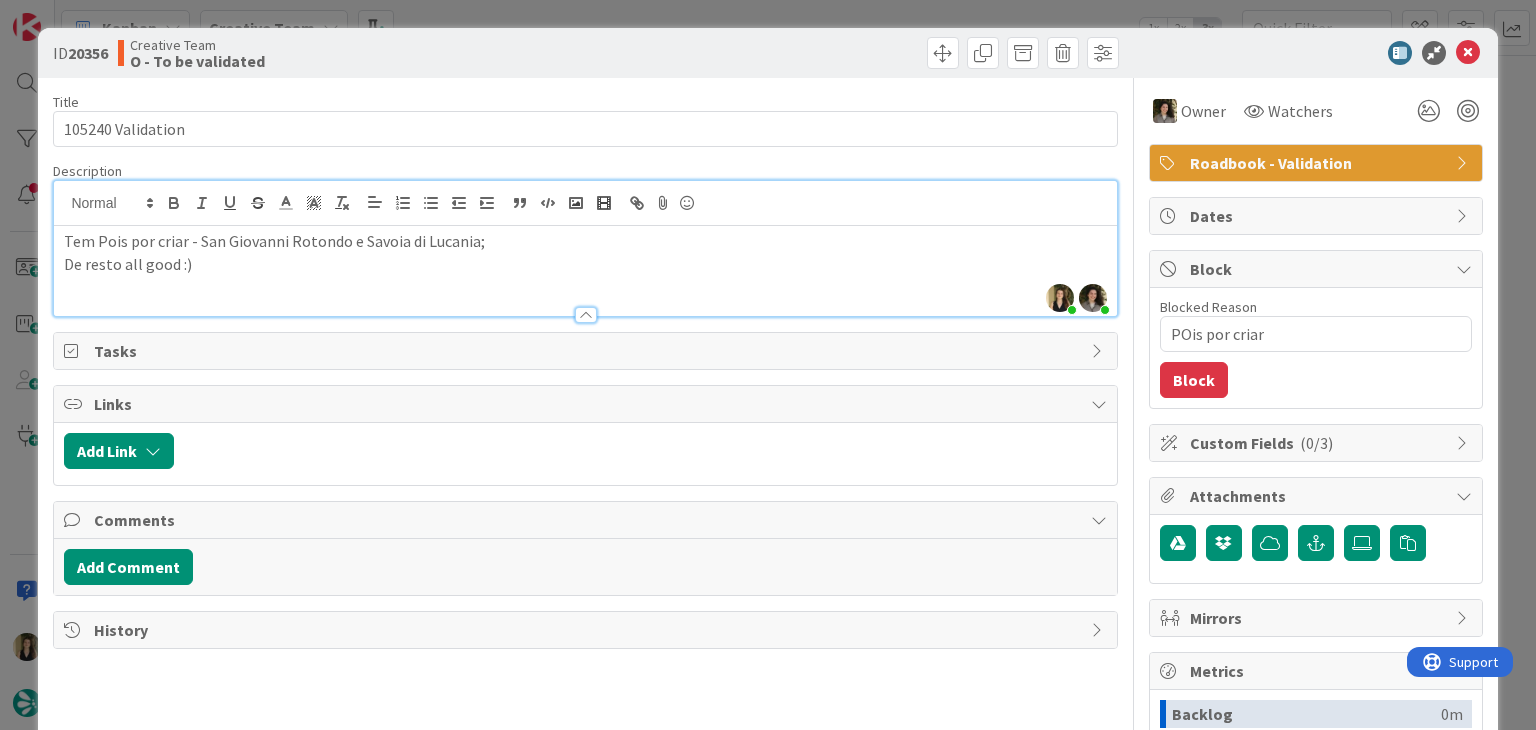 click on "Block" at bounding box center (1194, 380) 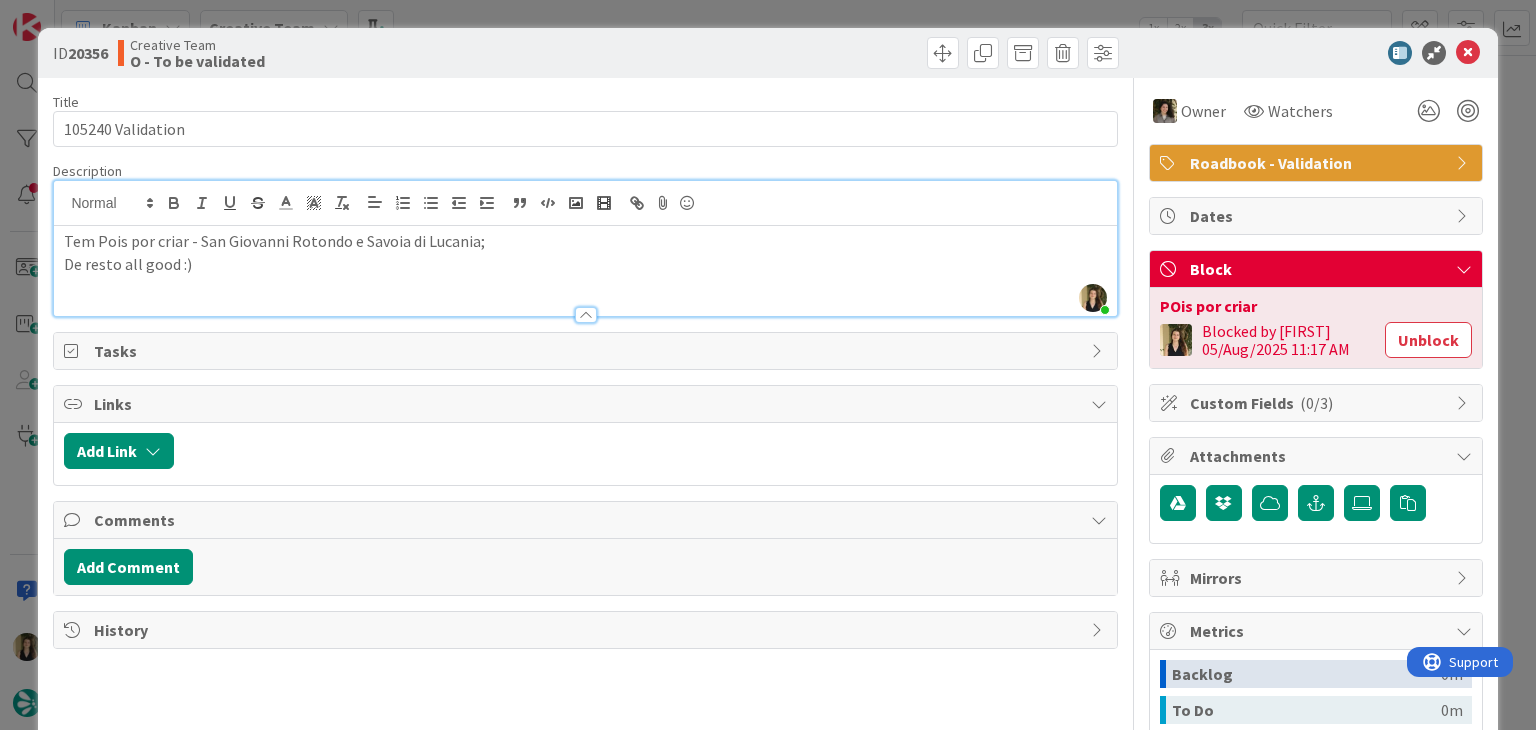 drag, startPoint x: 856, startPoint y: 61, endPoint x: 828, endPoint y: 17, distance: 52.153618 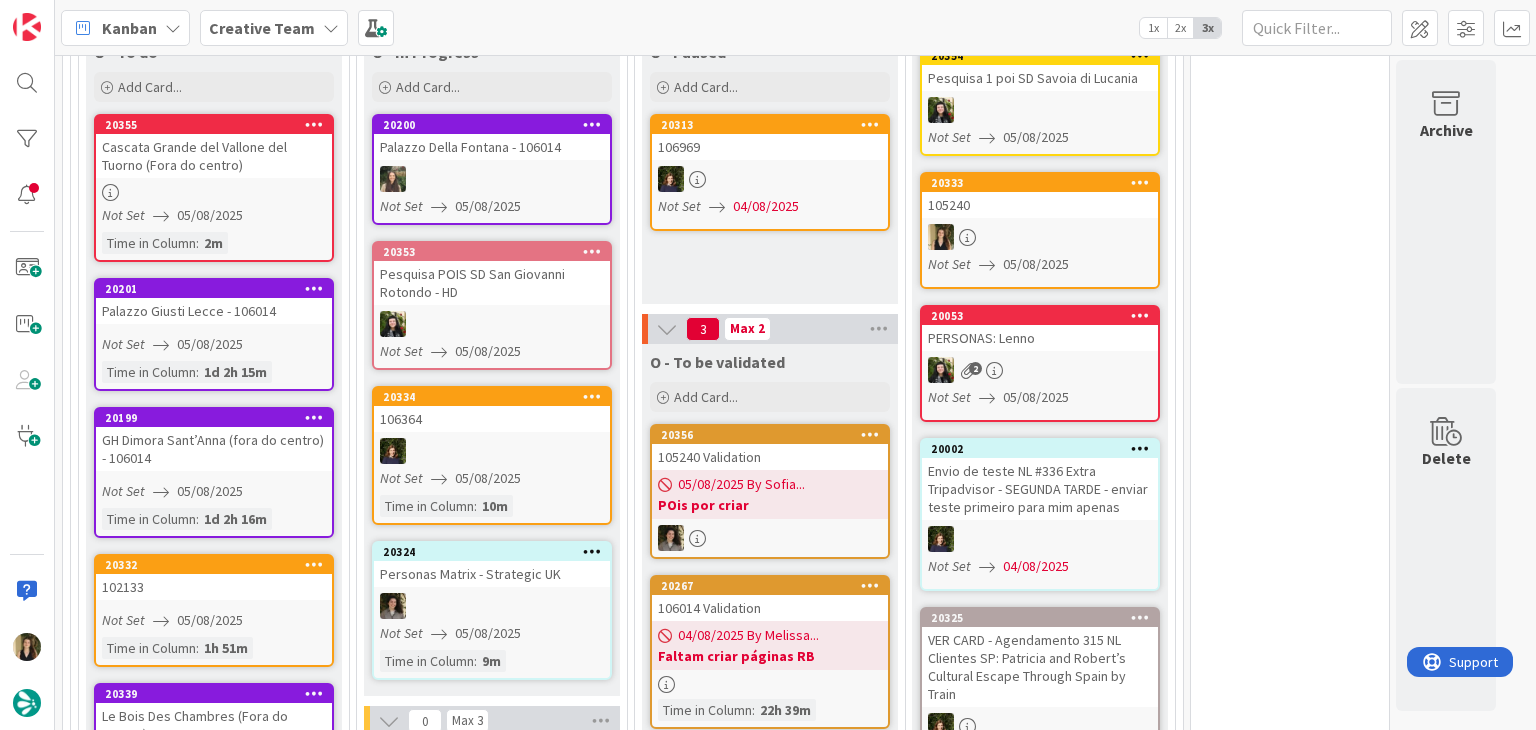 click on "O - Paused Add Card... 20313 106969 Not Set 04/08/2025" at bounding box center (770, 169) 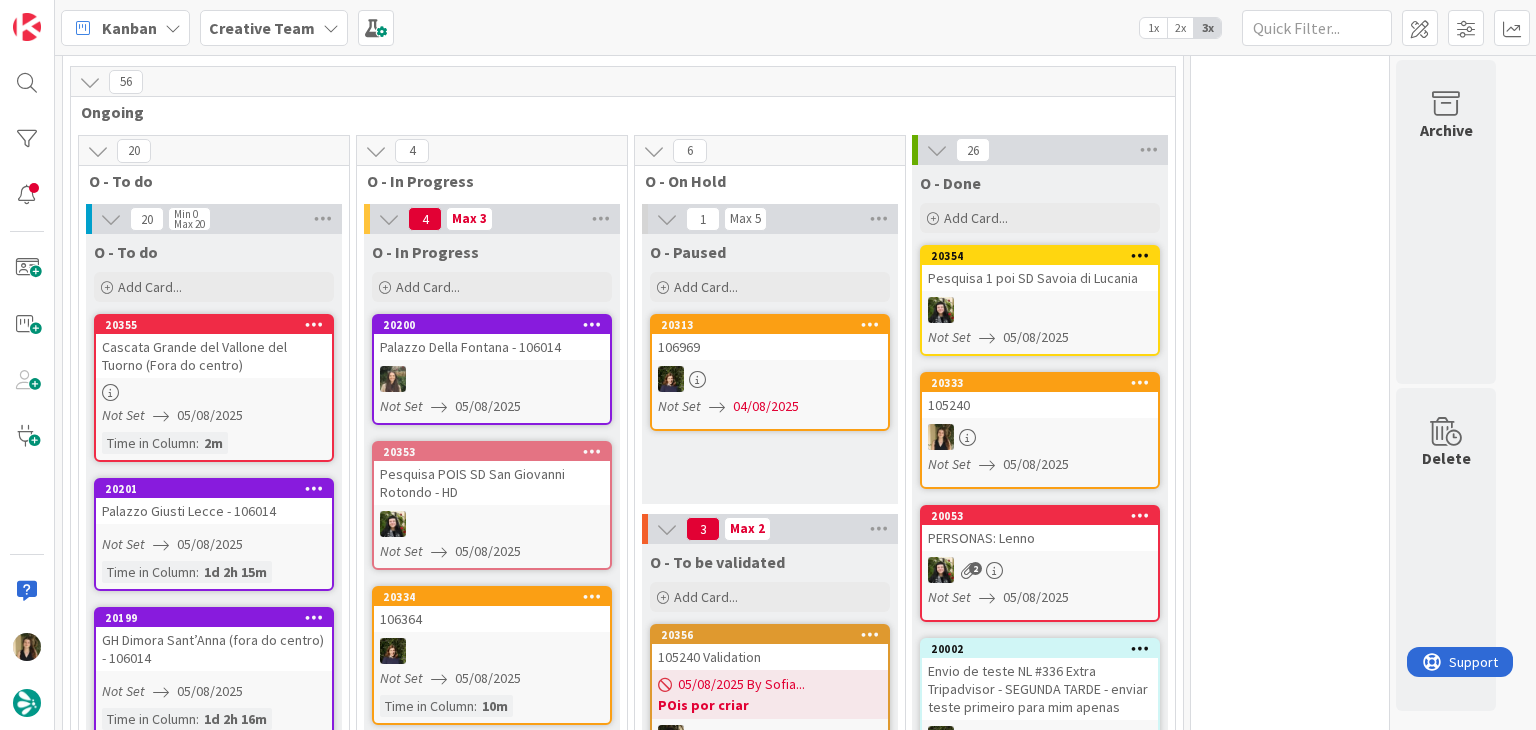 click on "O - Paused Add Card... 20313 106969 Not Set 04/08/2025" at bounding box center (770, 369) 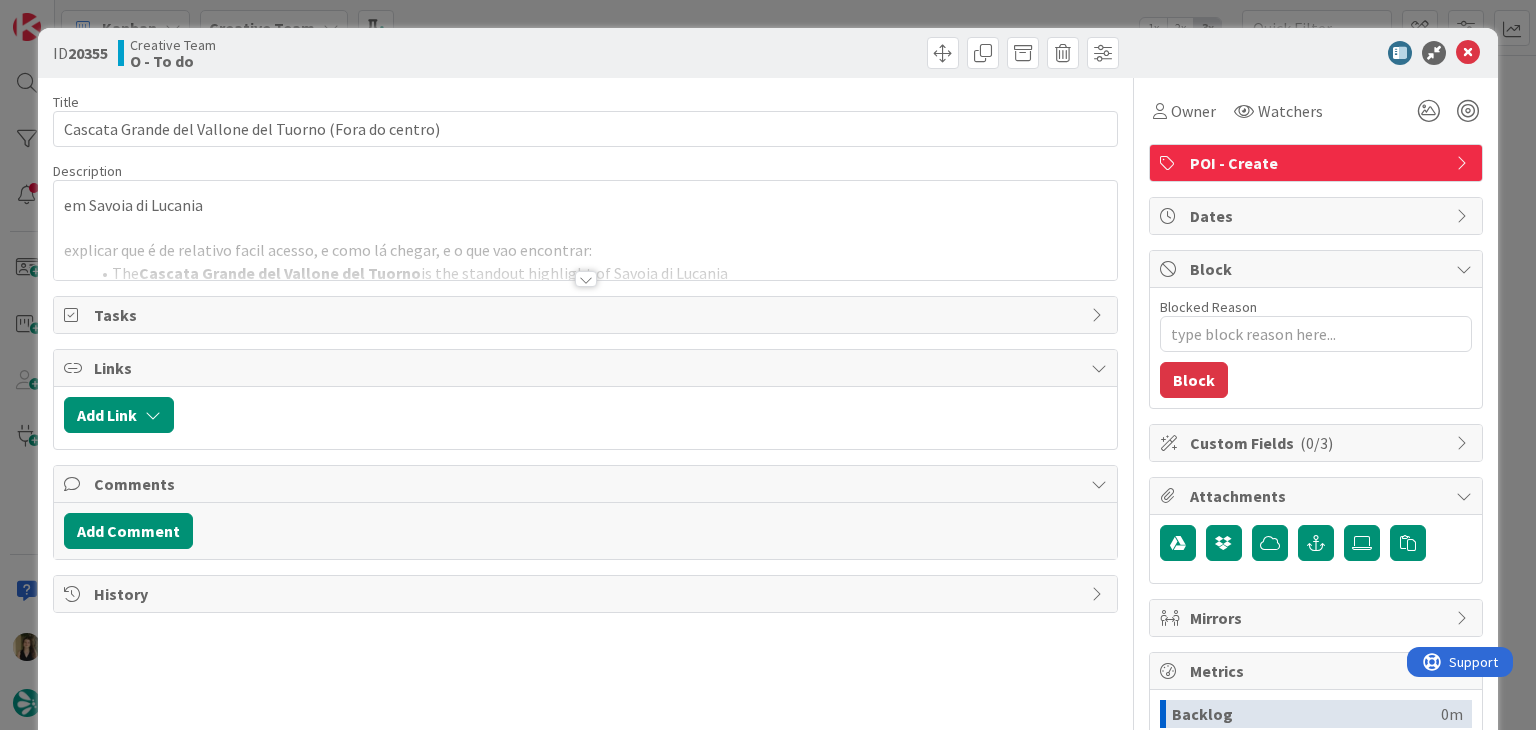 click at bounding box center (585, 254) 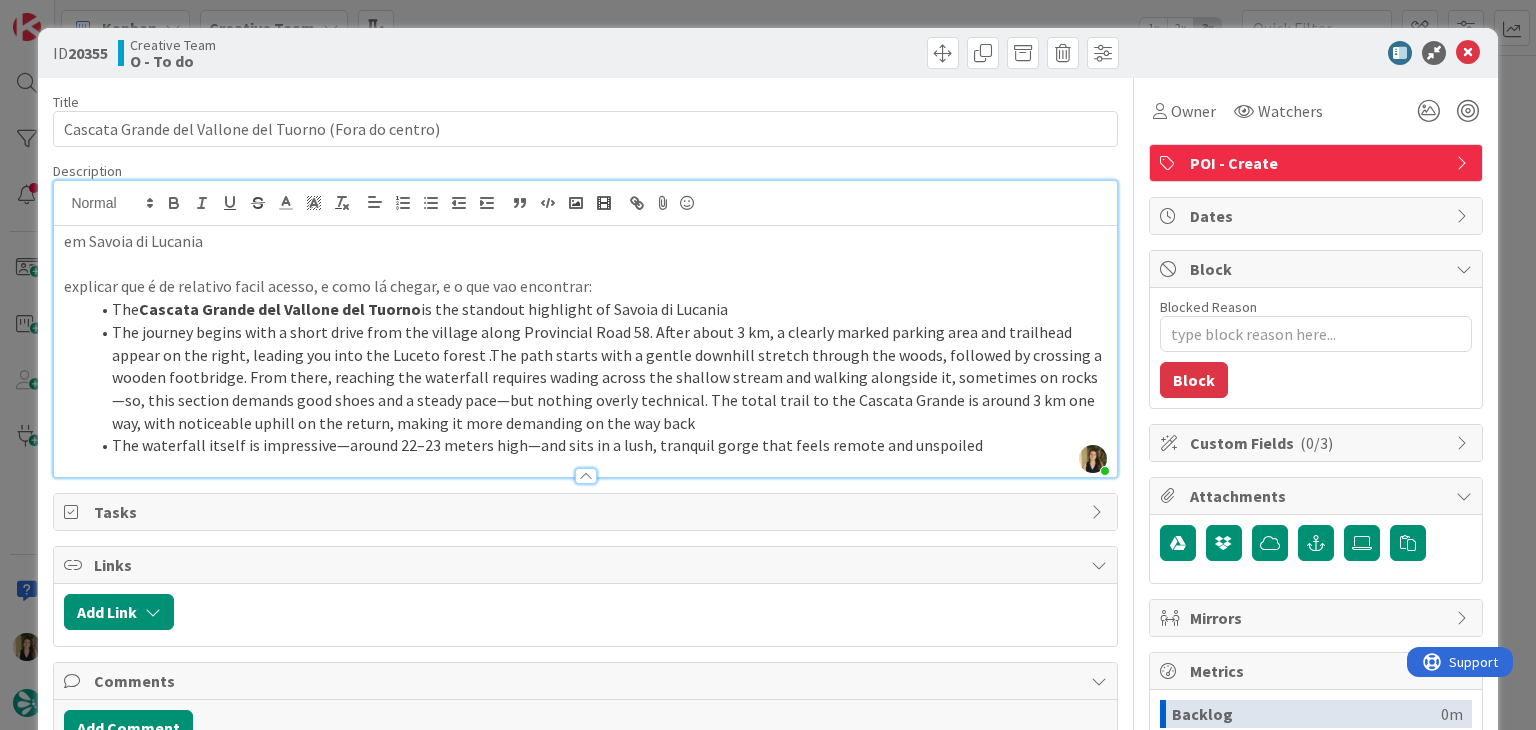 click on "ID [NUMBER] Creative Team O - To do Title 54 / 128 Cascata Grande del Vallone del Tuorno (Fora do centro) Description [NAME] just joined em [CITY] explicar que é de relativo facil acesso, e como lá chegar, e o que vao encontrar: The Cascata Grande del Vallone del Tuorno is the standout highlight of [CITY] The journey begins with a short drive from the village along Provincial Road 58. After about 3 km, a clearly marked parking area and trailhead appear on the right, leading you into the Luceto forest .The path starts with a gentle downhill stretch through the woods, followed by crossing a wooden footbridge. From there, reaching the waterfall requires wading across the shallow stream and walking alongside it, sometimes on rocks—so, this section demands good shoes and a steady pace—but nothing overly technical. The total trail to the Cascata Grande is around 3 km one way, with noticeable uphill on the return, making it more demanding on the way back Owner Watchers POI - Create" at bounding box center (768, 365) 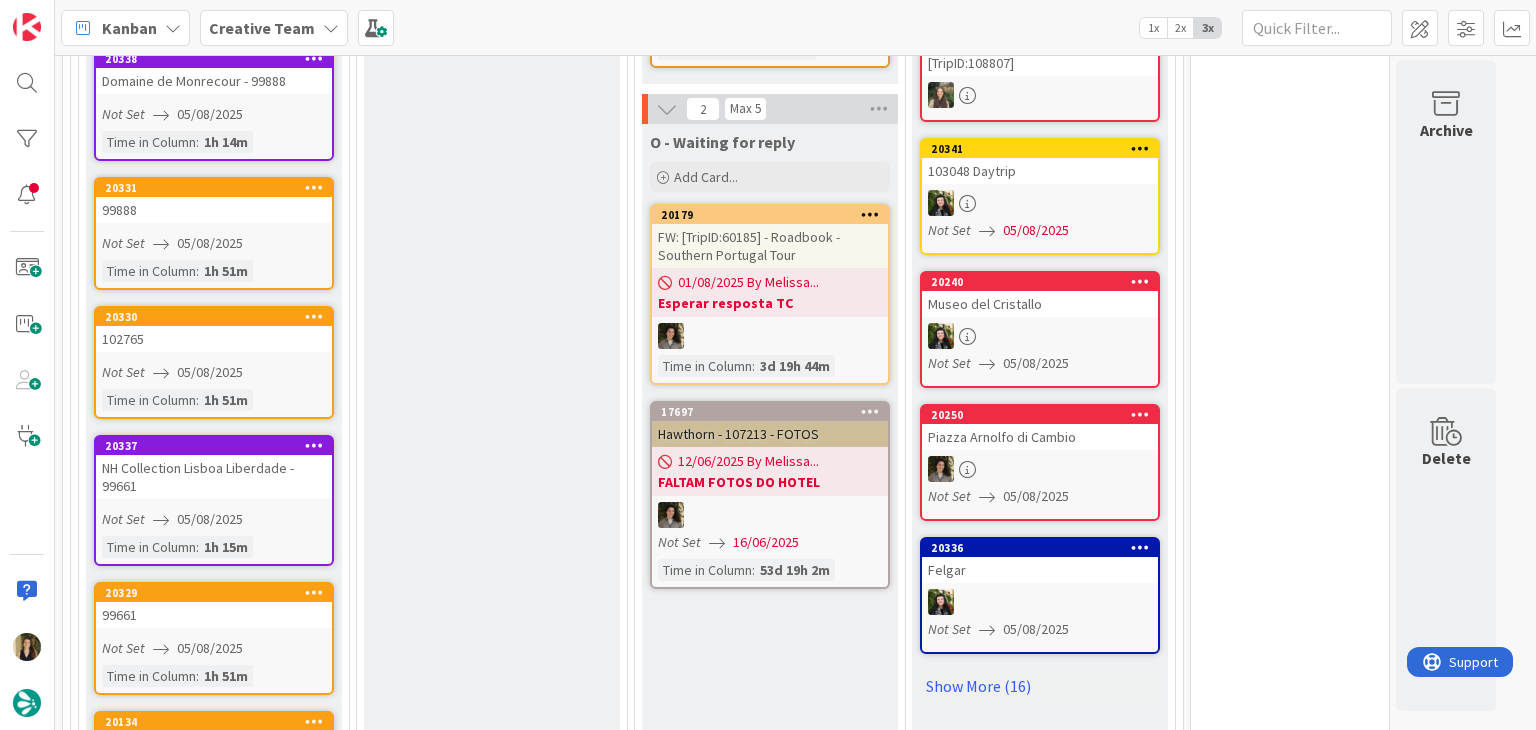 click on "Not Set 05/08/2025" at bounding box center (217, 243) 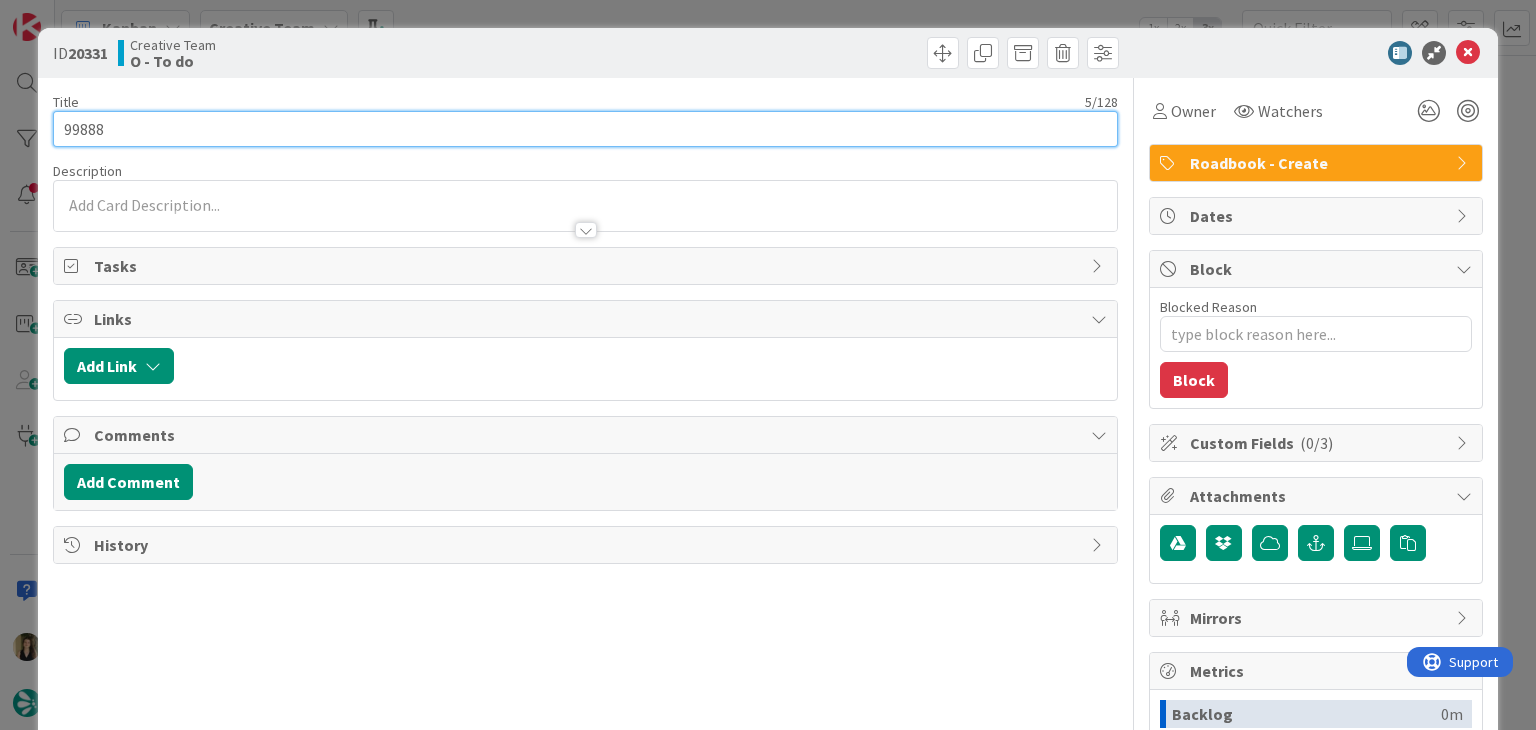 click on "99888" at bounding box center [585, 129] 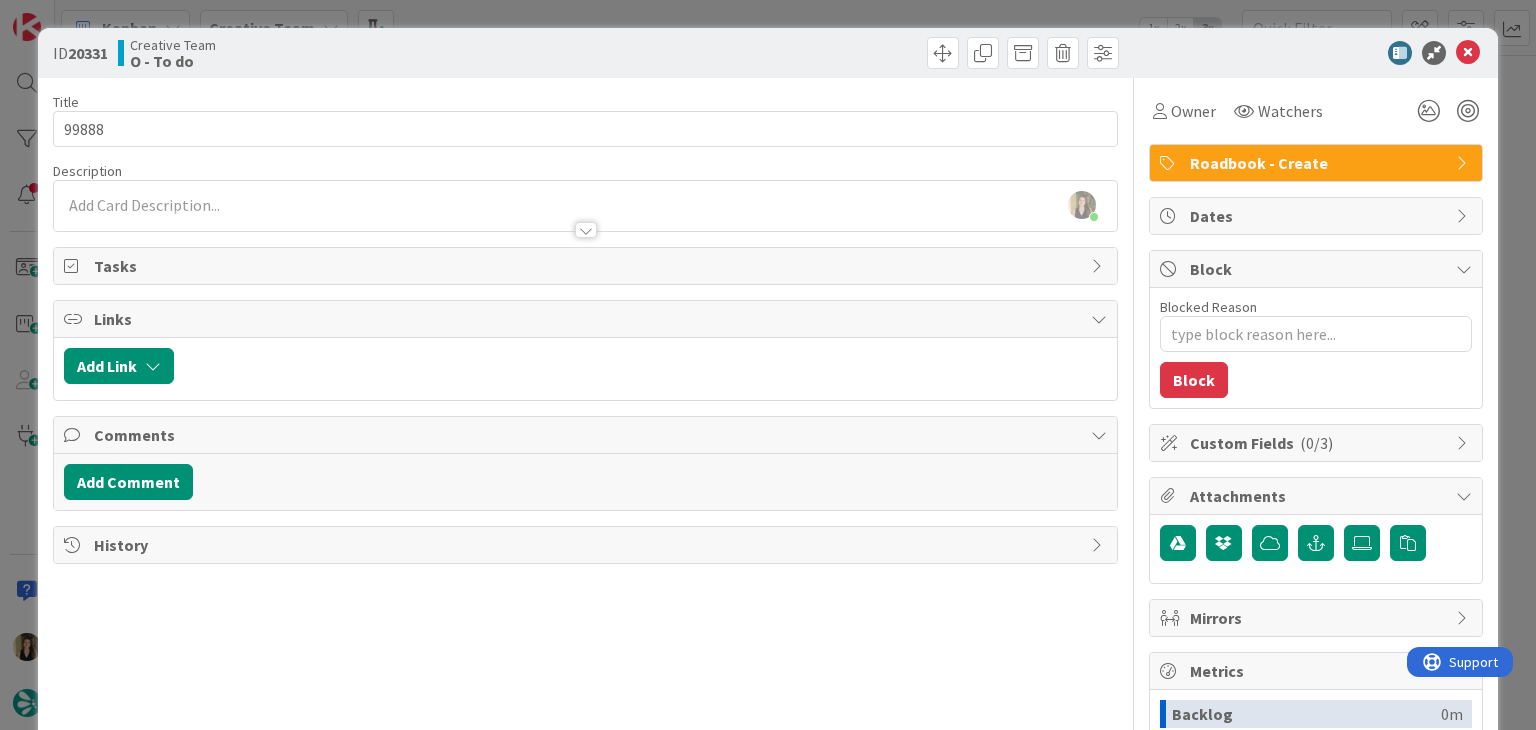 click at bounding box center [855, 53] 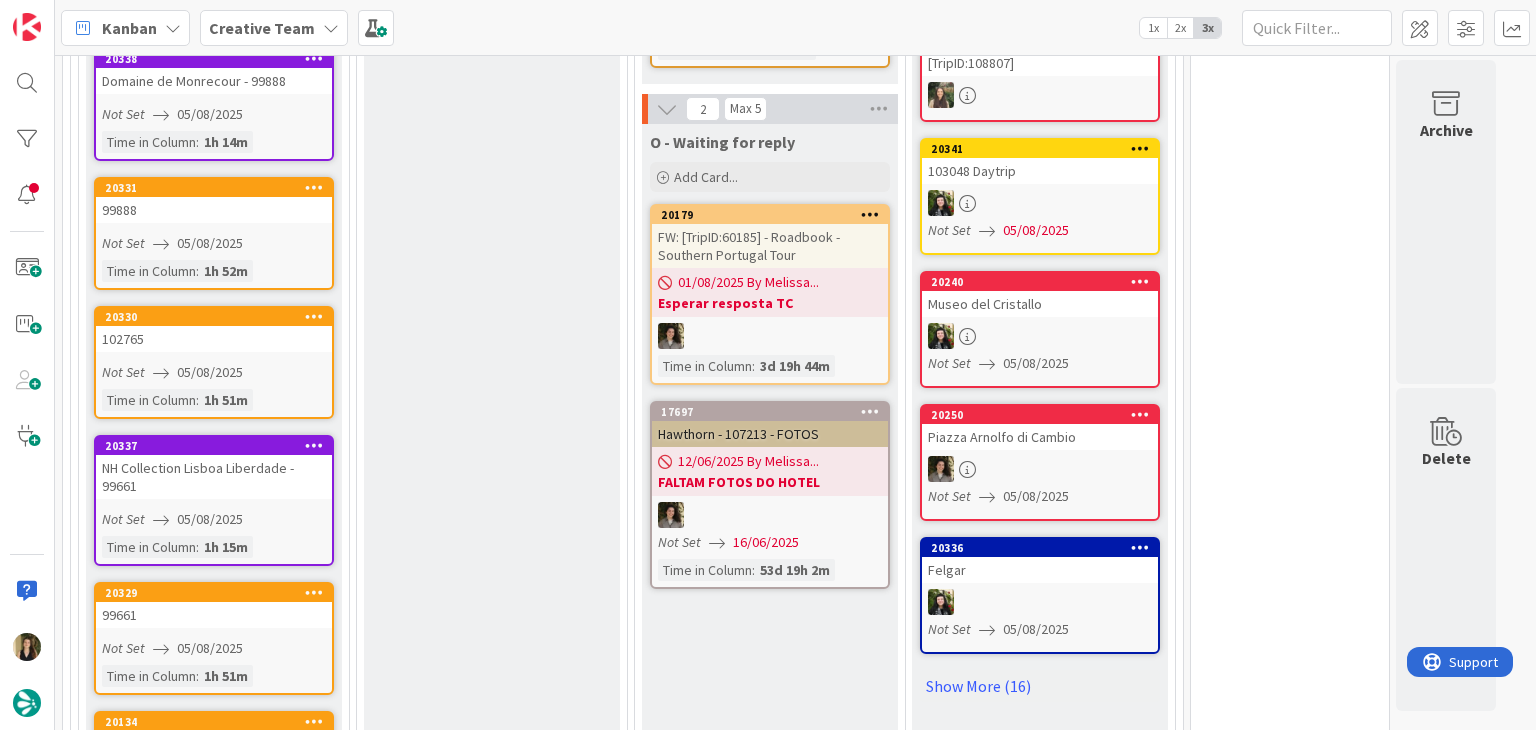 click on "Not Set 05/08/2025" at bounding box center (217, 372) 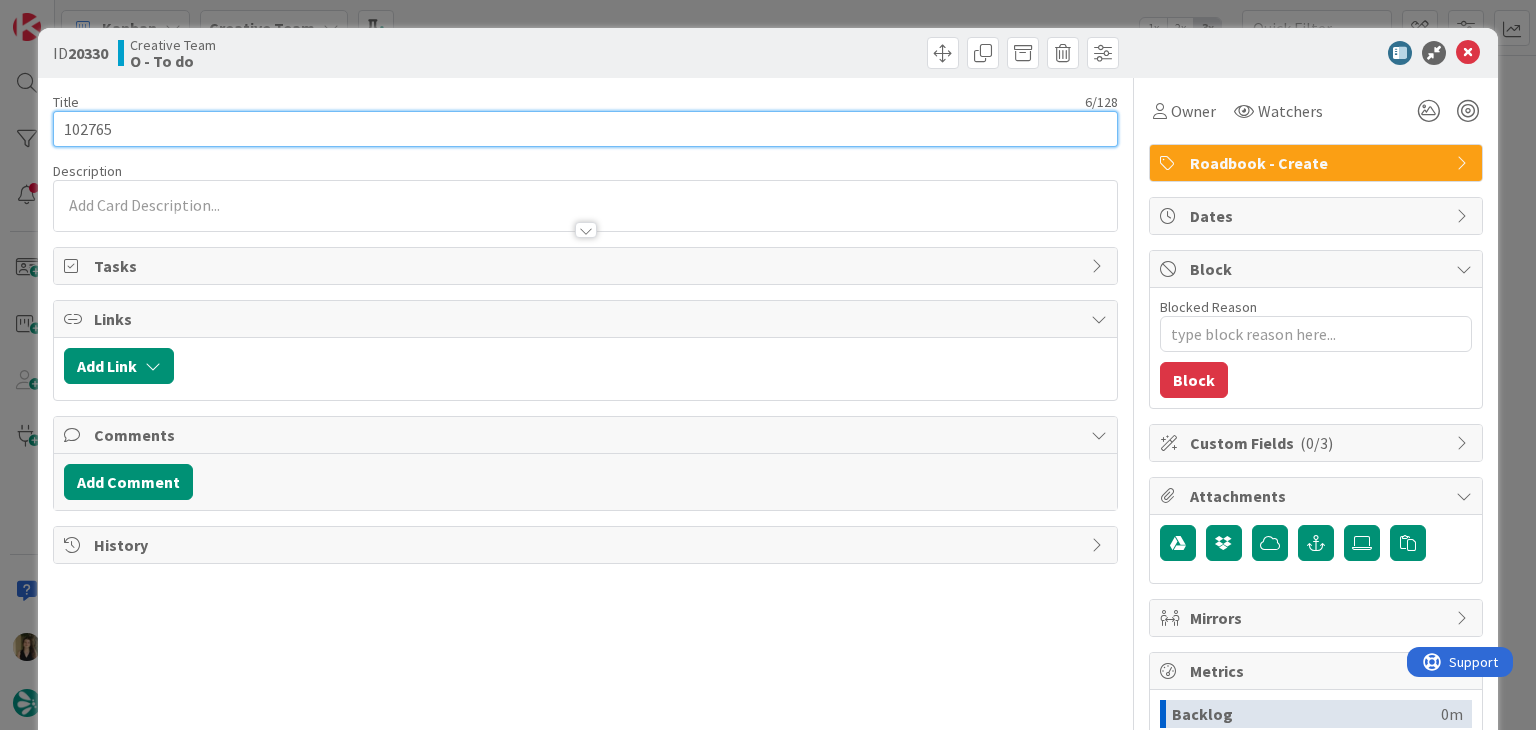 click on "102765" at bounding box center [585, 129] 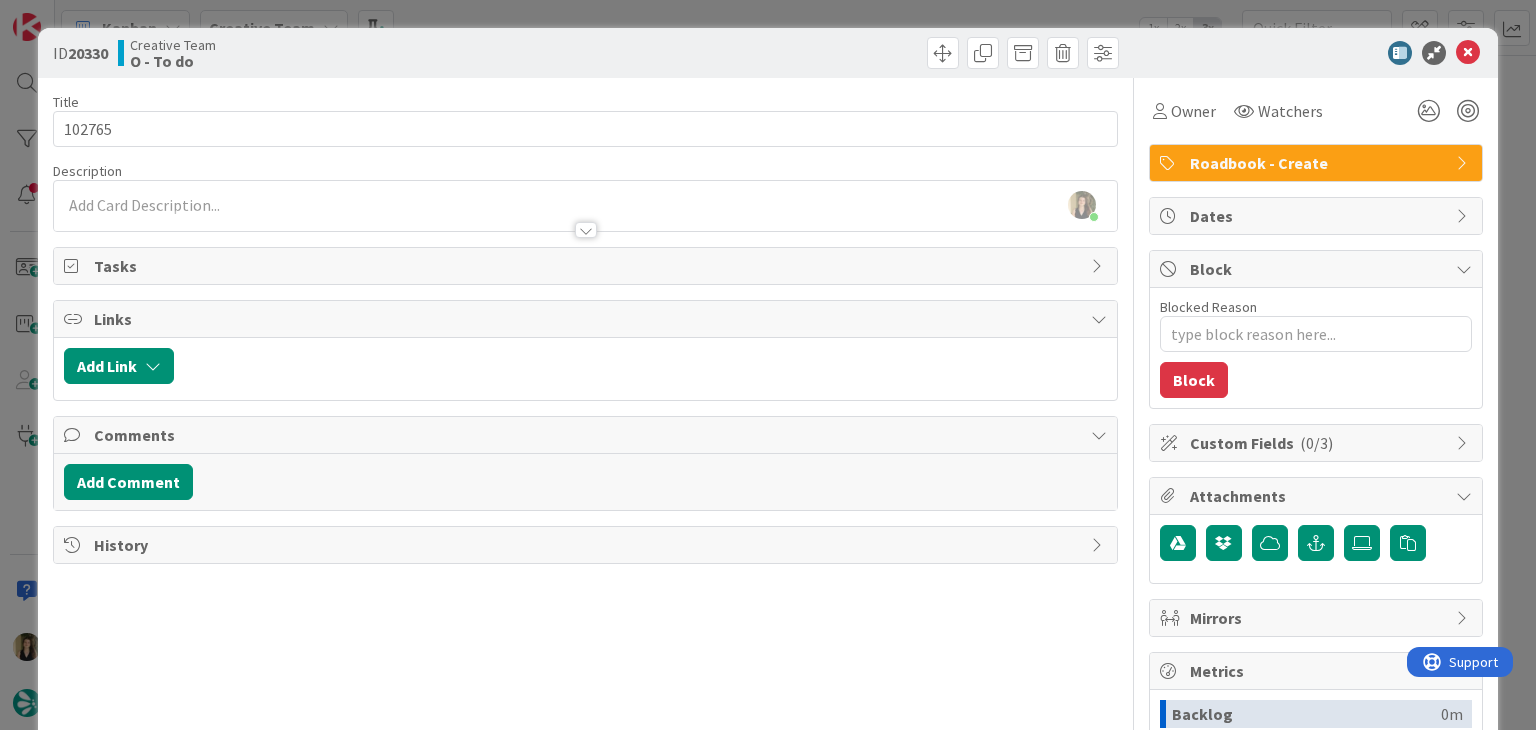 click on "Creative Team O - To do" at bounding box center (349, 53) 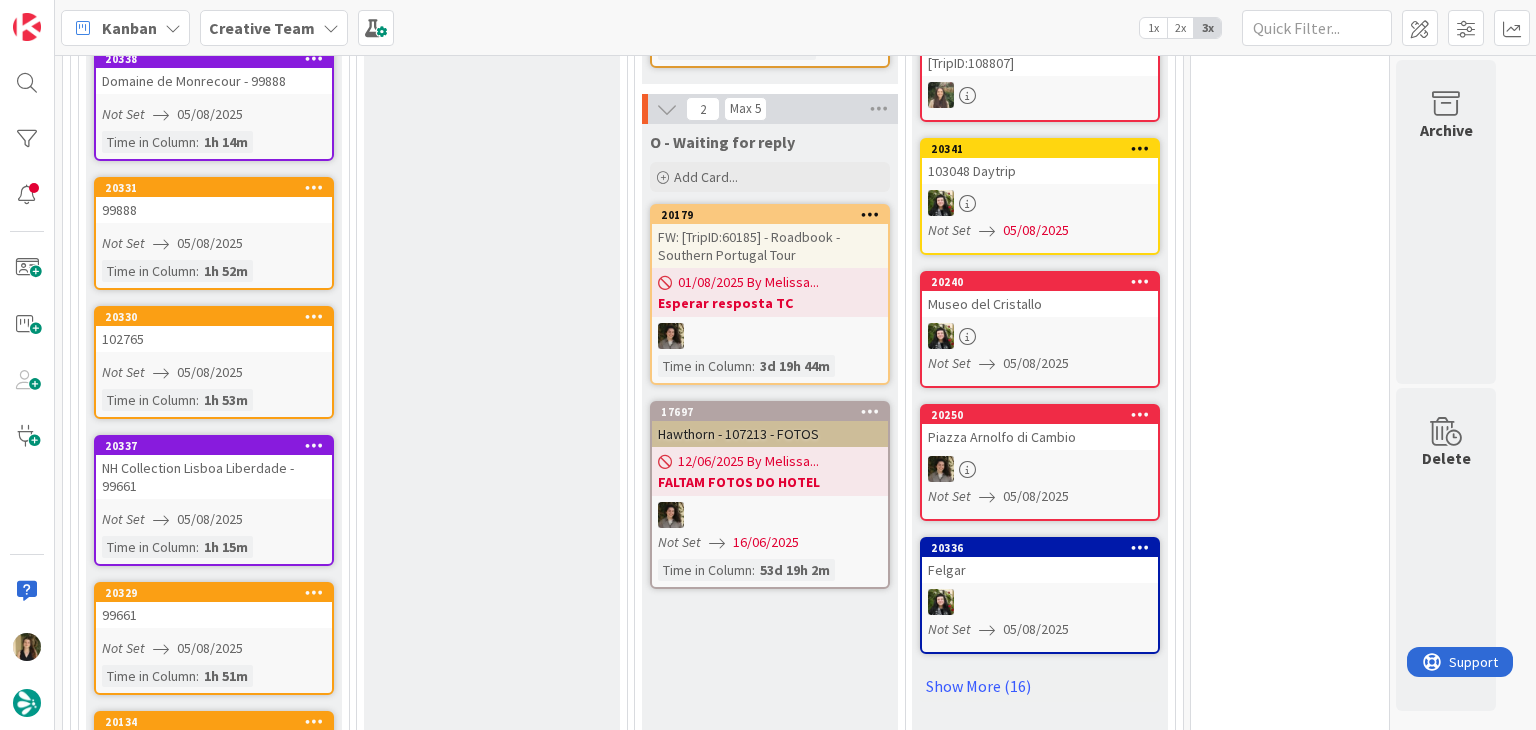scroll, scrollTop: 2300, scrollLeft: 0, axis: vertical 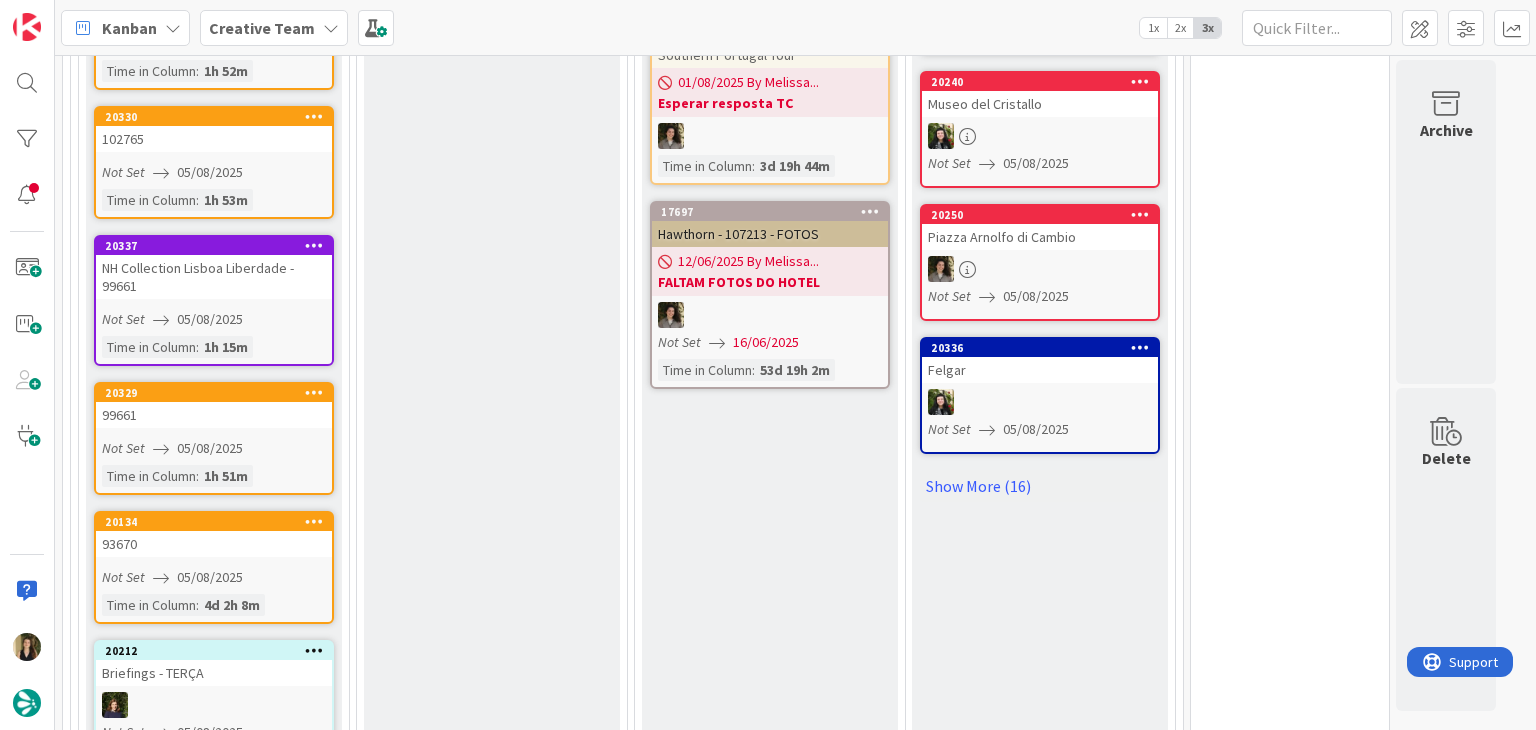 click on "Not Set 05/08/2025" at bounding box center [217, 448] 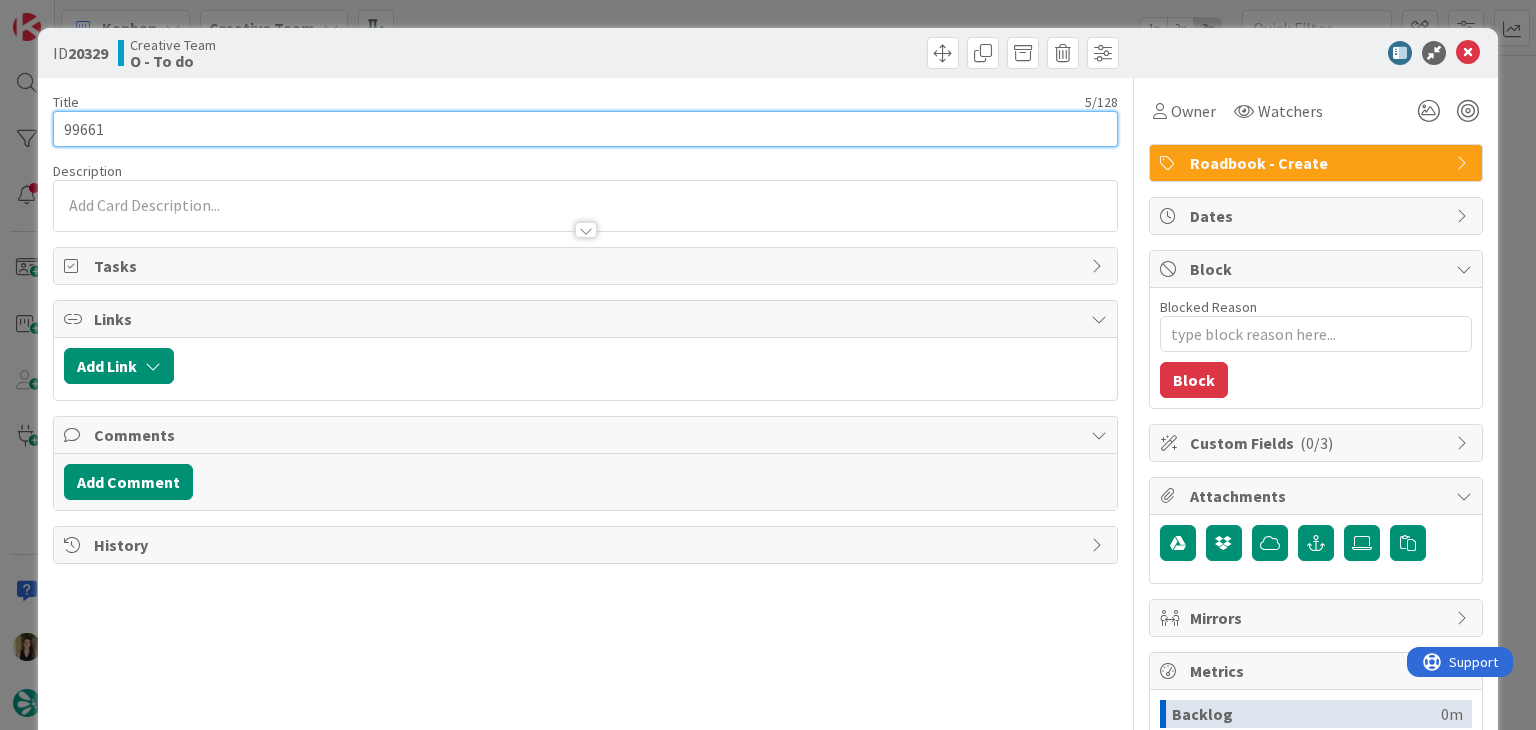 click on "99661" at bounding box center [585, 129] 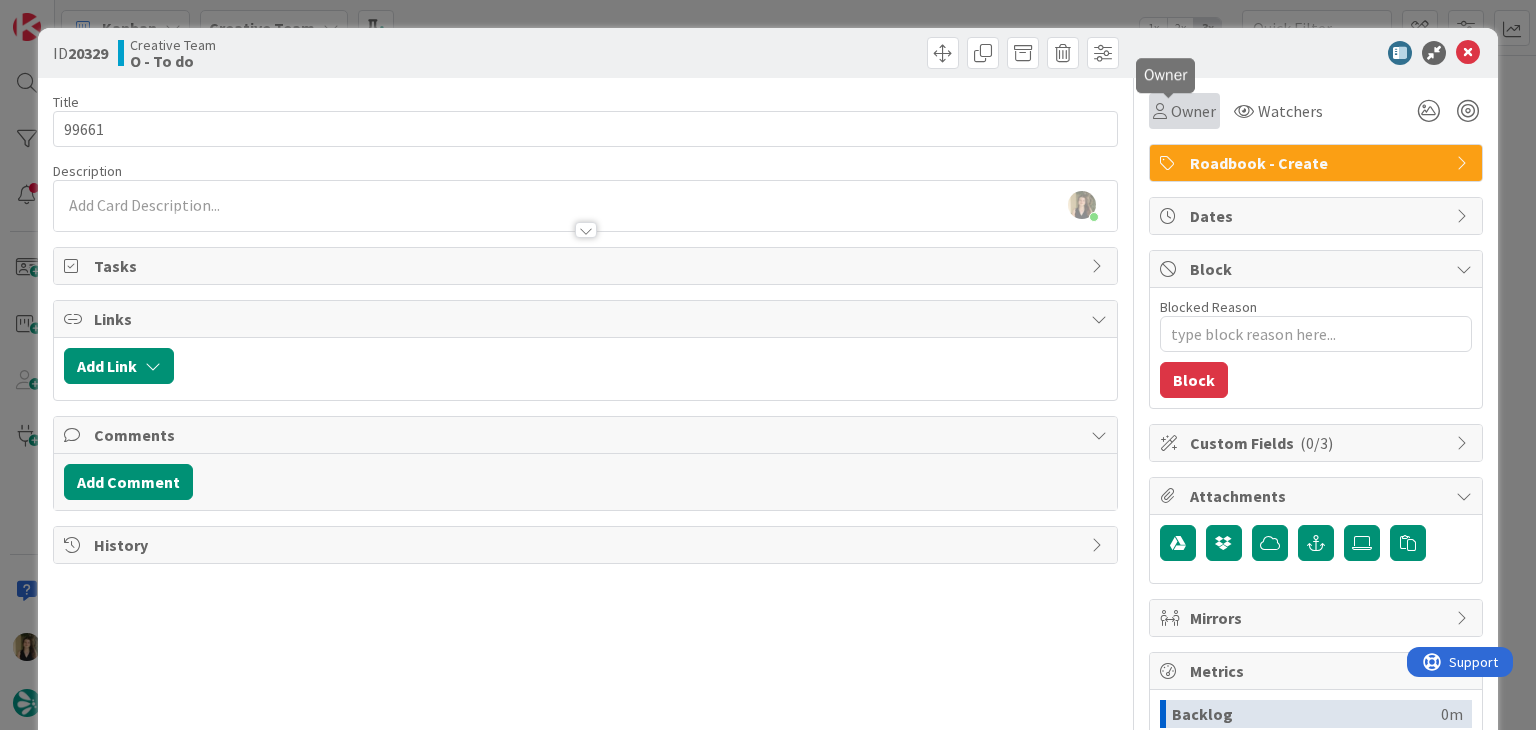 click on "Owner" at bounding box center [1193, 111] 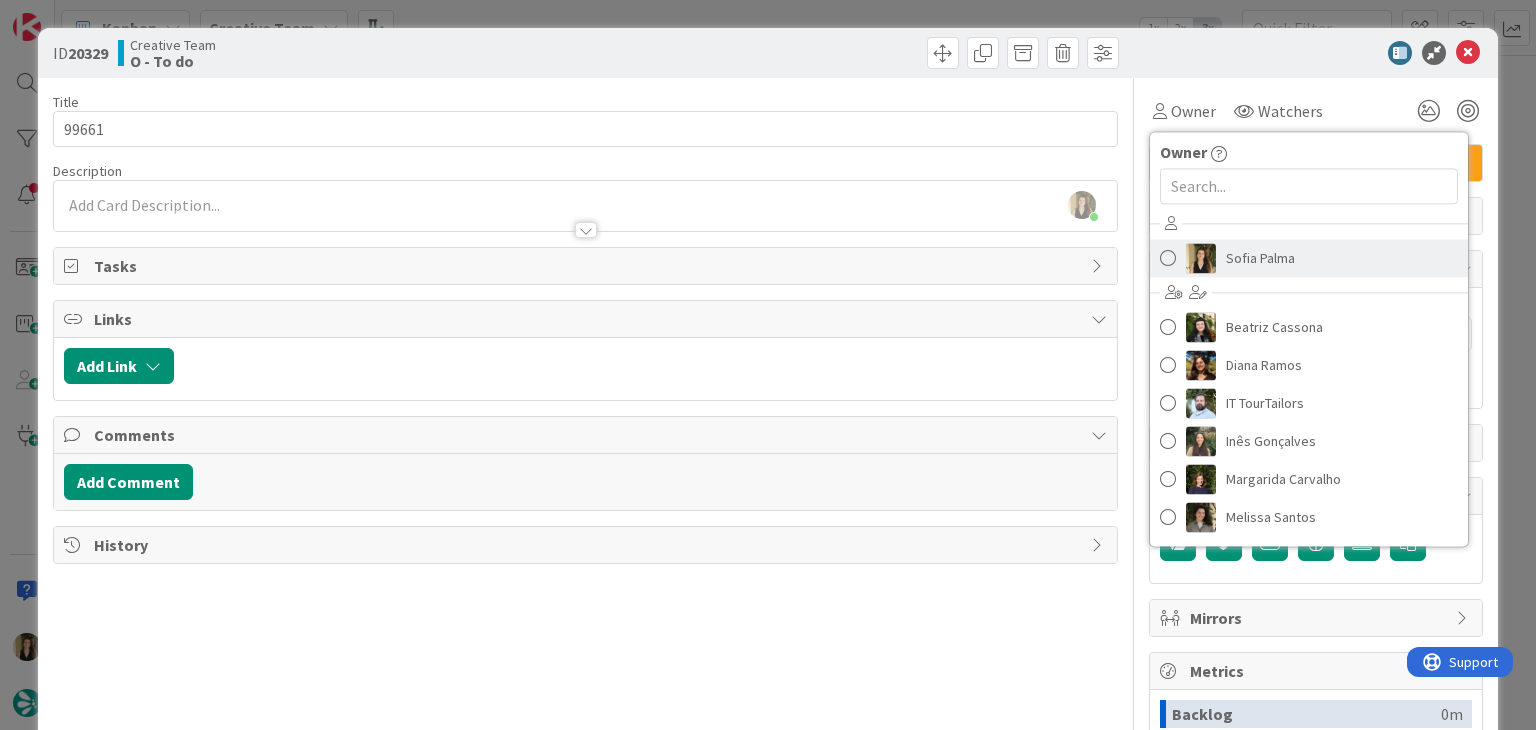 click on "Sofia Palma" at bounding box center (1260, 258) 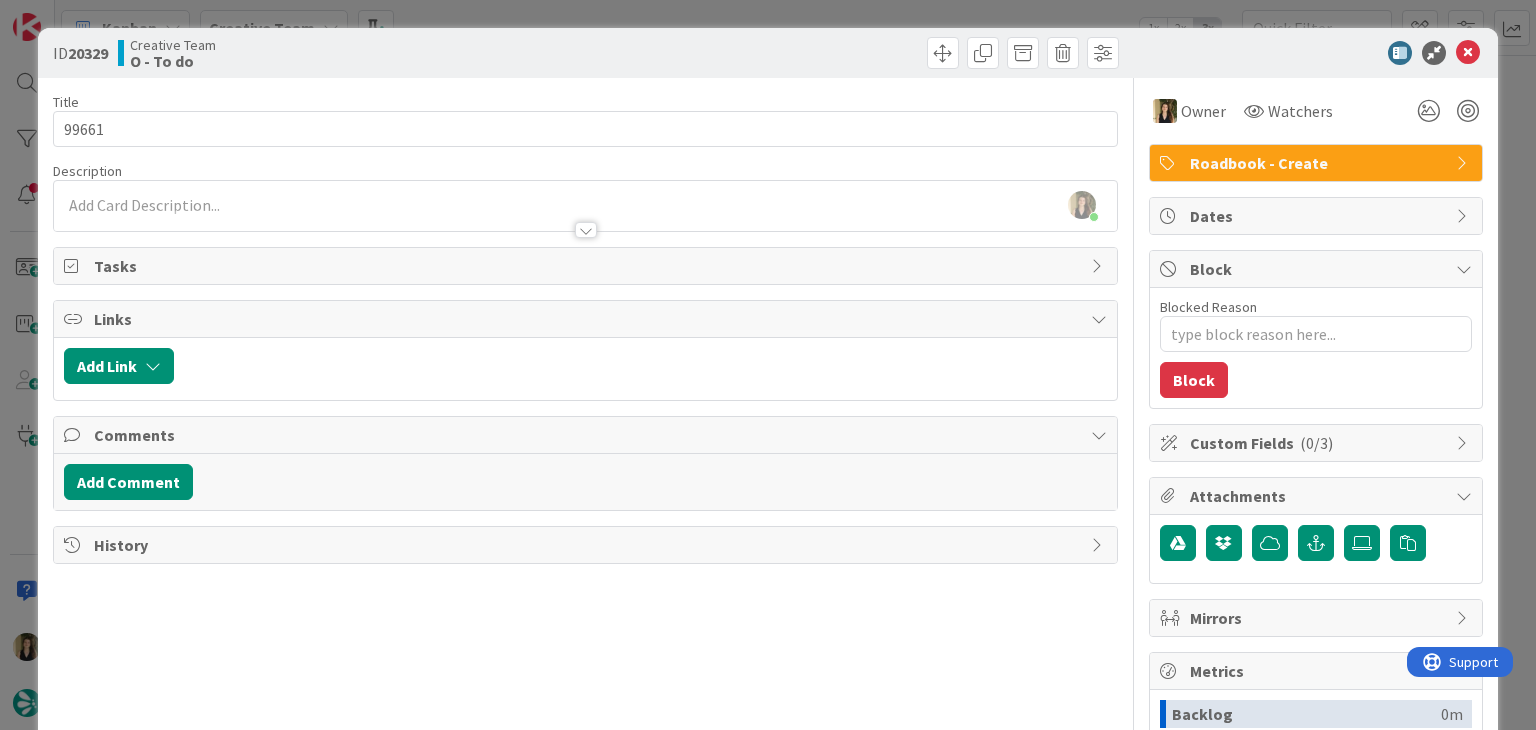 click on "Creative Team O - To do" at bounding box center [349, 53] 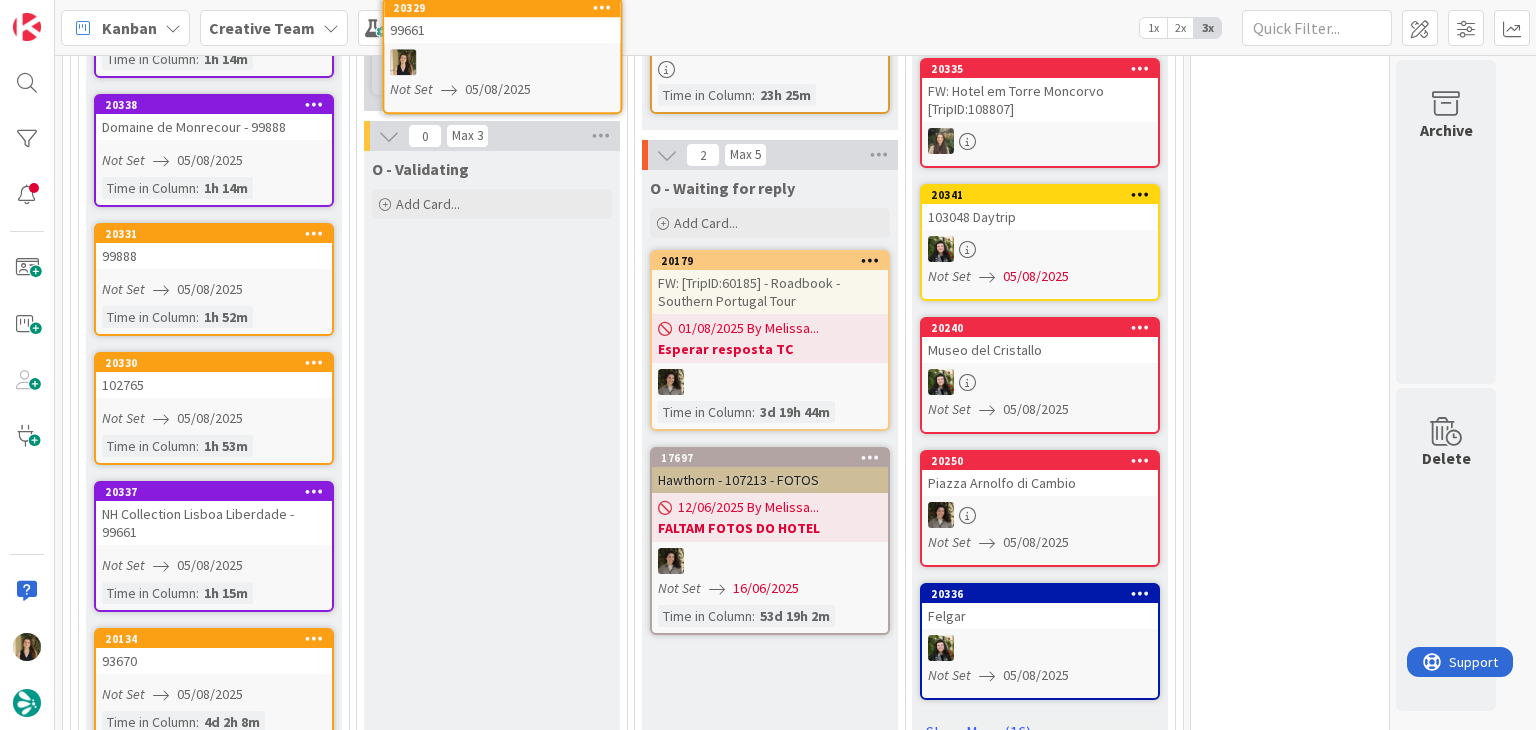 scroll, scrollTop: 1731, scrollLeft: 0, axis: vertical 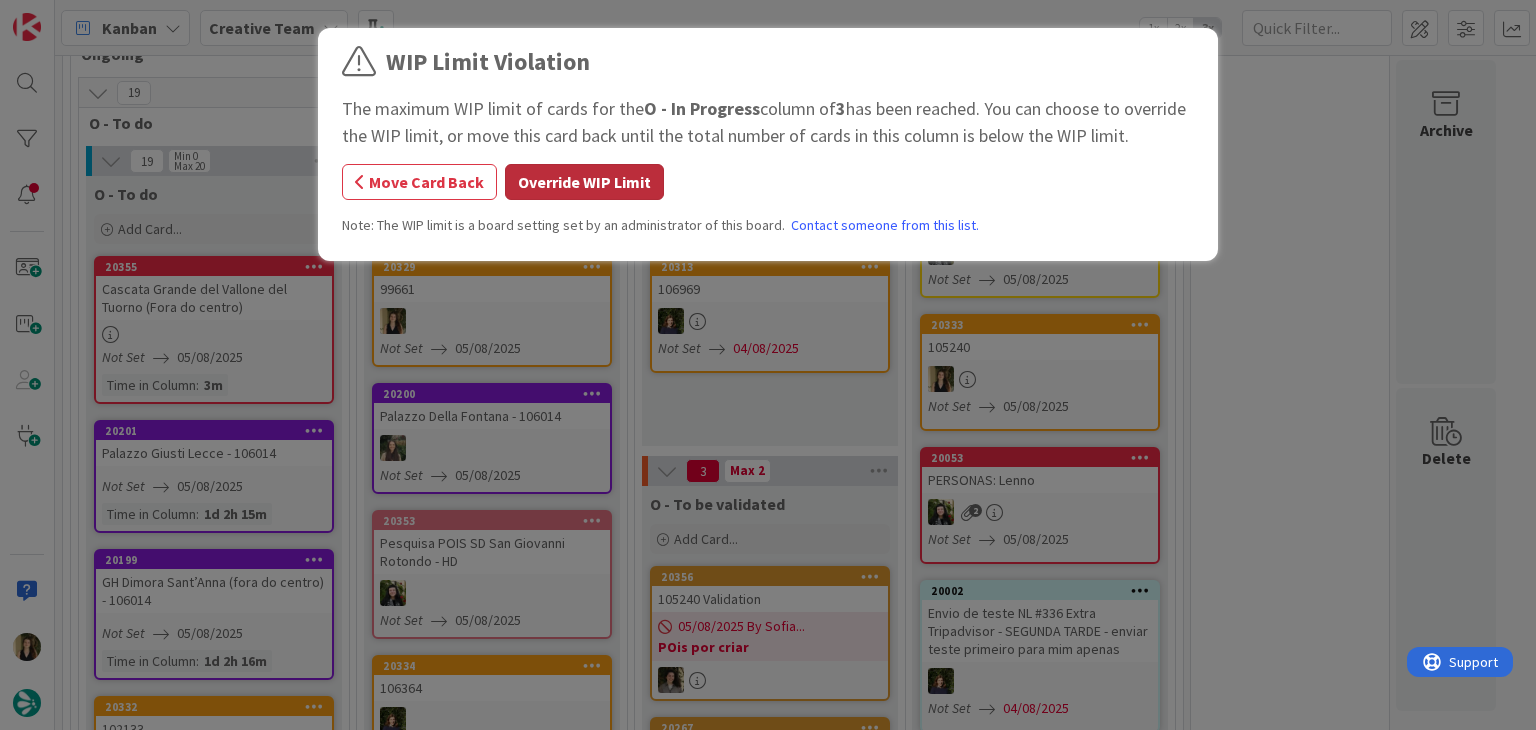 click on "Override WIP Limit" at bounding box center [584, 182] 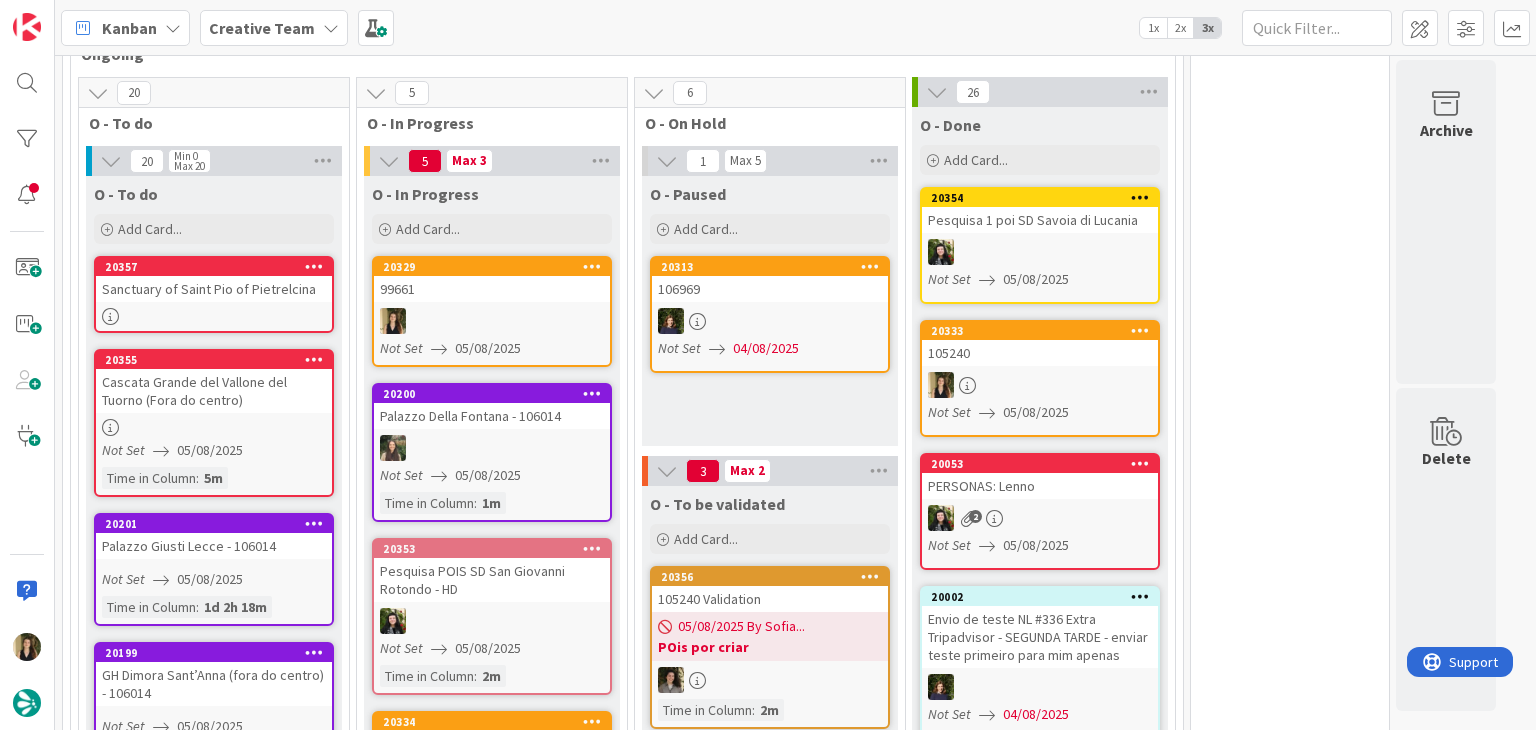 click at bounding box center [492, 321] 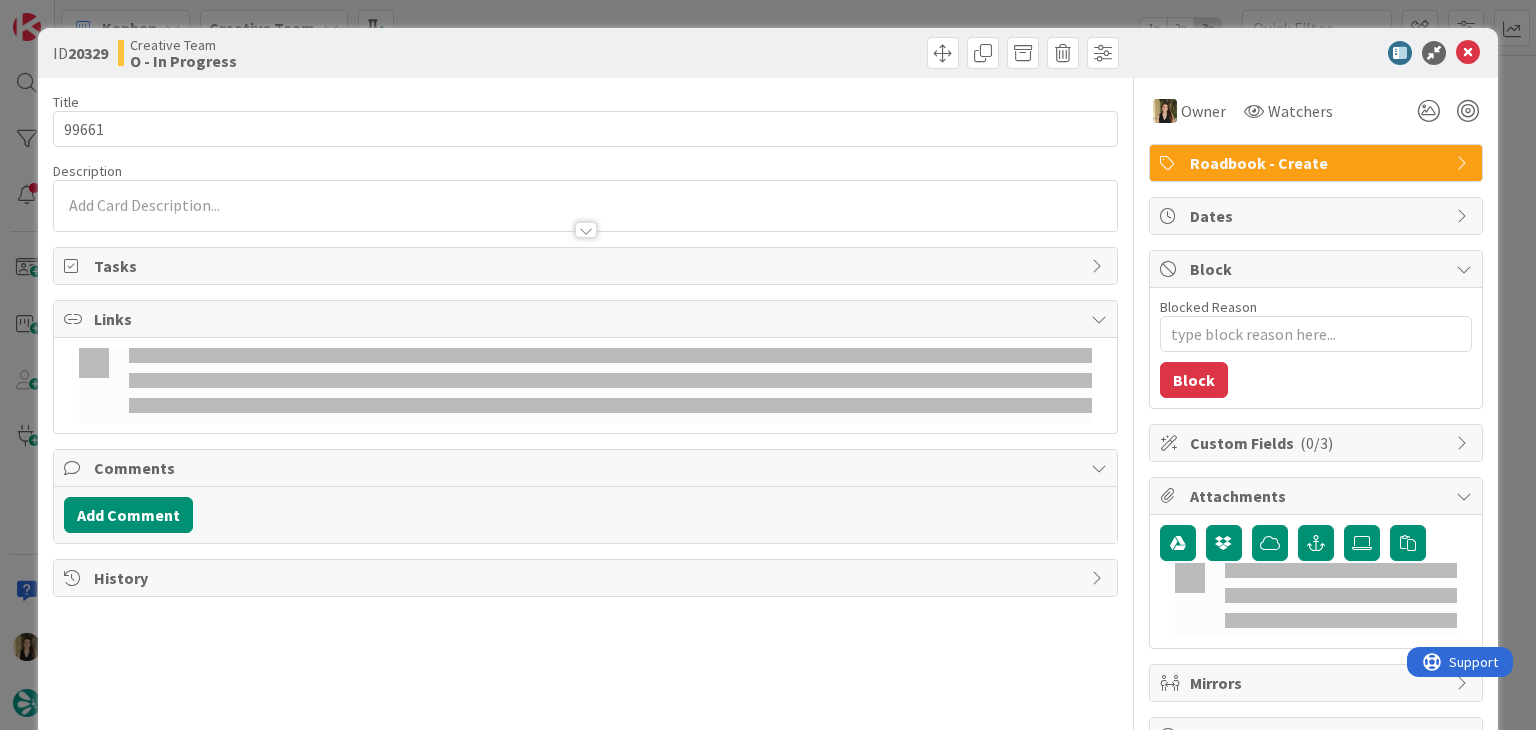 scroll, scrollTop: 0, scrollLeft: 0, axis: both 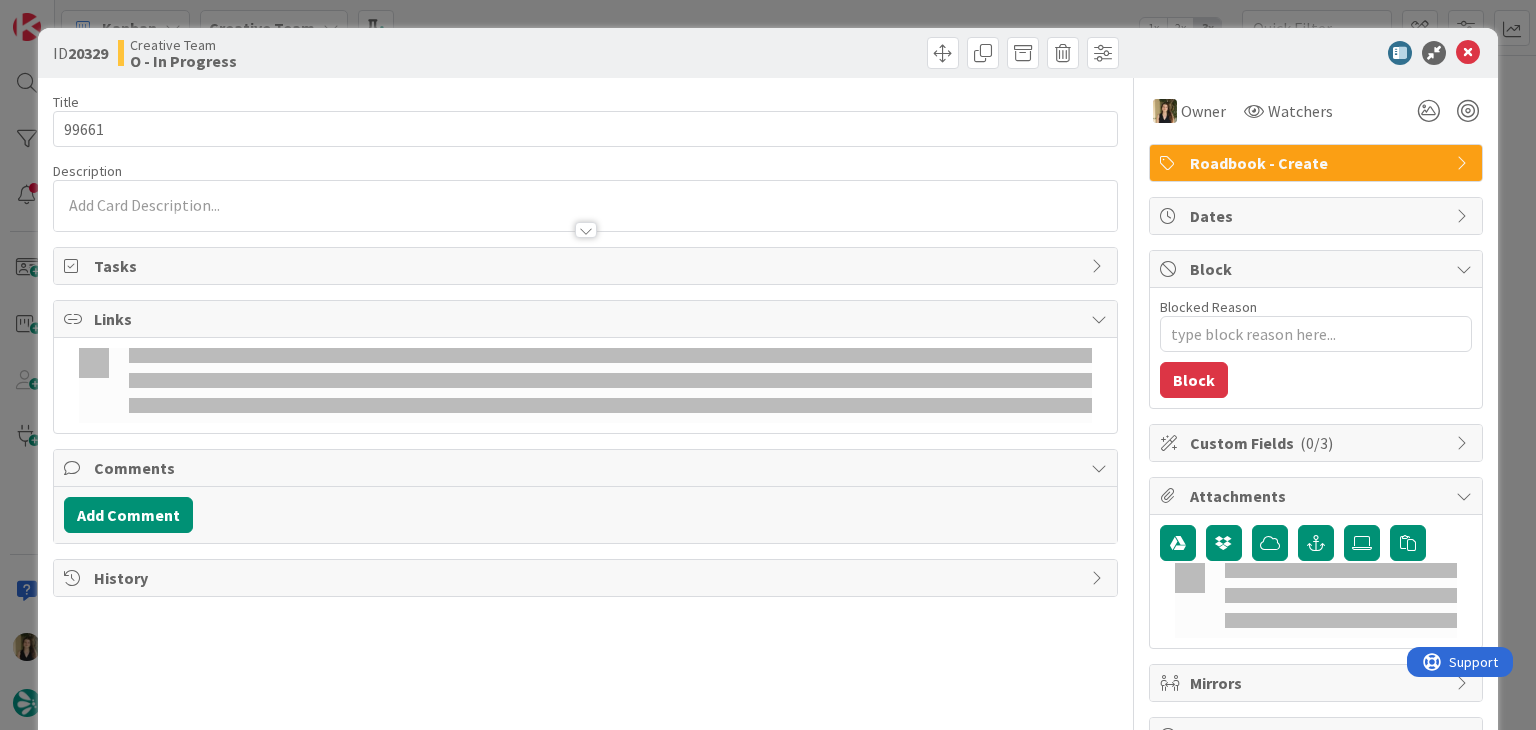 type on "x" 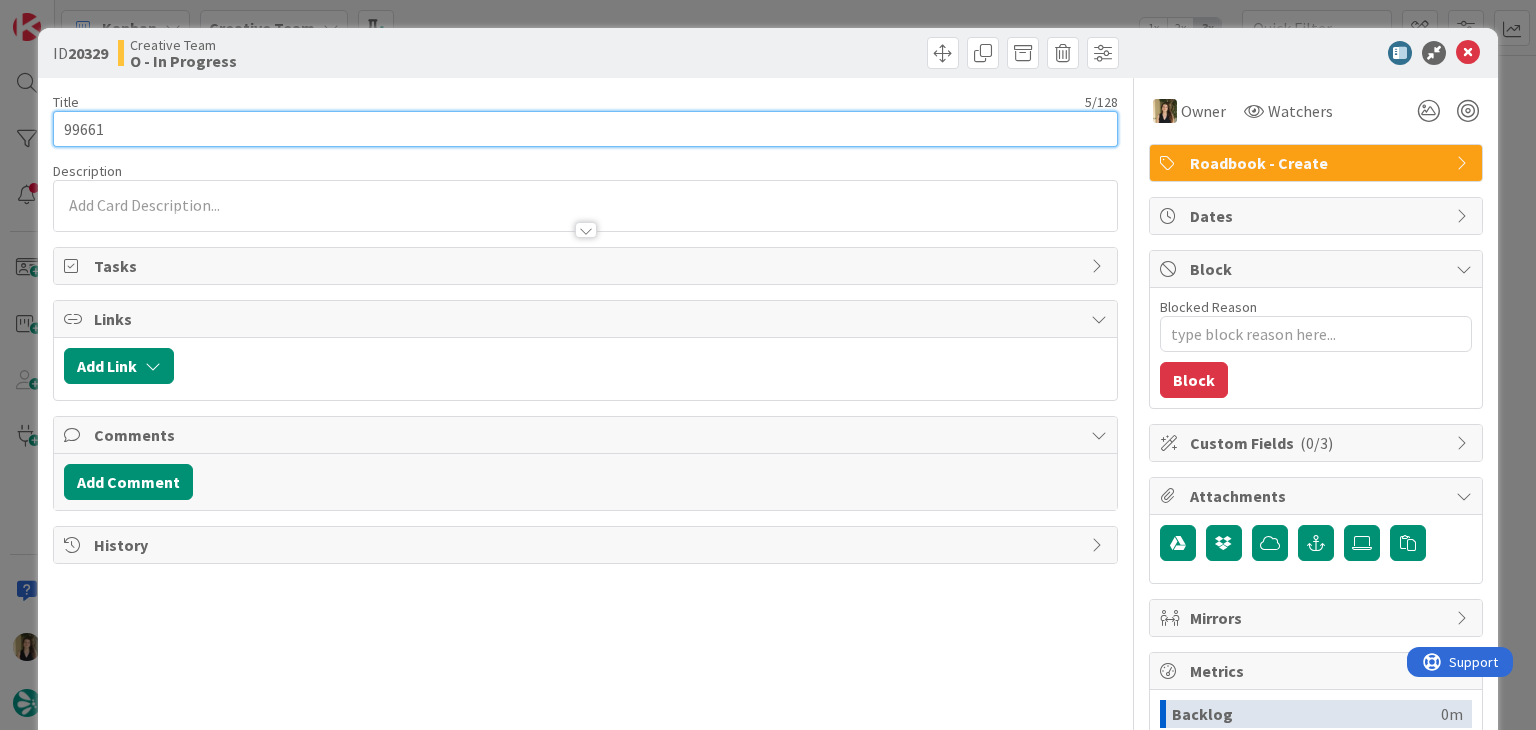 click on "99661" at bounding box center (585, 129) 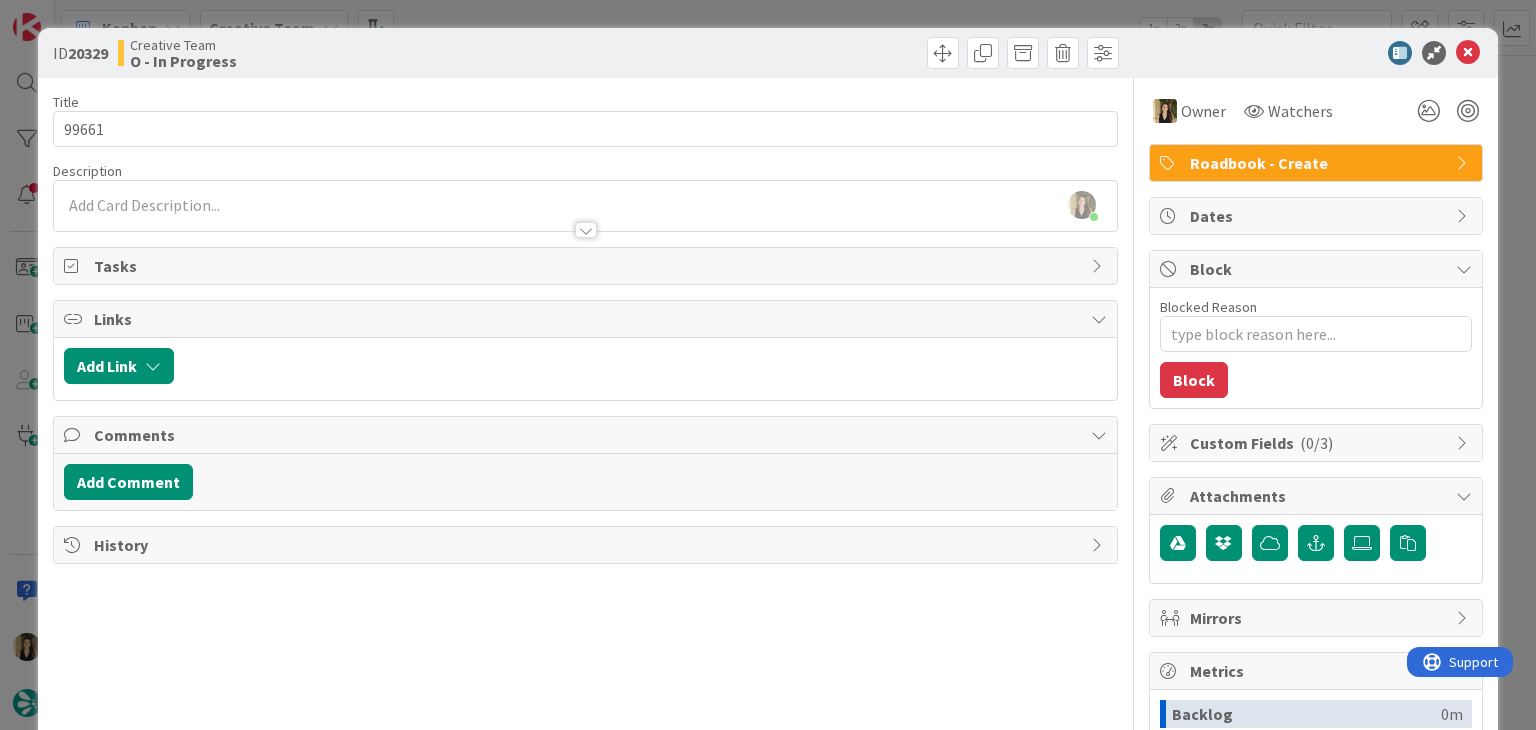 drag, startPoint x: 395, startPoint y: 65, endPoint x: 405, endPoint y: 0, distance: 65.76473 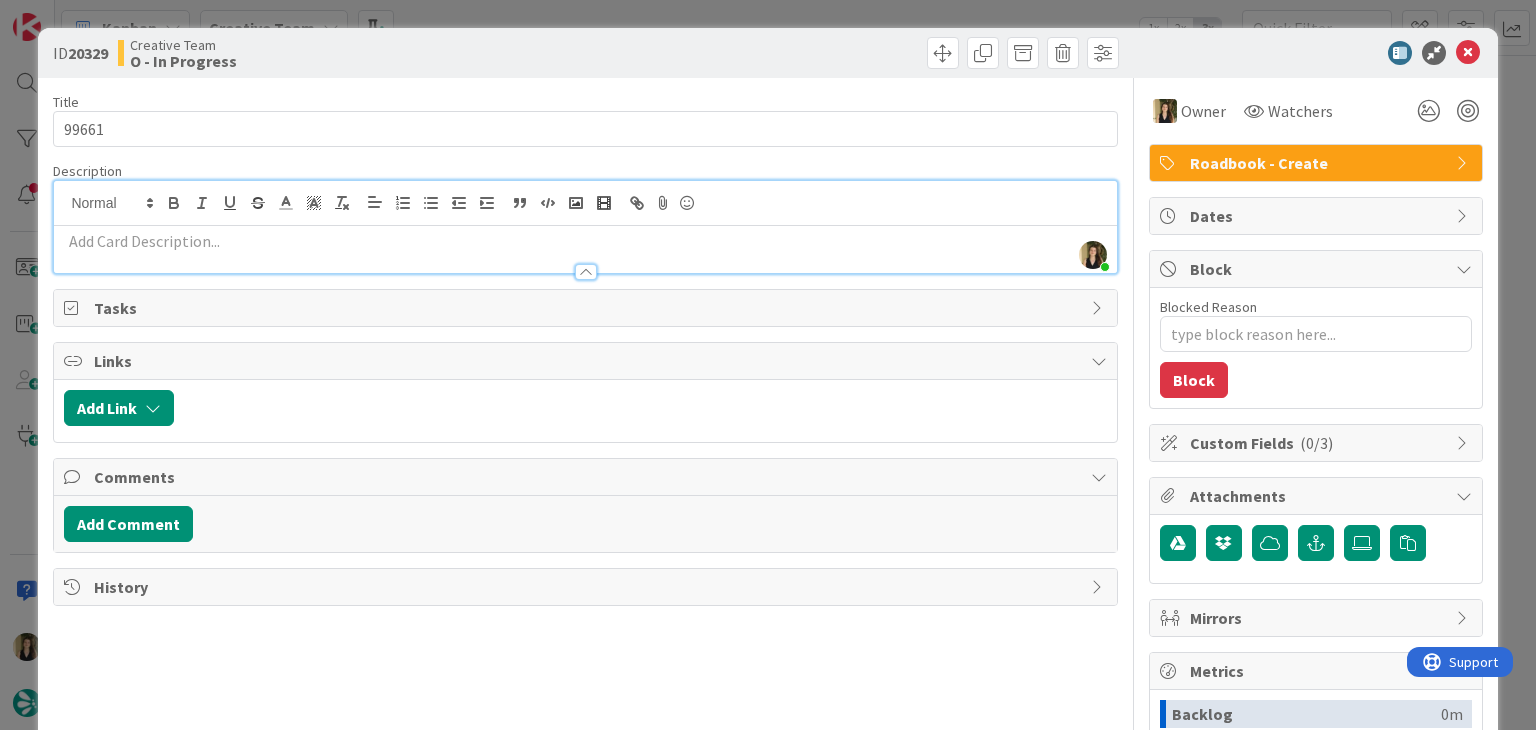 click at bounding box center (585, 241) 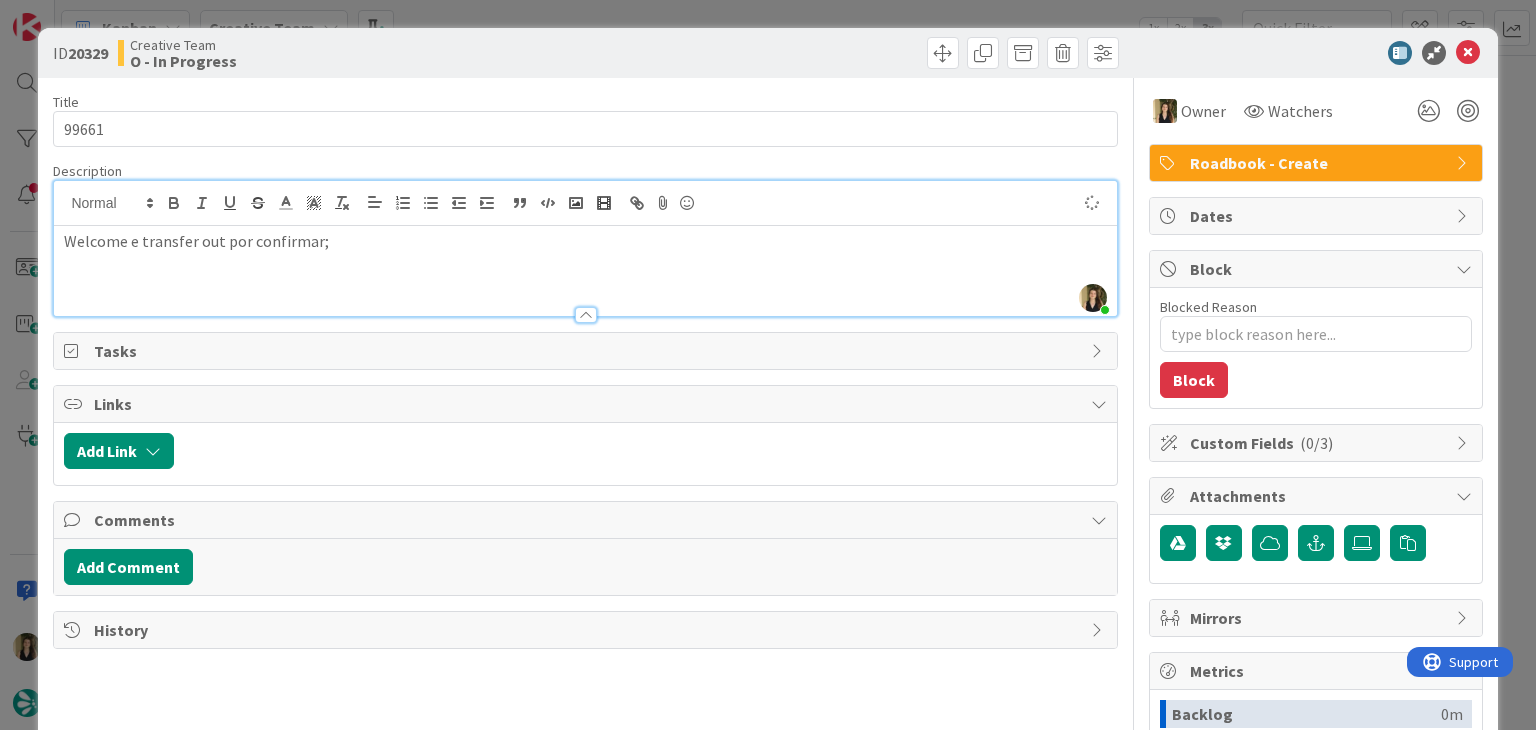 click on "Creative Team O - In Progress" at bounding box center (349, 53) 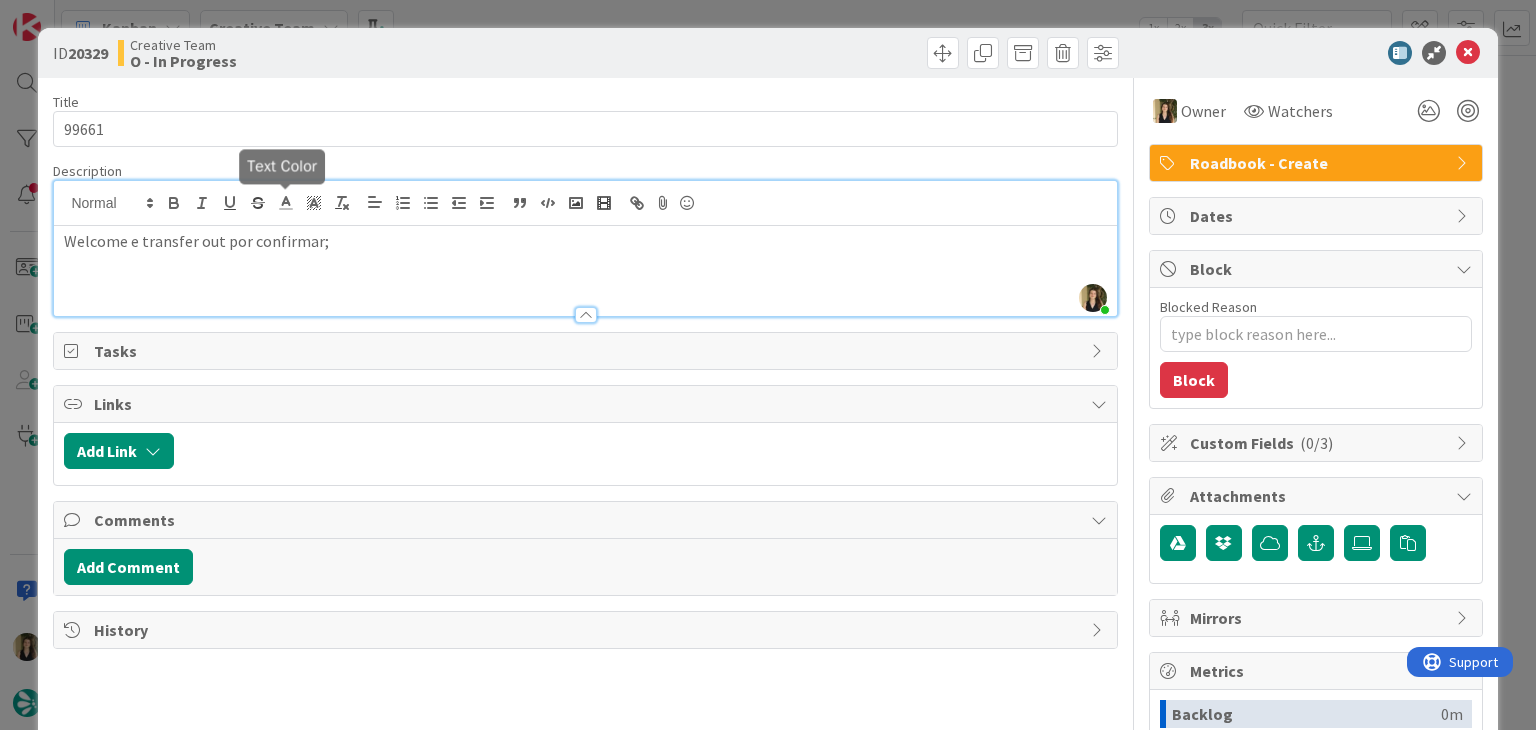 click on "Welcome e transfer out por confirmar;" at bounding box center [585, 271] 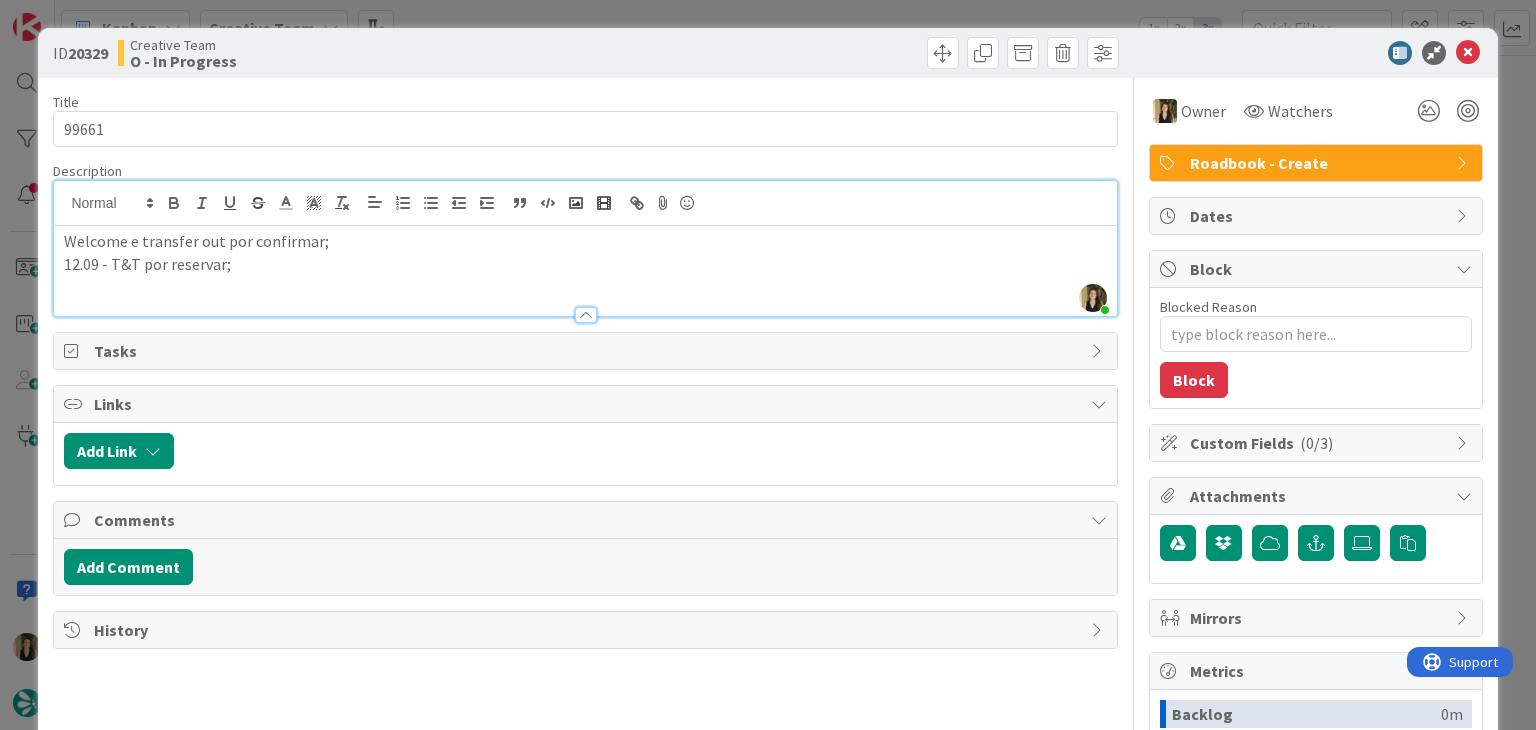 drag, startPoint x: 362, startPoint y: 52, endPoint x: 340, endPoint y: 1, distance: 55.542778 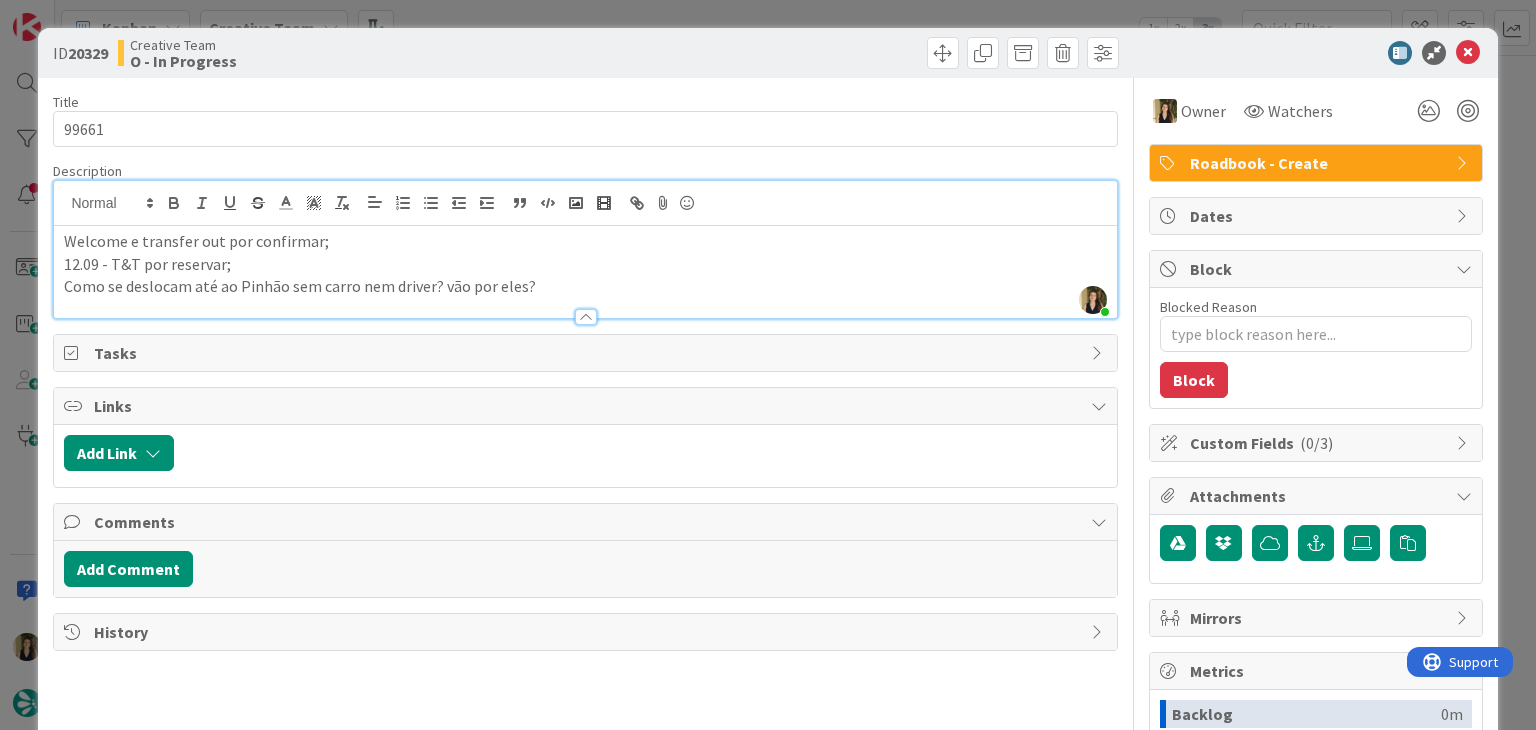 click on "Creative Team O - In Progress" at bounding box center [349, 53] 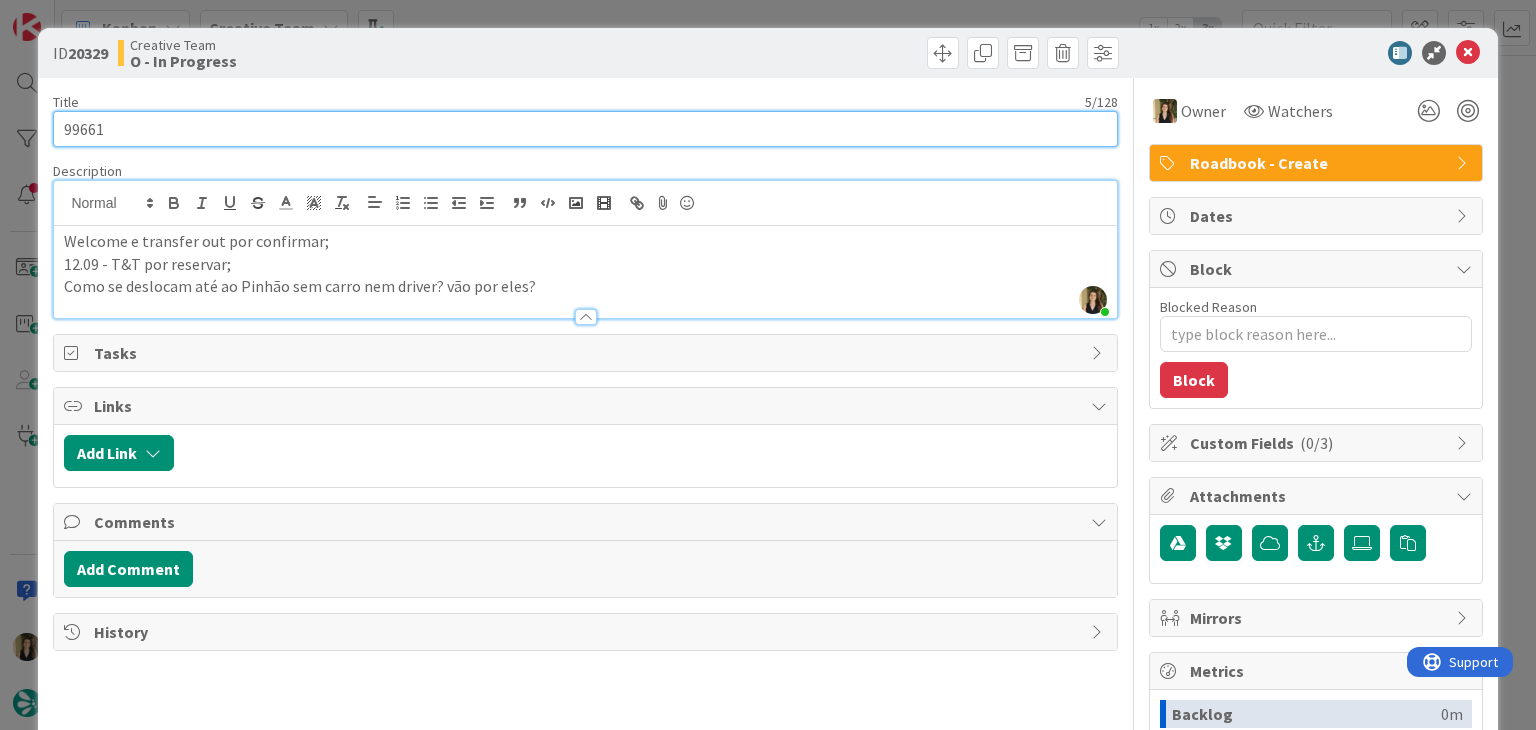 click on "99661" at bounding box center (585, 129) 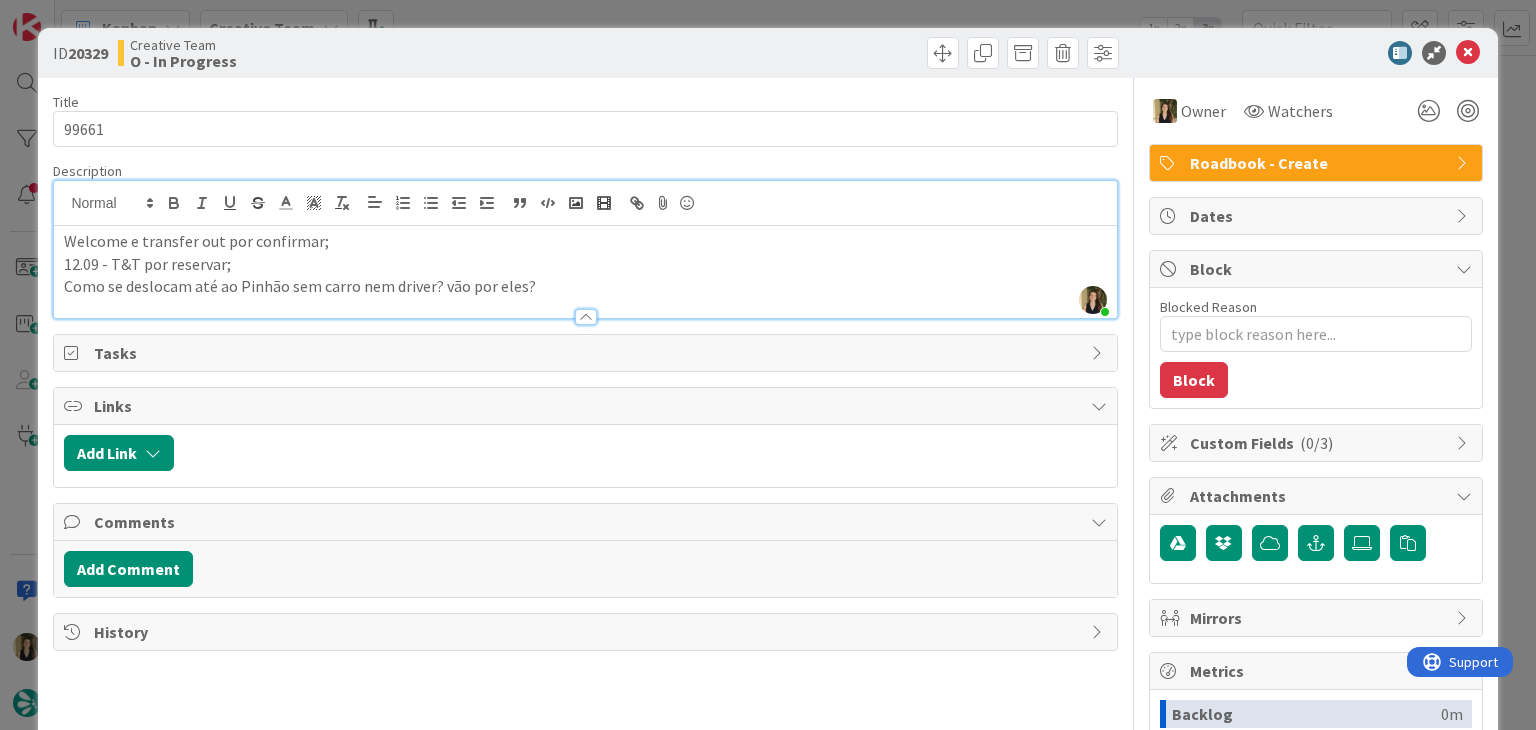 drag, startPoint x: 370, startPoint y: 53, endPoint x: 450, endPoint y: 33, distance: 82.46211 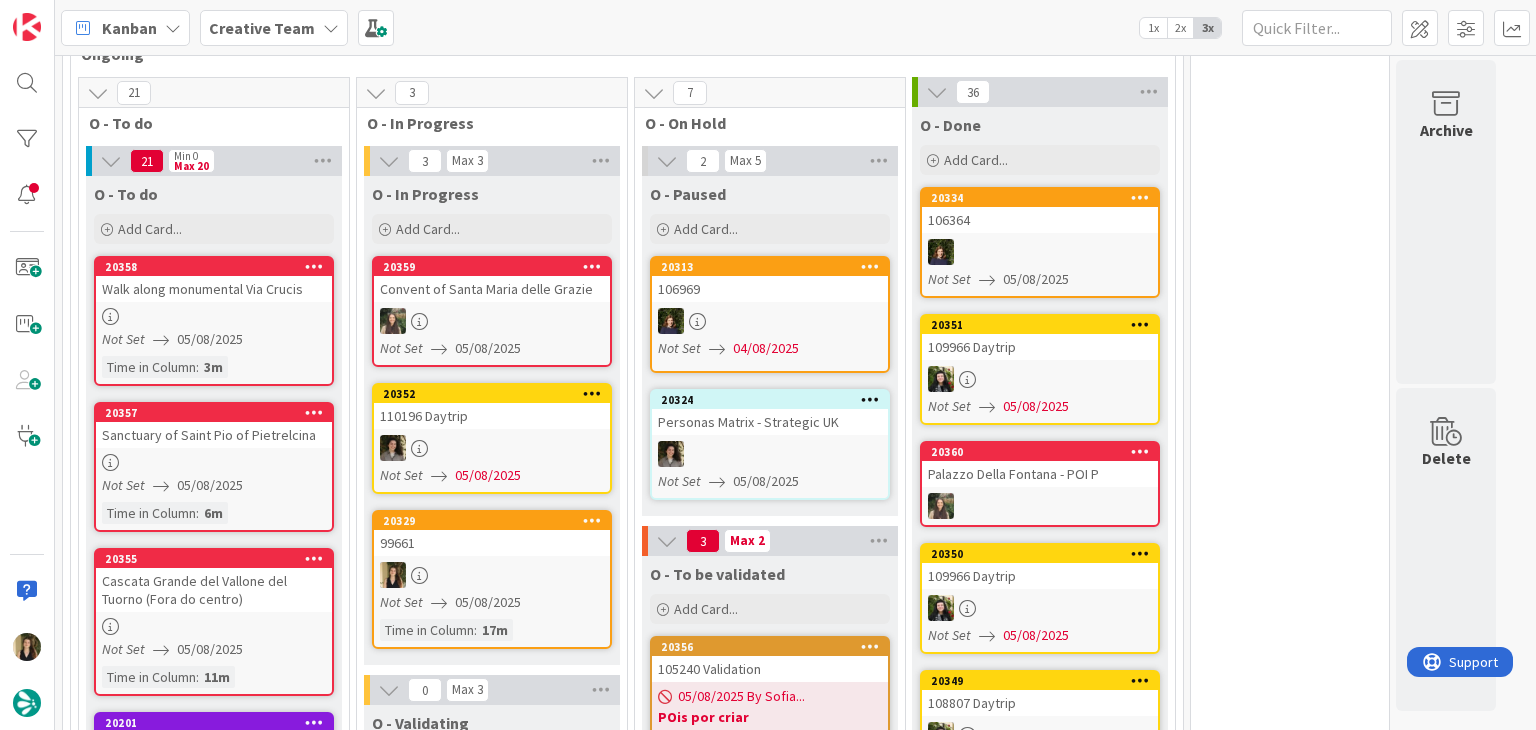 scroll, scrollTop: 0, scrollLeft: 0, axis: both 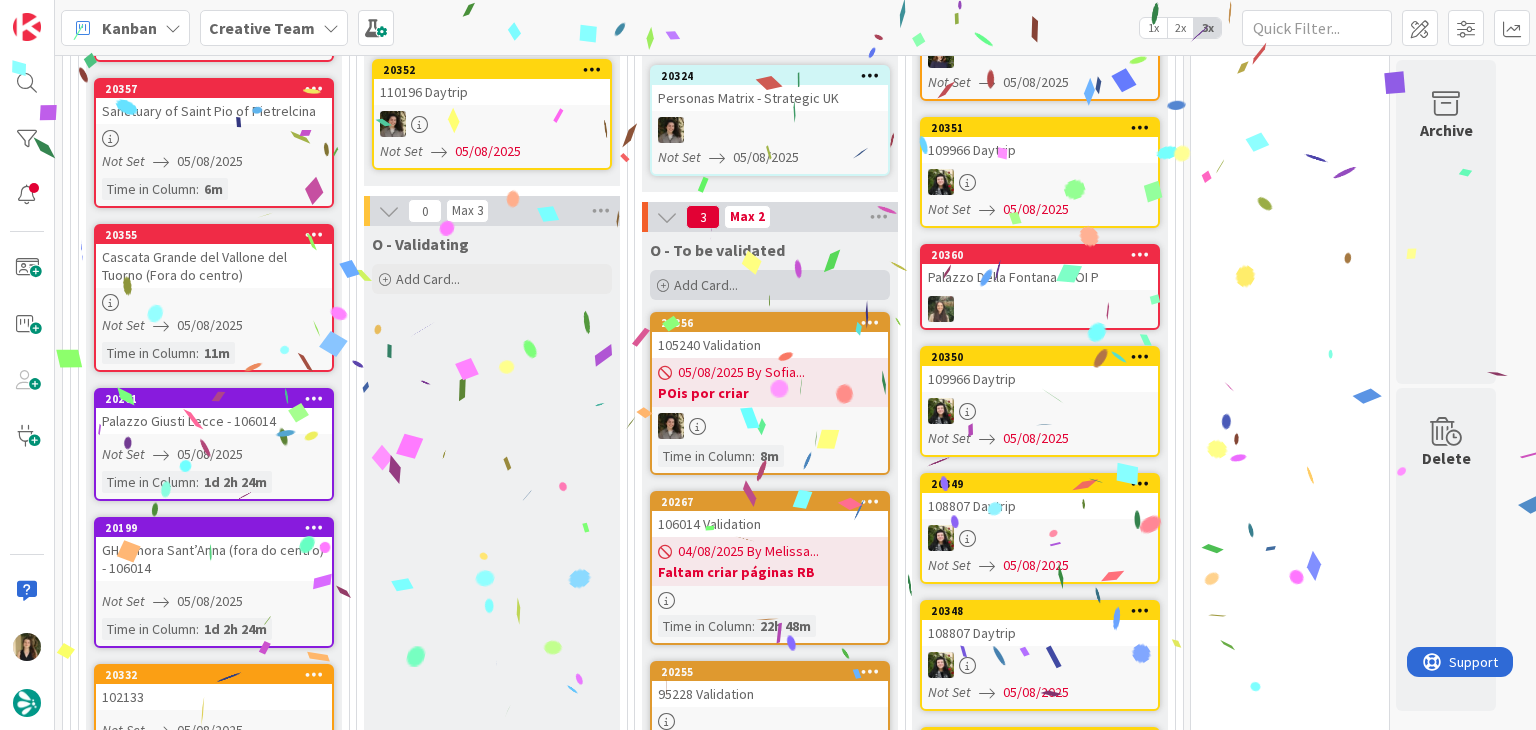 click on "Add Card..." at bounding box center [770, 285] 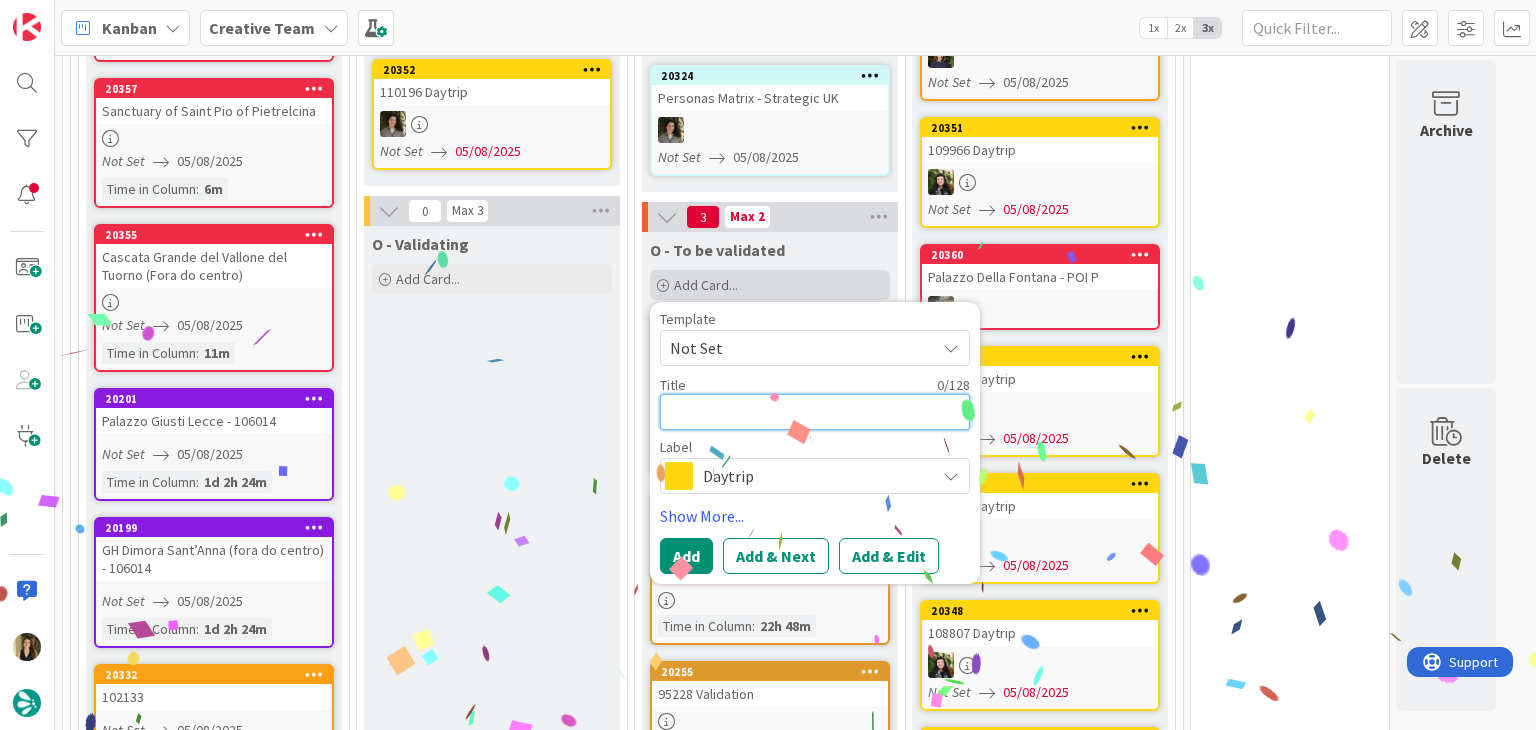 paste on "99661" 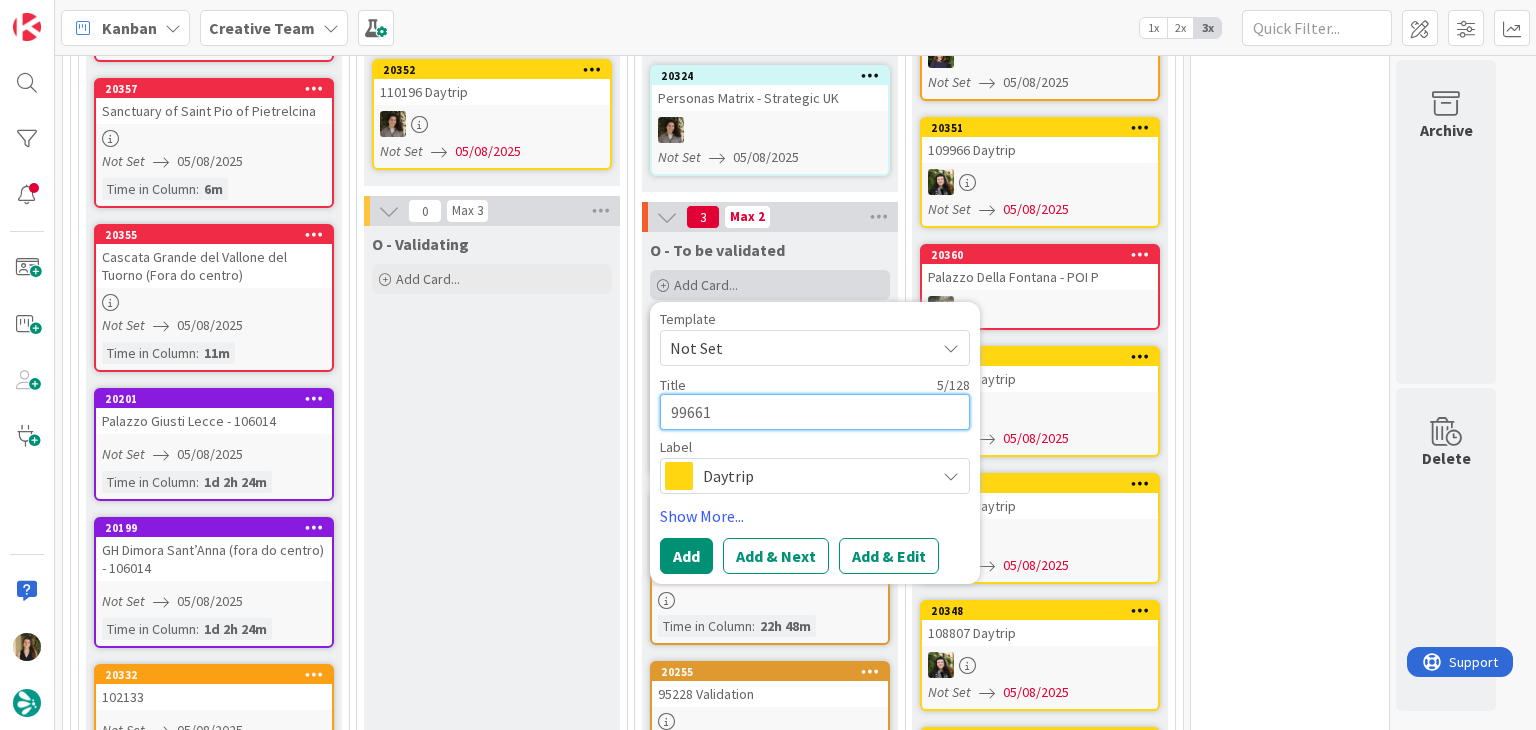 type on "x" 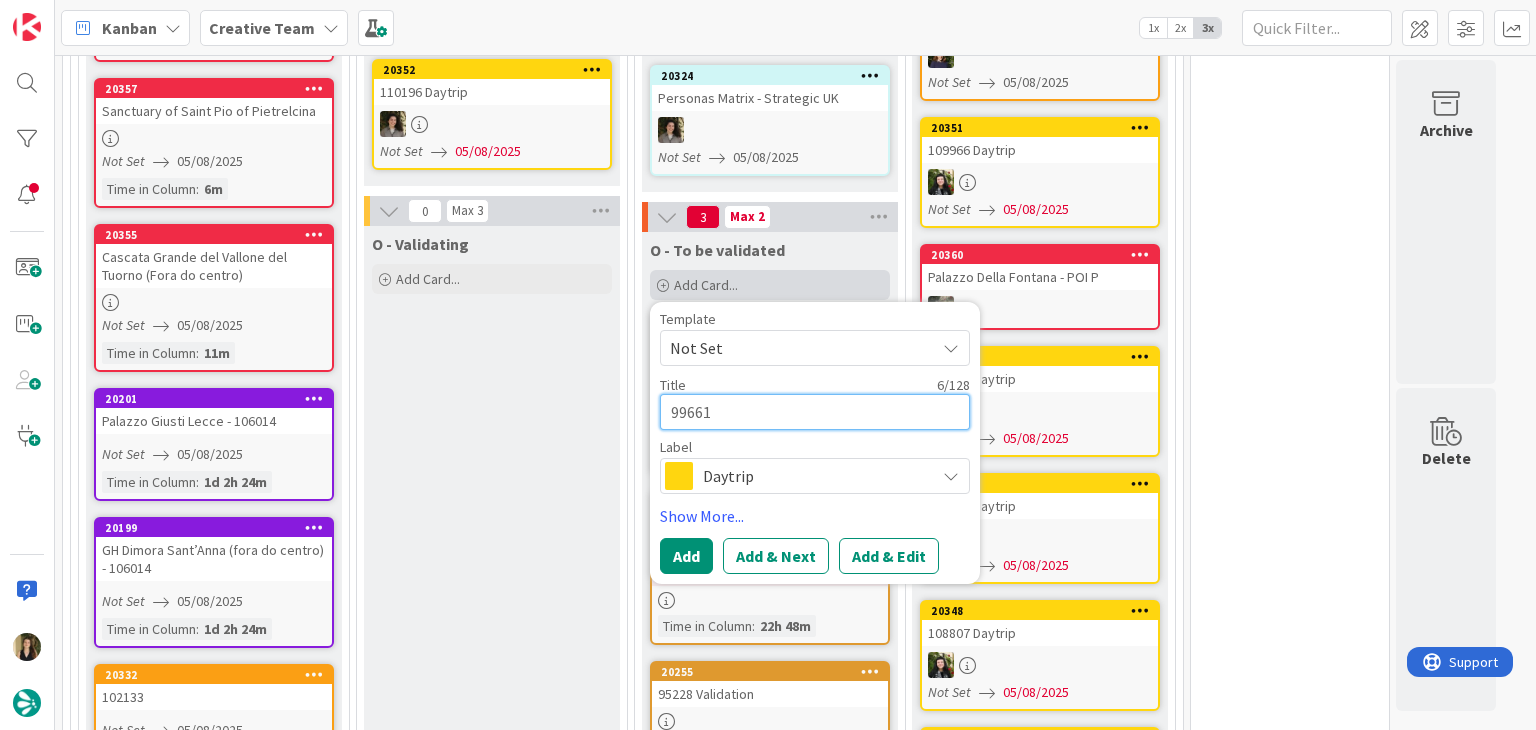 type on "x" 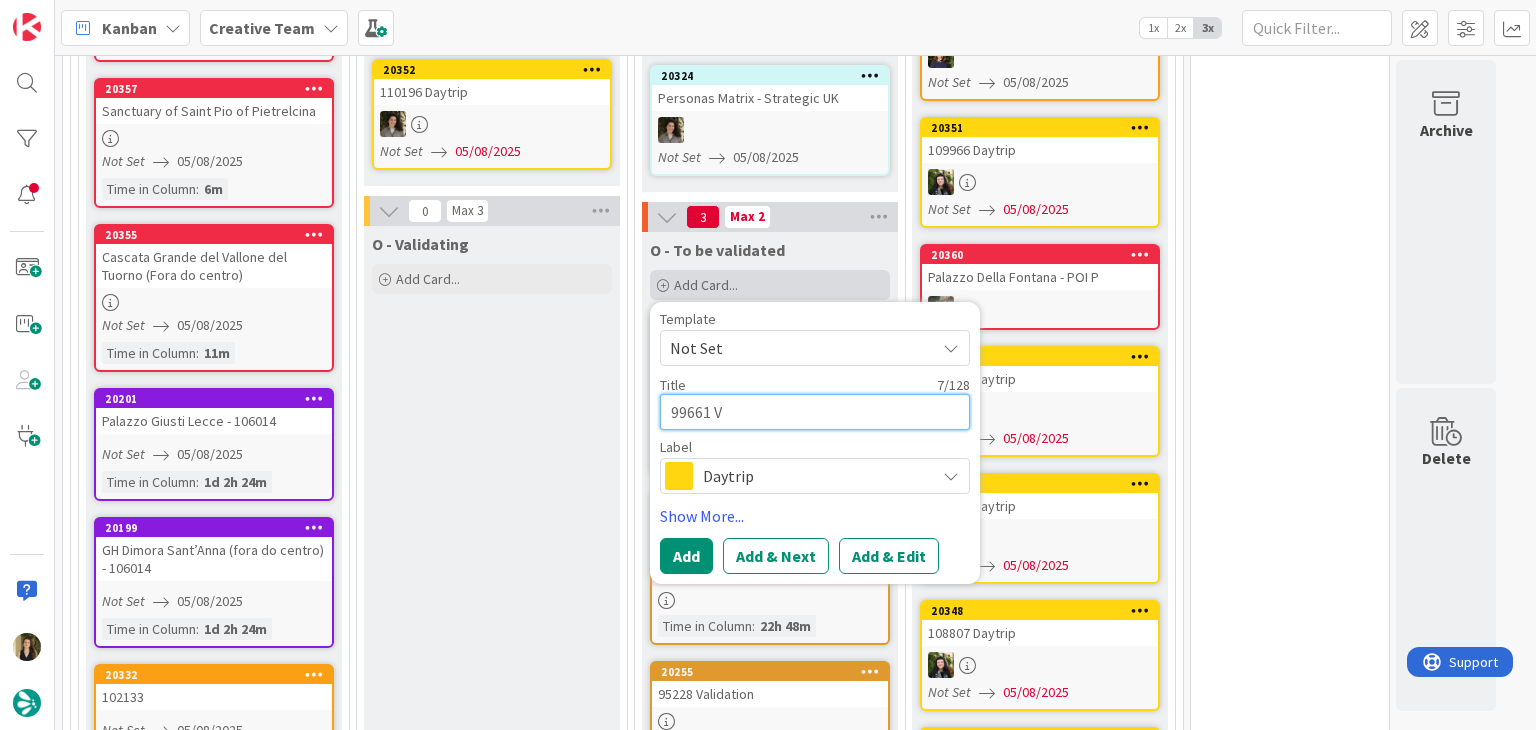 type on "x" 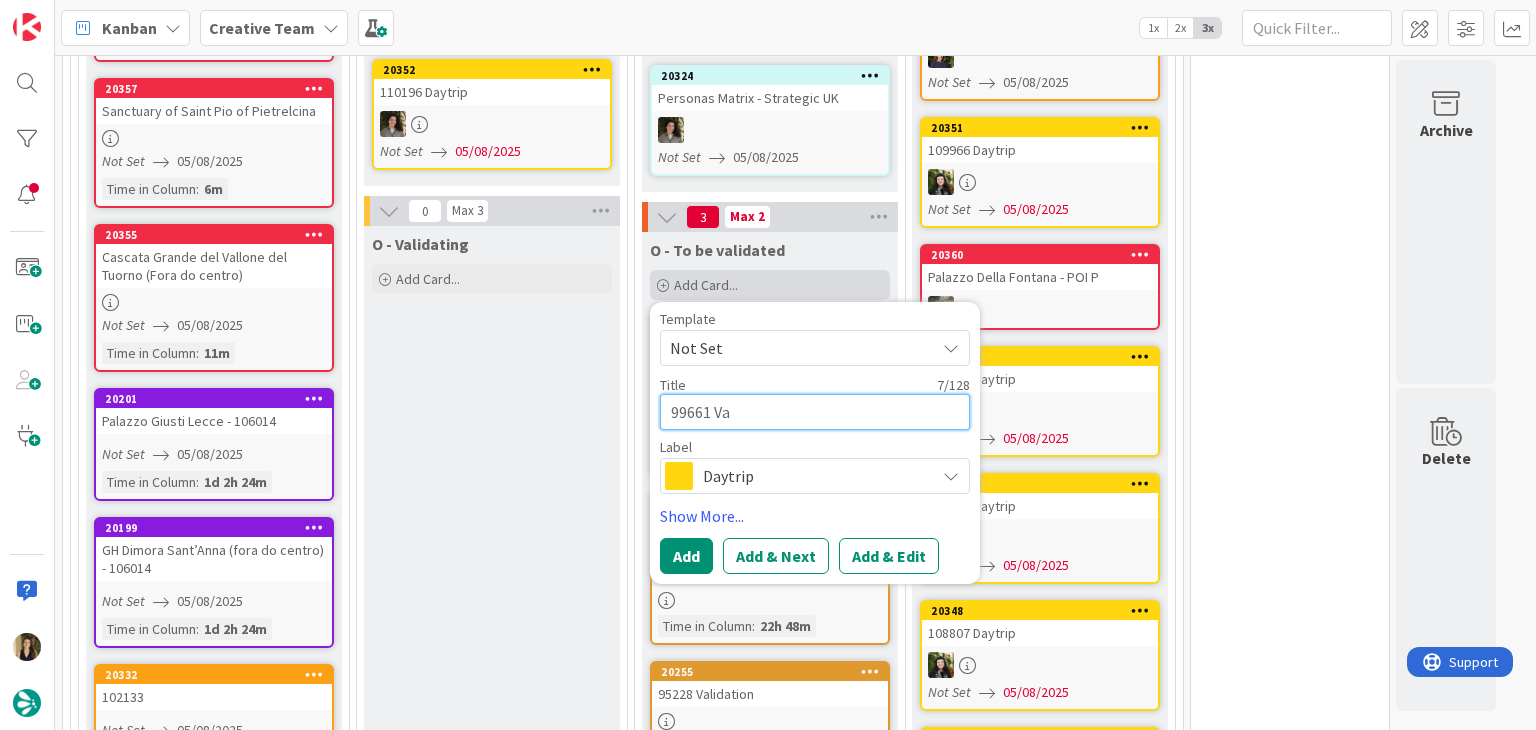 type on "x" 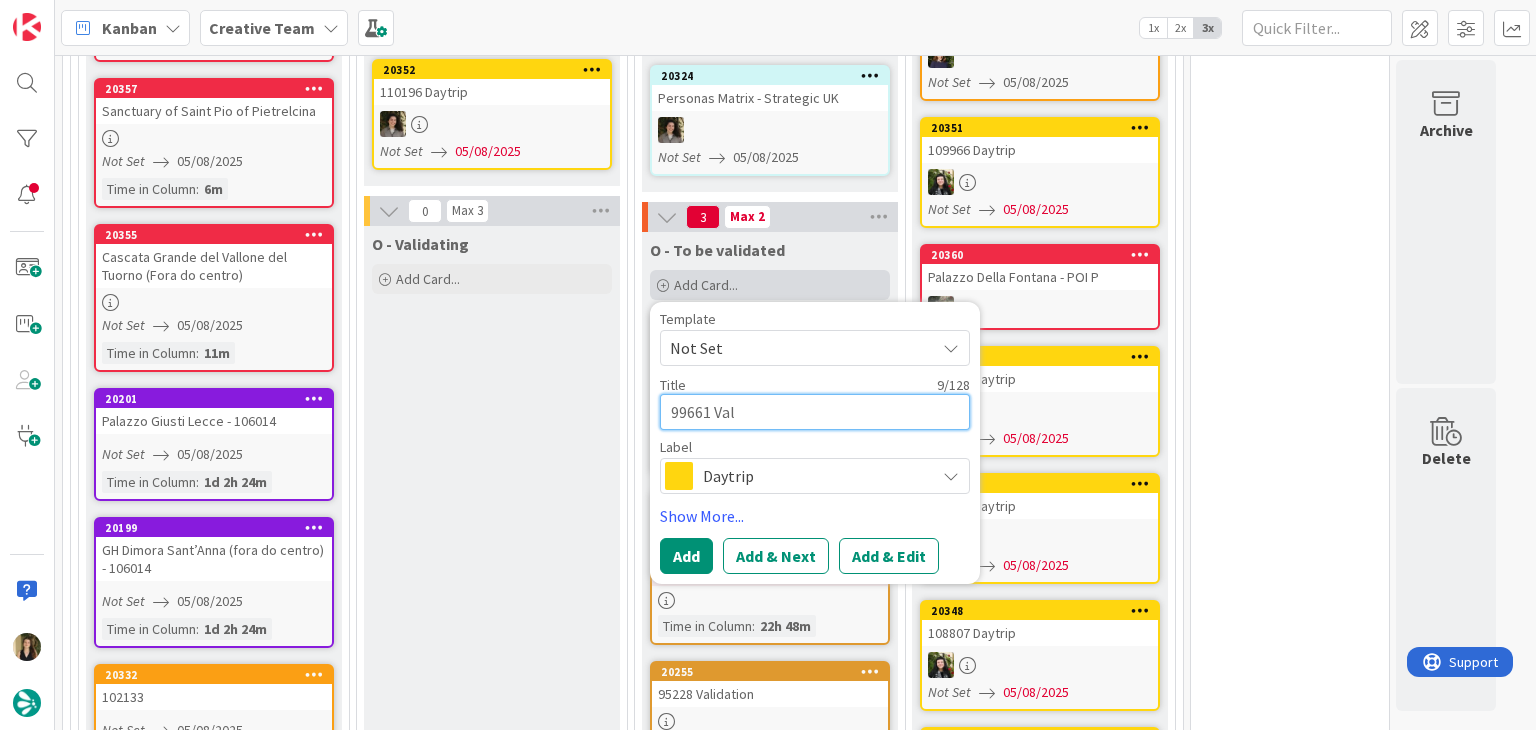 type on "x" 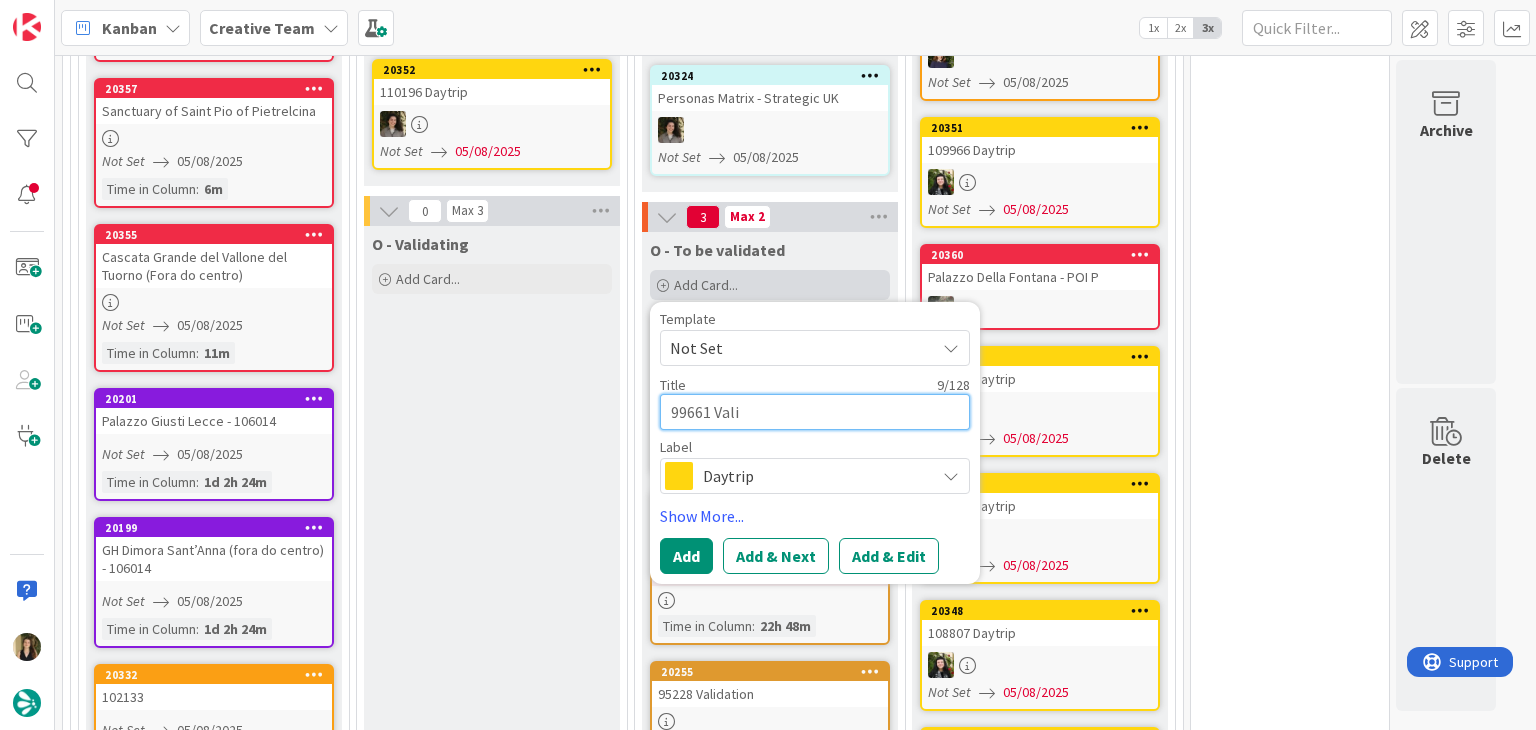 type on "x" 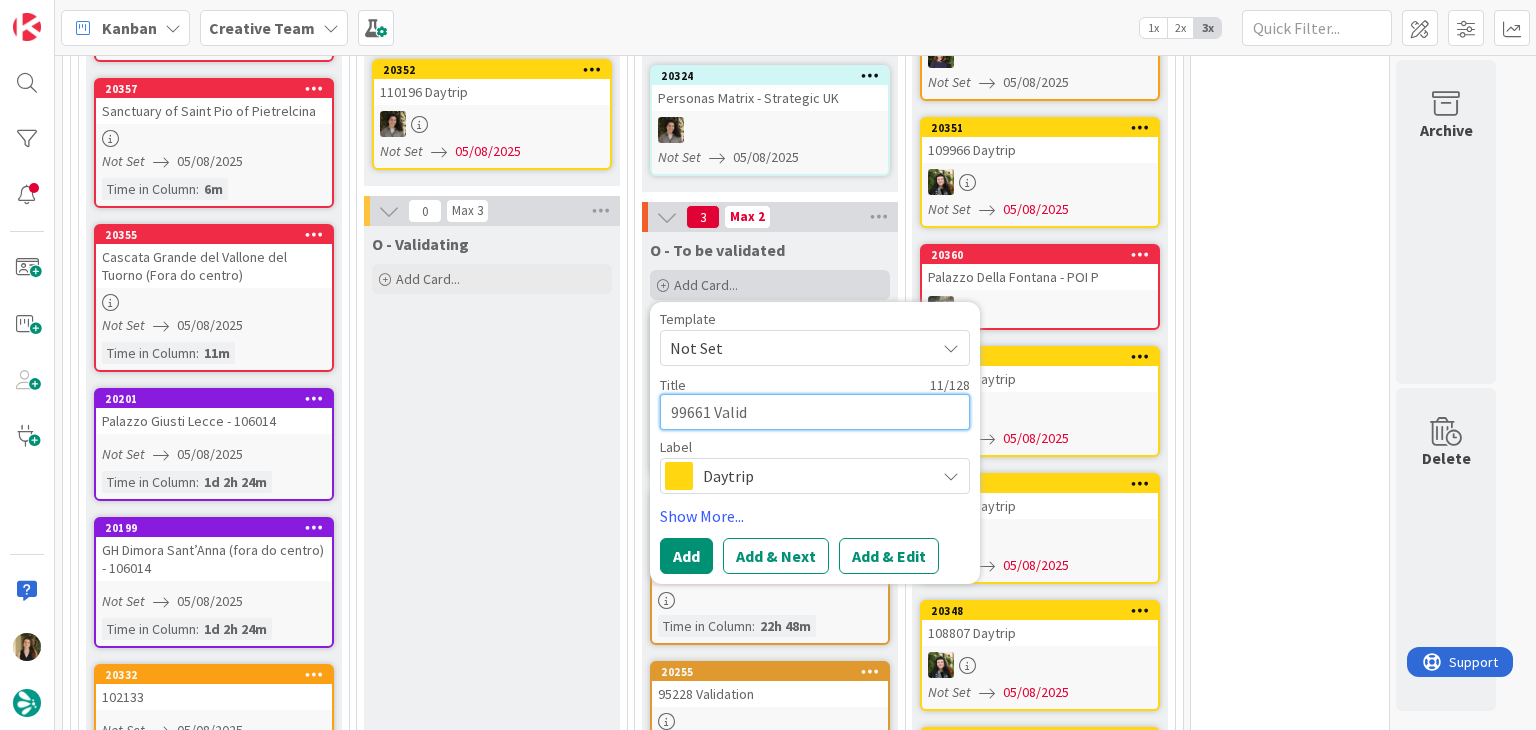 type on "x" 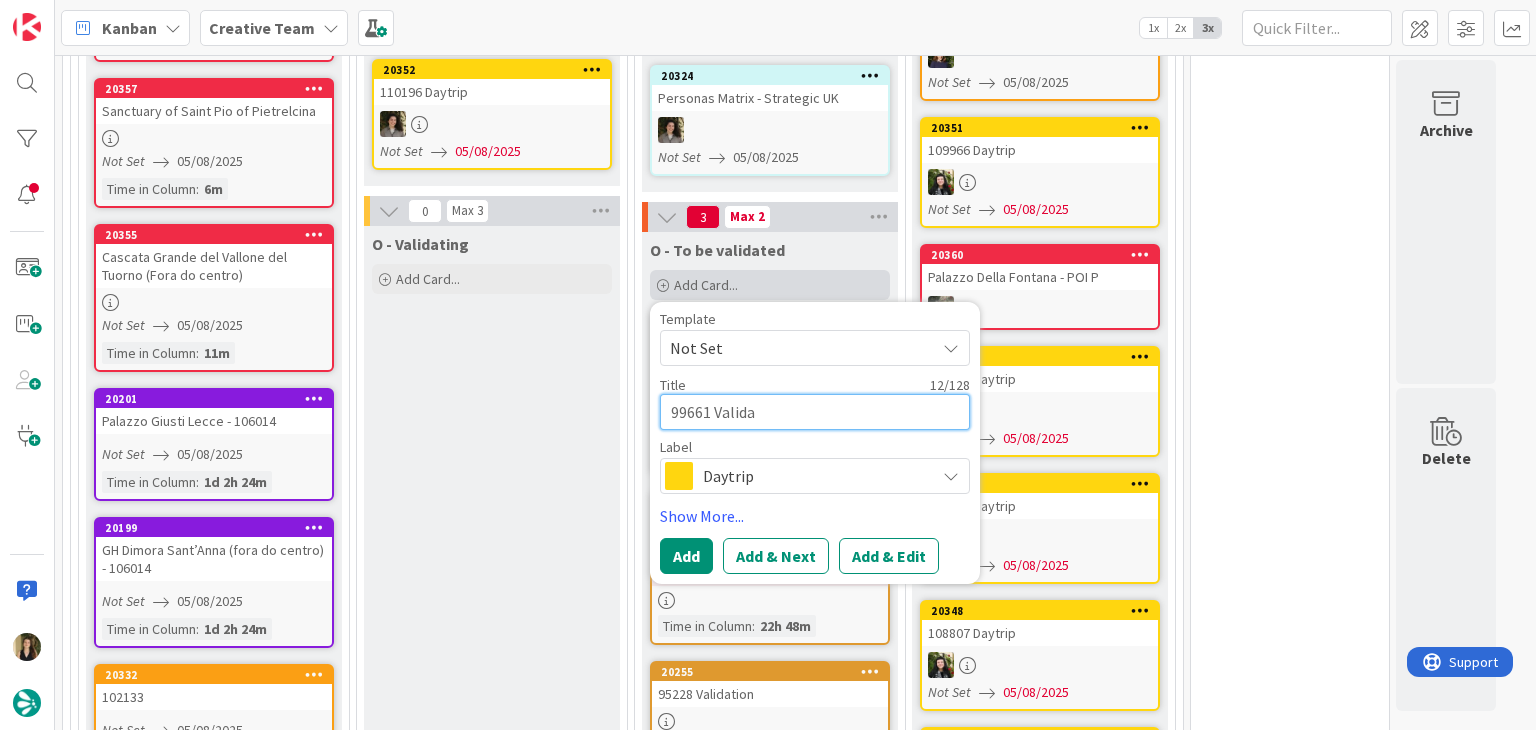type on "x" 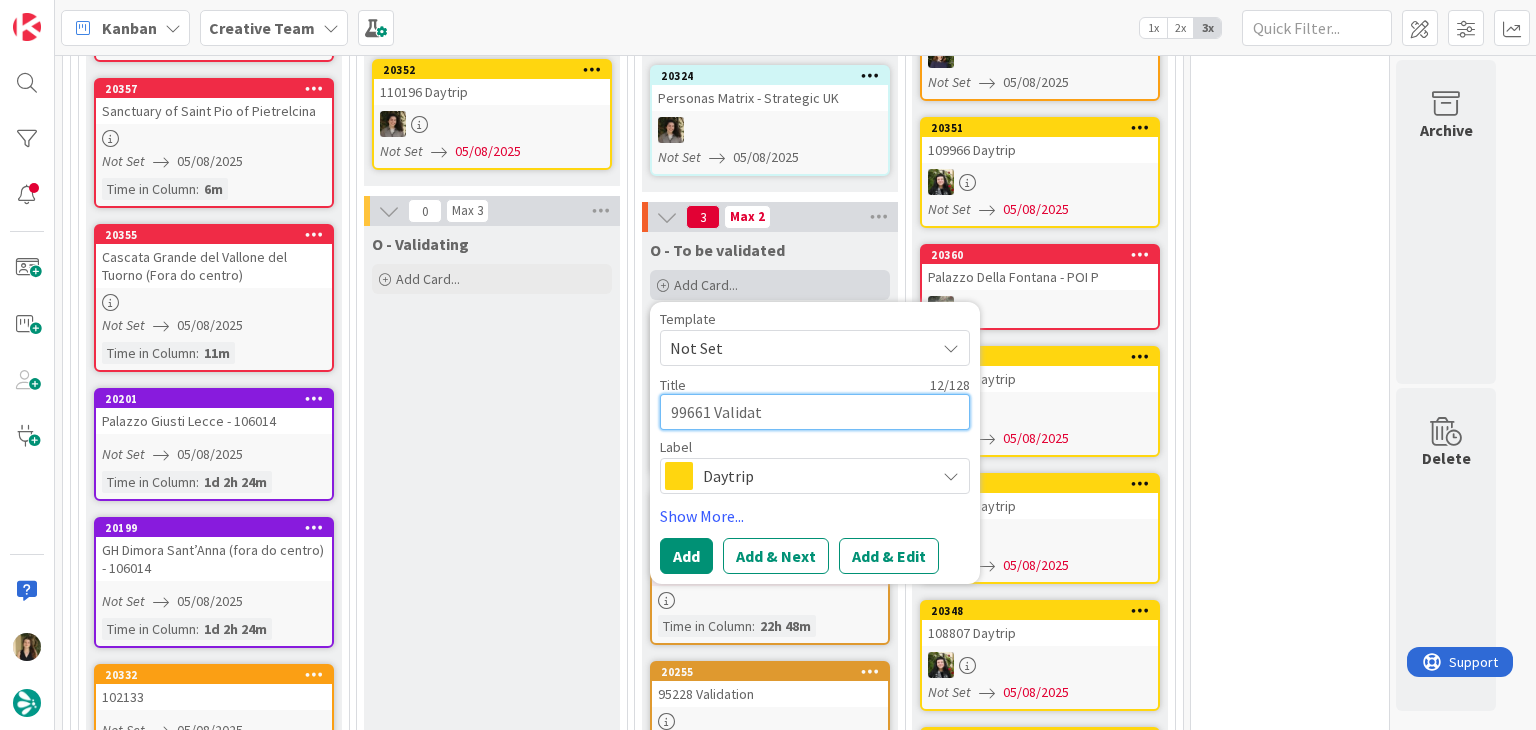 type on "x" 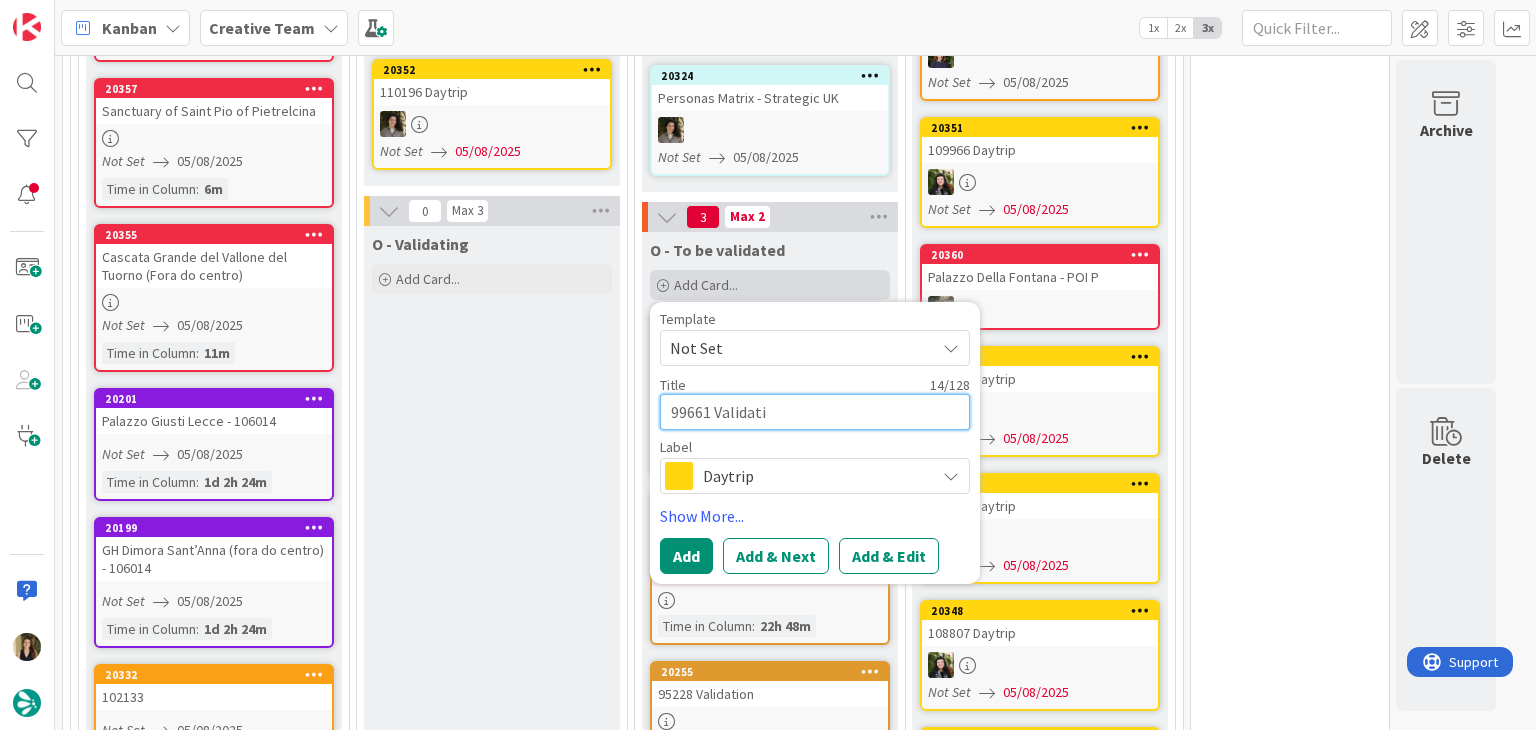 type on "x" 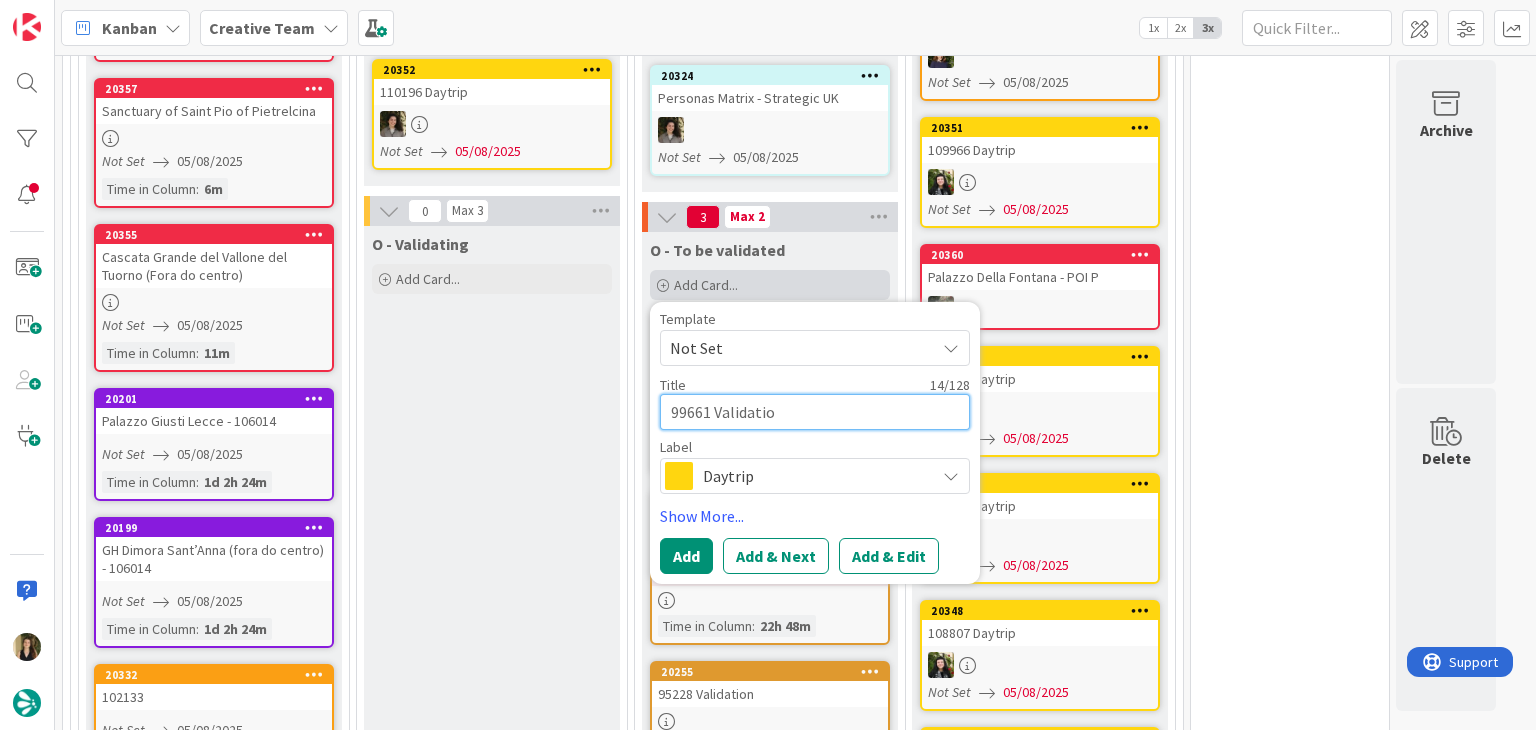 type on "x" 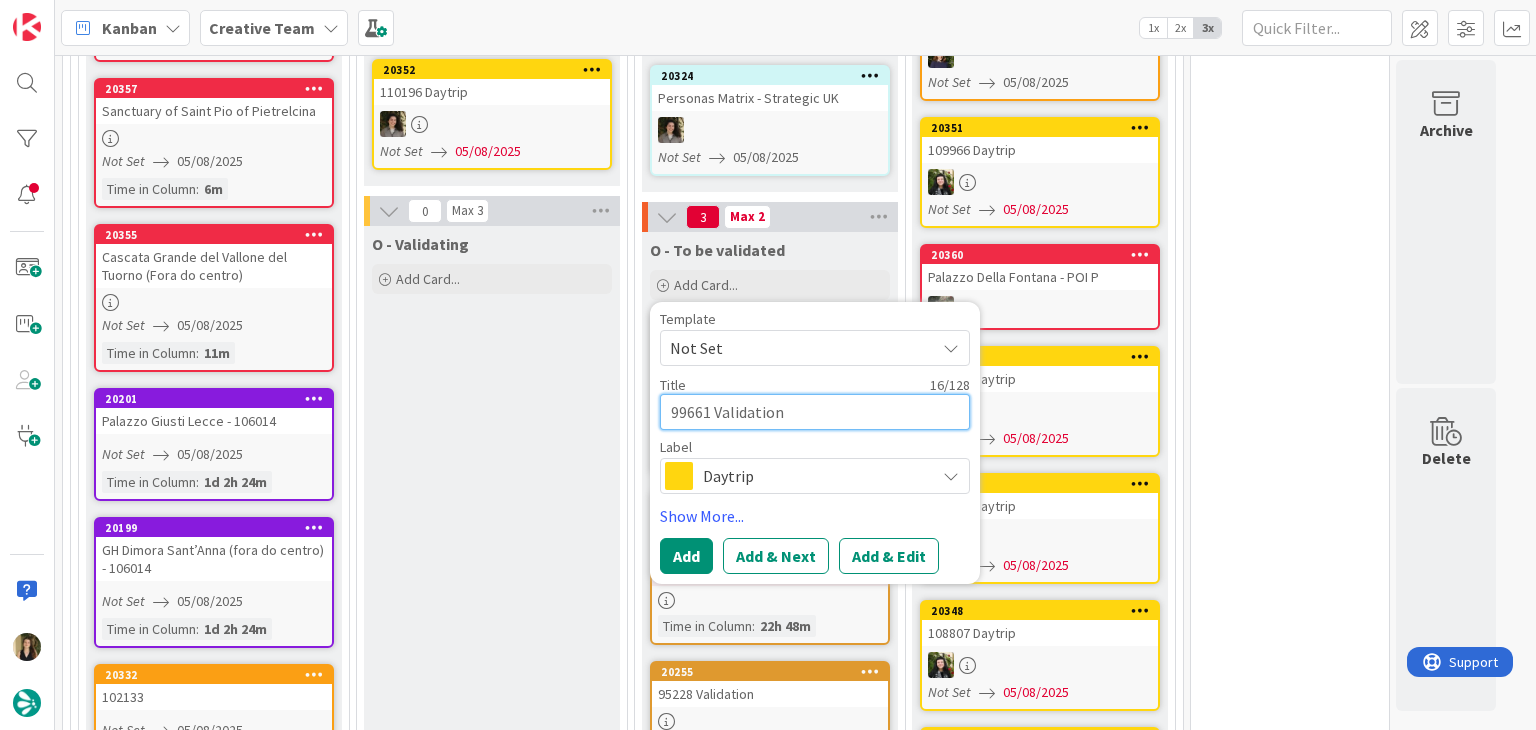 type on "99661 Validation" 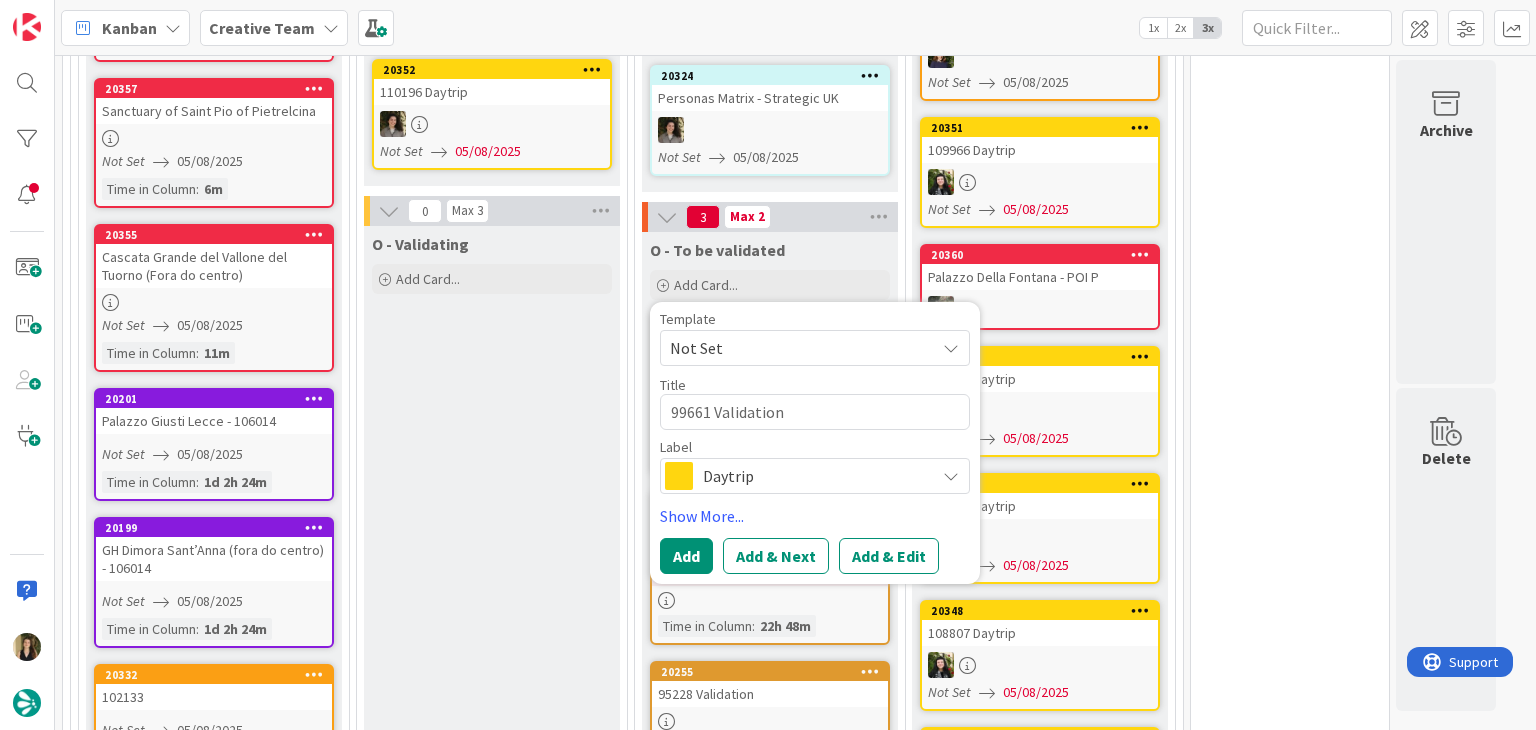 click on "Daytrip" at bounding box center [814, 476] 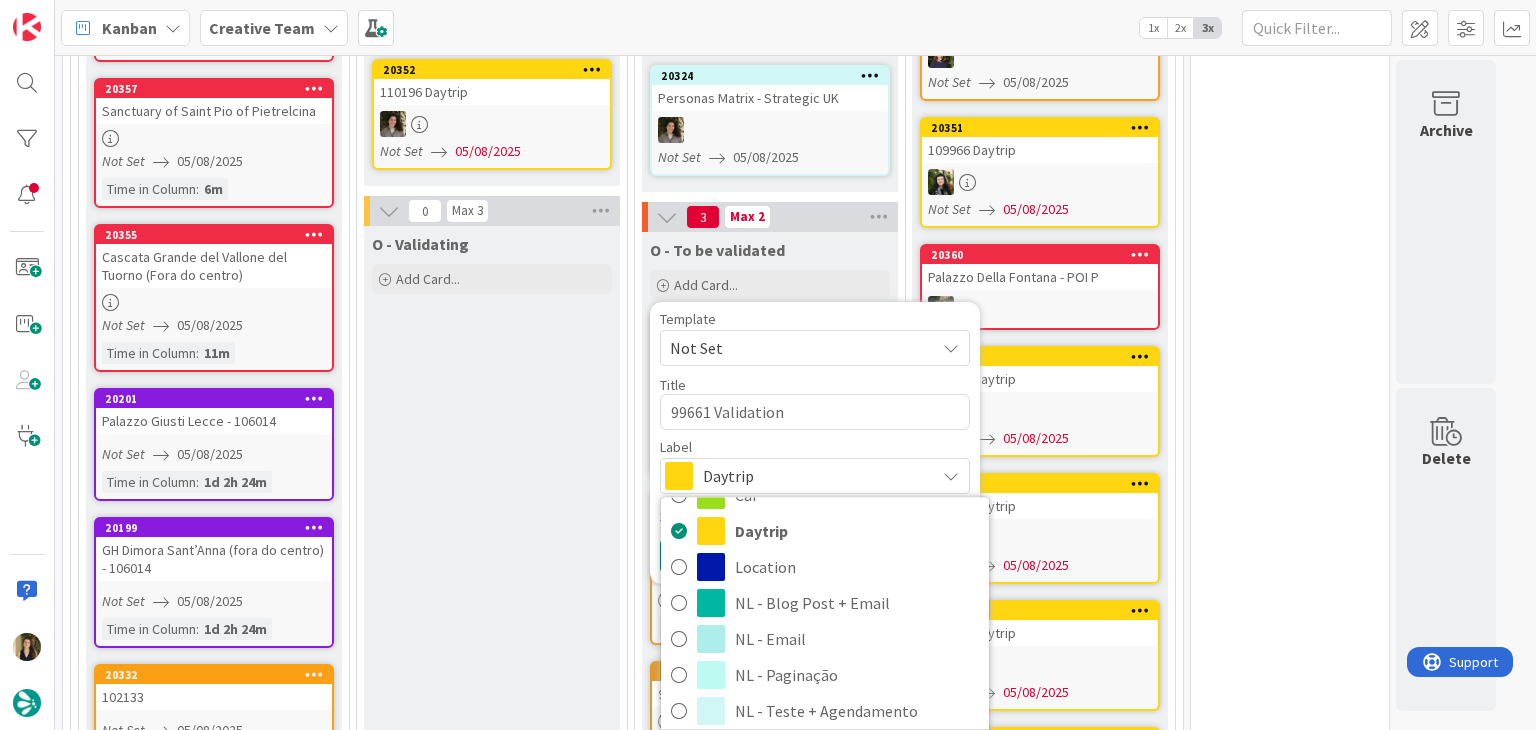 scroll, scrollTop: 1700, scrollLeft: 0, axis: vertical 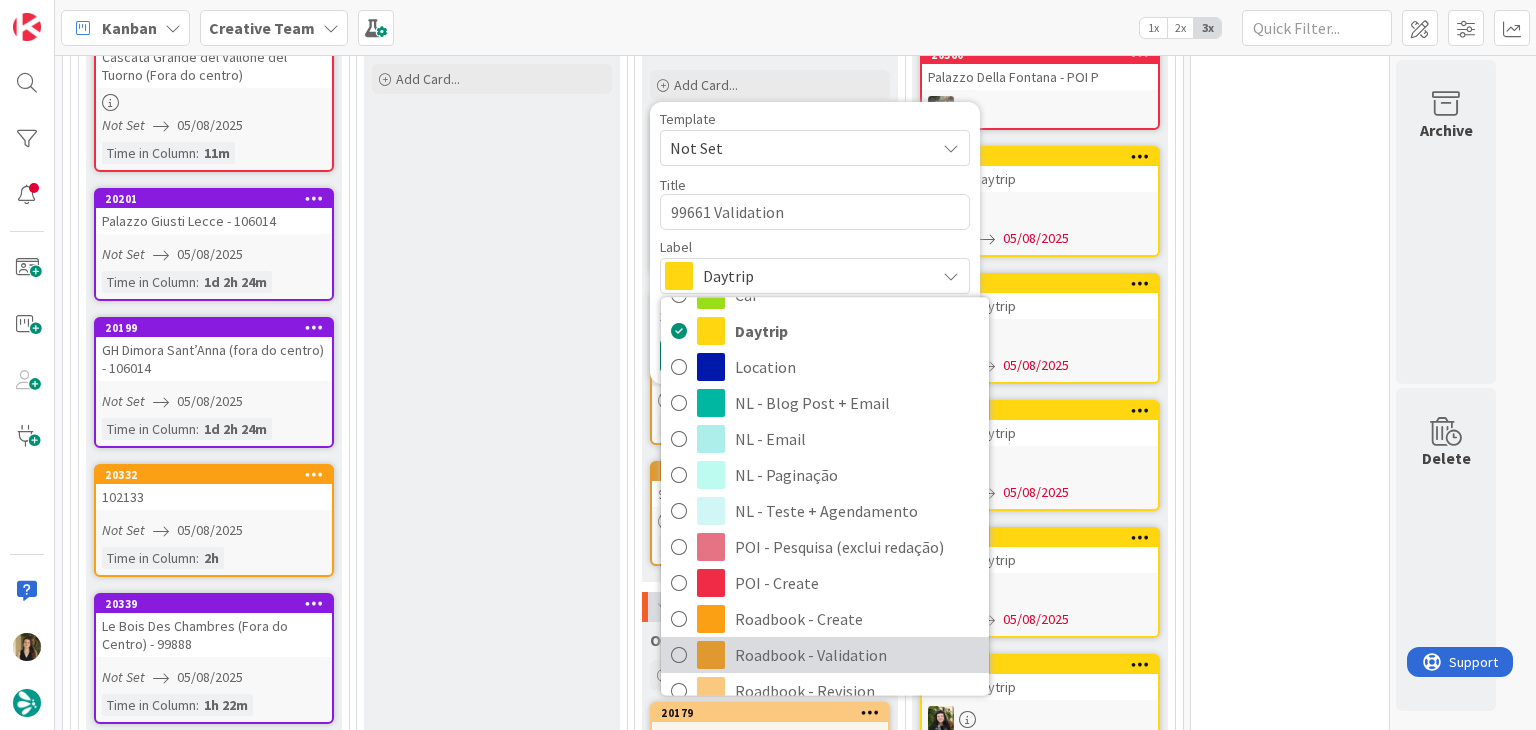 click on "Roadbook - Validation" at bounding box center [857, 656] 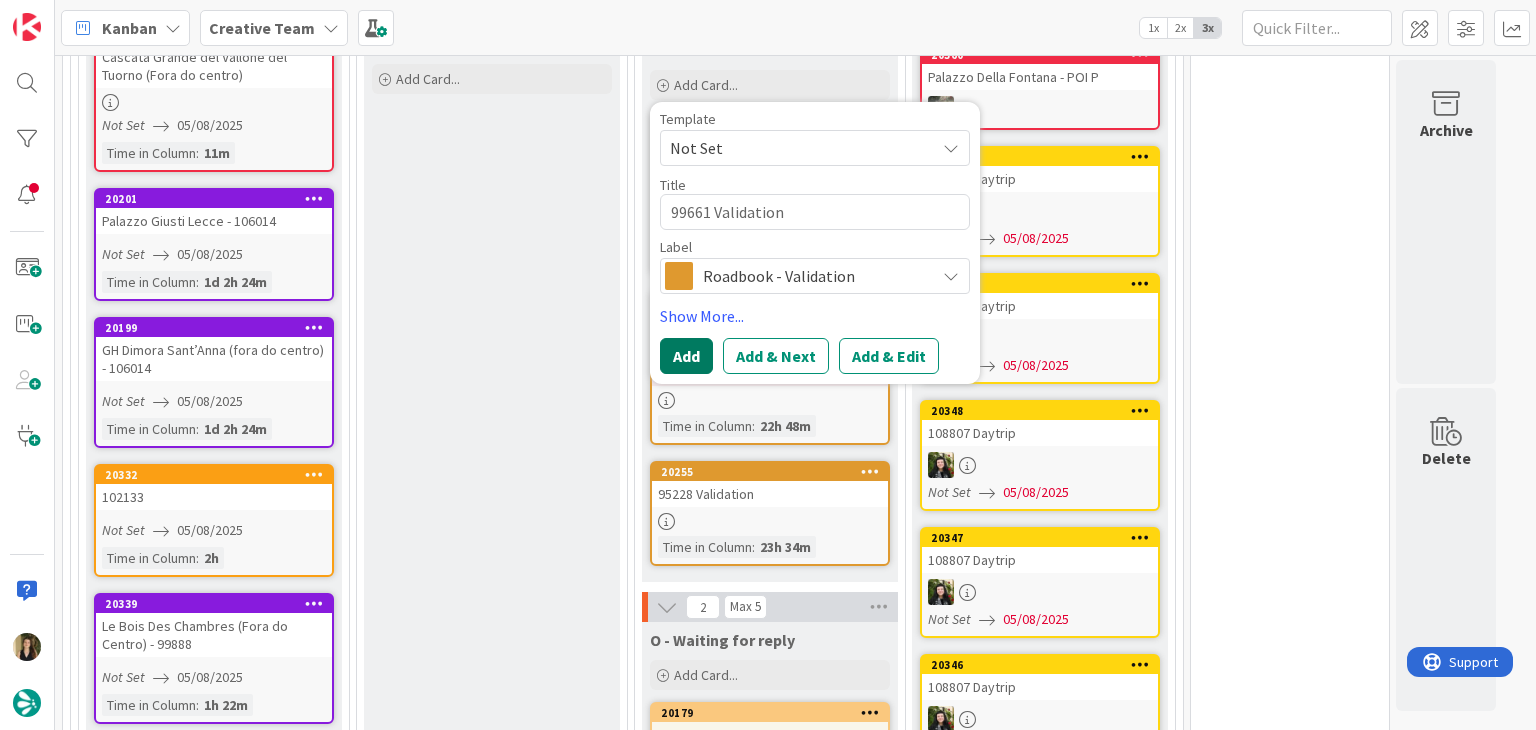 click on "Add" at bounding box center [686, 356] 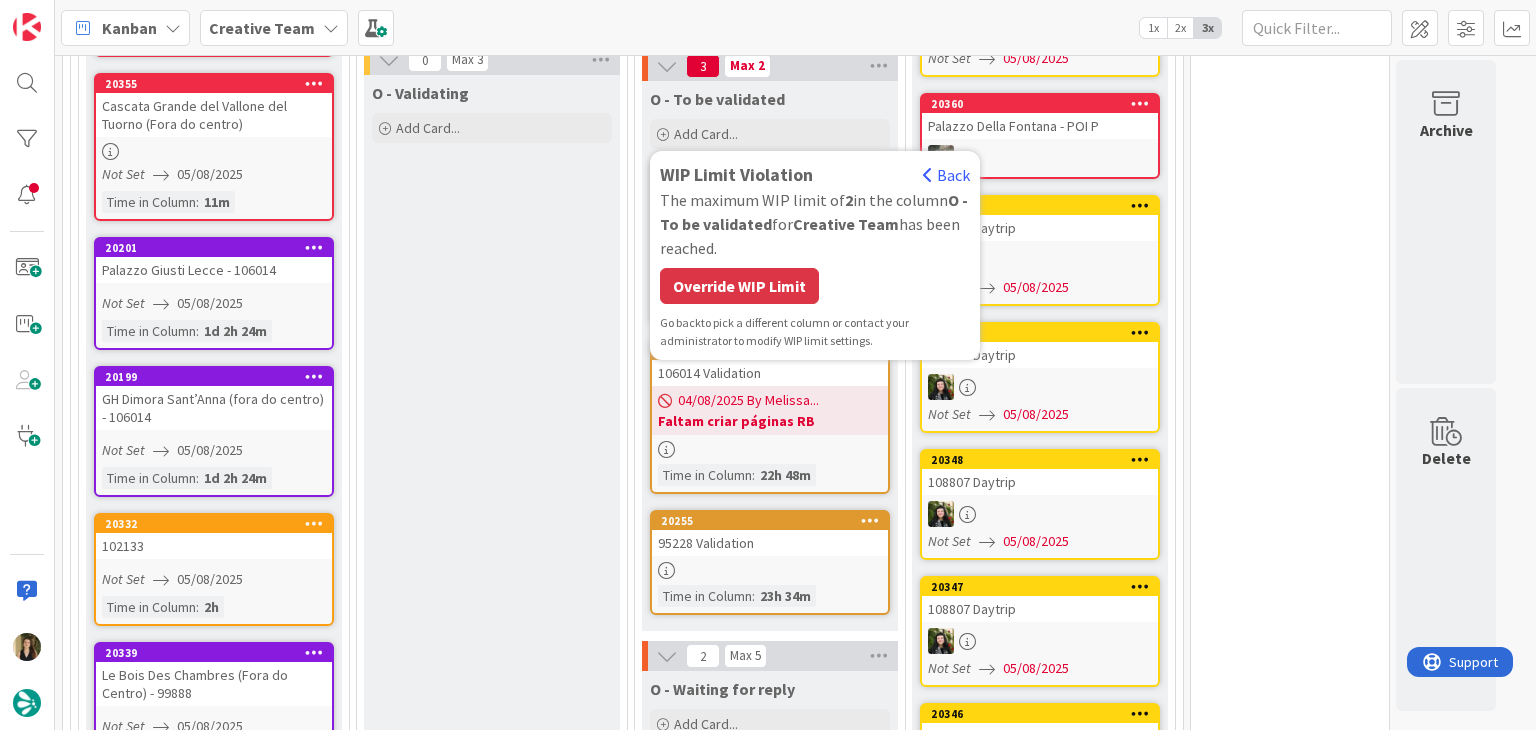 scroll, scrollTop: 1600, scrollLeft: 0, axis: vertical 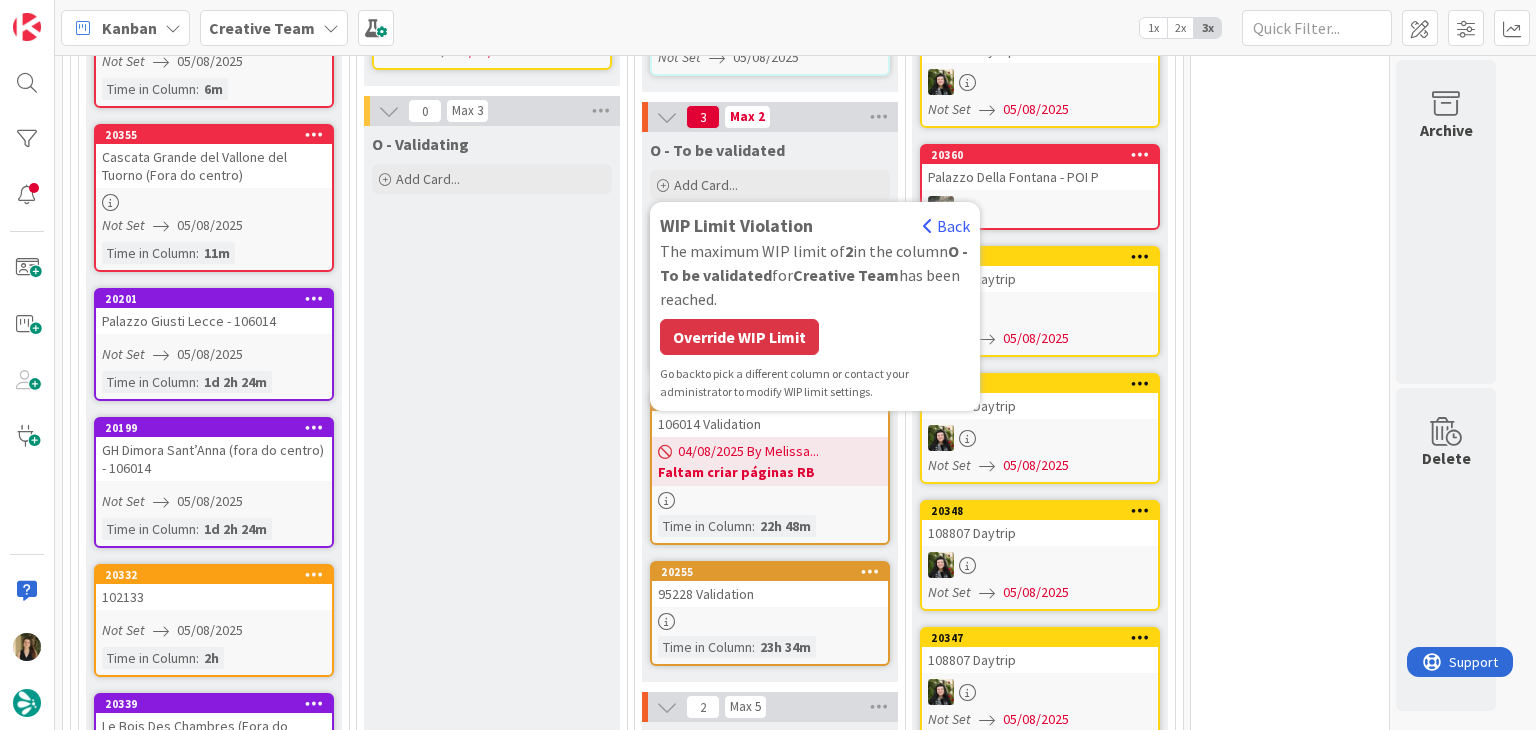 click on "Override WIP Limit" at bounding box center [739, 337] 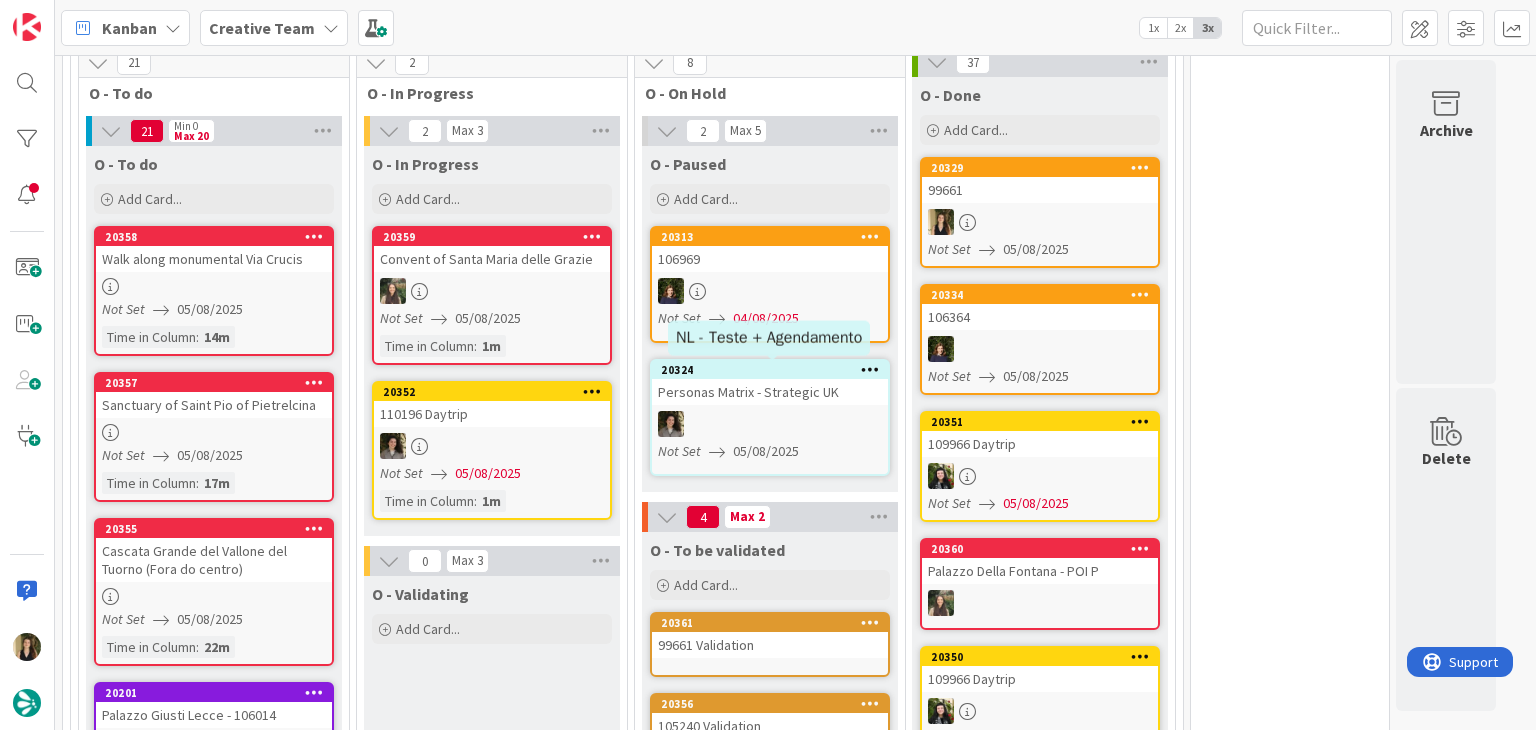 scroll, scrollTop: 1200, scrollLeft: 0, axis: vertical 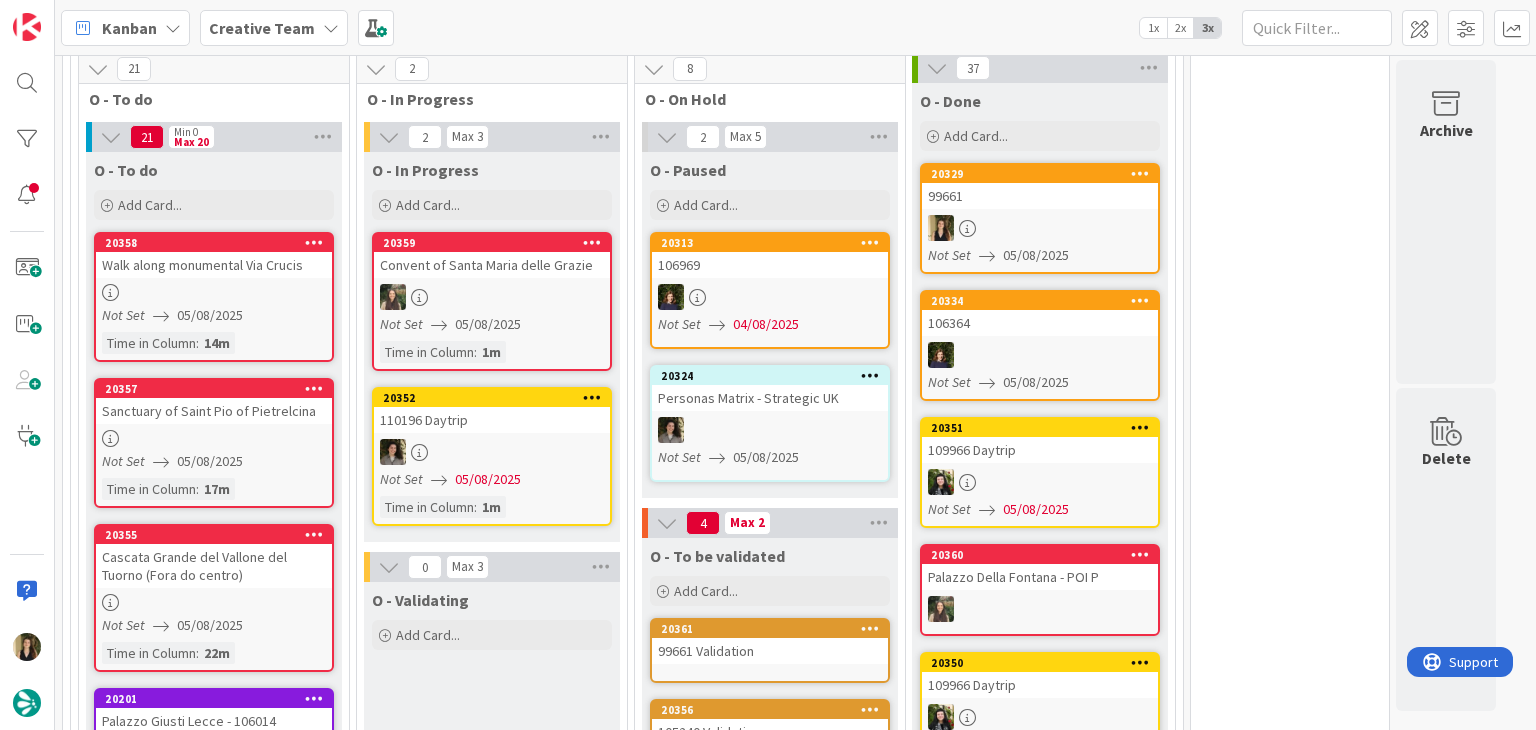 click on "99661" at bounding box center [1040, 196] 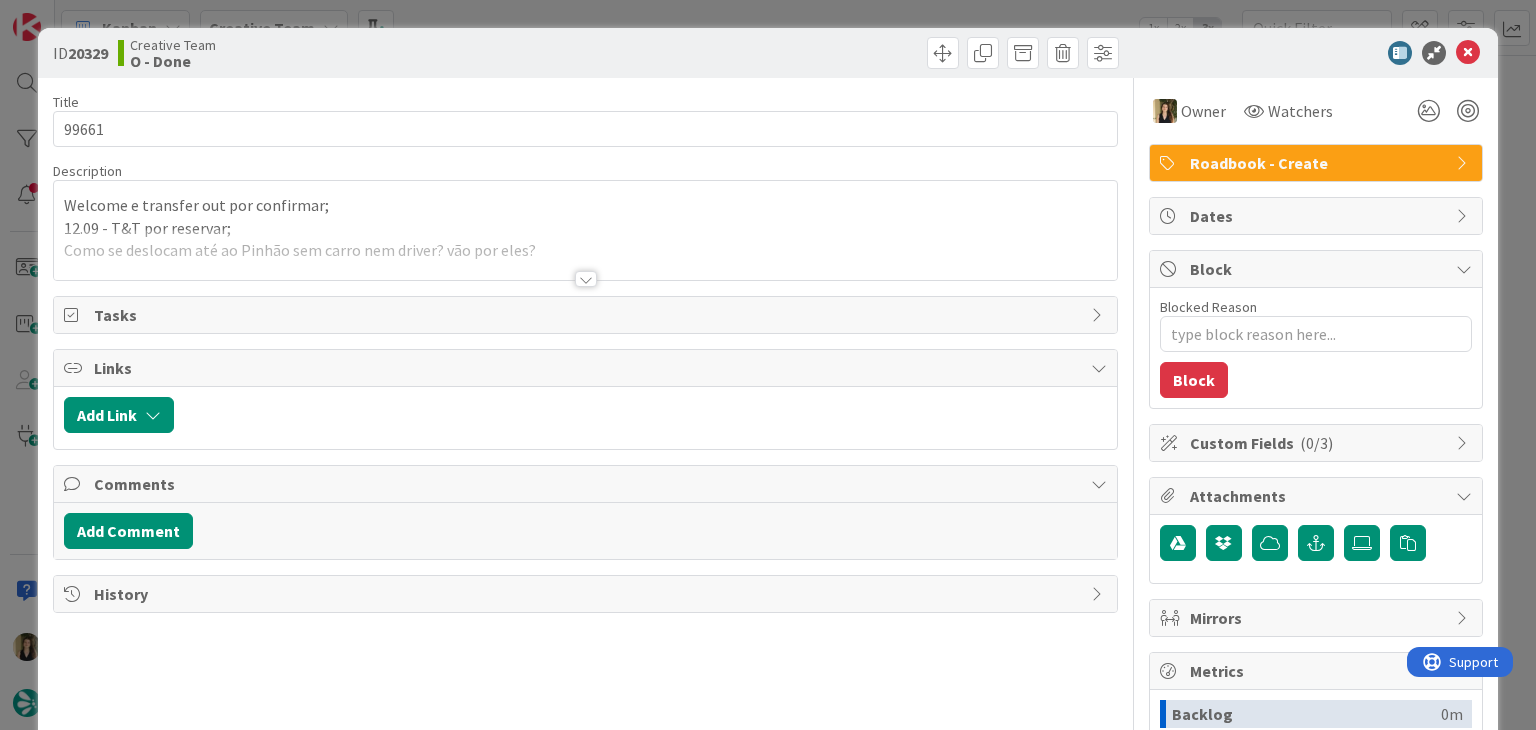 scroll, scrollTop: 0, scrollLeft: 0, axis: both 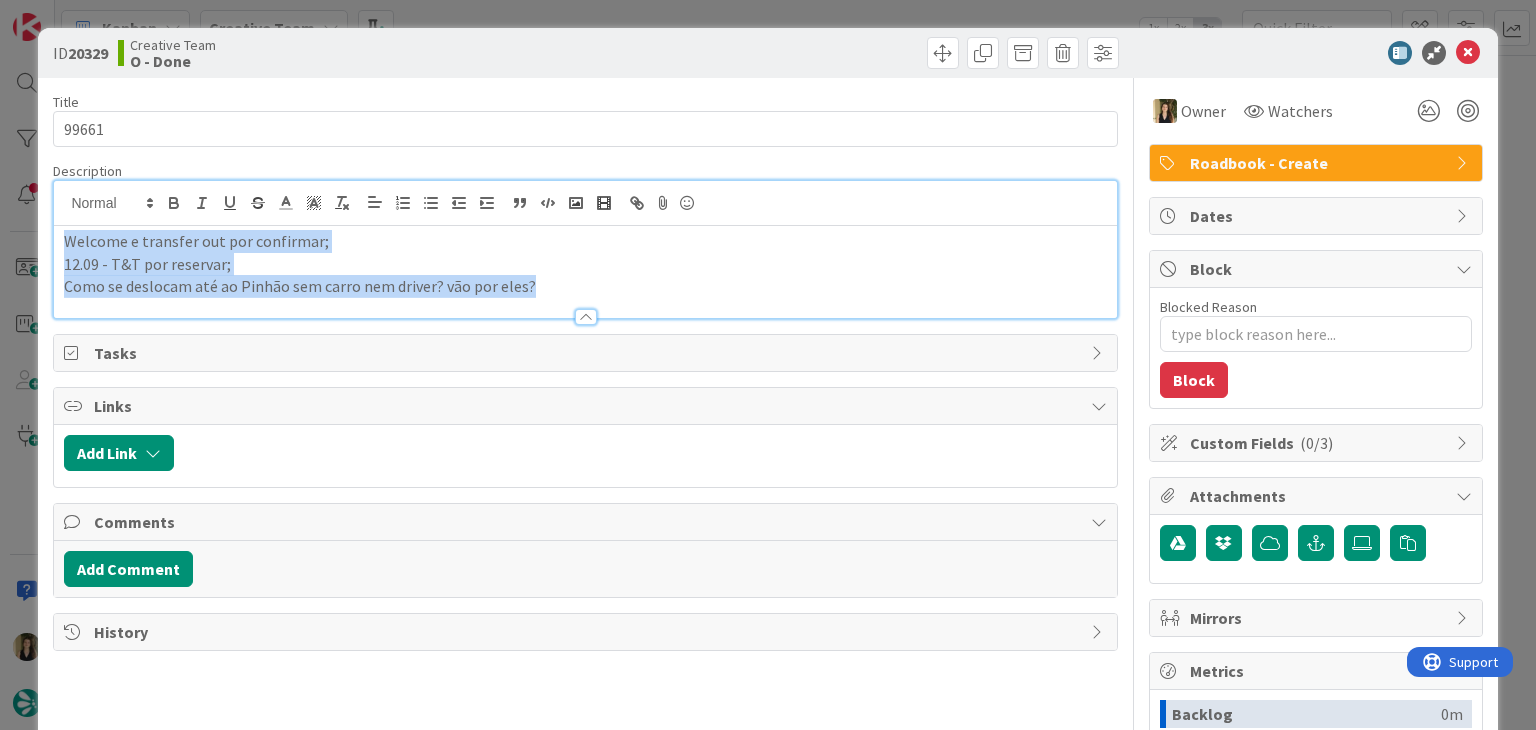 drag, startPoint x: 563, startPoint y: 283, endPoint x: 28, endPoint y: 233, distance: 537.33136 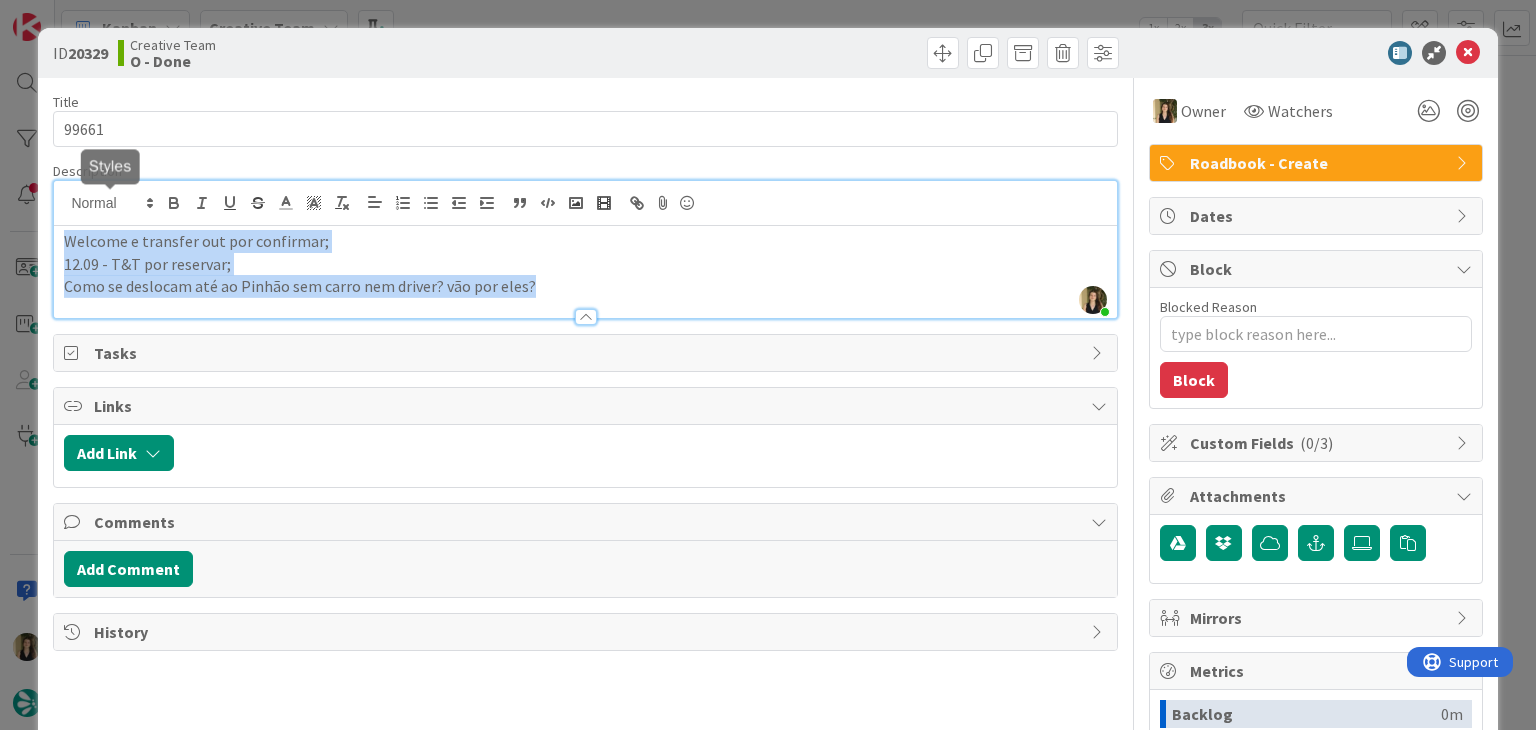 copy on "Welcome e transfer out por confirmar; 12.09 - T&T por reservar; Como se deslocam até ao Pinhão sem carro nem driver? vão por eles?" 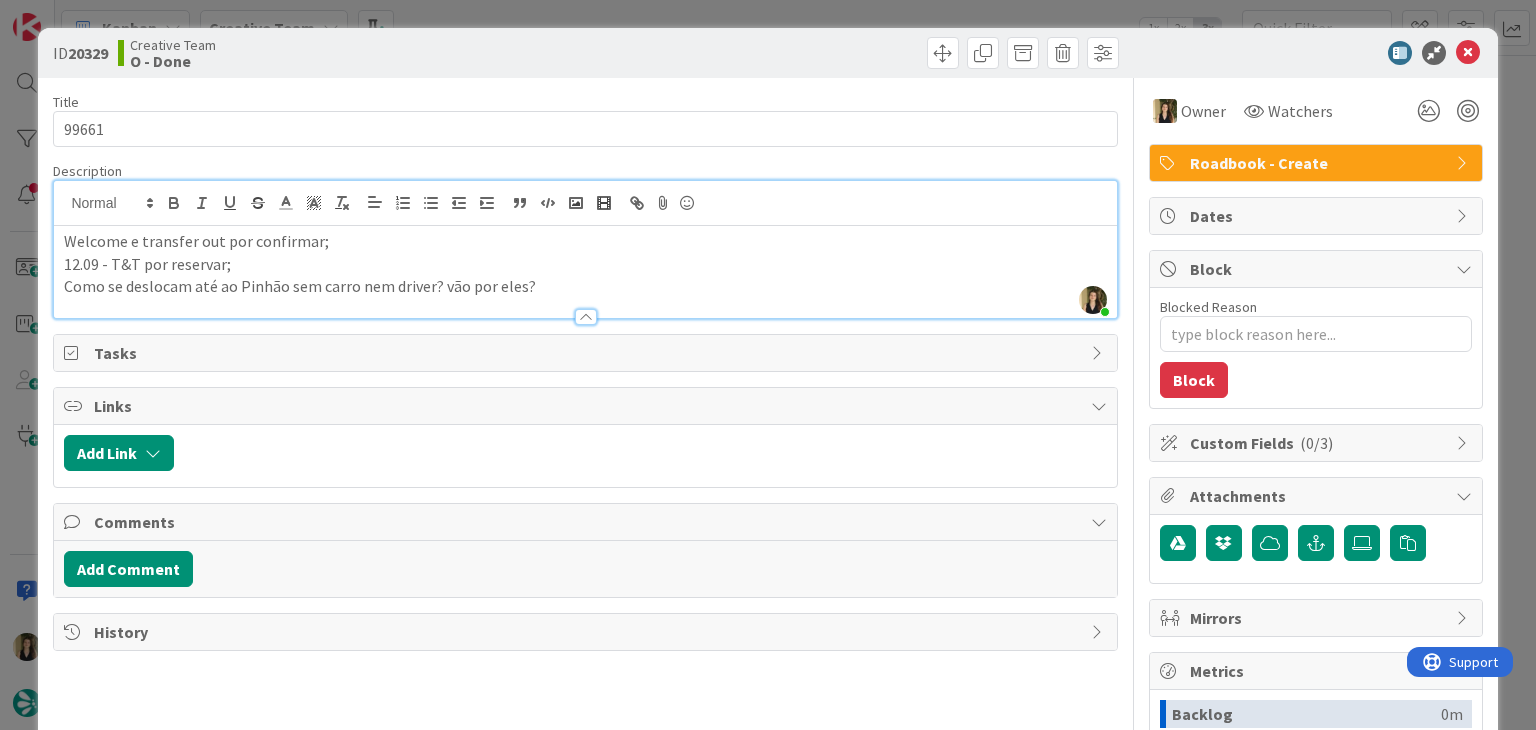 drag, startPoint x: 548, startPoint y: 56, endPoint x: 550, endPoint y: 6, distance: 50.039986 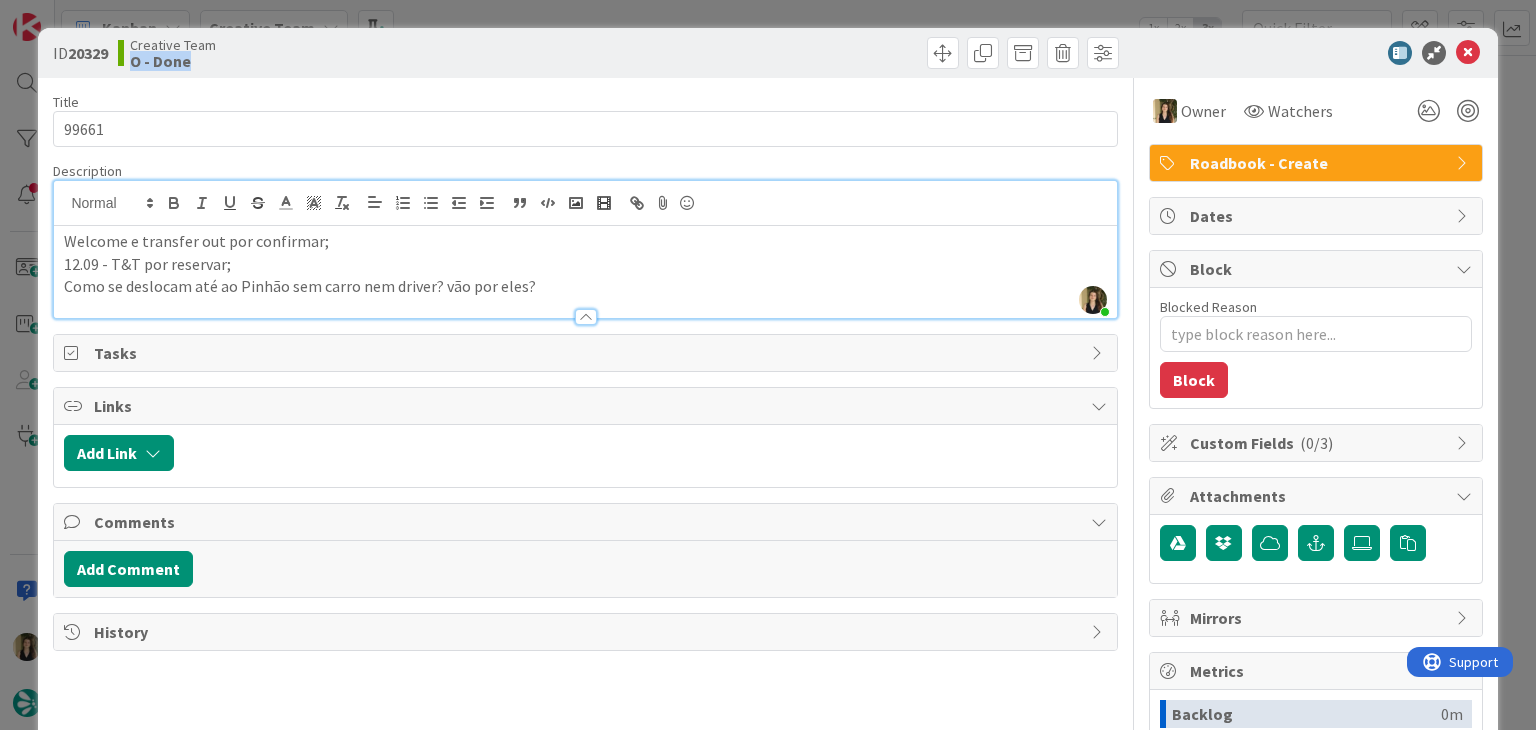 click on "ID [NUMBER] Creative Team O - Done Title 5 / 128 [NUMBER] Description [NAME] just joined Welcome e transfer out por confirmar; 12.09 - T&T por reservar; Como se deslocam até ao Pinhão sem carro nem driver? vão por eles? Owner Watchers Roadbook - Create Tasks Links Add Link Comments Add Comment History Owner Watchers Roadbook - Create Dates Block Blocked Reason 0 / 256 Block Custom Fields ( 0/3 ) Attachments Mirrors Metrics Backlog 0m To Do 1h 53m Buffer 0m In Progress 17m Total Time 2h 10m Lead Time 2h 10m Cycle Time 17m Blocked Time 0m Show Details" at bounding box center [768, 365] 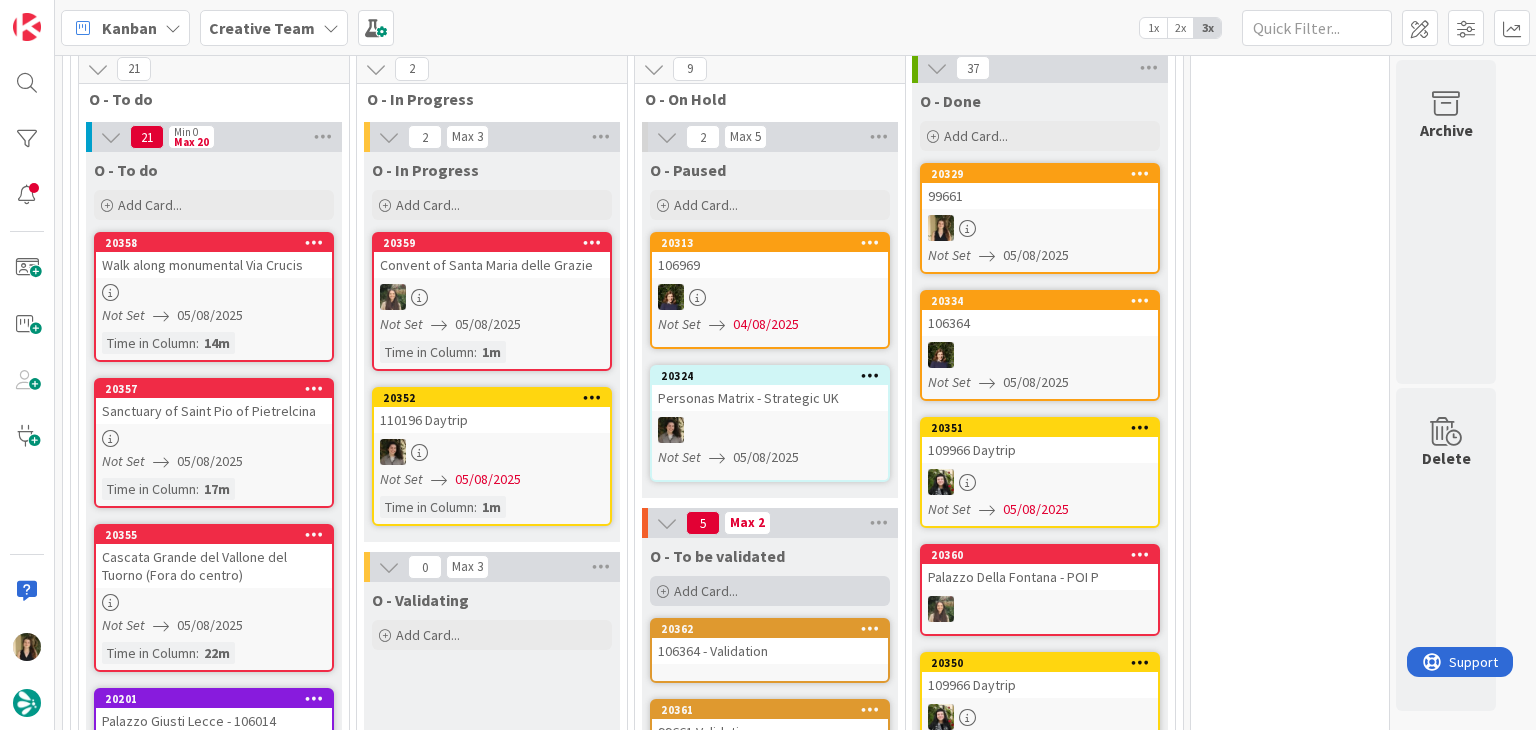 scroll, scrollTop: 1300, scrollLeft: 0, axis: vertical 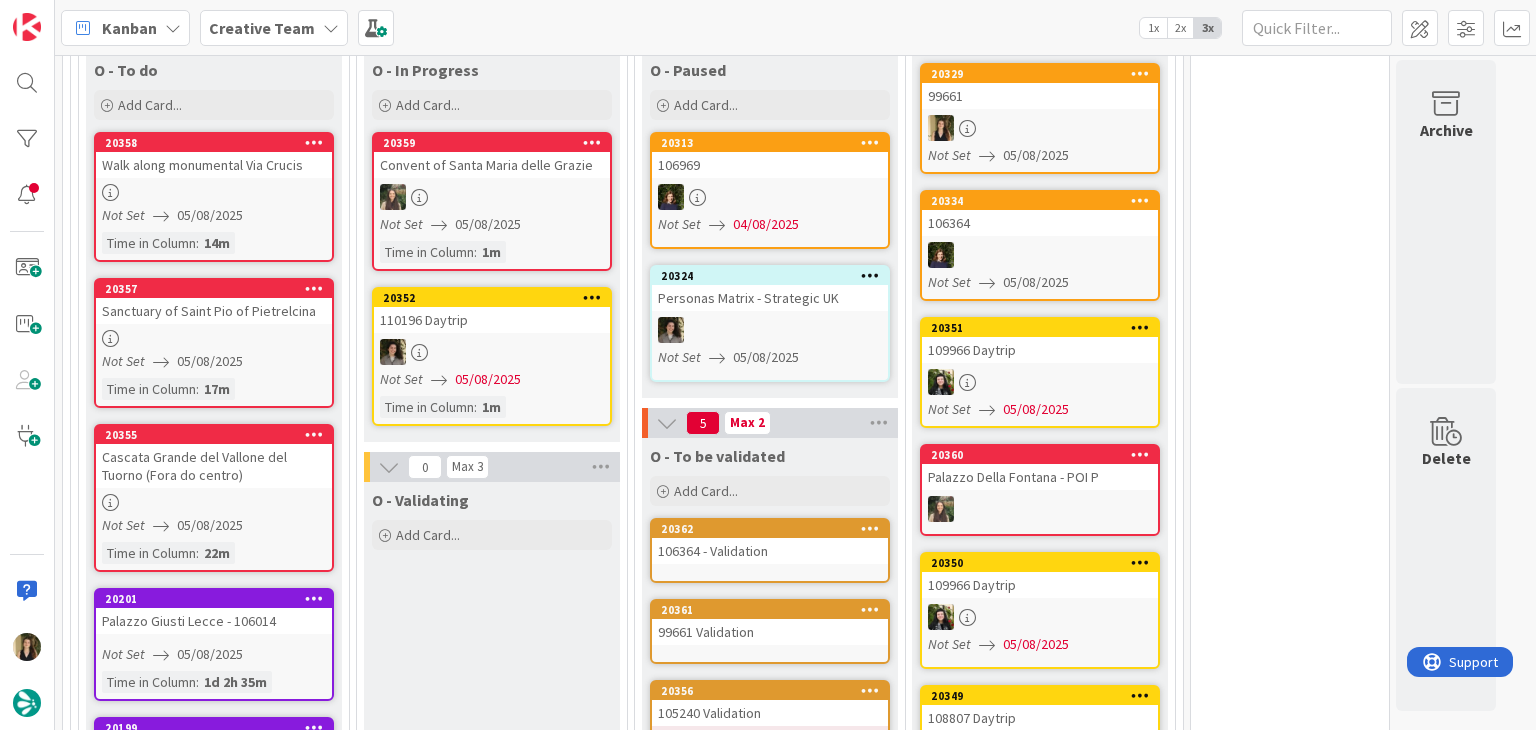 click on "106364 - Validation" at bounding box center [770, 551] 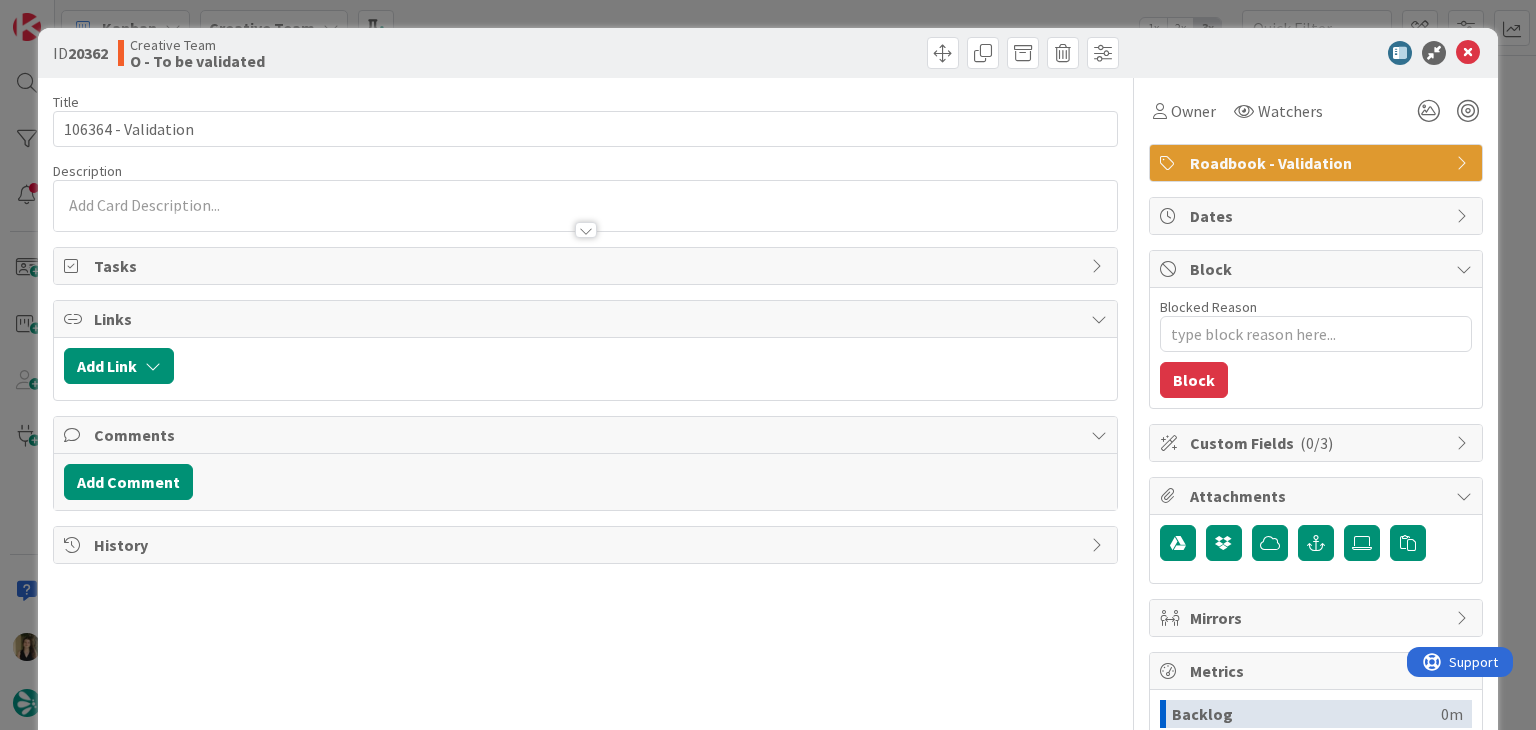 scroll, scrollTop: 0, scrollLeft: 0, axis: both 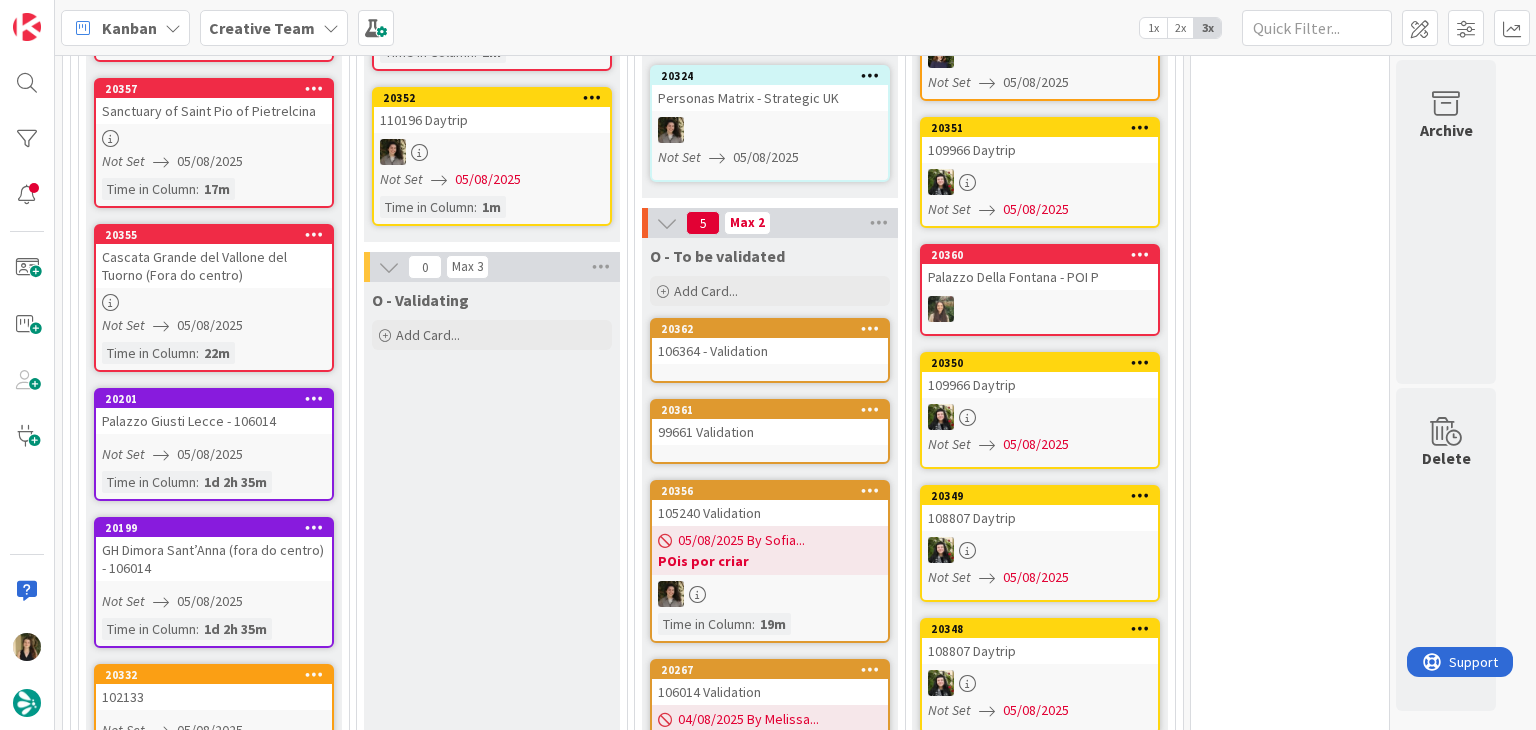 click on "20361 99661 Validation" at bounding box center [770, 431] 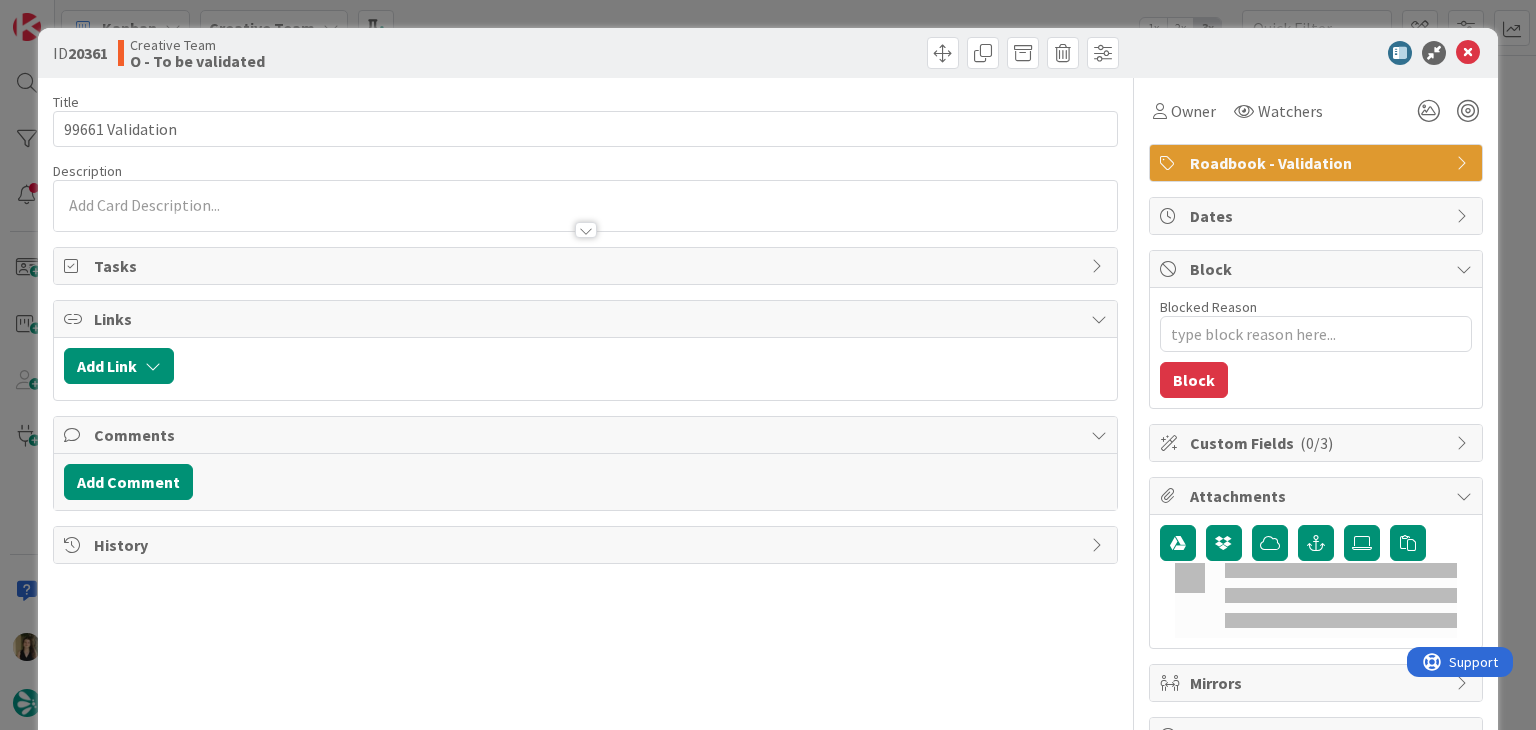click at bounding box center [585, 220] 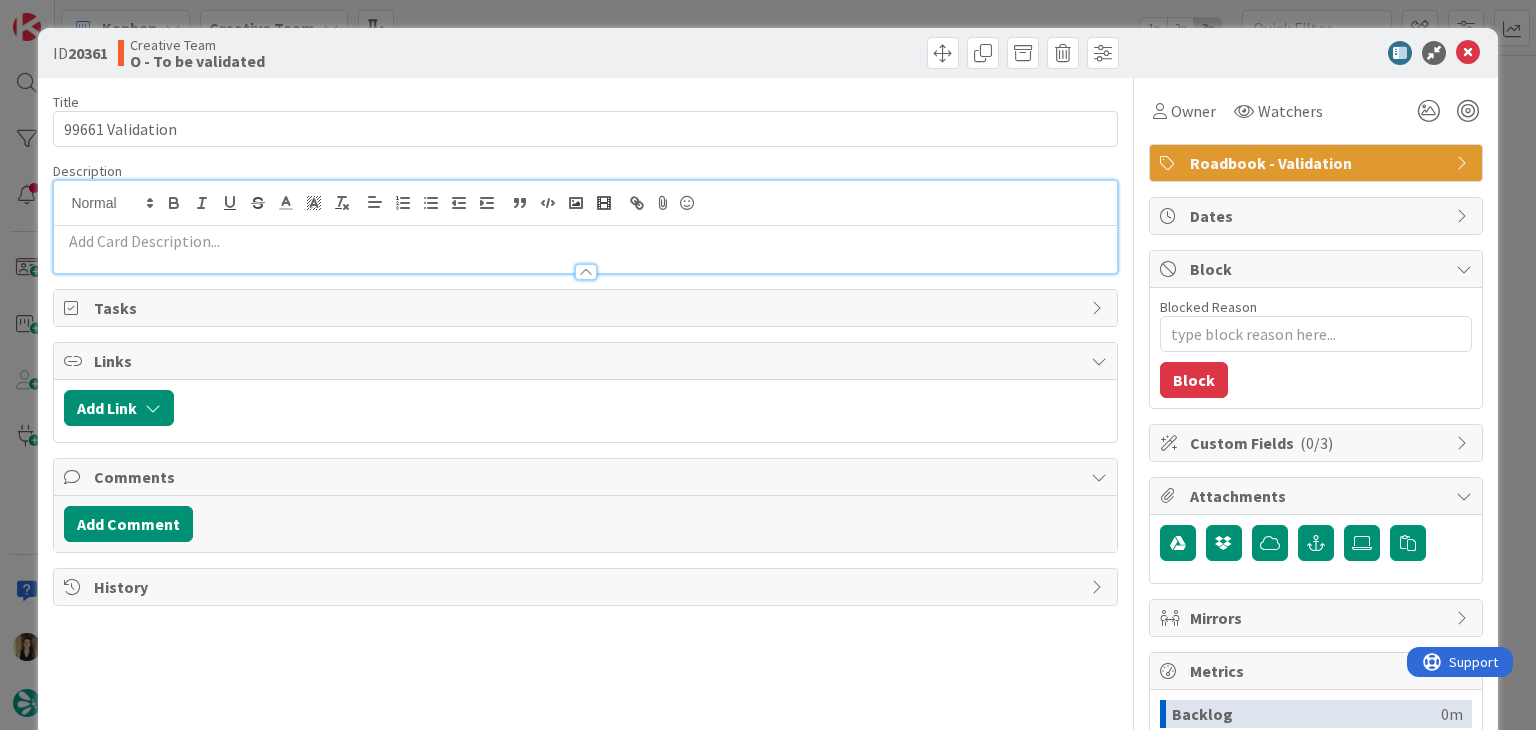 scroll, scrollTop: 0, scrollLeft: 0, axis: both 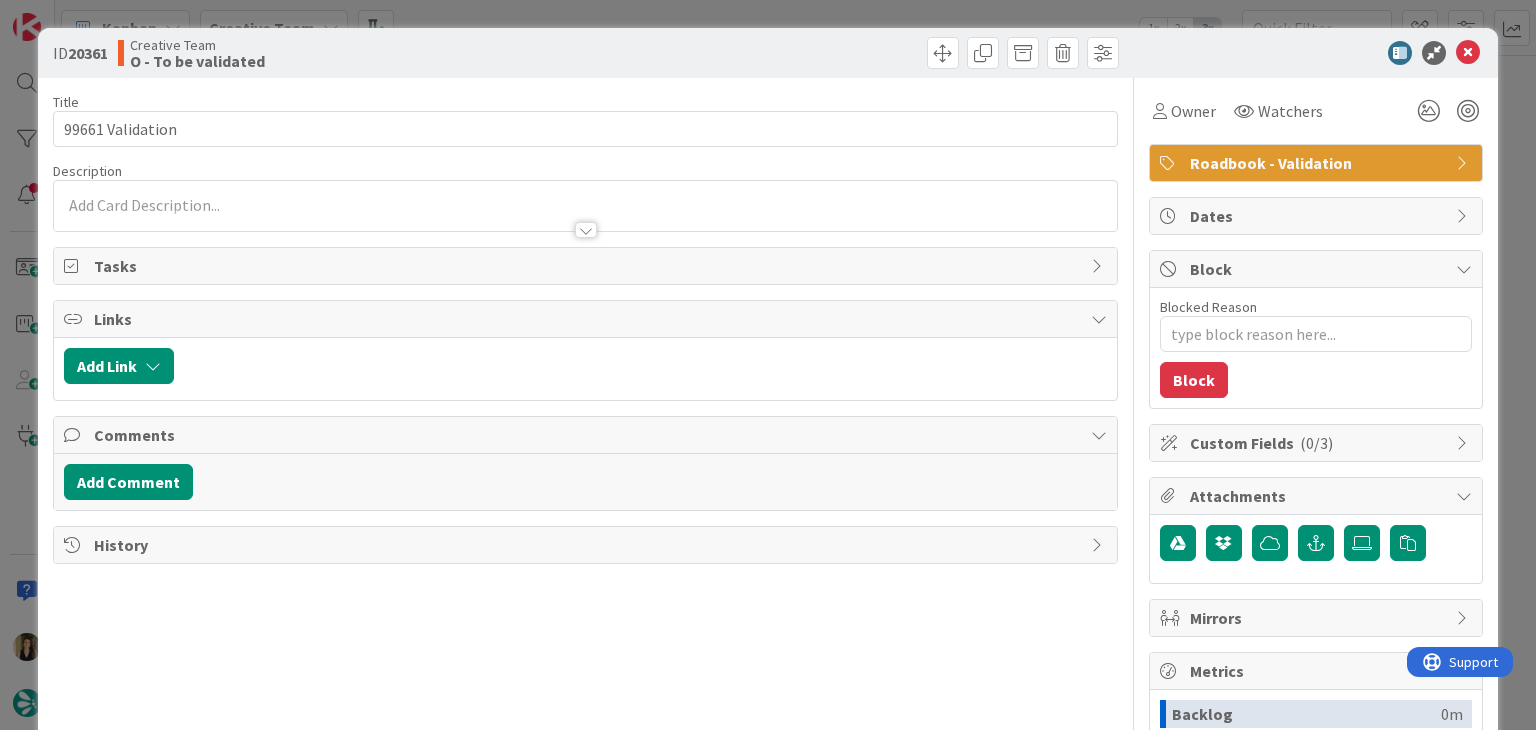 click at bounding box center (585, 220) 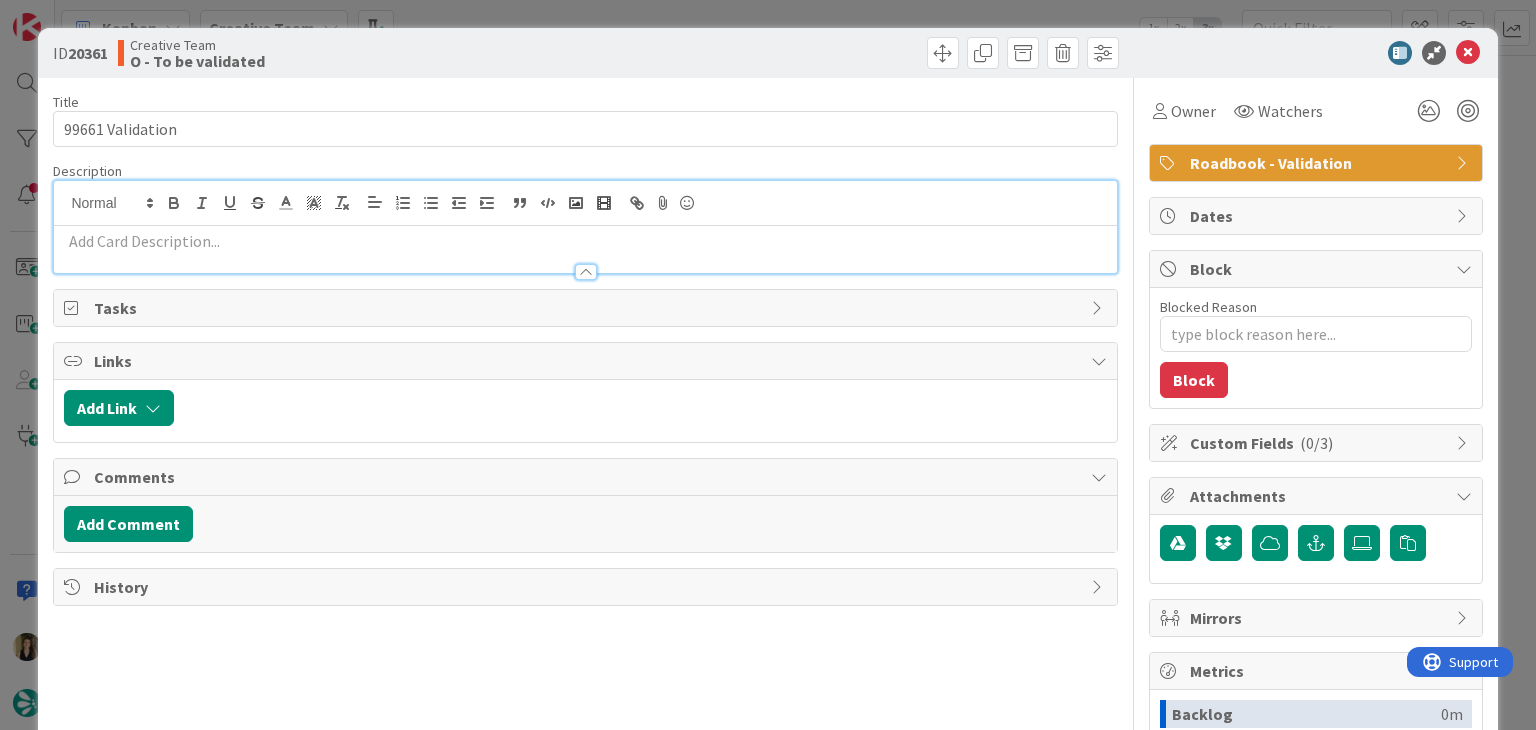 click at bounding box center [585, 241] 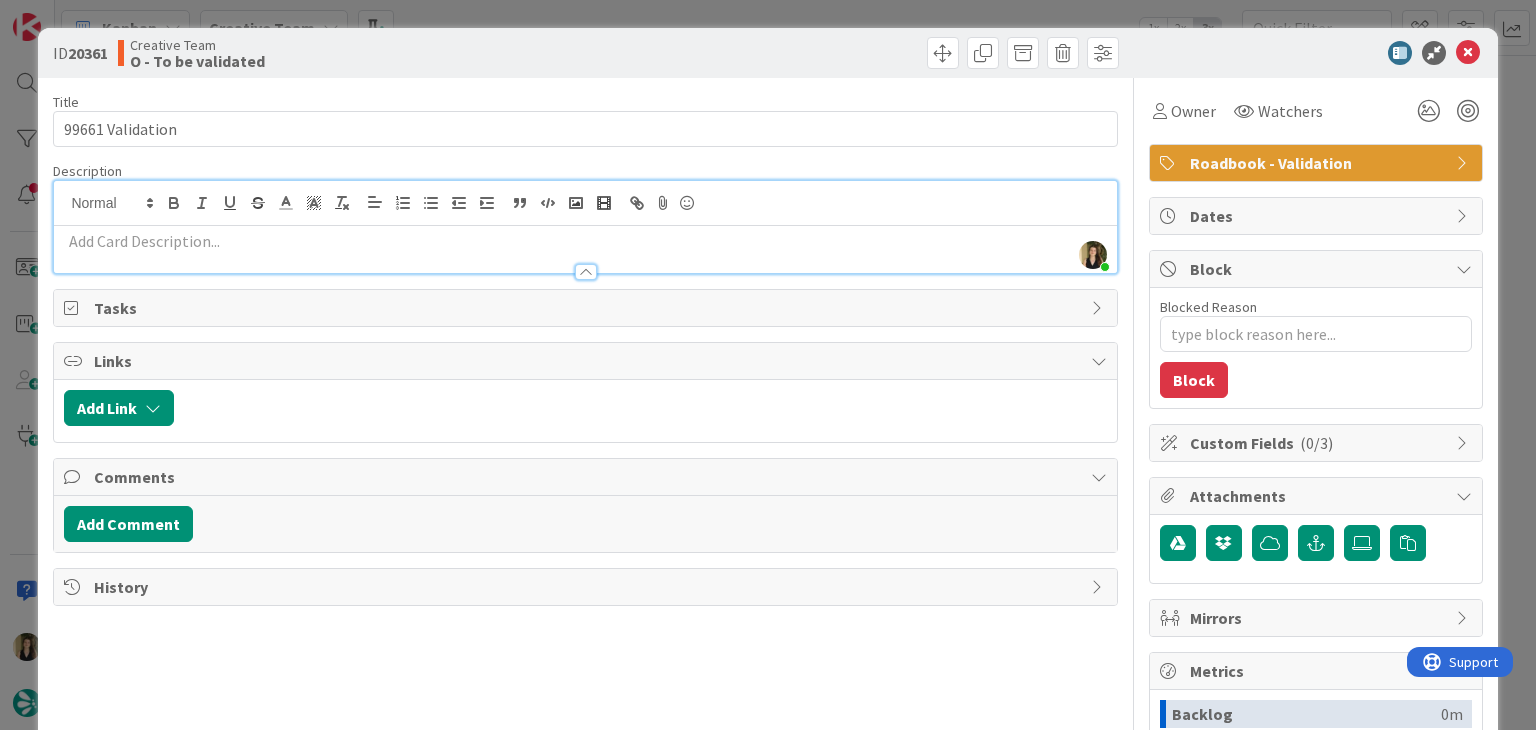 paste 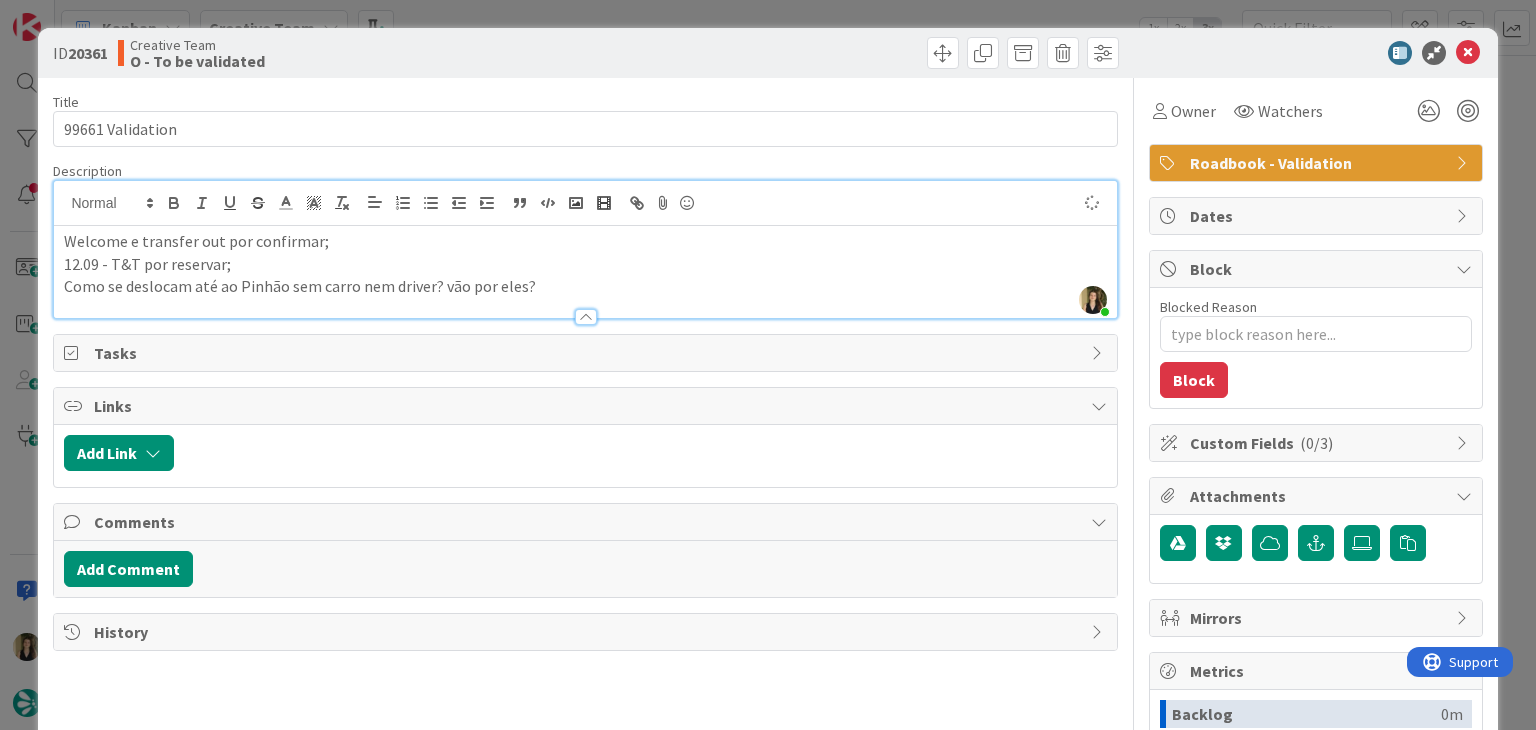 type on "x" 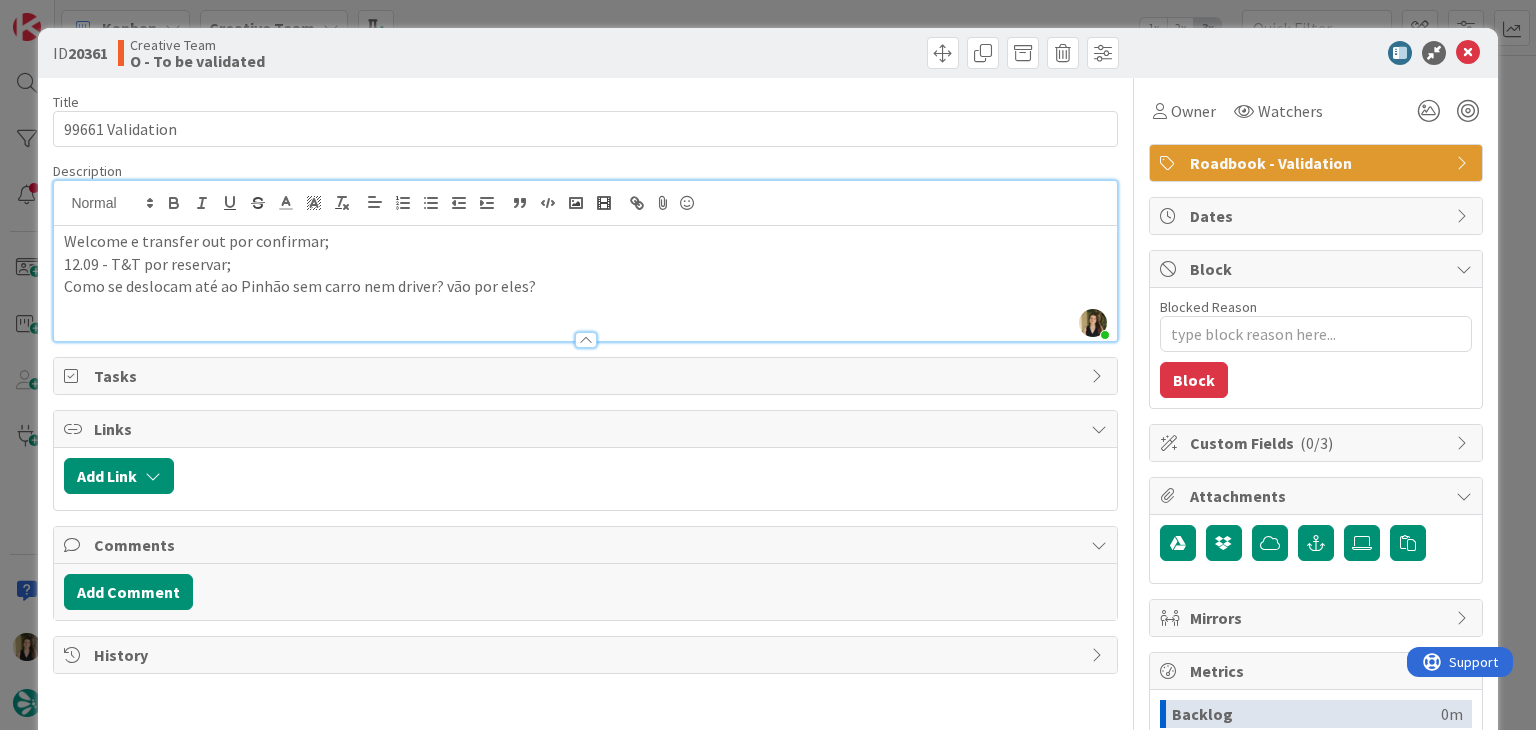 type 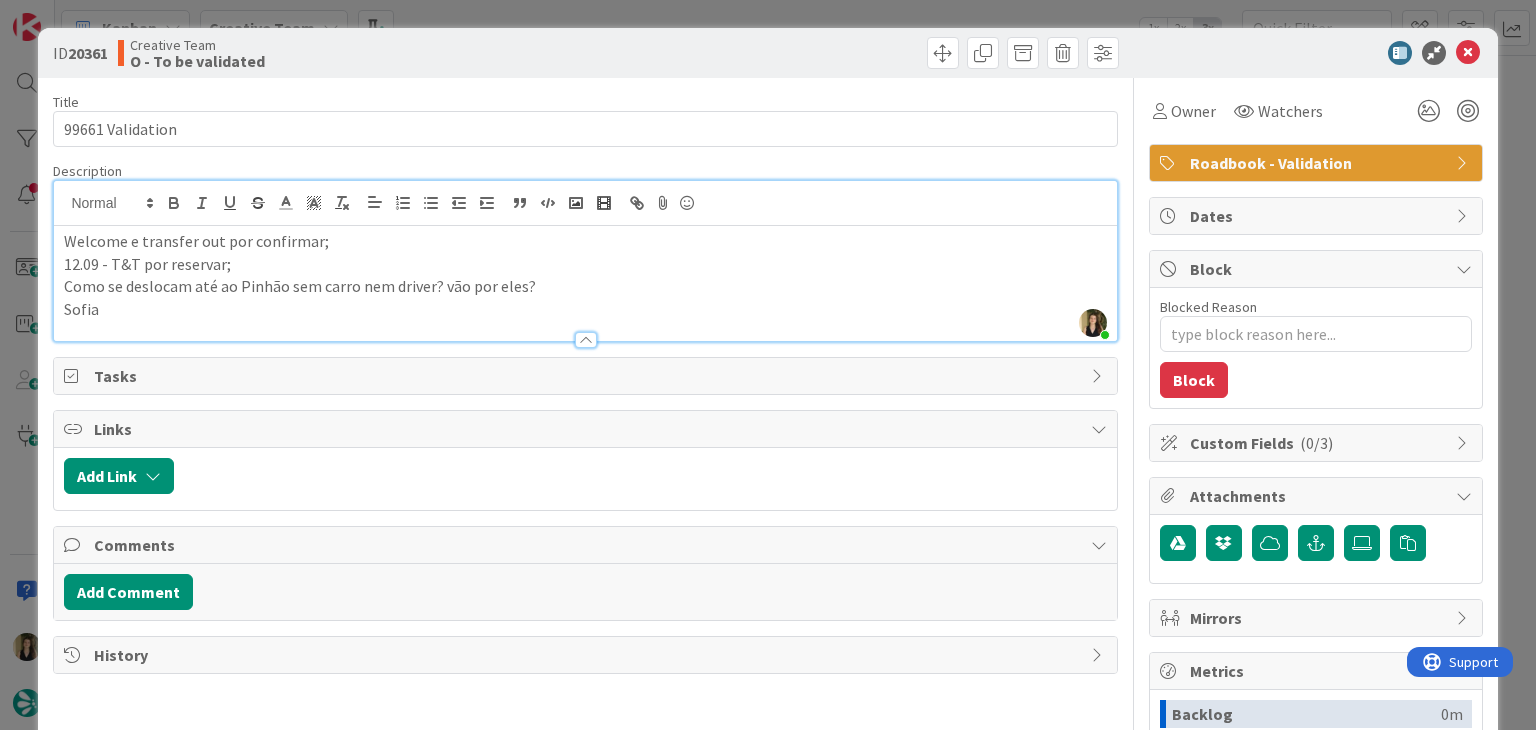 click at bounding box center [855, 53] 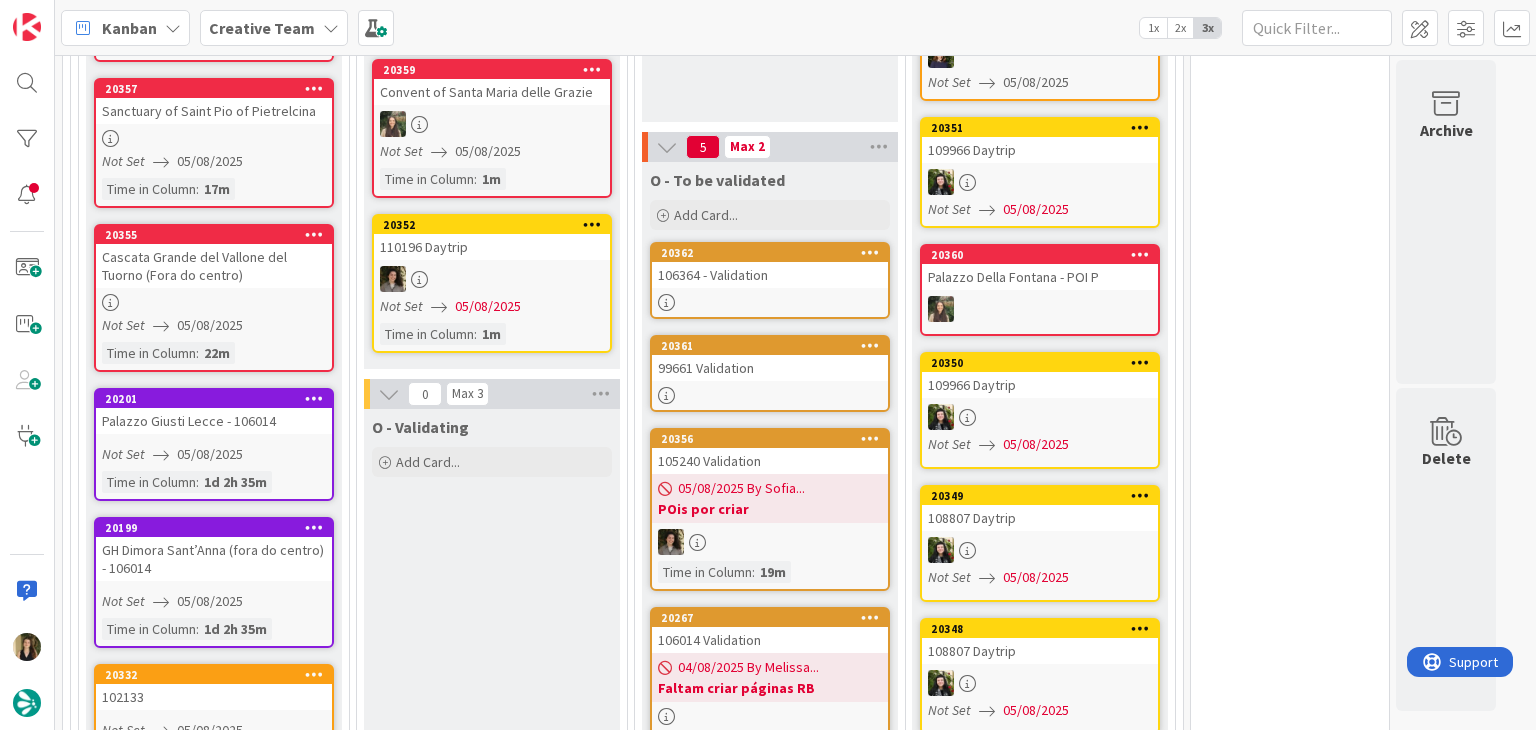 click at bounding box center (770, 302) 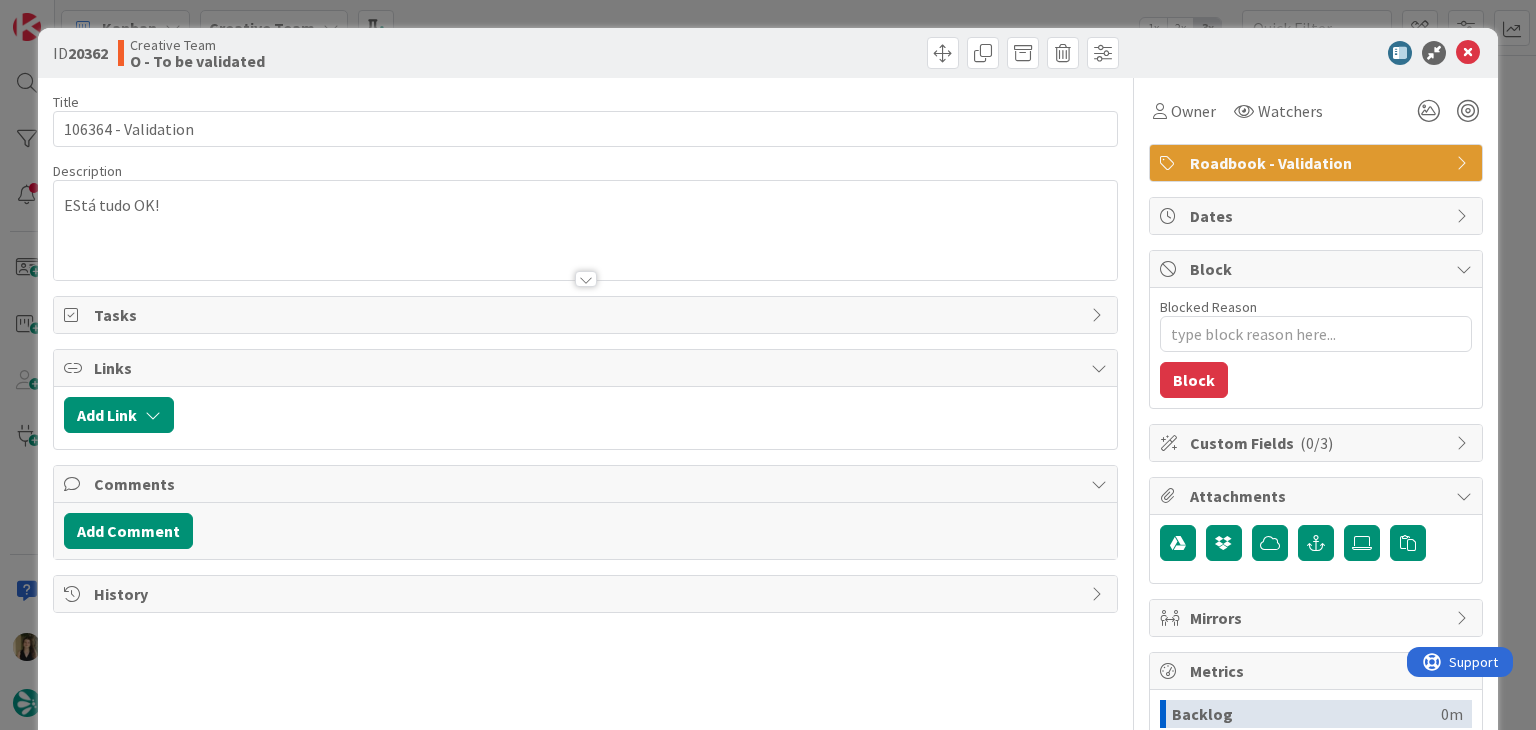 scroll, scrollTop: 0, scrollLeft: 0, axis: both 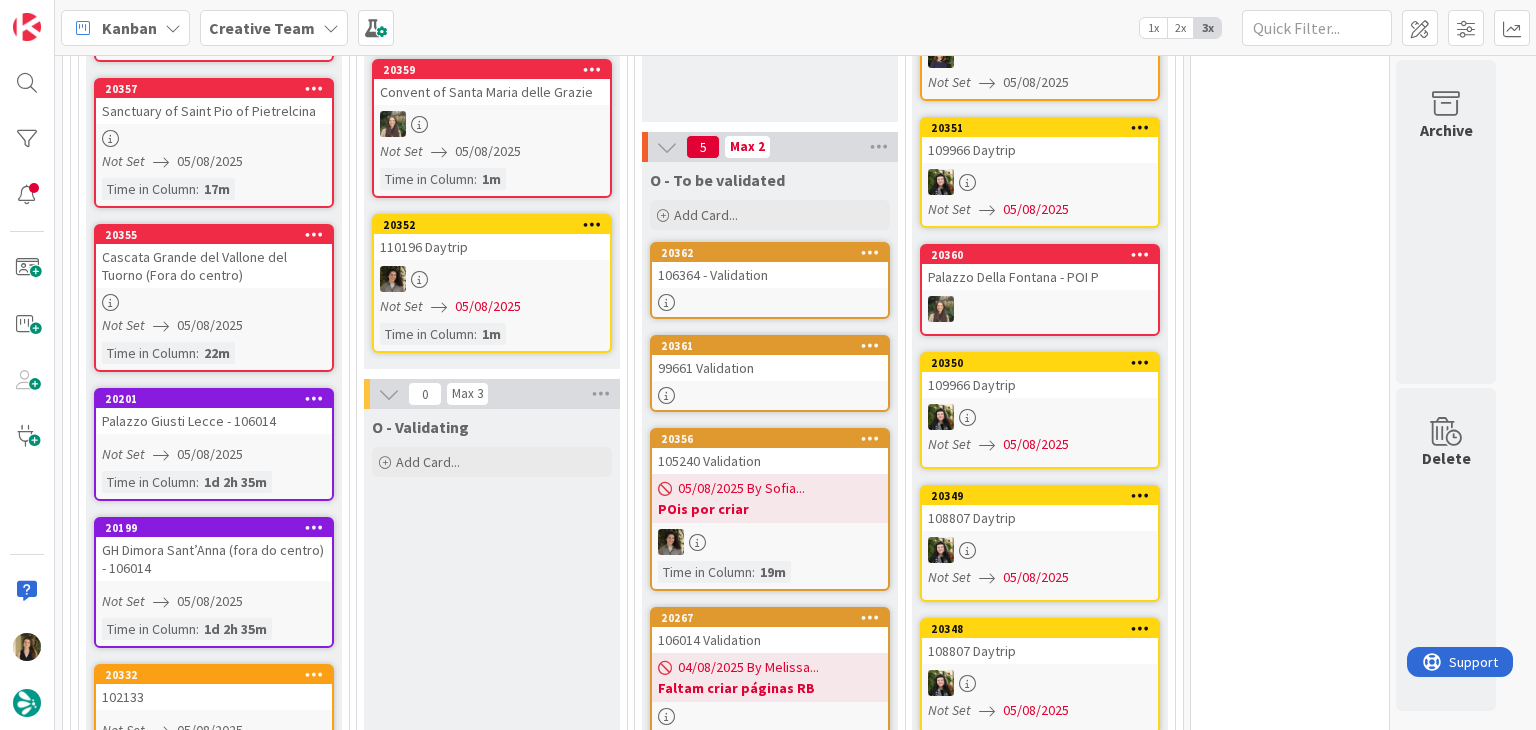 click at bounding box center [770, 302] 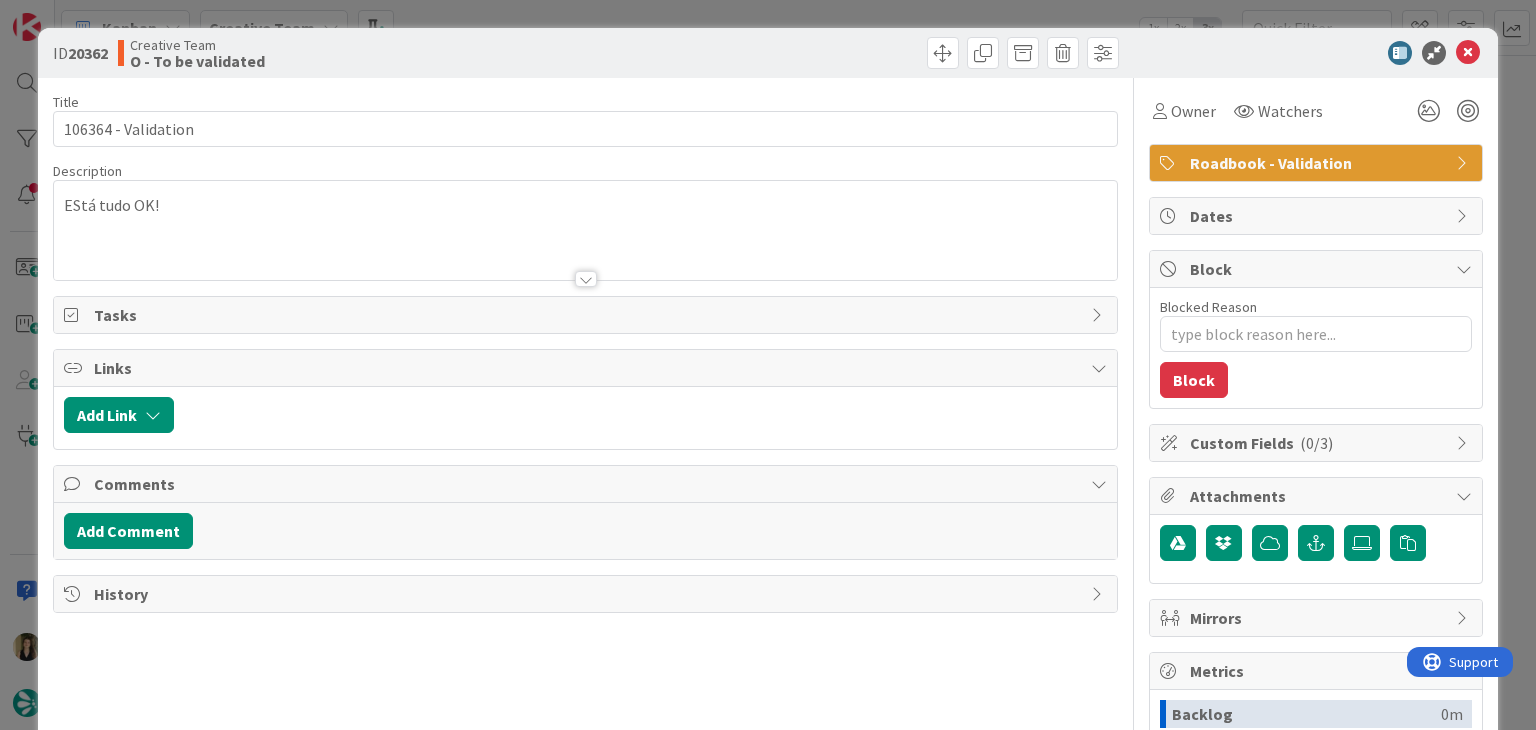 scroll, scrollTop: 0, scrollLeft: 0, axis: both 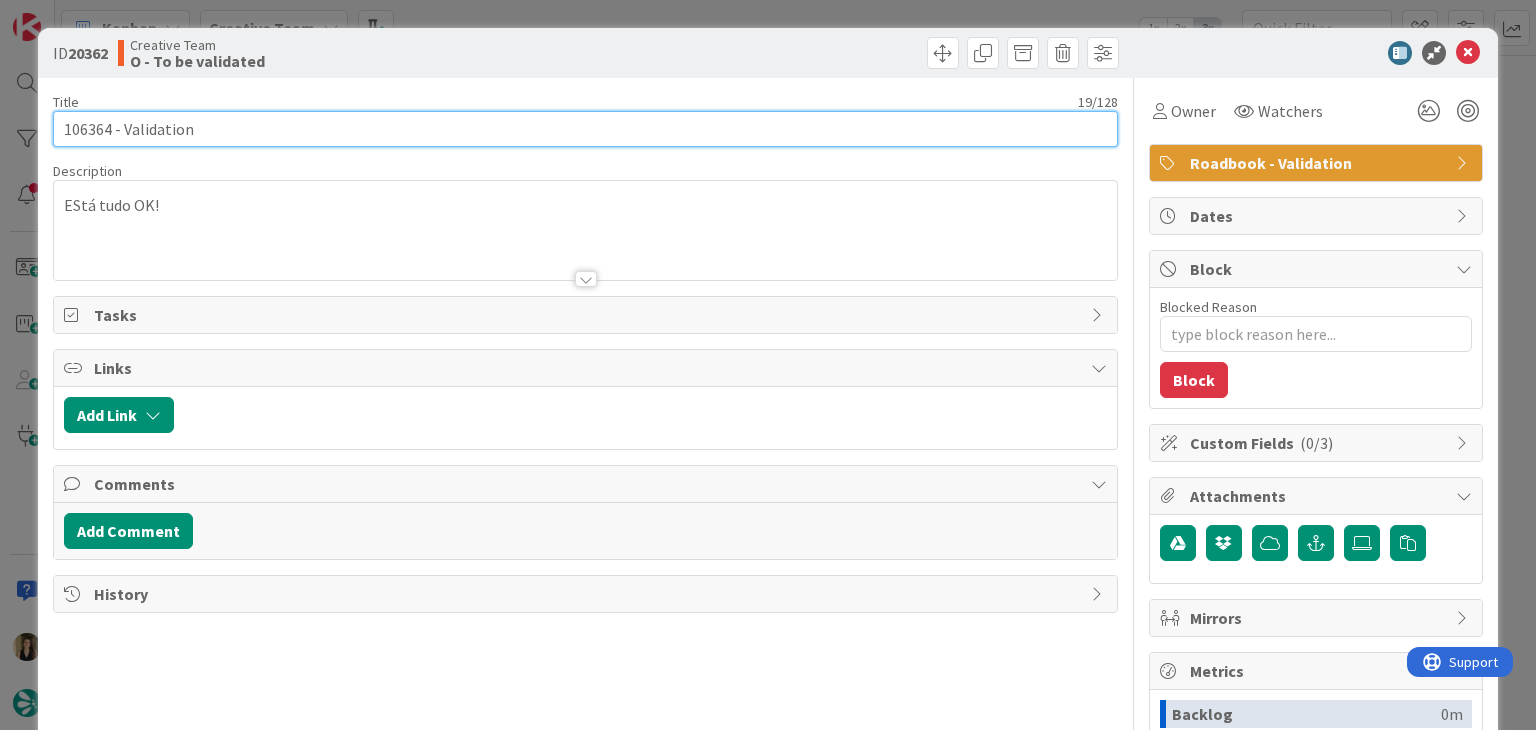click on "106364 - Validation" at bounding box center (585, 129) 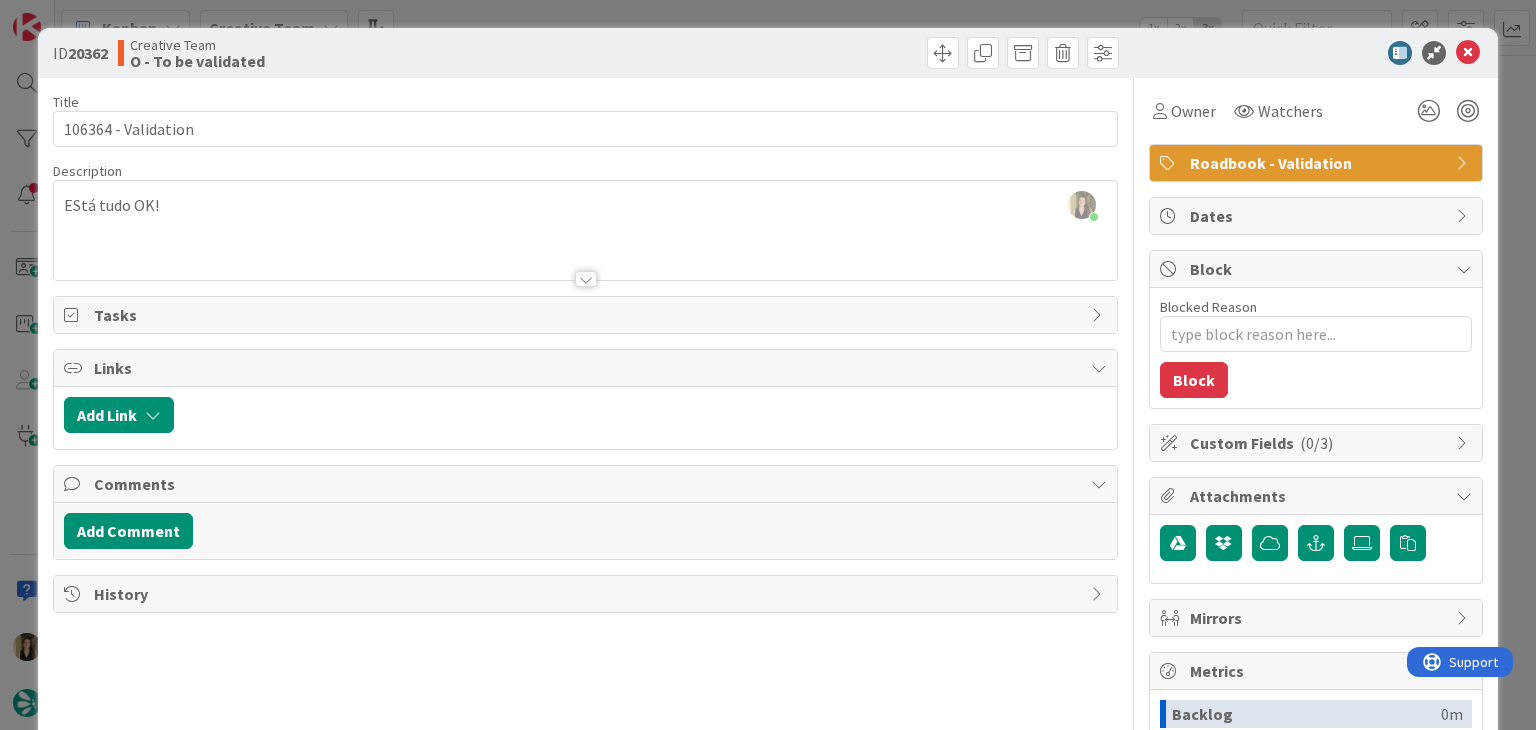 click on "ID  20362 Creative Team O - To be validated" at bounding box center [767, 53] 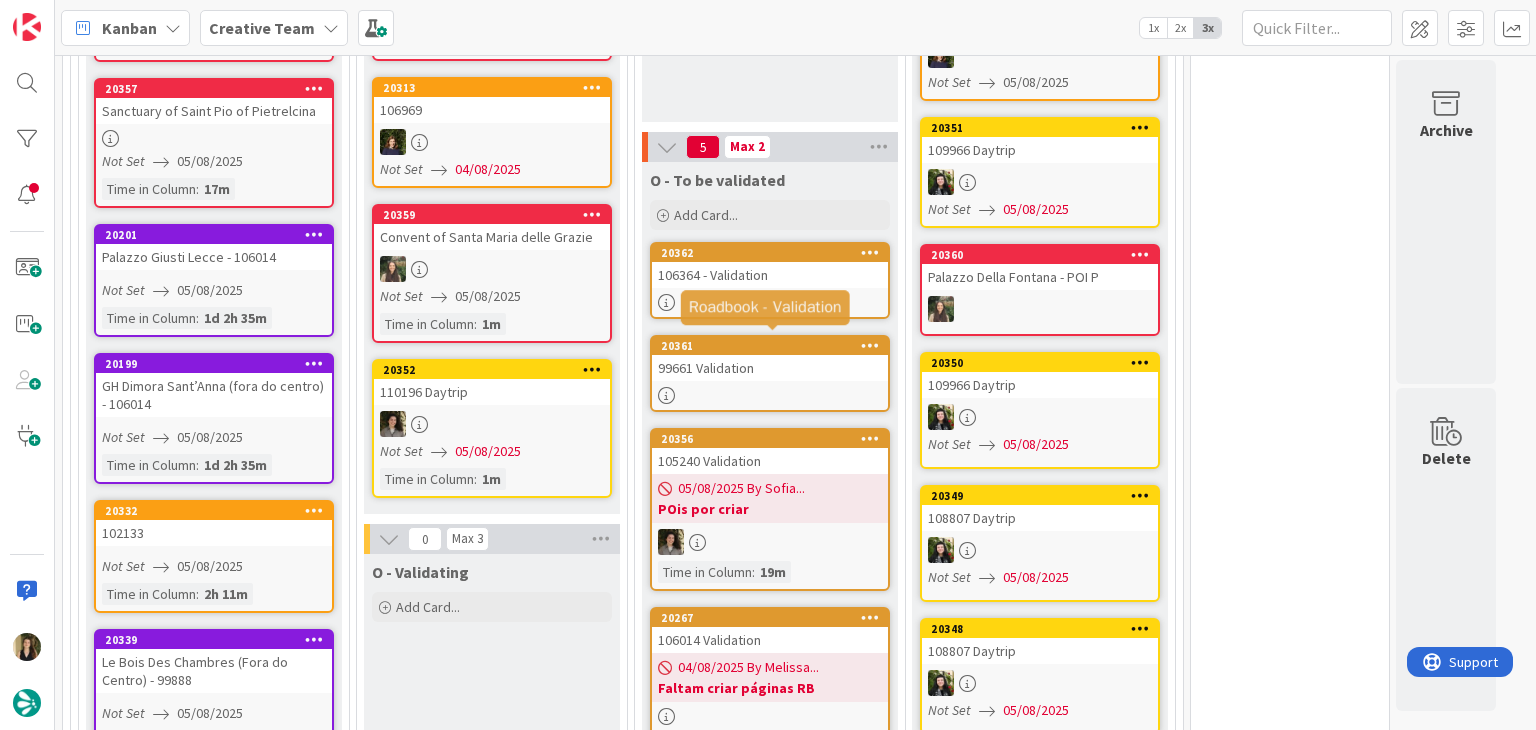 click on "99661 Validation" at bounding box center [770, 368] 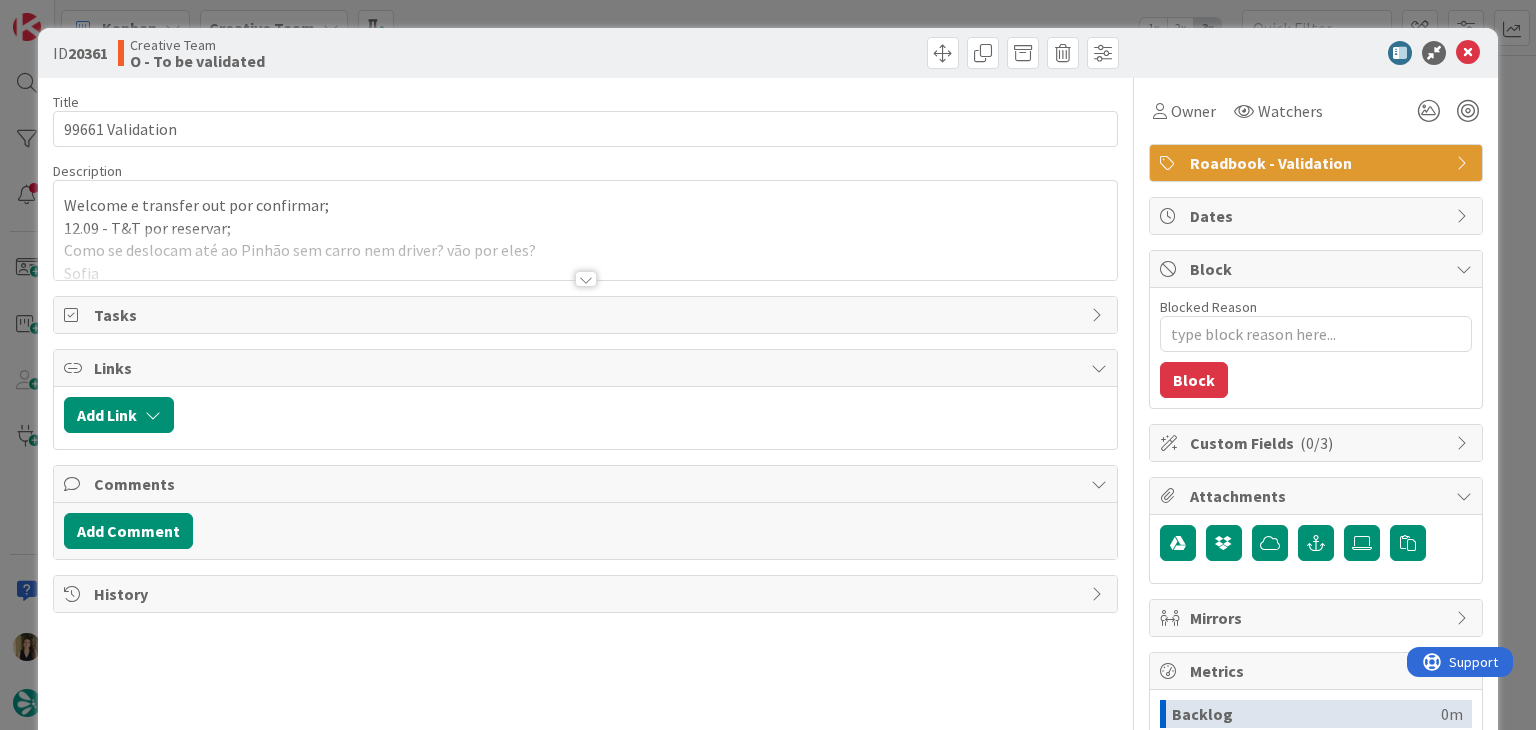 scroll, scrollTop: 0, scrollLeft: 0, axis: both 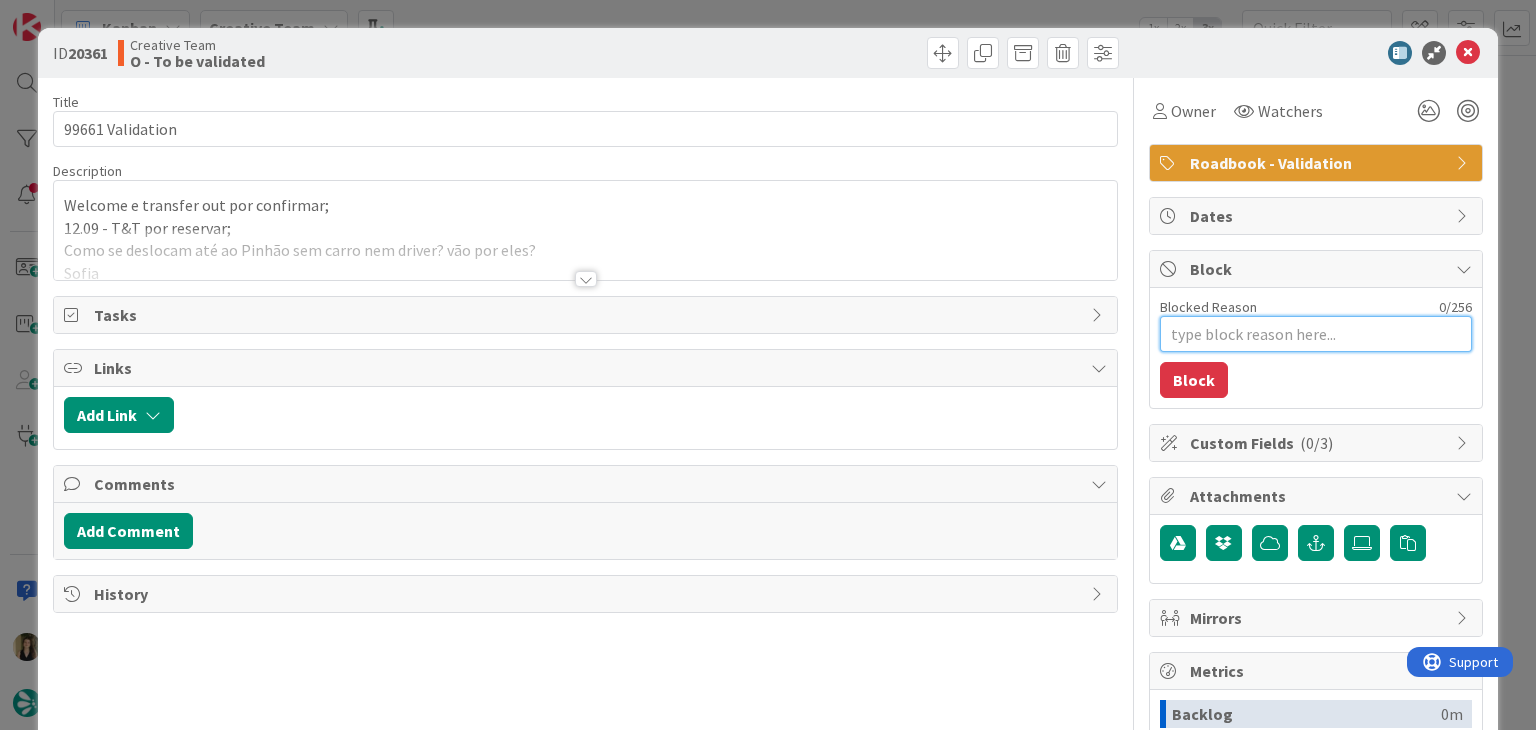 click on "Blocked Reason" at bounding box center [1316, 334] 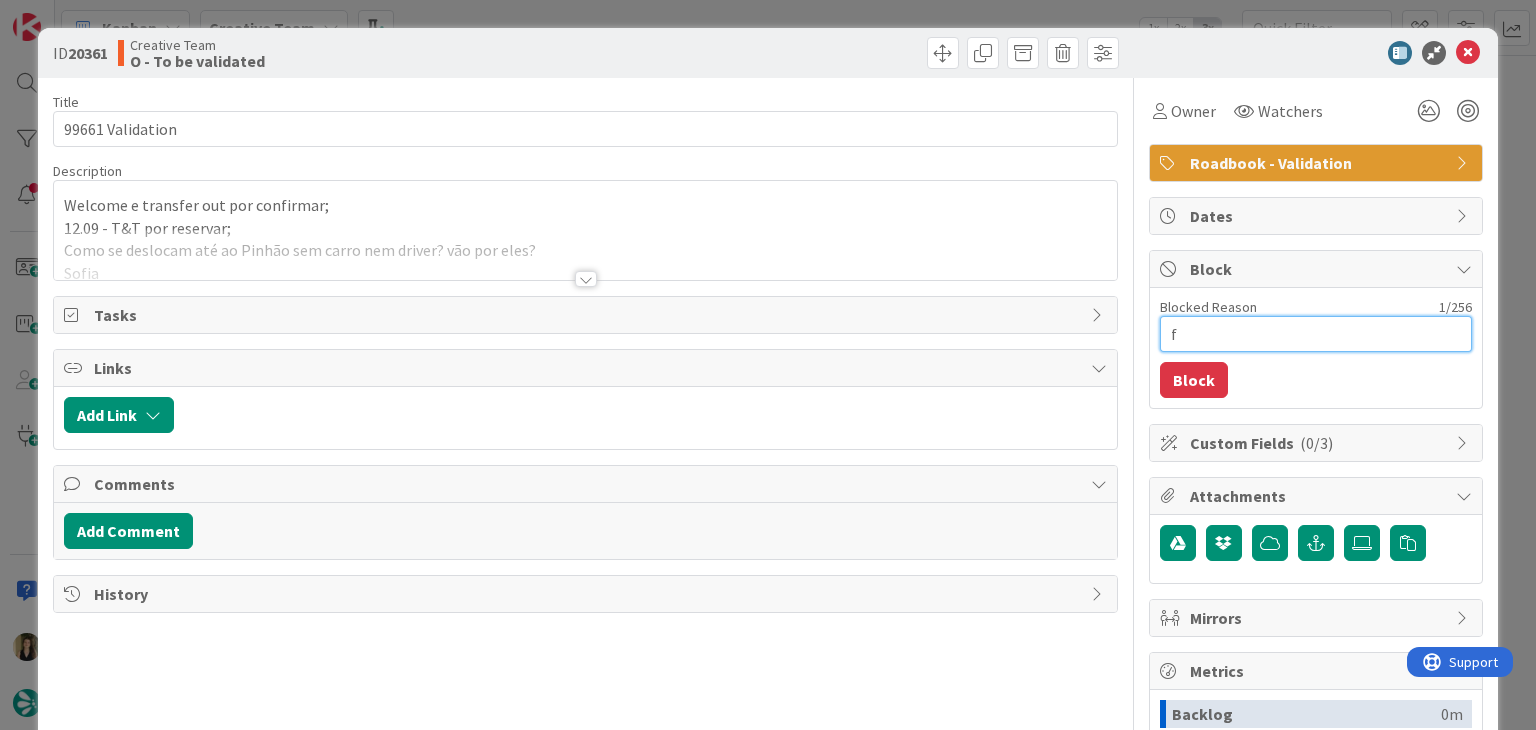 type on "x" 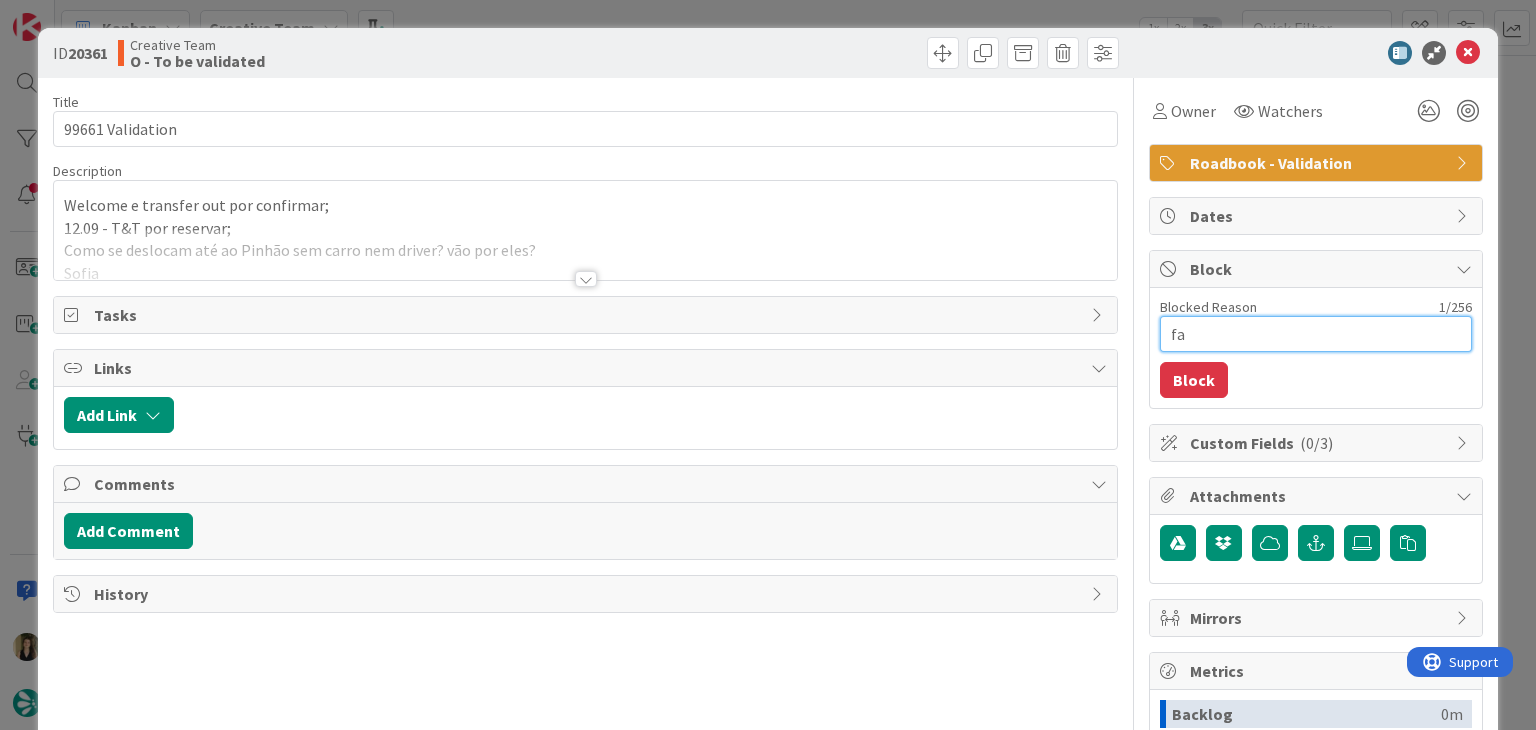 type on "x" 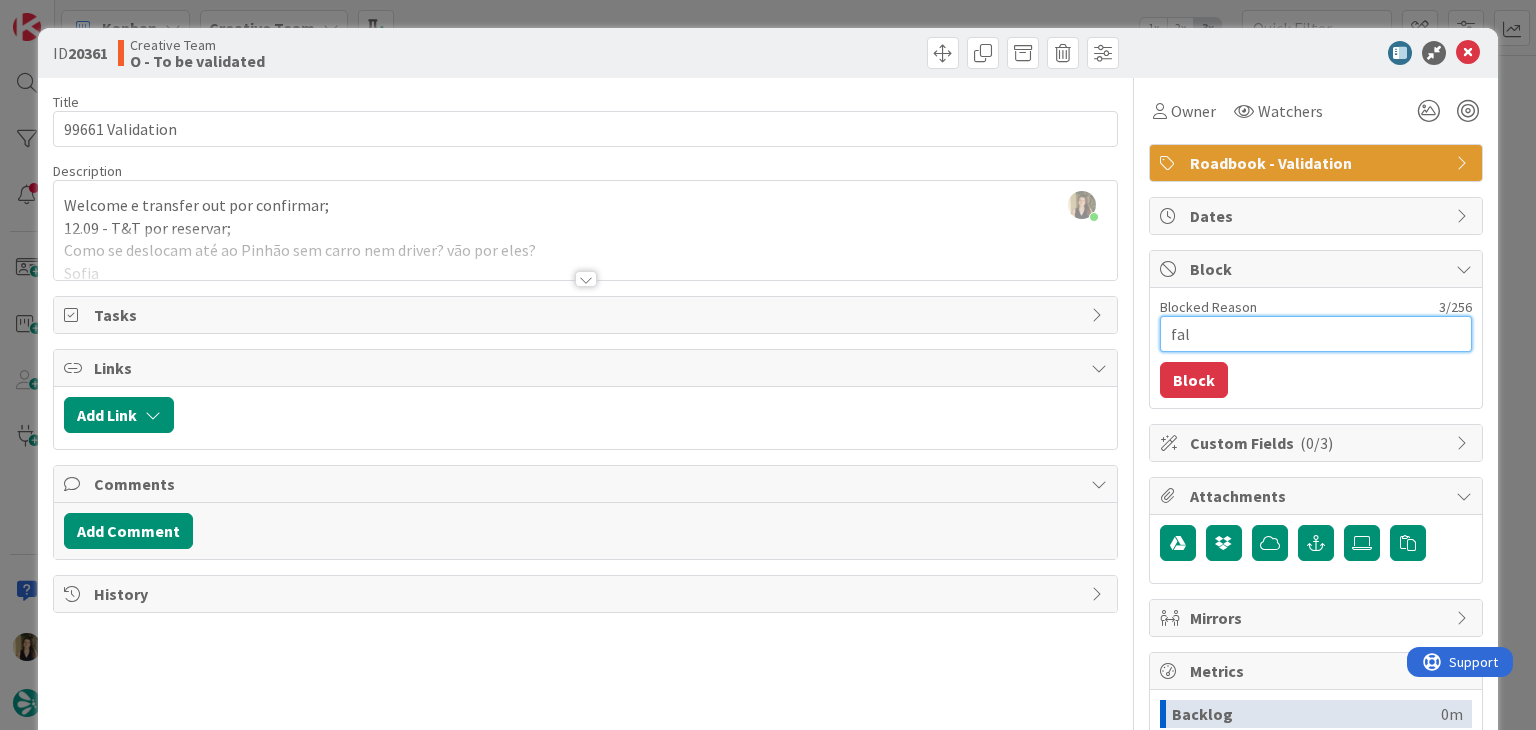 type on "x" 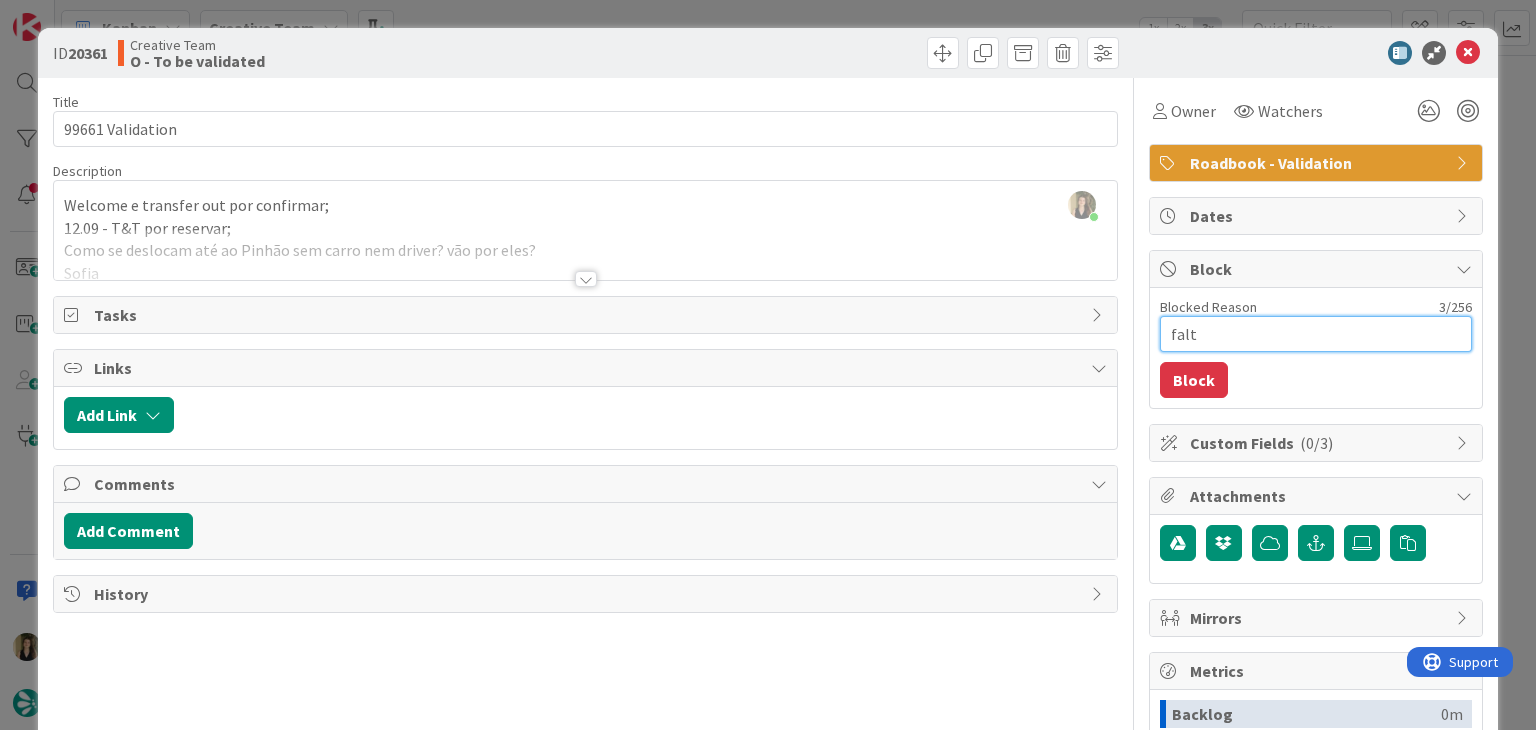 type on "x" 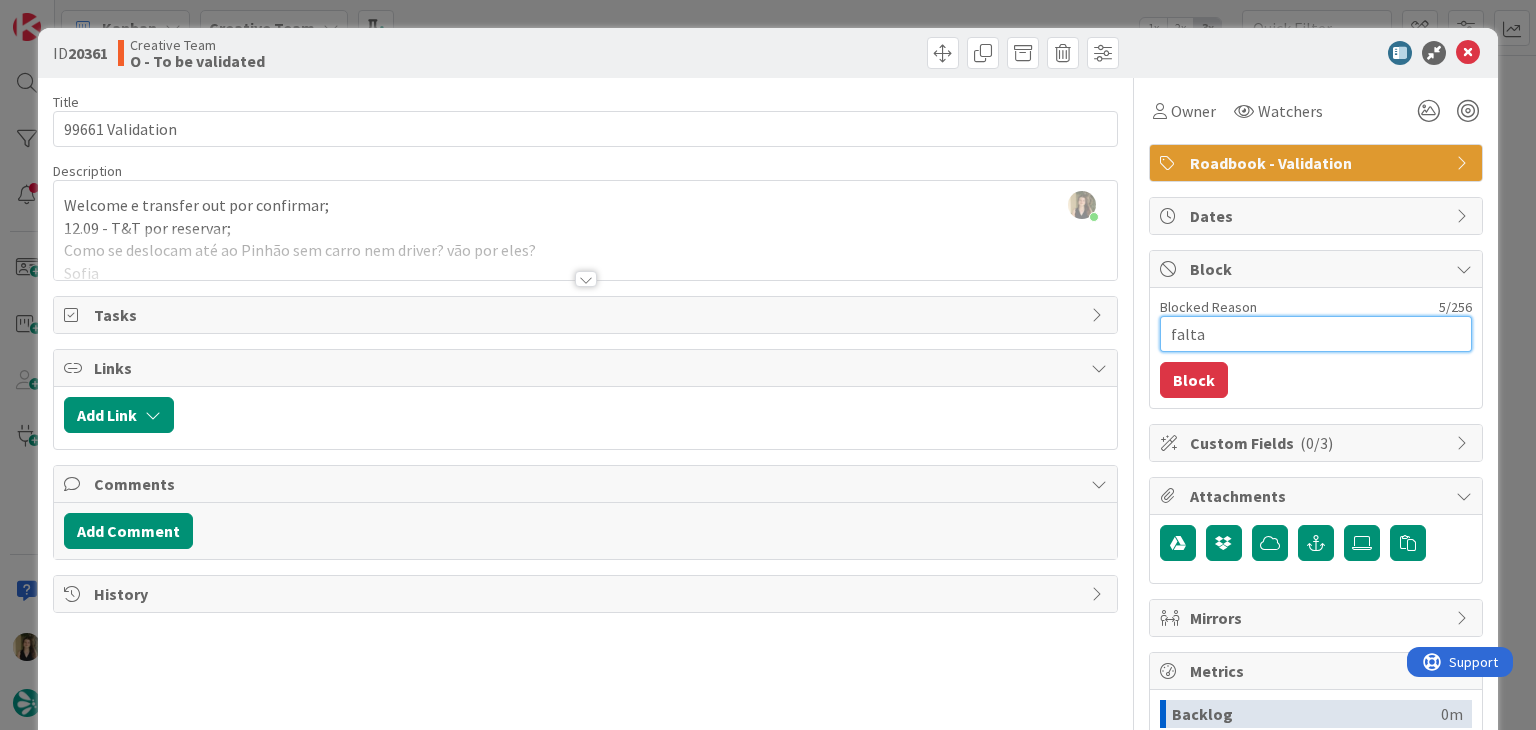 type on "x" 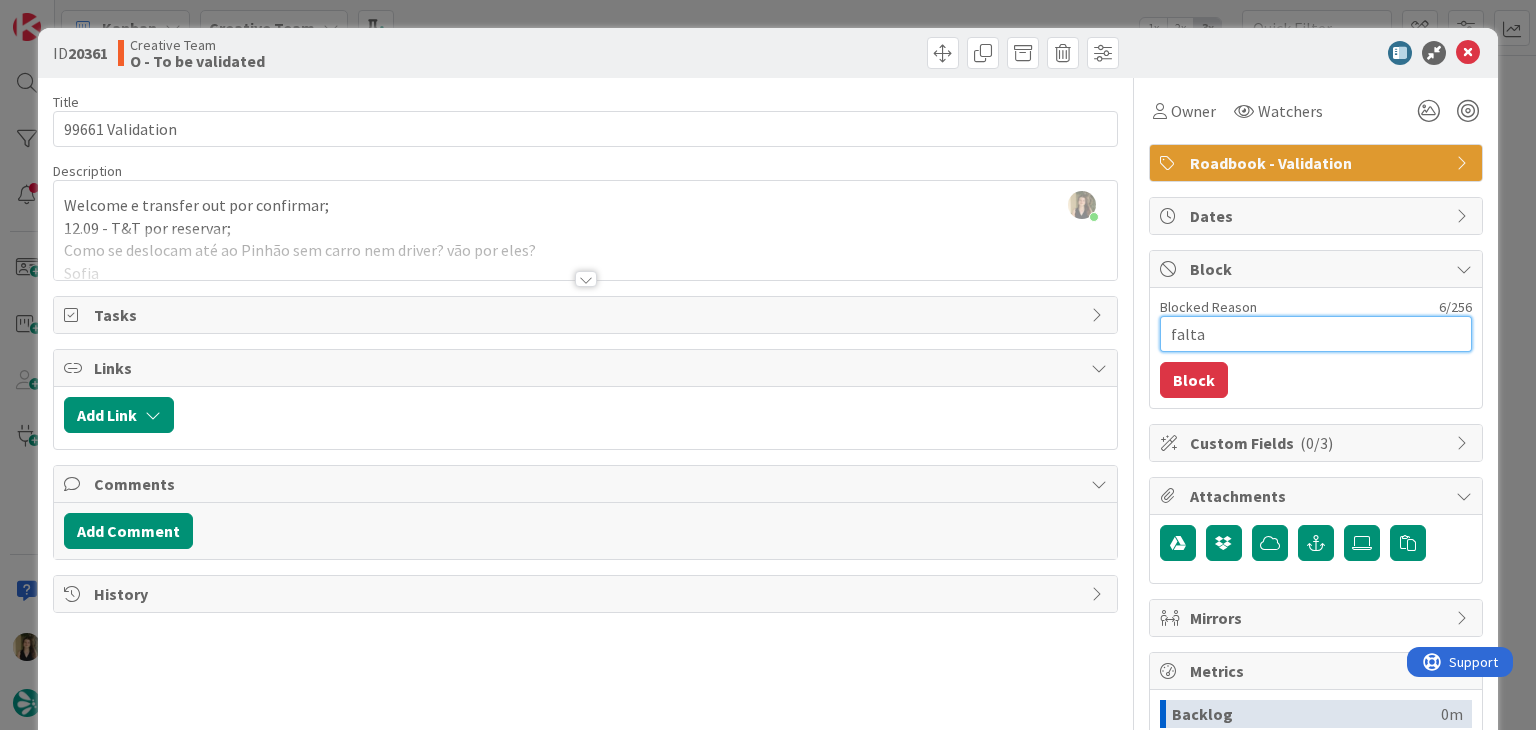 type on "x" 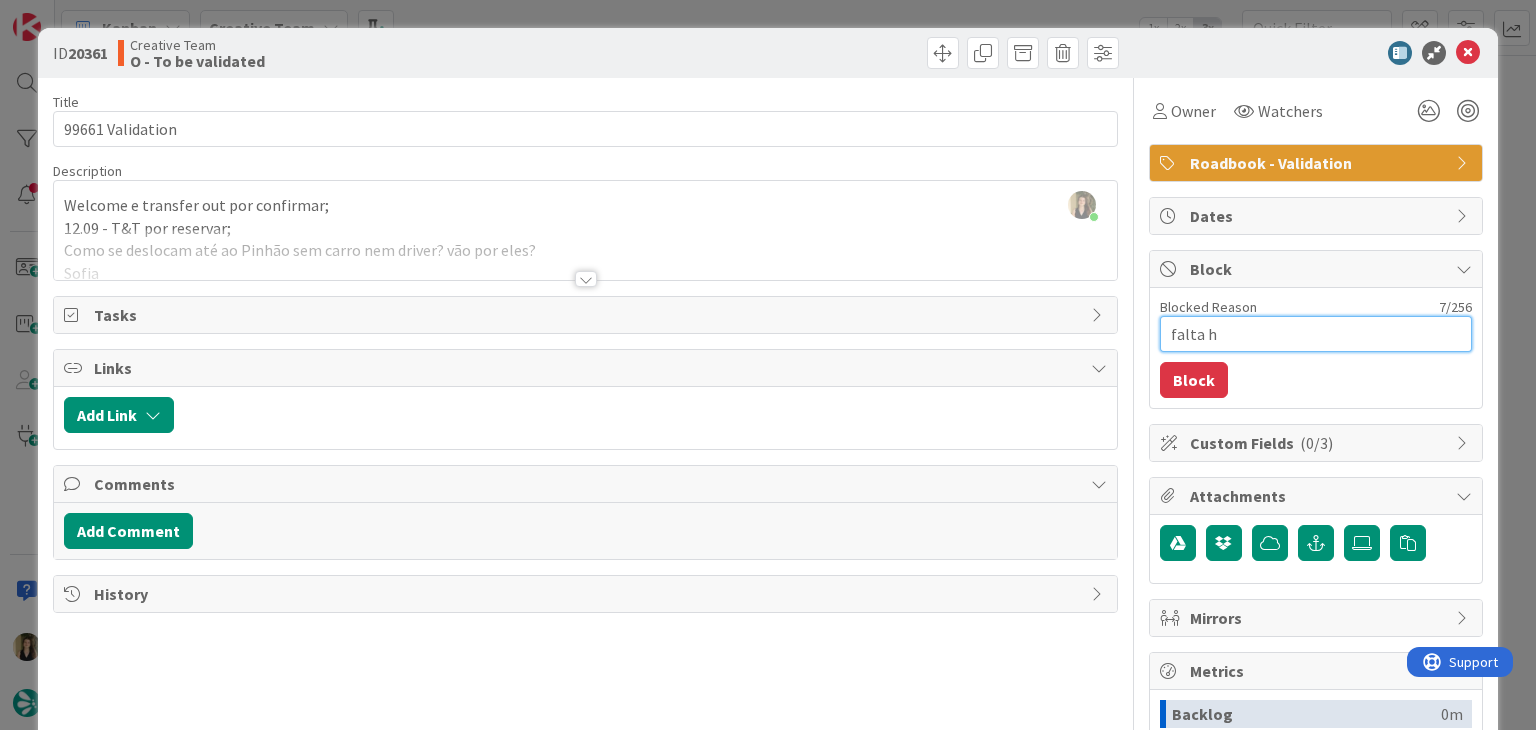 type on "x" 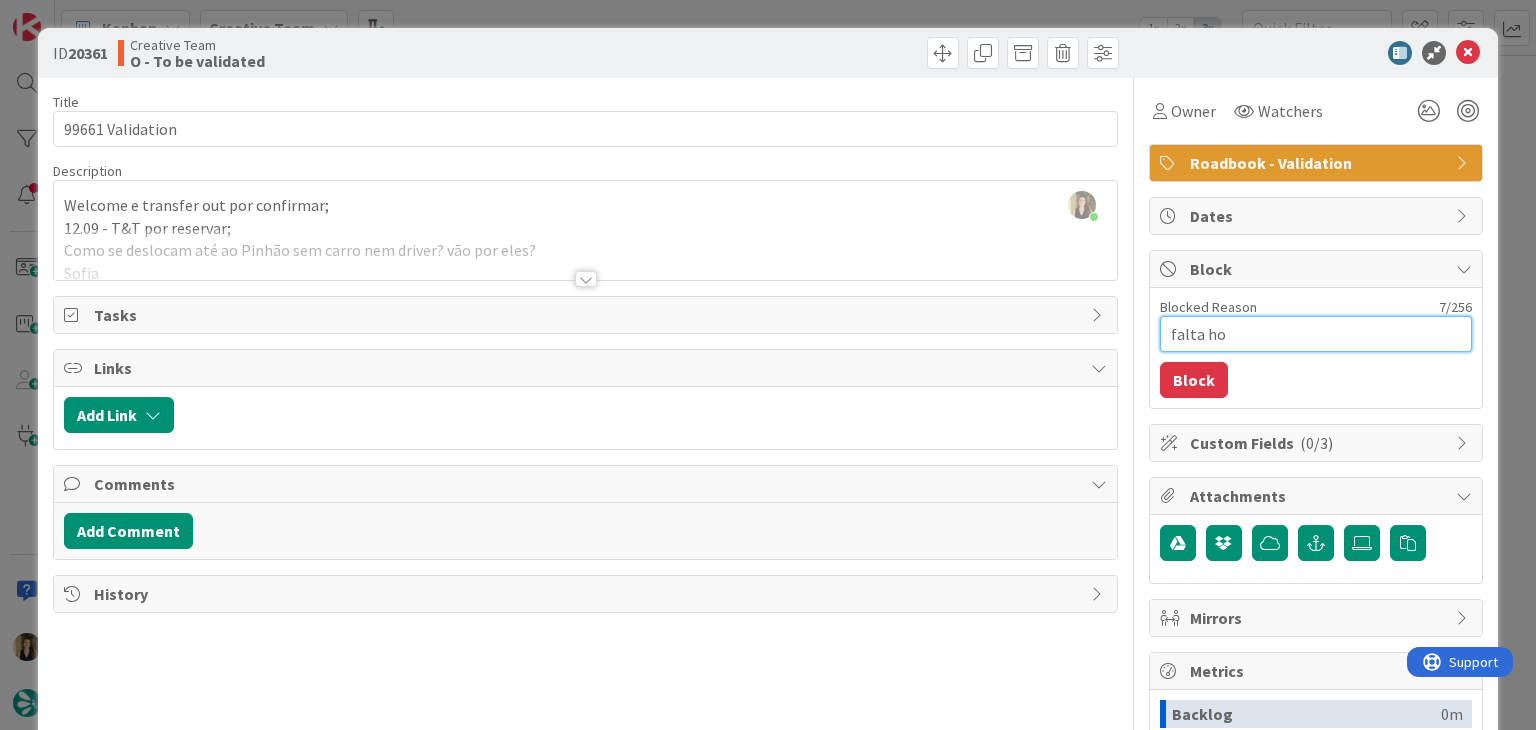 type on "x" 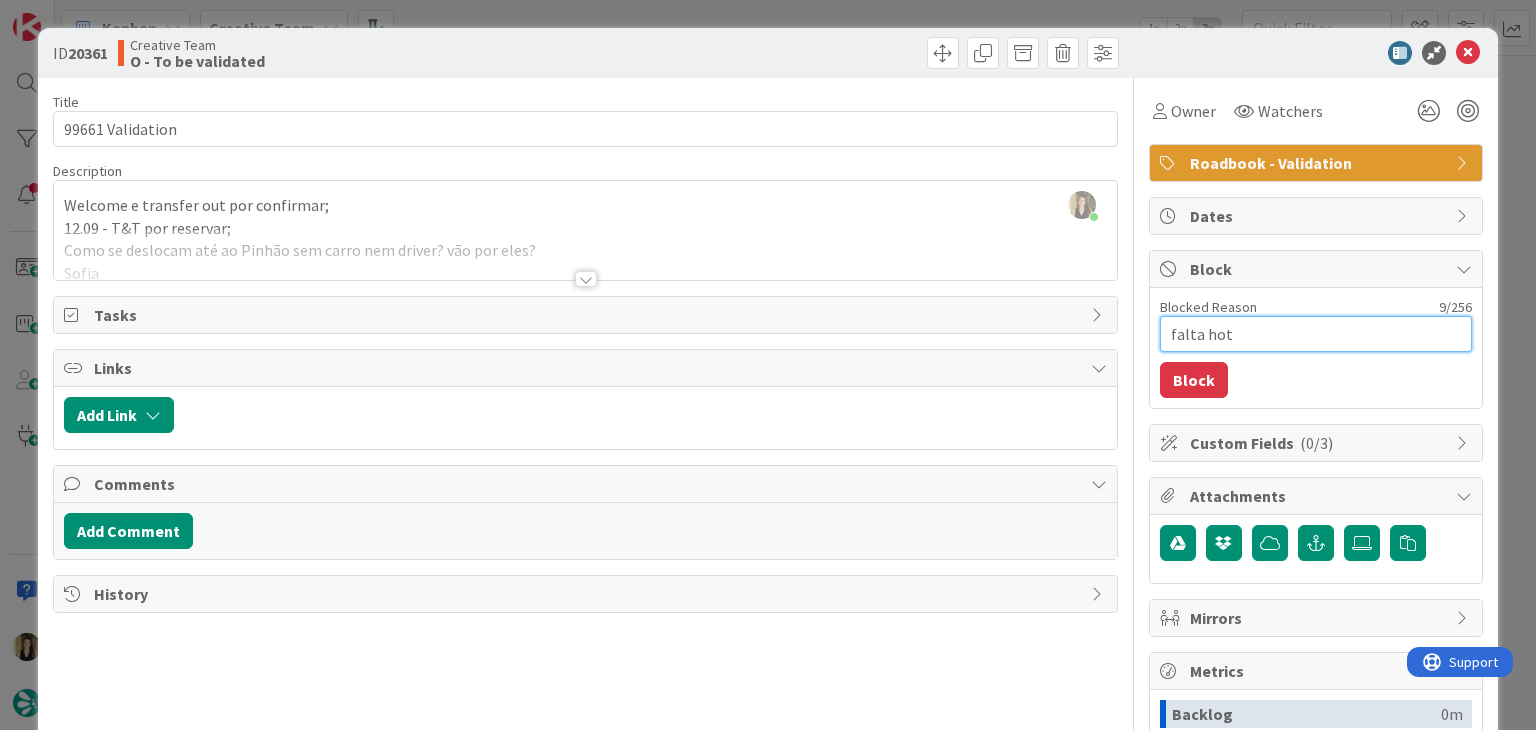 type on "x" 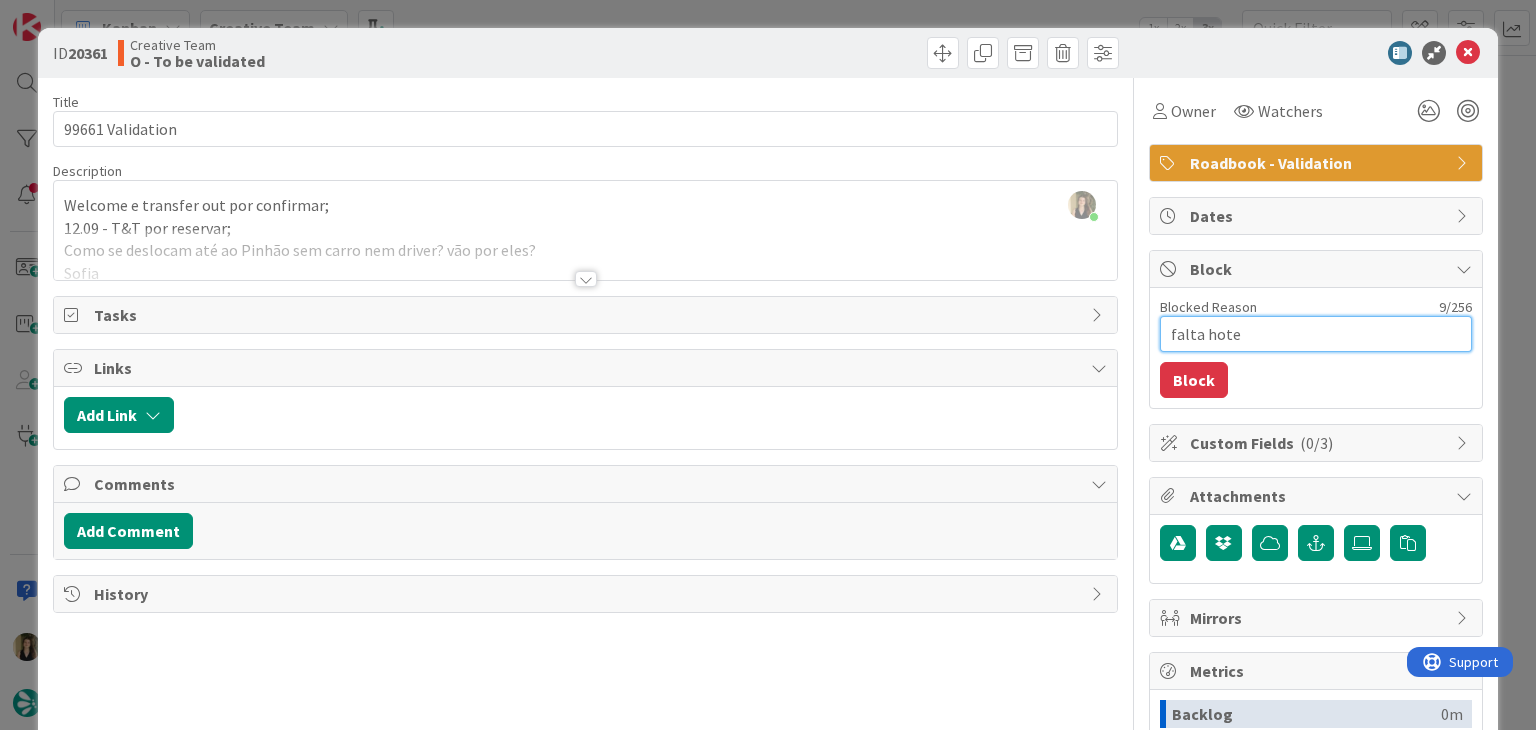 type on "x" 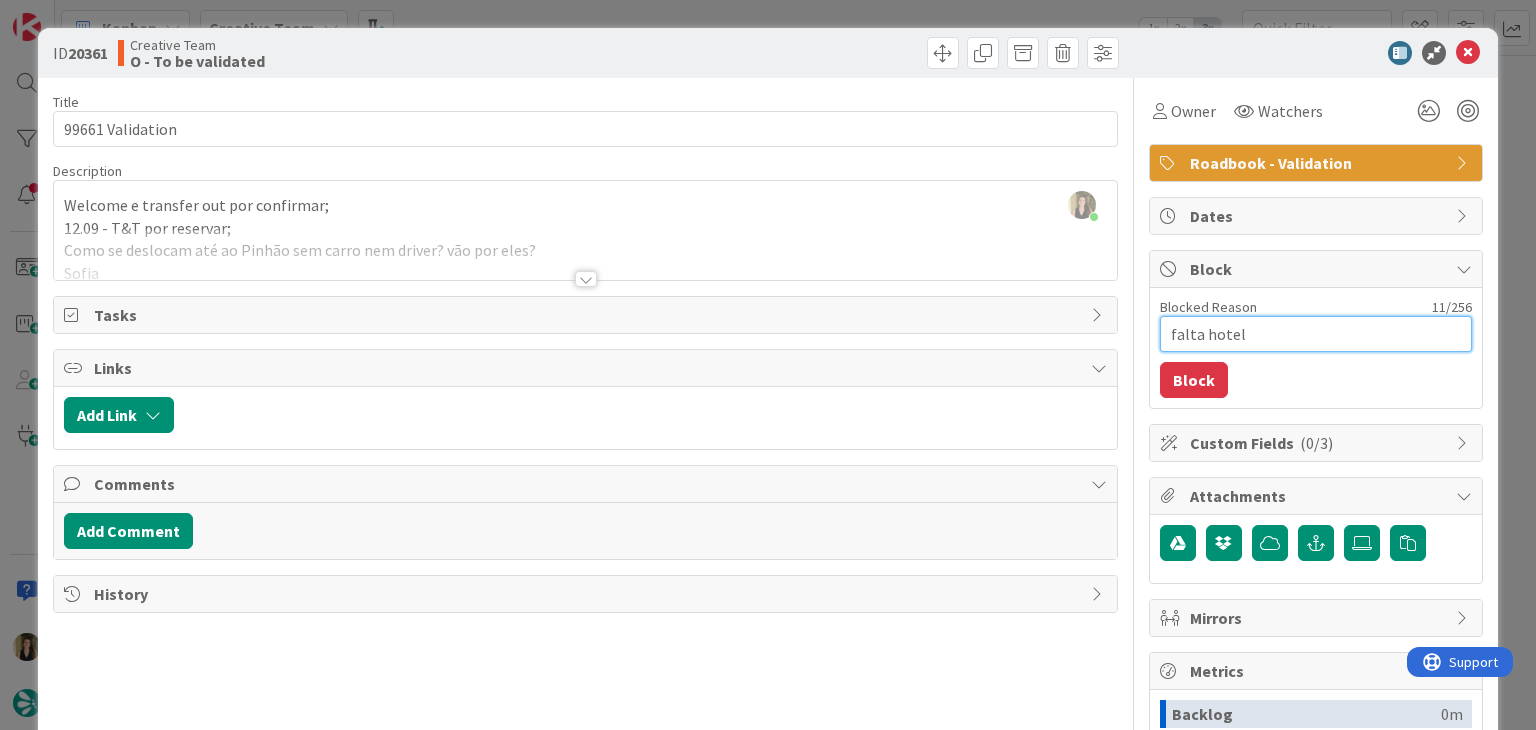 type on "x" 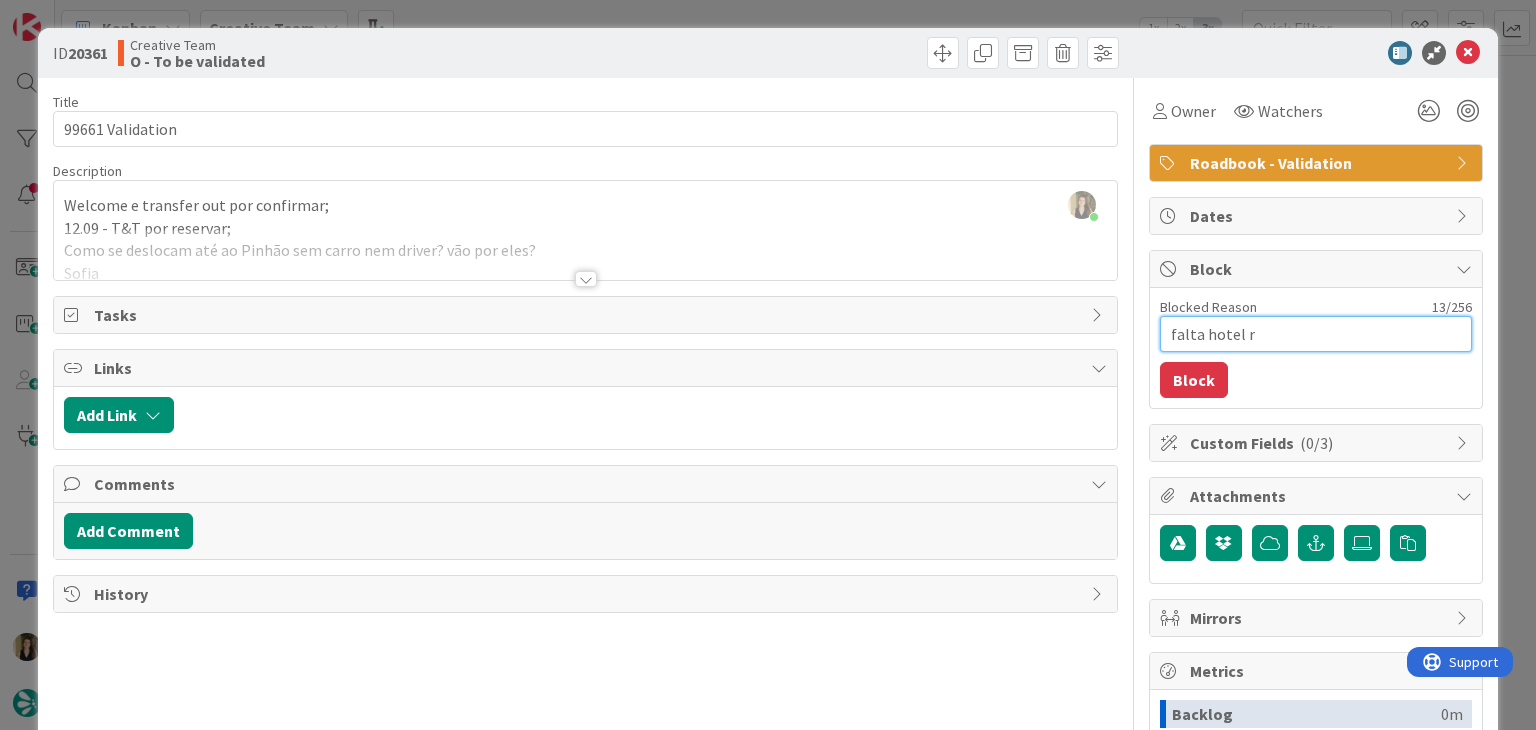 type on "x" 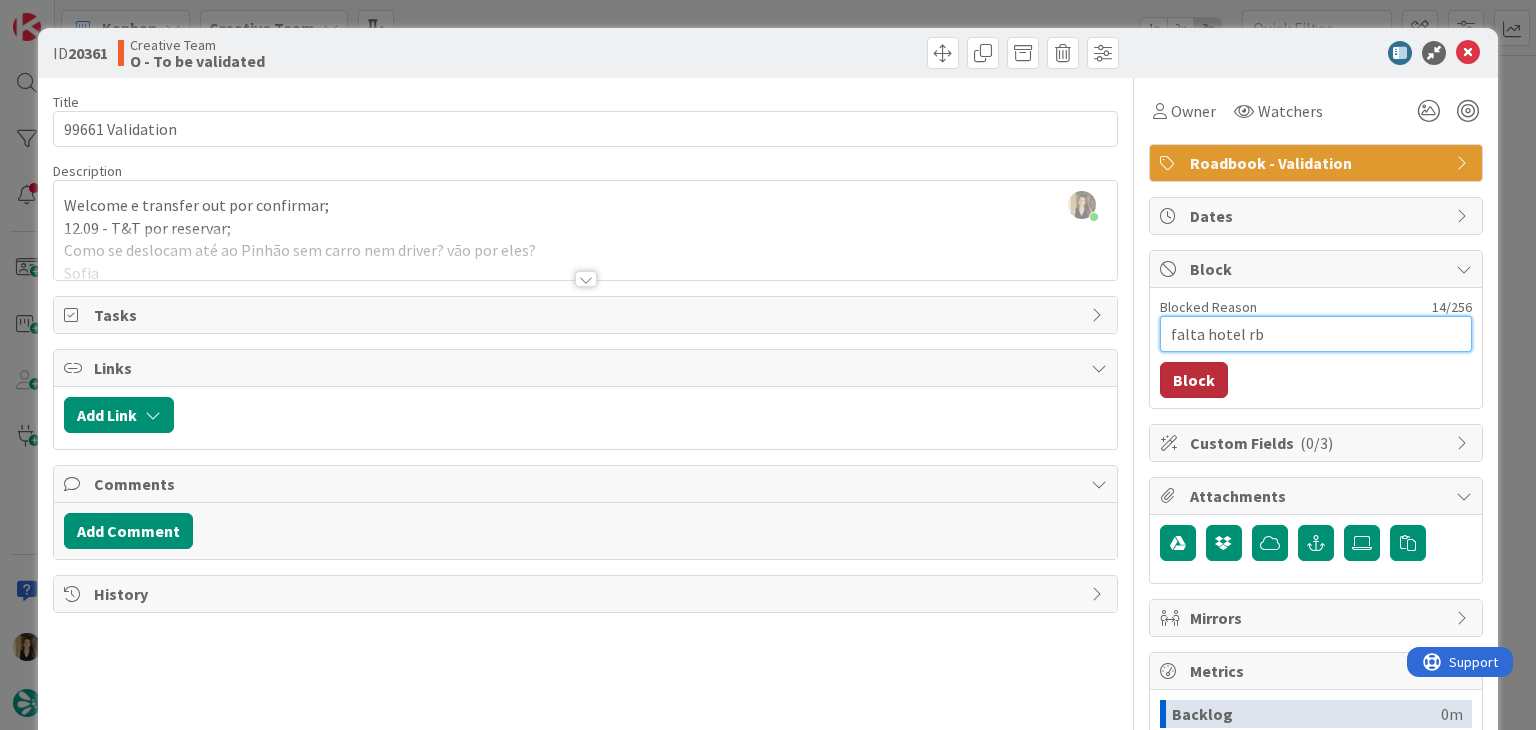 type on "falta hotel rb" 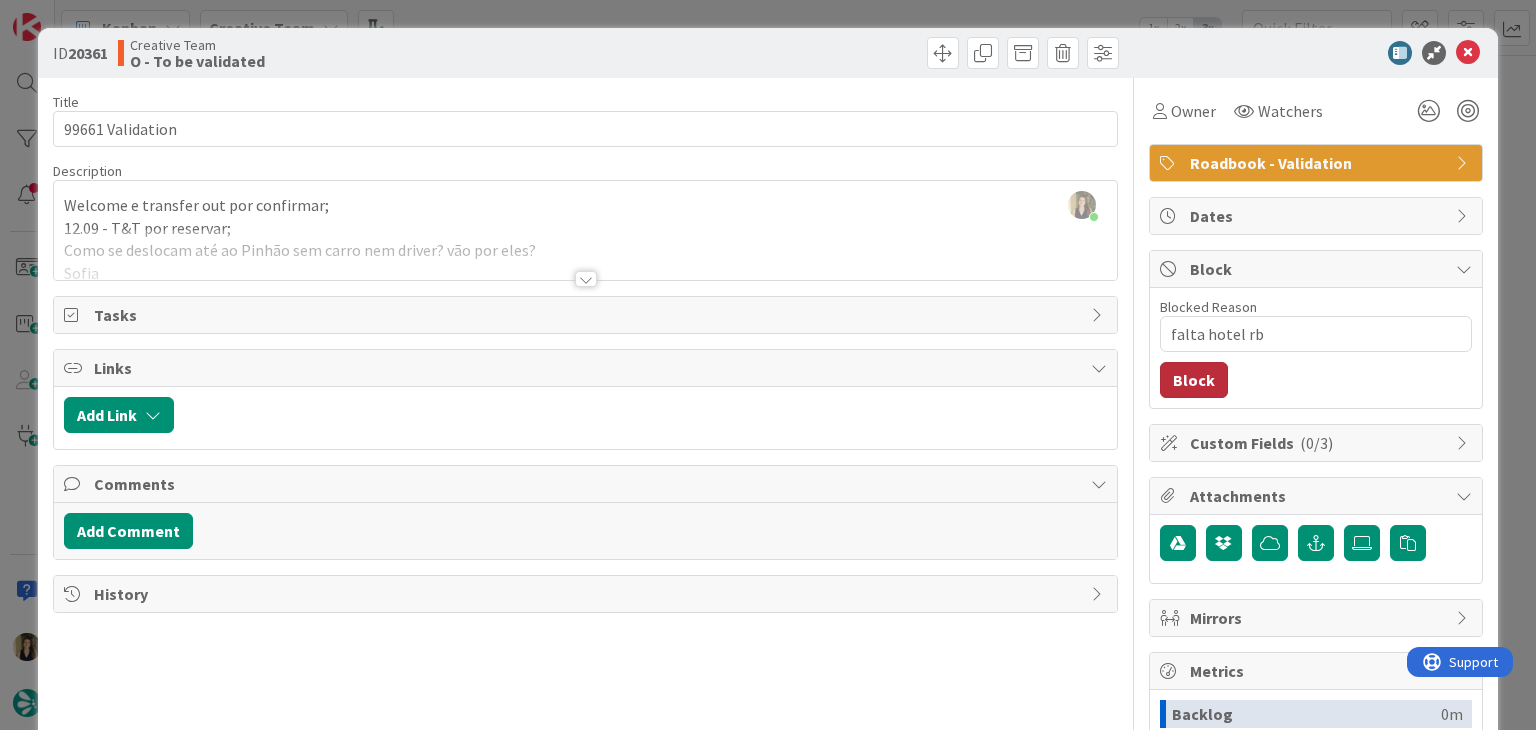 drag, startPoint x: 1185, startPoint y: 375, endPoint x: 1033, endPoint y: 325, distance: 160.0125 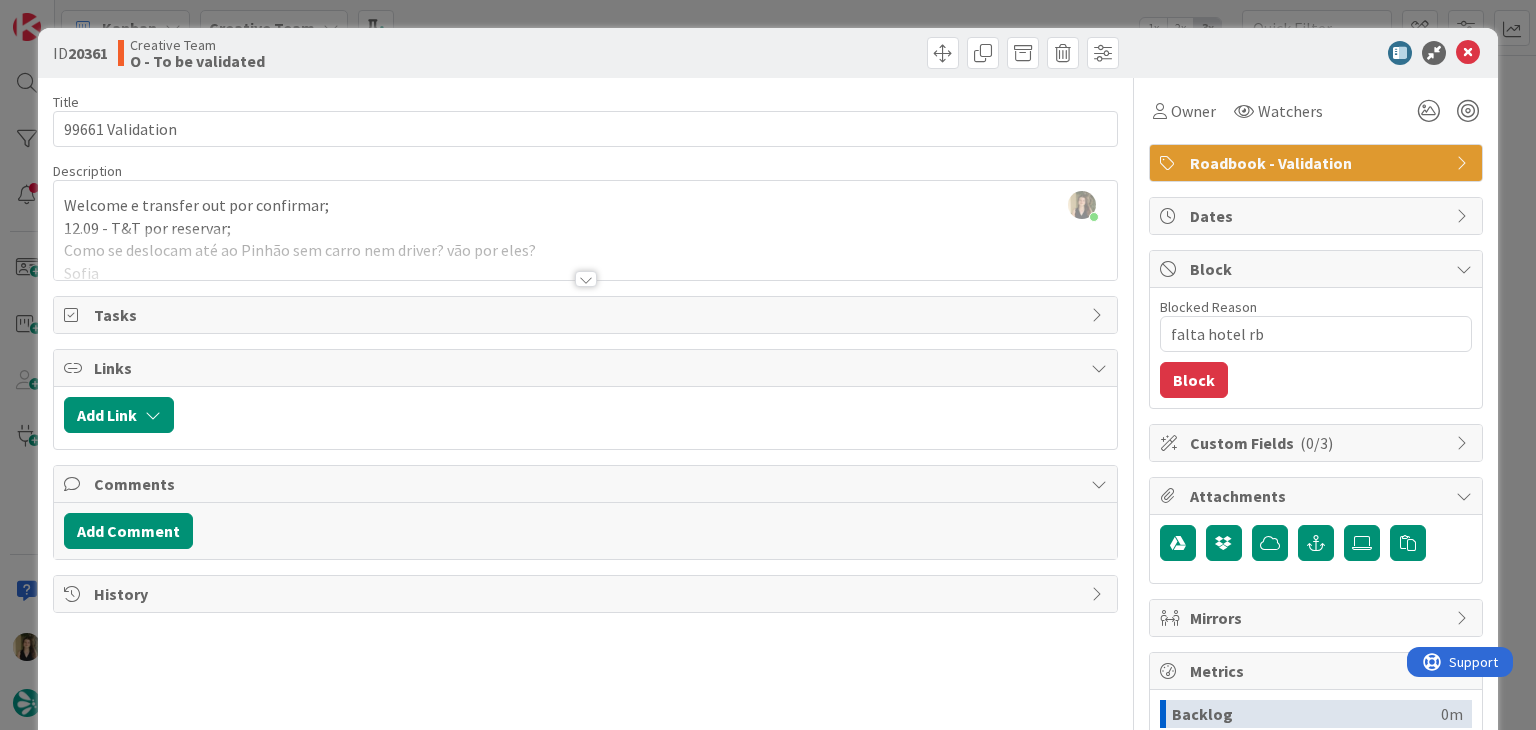 click on "Block" at bounding box center (1194, 380) 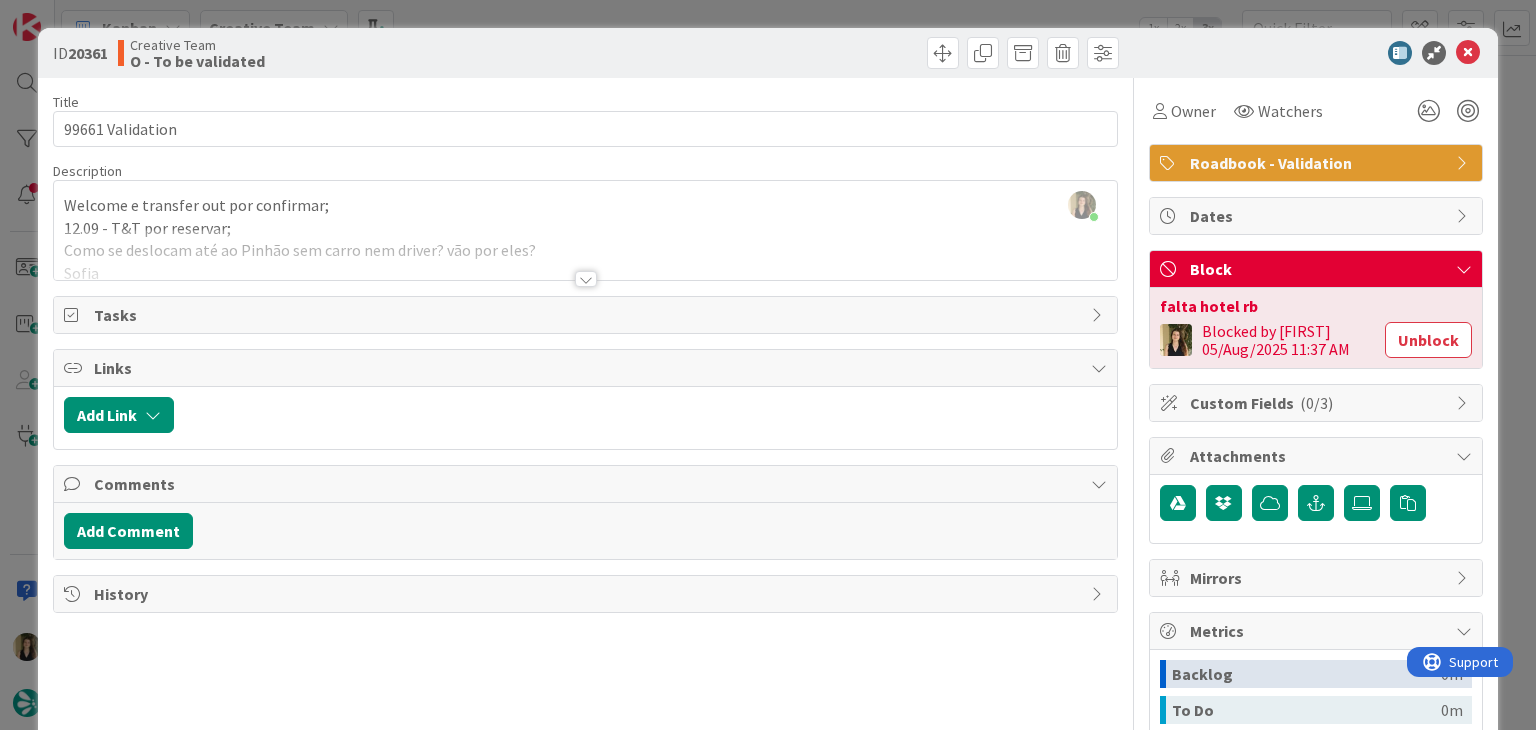 drag, startPoint x: 818, startPoint y: 53, endPoint x: 811, endPoint y: 5, distance: 48.507732 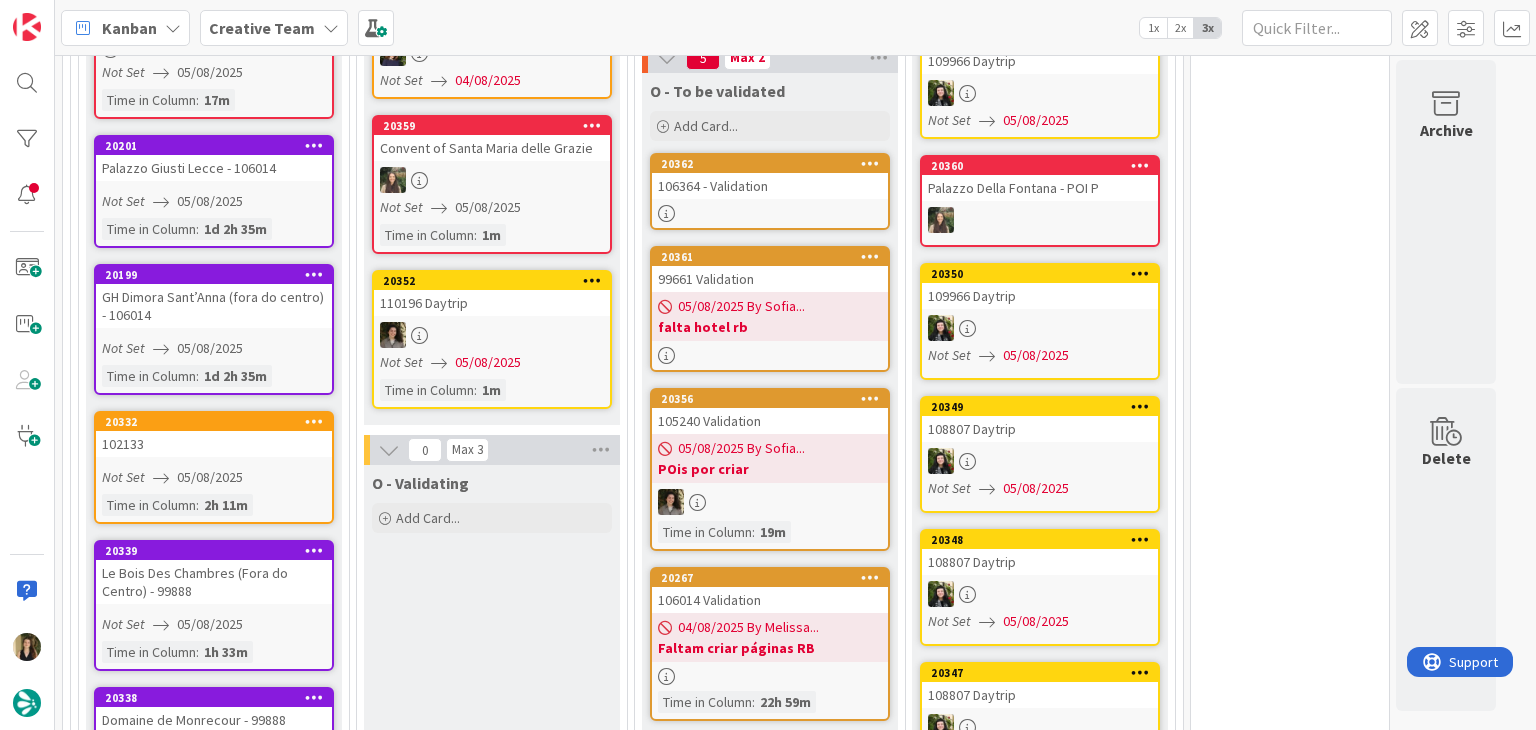 scroll, scrollTop: 1700, scrollLeft: 0, axis: vertical 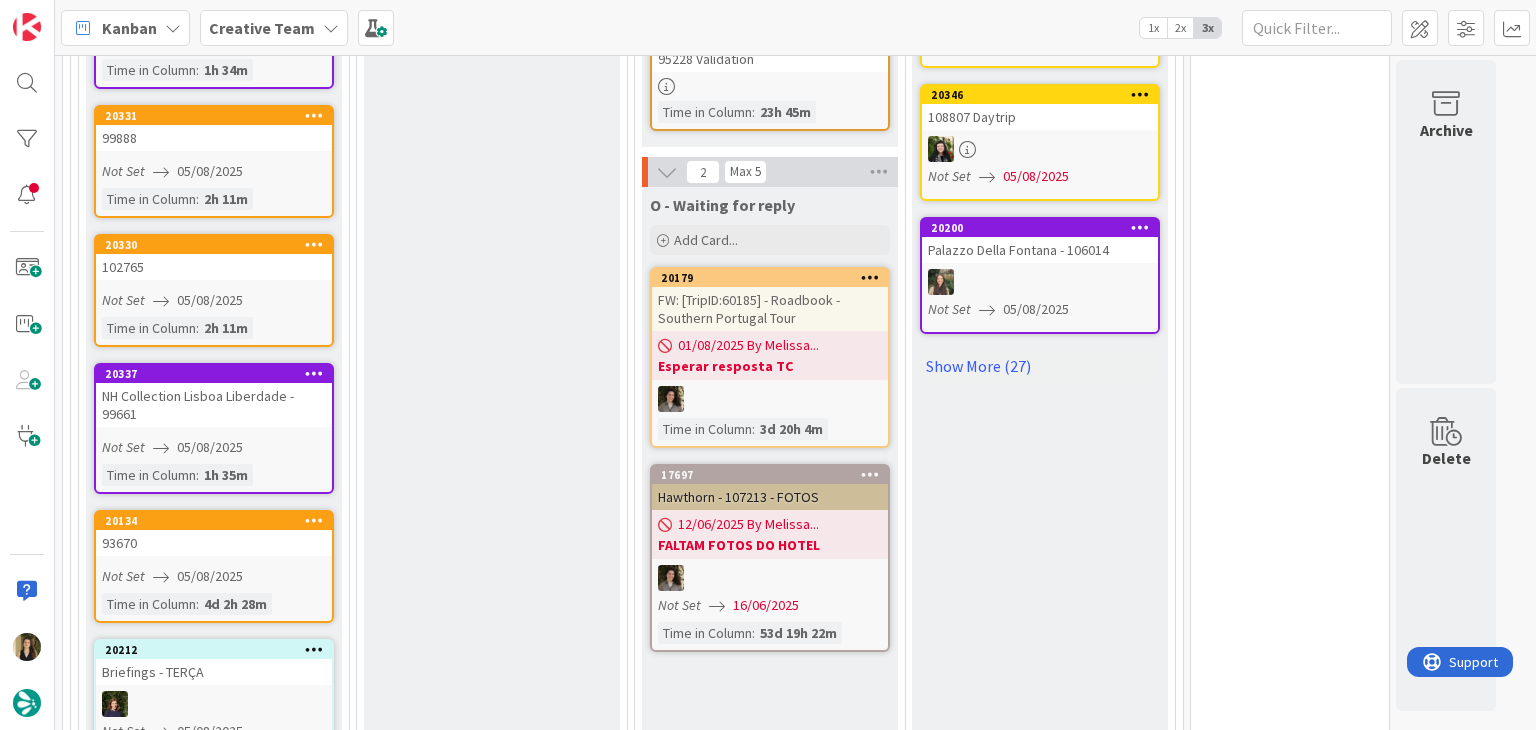 click on "Not Set 05/08/2025" at bounding box center (217, 576) 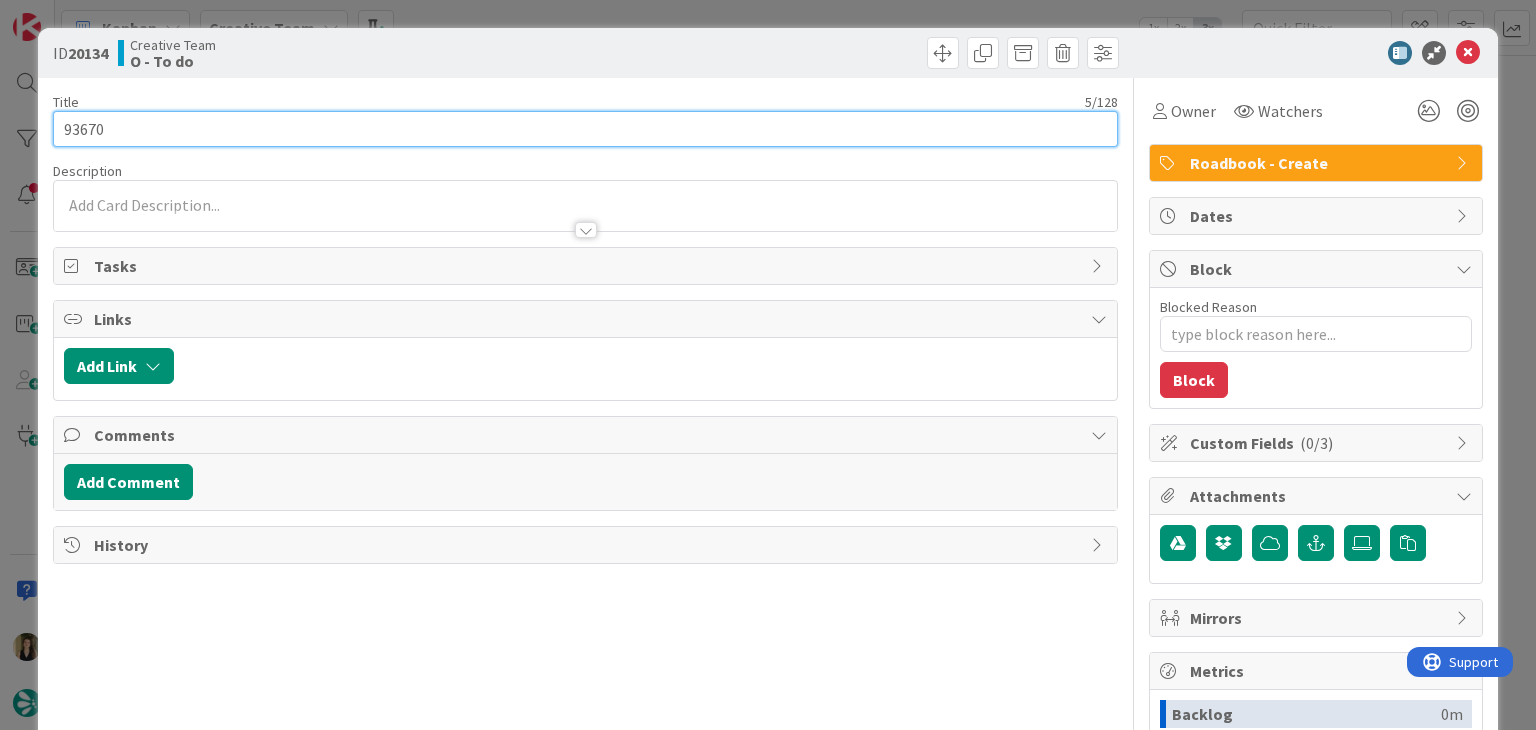 click on "93670" at bounding box center (585, 129) 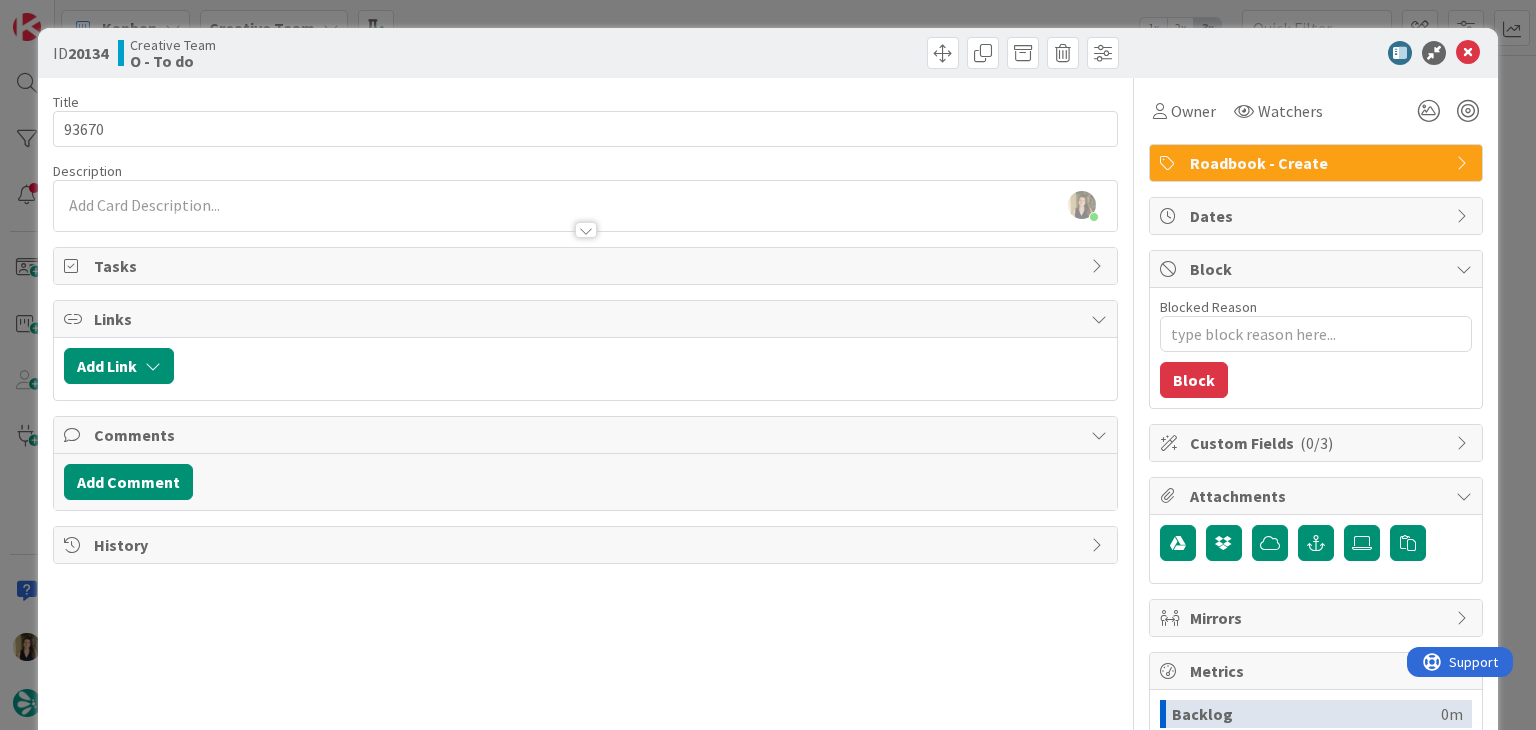 drag, startPoint x: 589, startPoint y: 46, endPoint x: 584, endPoint y: 18, distance: 28.442924 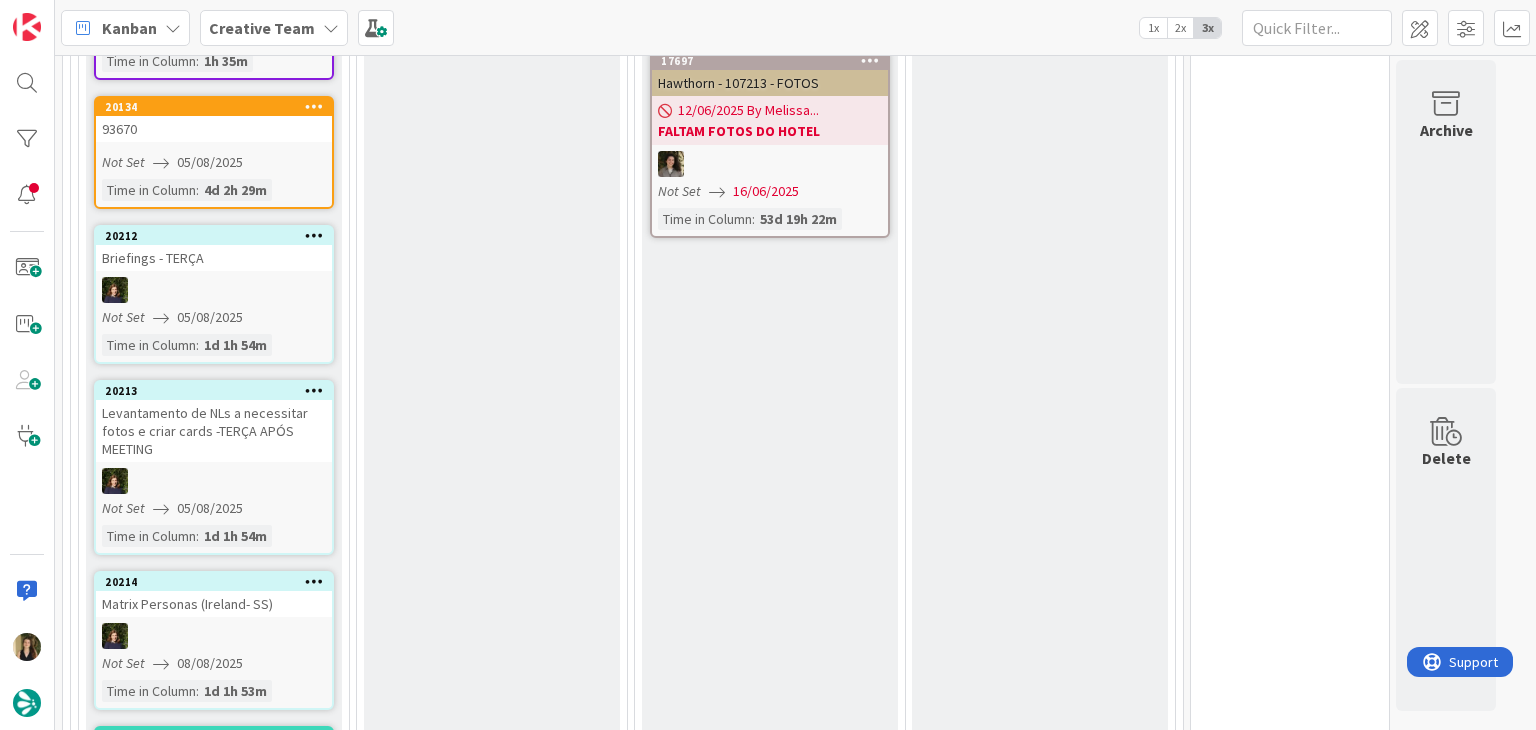 scroll, scrollTop: 2900, scrollLeft: 0, axis: vertical 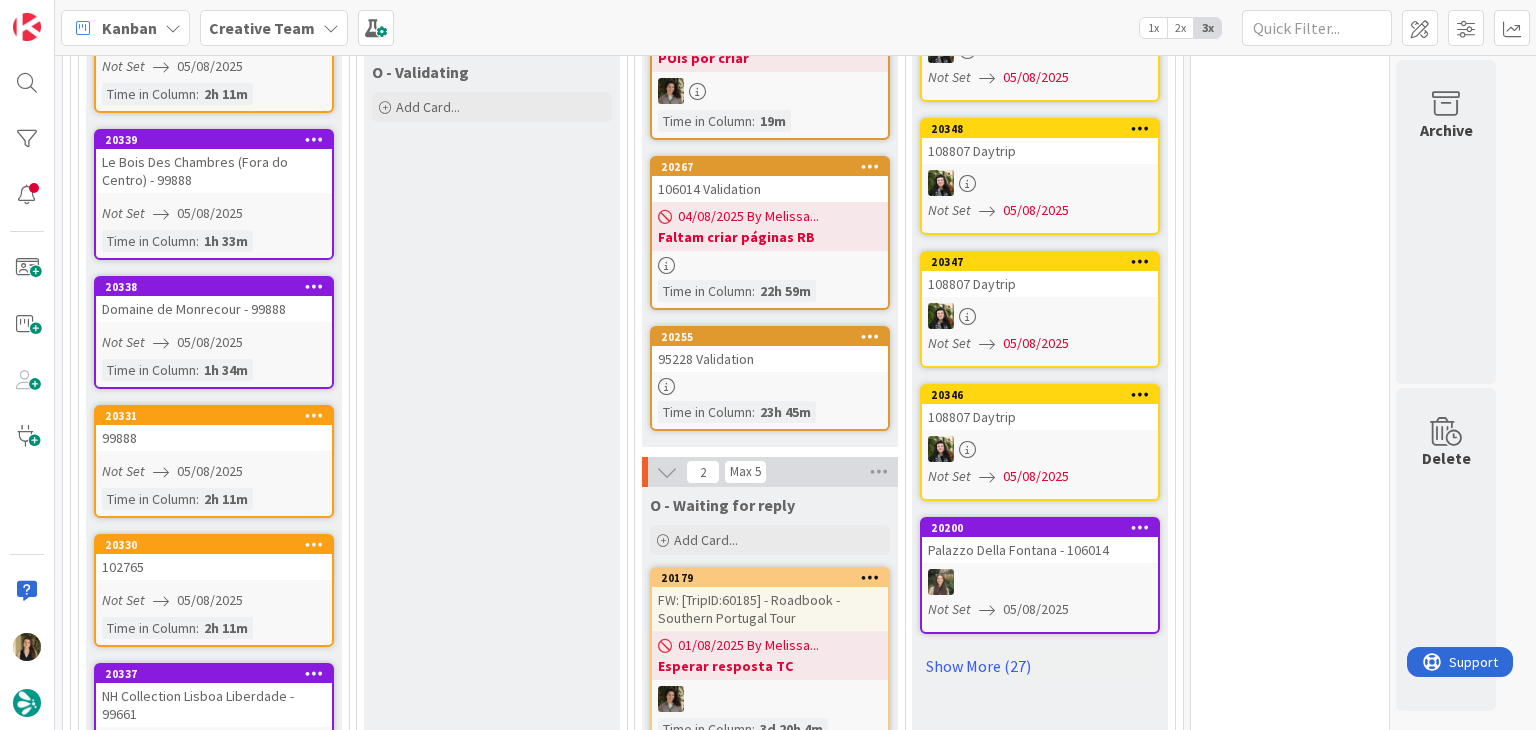 click on "102765" at bounding box center [214, 567] 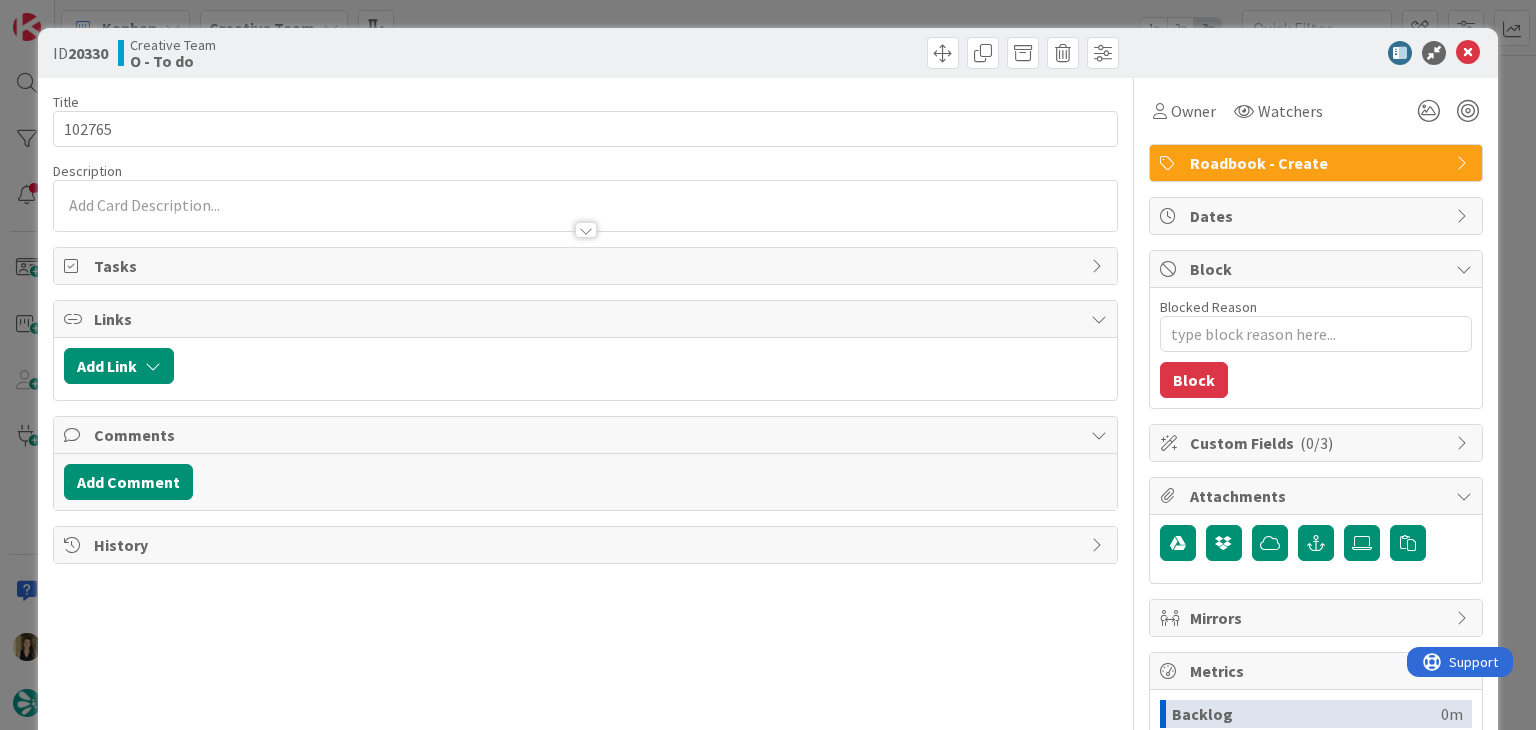 scroll, scrollTop: 0, scrollLeft: 0, axis: both 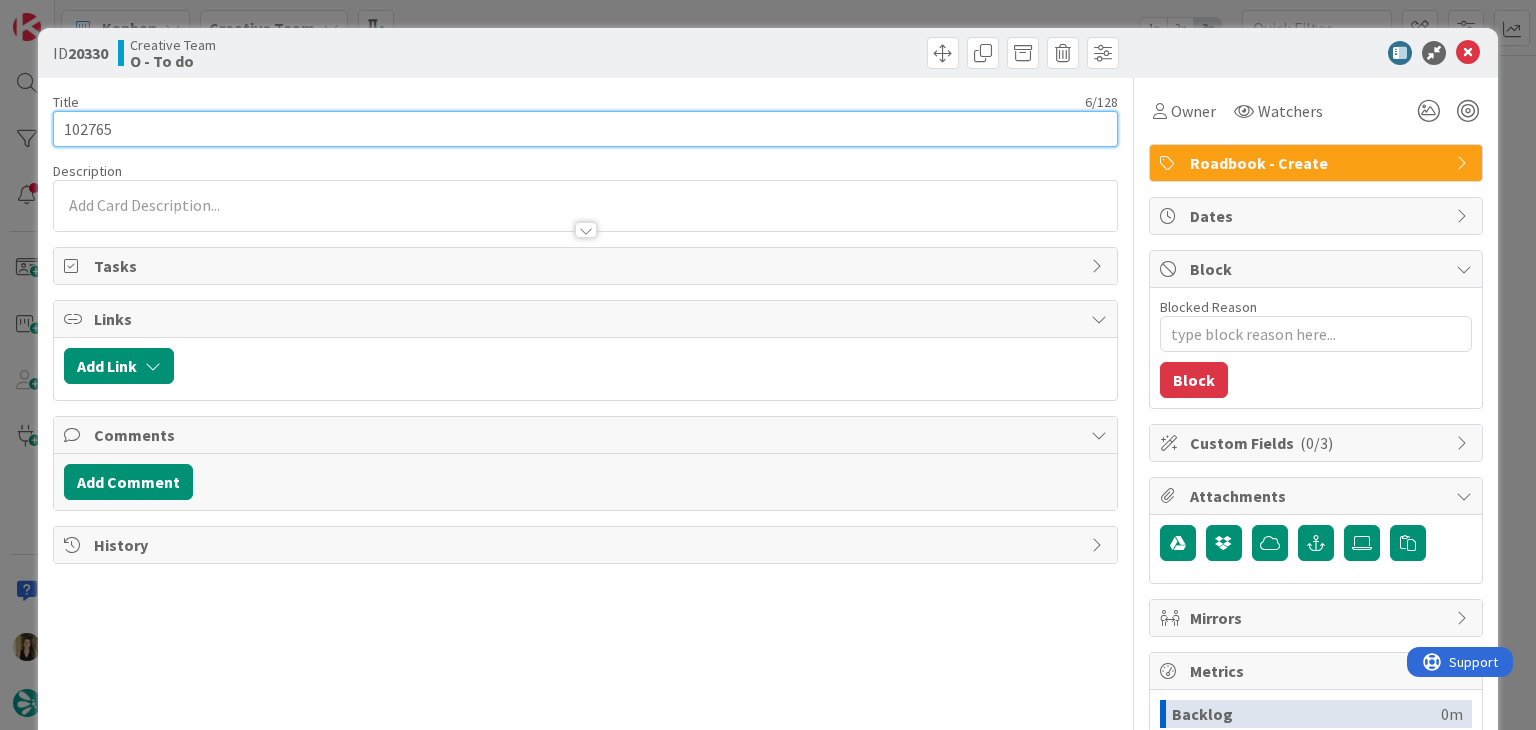 click on "102765" at bounding box center [585, 129] 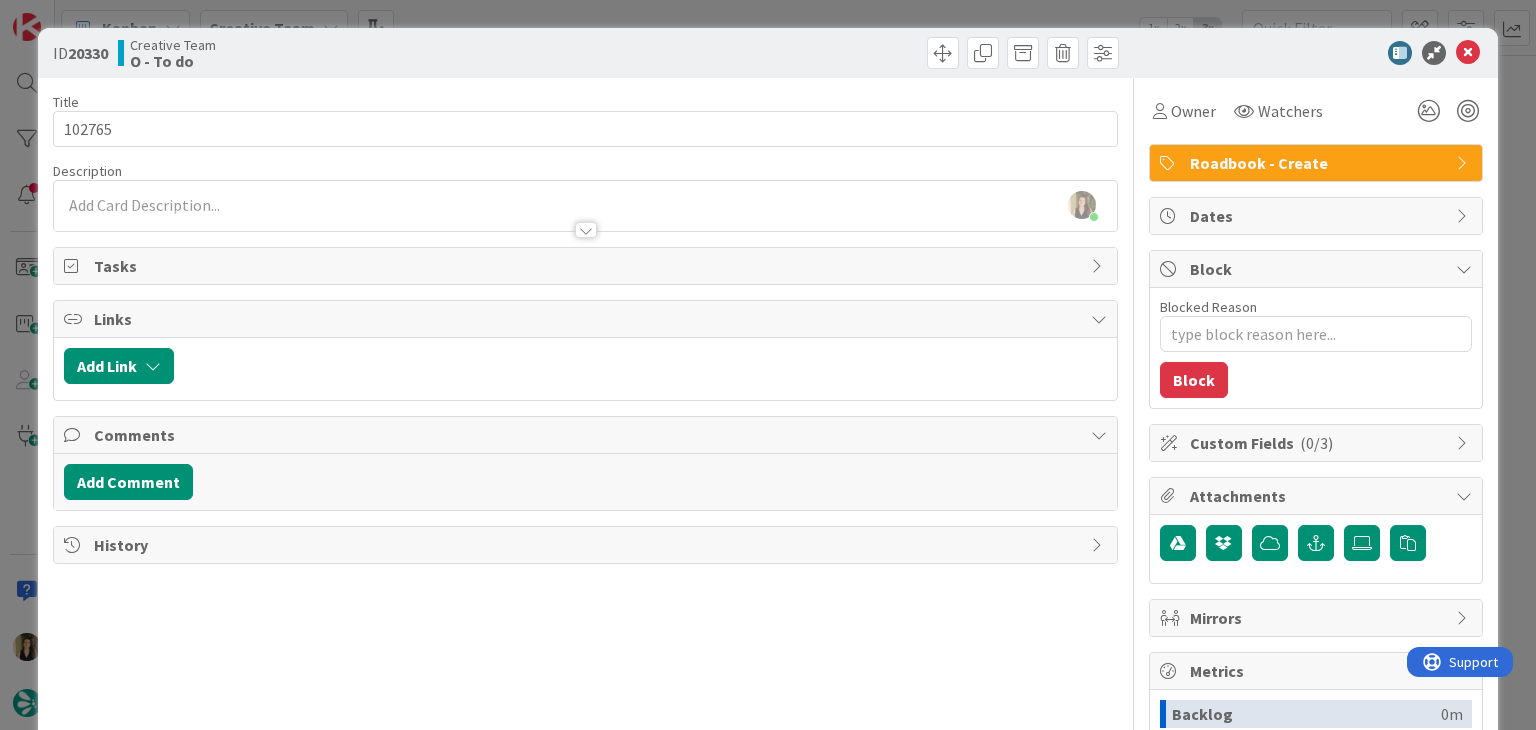 click on "ID [NUMBER] Creative Team O - To do Title 6 / 128 [NUMBER] Description [NAME] just joined Owner Watchers Roadbook - Create Tasks Links Add Link Comments Add Comment History Owner Watchers Roadbook - Create Dates Block Blocked Reason 0 / 256 Block Custom Fields ( 0/3 ) Attachments Mirrors Metrics Backlog 0m To Do 2h 12m Buffer 0m In Progress 0m Total Time 2h 12m Lead Time 2h 12m Cycle Time 0m Blocked Time 0m Show Details" at bounding box center (768, 365) 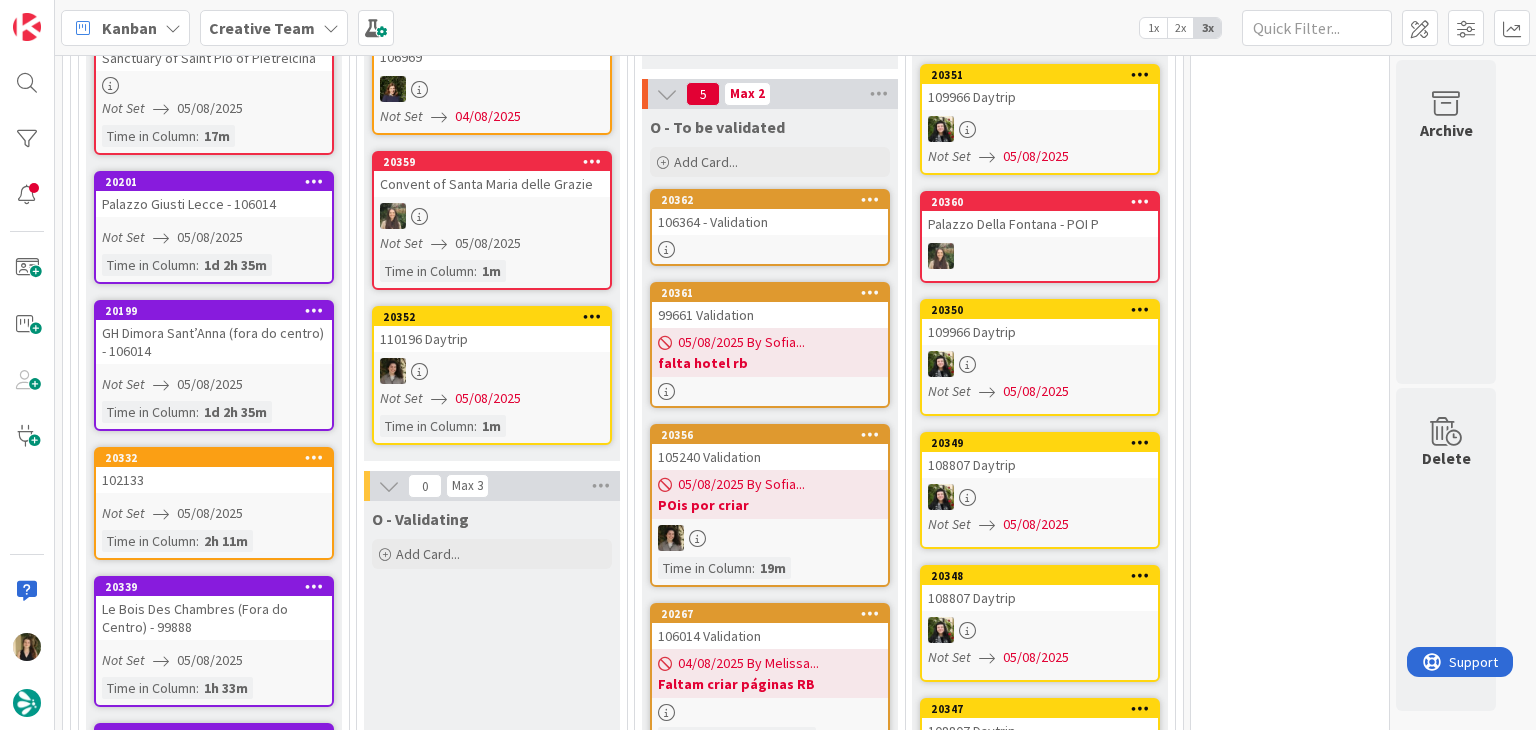 scroll, scrollTop: 1500, scrollLeft: 0, axis: vertical 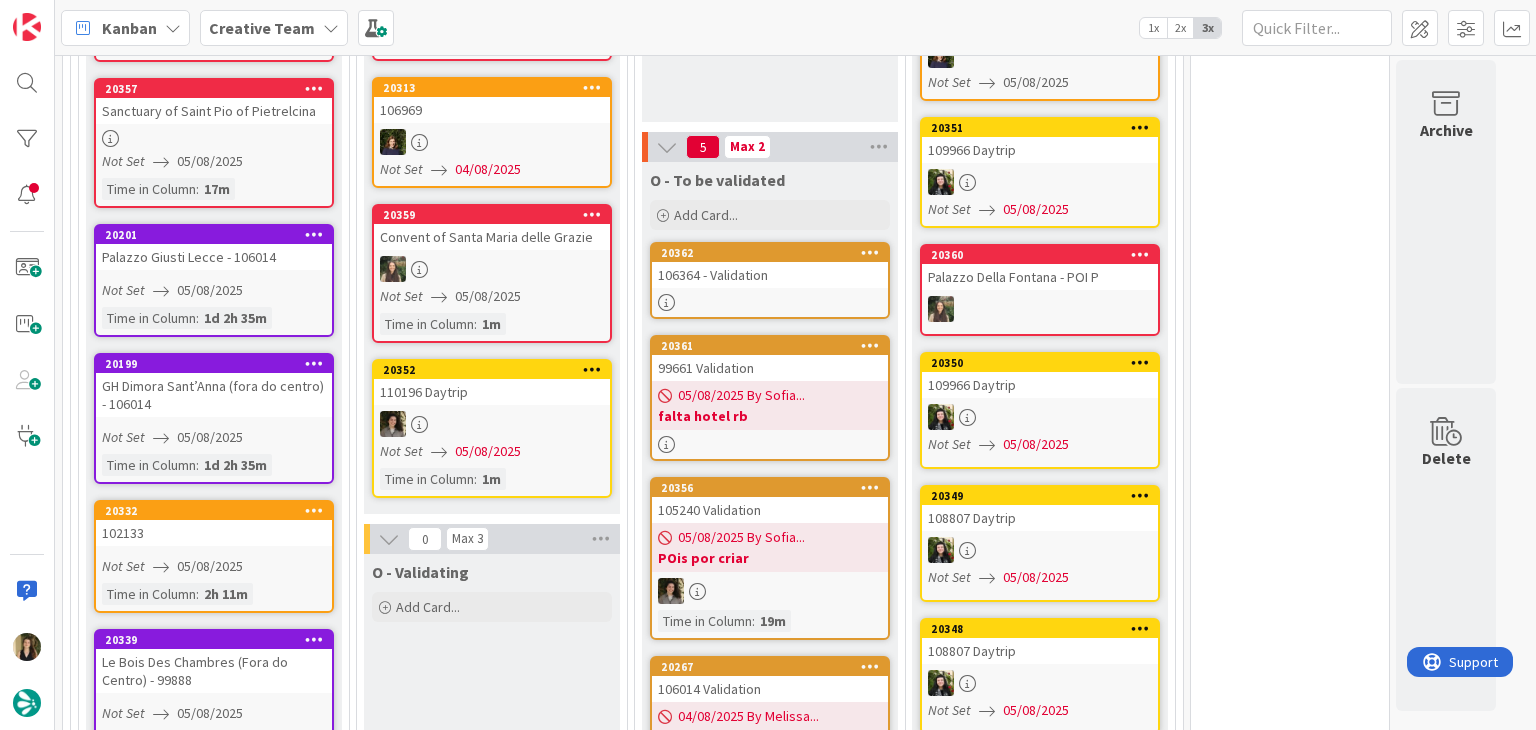 click on "106364 - Validation" at bounding box center (770, 275) 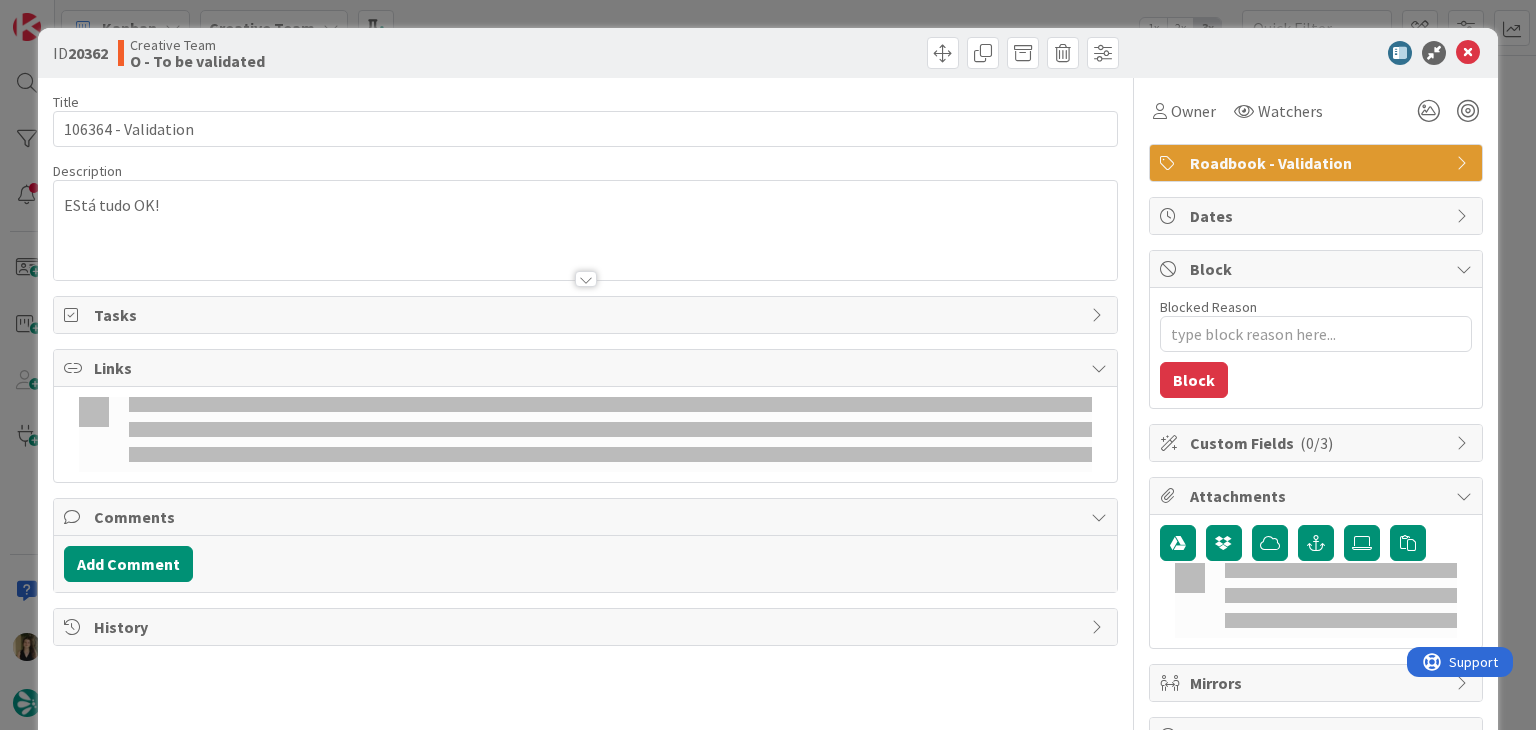 scroll, scrollTop: 0, scrollLeft: 0, axis: both 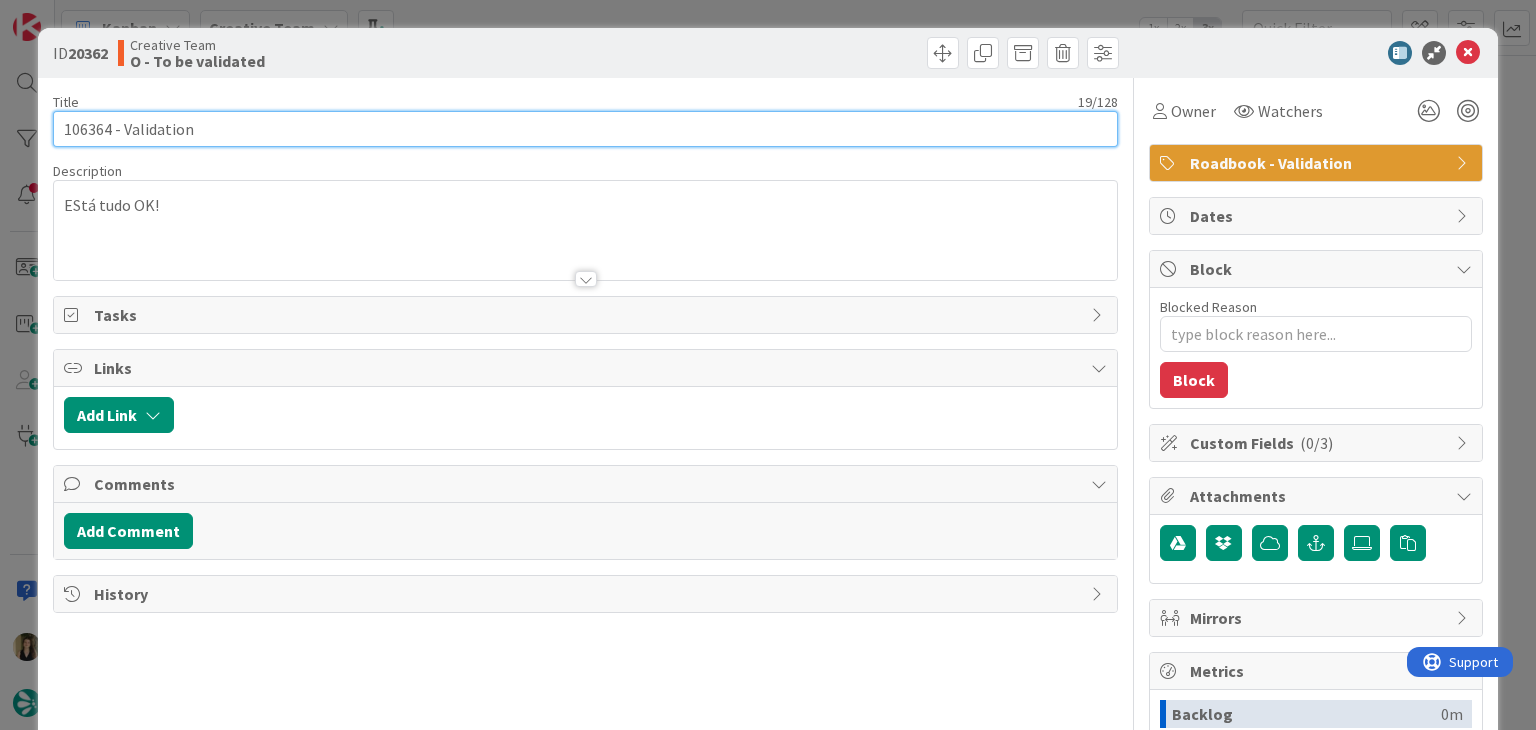 click on "106364 - Validation" at bounding box center [585, 129] 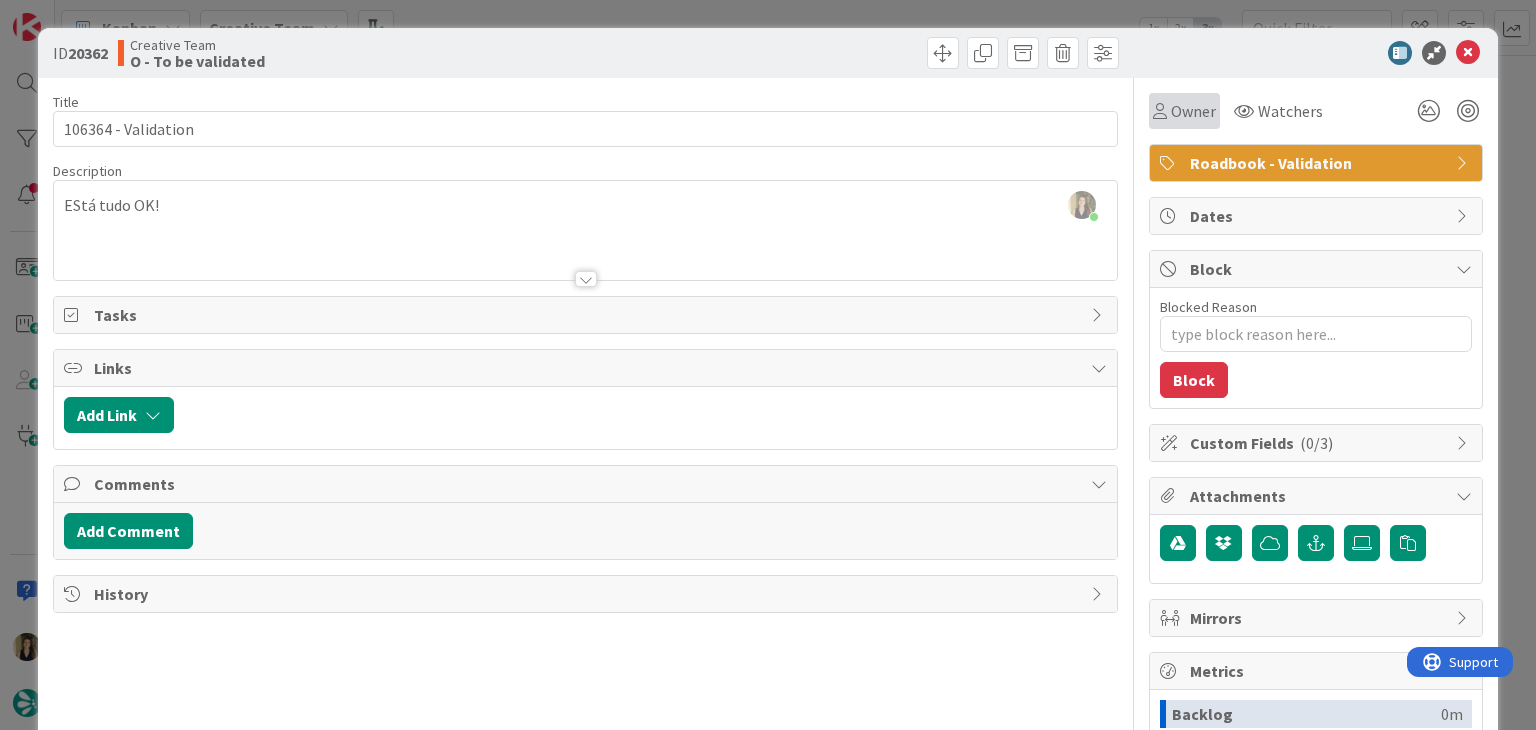 click on "Owner" at bounding box center (1193, 111) 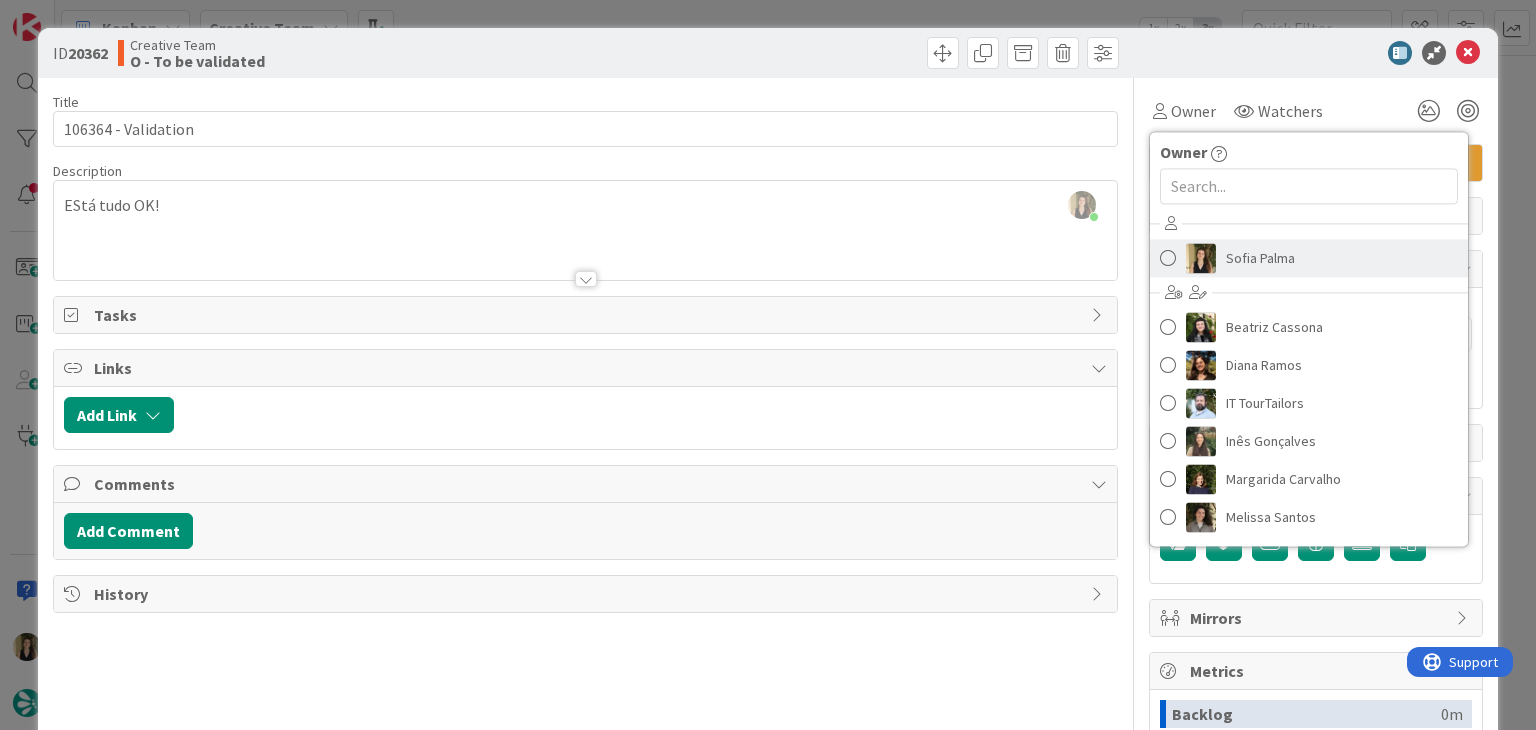 drag, startPoint x: 1232, startPoint y: 249, endPoint x: 1173, endPoint y: 216, distance: 67.601776 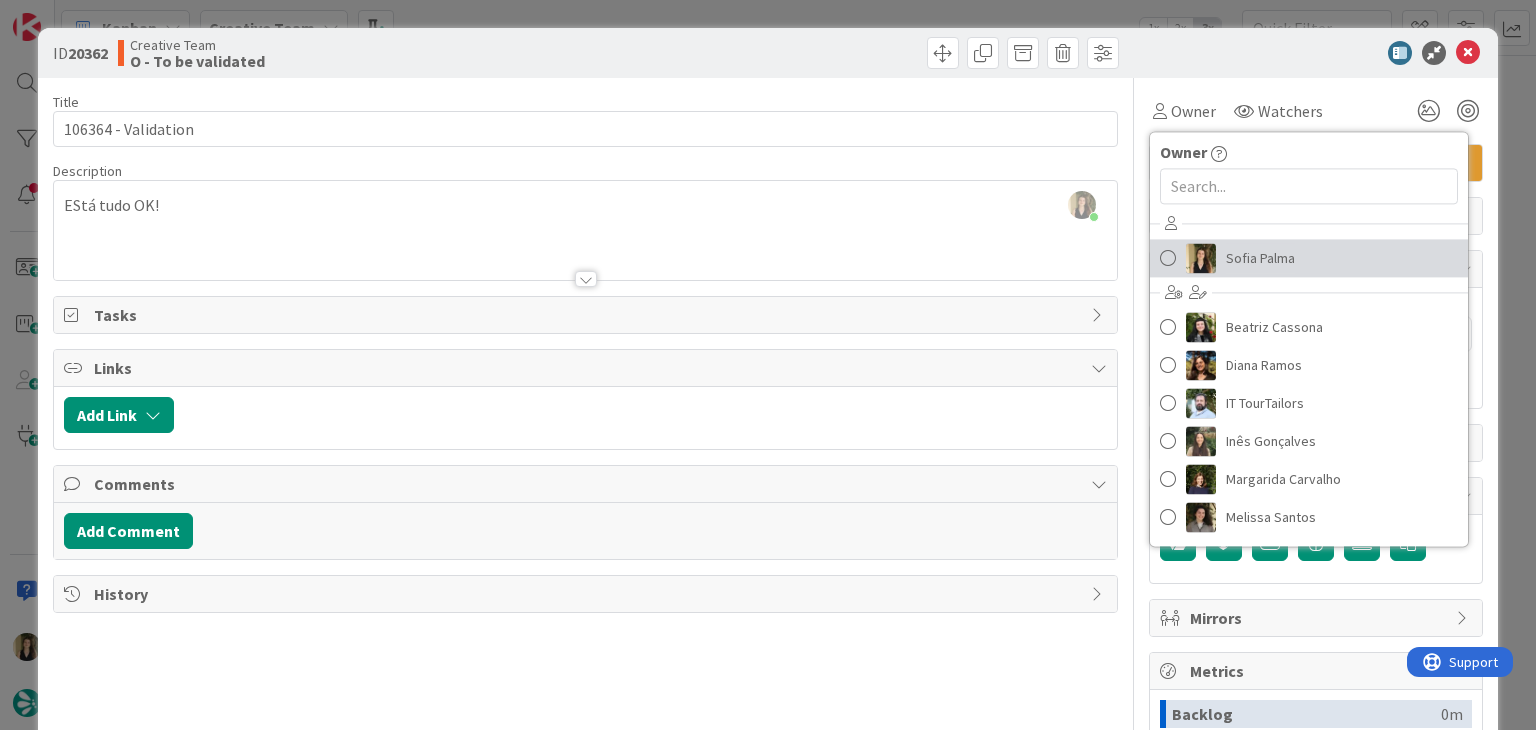 click on "Sofia Palma" at bounding box center (1260, 258) 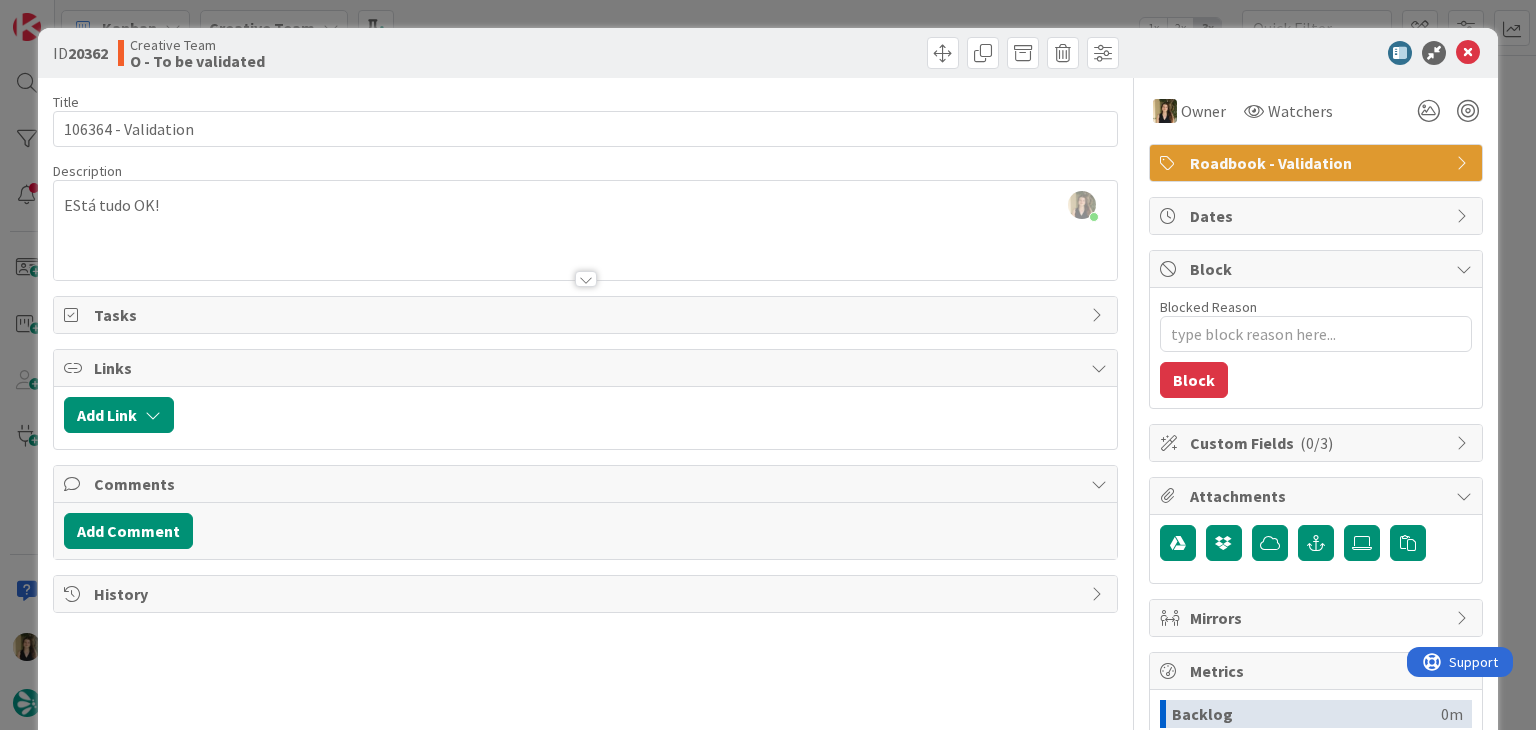 drag, startPoint x: 860, startPoint y: 37, endPoint x: 849, endPoint y: 23, distance: 17.804493 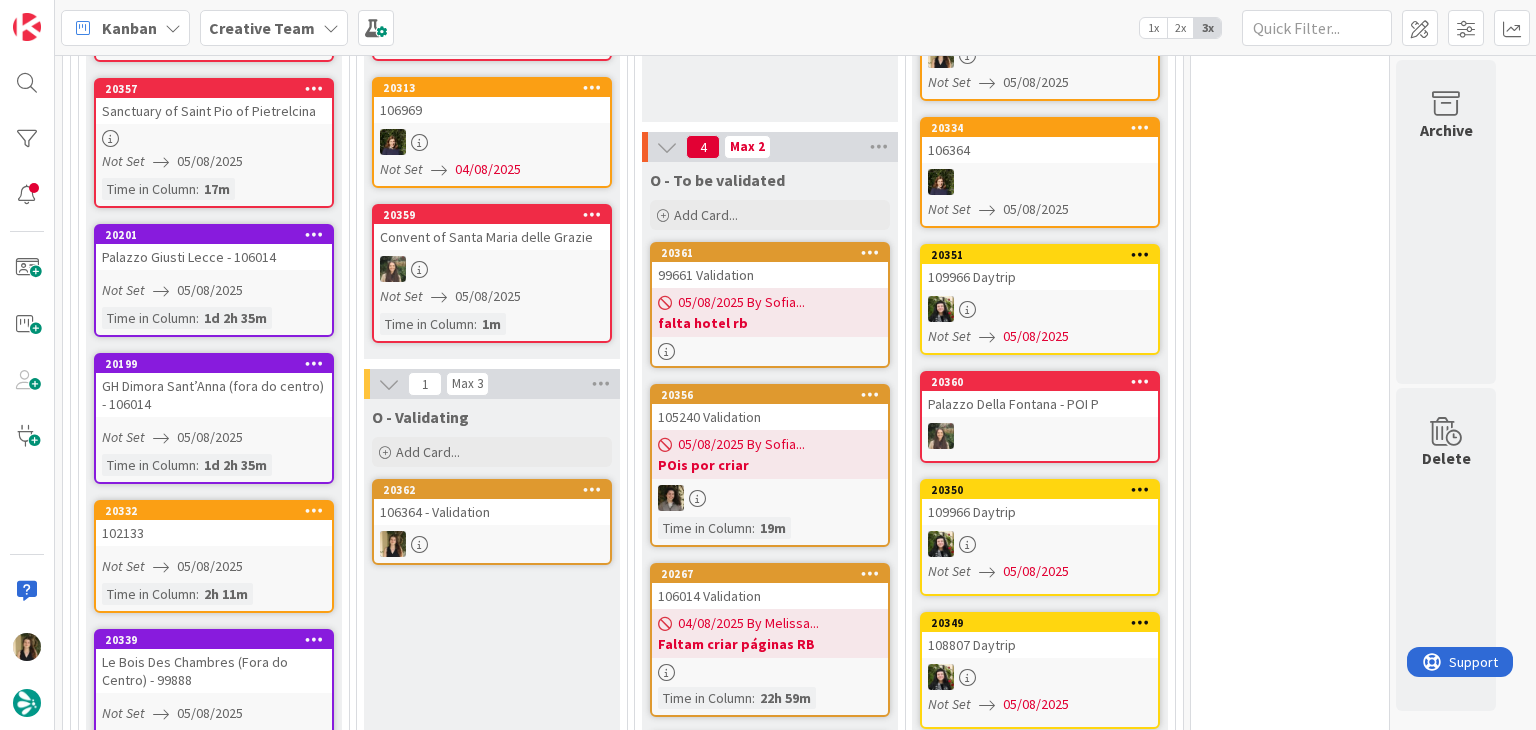scroll, scrollTop: 0, scrollLeft: 0, axis: both 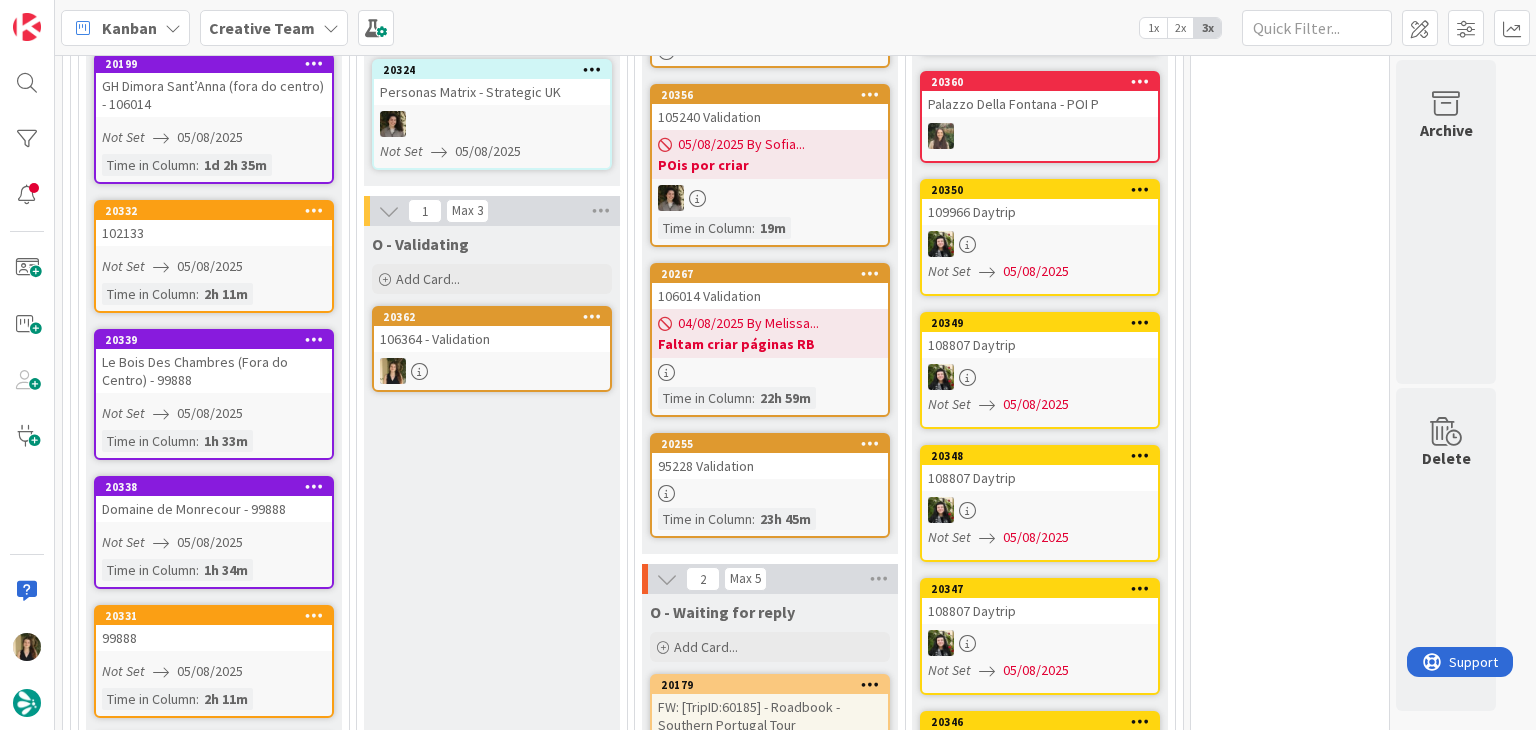 click on "O - Validating Add Card... [NUMBER] [NUMBER] - Validation" at bounding box center (492, 1470) 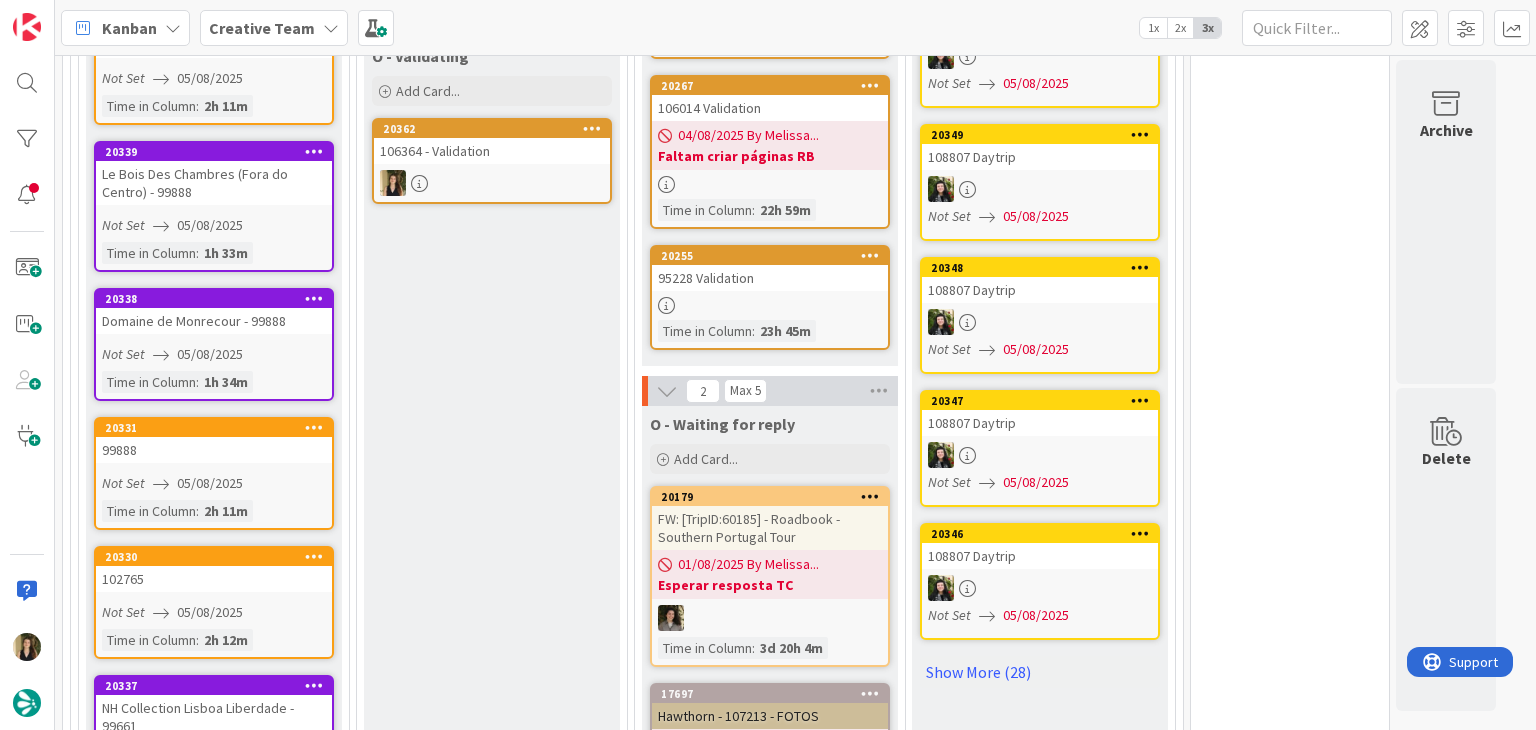 scroll, scrollTop: 1800, scrollLeft: 0, axis: vertical 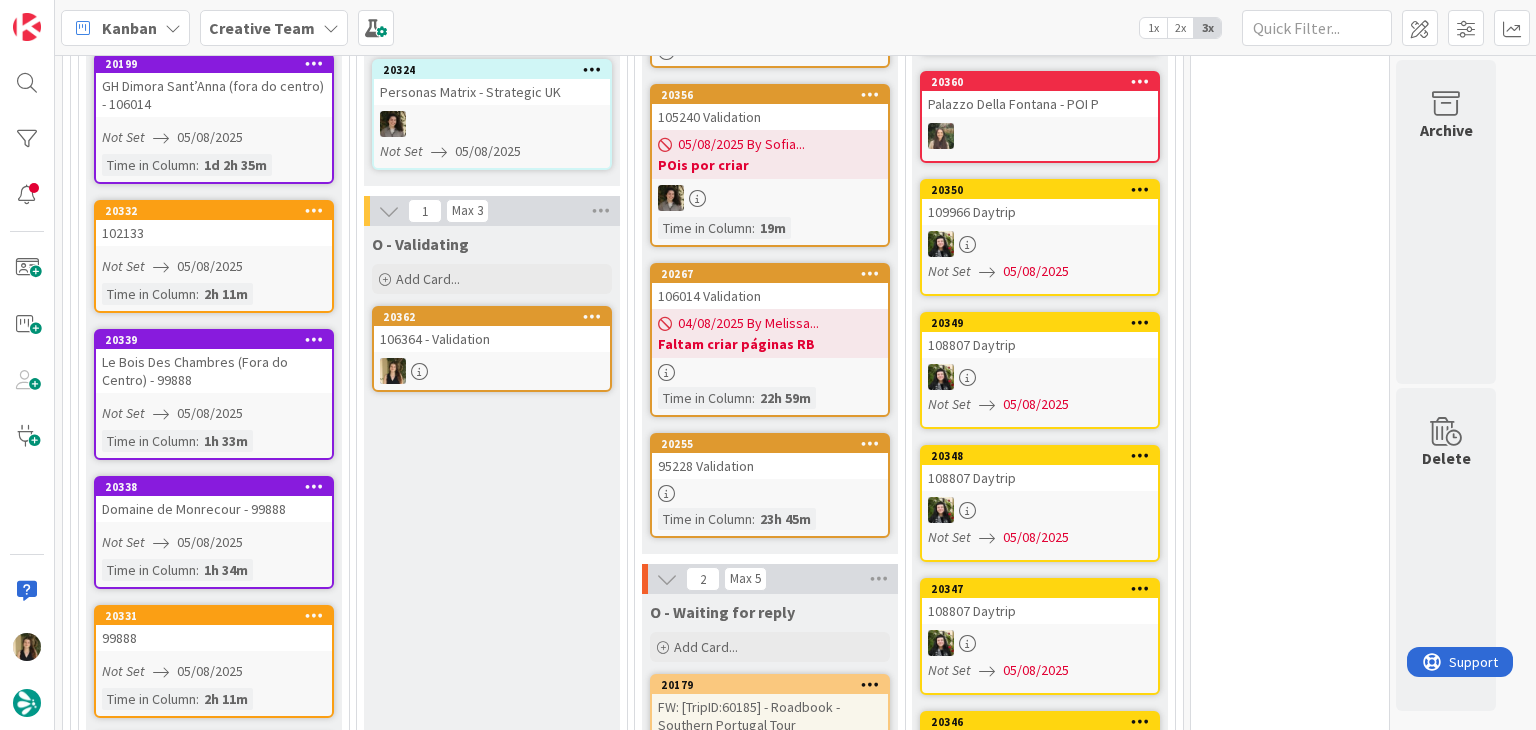 click on "O - Validating Add Card... [NUMBER] [NUMBER] - Validation" at bounding box center (492, 1470) 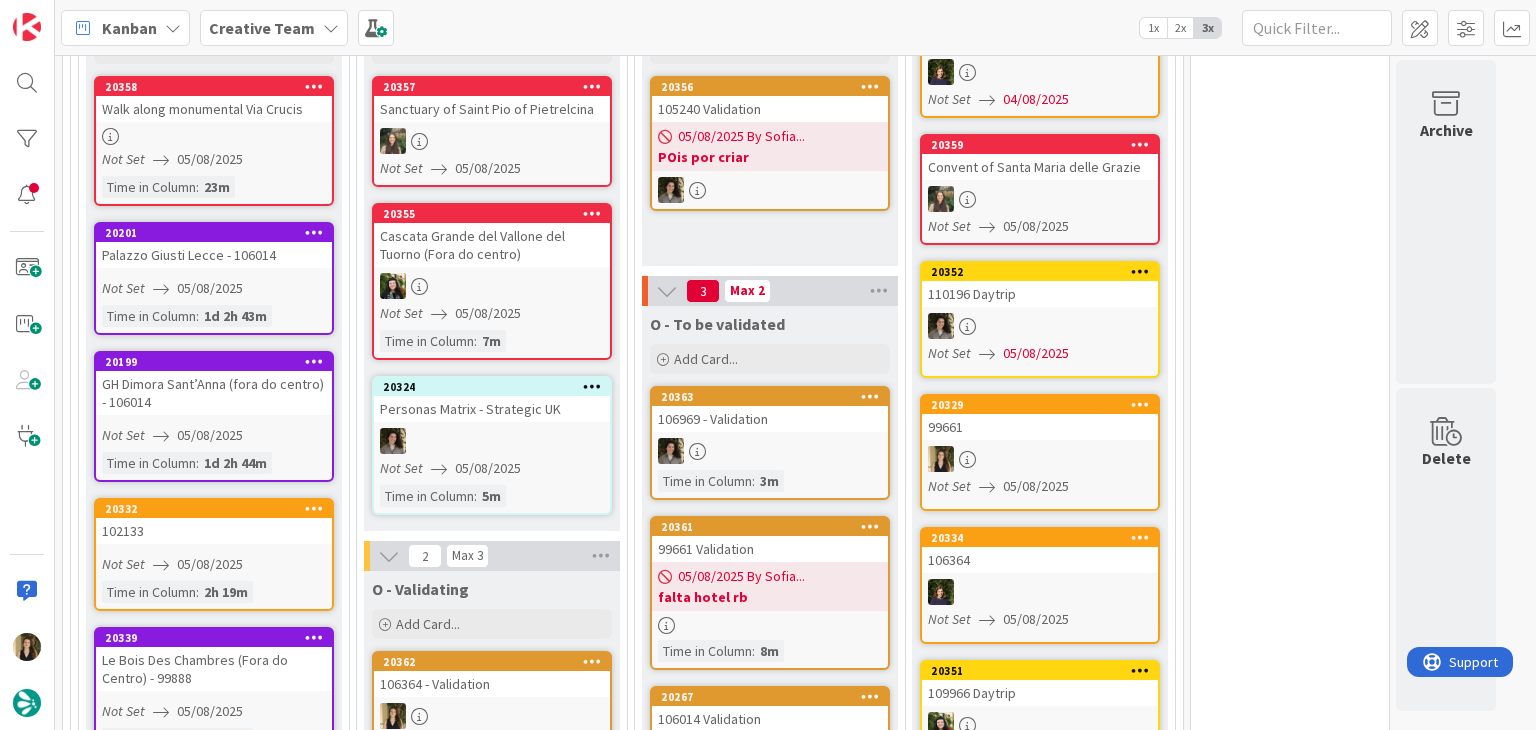 scroll, scrollTop: 1756, scrollLeft: 0, axis: vertical 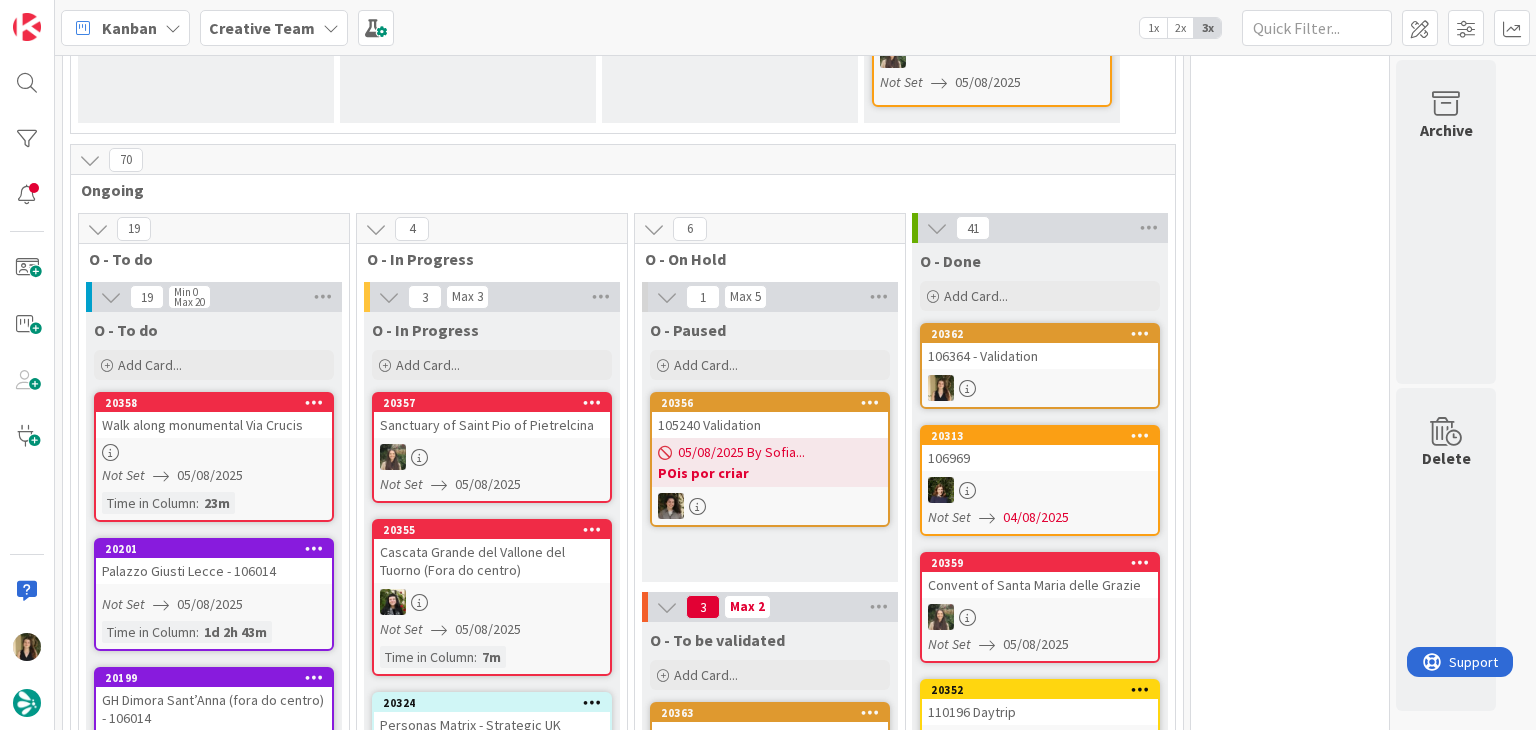 click on "0 Tempos máximos Roadbook  - Create -  30 min Roadbook  - Validation  - 20 min Roadbook  - Revision  - 25 min NL  - Blog Post + Email  - 4h30 NL  - Paginação  - 3 h NL  - Teste/agendar  - 30min Daytrip  - 5 min Car  - 20 min Service  - 20 min Service  Aux  - 10 min POI  - Pesquisa (exclui redação)  - 45 min POI  - Create  - 20 min Location  - 20 min Accommodation  - 30 min Accommodation  RB  - 20 min Website   -  Carregamento de Tours  - 6h Website  -  Edição conteúdo -  20min" at bounding box center [1290, 2387] 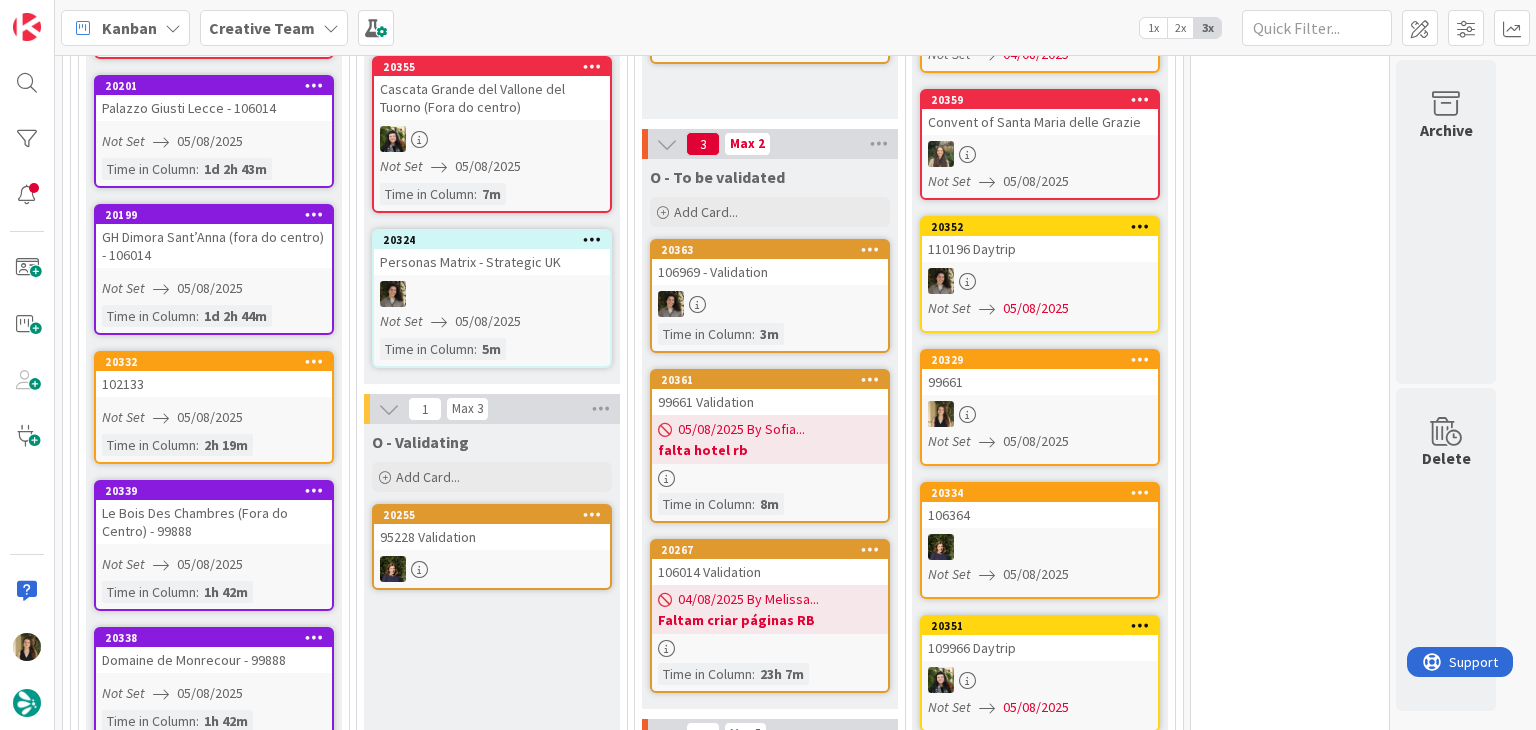 scroll, scrollTop: 1840, scrollLeft: 0, axis: vertical 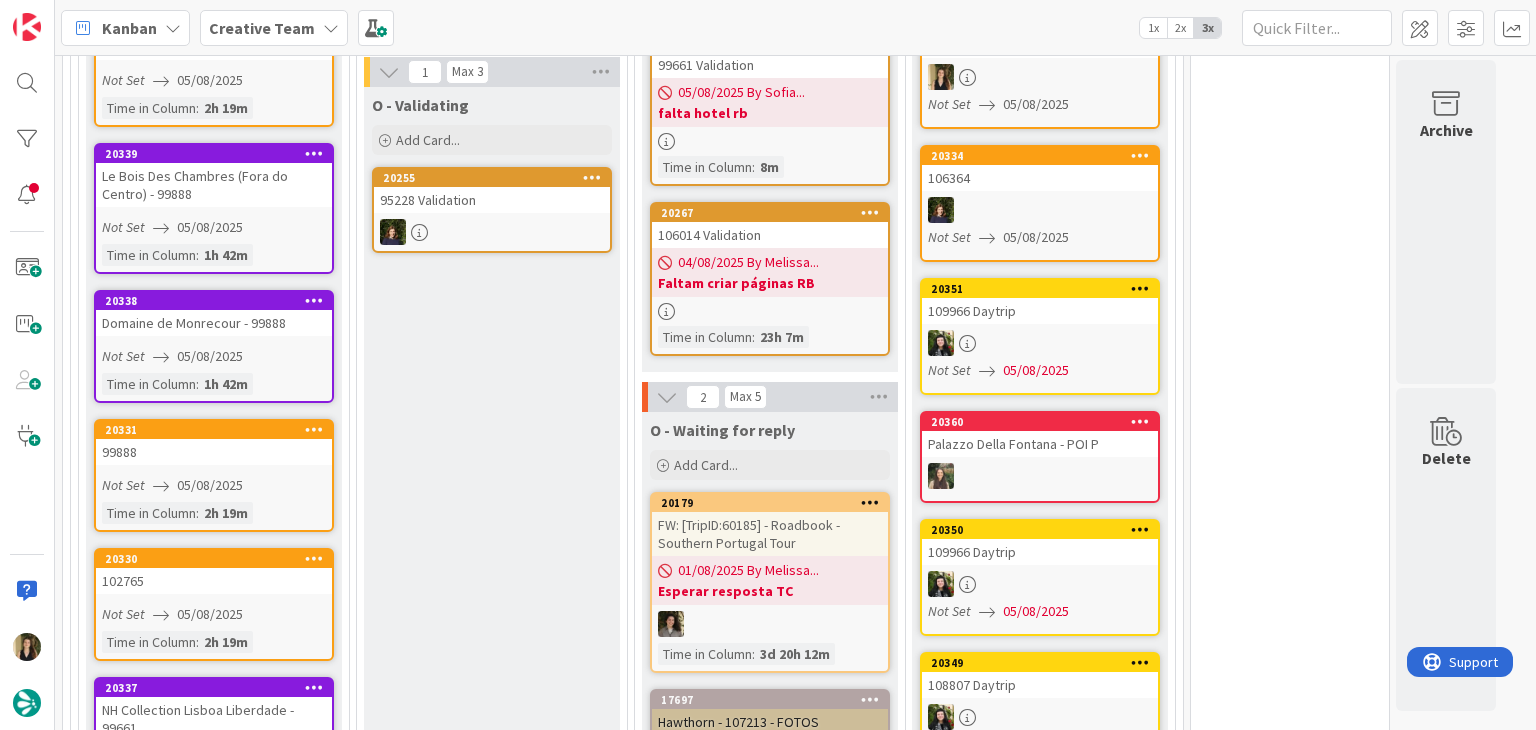 click on "O - Validating Add Card... 20255 95228  Validation" at bounding box center [492, 1307] 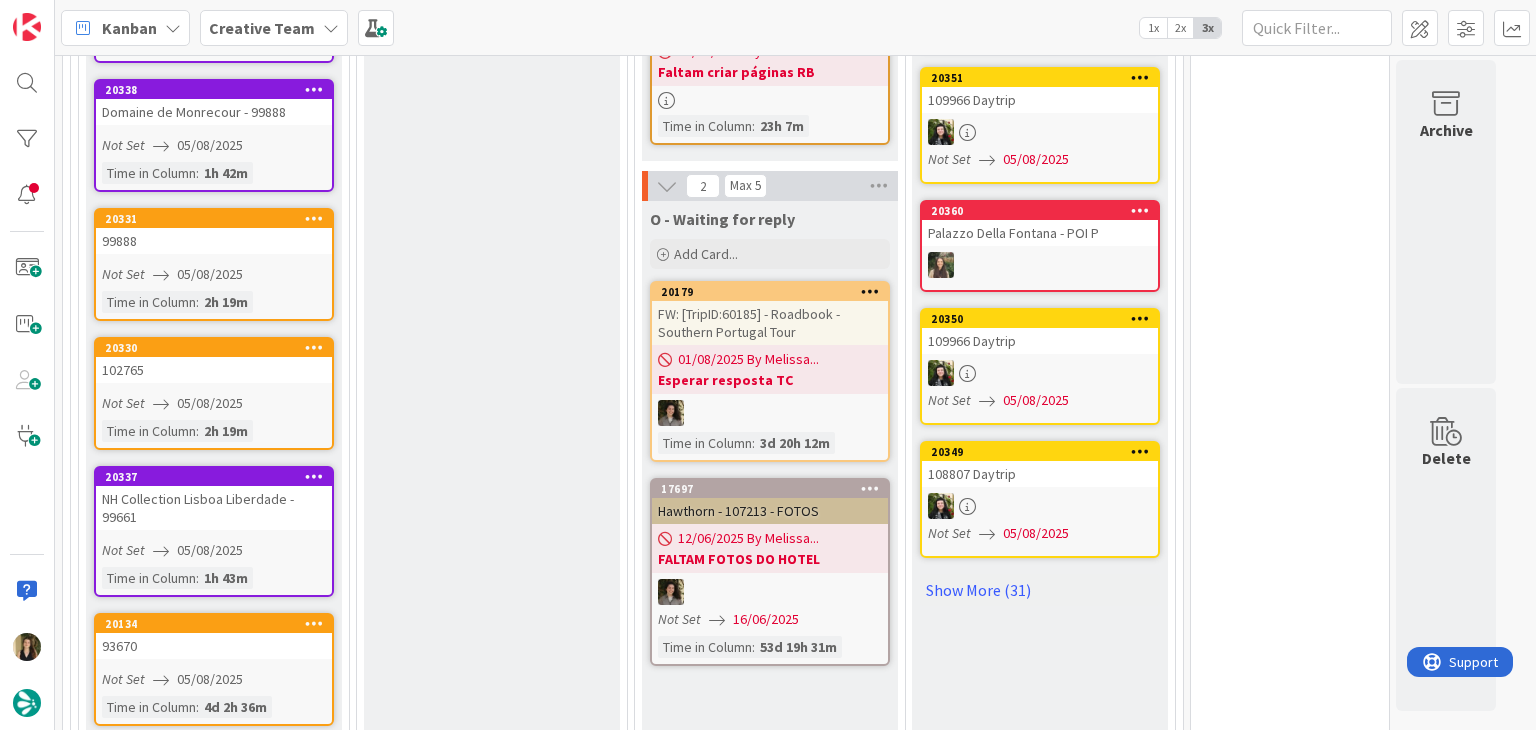 scroll, scrollTop: 2040, scrollLeft: 0, axis: vertical 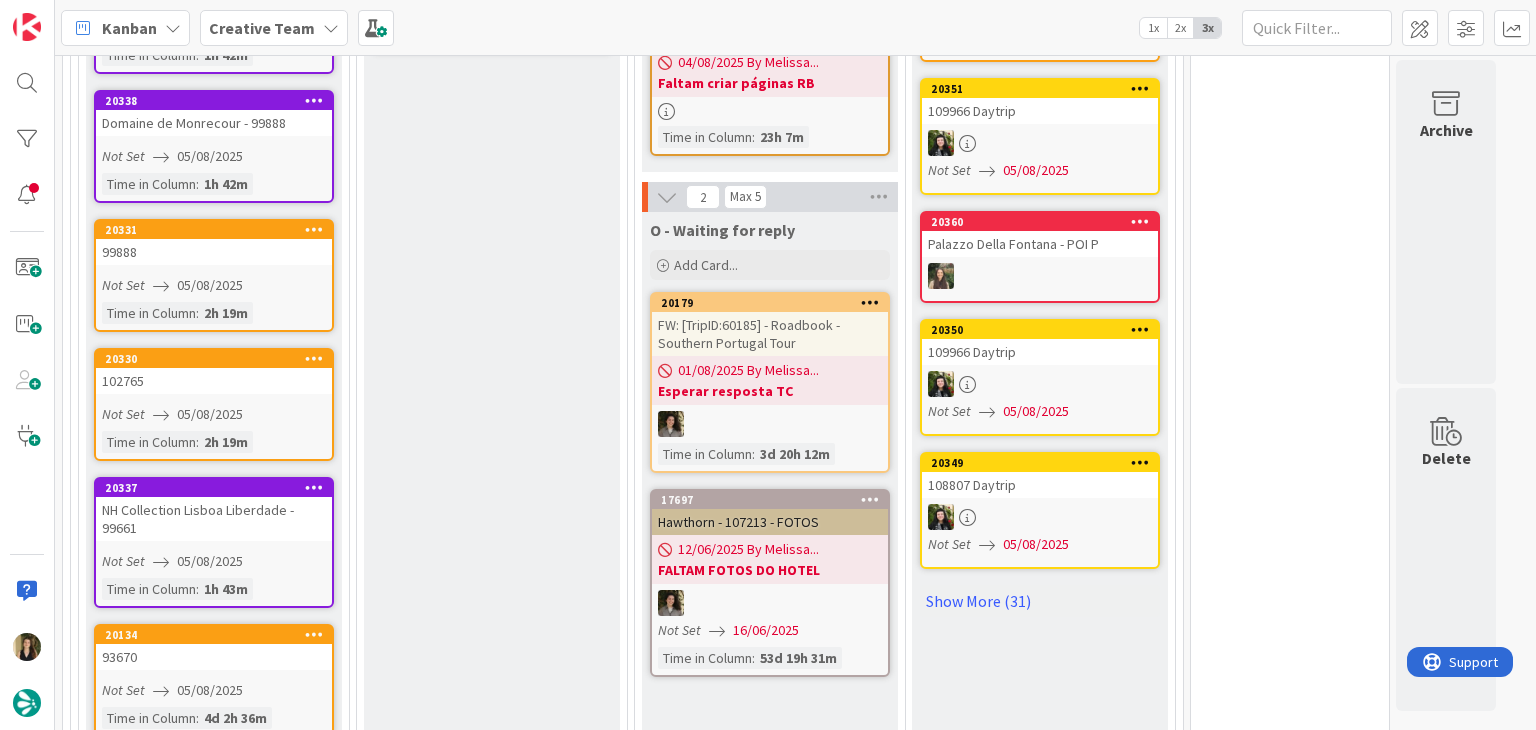 click on "99888" at bounding box center (214, 252) 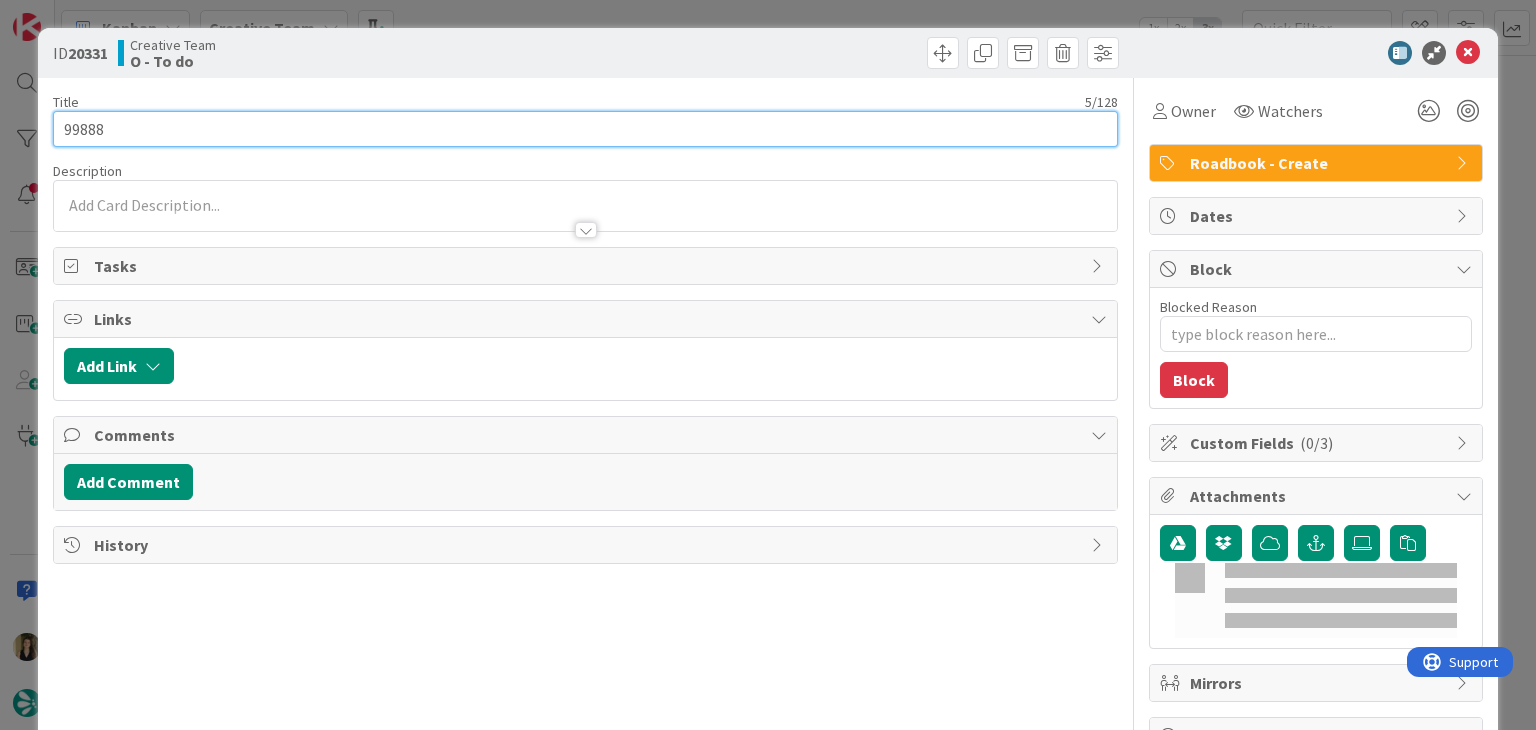 click on "99888" at bounding box center (585, 129) 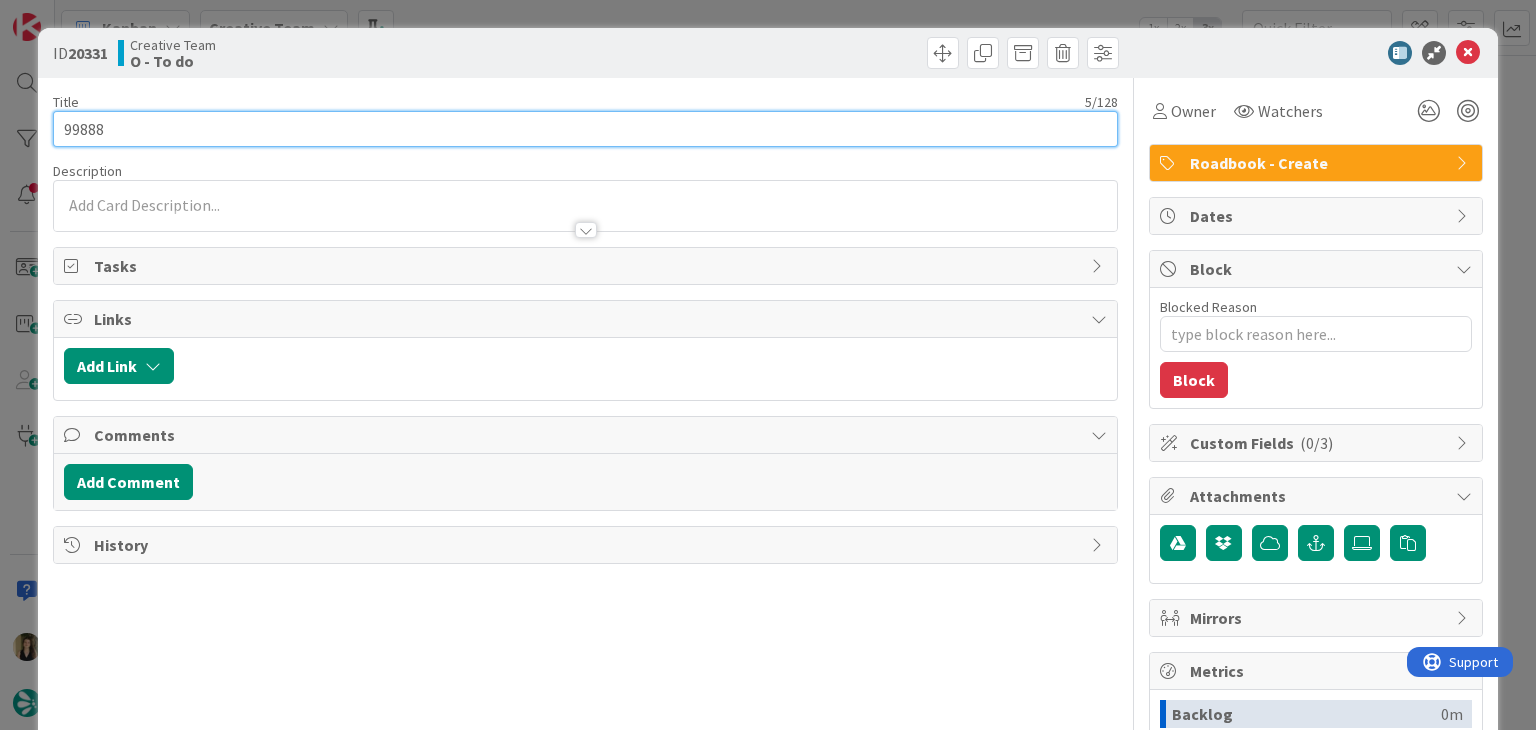 scroll, scrollTop: 0, scrollLeft: 0, axis: both 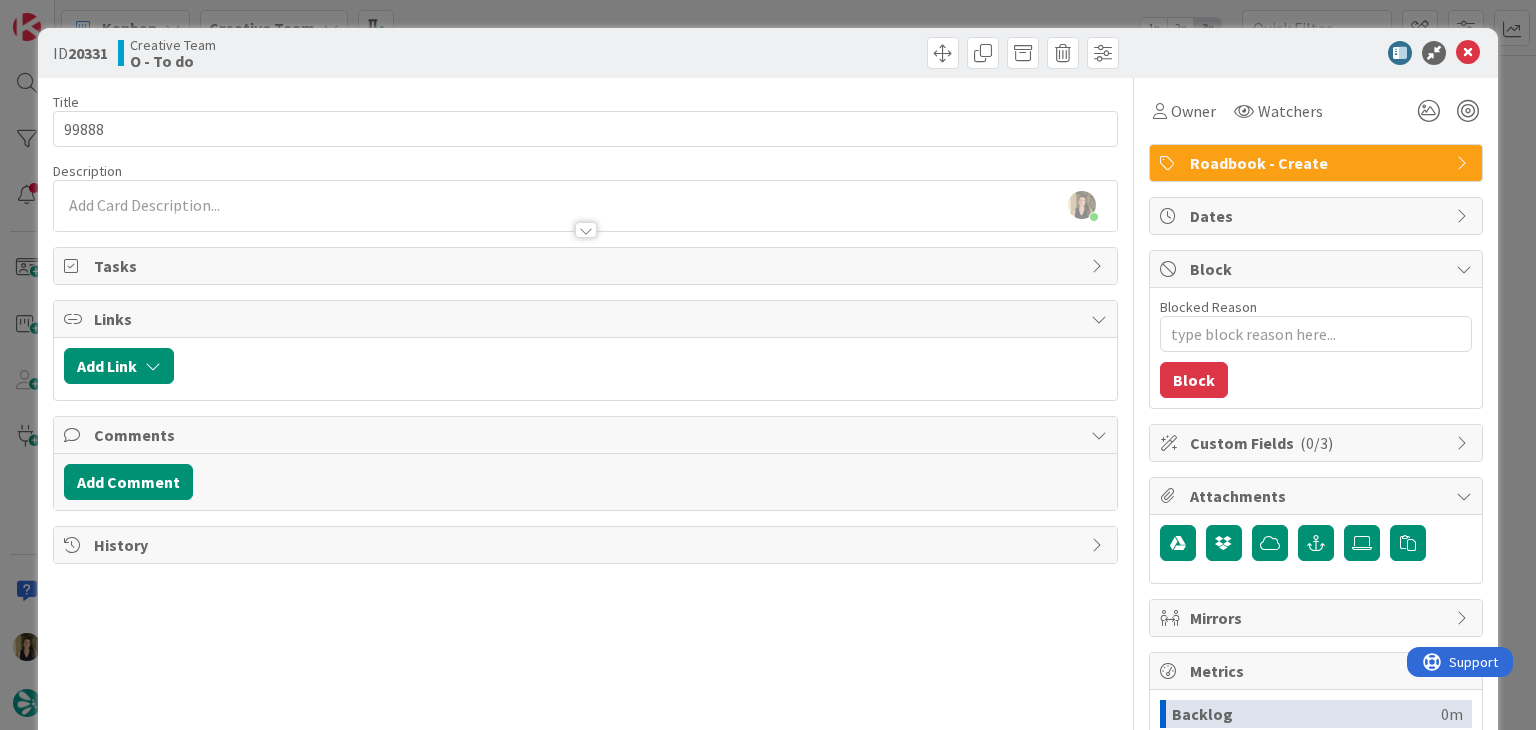 drag, startPoint x: 656, startPoint y: 45, endPoint x: 652, endPoint y: 17, distance: 28.284271 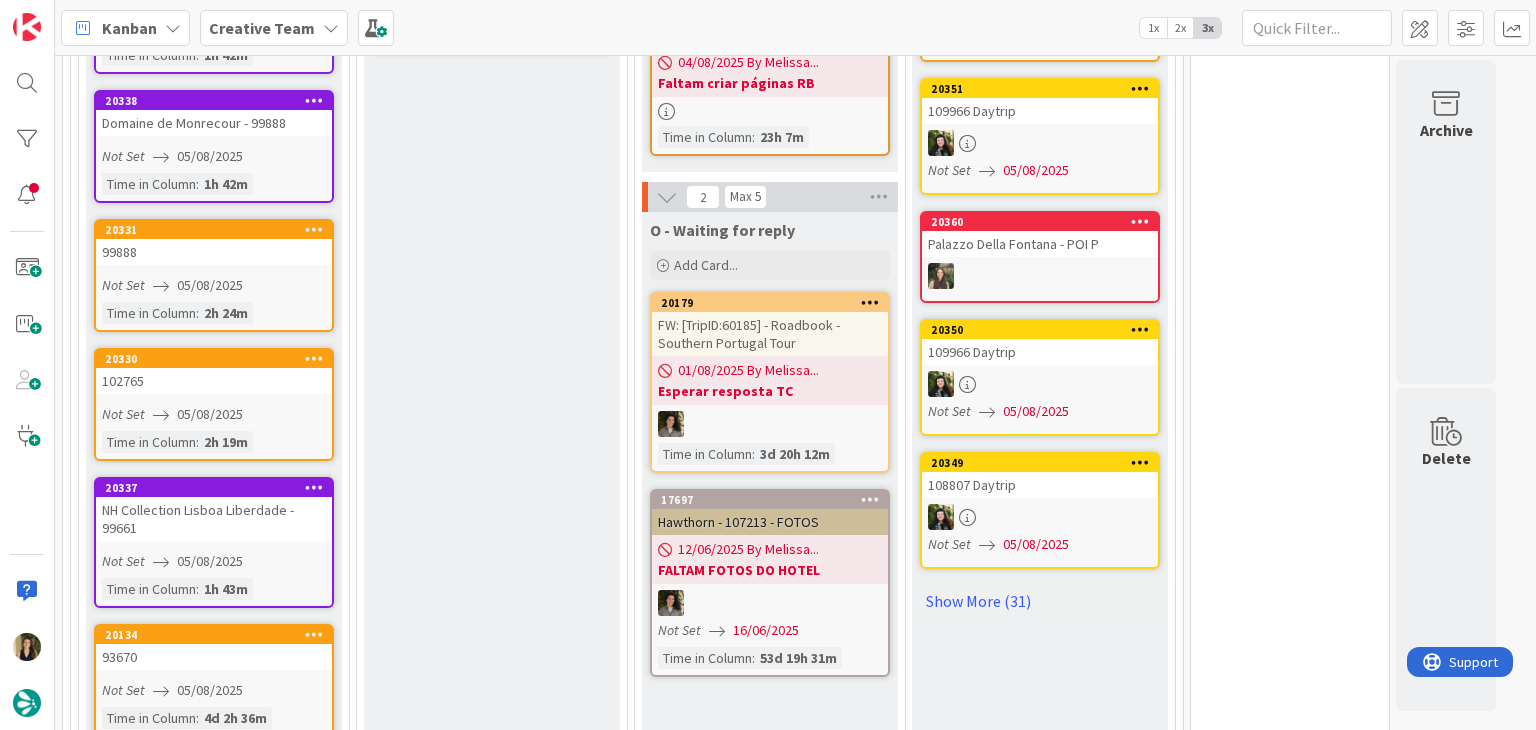 scroll, scrollTop: 0, scrollLeft: 0, axis: both 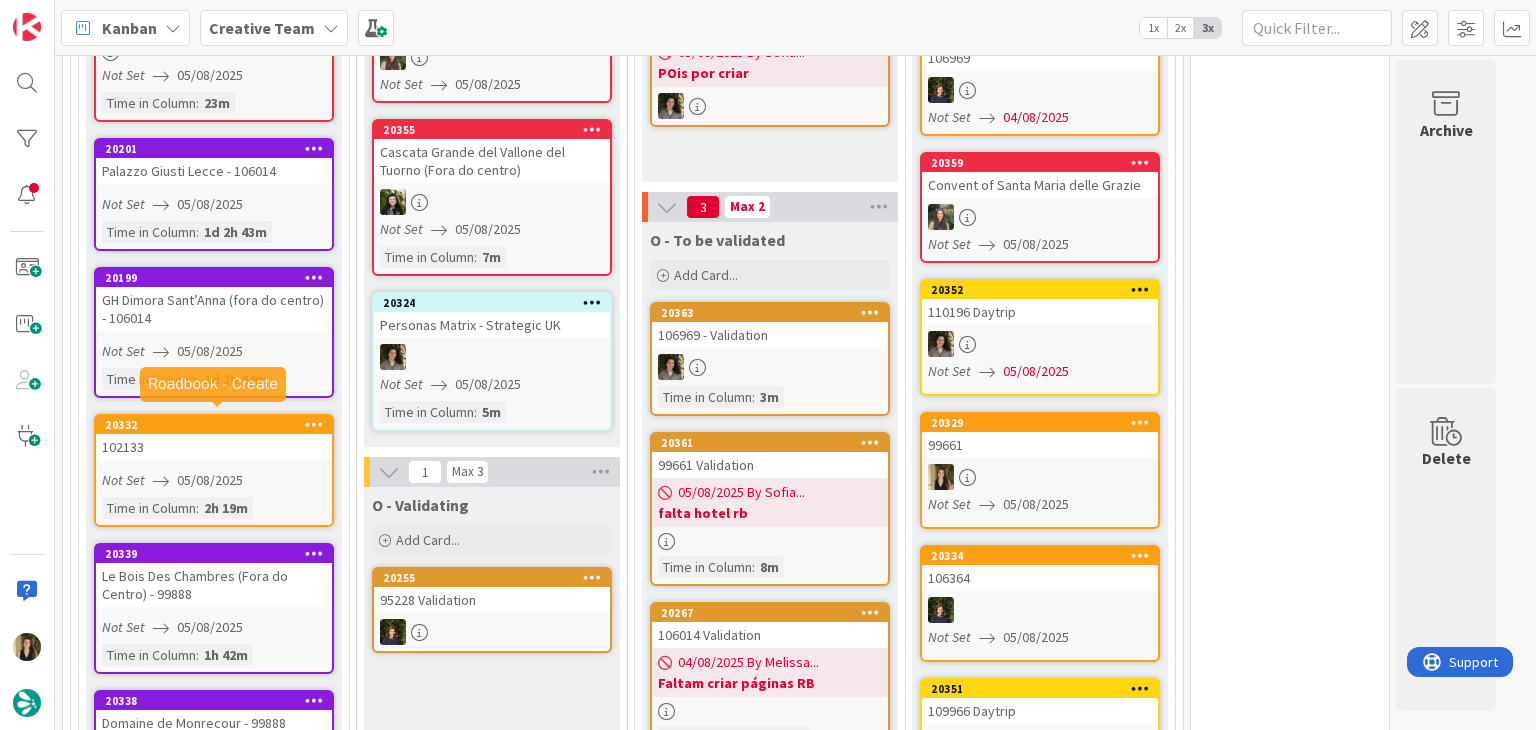 click on "102133" at bounding box center [214, 447] 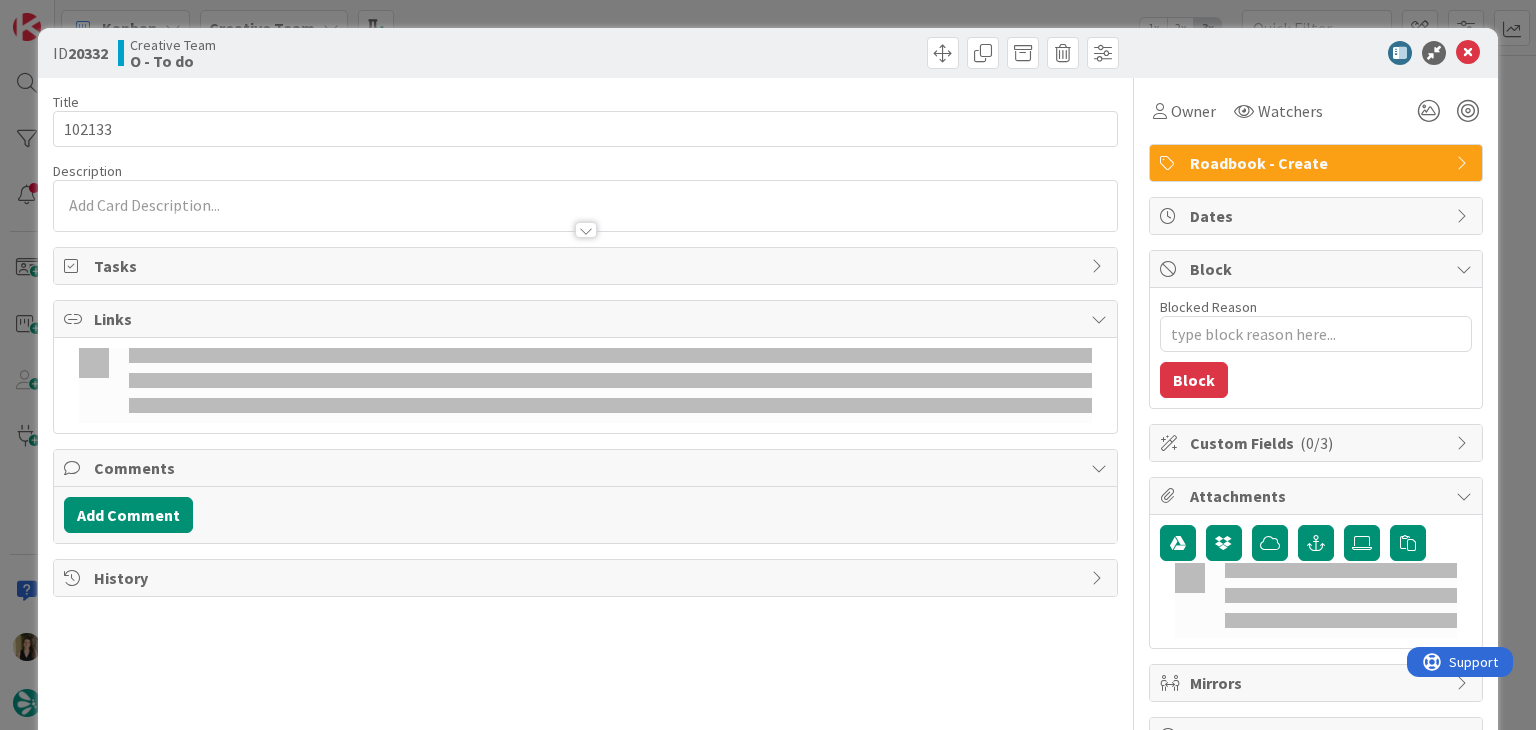 scroll, scrollTop: 0, scrollLeft: 0, axis: both 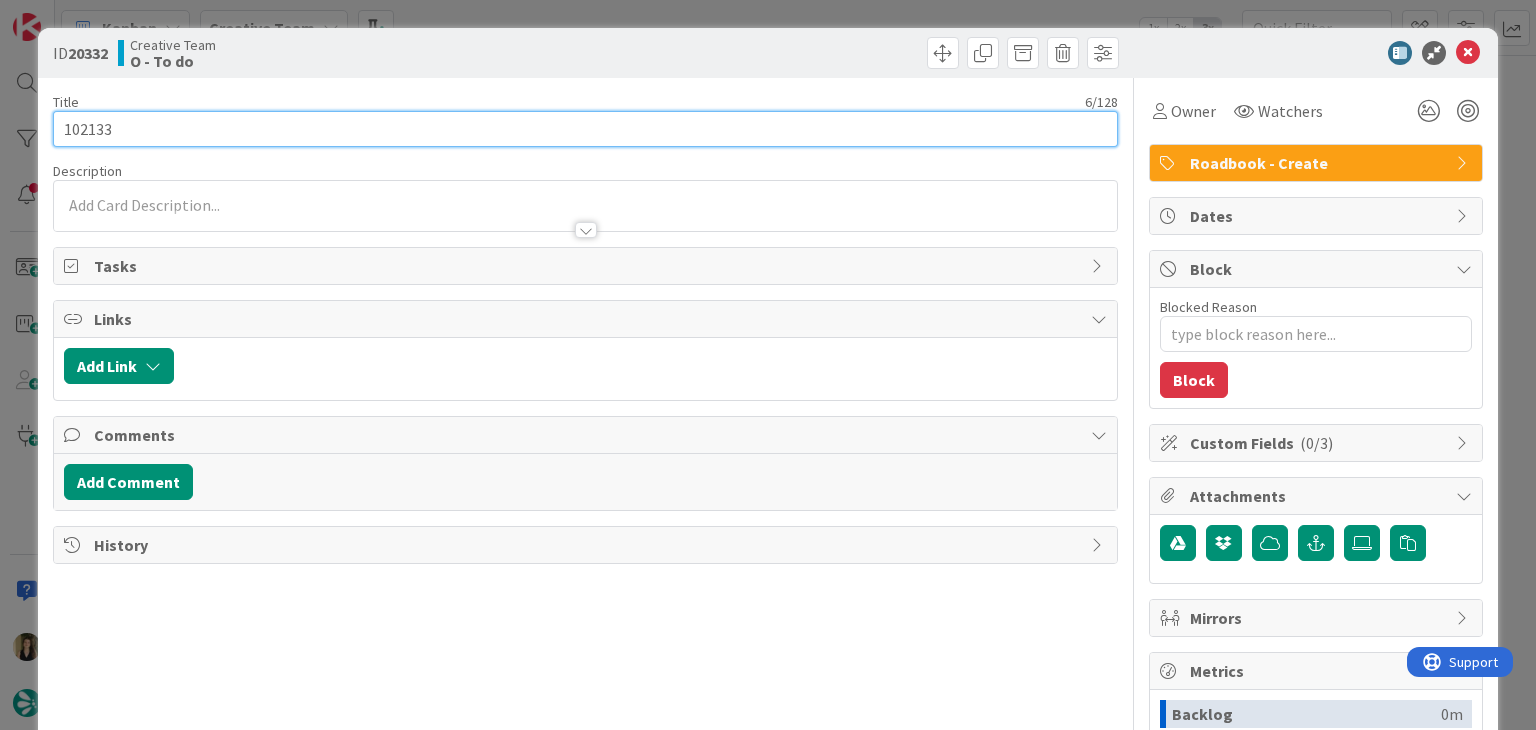 click on "102133" at bounding box center [585, 129] 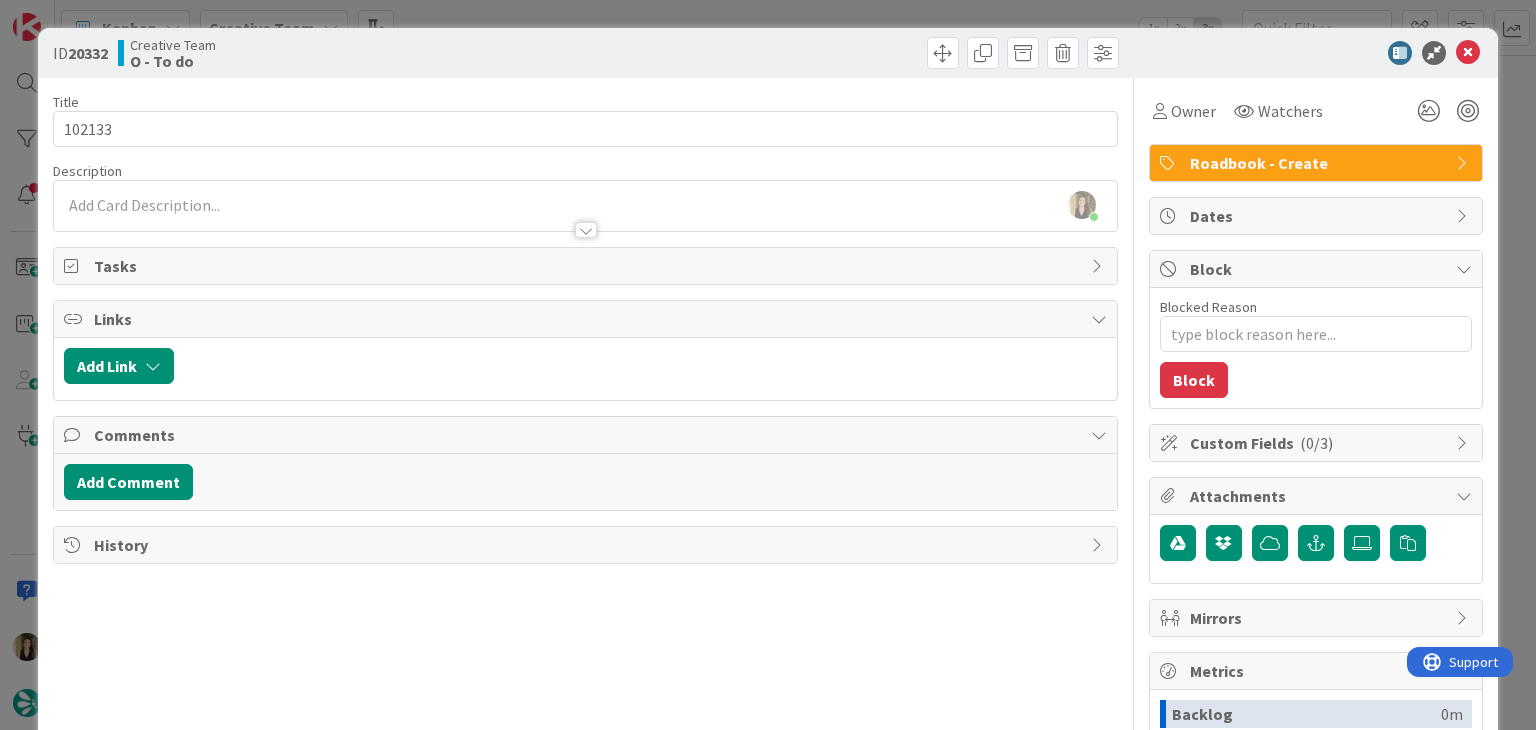 drag, startPoint x: 508, startPoint y: 44, endPoint x: 502, endPoint y: 15, distance: 29.614185 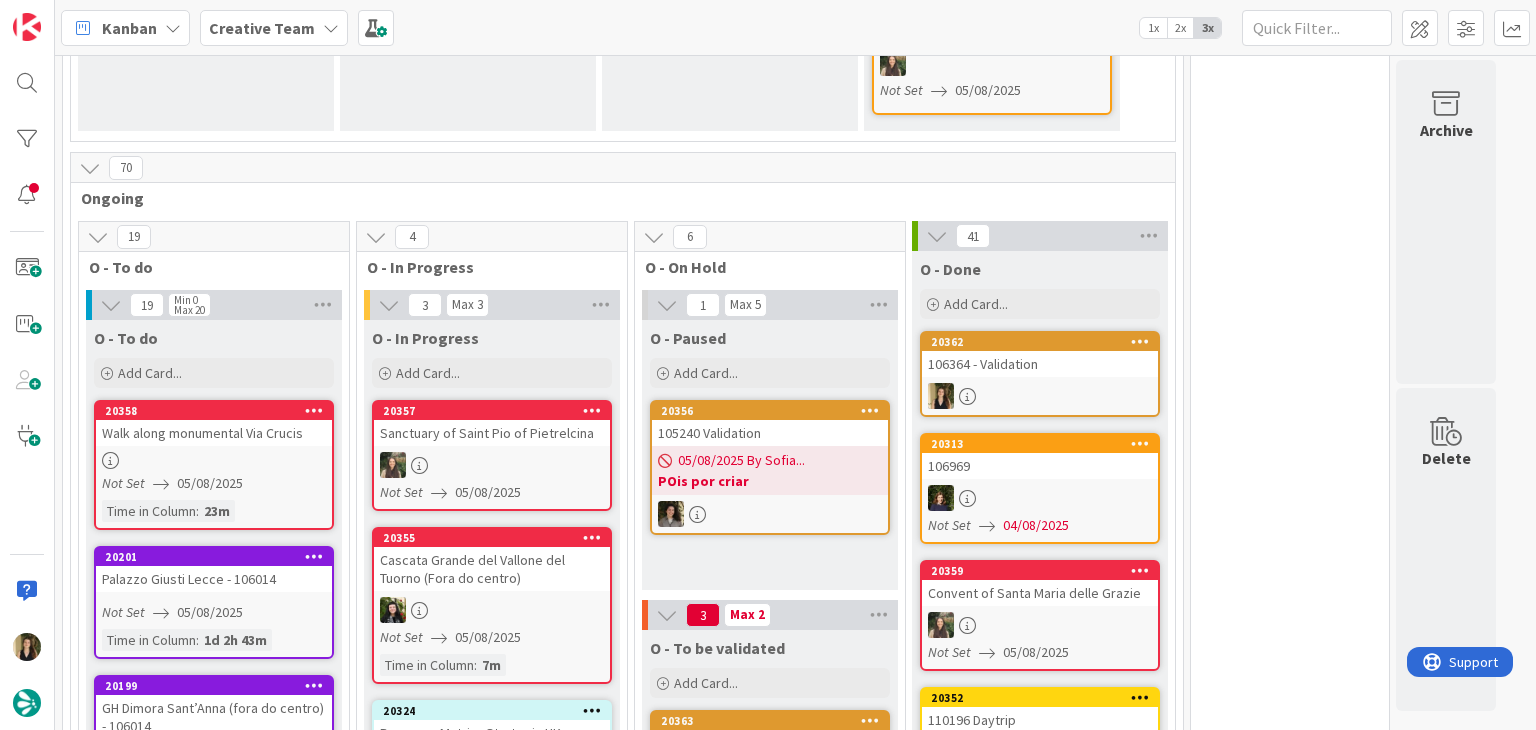 scroll, scrollTop: 0, scrollLeft: 0, axis: both 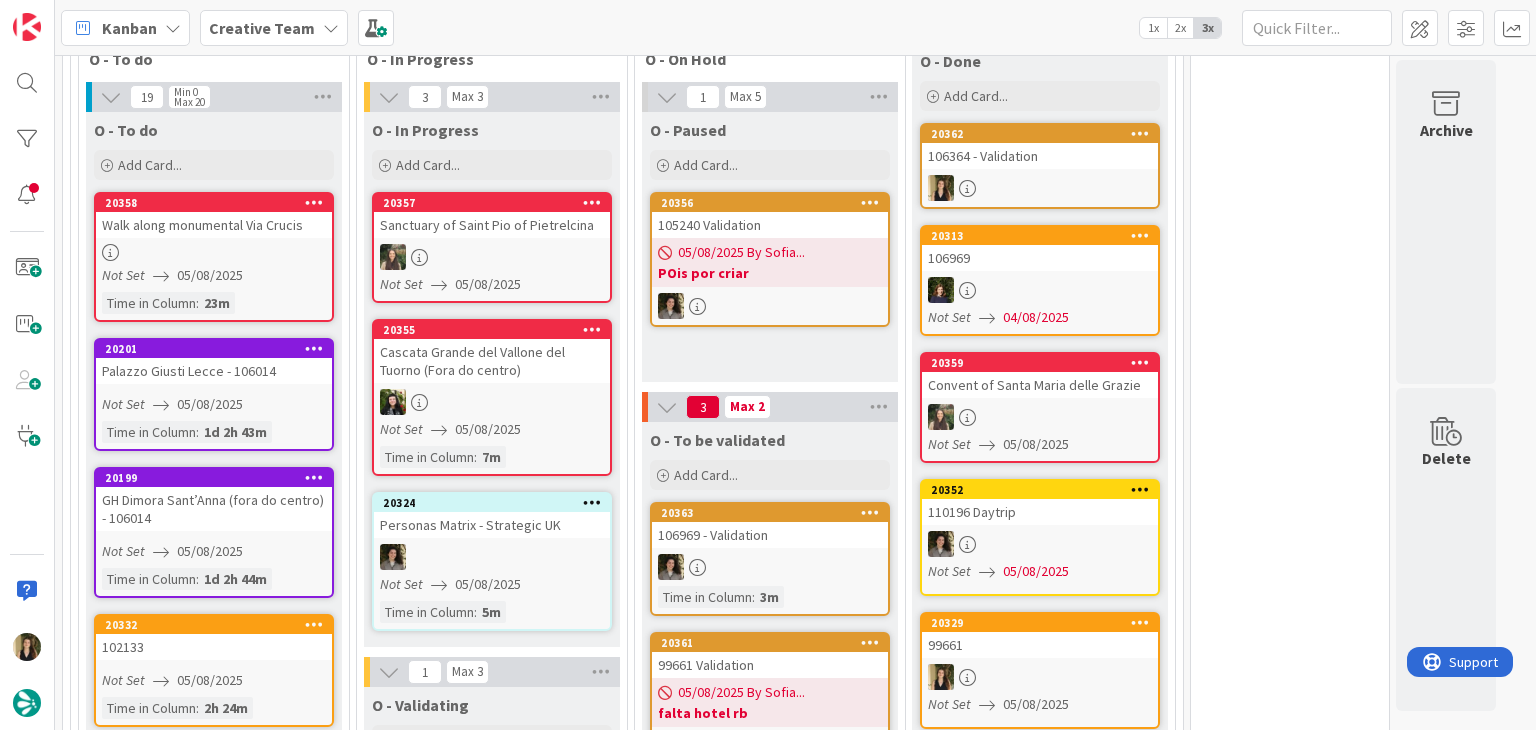 click on "[NUMBER] Walk along monumental Via Crucis Not Set [DATE] Time in Column : 23m" at bounding box center (214, 257) 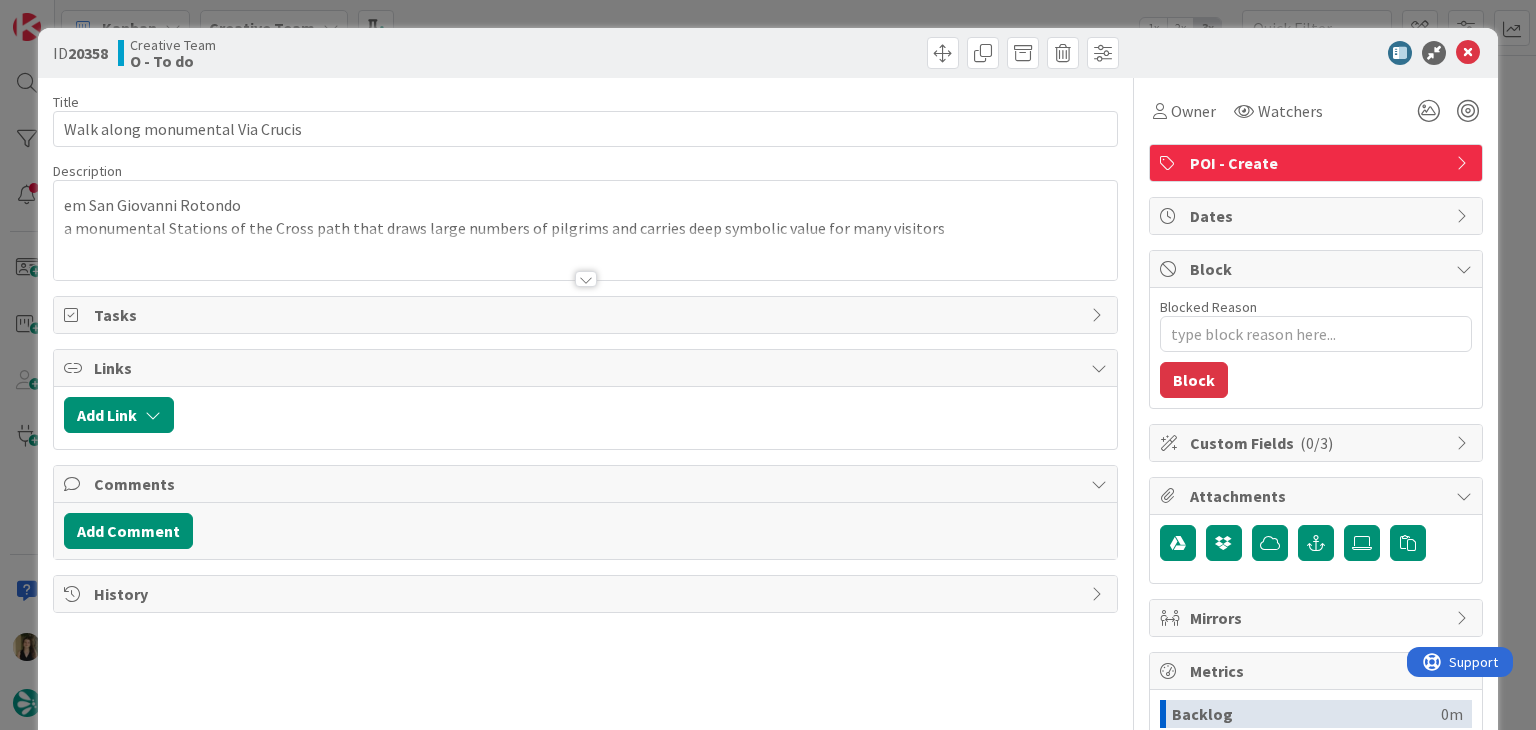 scroll, scrollTop: 0, scrollLeft: 0, axis: both 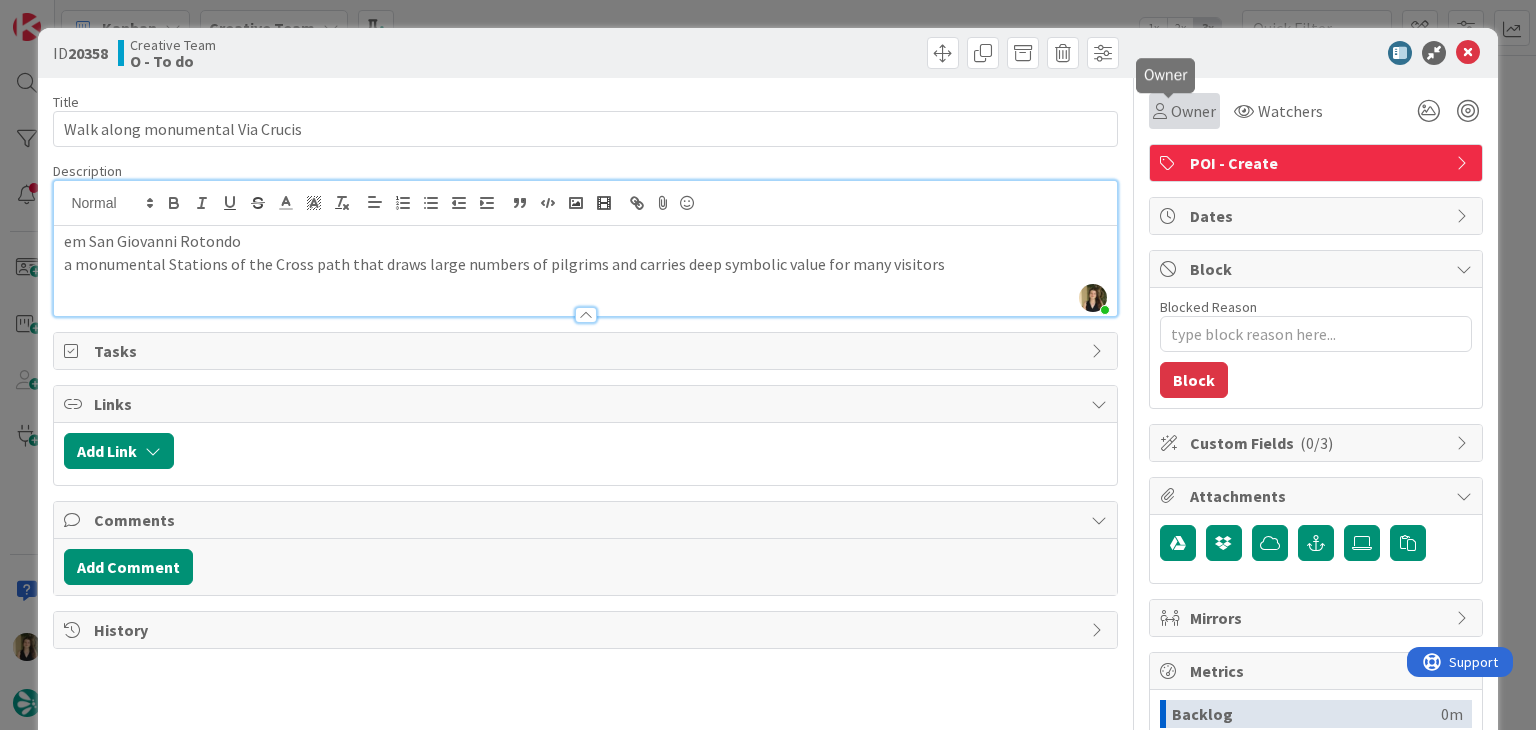 click on "Owner" at bounding box center [1193, 111] 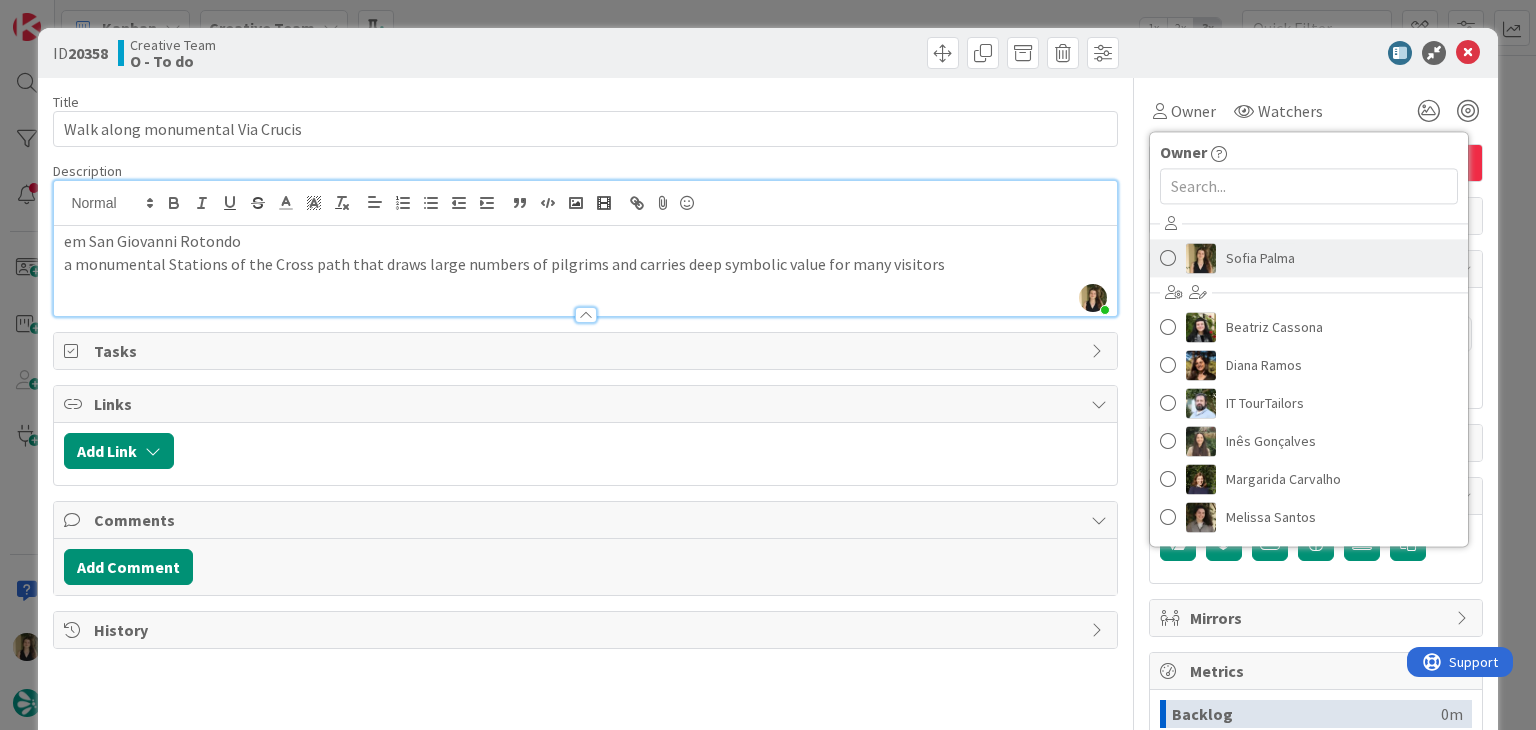 click on "Sofia Palma" at bounding box center [1260, 258] 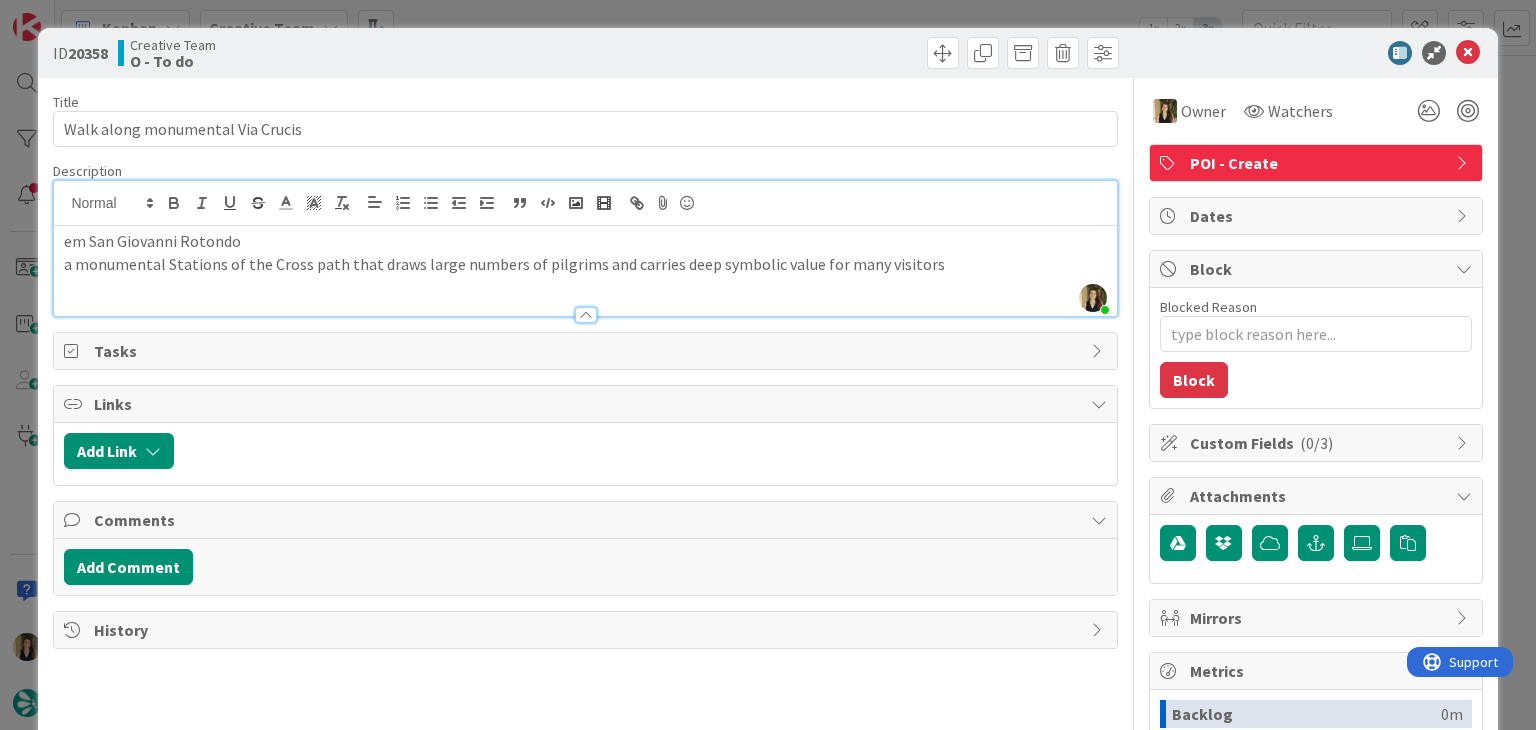 drag, startPoint x: 884, startPoint y: 51, endPoint x: 870, endPoint y: 24, distance: 30.413813 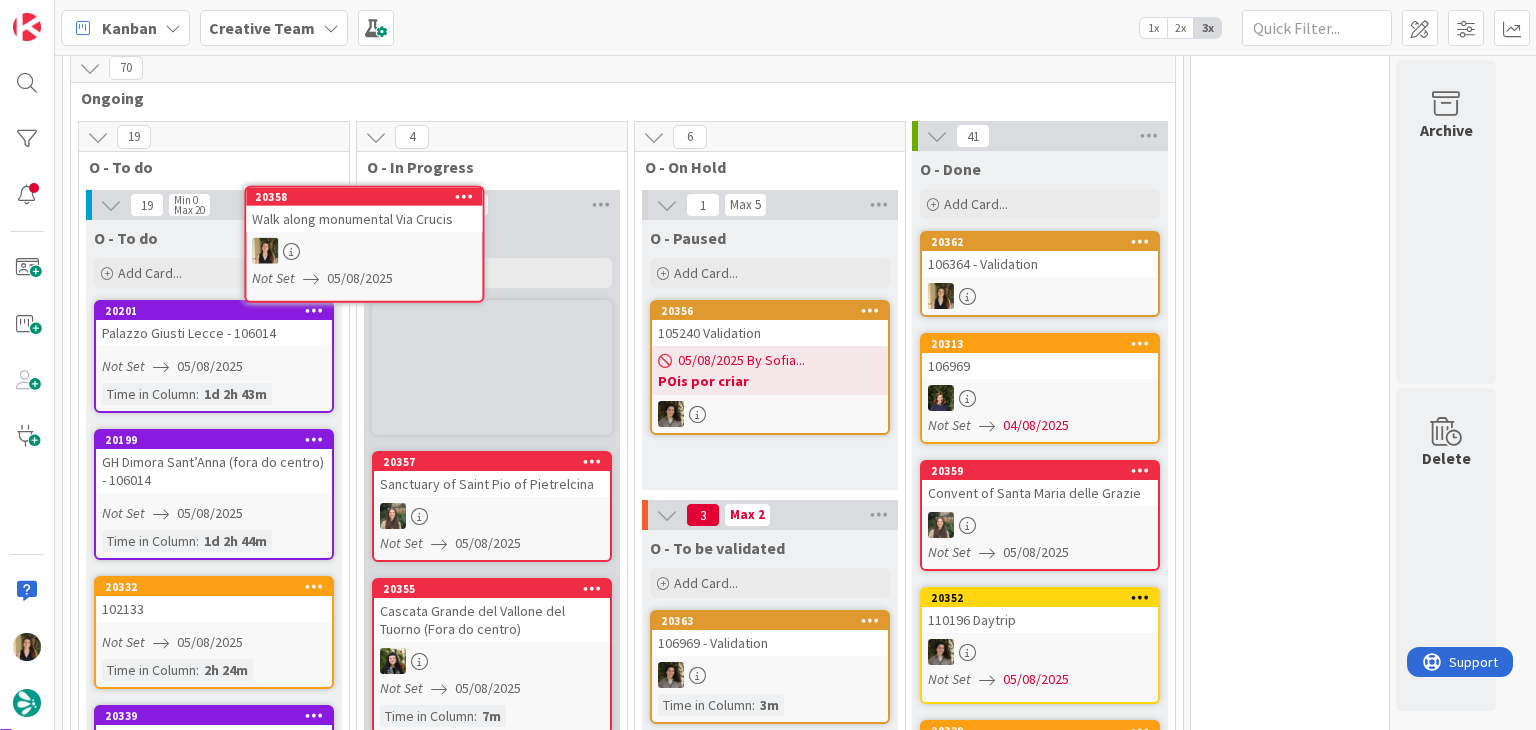 scroll, scrollTop: 1083, scrollLeft: 0, axis: vertical 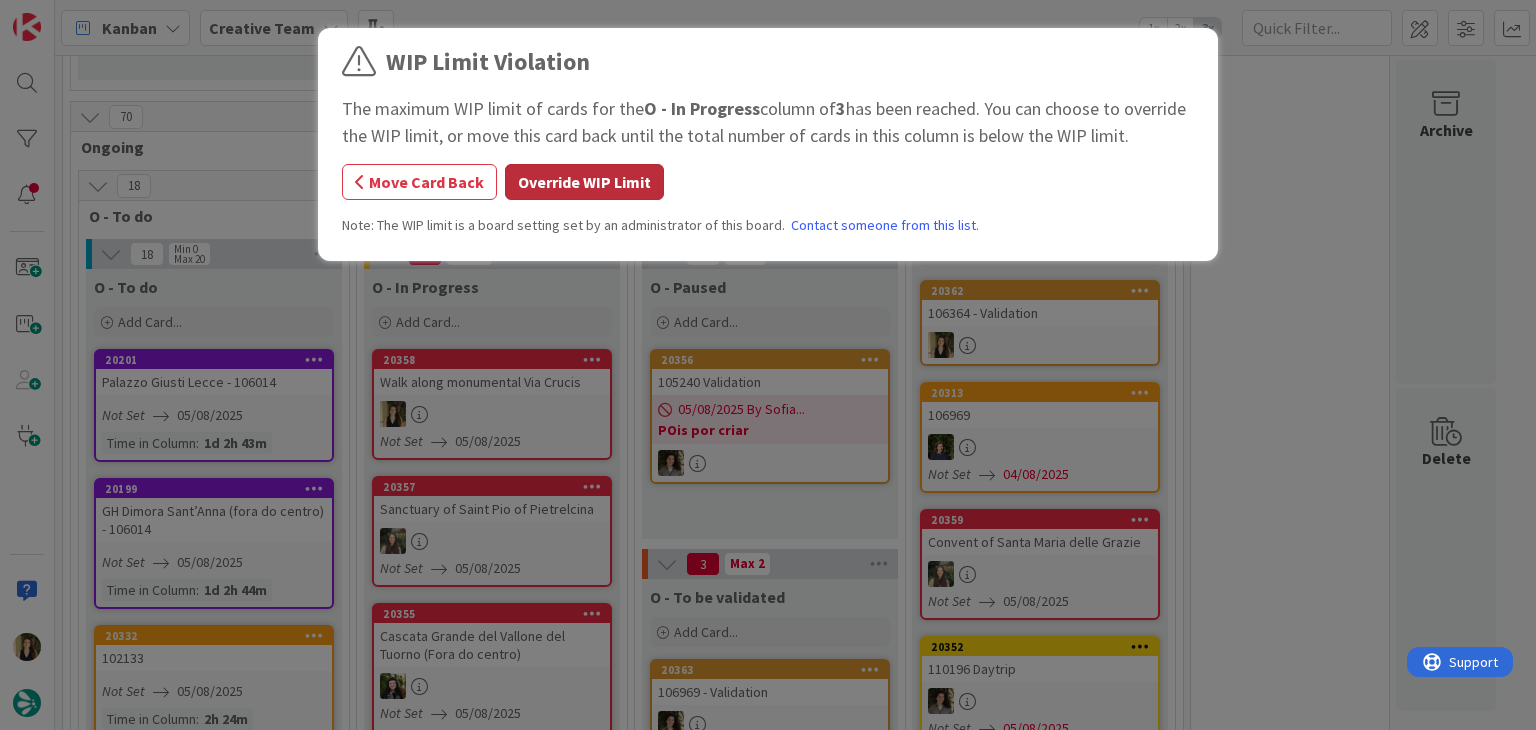click on "Override WIP Limit" at bounding box center [584, 182] 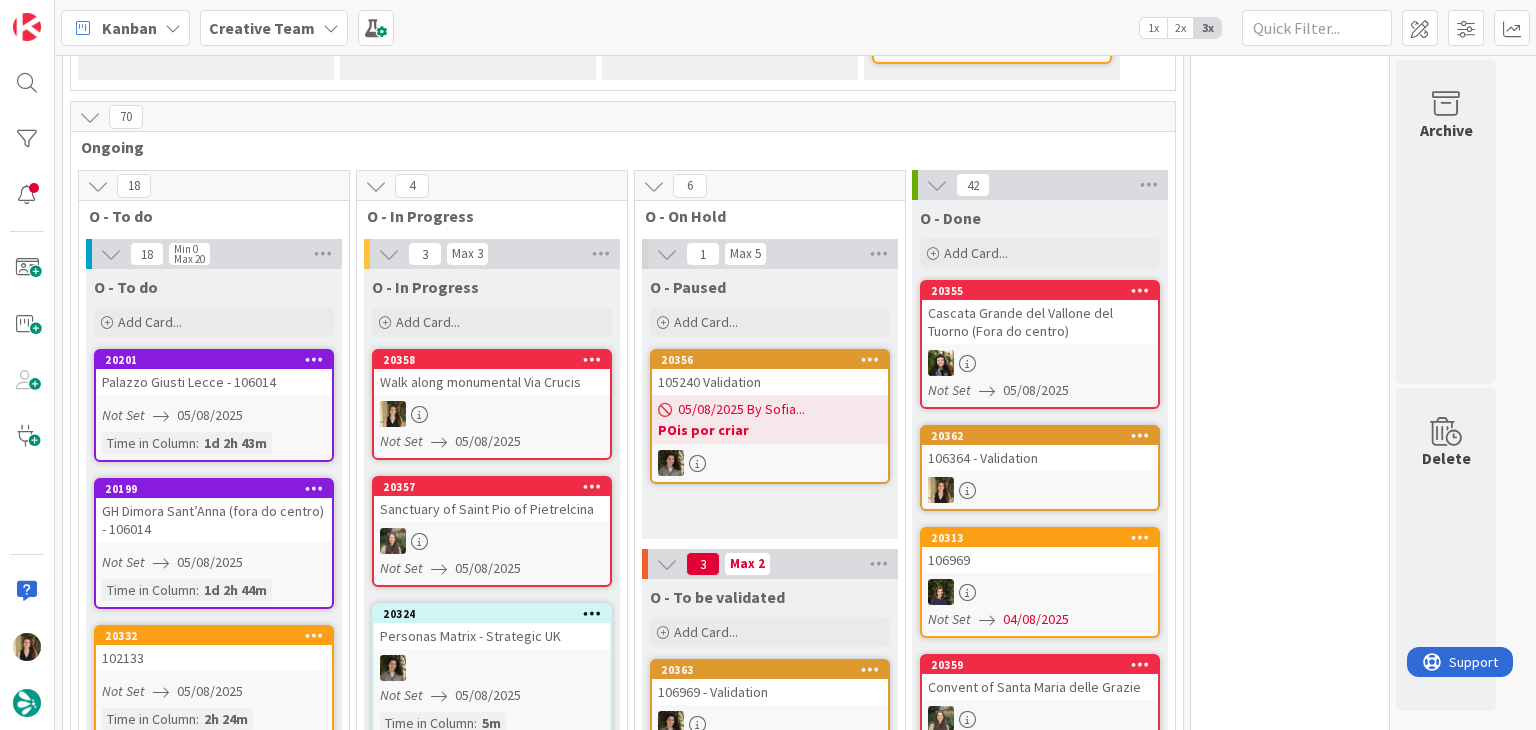 click on "O - Paused Add Card... 20356 105240 Validation 05/08/2025 By [FIRST]... POis por criar" at bounding box center (770, 404) 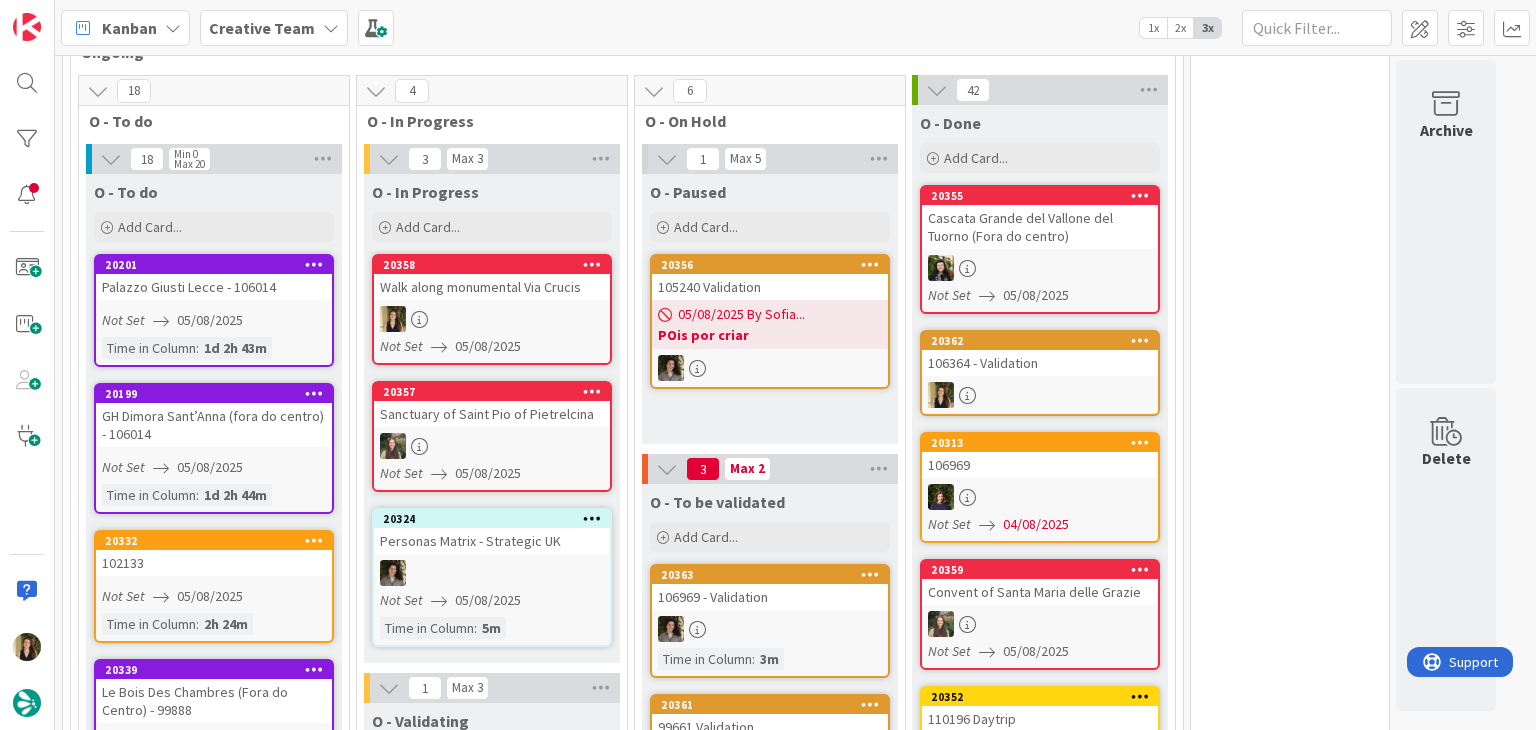scroll, scrollTop: 1183, scrollLeft: 0, axis: vertical 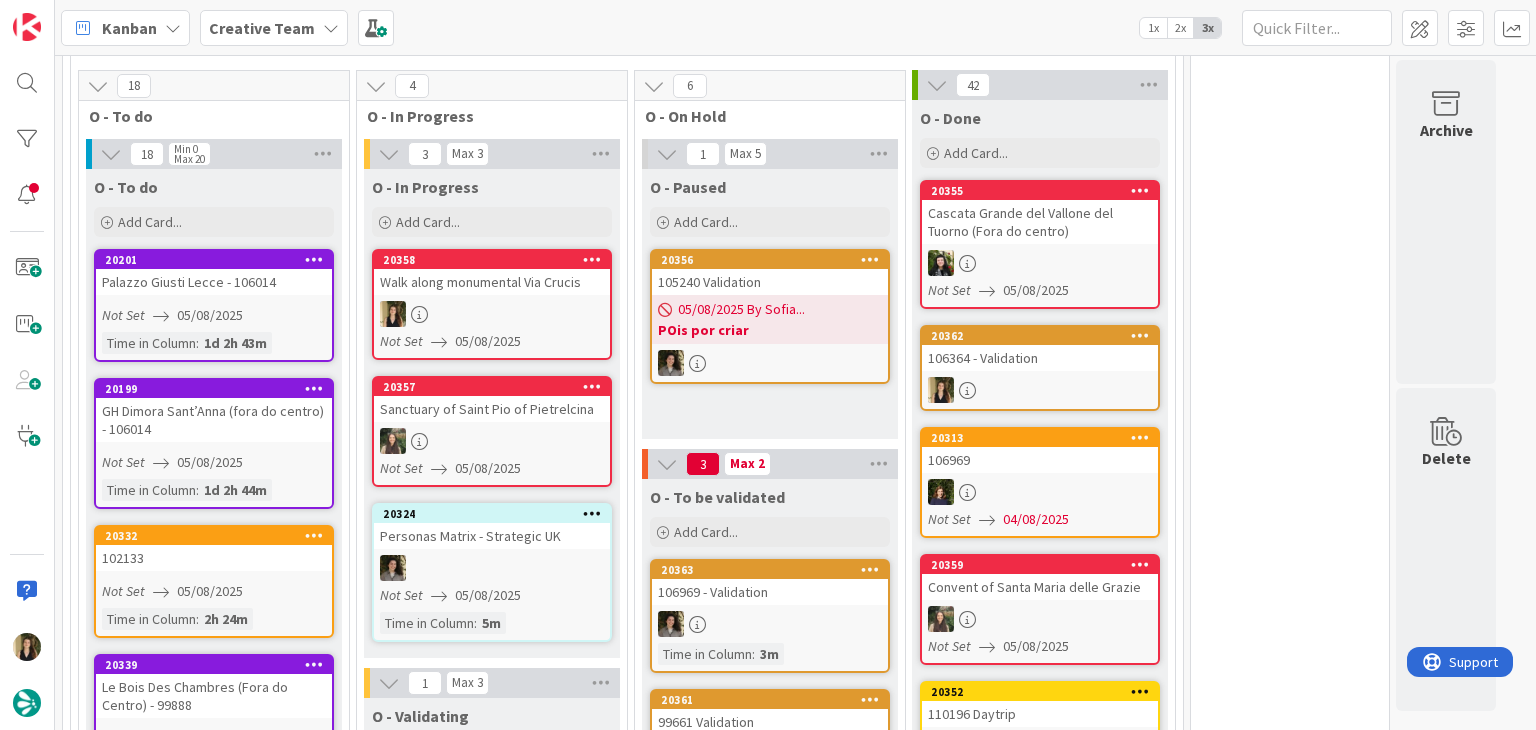 click on "0 Tempos máximos Roadbook  - Create -  30 min Roadbook  - Validation  - 20 min Roadbook  - Revision  - 25 min NL  - Blog Post + Email  - 4h30 NL  - Paginação  - 3 h NL  - Teste/agendar  - 30min Daytrip  - 5 min Car  - 20 min Service  - 20 min Service  Aux  - 10 min POI  - Pesquisa (exclui redação)  - 45 min POI  - Create  - 20 min Location  - 20 min Accommodation  - 30 min Accommodation  RB  - 20 min Website   -  Carregamento de Tours  - 6h Website  -  Edição conteúdo -  20min" at bounding box center (1290, 2171) 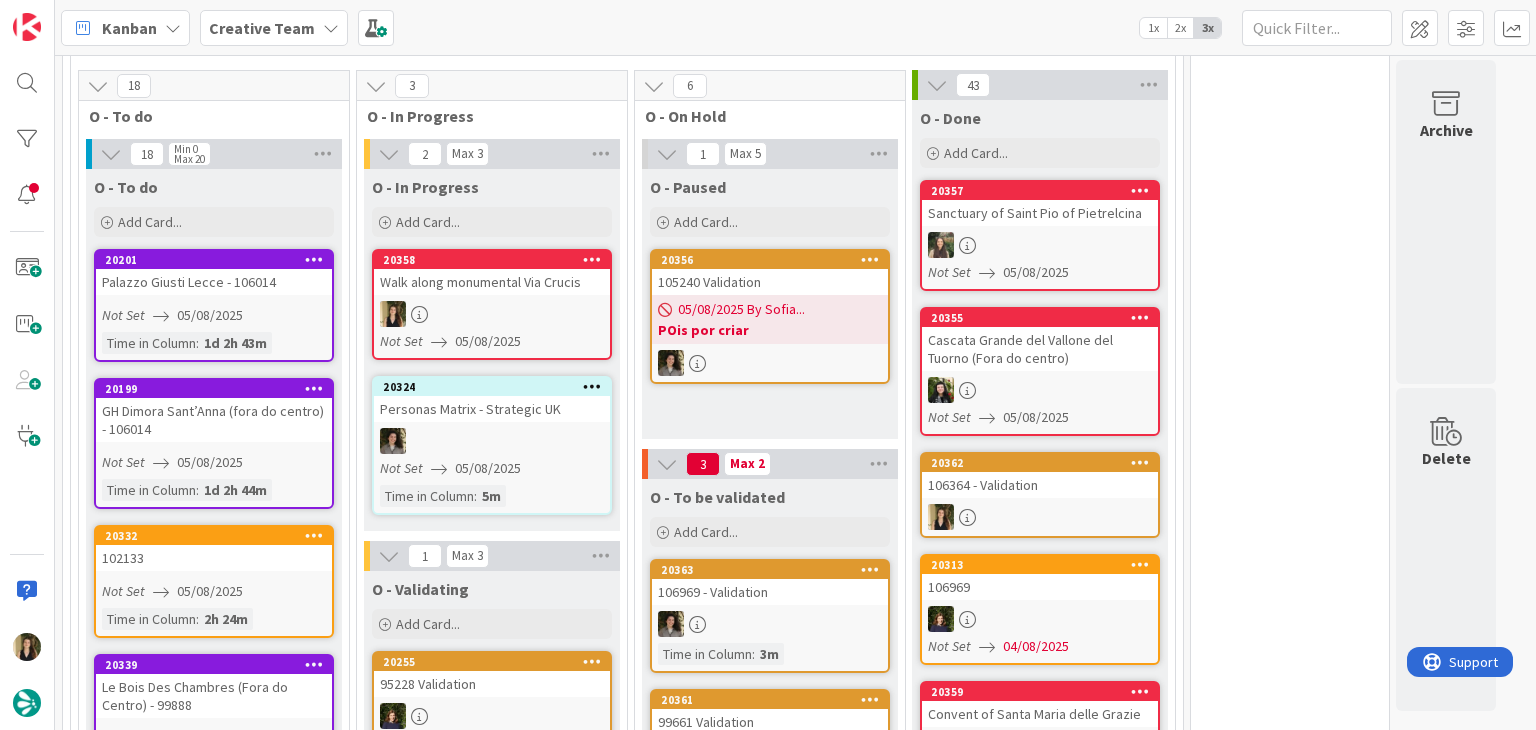 click on "O - Paused Add Card... 20356 105240 Validation 05/08/2025 By [FIRST]... POis por criar" at bounding box center (770, 304) 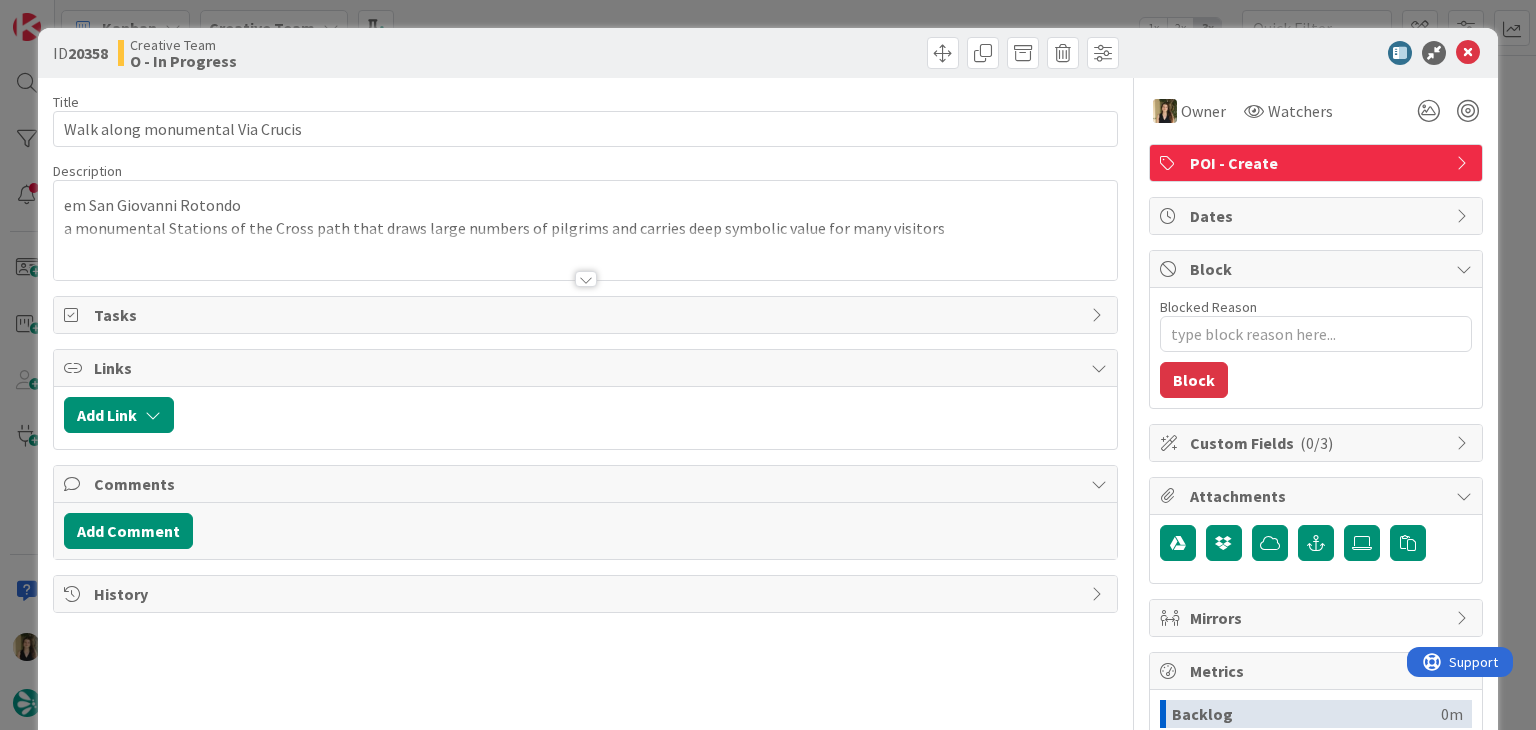 scroll, scrollTop: 0, scrollLeft: 0, axis: both 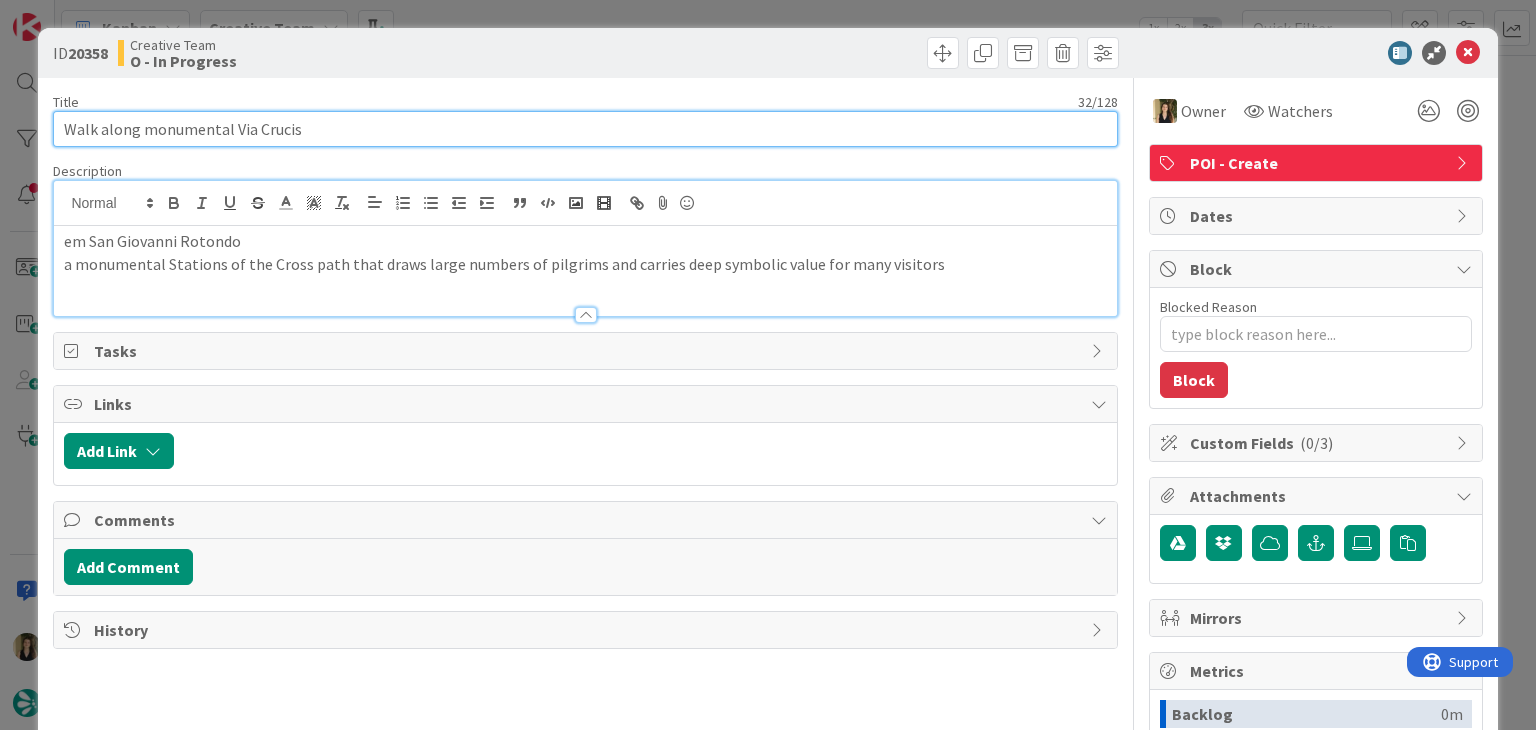 drag, startPoint x: 260, startPoint y: 132, endPoint x: 15, endPoint y: 129, distance: 245.01837 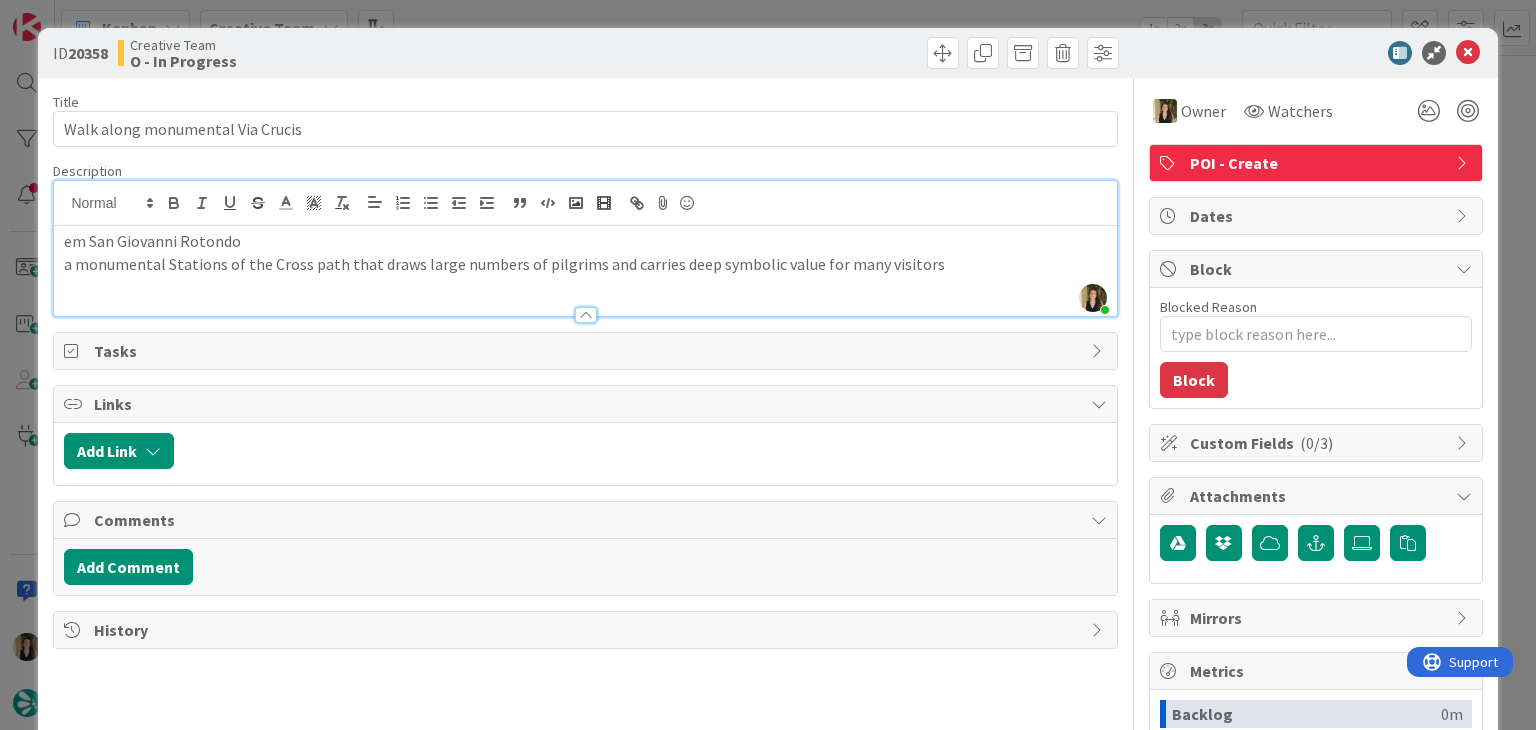 click on "em San Giovanni Rotondo" at bounding box center (585, 241) 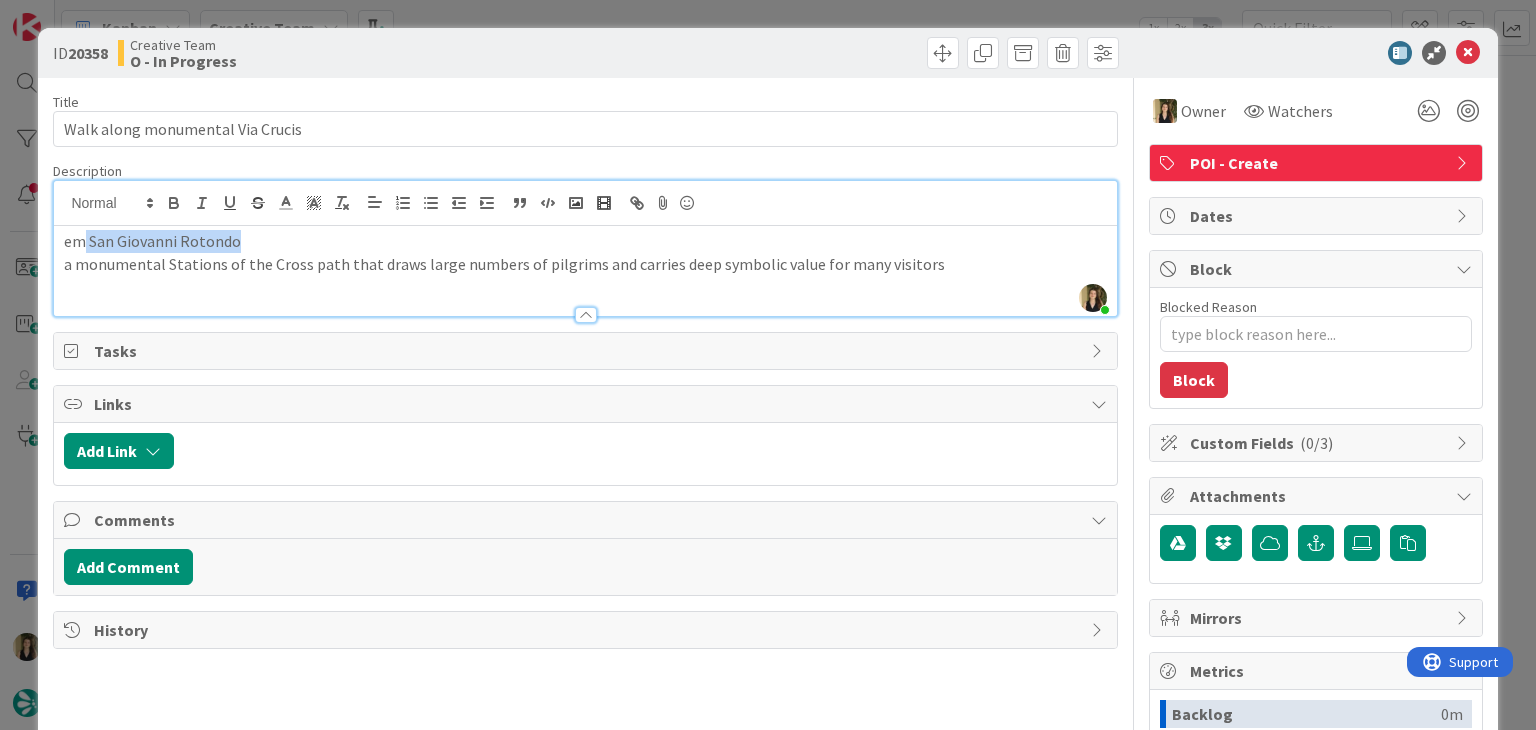 drag, startPoint x: 207, startPoint y: 245, endPoint x: 86, endPoint y: 245, distance: 121 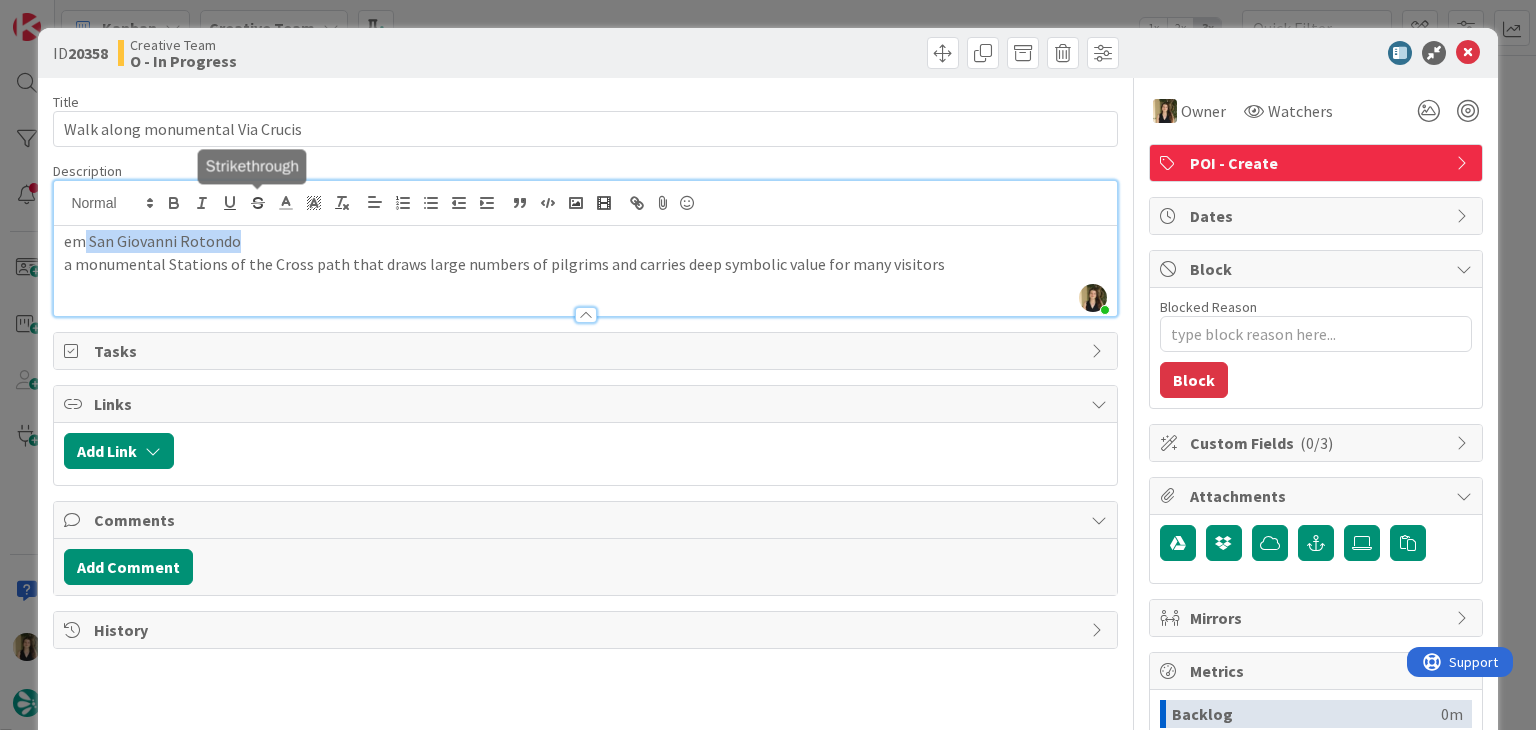copy on "San Giovanni Rotondo" 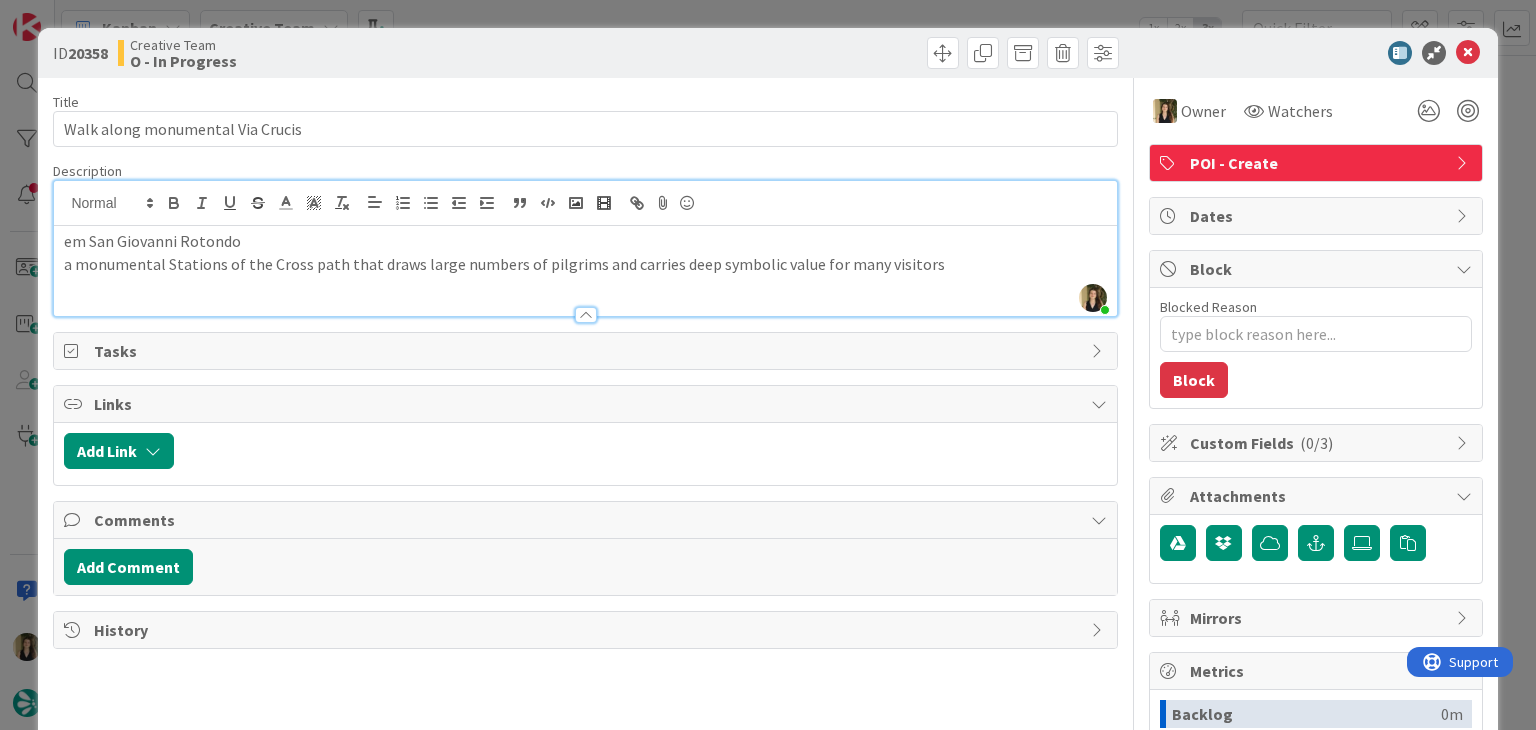 click on "Creative Team O - In Progress" at bounding box center [349, 53] 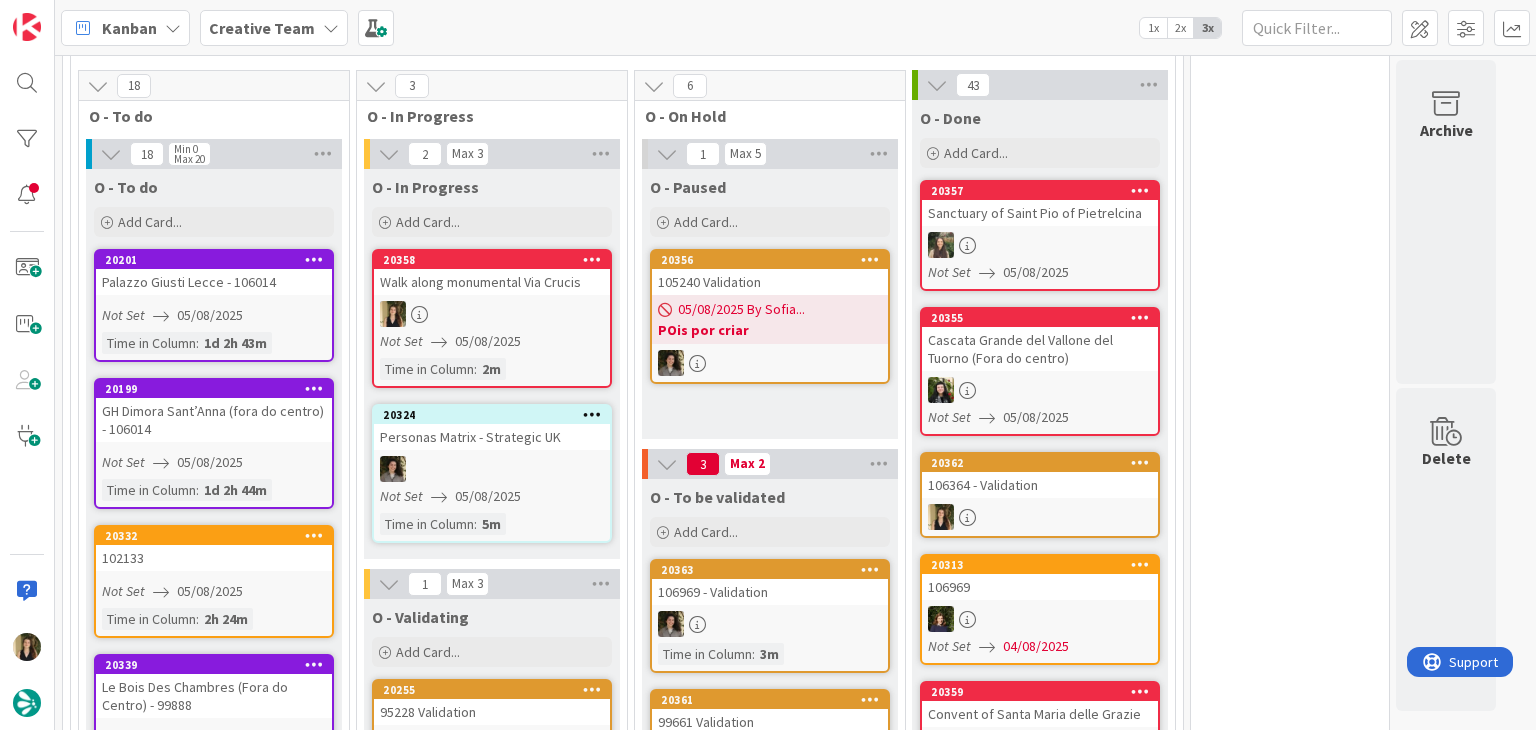 scroll, scrollTop: 1583, scrollLeft: 0, axis: vertical 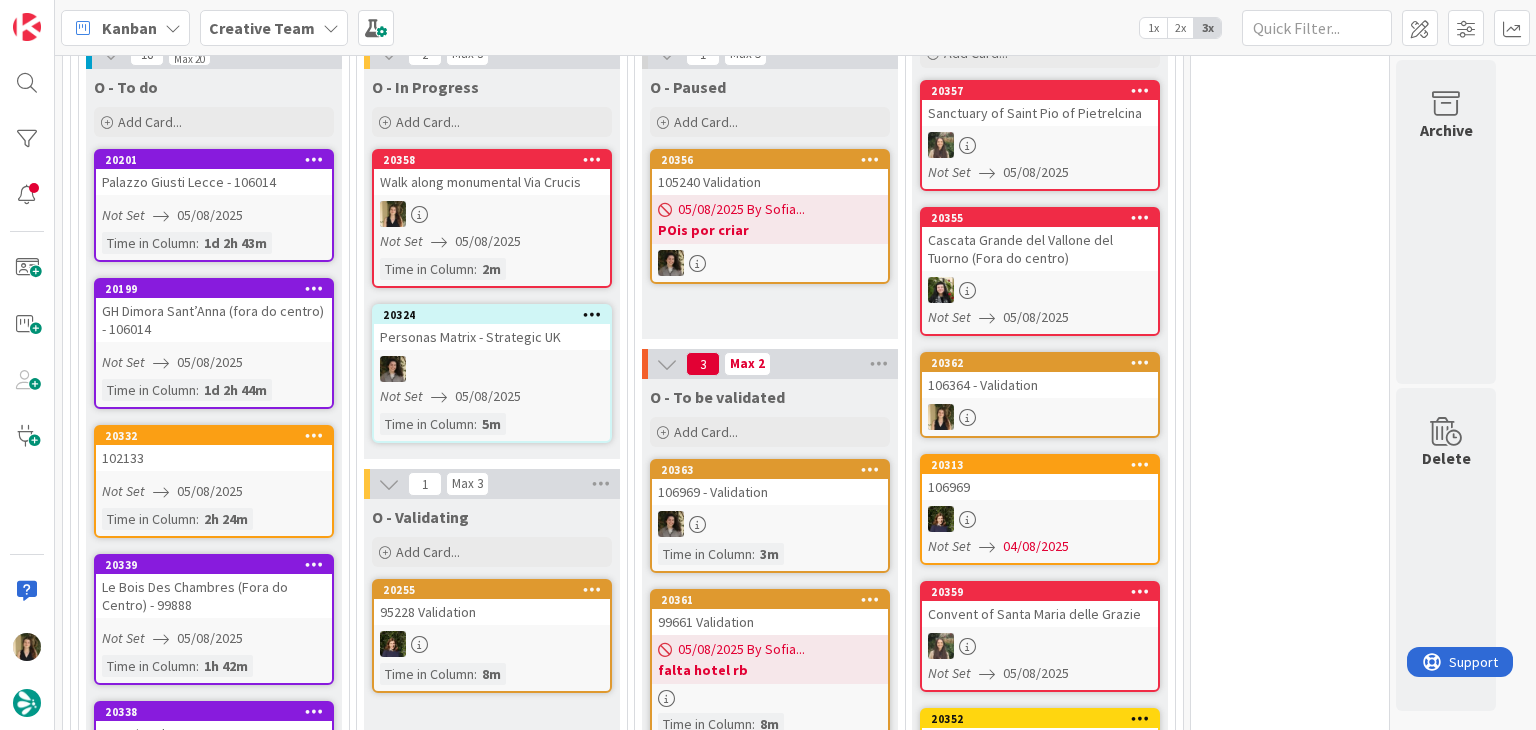 click at bounding box center [492, 214] 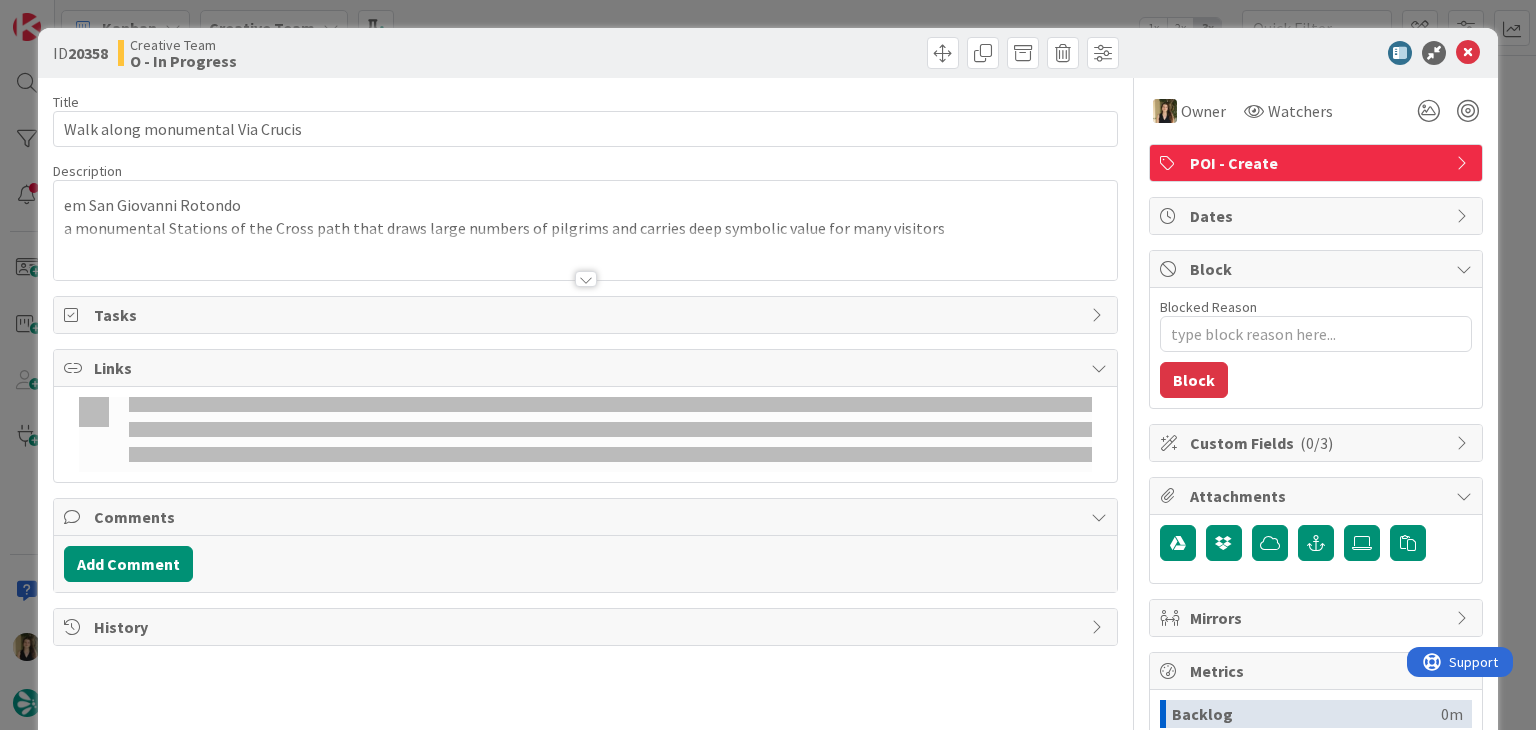 scroll, scrollTop: 0, scrollLeft: 0, axis: both 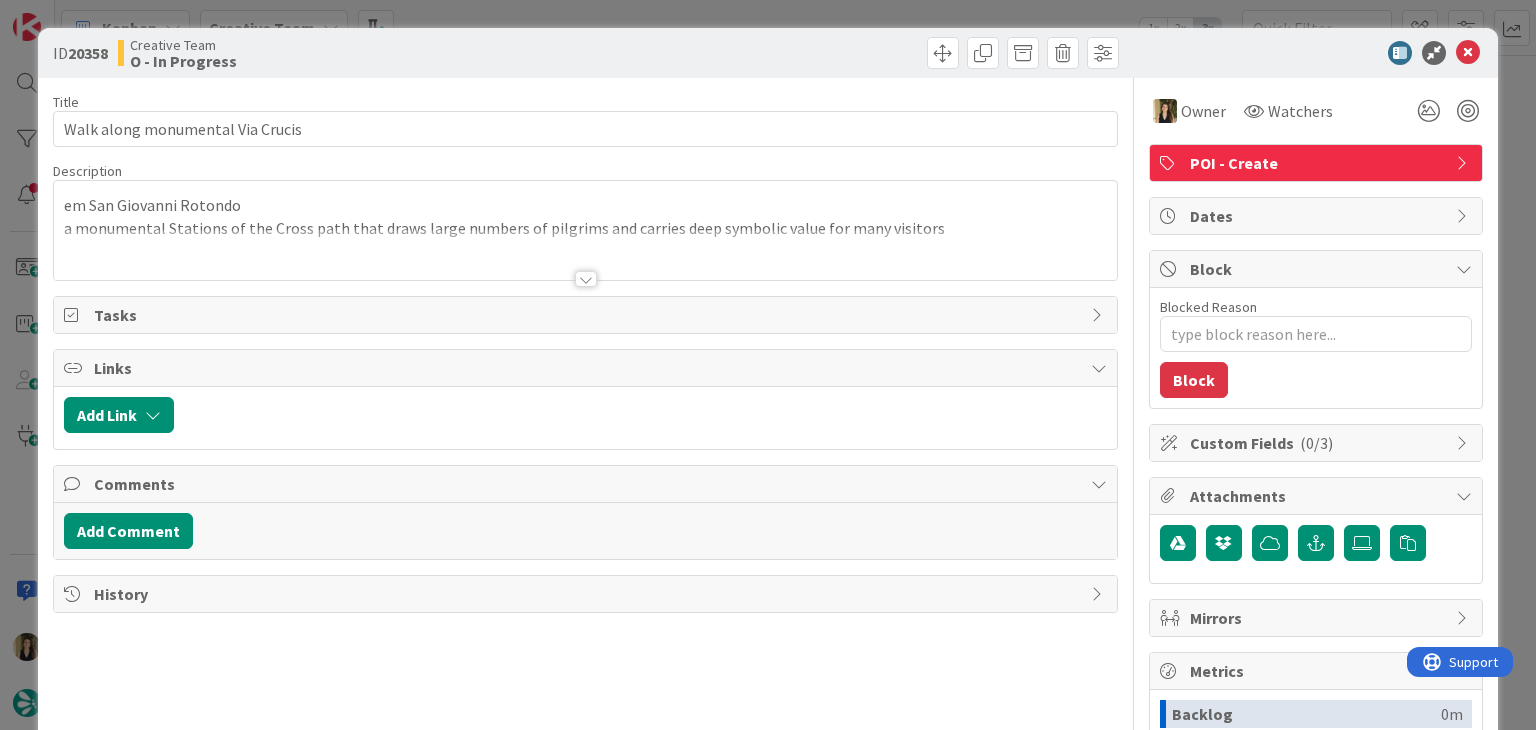 click on "a monumental Stations of the Cross path that draws large numbers of pilgrims and carries deep symbolic value for many visitors" at bounding box center (585, 228) 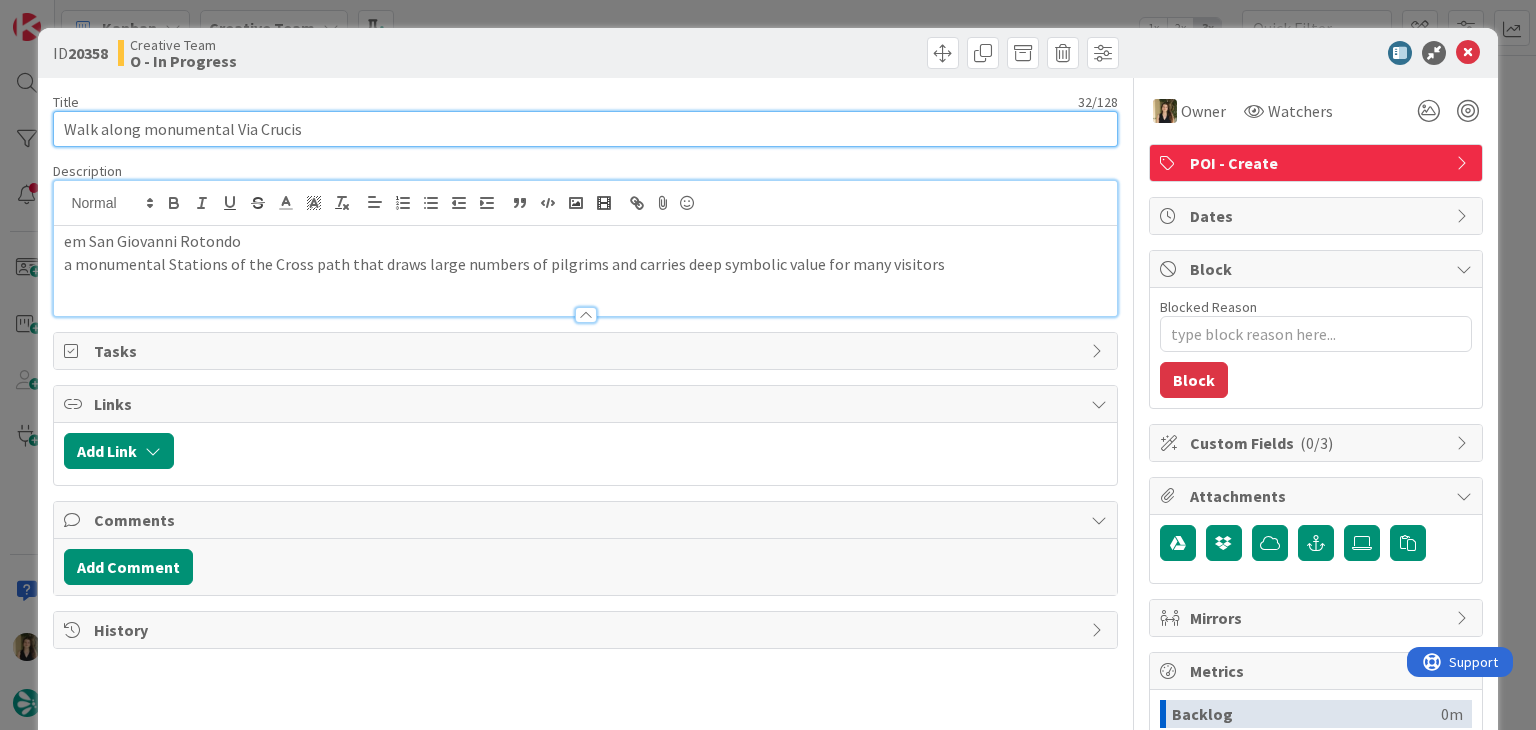 drag, startPoint x: 289, startPoint y: 138, endPoint x: -31, endPoint y: 133, distance: 320.03906 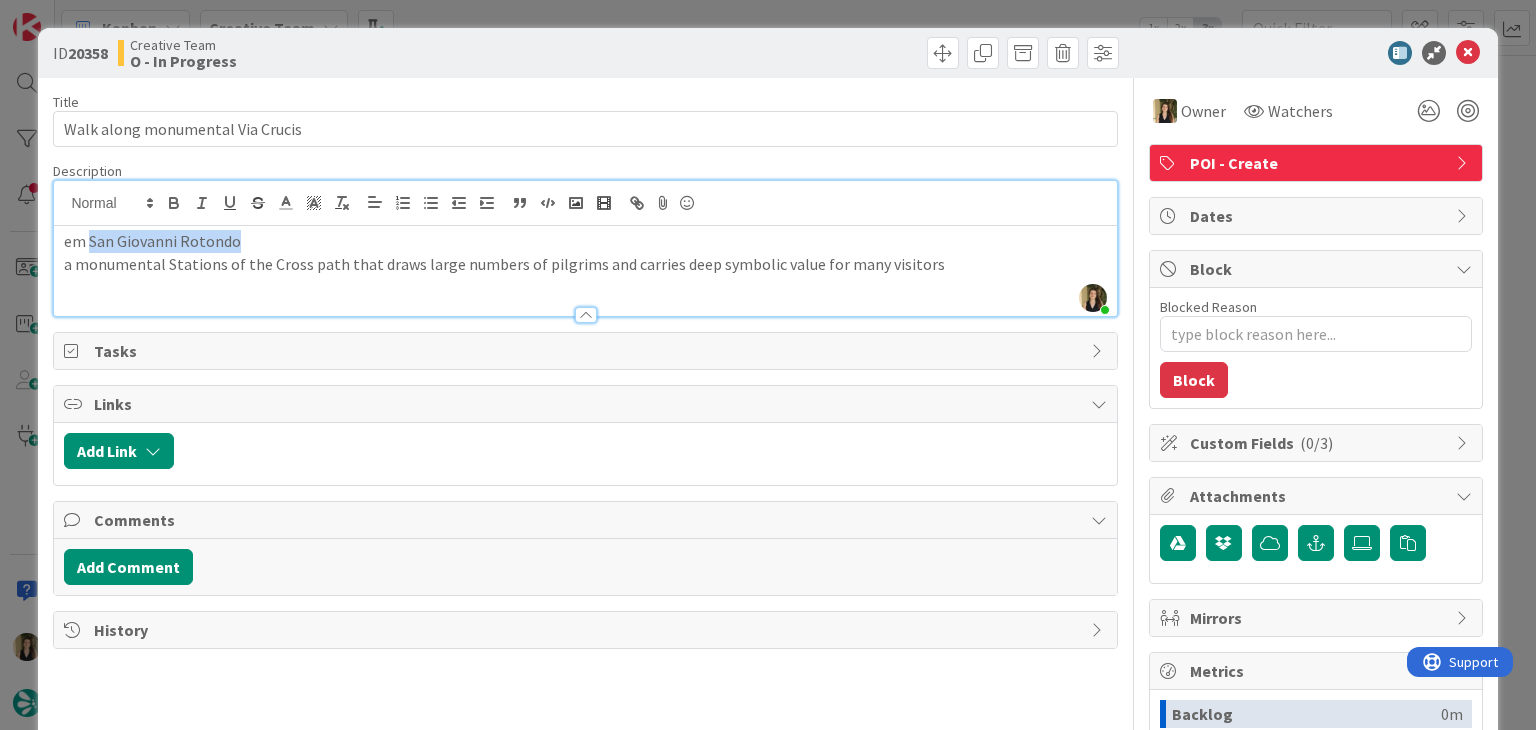 drag, startPoint x: 263, startPoint y: 245, endPoint x: 92, endPoint y: 240, distance: 171.07309 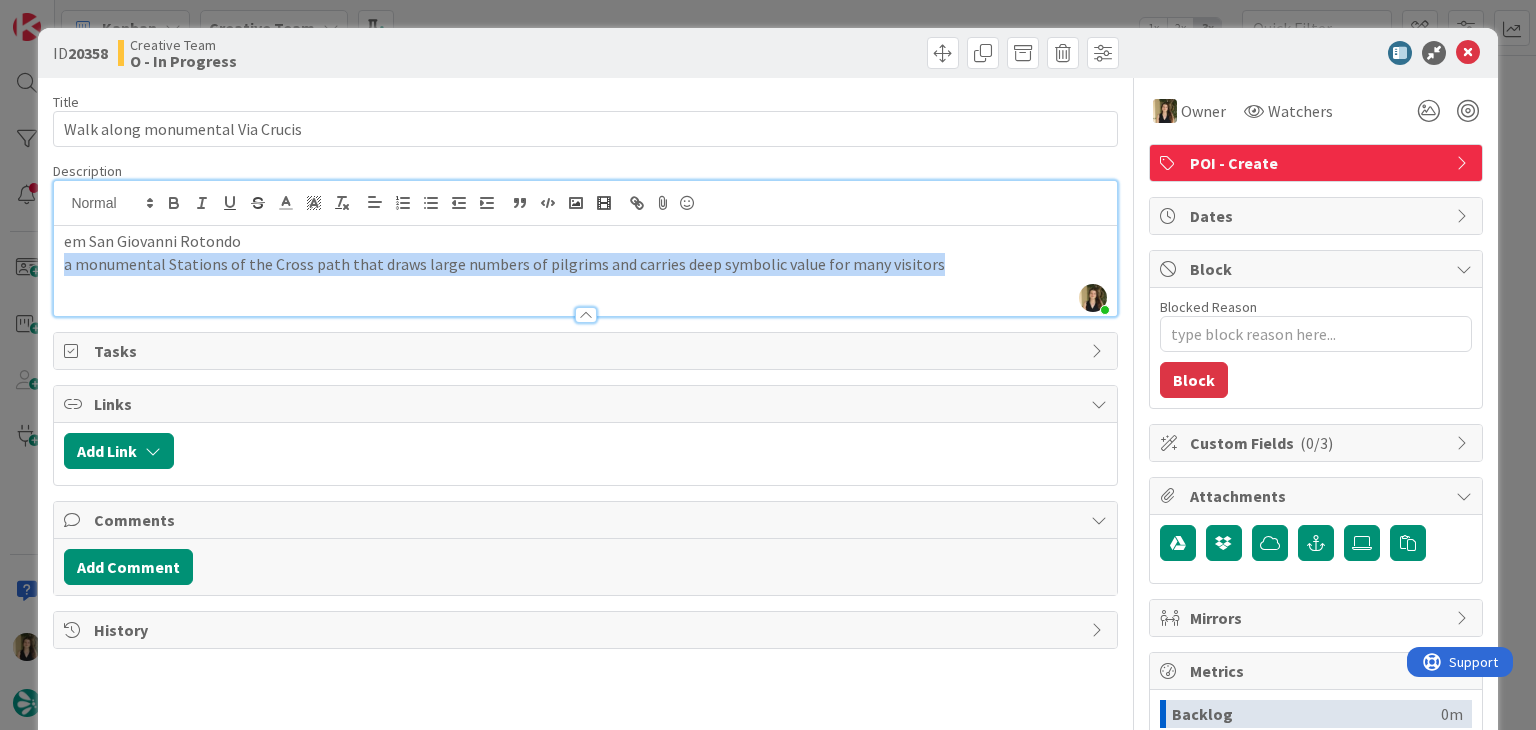 drag, startPoint x: 920, startPoint y: 268, endPoint x: 77, endPoint y: 264, distance: 843.00946 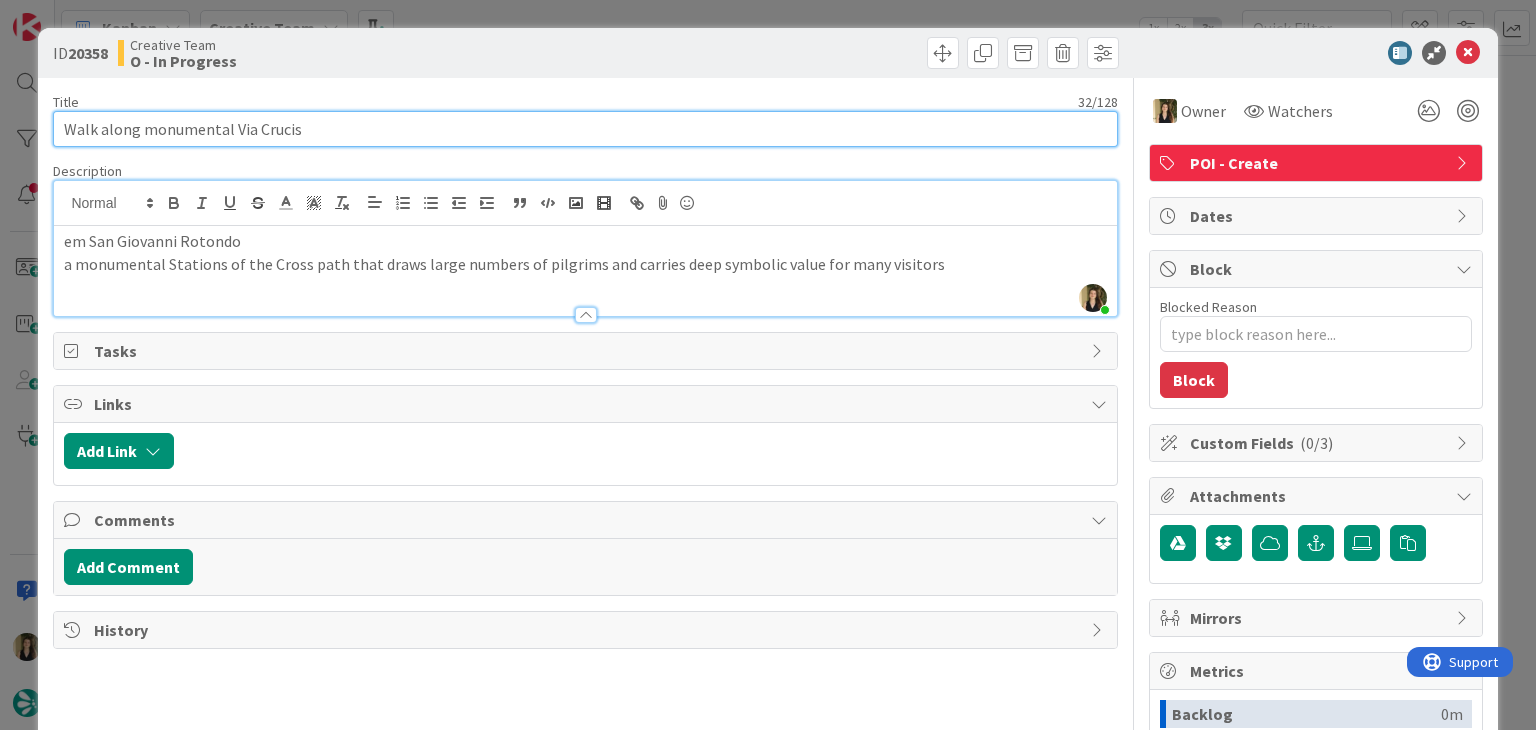 drag, startPoint x: 204, startPoint y: 129, endPoint x: 21, endPoint y: 122, distance: 183.13383 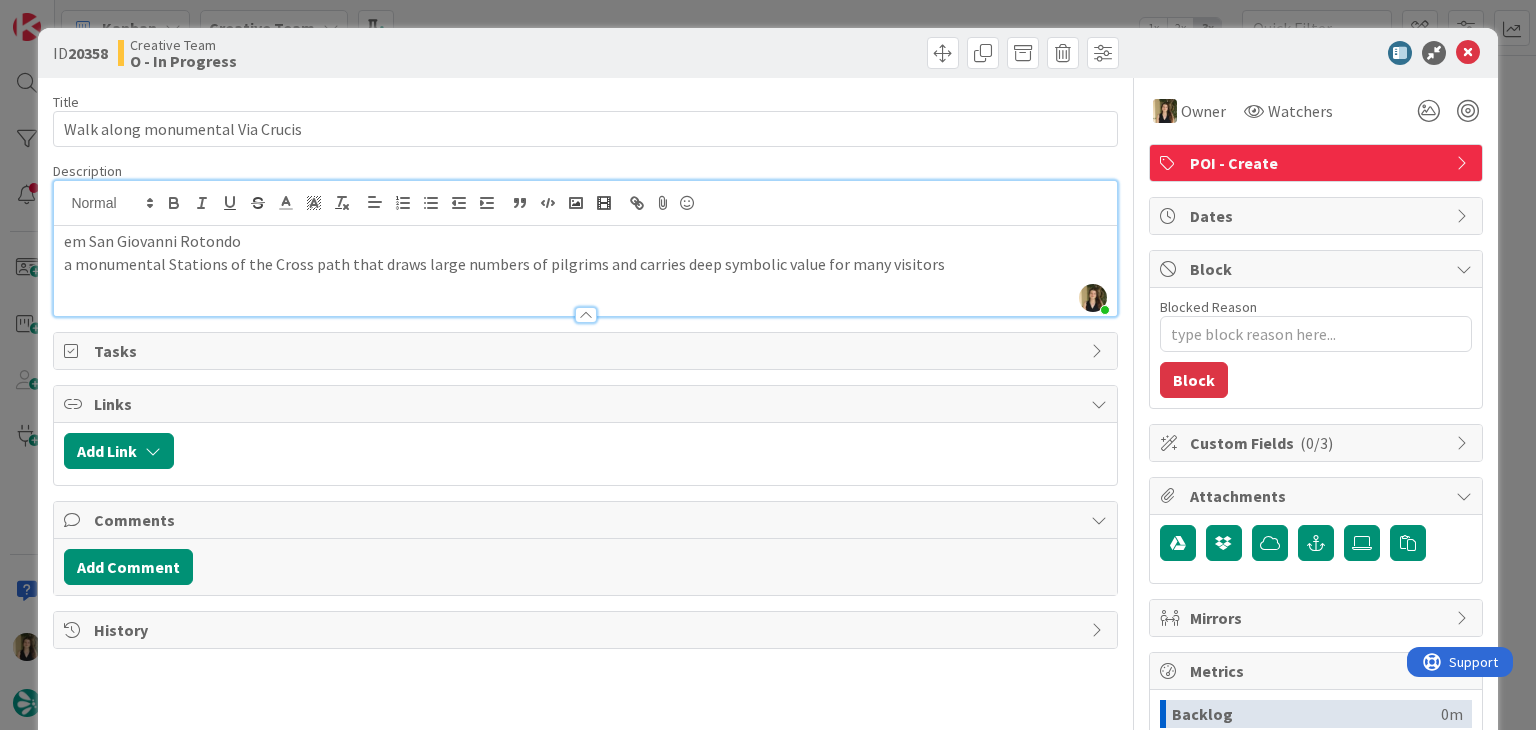 drag, startPoint x: 477, startPoint y: 78, endPoint x: 484, endPoint y: 41, distance: 37.65634 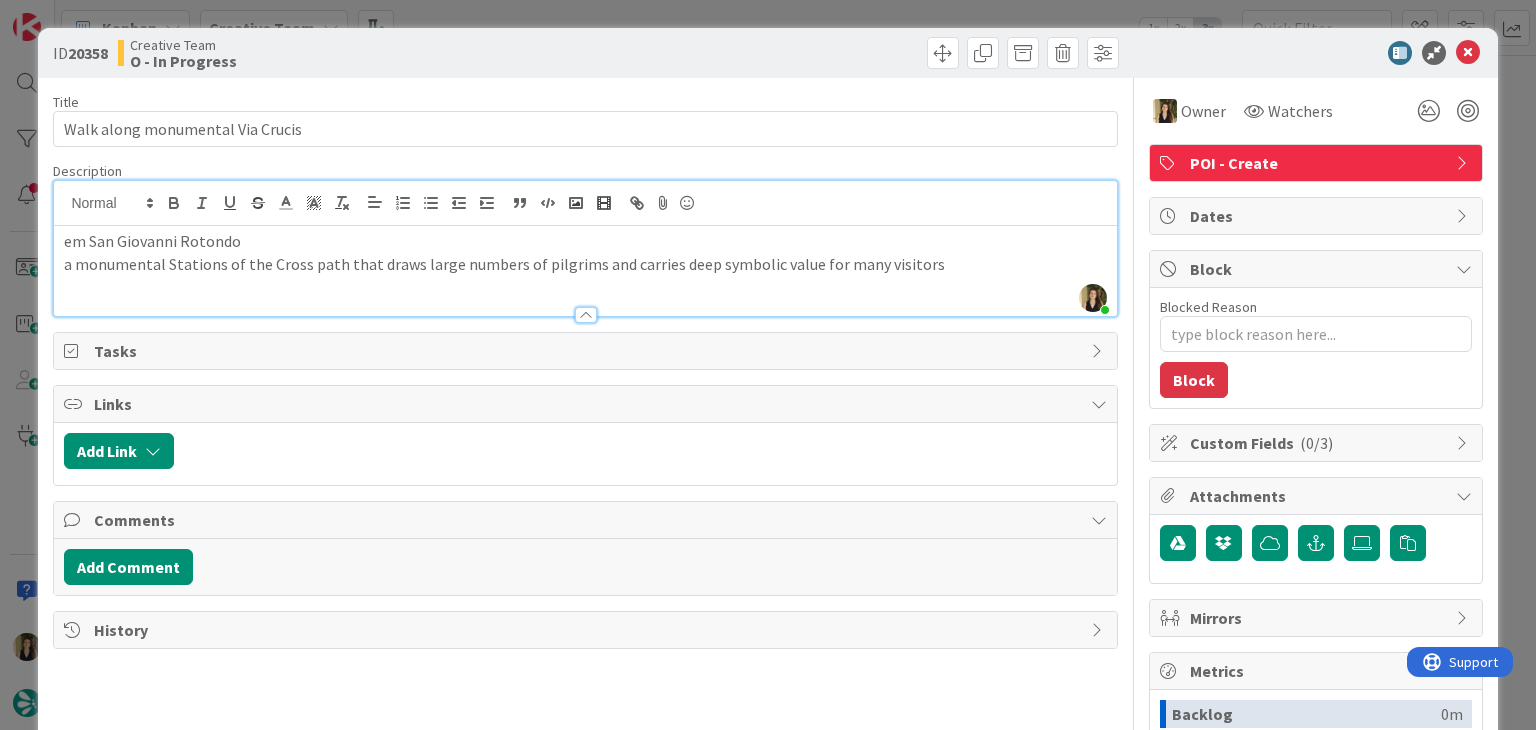 click on "ID [NUMBER] Creative Team O - In Progress Title 32 / 128 Walk along monumental Via Crucis Description [NAME] joined 16 m ago em [CITY] a monumental Stations of the Cross path that draws large numbers of pilgrims and carries deep symbolic value for many visitors Owner Watchers POI - Create Tasks Links Add Link Comments Add Comment History Owner Watchers POI - Create Dates Block Blocked Reason 0 / 256 Block Custom Fields ( 0/3 ) Attachments Mirrors Metrics Backlog 0m To Do 28m Buffer 0m In Progress 3m Total Time 31m Lead Time 31m Cycle Time 3m Blocked Time 0m Show Details" at bounding box center (768, 365) 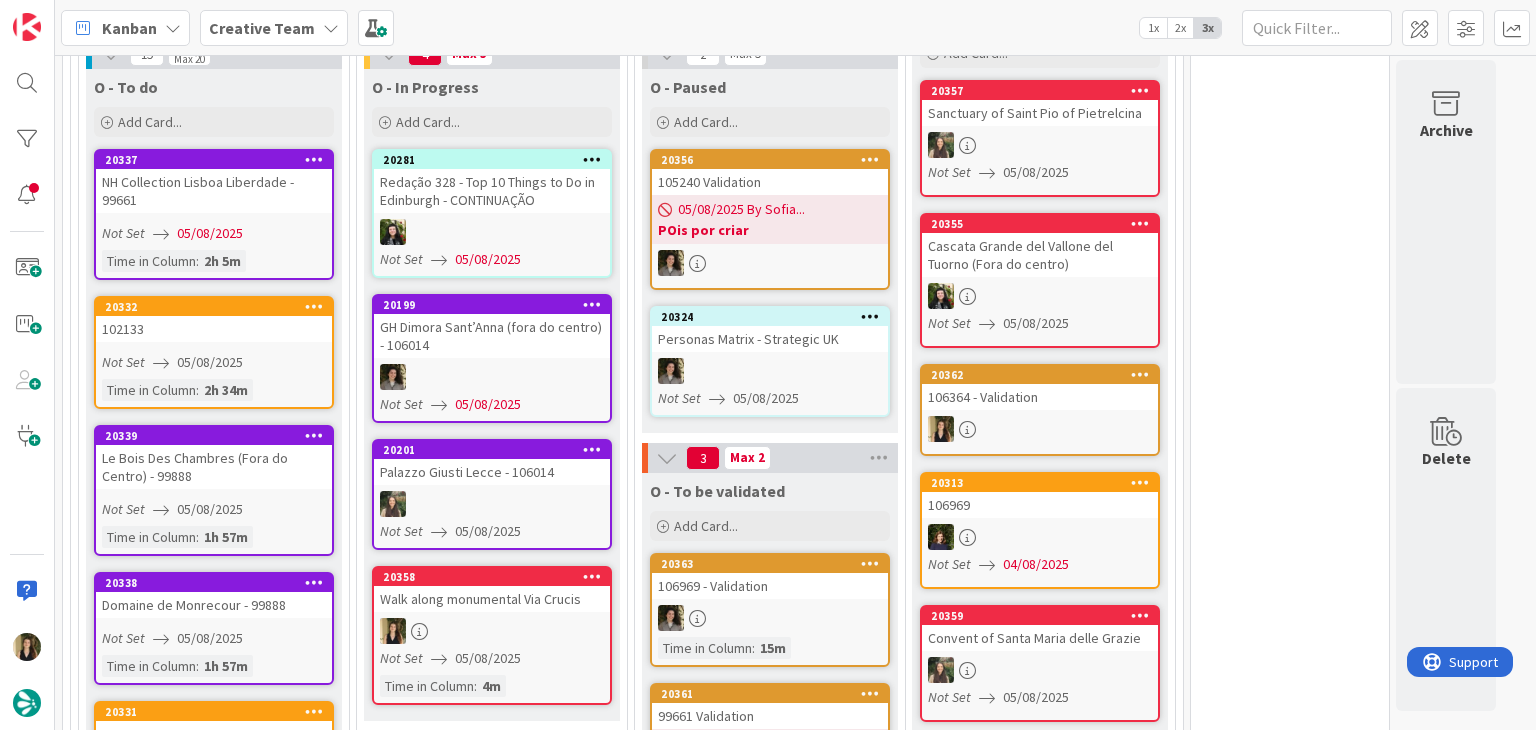 scroll, scrollTop: 0, scrollLeft: 0, axis: both 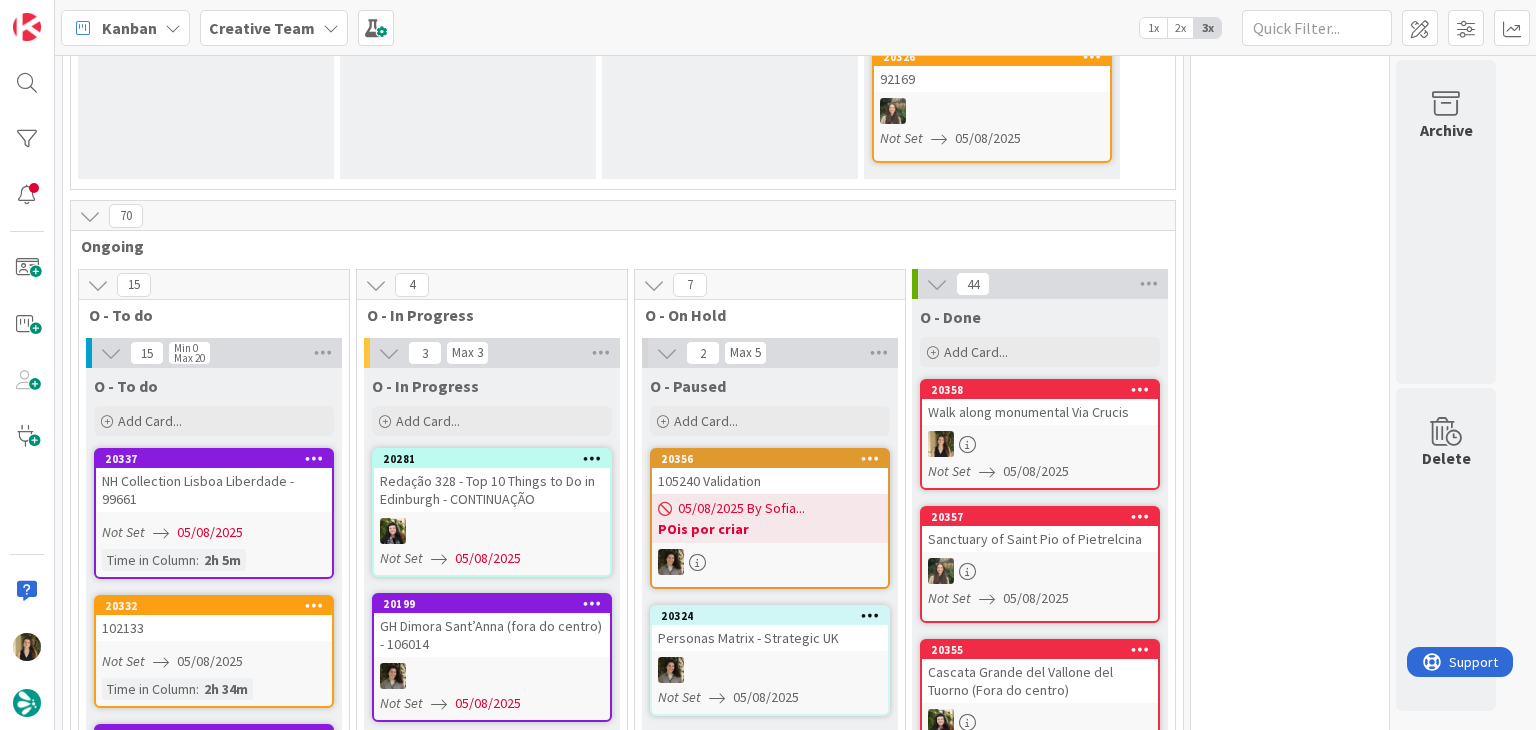 click on "0 Tempos máximos Roadbook  - Create -  30 min Roadbook  - Validation  - 20 min Roadbook  - Revision  - 25 min NL  - Blog Post + Email  - 4h30 NL  - Paginação  - 3 h NL  - Teste/agendar  - 30min Daytrip  - 5 min Car  - 20 min Service  - 20 min Service  Aux  - 10 min POI  - Pesquisa (exclui redação)  - 45 min POI  - Create  - 20 min Location  - 20 min Accommodation  - 30 min Accommodation  RB  - 20 min Website   -  Carregamento de Tours  - 6h Website  -  Edição conteúdo -  20min" at bounding box center (1290, 2146) 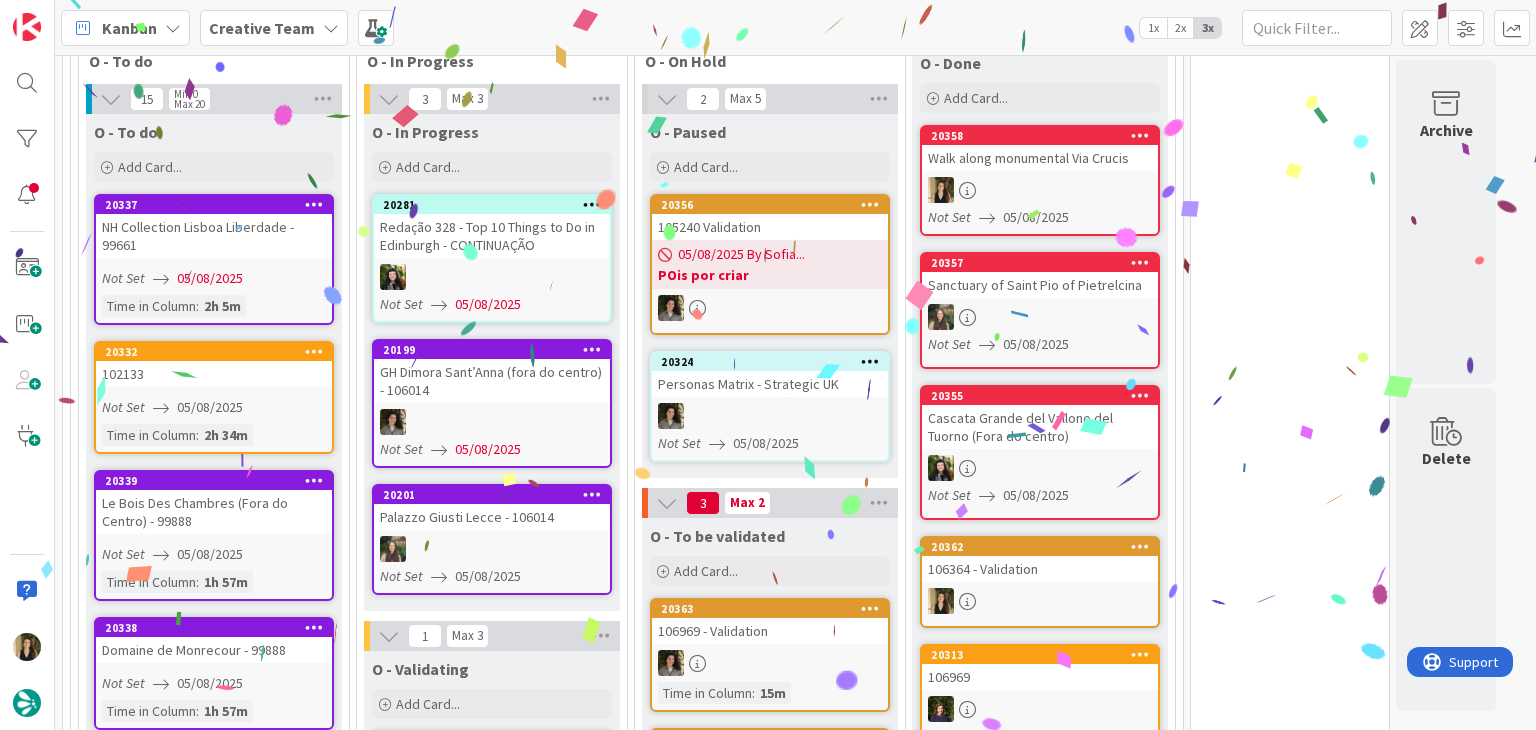 scroll, scrollTop: 1384, scrollLeft: 0, axis: vertical 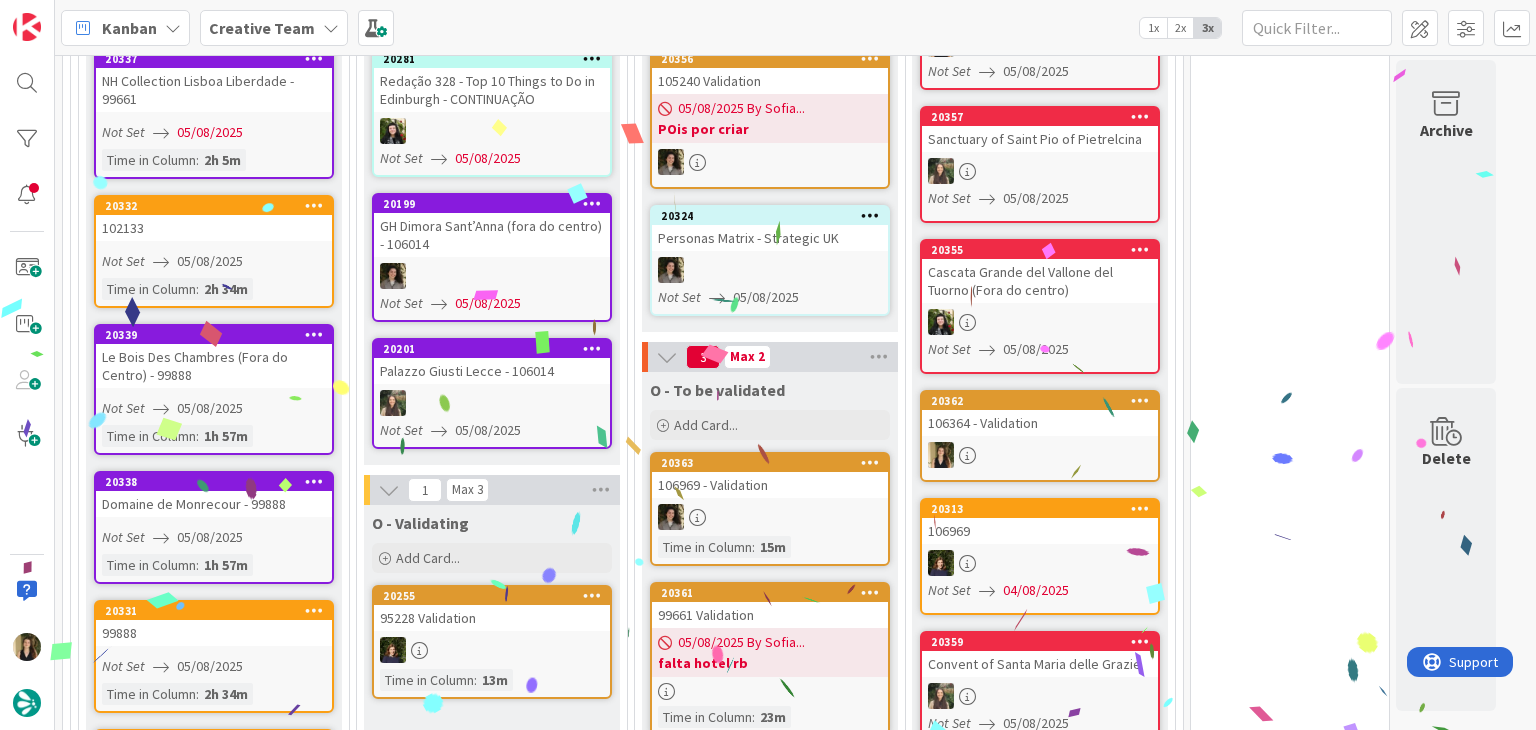 click on "0 Tempos máximos Roadbook  - Create -  30 min Roadbook  - Validation  - 20 min Roadbook  - Revision  - 25 min NL  - Blog Post + Email  - 4h30 NL  - Paginação  - 3 h NL  - Teste/agendar  - 30min Daytrip  - 5 min Car  - 20 min Service  - 20 min Service  Aux  - 10 min POI  - Pesquisa (exclui redação)  - 45 min POI  - Create  - 20 min Location  - 20 min Accommodation  - 30 min Accommodation  RB  - 20 min Website   -  Carregamento de Tours  - 6h Website  -  Edição conteúdo -  20min" at bounding box center (1290, 1746) 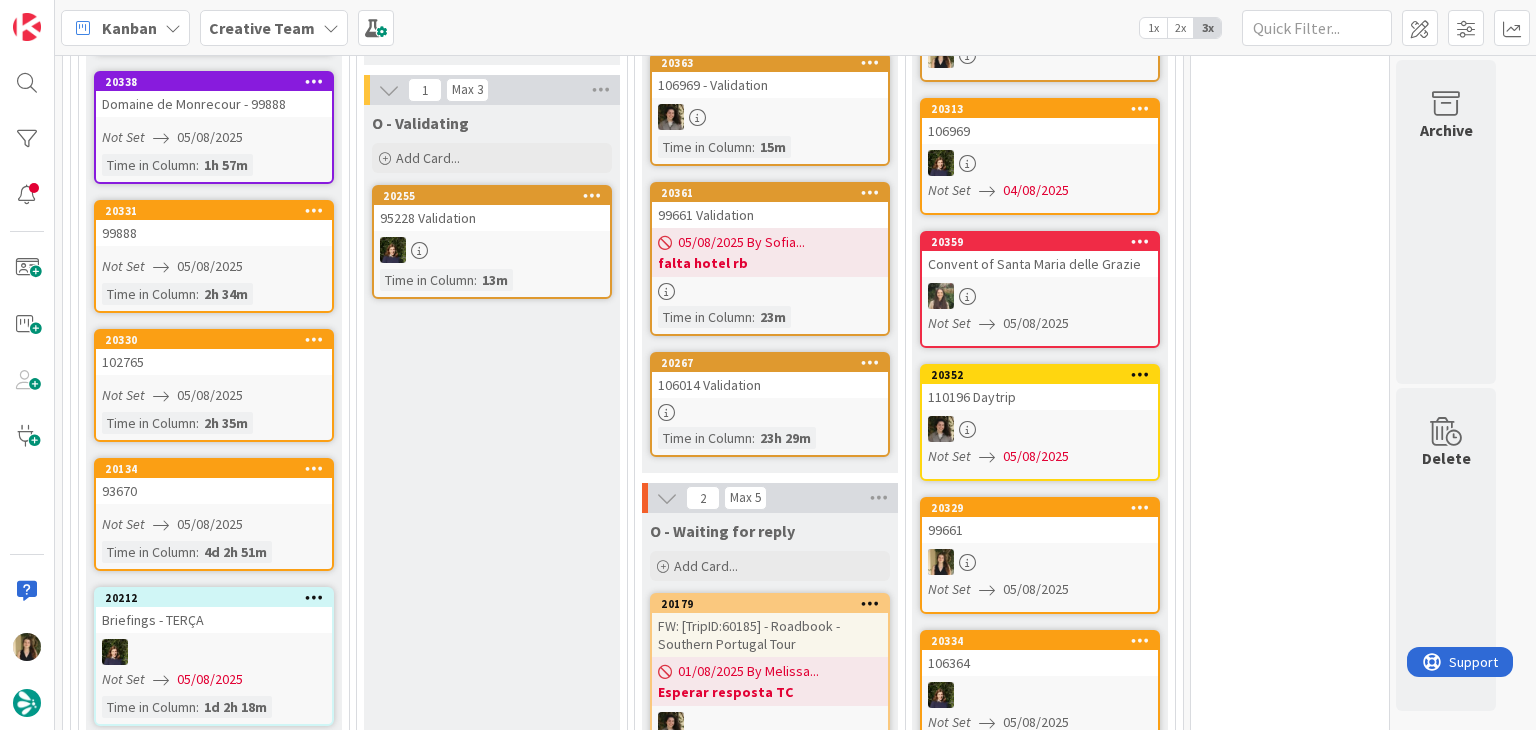 scroll, scrollTop: 1984, scrollLeft: 0, axis: vertical 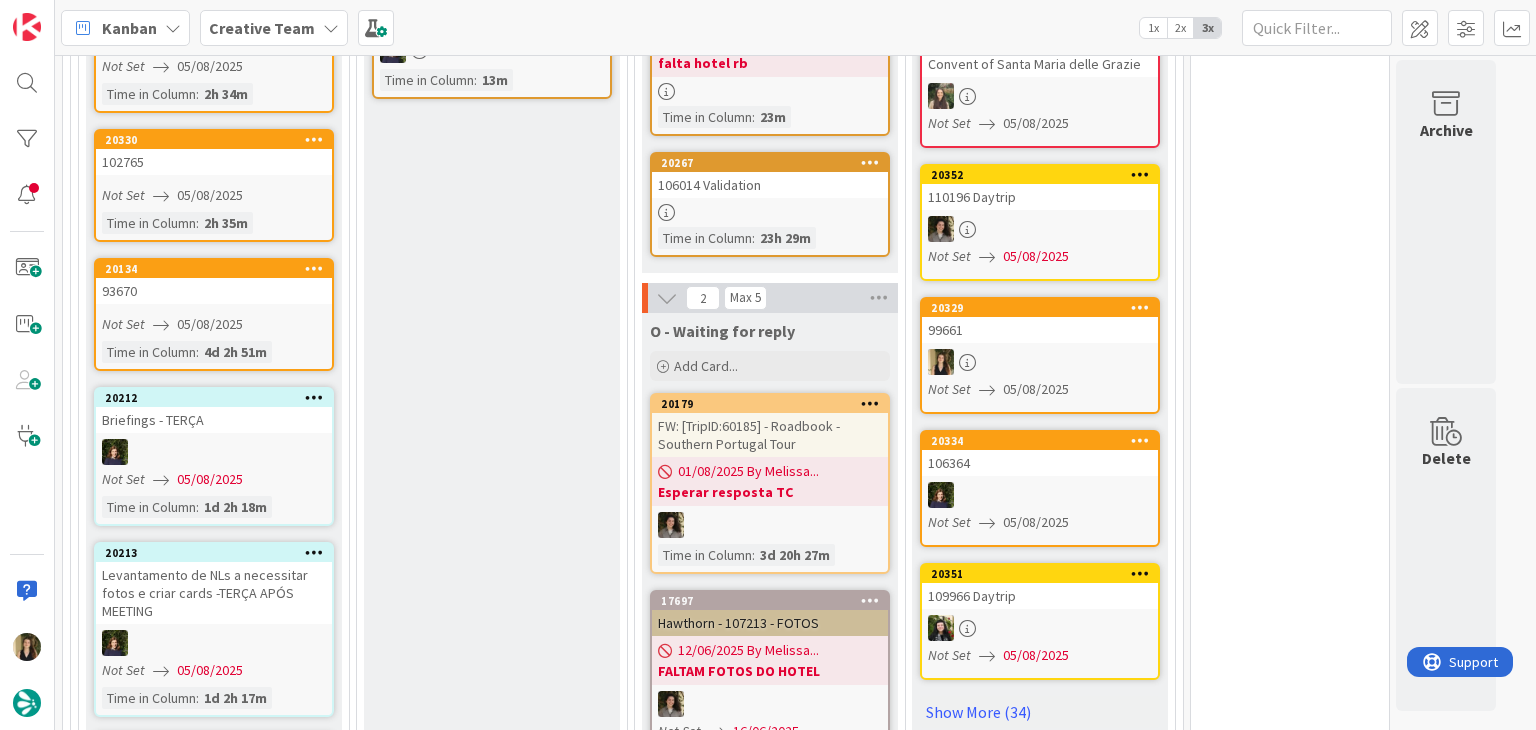 click on "O - Validating Add Card... [NUMBER] [NUMBER] Validation Time in Column : 13m" at bounding box center (492, 847) 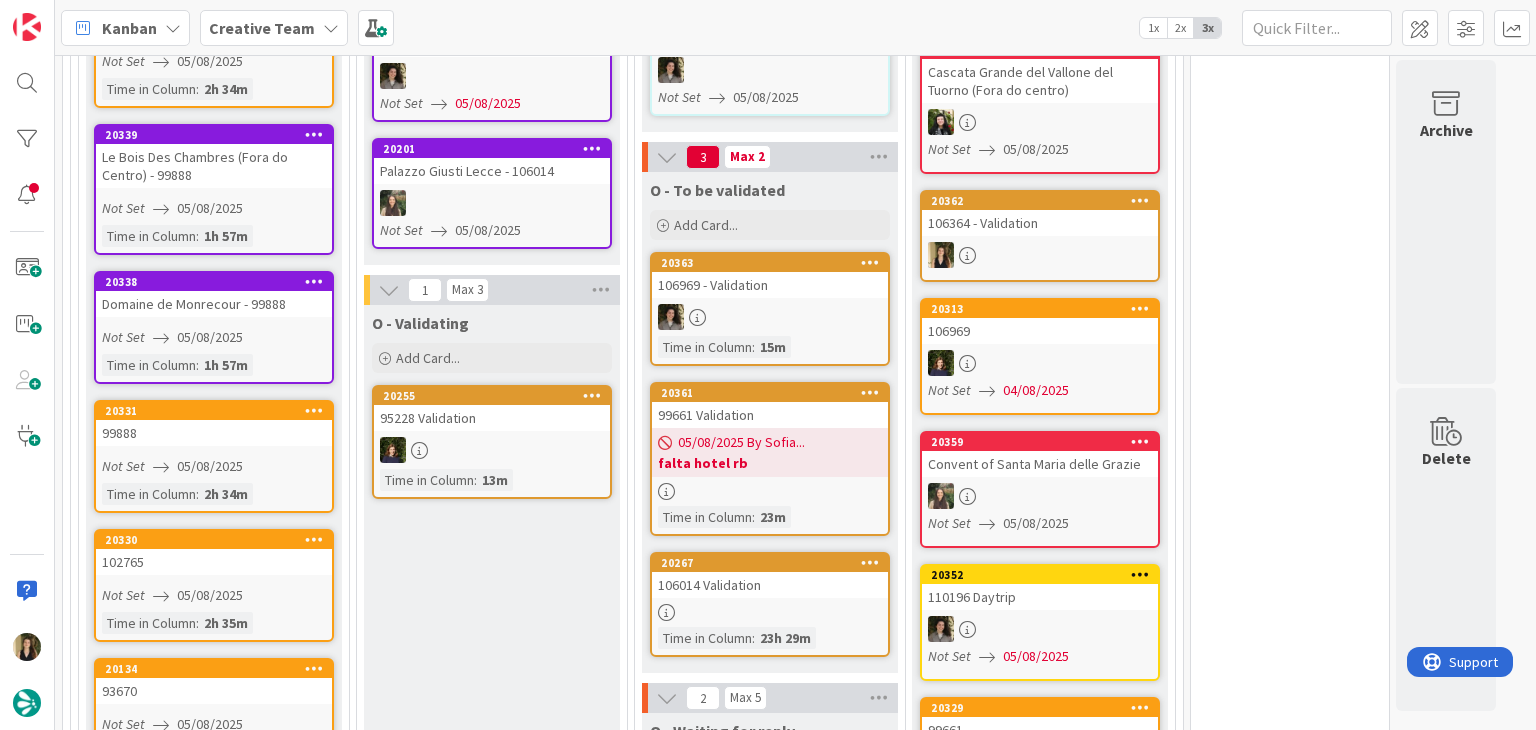 scroll, scrollTop: 1384, scrollLeft: 0, axis: vertical 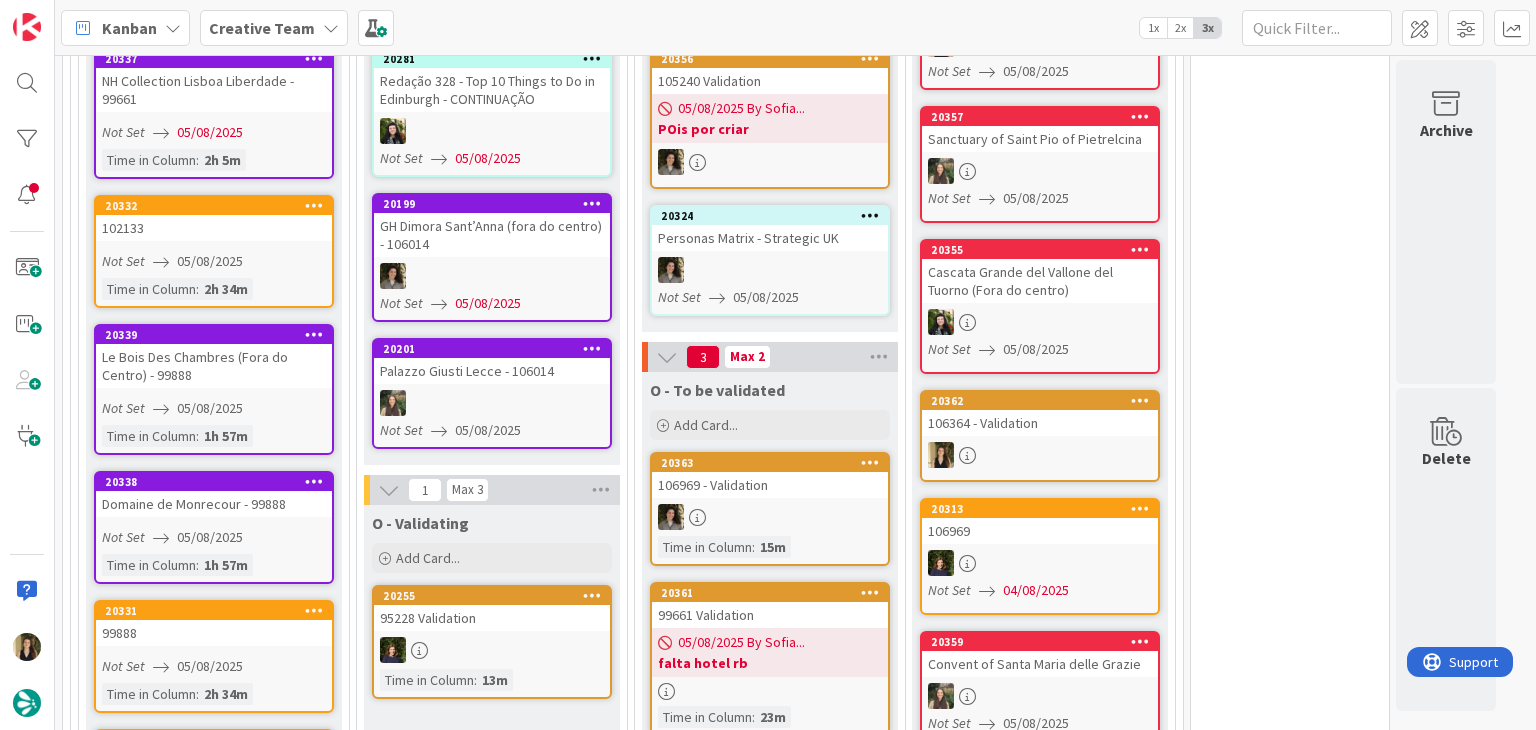 click on "Not Set 05/08/2025" at bounding box center [217, 261] 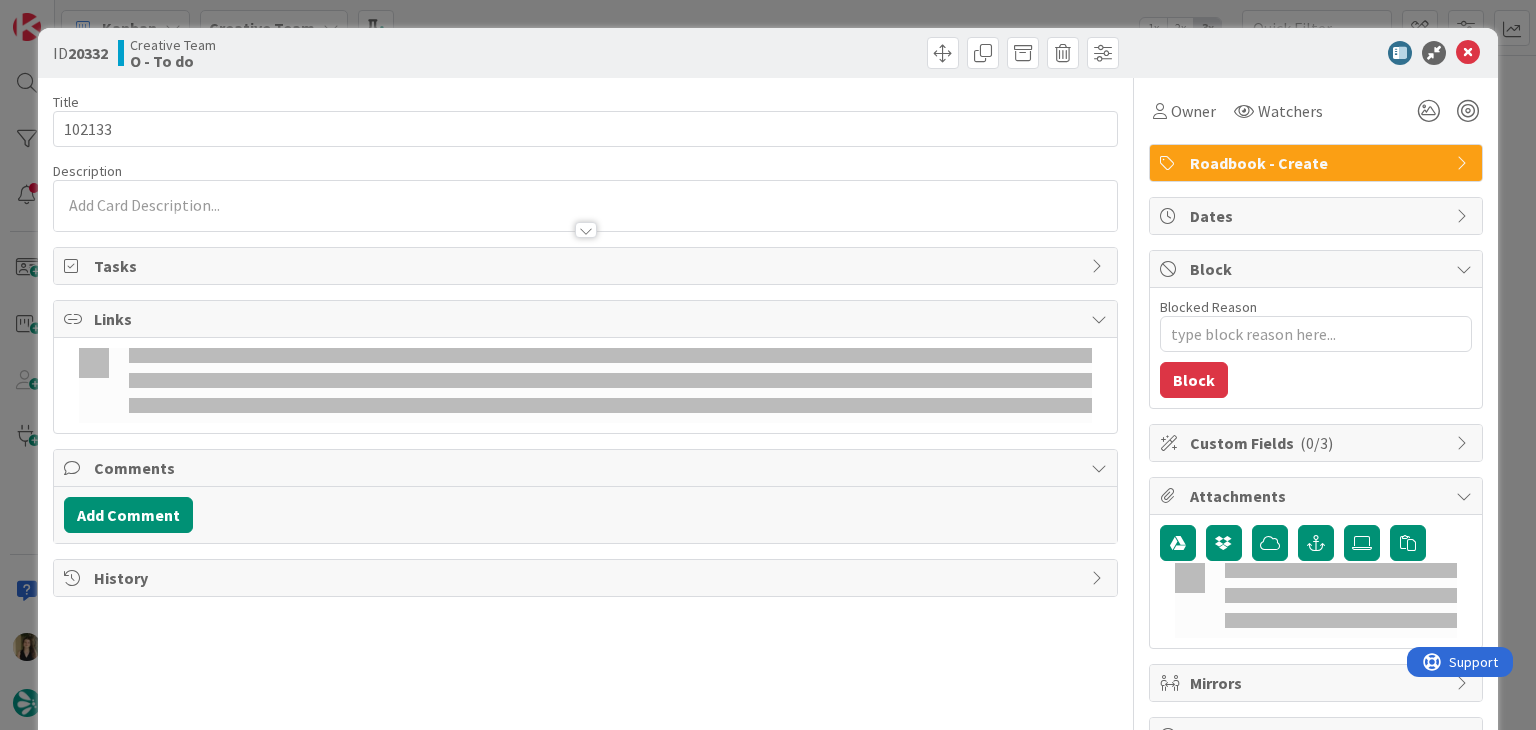 scroll, scrollTop: 0, scrollLeft: 0, axis: both 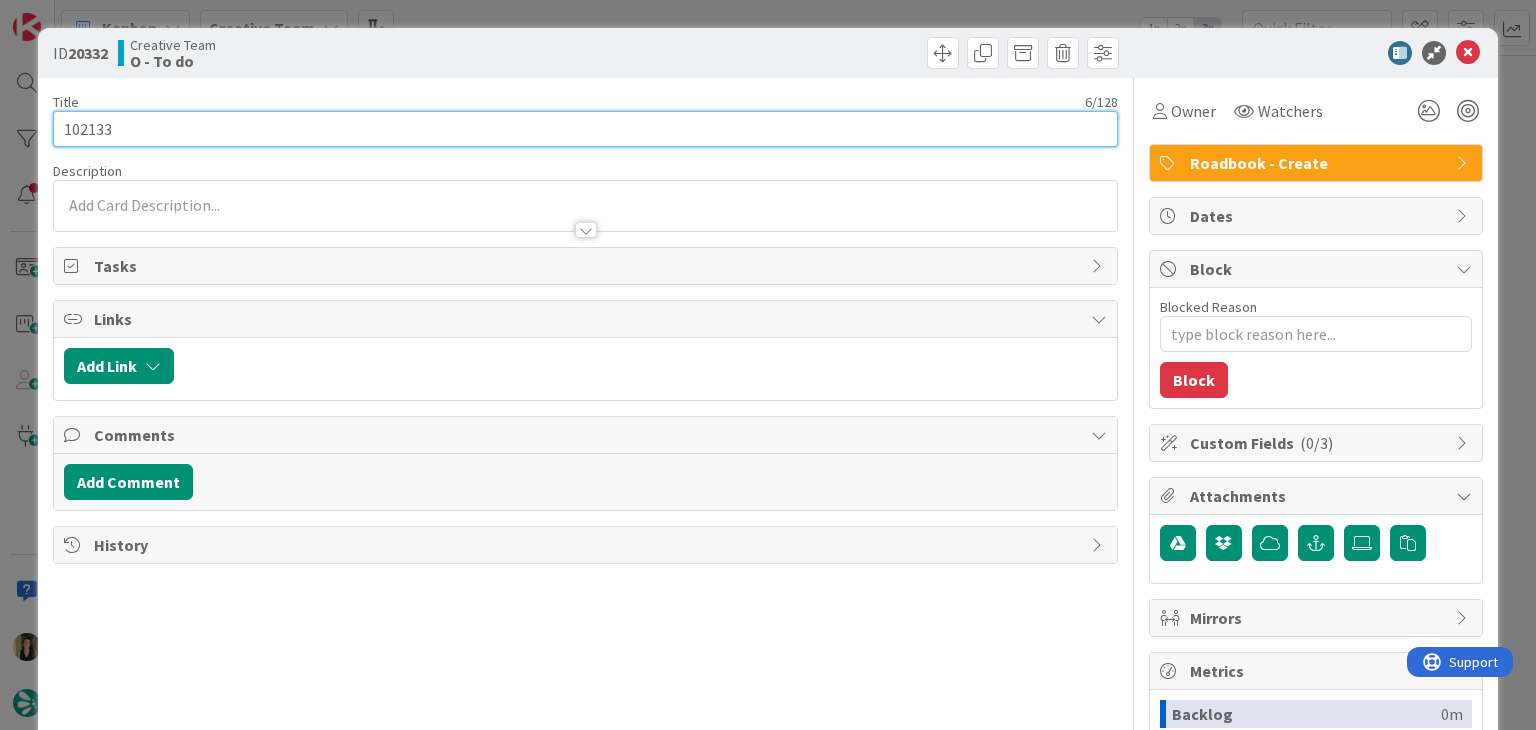 click on "102133" at bounding box center [585, 129] 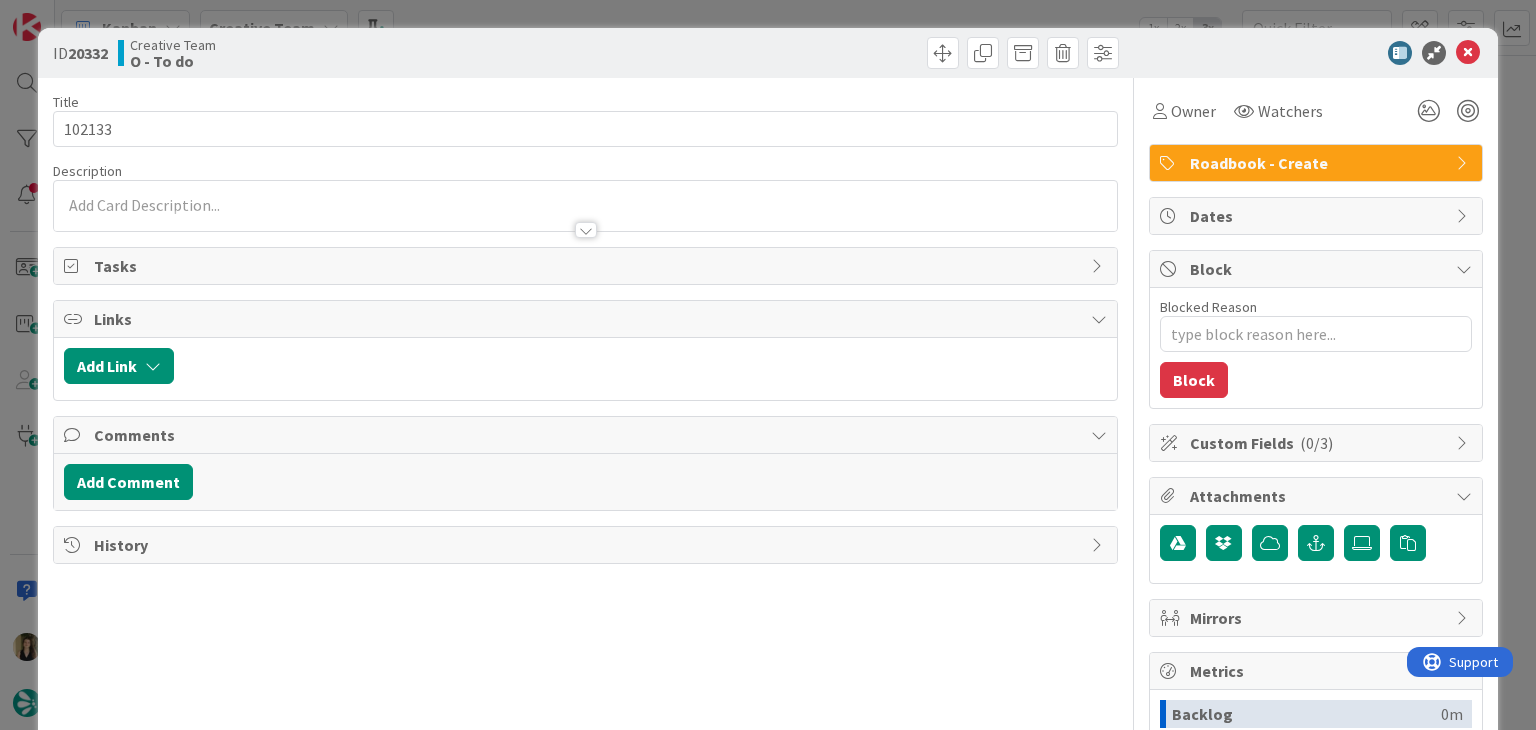 click on "ID  20332 Creative Team O - To do Title 6 / 128 102133 Description Owner Watchers Roadbook - Create Tasks Links Add Link Comments Add Comment History Owner Watchers Roadbook - Create Dates Block Blocked Reason 0 / 256 Block Custom Fields ( 0/3 ) Attachments Mirrors Metrics Backlog 0m To Do 2h 51m Buffer 0m In Progress 0m Total Time 2h 51m Lead Time 2h 51m Cycle Time 0m Blocked Time 0m Show Details" at bounding box center (768, 365) 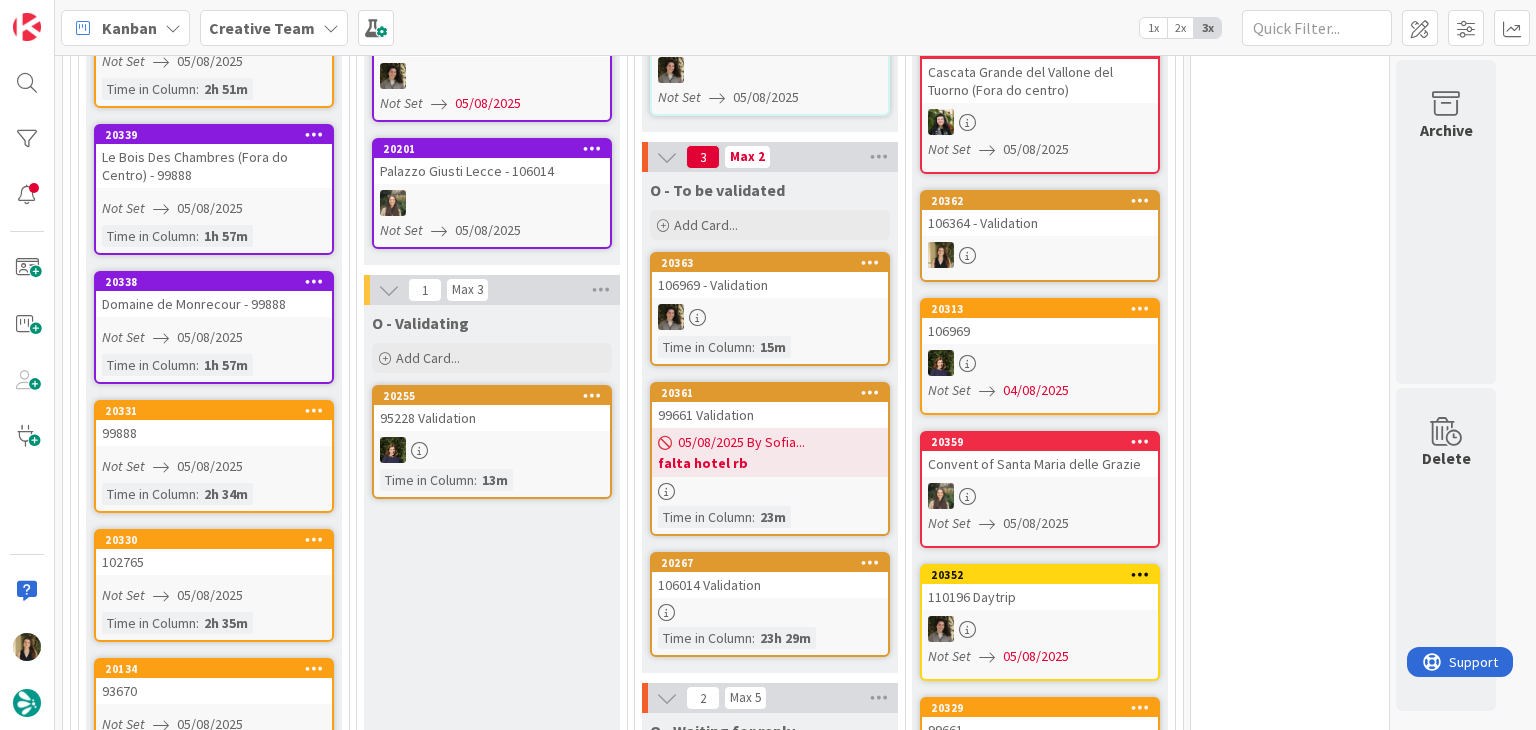 scroll, scrollTop: 1784, scrollLeft: 0, axis: vertical 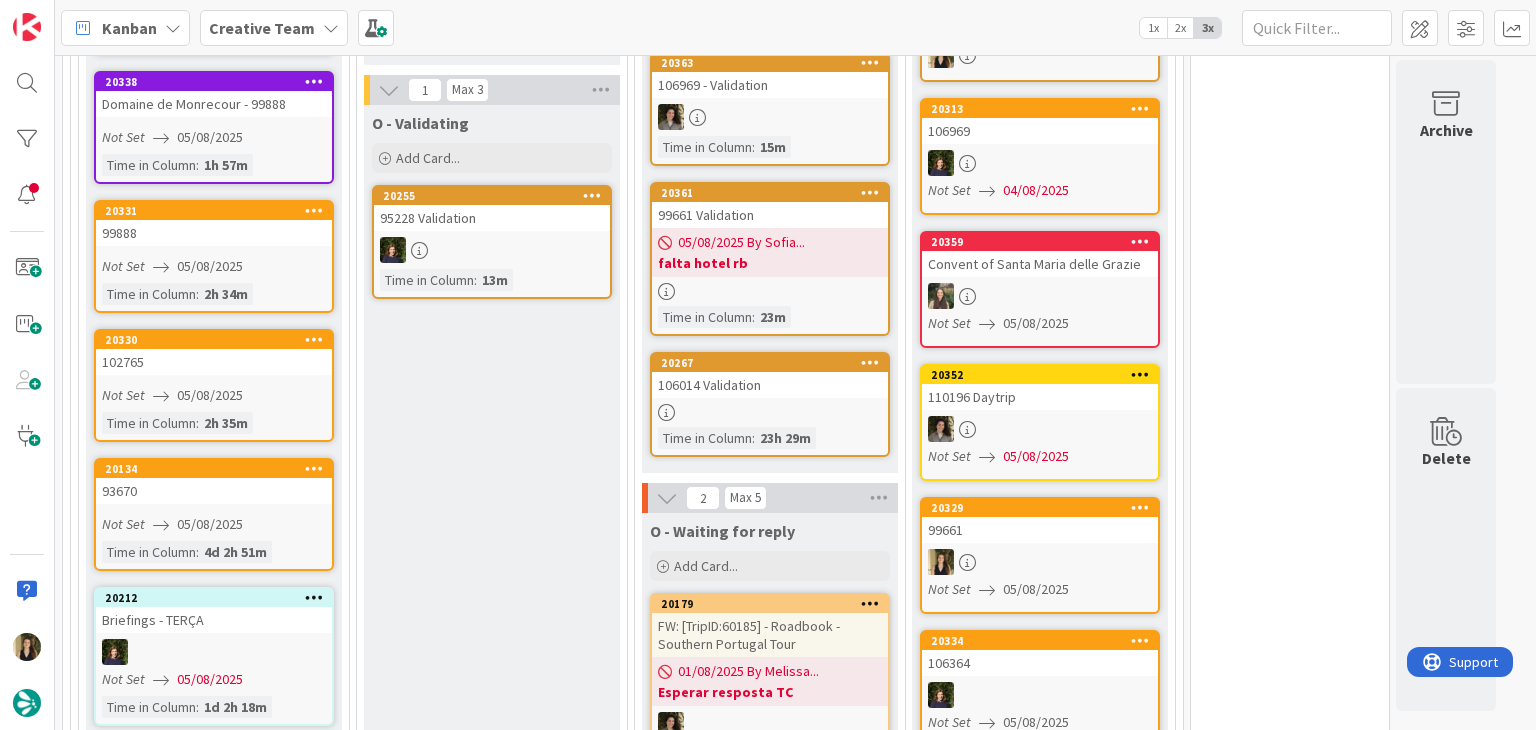 click on "Not Set 05/08/2025" at bounding box center (217, 524) 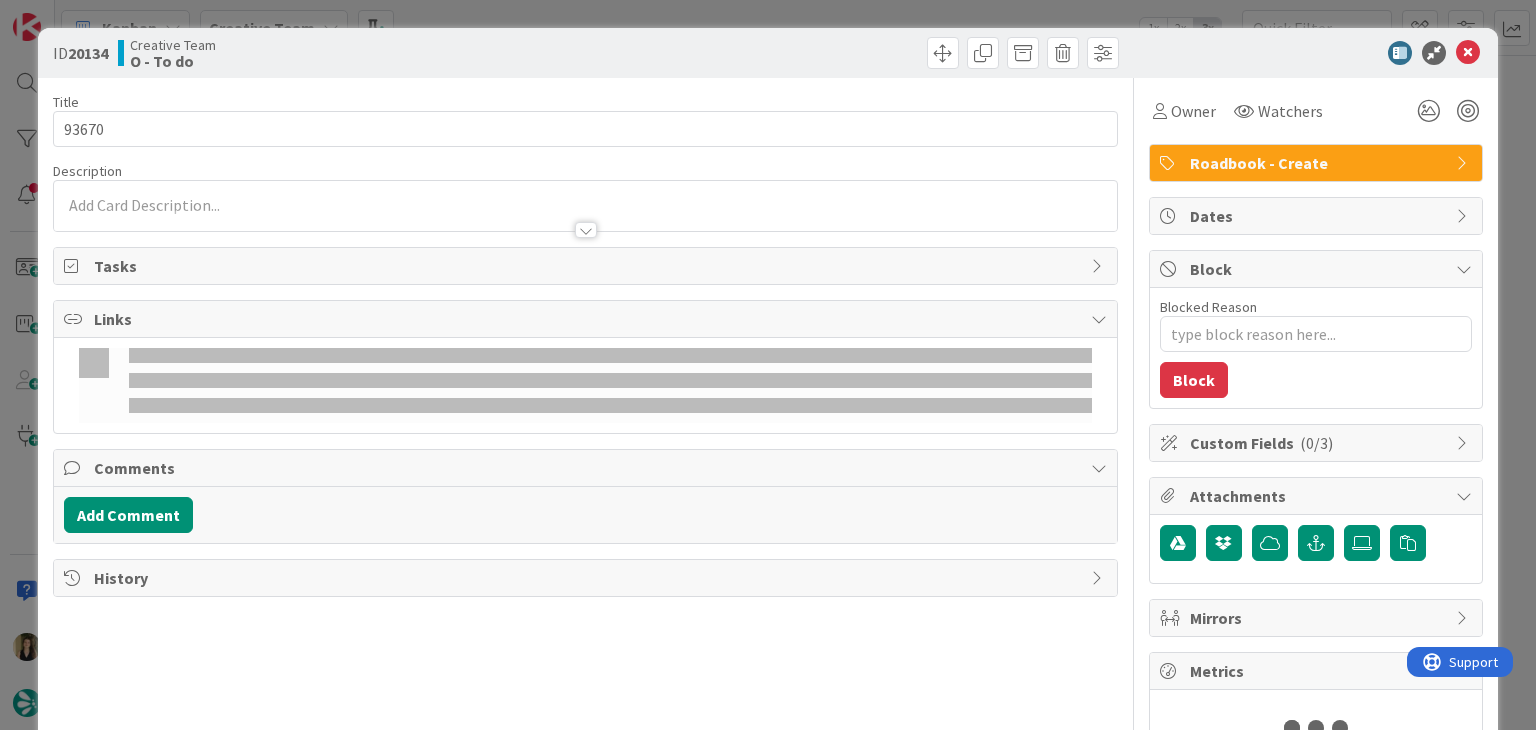 scroll, scrollTop: 0, scrollLeft: 0, axis: both 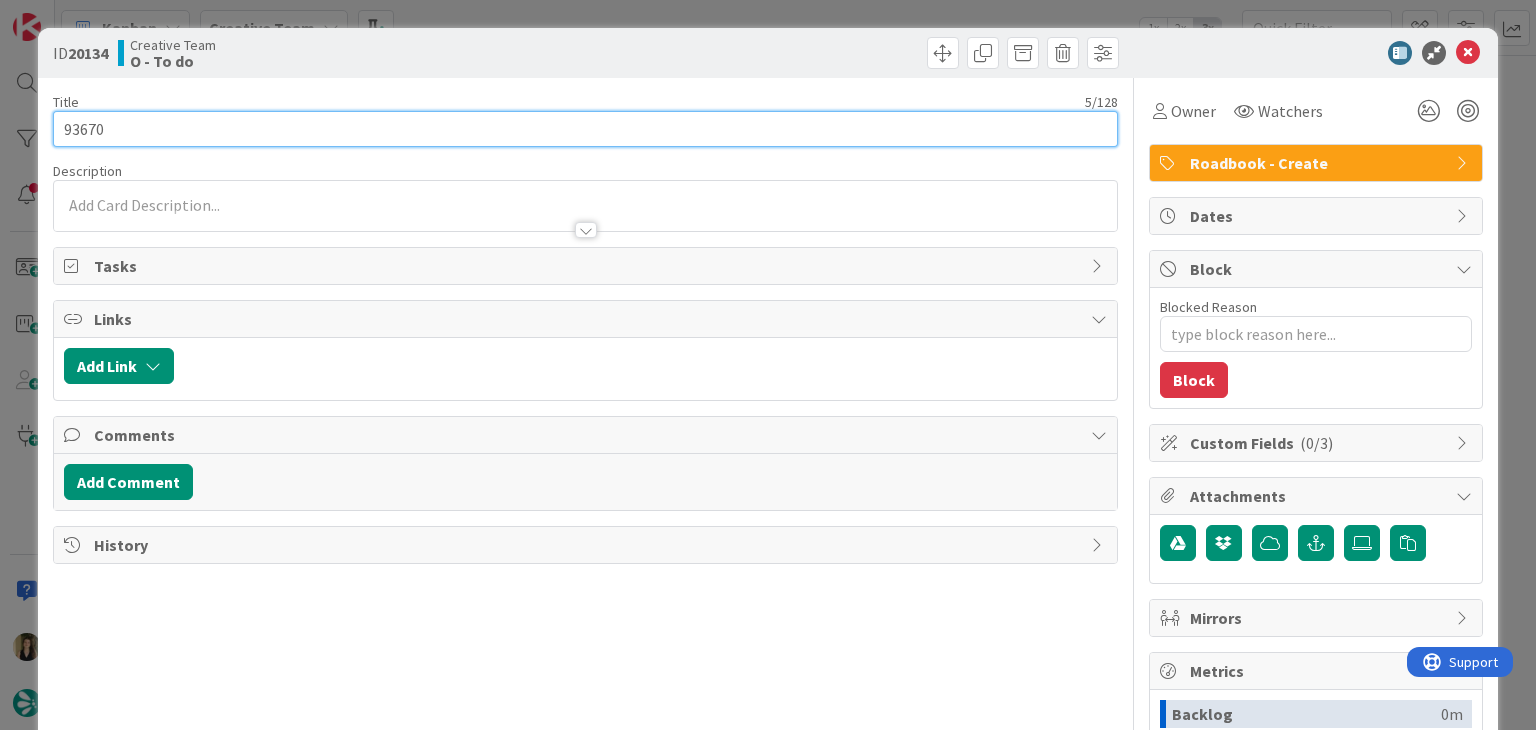 click on "93670" at bounding box center (585, 129) 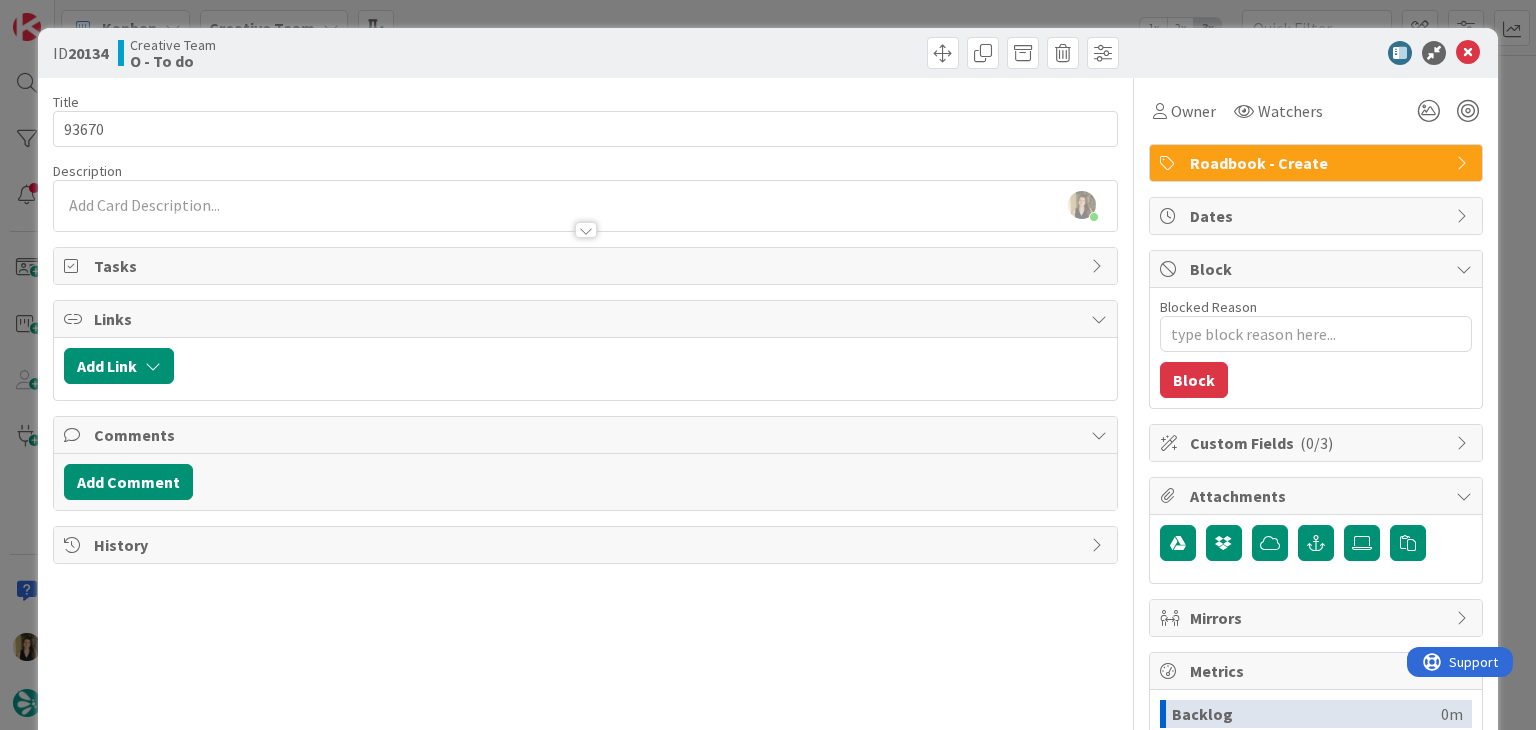 drag, startPoint x: 510, startPoint y: 39, endPoint x: 509, endPoint y: 26, distance: 13.038404 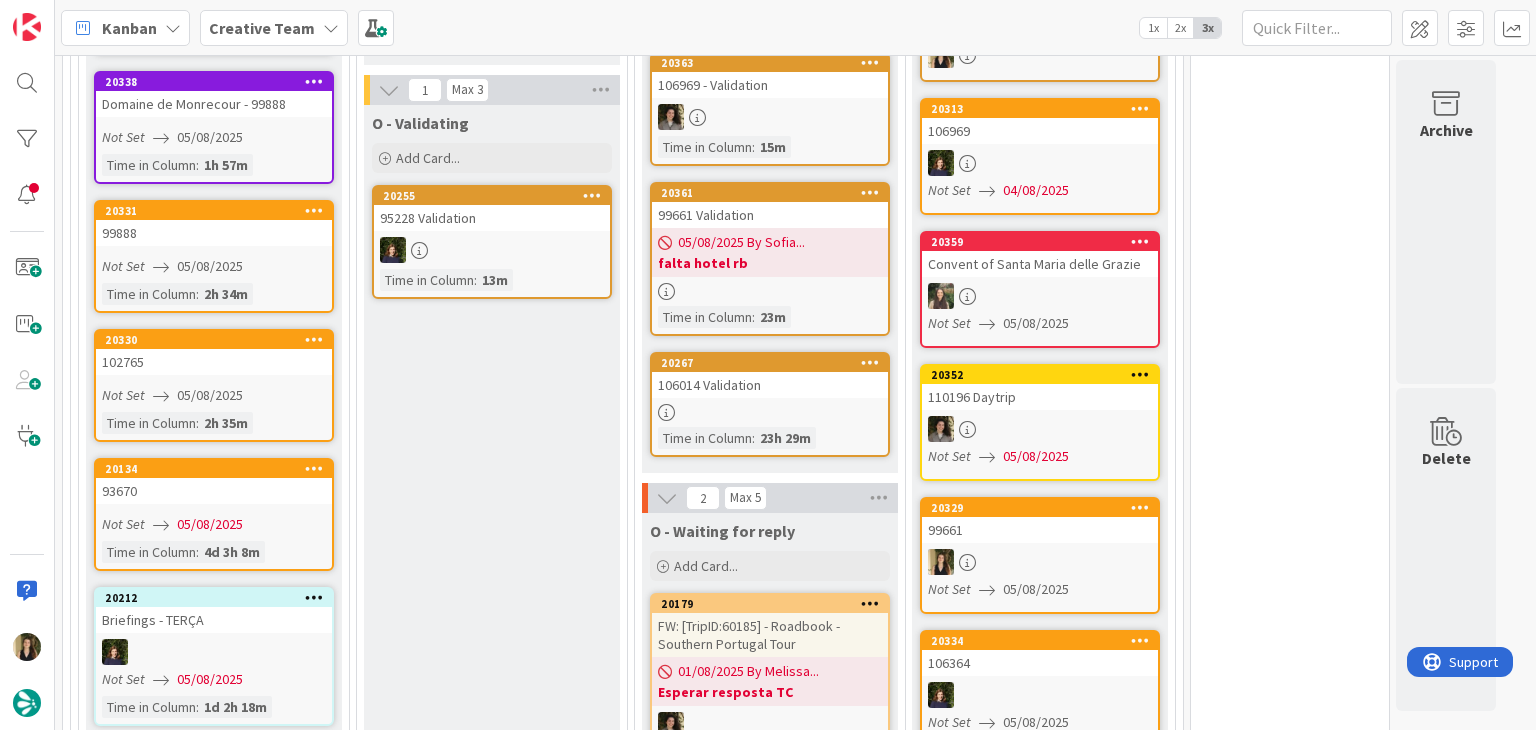 click on "Not Set 05/08/2025" at bounding box center [217, 395] 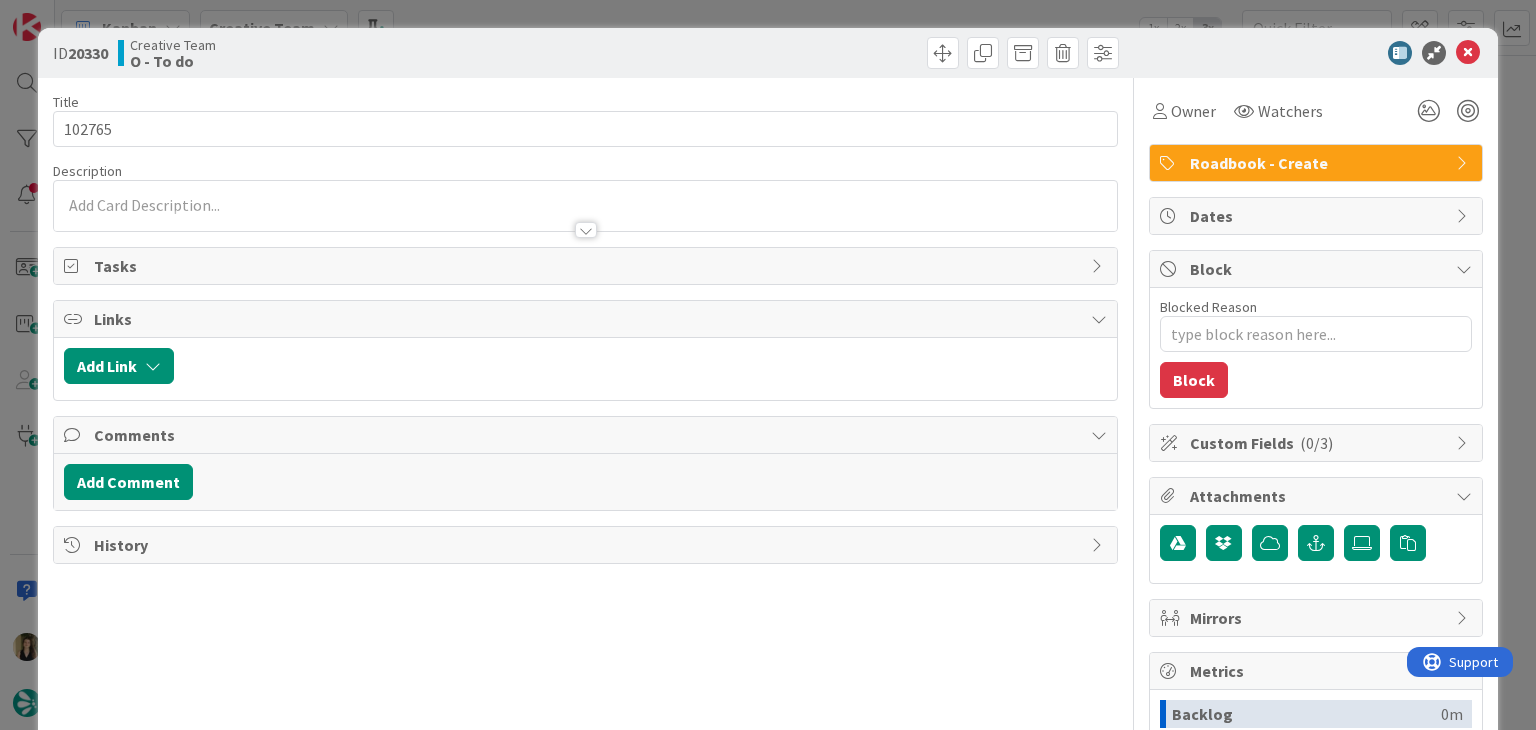 scroll, scrollTop: 0, scrollLeft: 0, axis: both 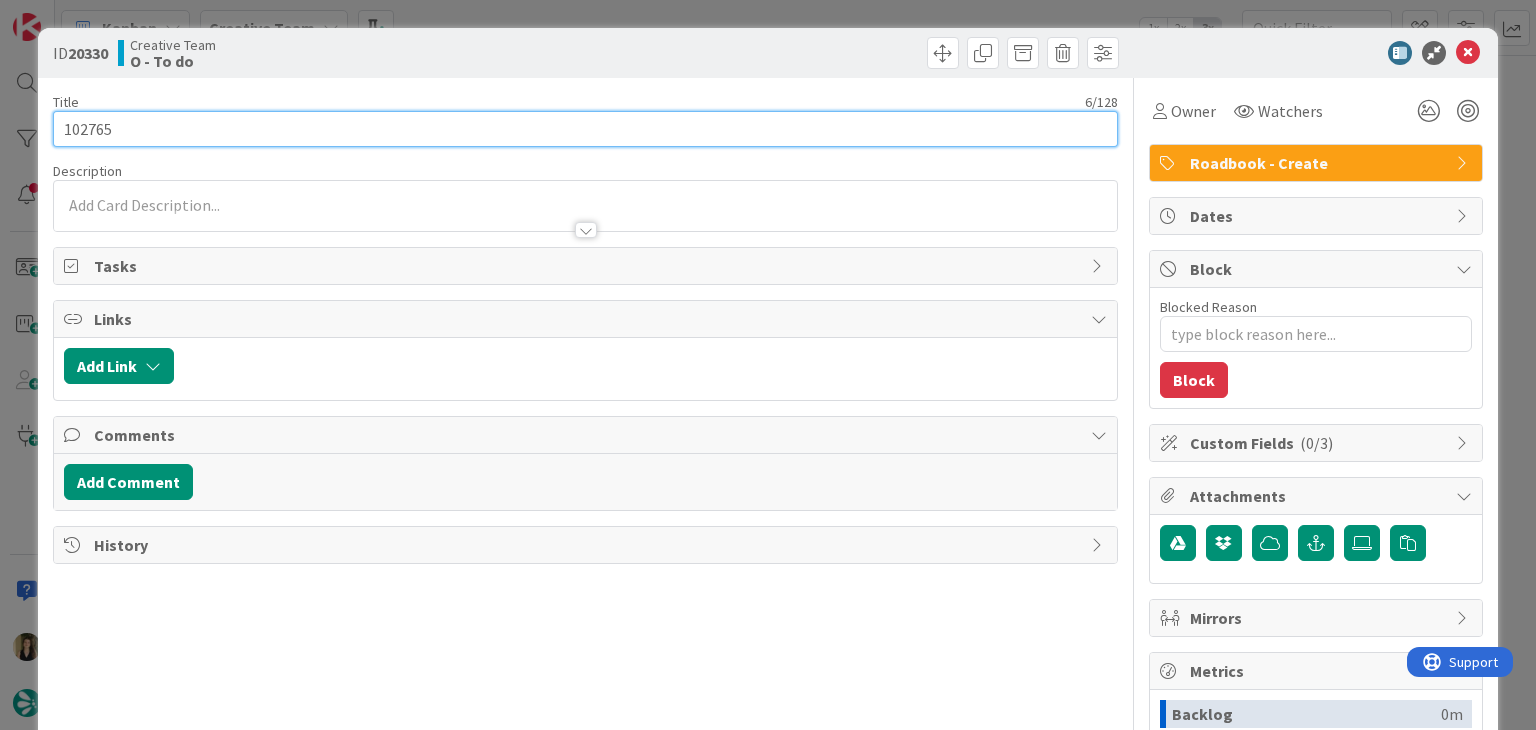 click on "102765" at bounding box center (585, 129) 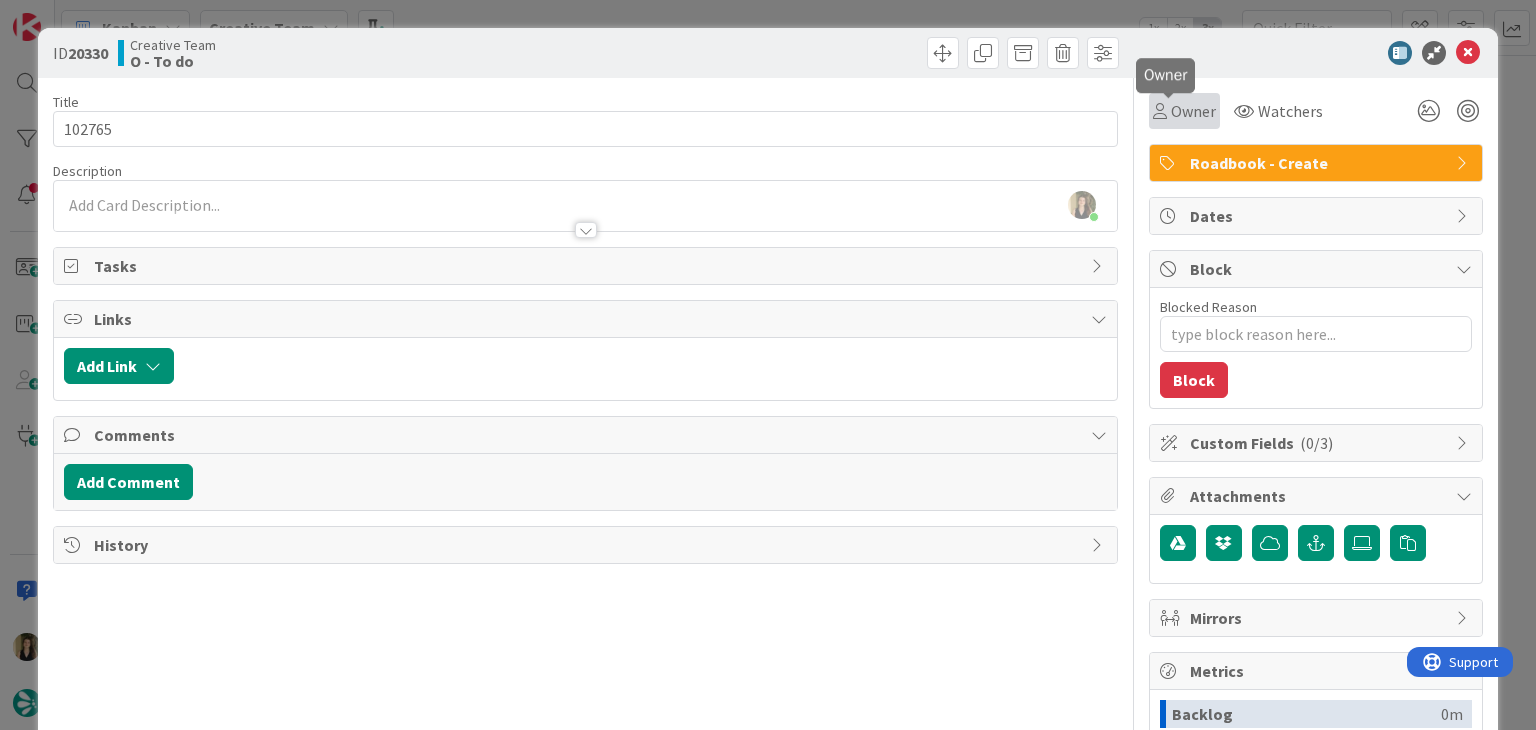 click on "Owner" at bounding box center (1193, 111) 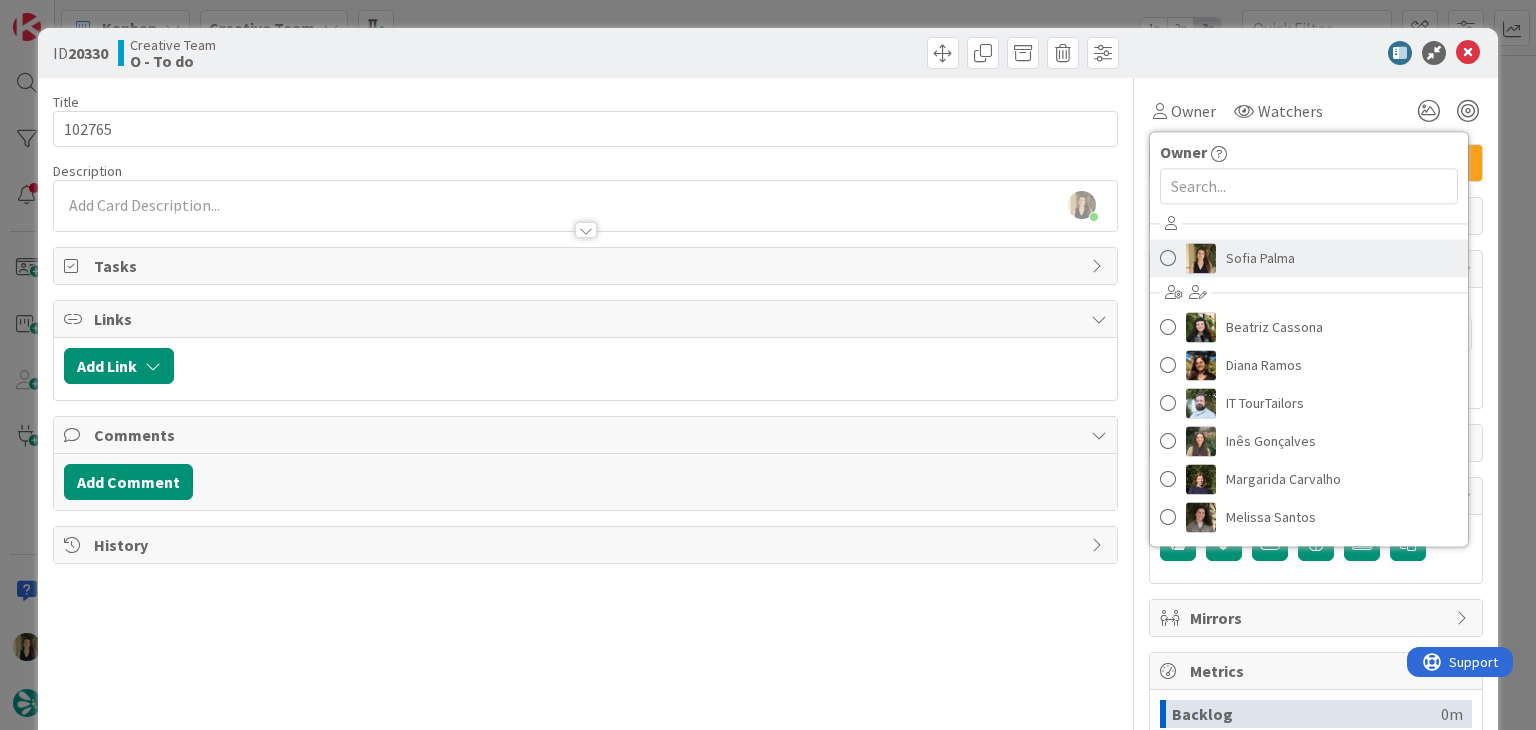 click on "Sofia Palma" at bounding box center [1260, 258] 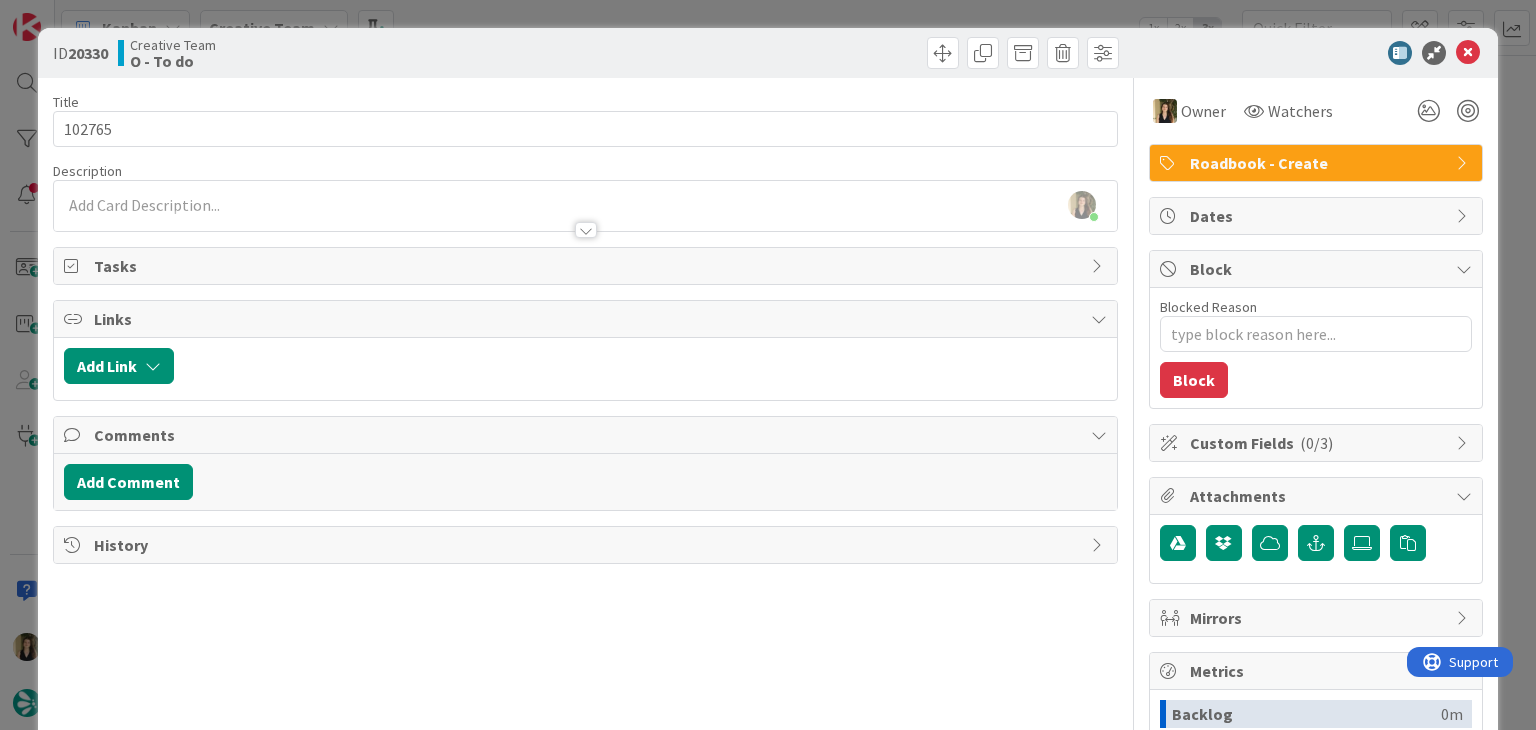 click at bounding box center (855, 53) 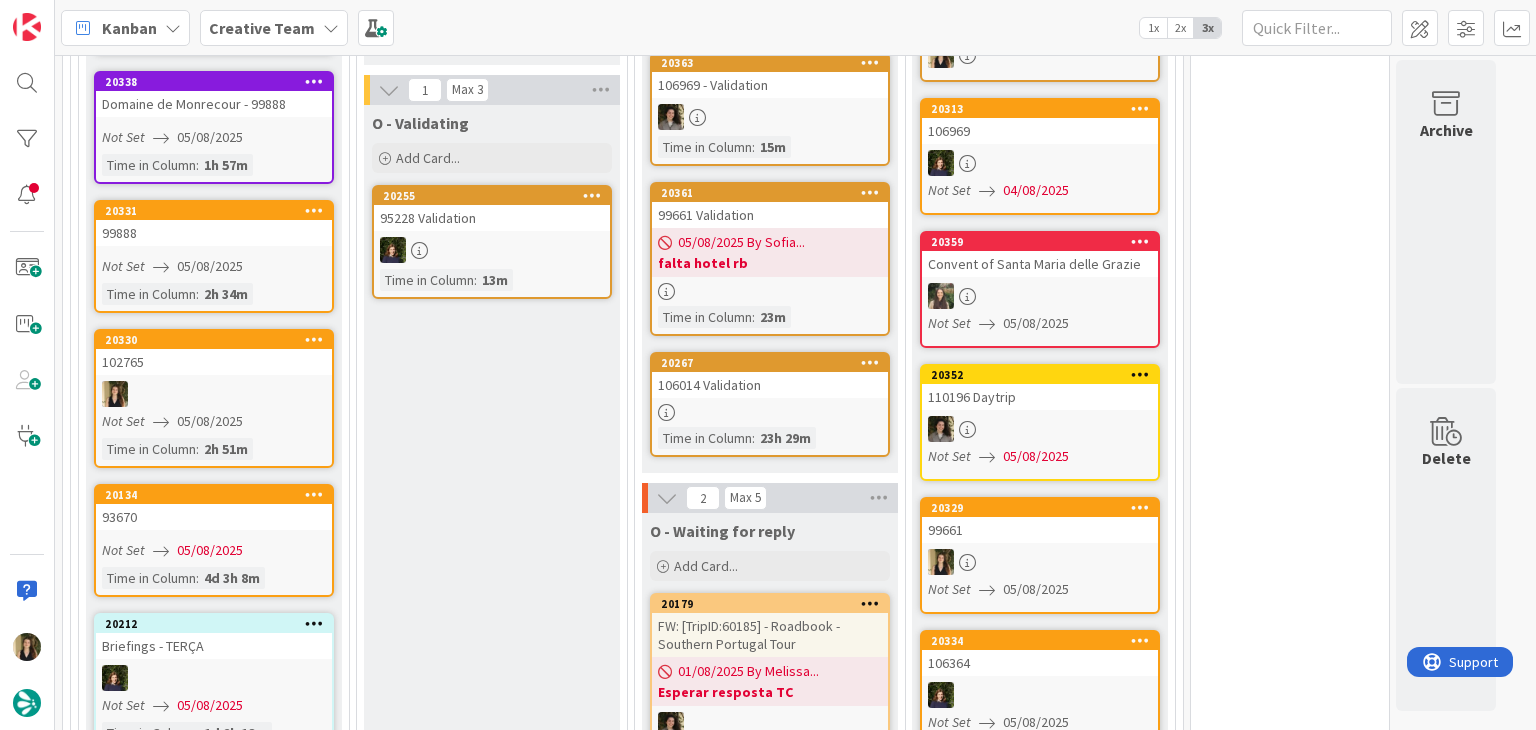scroll, scrollTop: 0, scrollLeft: 0, axis: both 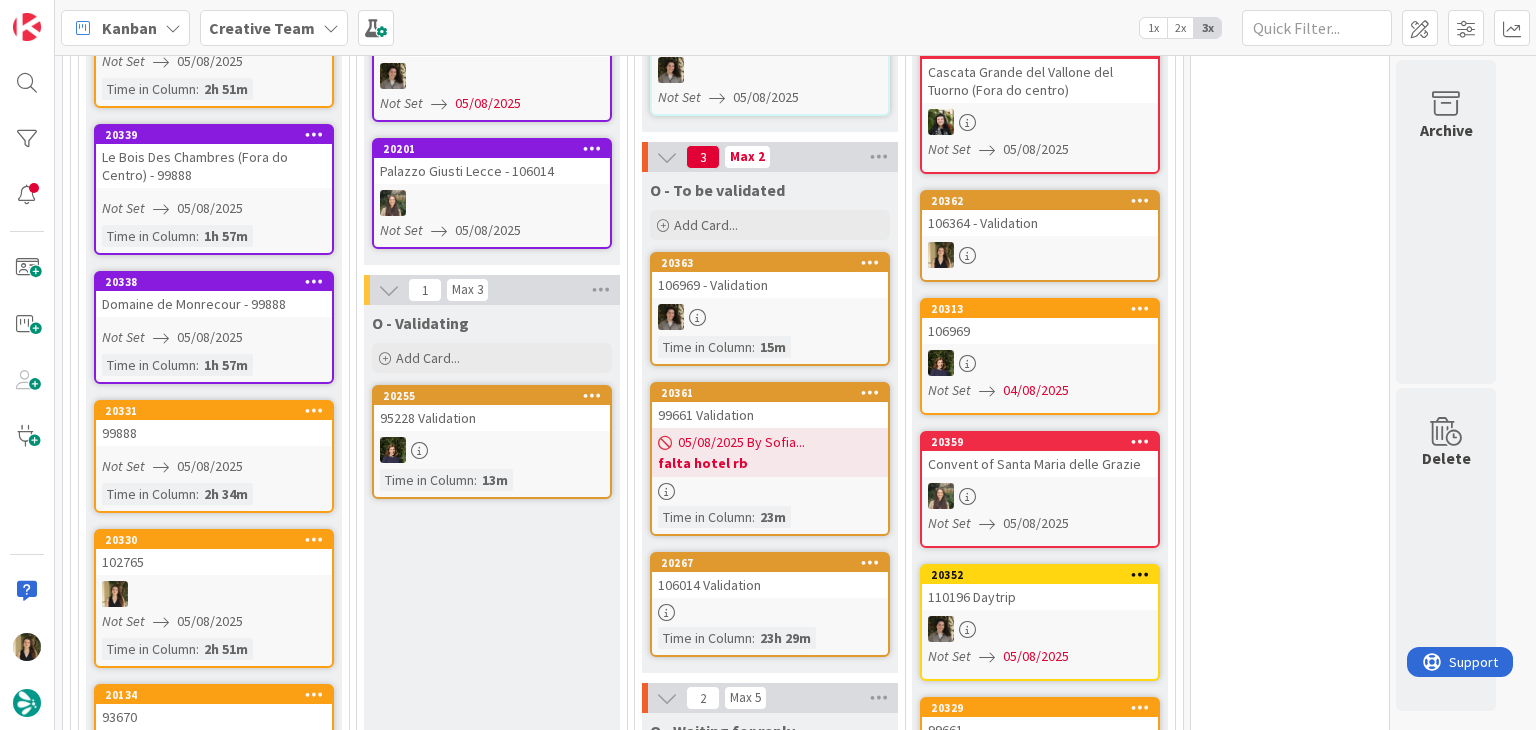 click on "O - Validating Add Card... [NUMBER] [NUMBER] Validation Time in Column : 13m" at bounding box center (492, 1260) 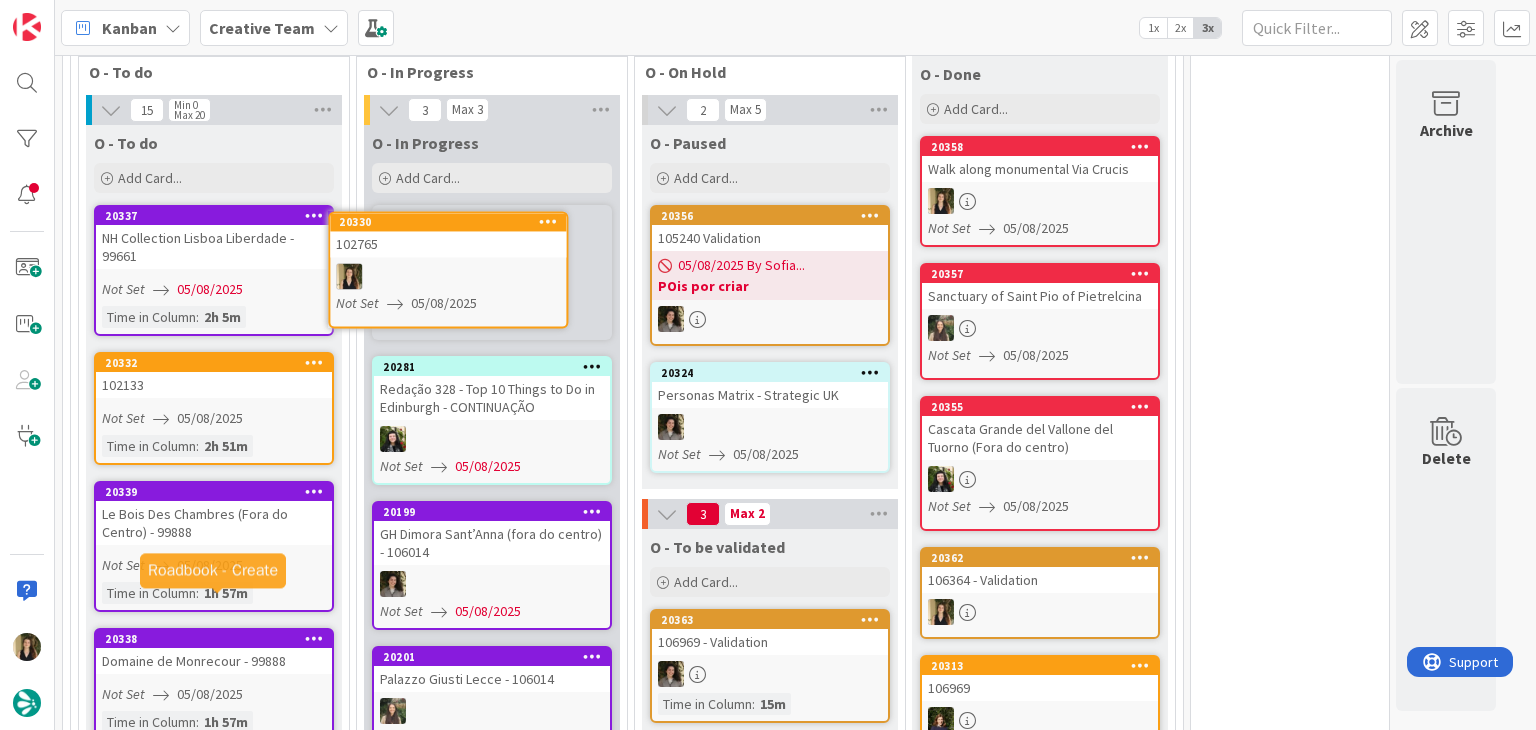 scroll, scrollTop: 1179, scrollLeft: 0, axis: vertical 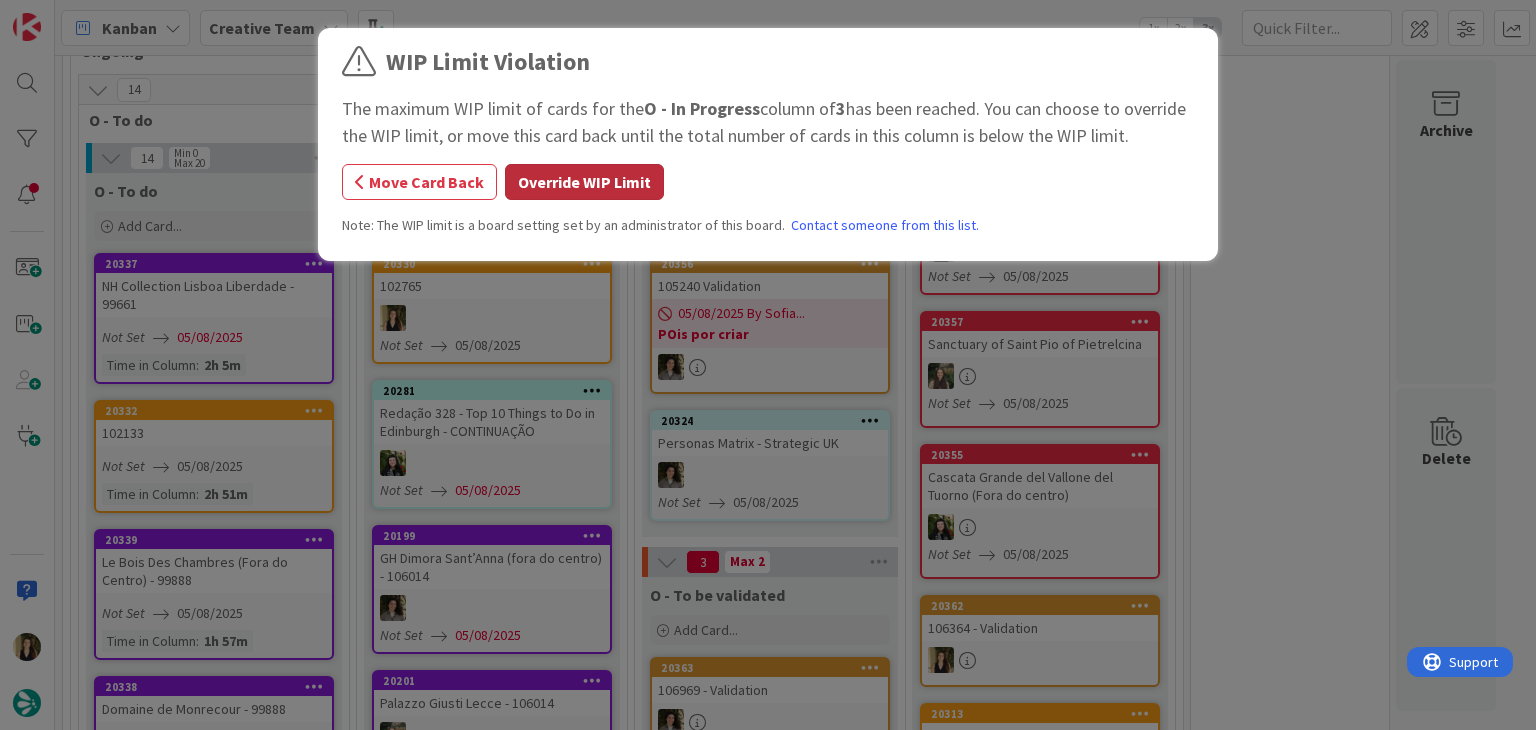 click on "Override WIP Limit" at bounding box center [584, 182] 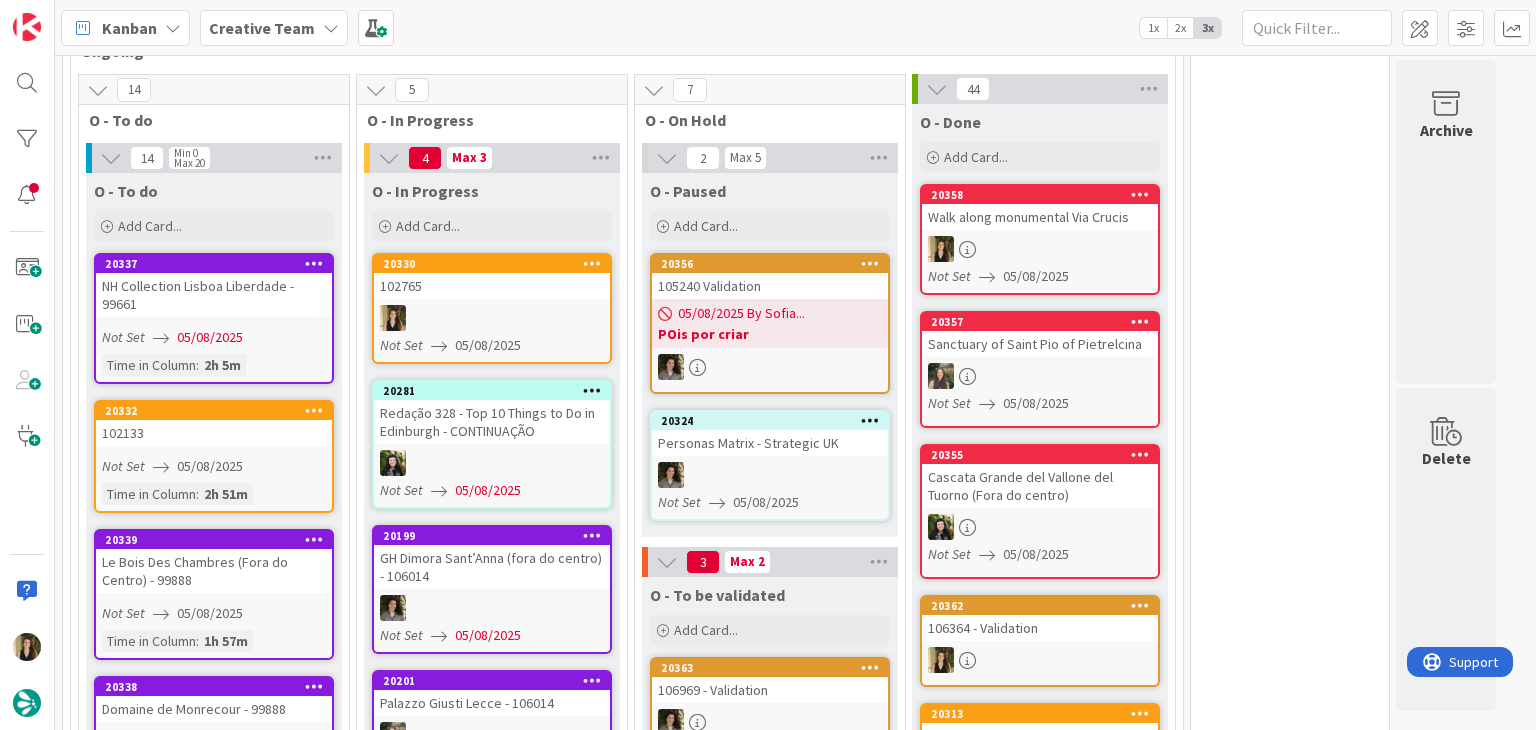 click on "102765" at bounding box center (492, 286) 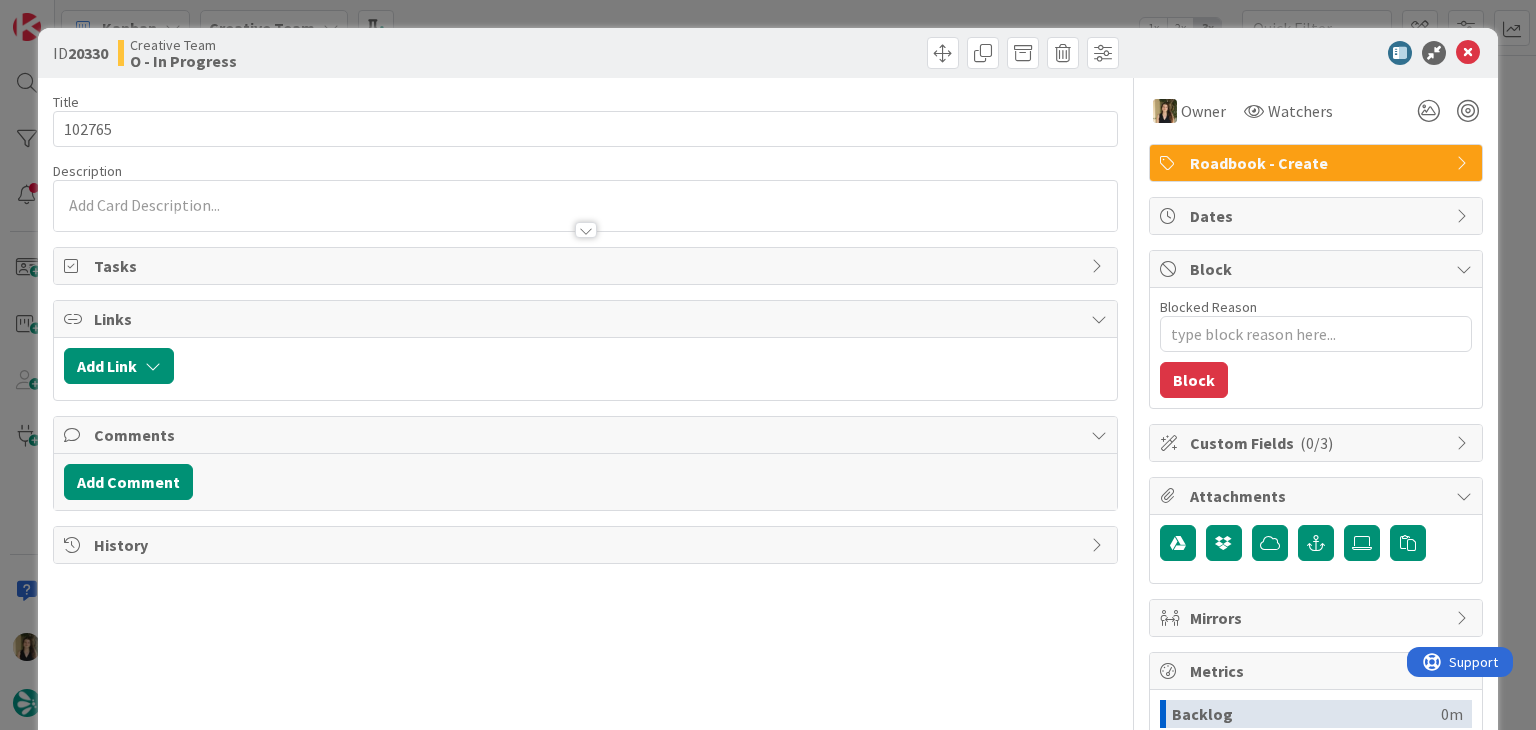 scroll, scrollTop: 0, scrollLeft: 0, axis: both 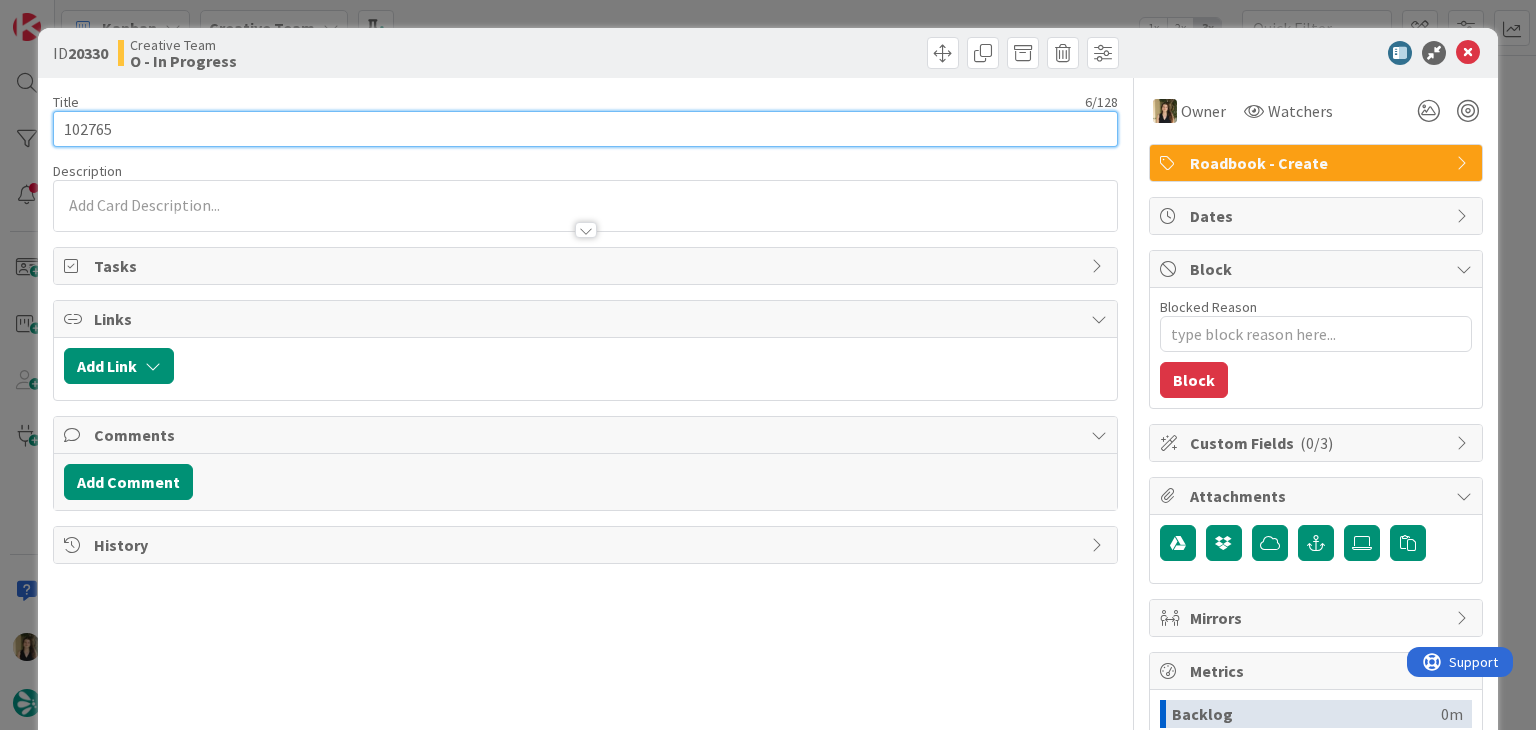 click on "102765" at bounding box center [585, 129] 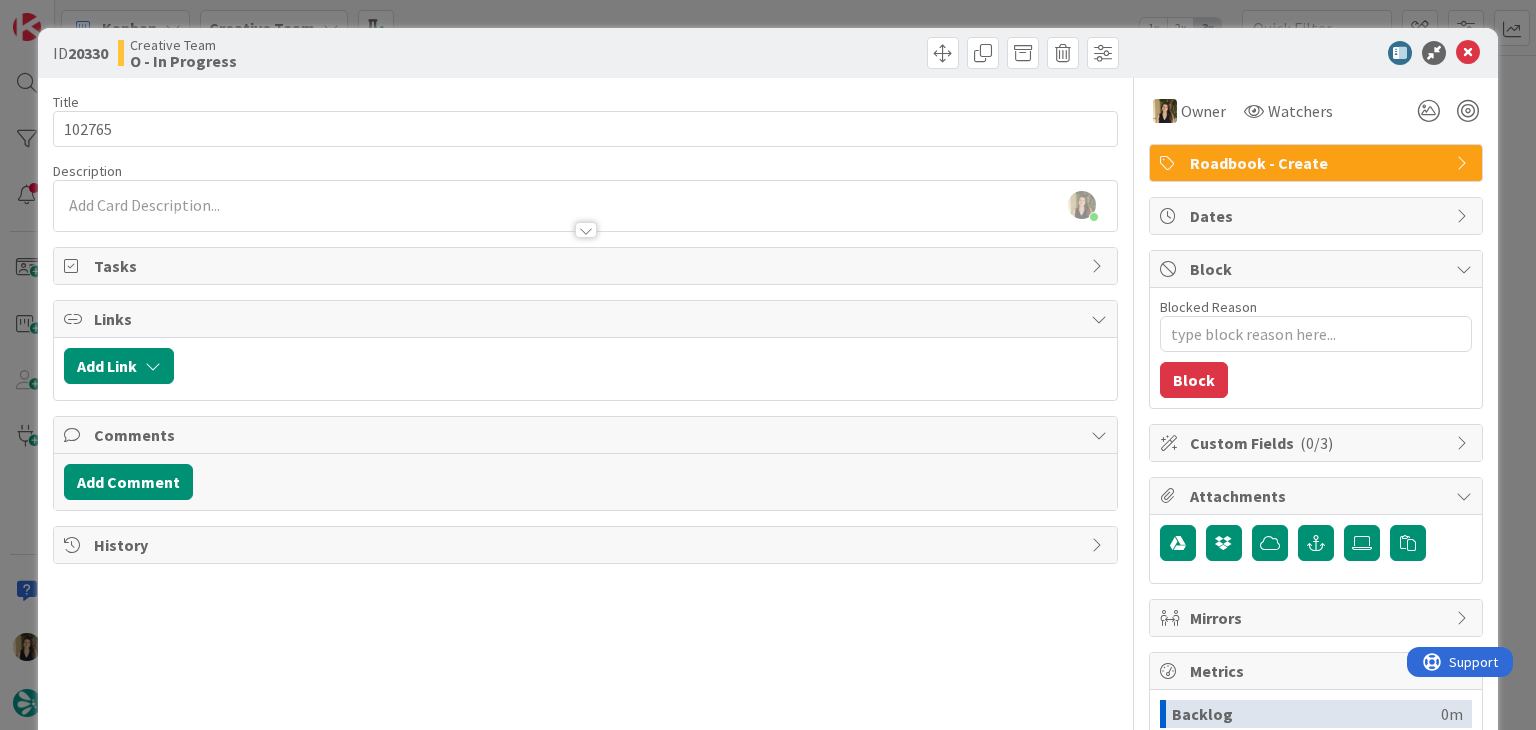 type on "x" 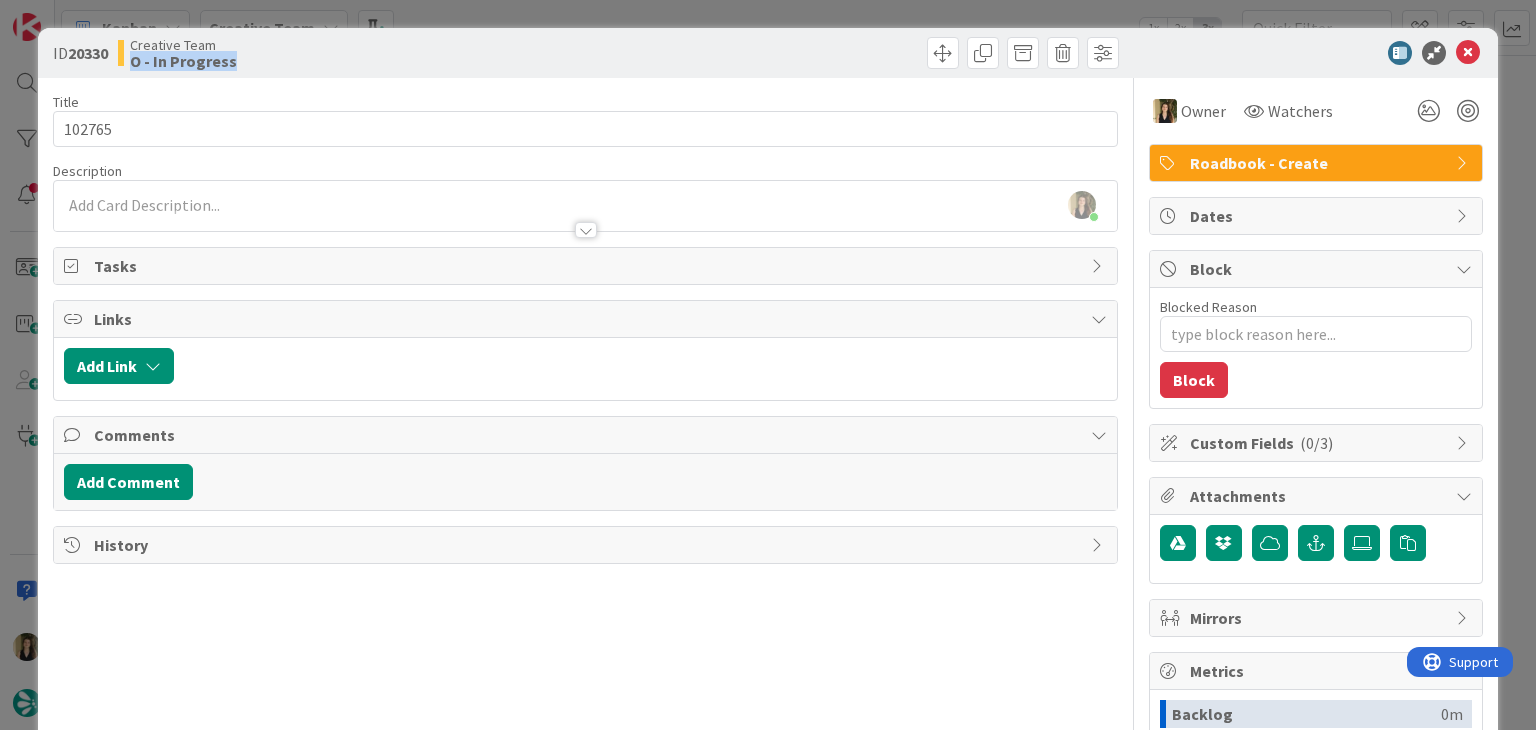 click on "ID [NUMBER] Creative Team O - In Progress Title 6 / 128 [NUMBER] Description [NAME] joined 9 m ago Owner Watchers Roadbook - Create Tasks Links Add Link Comments Add Comment History Owner Watchers Roadbook - Create Dates Block Blocked Reason 0 / 256 Block Custom Fields ( 0/3 ) Attachments Mirrors Metrics Backlog 0m To Do 2h 52m Buffer 0m In Progress 1m Total Time 2h 53m Lead Time 2h 53m Cycle Time 1m Blocked Time 0m Show Details" at bounding box center (768, 365) 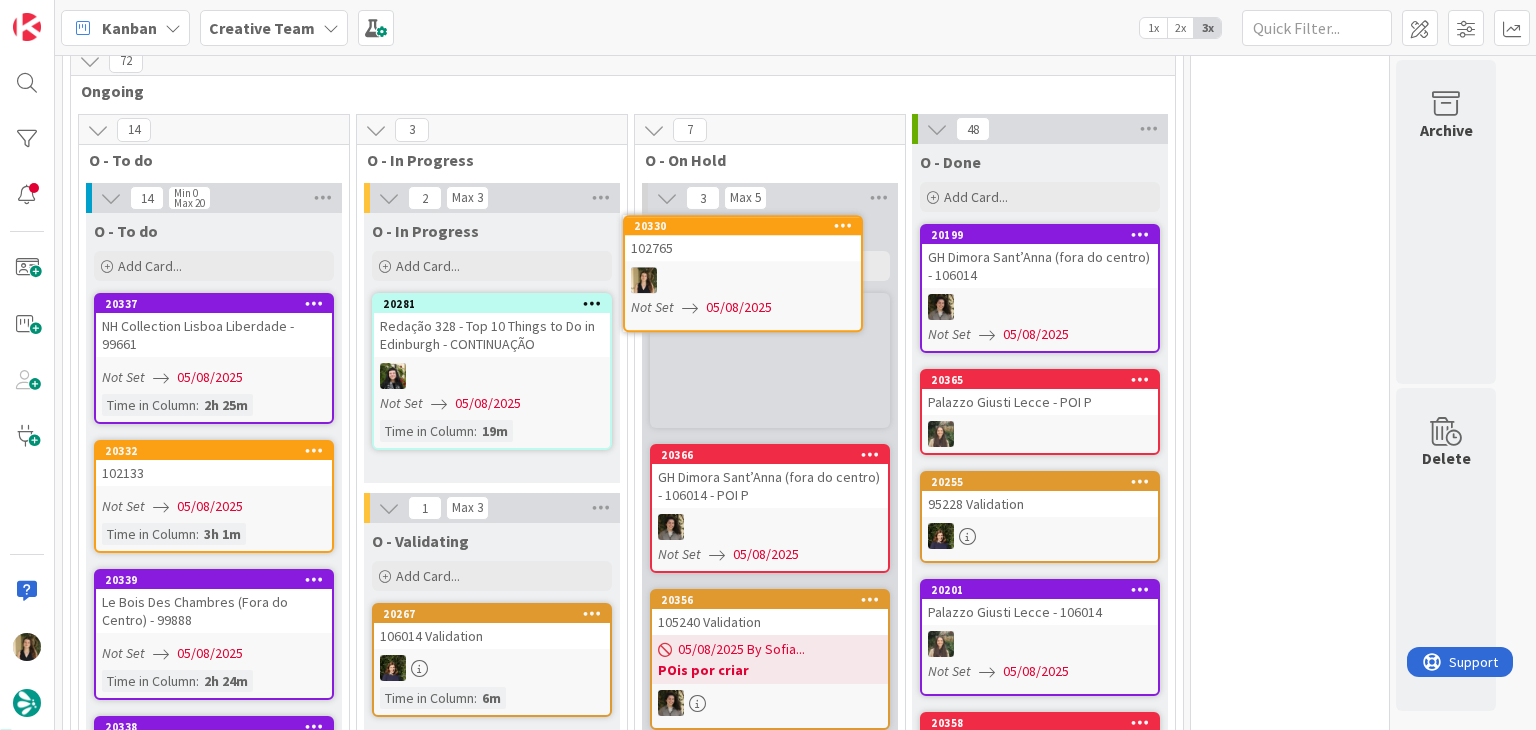scroll, scrollTop: 1110, scrollLeft: 0, axis: vertical 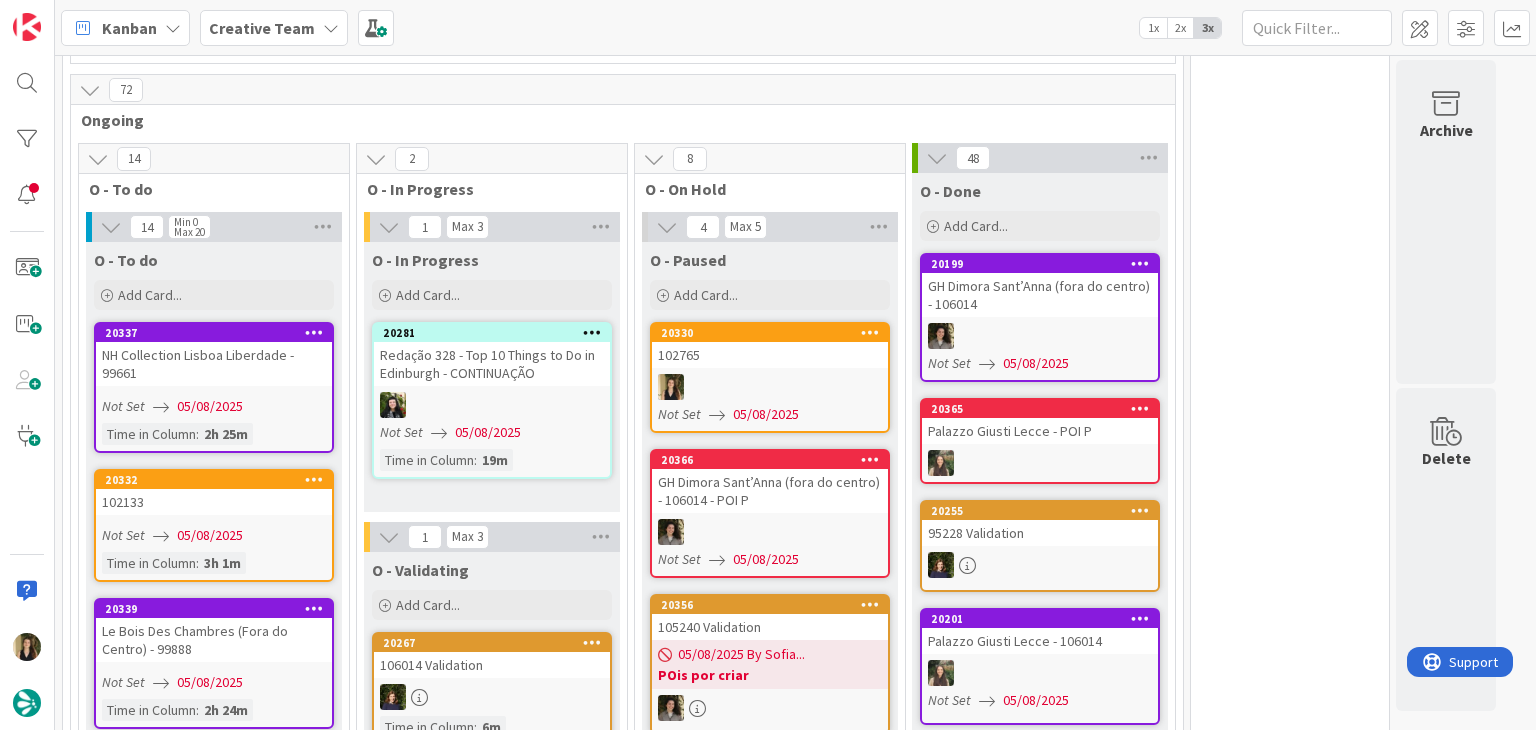 click on "0 Tempos máximos Roadbook  - Create -  30 min Roadbook  - Validation  - 20 min Roadbook  - Revision  - 25 min NL  - Blog Post + Email  - 4h30 NL  - Paginação  - 3 h NL  - Teste/agendar  - 30min Daytrip  - 5 min Car  - 20 min Service  - 20 min Service  Aux  - 10 min POI  - Pesquisa (exclui redação)  - 45 min POI  - Create  - 20 min Location  - 20 min Accommodation  - 30 min Accommodation  RB  - 20 min Website   -  Carregamento de Tours  - 6h Website  -  Edição conteúdo -  20min" at bounding box center [1290, 1955] 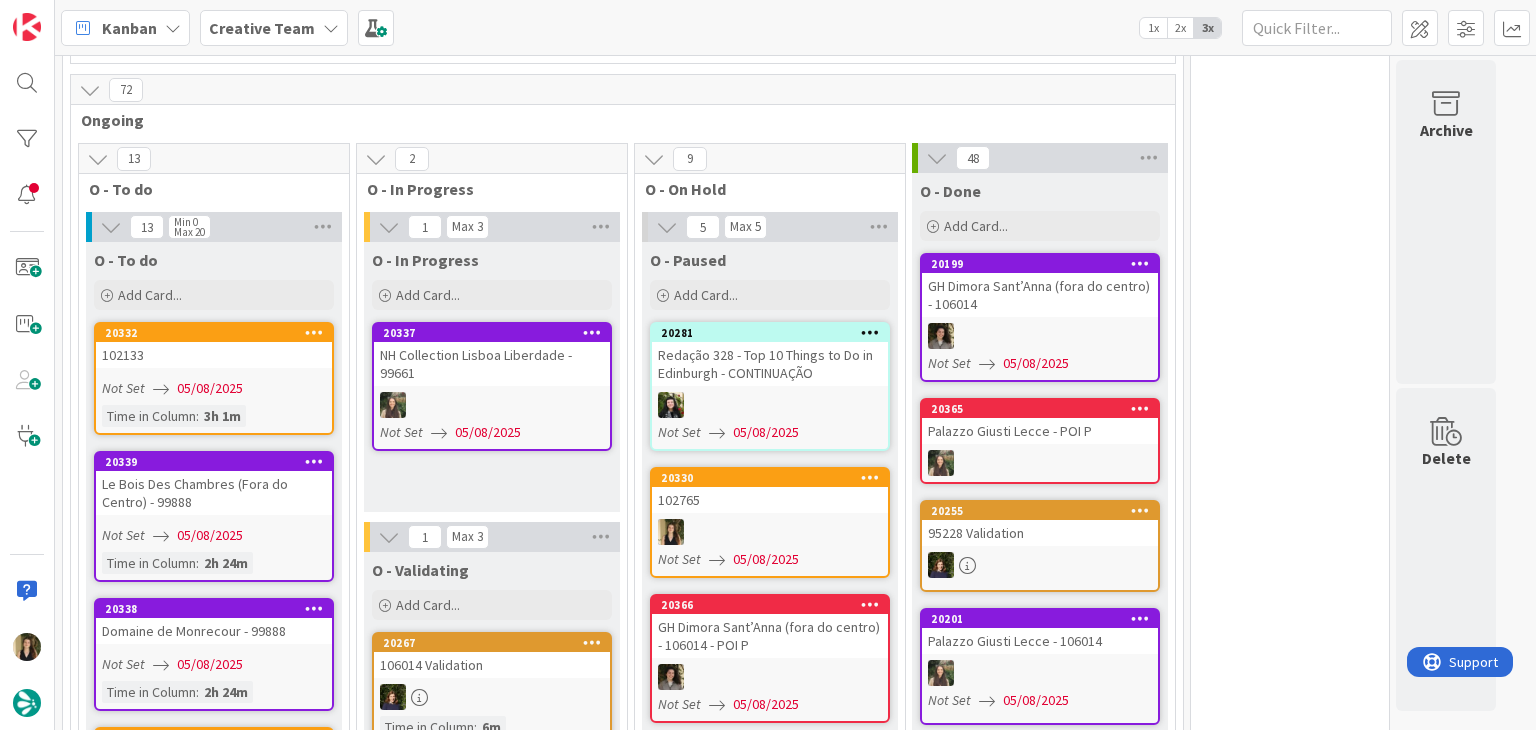 click on "0 Tempos máximos Roadbook  - Create -  30 min Roadbook  - Validation  - 20 min Roadbook  - Revision  - 25 min NL  - Blog Post + Email  - 4h30 NL  - Paginação  - 3 h NL  - Teste/agendar  - 30min Daytrip  - 5 min Car  - 20 min Service  - 20 min Service  Aux  - 10 min POI  - Pesquisa (exclui redação)  - 45 min POI  - Create  - 20 min Location  - 20 min Accommodation  - 30 min Accommodation  RB  - 20 min Website   -  Carregamento de Tours  - 6h Website  -  Edição conteúdo -  20min" at bounding box center [1290, 1882] 